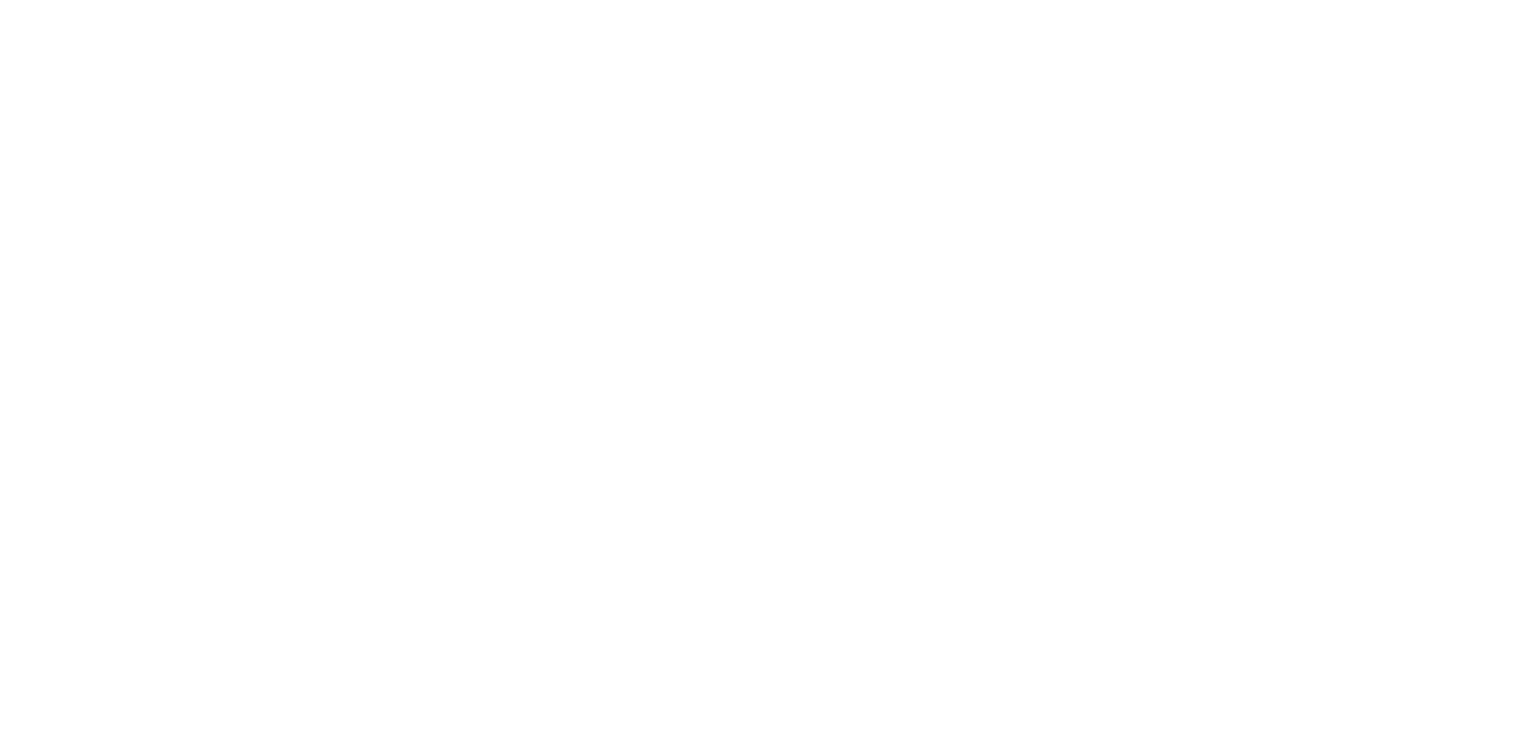 scroll, scrollTop: 0, scrollLeft: 0, axis: both 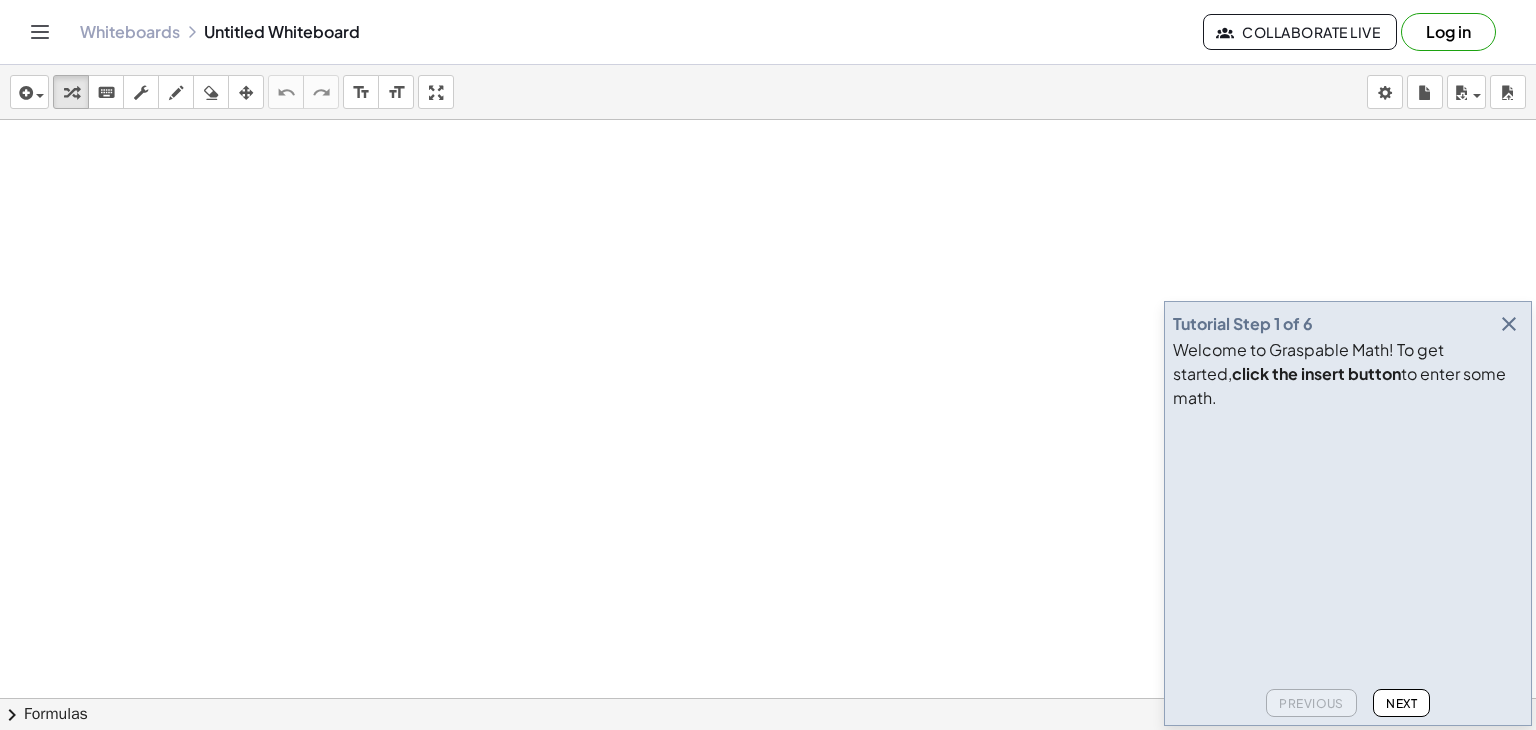 click at bounding box center (1509, 324) 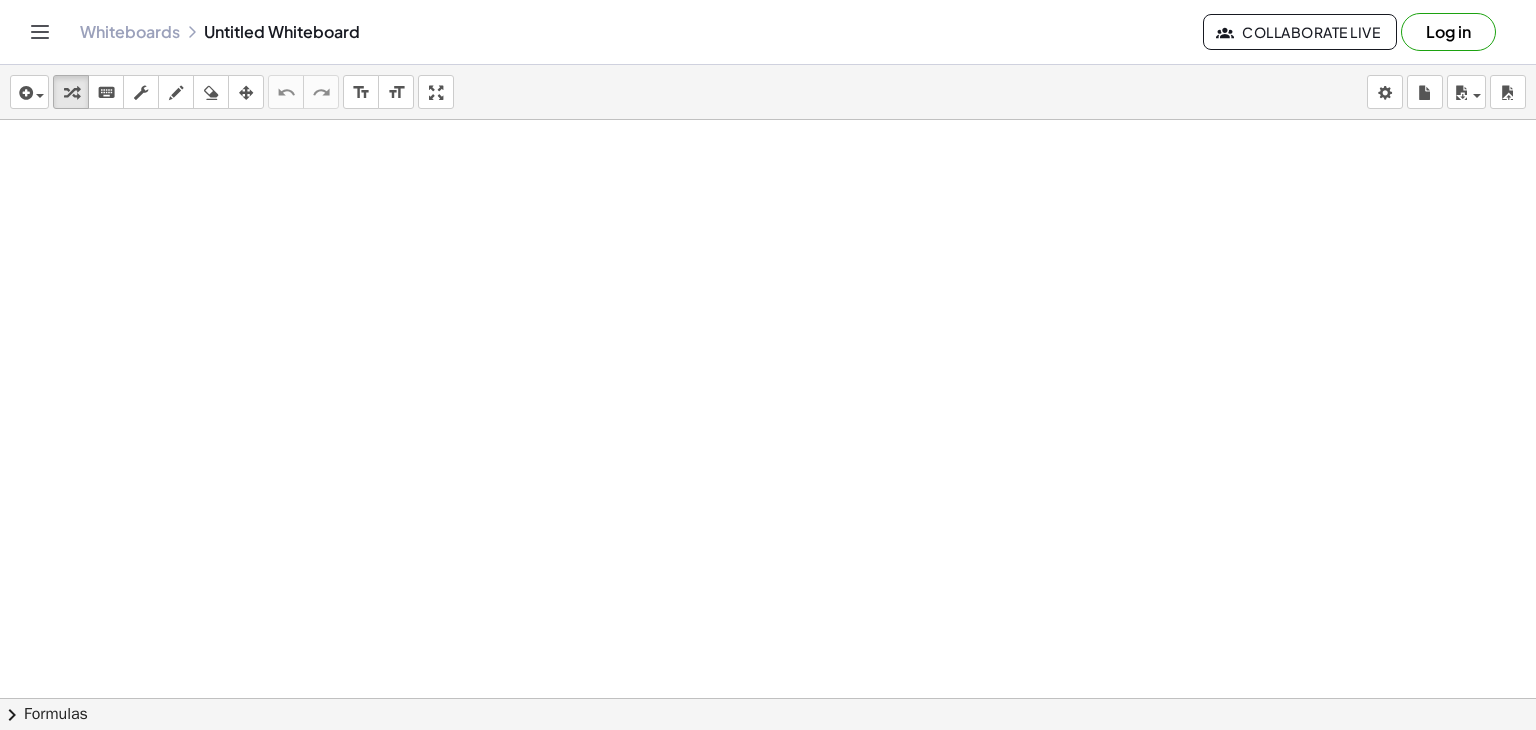 click at bounding box center (768, 743) 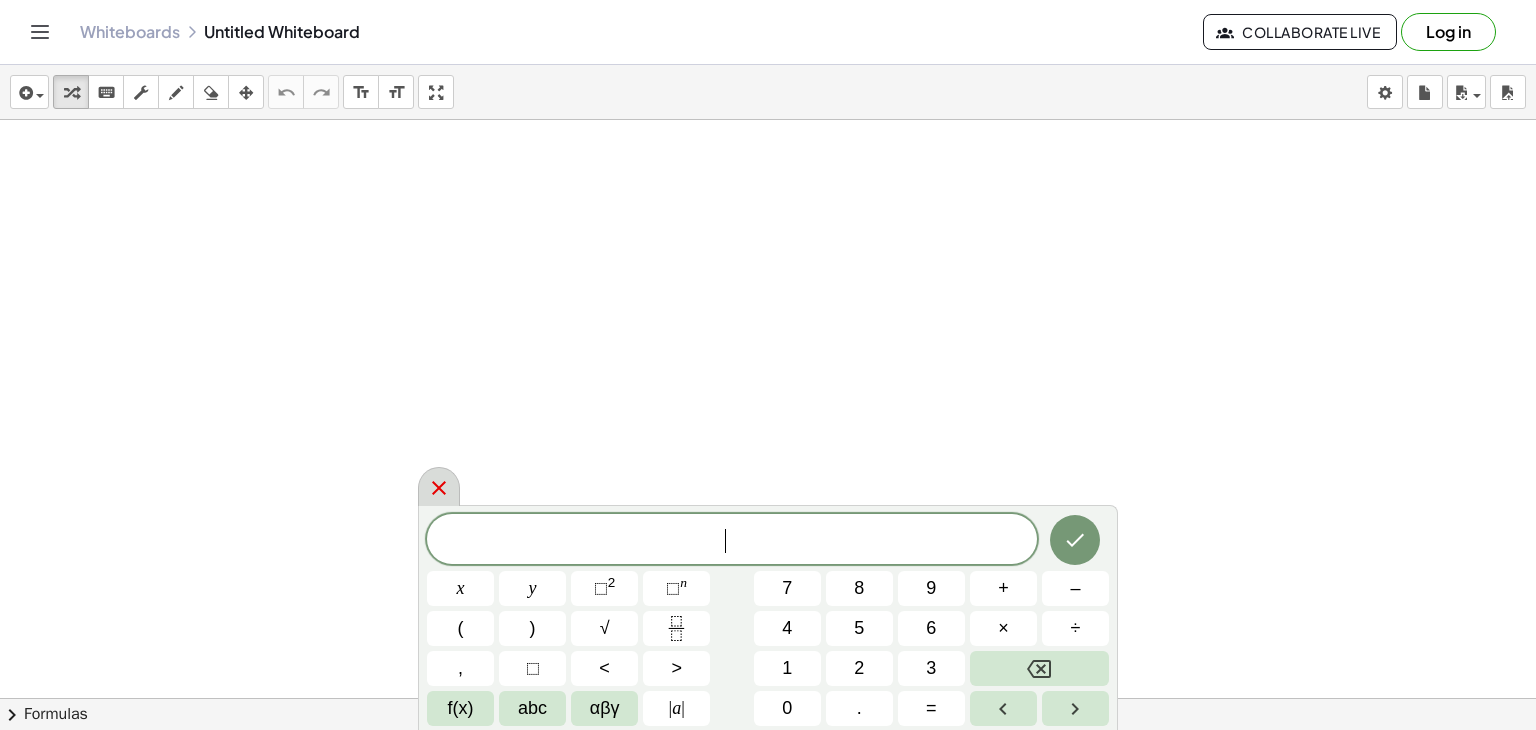 click 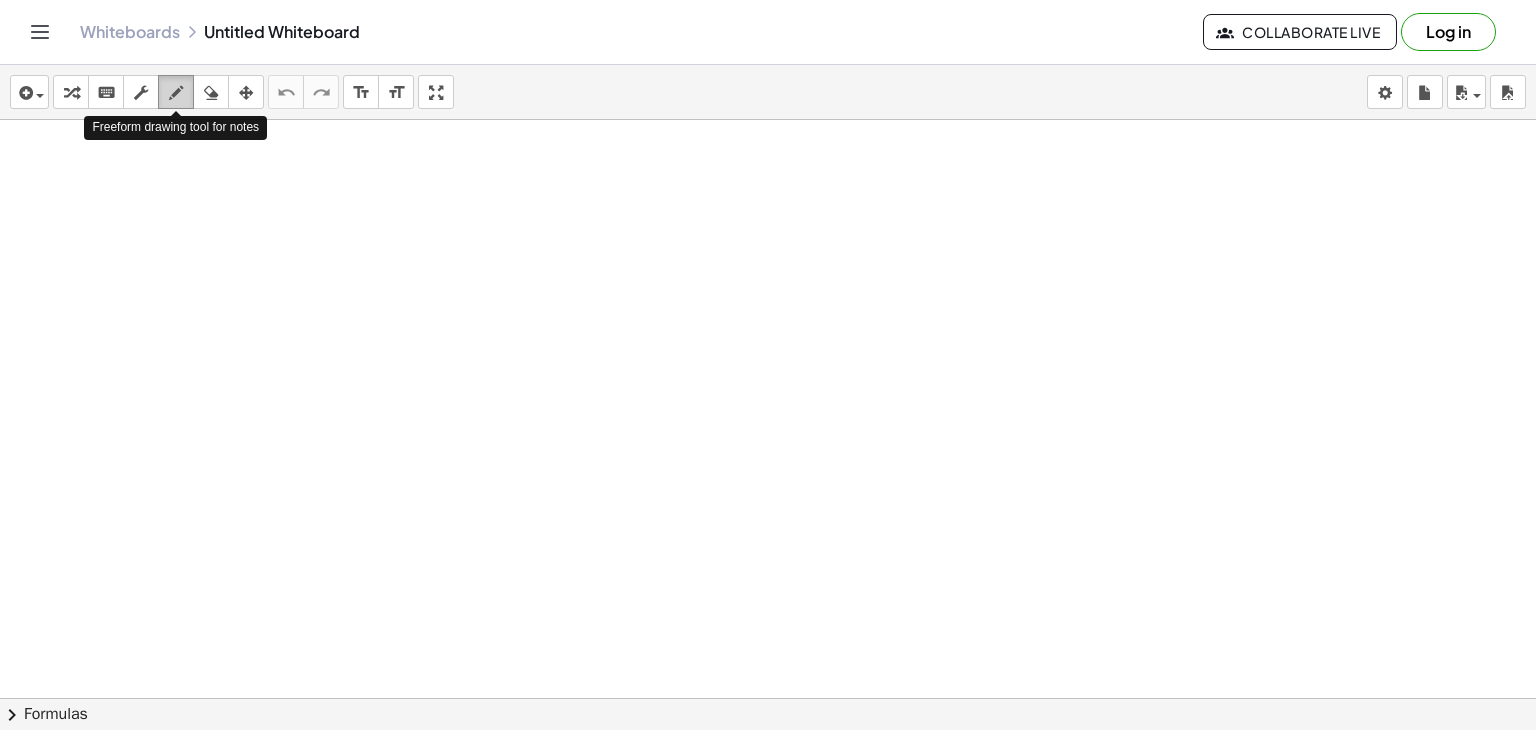 click at bounding box center (176, 93) 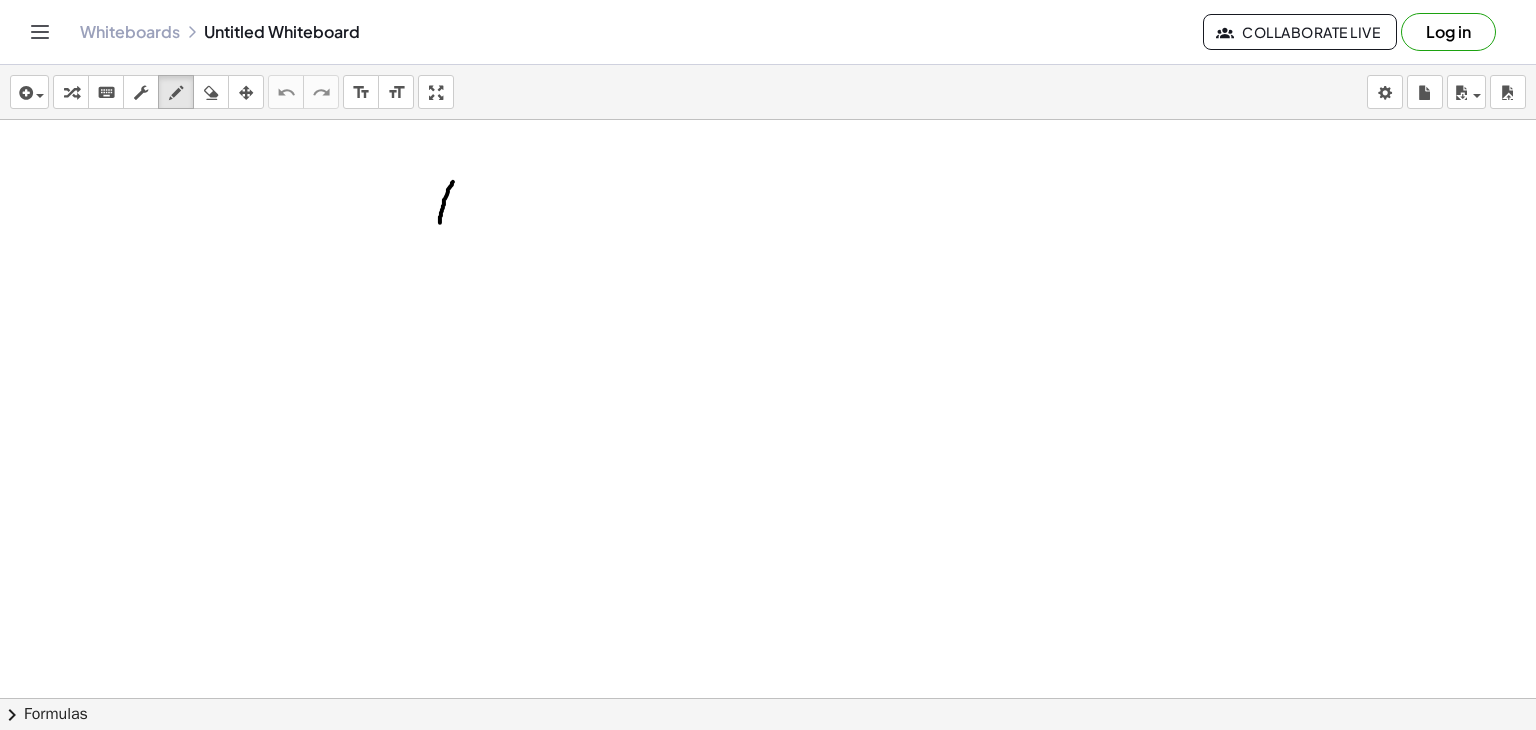 drag, startPoint x: 453, startPoint y: 181, endPoint x: 442, endPoint y: 233, distance: 53.15073 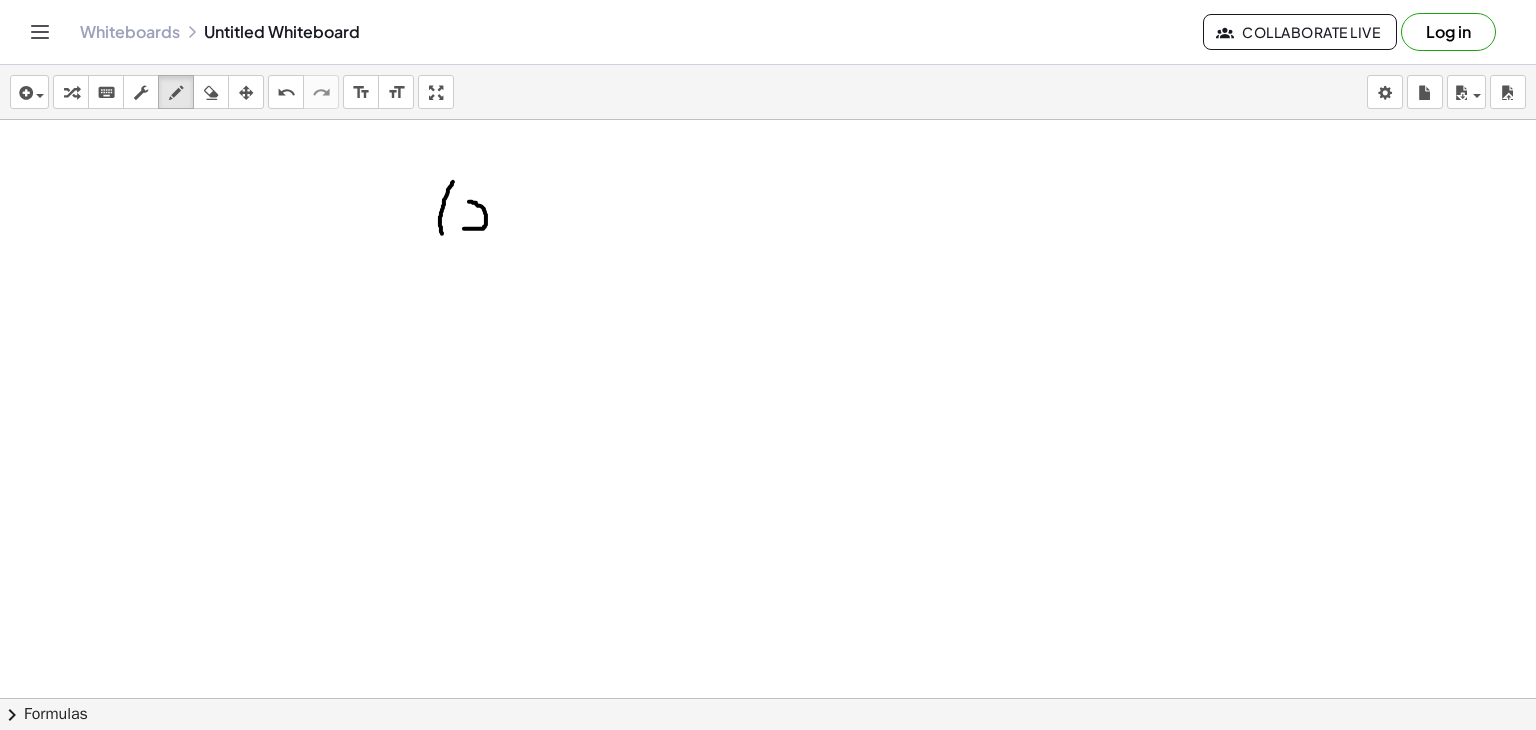 drag, startPoint x: 464, startPoint y: 228, endPoint x: 466, endPoint y: 200, distance: 28.071337 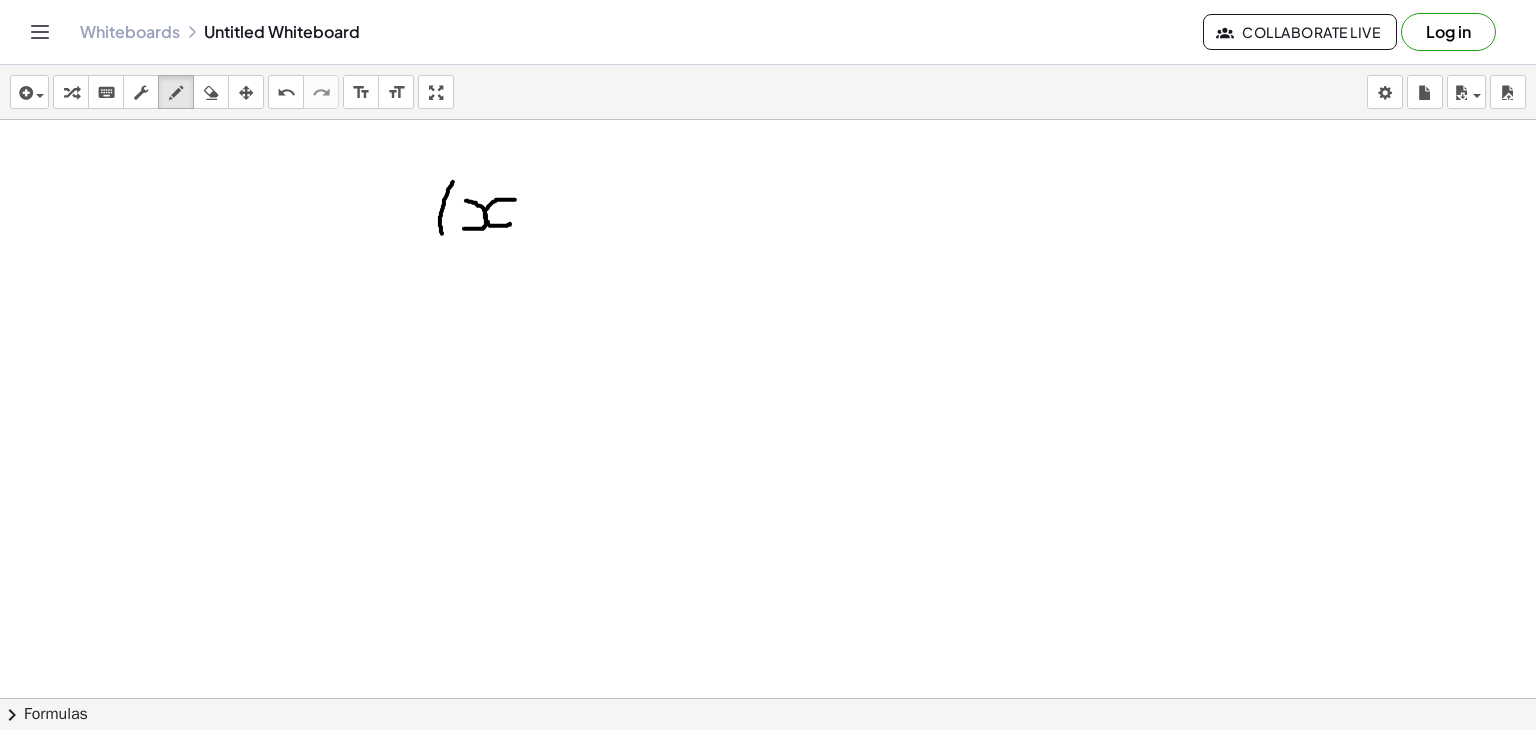 drag, startPoint x: 515, startPoint y: 199, endPoint x: 510, endPoint y: 223, distance: 24.5153 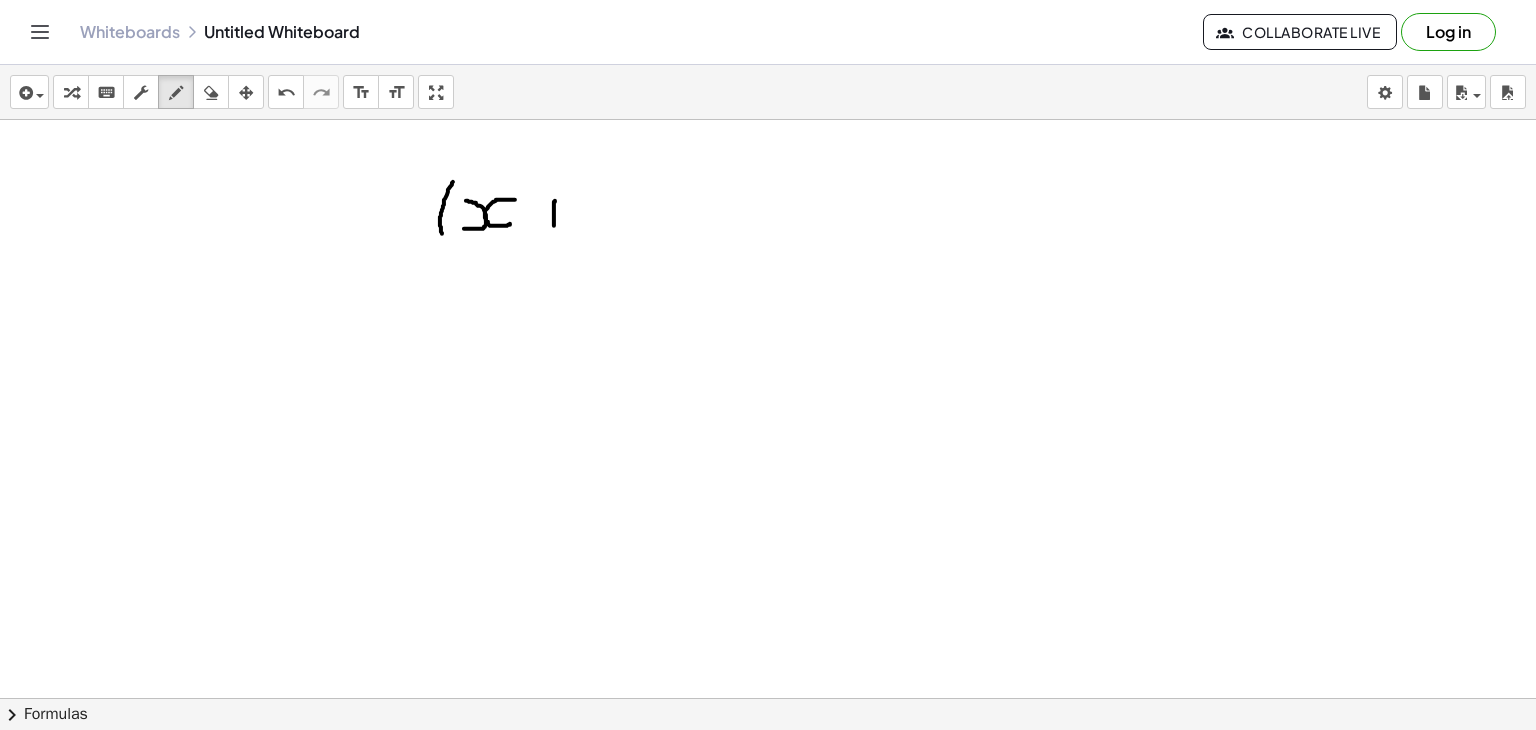 drag, startPoint x: 555, startPoint y: 200, endPoint x: 554, endPoint y: 229, distance: 29.017237 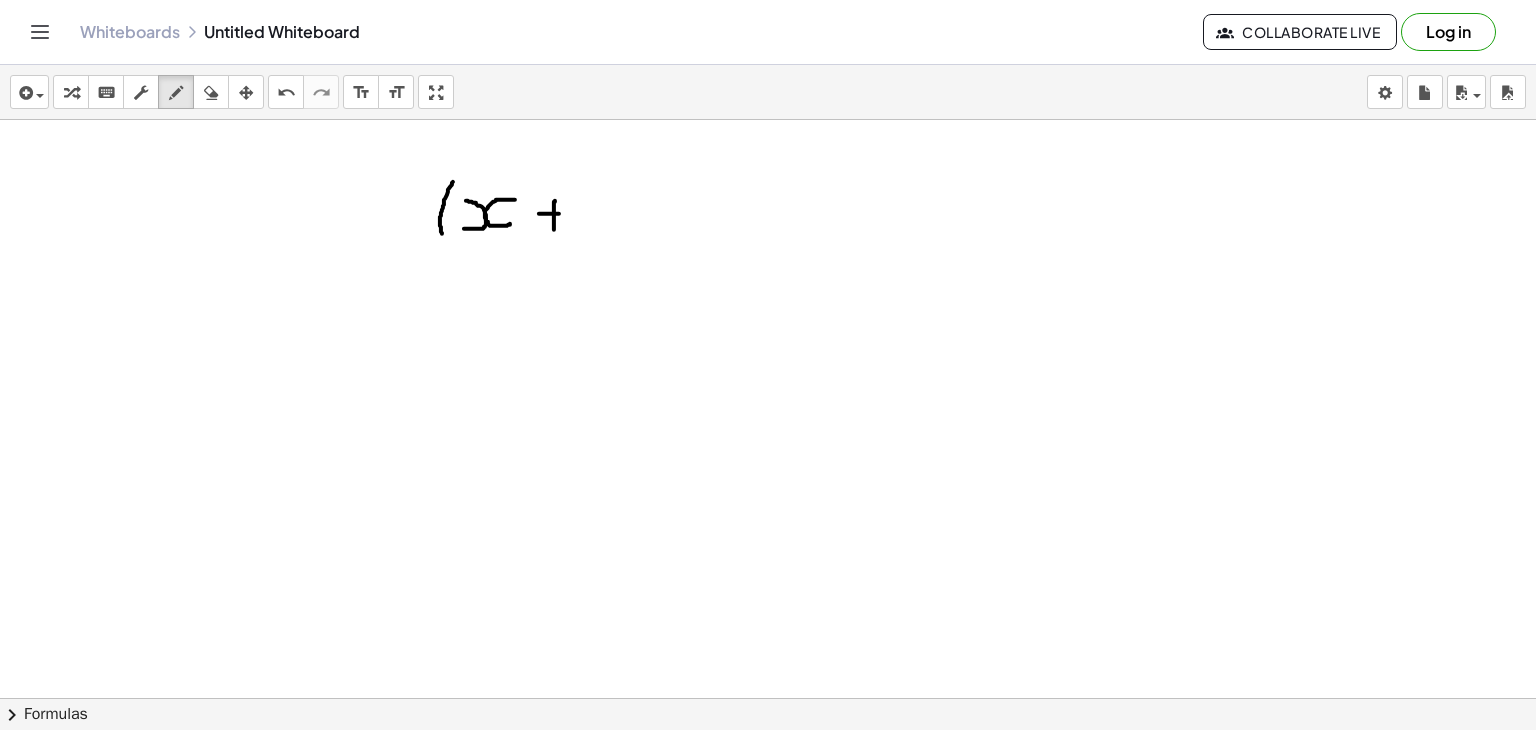 drag, startPoint x: 539, startPoint y: 213, endPoint x: 563, endPoint y: 213, distance: 24 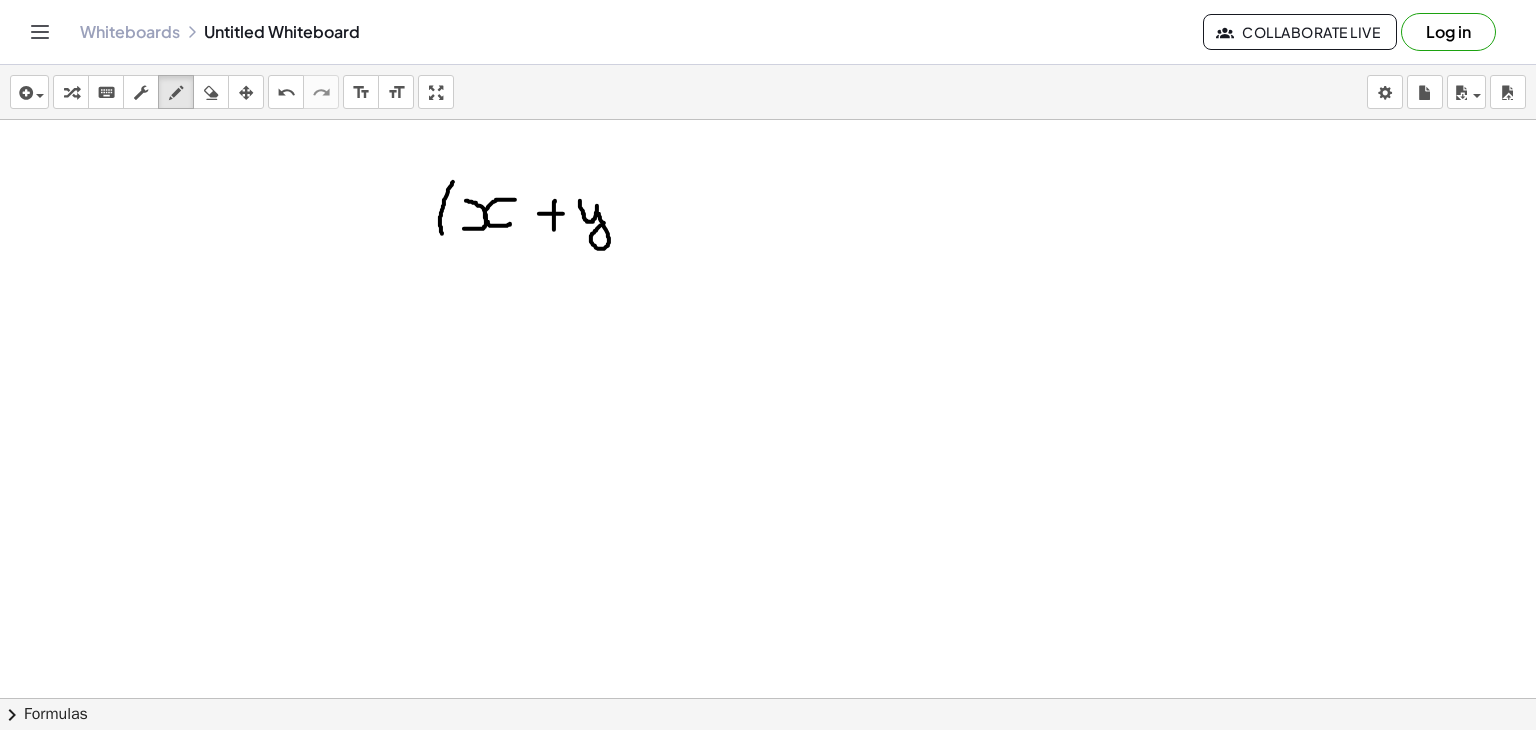 drag, startPoint x: 580, startPoint y: 200, endPoint x: 608, endPoint y: 218, distance: 33.286633 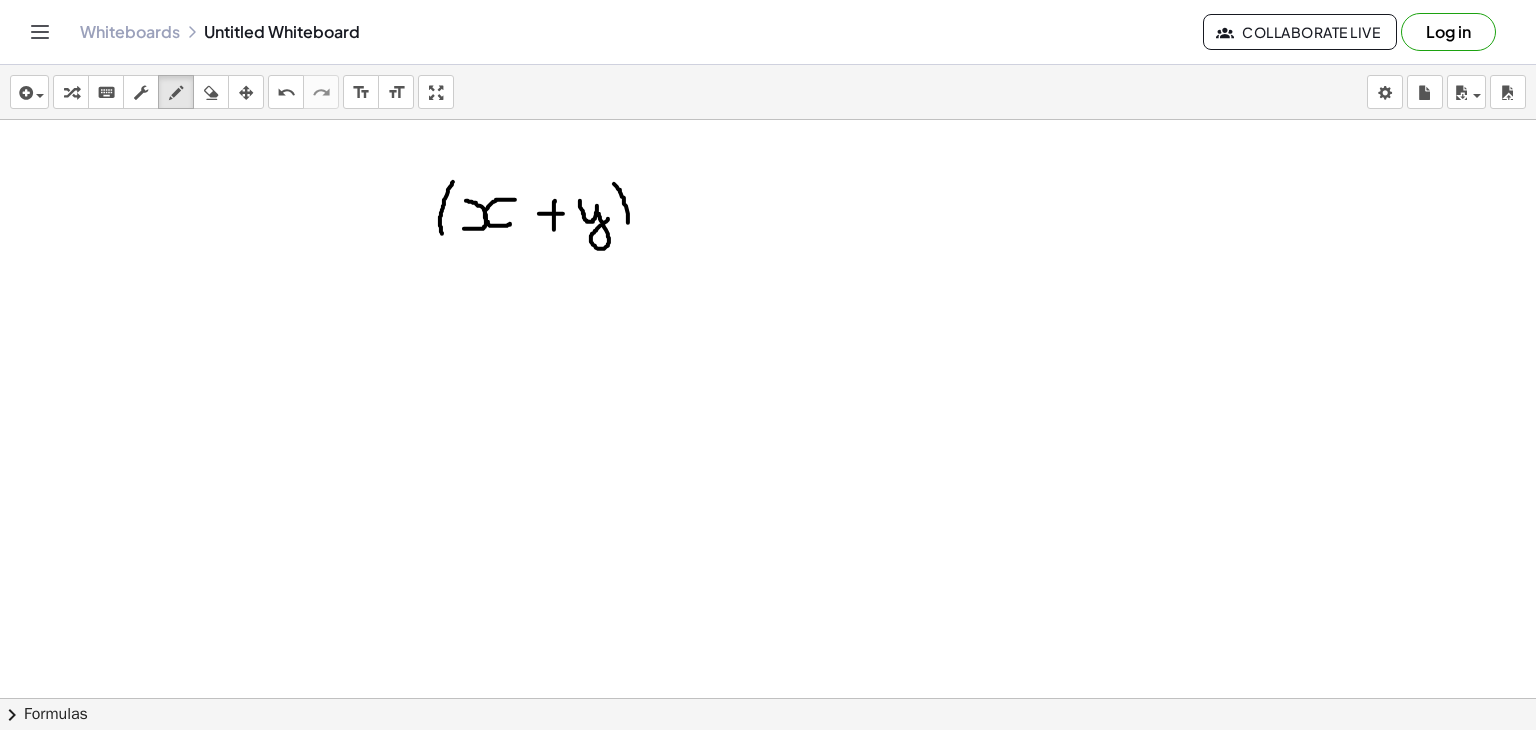 drag, startPoint x: 614, startPoint y: 183, endPoint x: 628, endPoint y: 224, distance: 43.32436 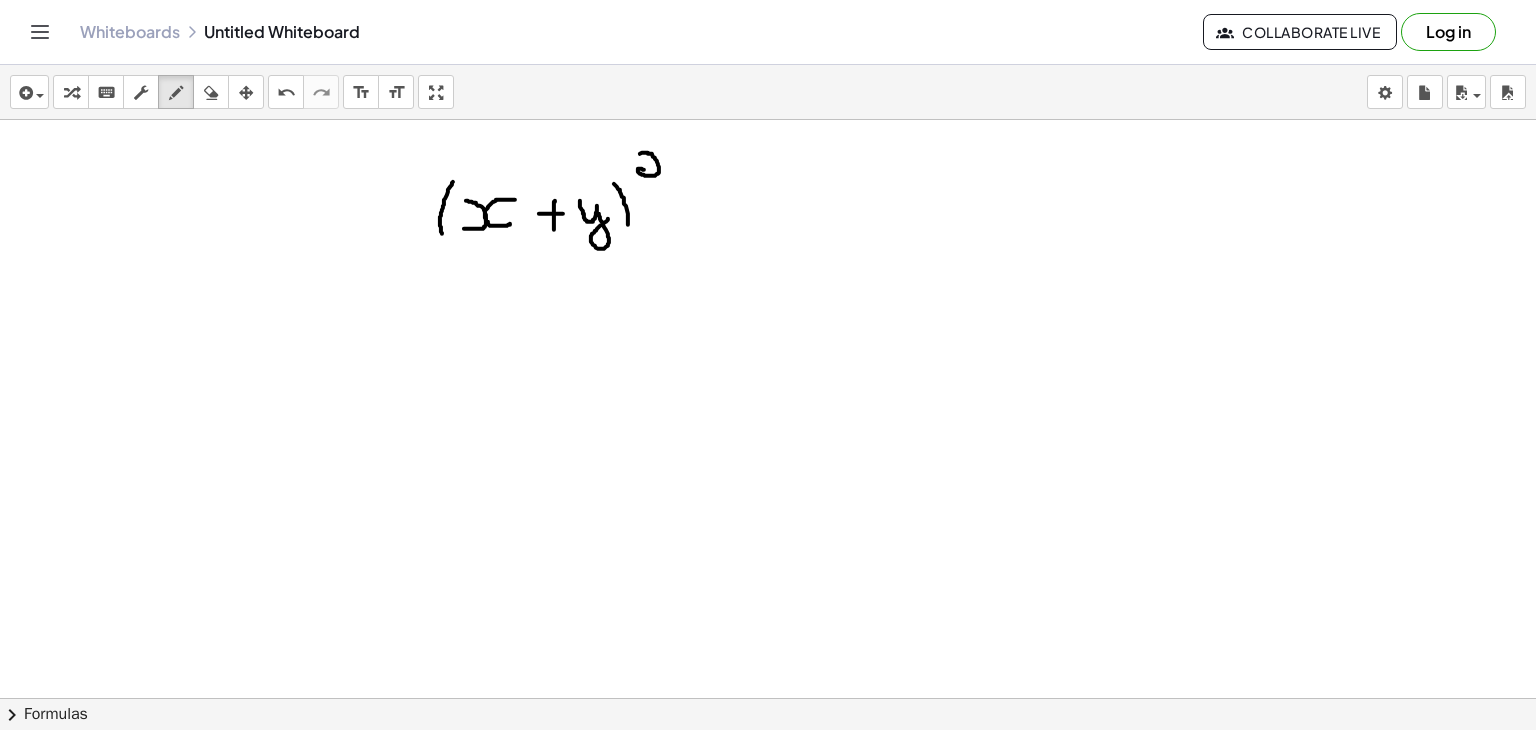 drag, startPoint x: 640, startPoint y: 153, endPoint x: 664, endPoint y: 173, distance: 31.241 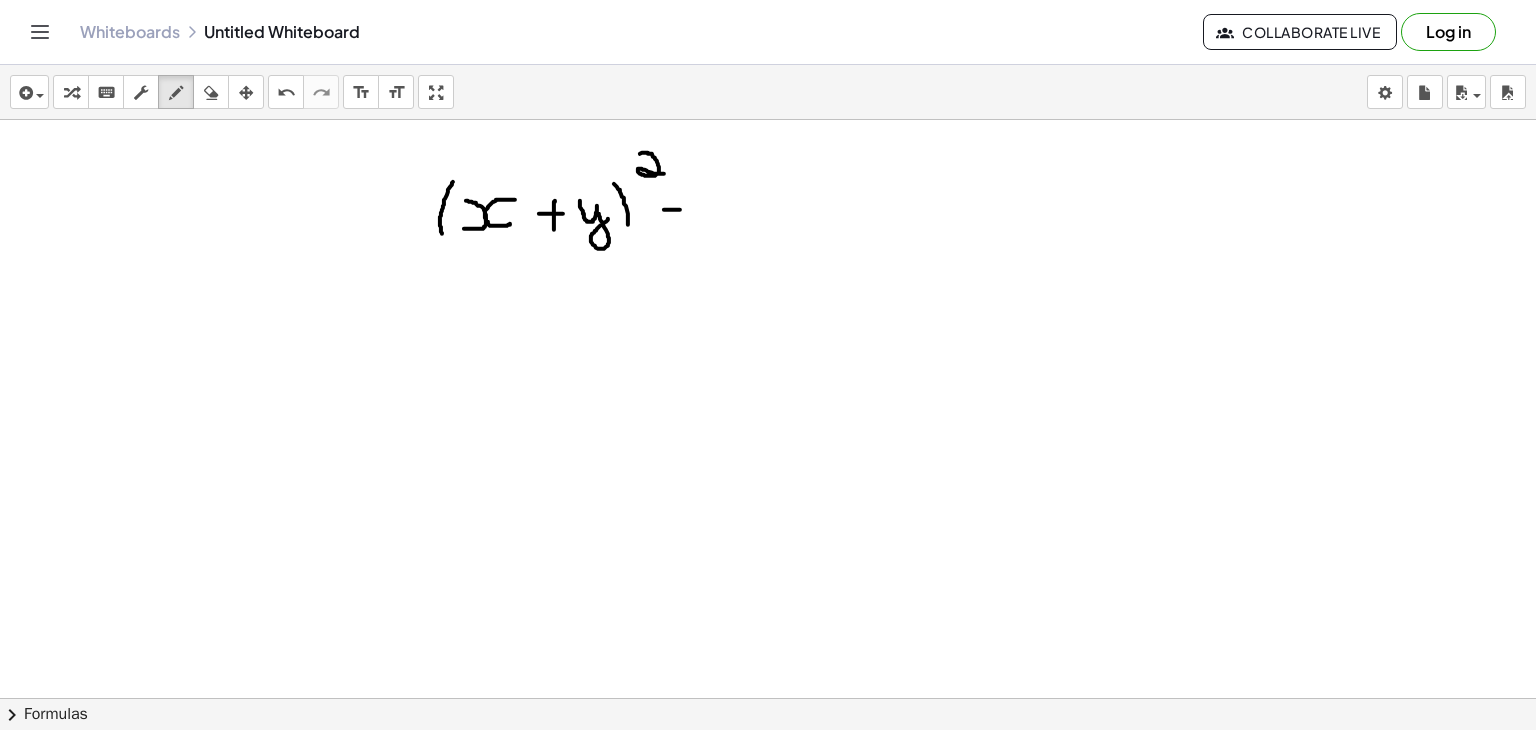 drag, startPoint x: 664, startPoint y: 209, endPoint x: 681, endPoint y: 209, distance: 17 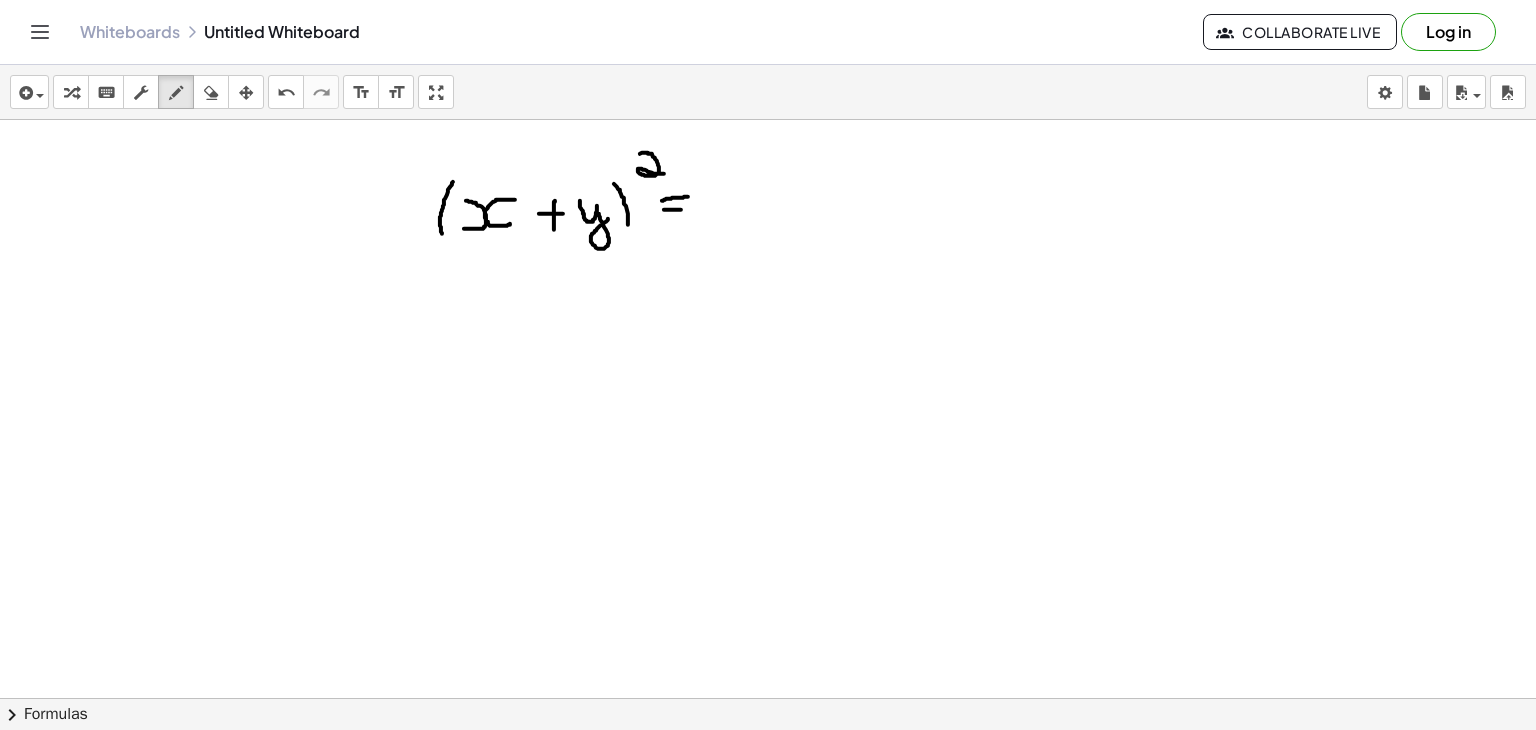 drag, startPoint x: 662, startPoint y: 200, endPoint x: 688, endPoint y: 195, distance: 26.476404 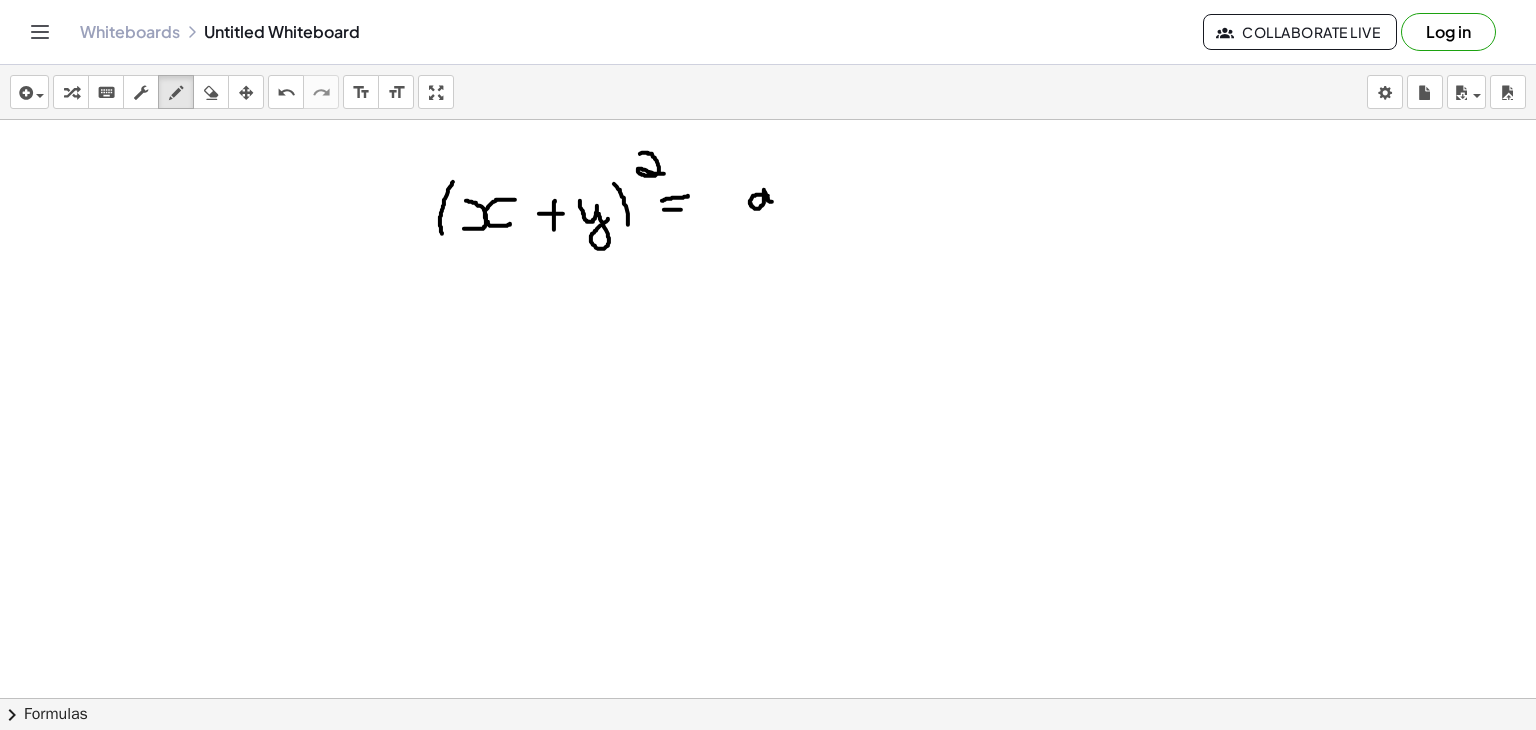drag, startPoint x: 768, startPoint y: 195, endPoint x: 780, endPoint y: 200, distance: 13 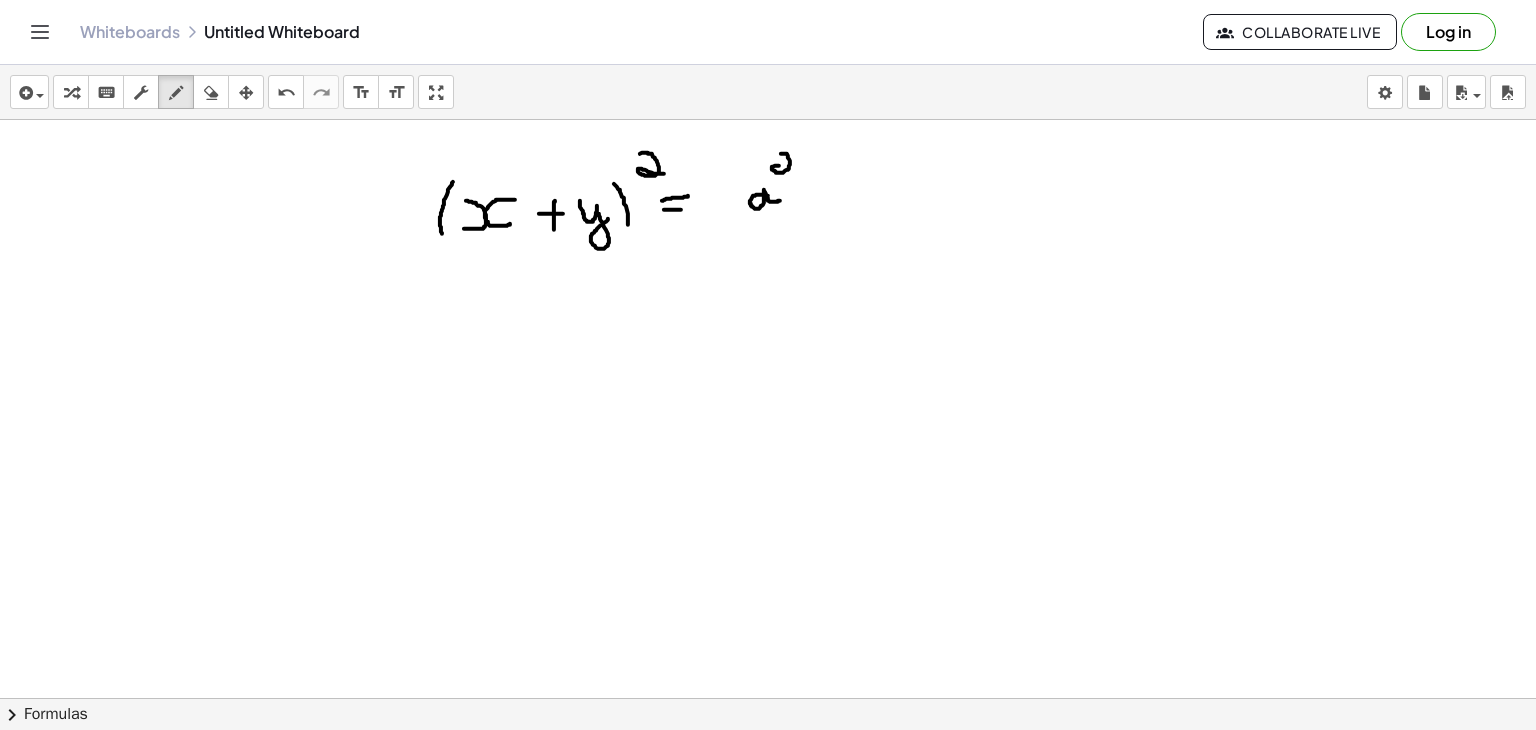 drag, startPoint x: 781, startPoint y: 153, endPoint x: 788, endPoint y: 168, distance: 16.552946 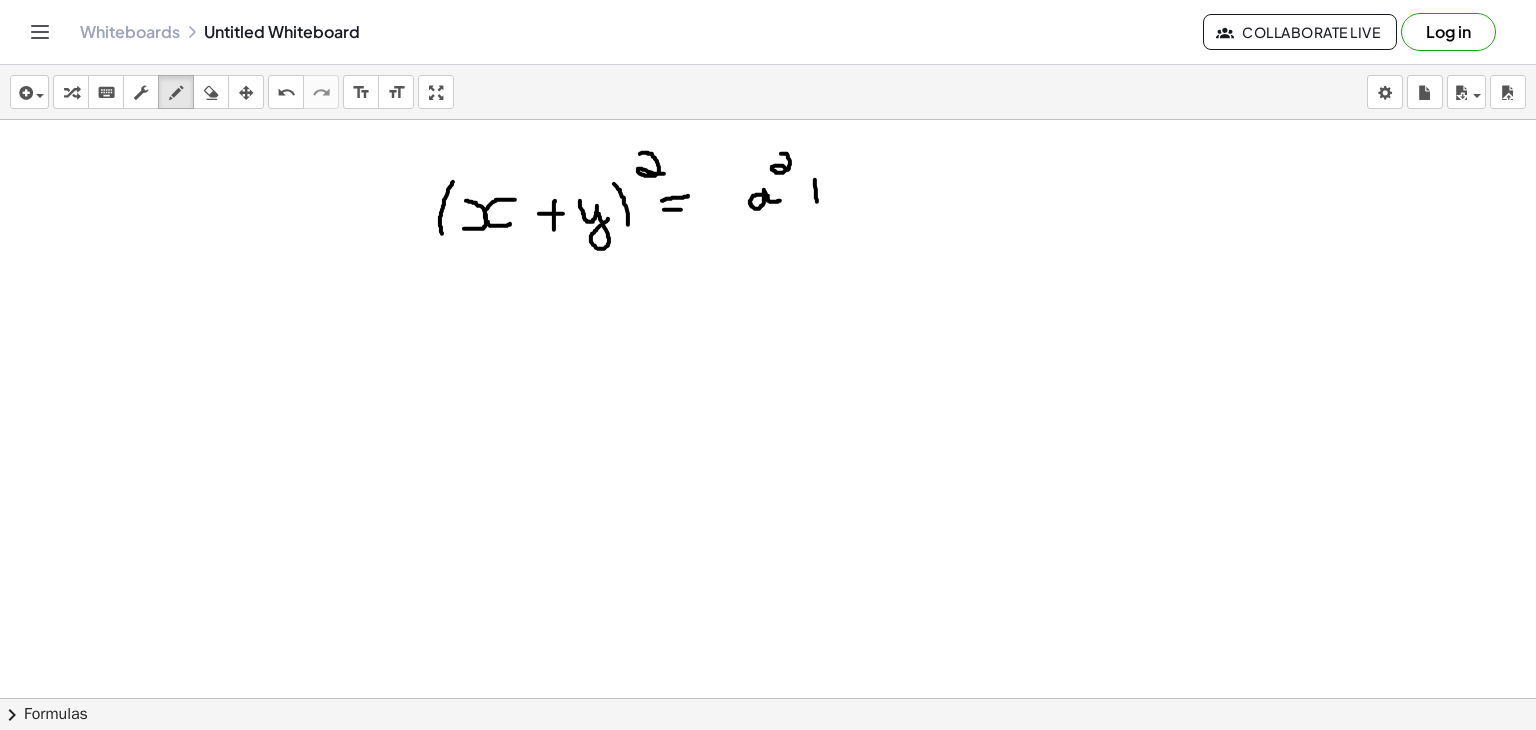 drag, startPoint x: 815, startPoint y: 179, endPoint x: 817, endPoint y: 214, distance: 35.057095 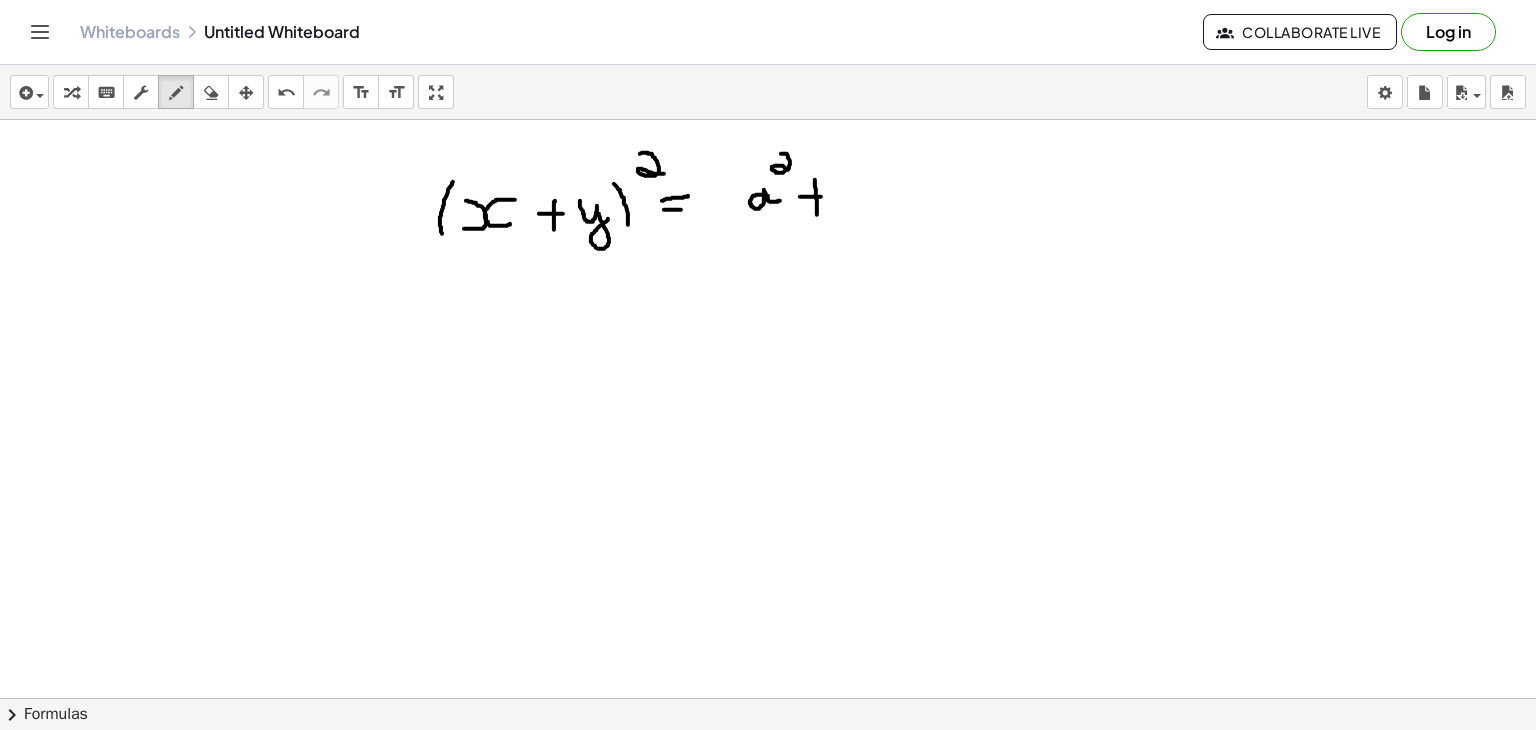 drag, startPoint x: 800, startPoint y: 196, endPoint x: 824, endPoint y: 196, distance: 24 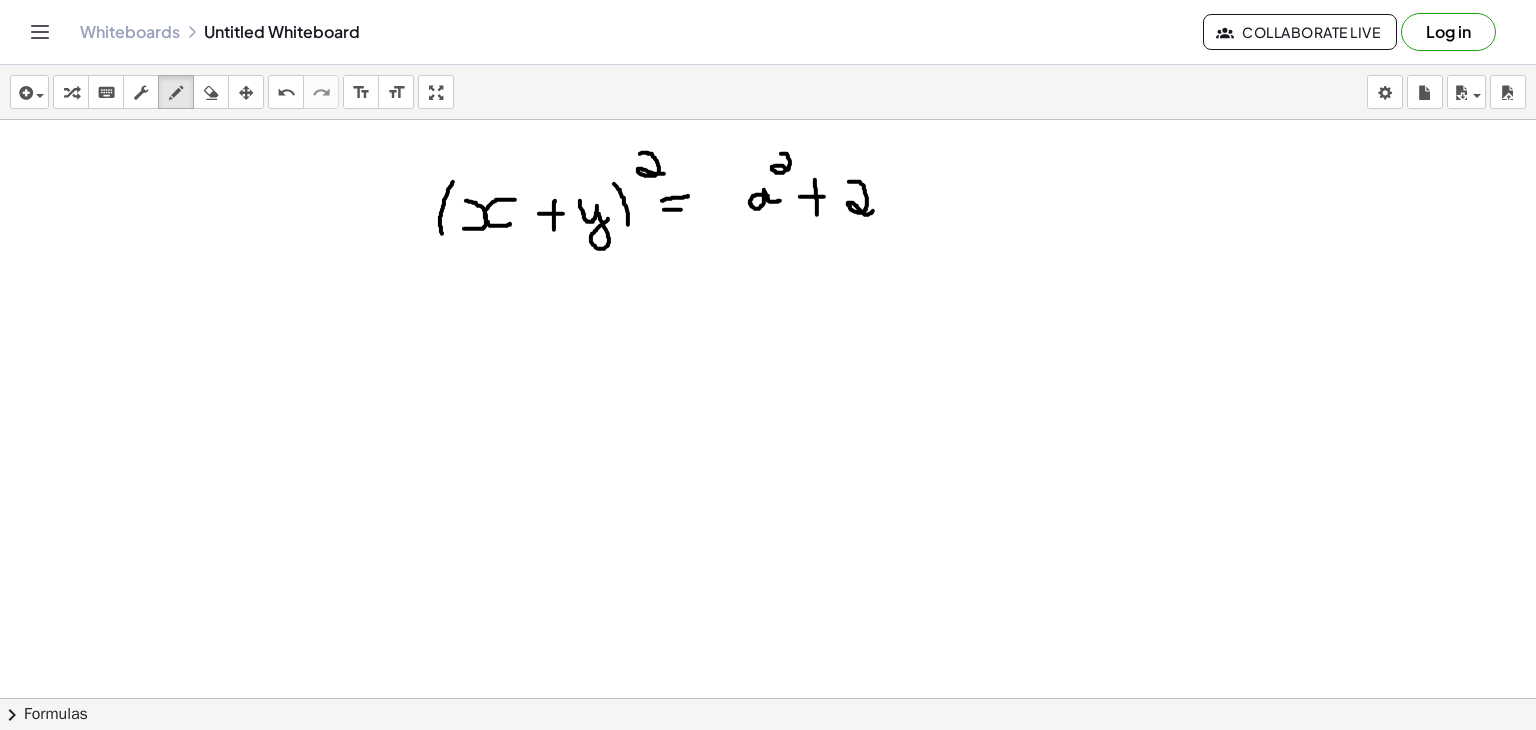 drag, startPoint x: 849, startPoint y: 181, endPoint x: 874, endPoint y: 209, distance: 37.536648 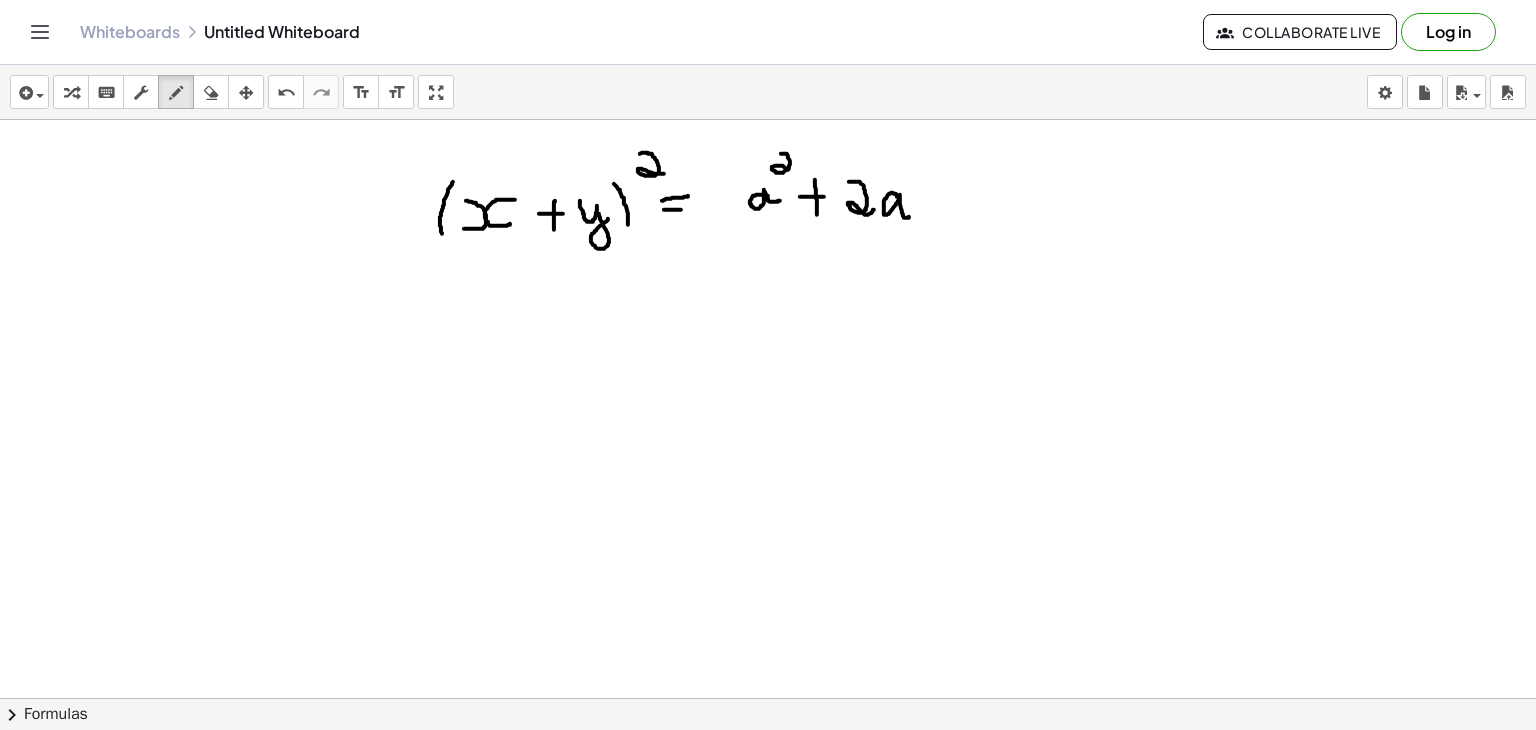 drag, startPoint x: 900, startPoint y: 198, endPoint x: 909, endPoint y: 216, distance: 20.12461 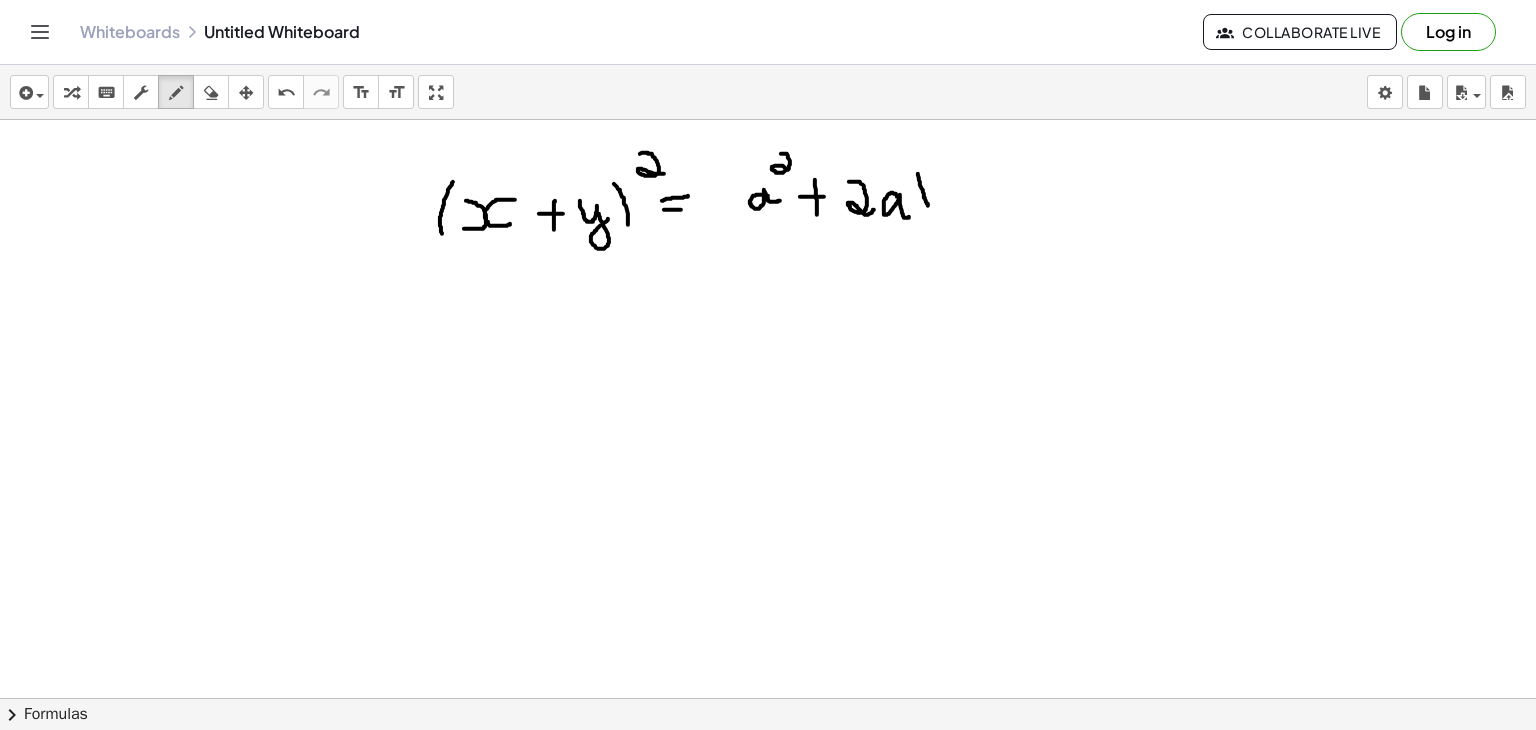 drag, startPoint x: 918, startPoint y: 173, endPoint x: 928, endPoint y: 207, distance: 35.44009 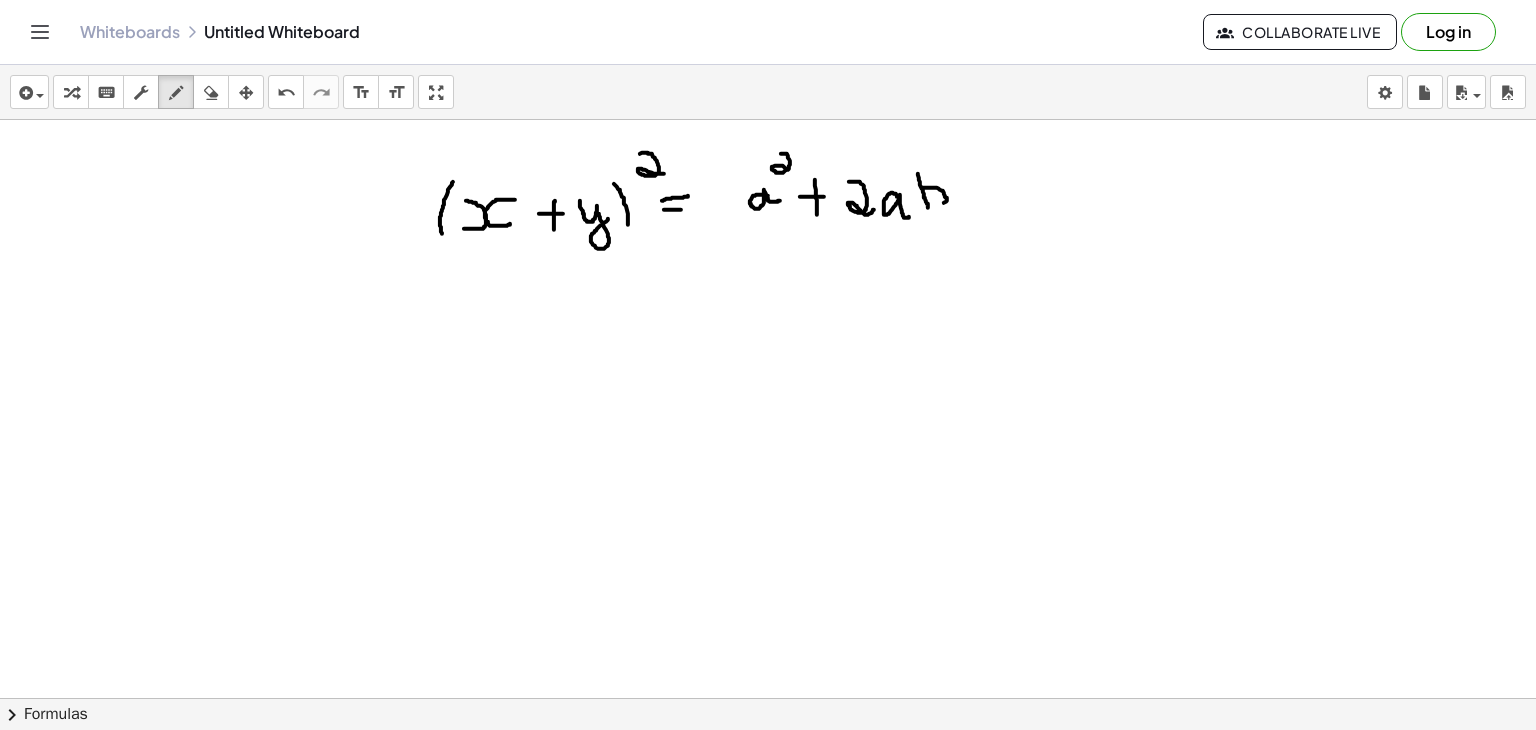 drag, startPoint x: 922, startPoint y: 187, endPoint x: 928, endPoint y: 205, distance: 18.973665 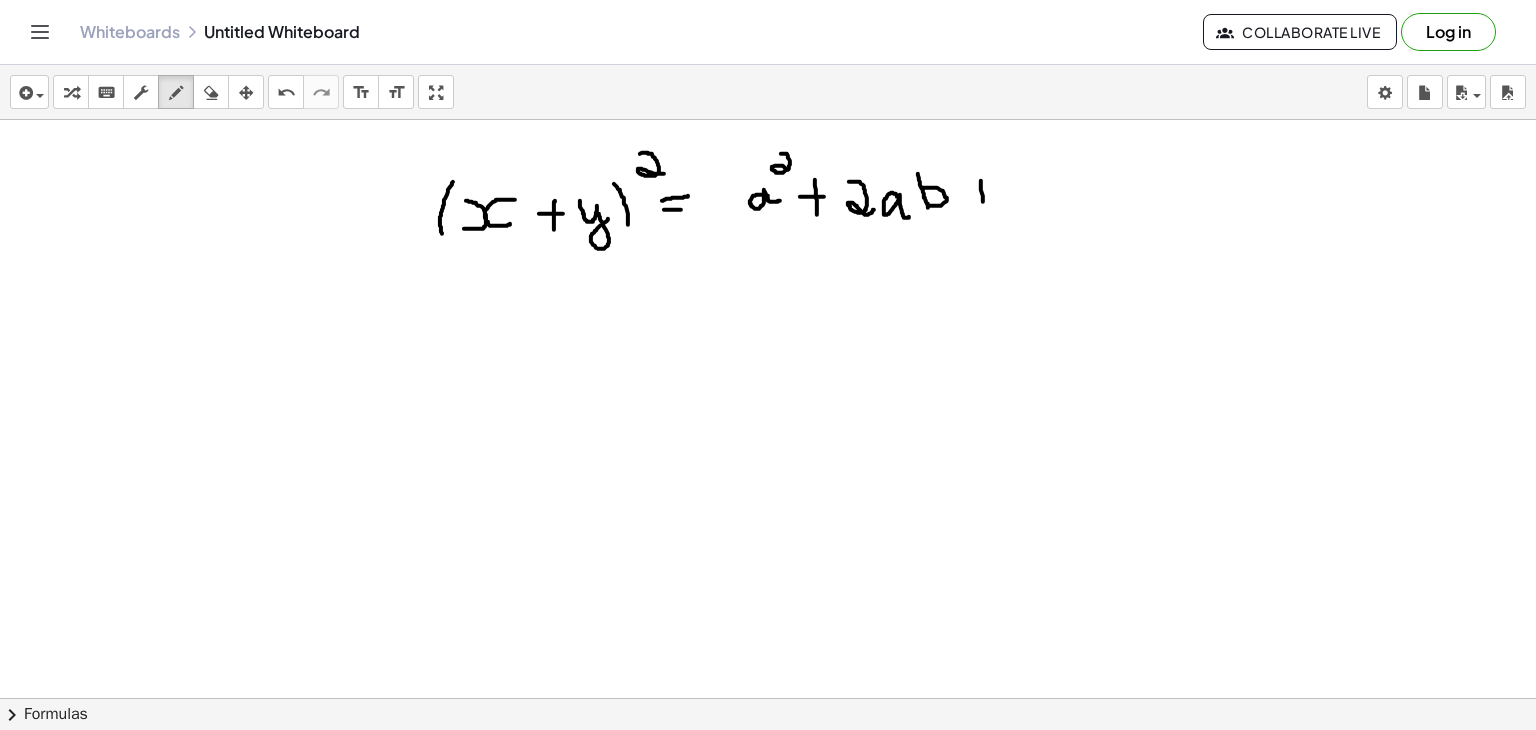 drag, startPoint x: 981, startPoint y: 180, endPoint x: 983, endPoint y: 208, distance: 28.071337 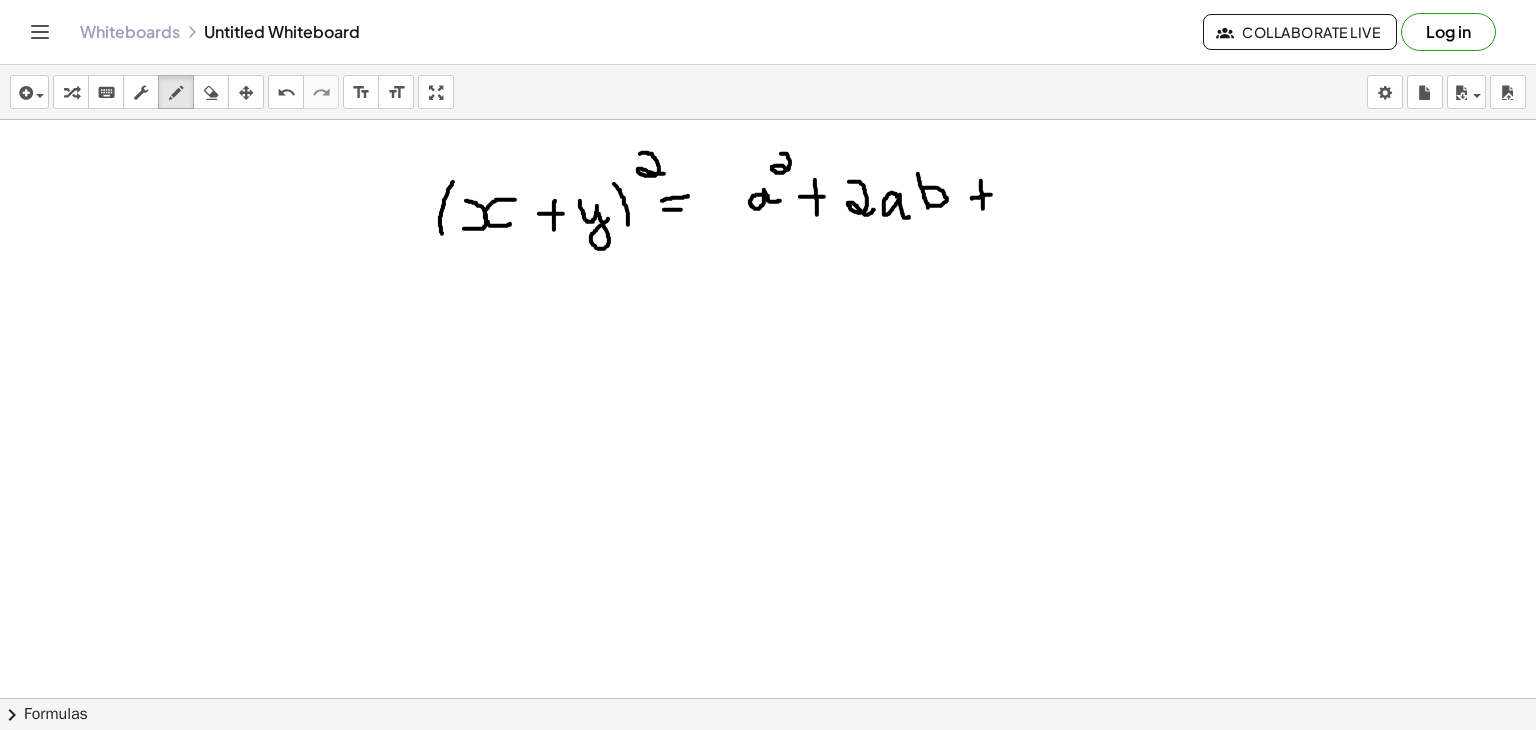 drag, startPoint x: 972, startPoint y: 198, endPoint x: 995, endPoint y: 194, distance: 23.345236 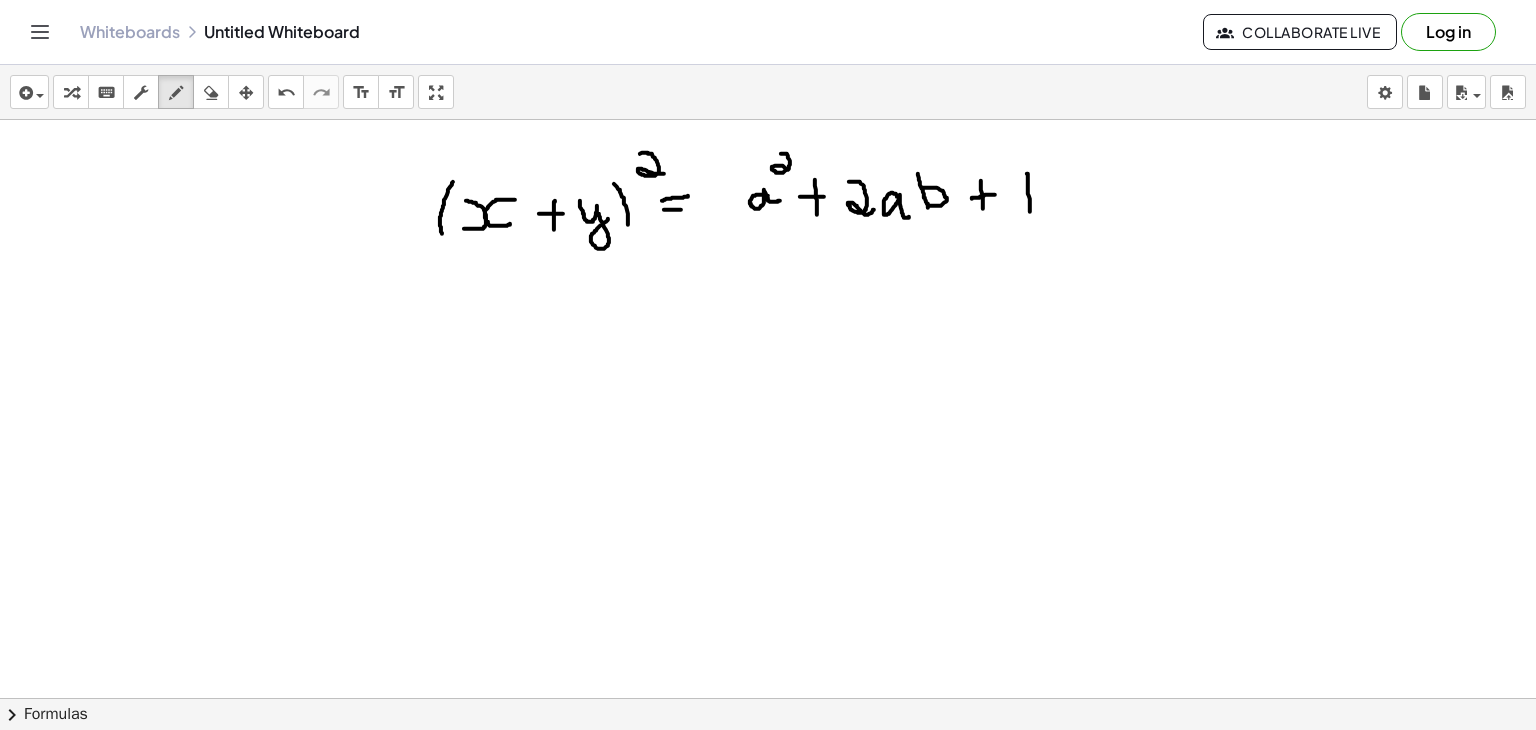 drag, startPoint x: 1027, startPoint y: 173, endPoint x: 1030, endPoint y: 213, distance: 40.112343 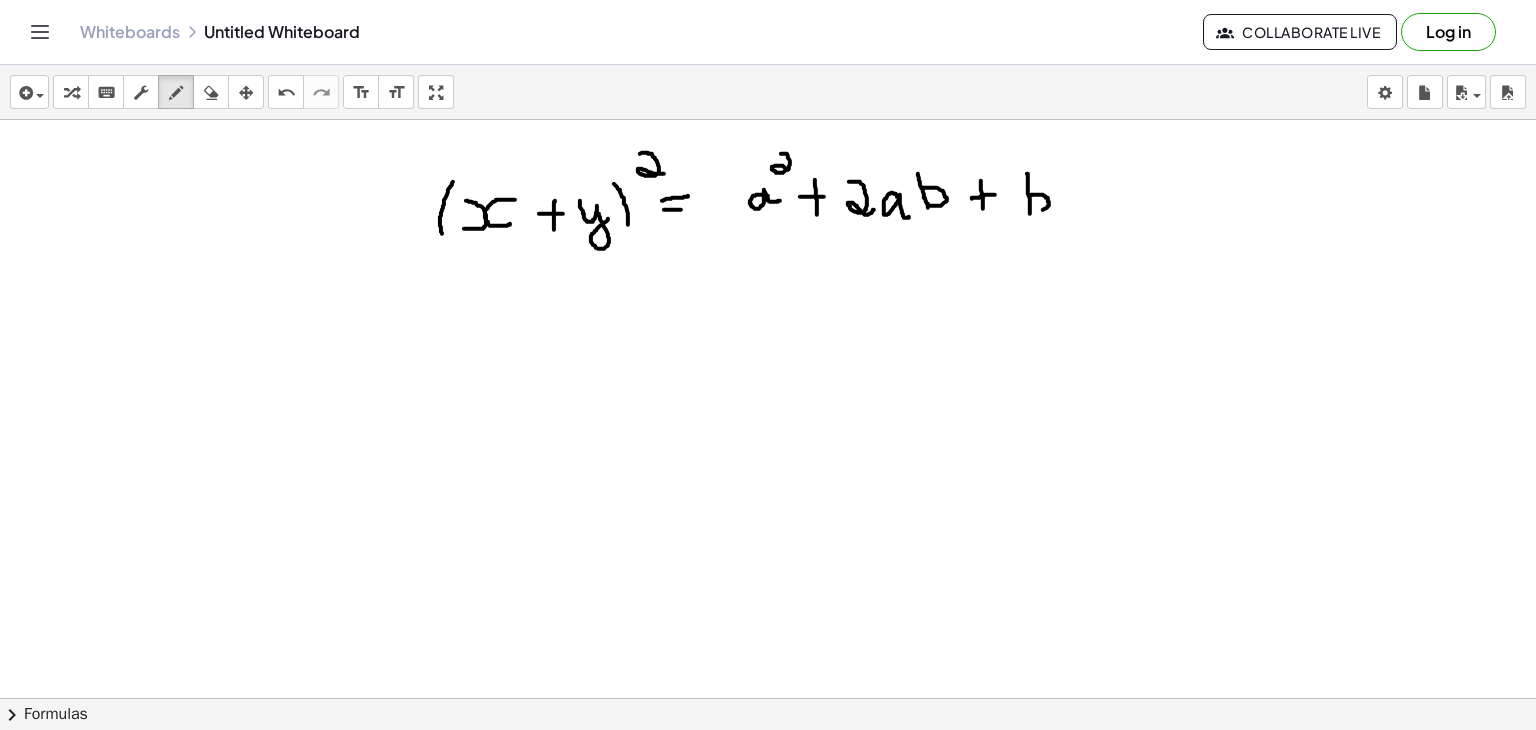 drag, startPoint x: 1030, startPoint y: 195, endPoint x: 1022, endPoint y: 216, distance: 22.472204 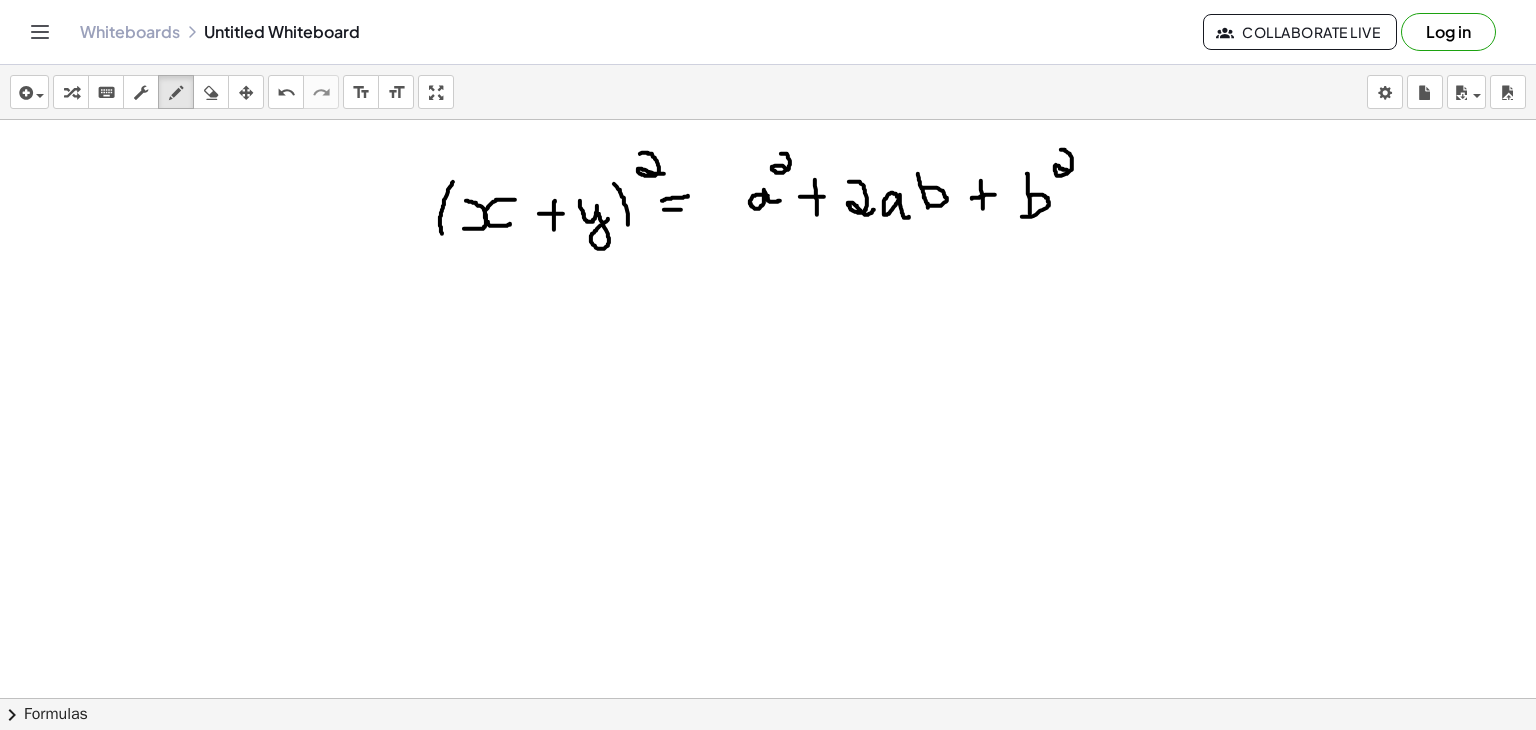 drag, startPoint x: 1061, startPoint y: 149, endPoint x: 1080, endPoint y: 167, distance: 26.172504 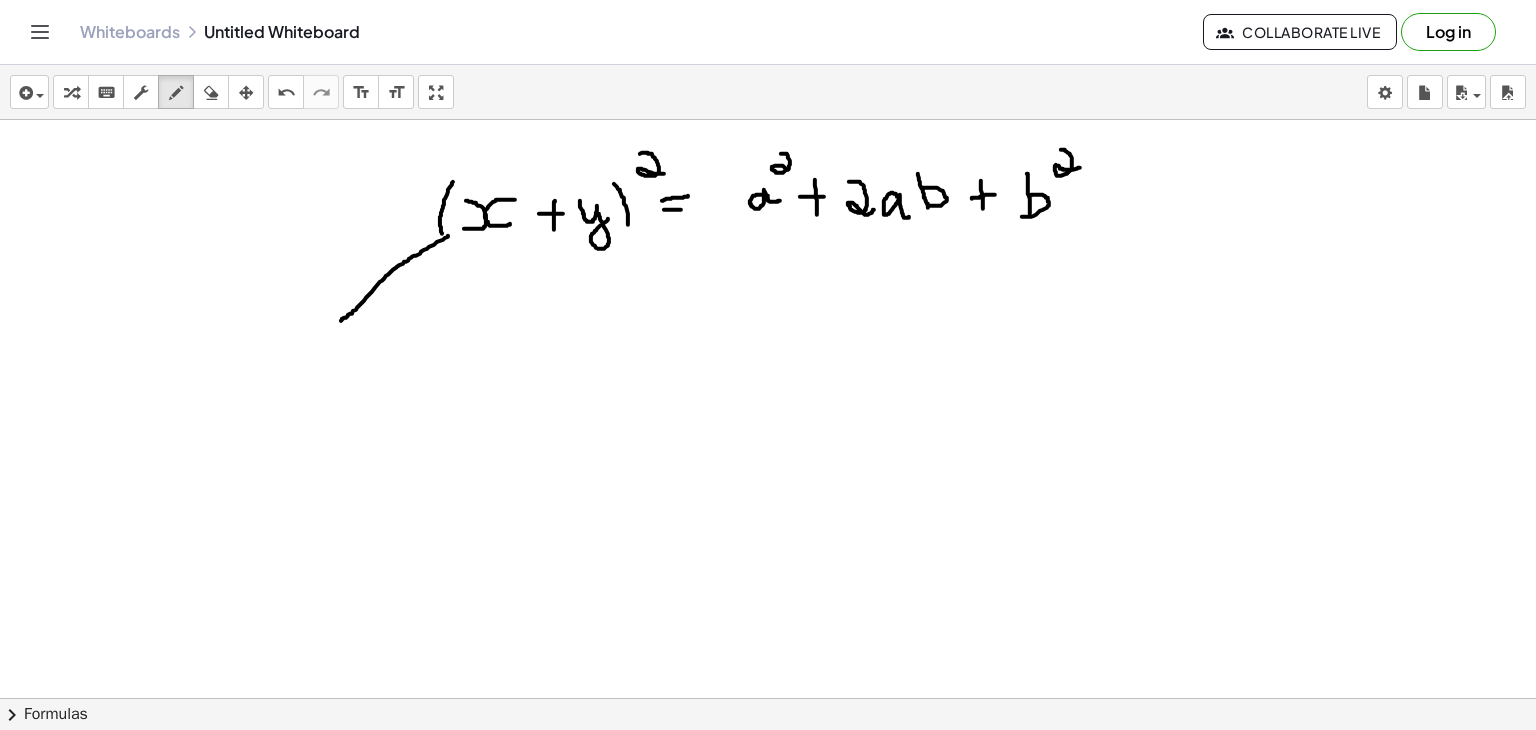 drag, startPoint x: 448, startPoint y: 235, endPoint x: 341, endPoint y: 321, distance: 137.2771 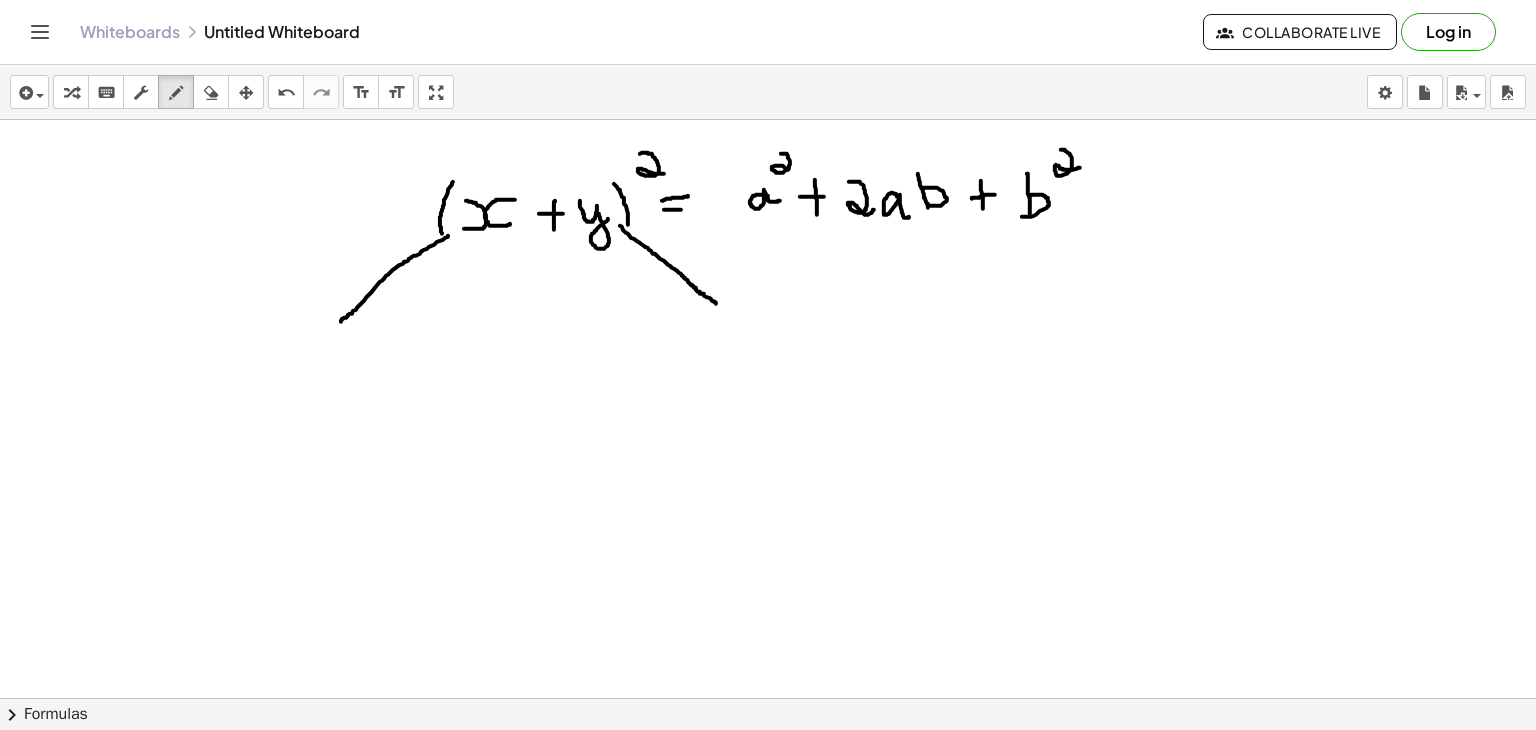 drag, startPoint x: 620, startPoint y: 225, endPoint x: 717, endPoint y: 304, distance: 125.09996 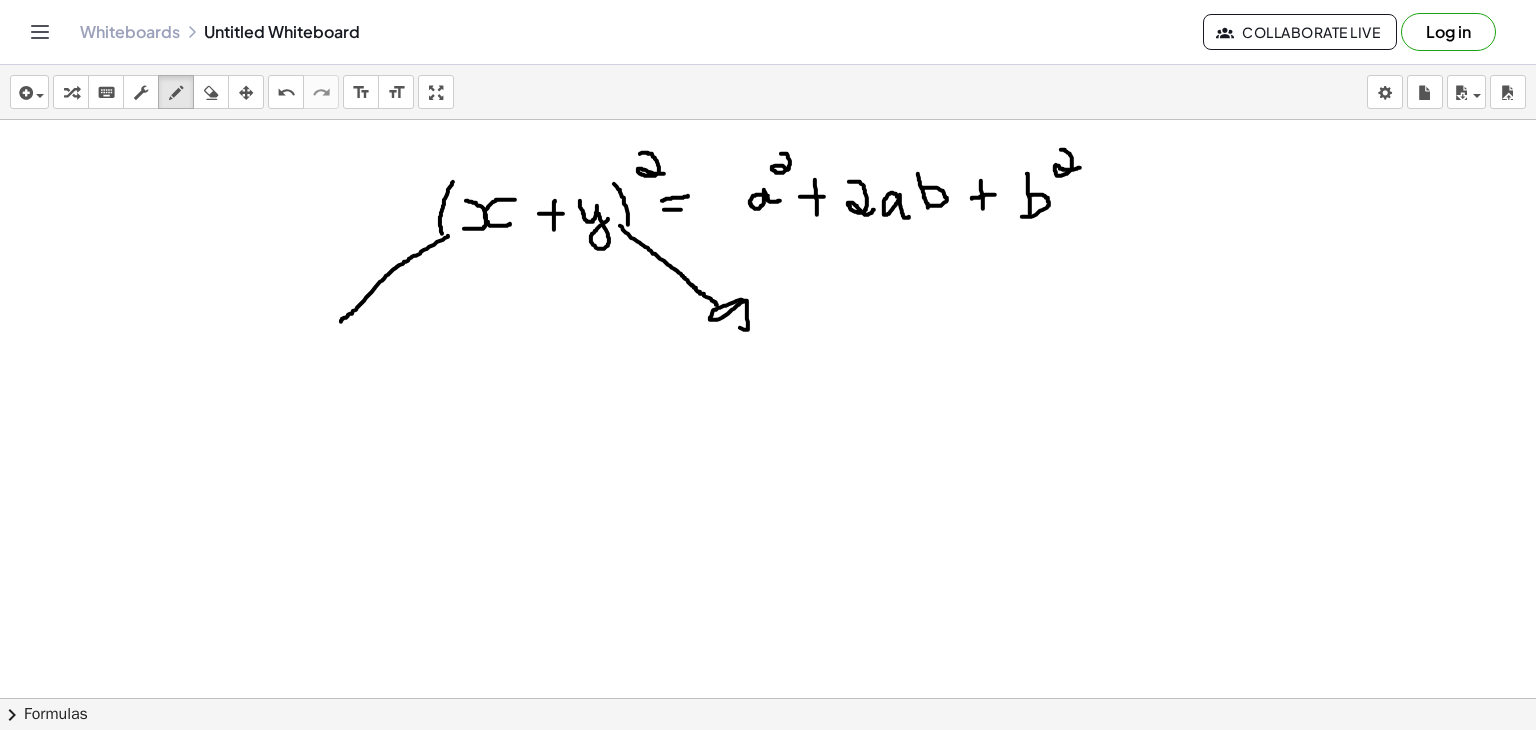 drag, startPoint x: 742, startPoint y: 299, endPoint x: 705, endPoint y: 307, distance: 37.85499 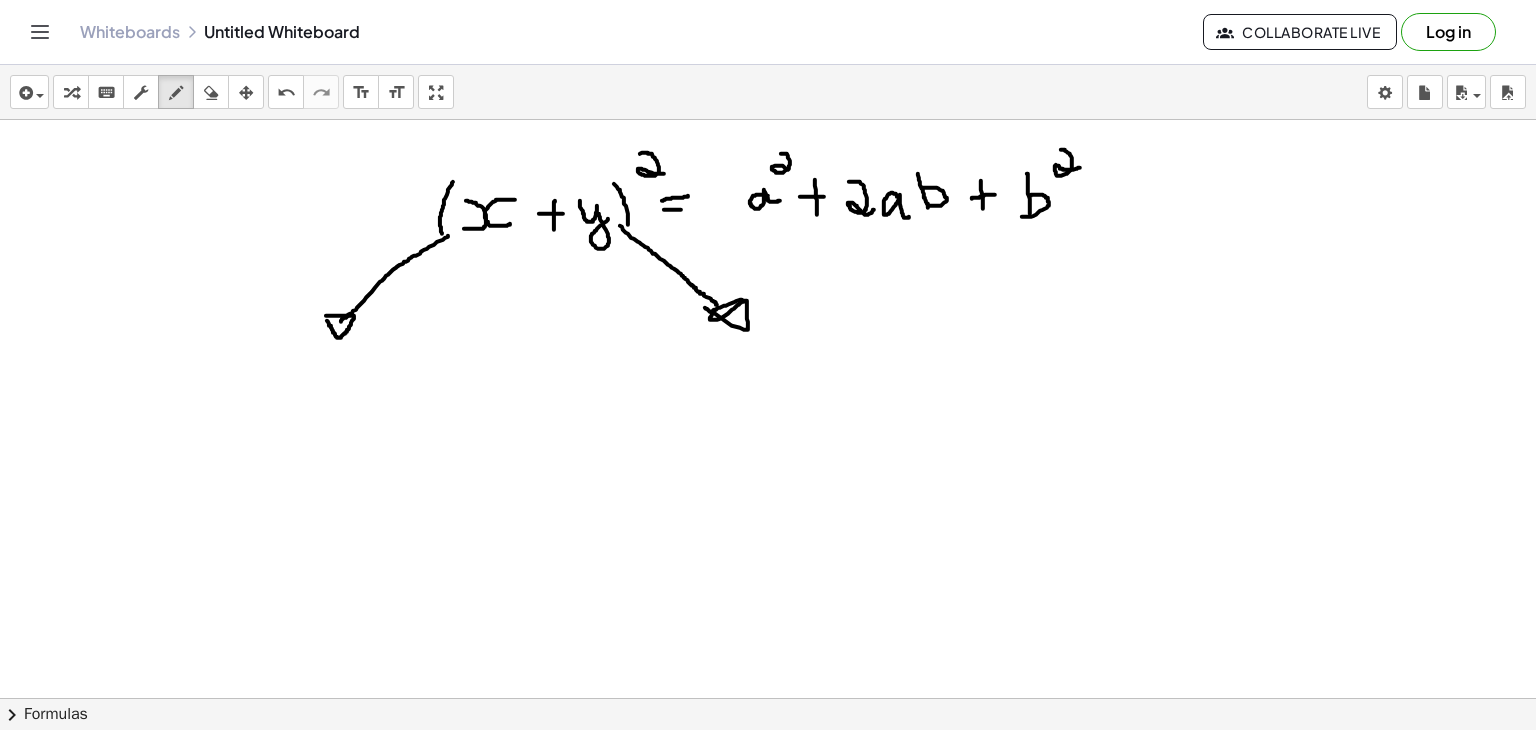 click at bounding box center [768, 743] 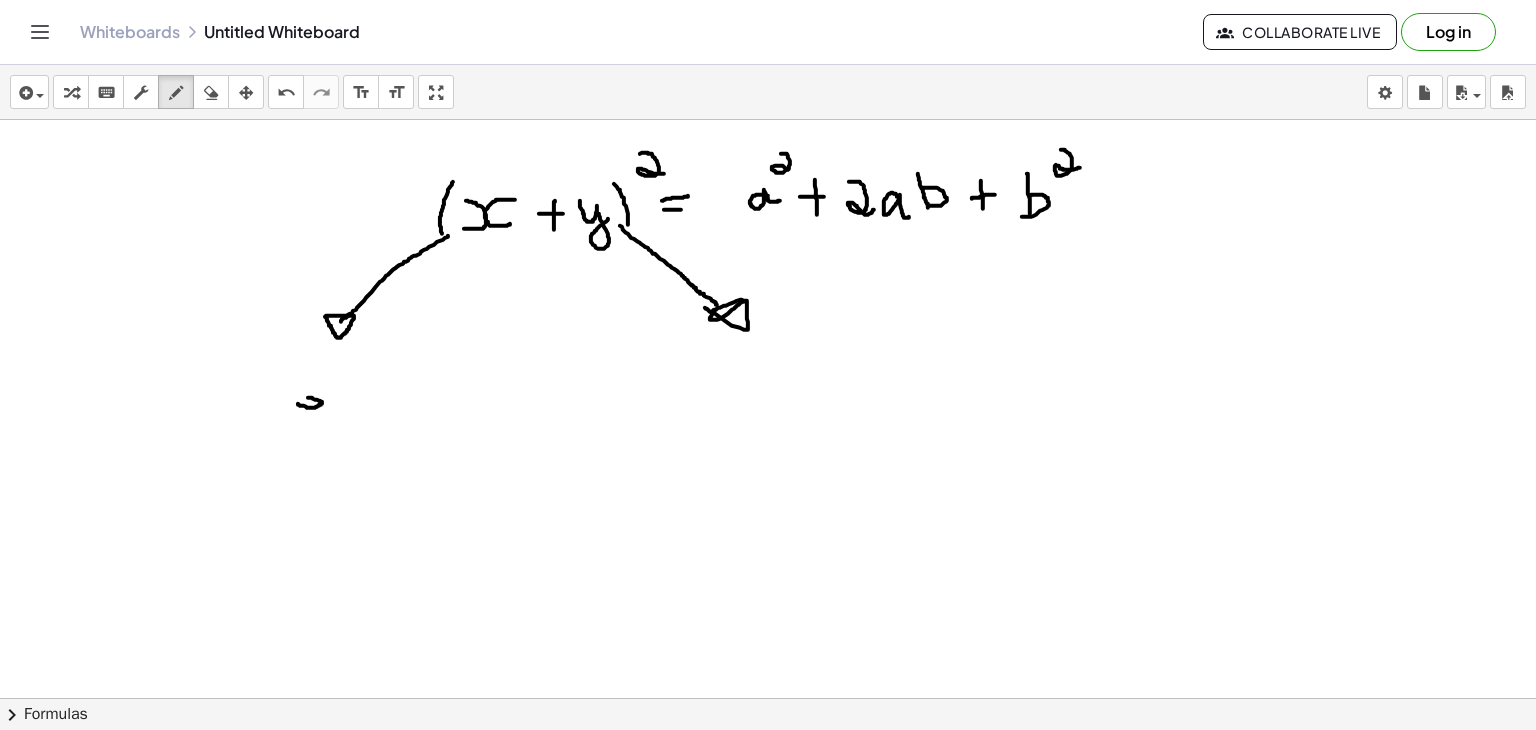 click at bounding box center (768, 743) 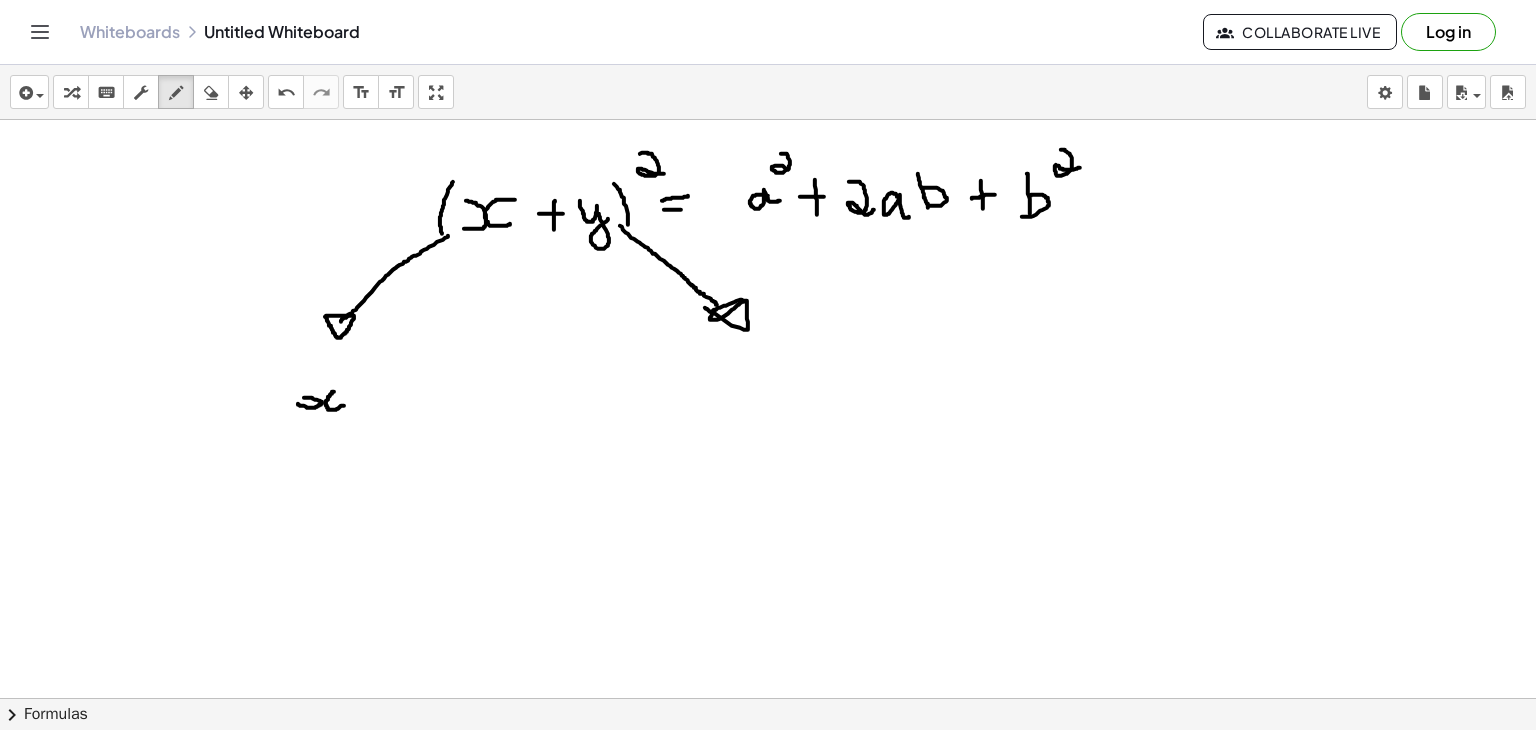drag, startPoint x: 334, startPoint y: 391, endPoint x: 346, endPoint y: 403, distance: 16.970562 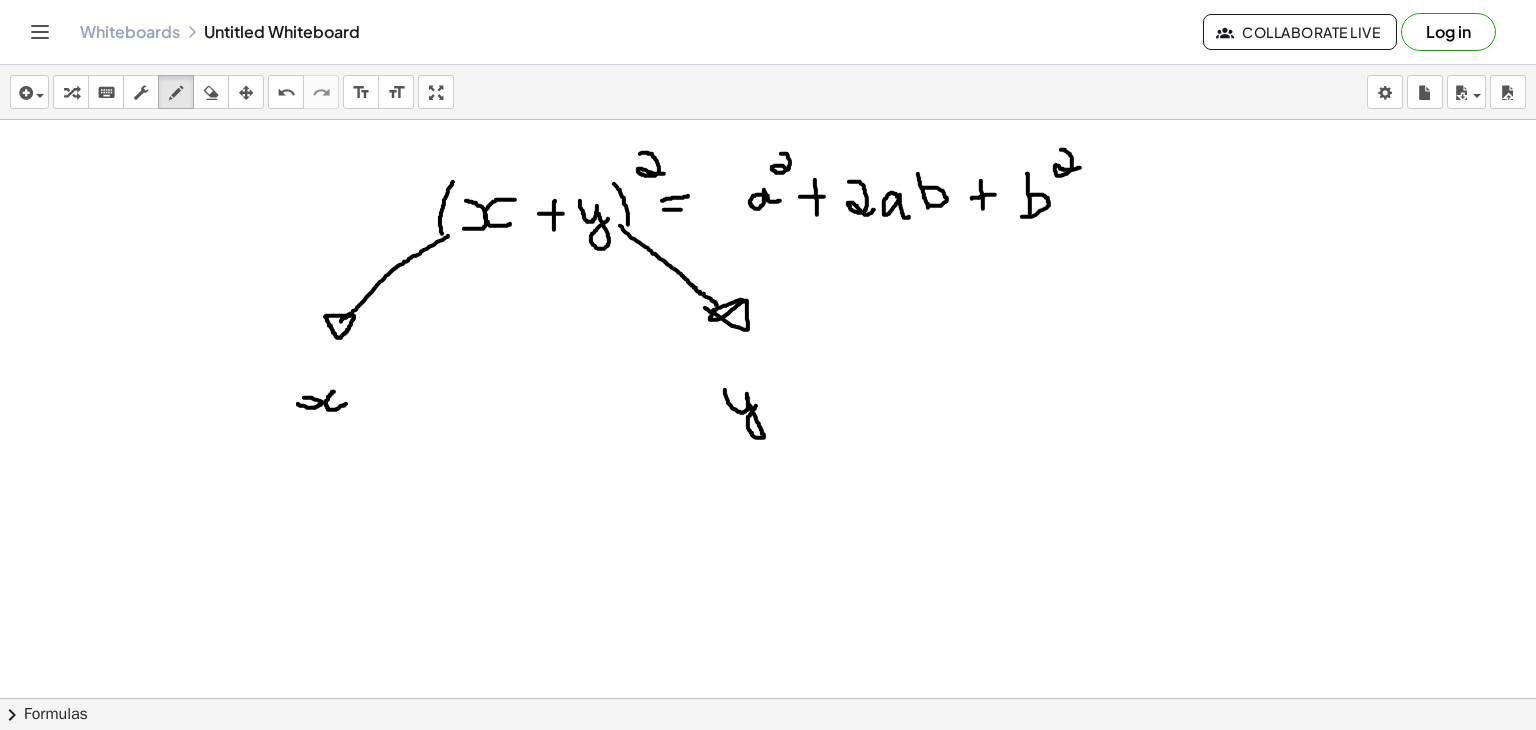 drag, startPoint x: 725, startPoint y: 389, endPoint x: 760, endPoint y: 397, distance: 35.902645 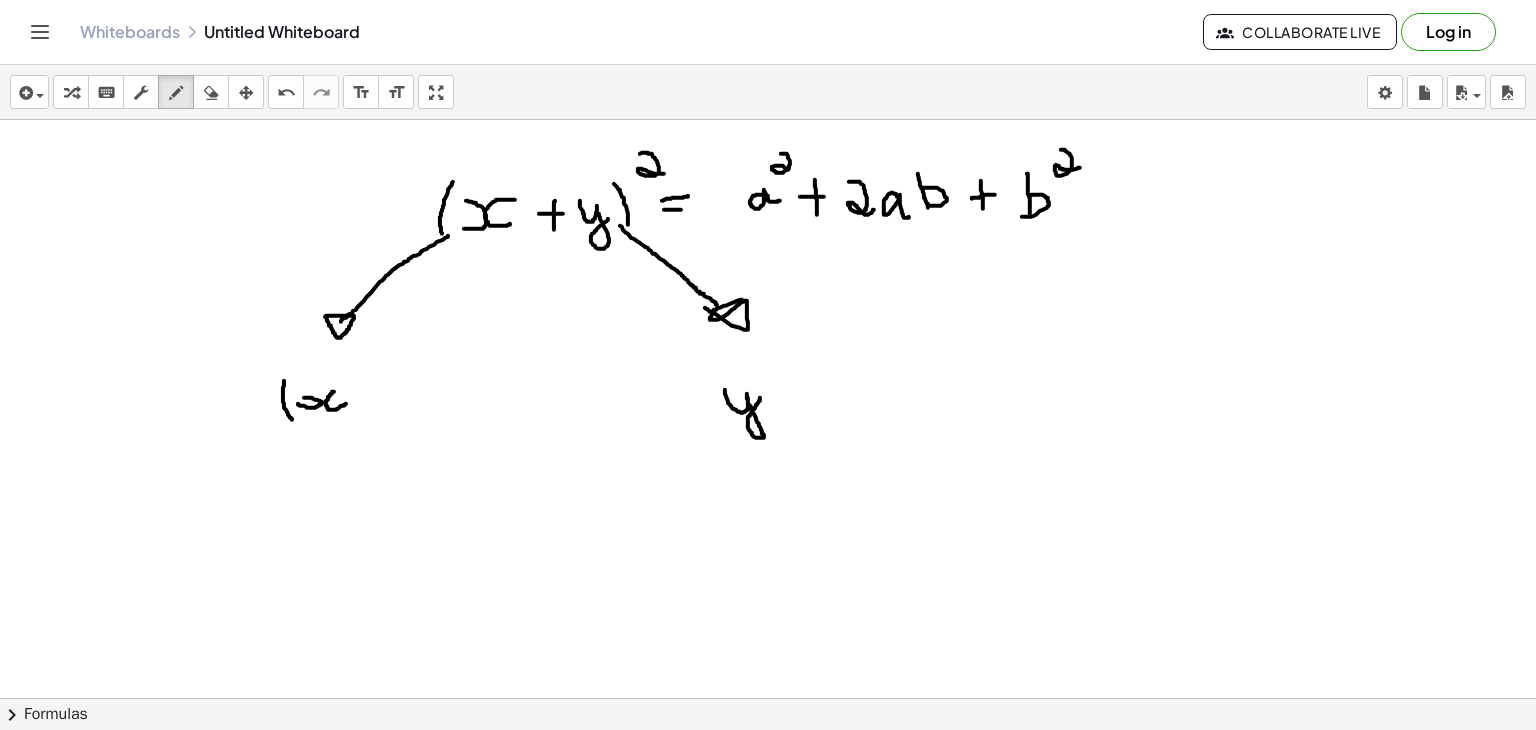 drag, startPoint x: 284, startPoint y: 380, endPoint x: 292, endPoint y: 421, distance: 41.773197 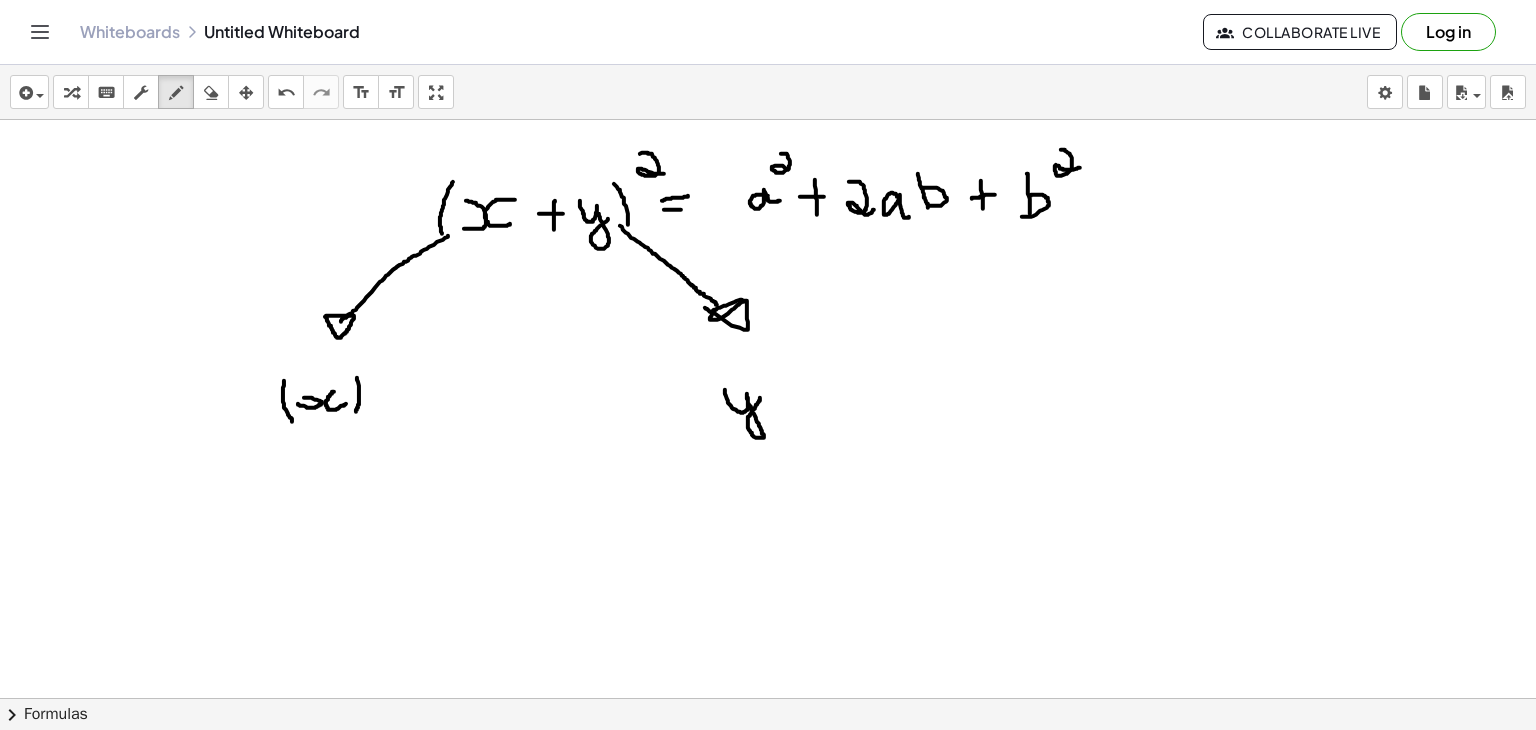 drag, startPoint x: 357, startPoint y: 377, endPoint x: 356, endPoint y: 411, distance: 34.0147 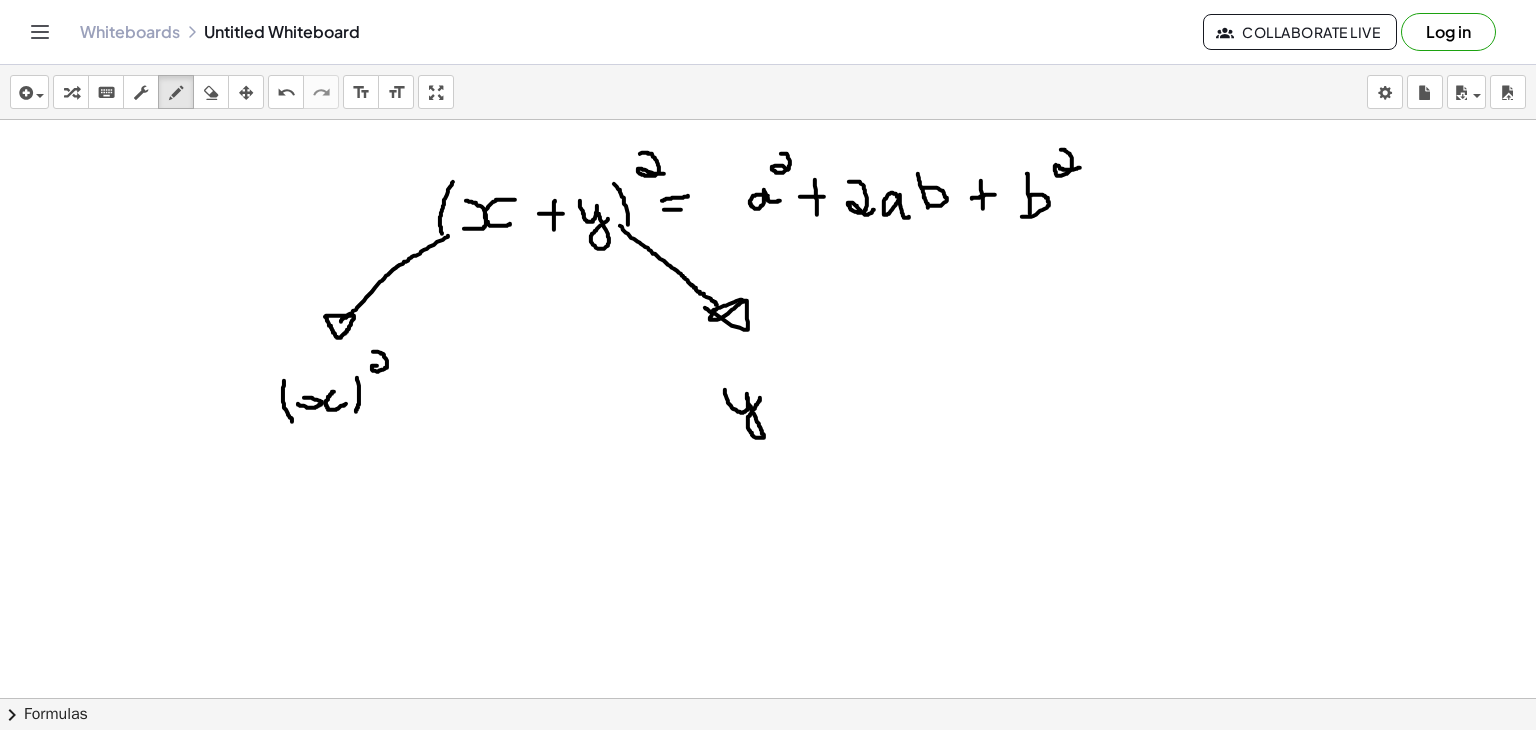drag, startPoint x: 373, startPoint y: 351, endPoint x: 387, endPoint y: 367, distance: 21.260292 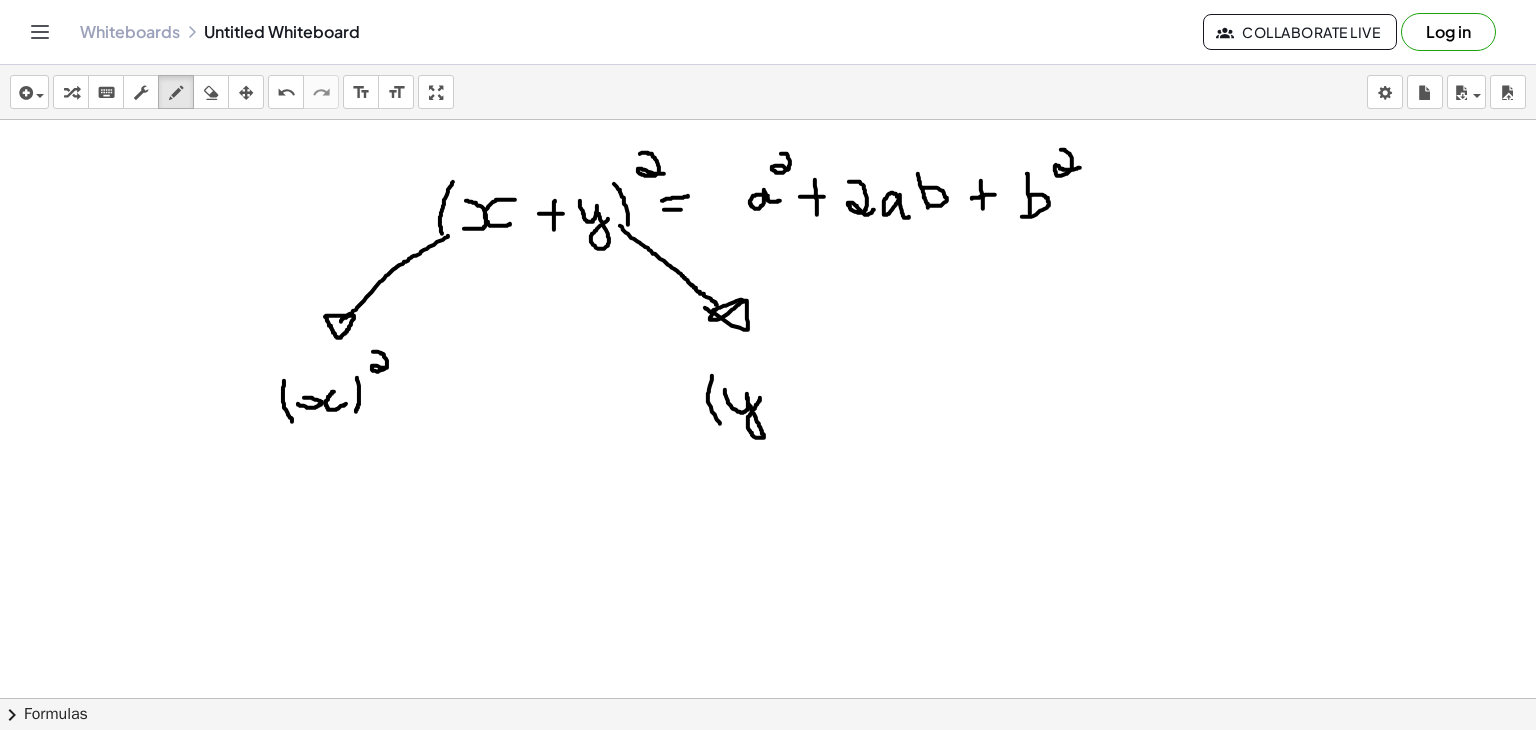 drag, startPoint x: 712, startPoint y: 375, endPoint x: 720, endPoint y: 423, distance: 48.6621 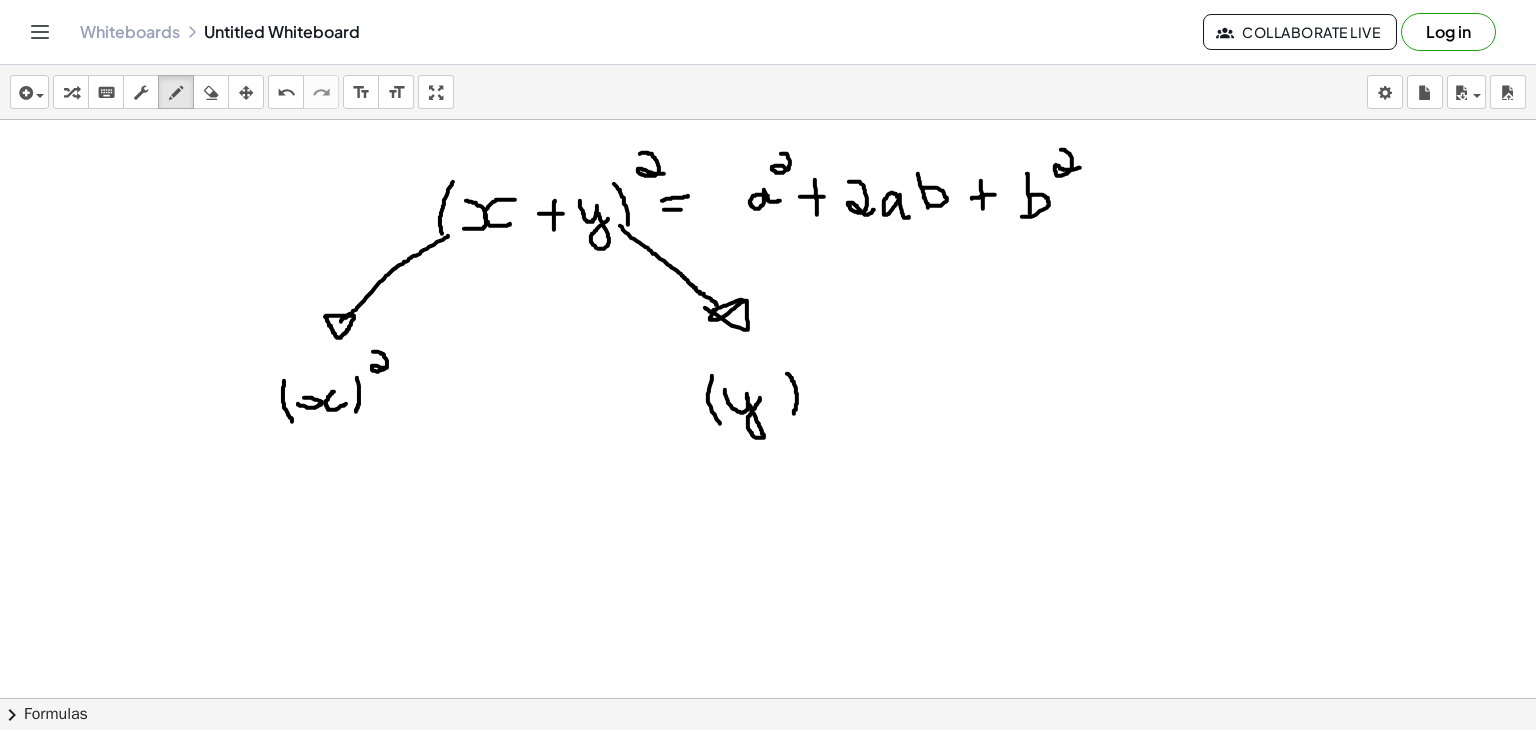 drag, startPoint x: 787, startPoint y: 373, endPoint x: 792, endPoint y: 419, distance: 46.270943 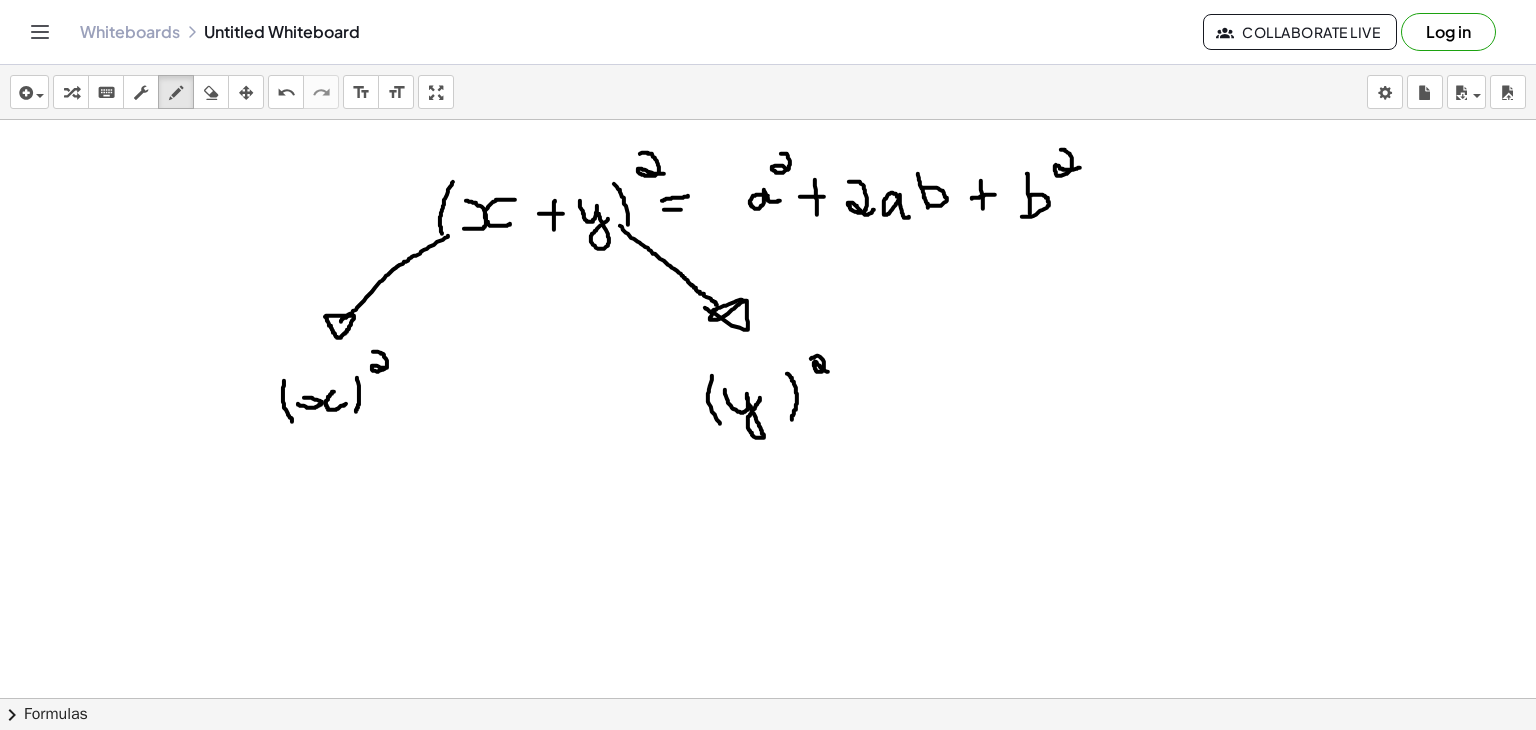 drag, startPoint x: 811, startPoint y: 358, endPoint x: 841, endPoint y: 367, distance: 31.320919 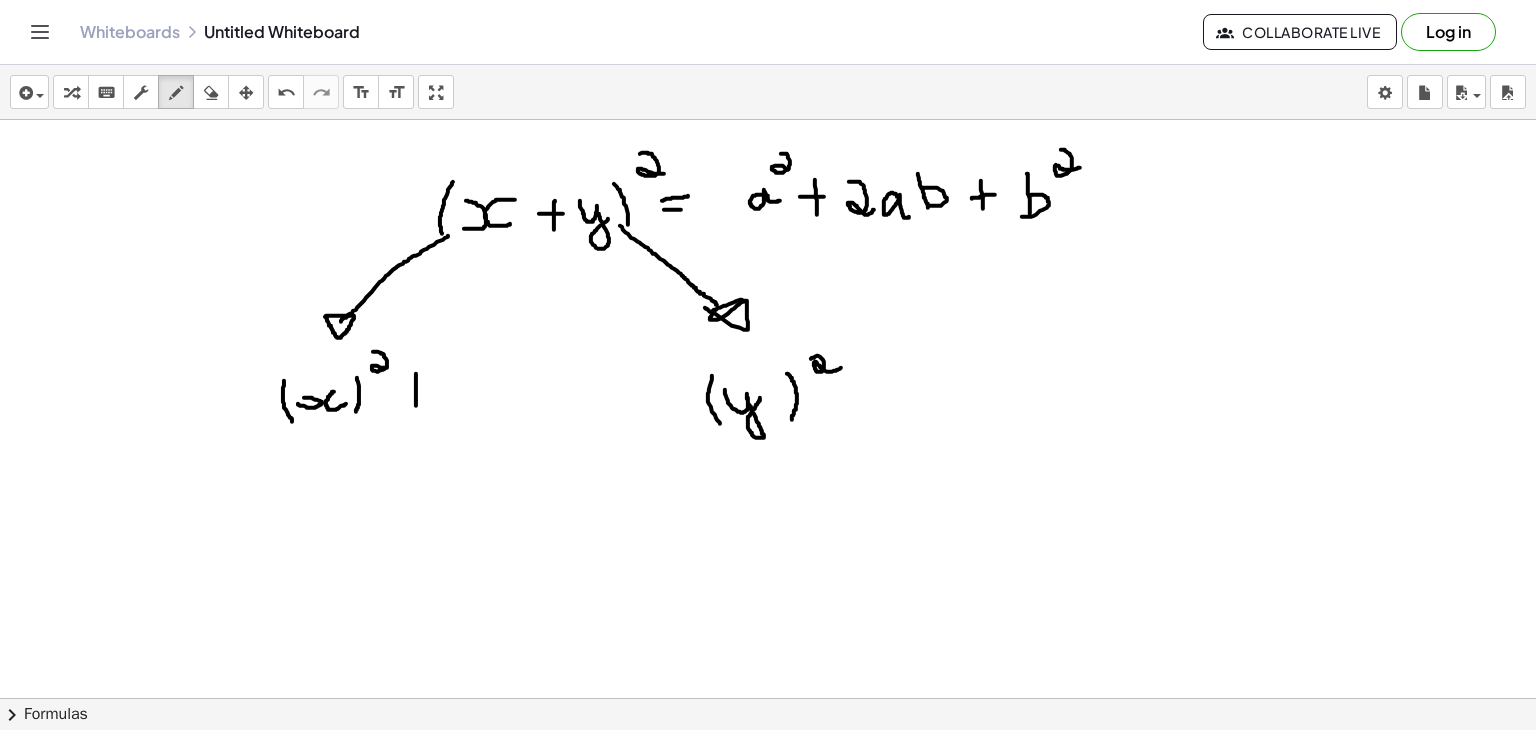 drag, startPoint x: 416, startPoint y: 373, endPoint x: 416, endPoint y: 409, distance: 36 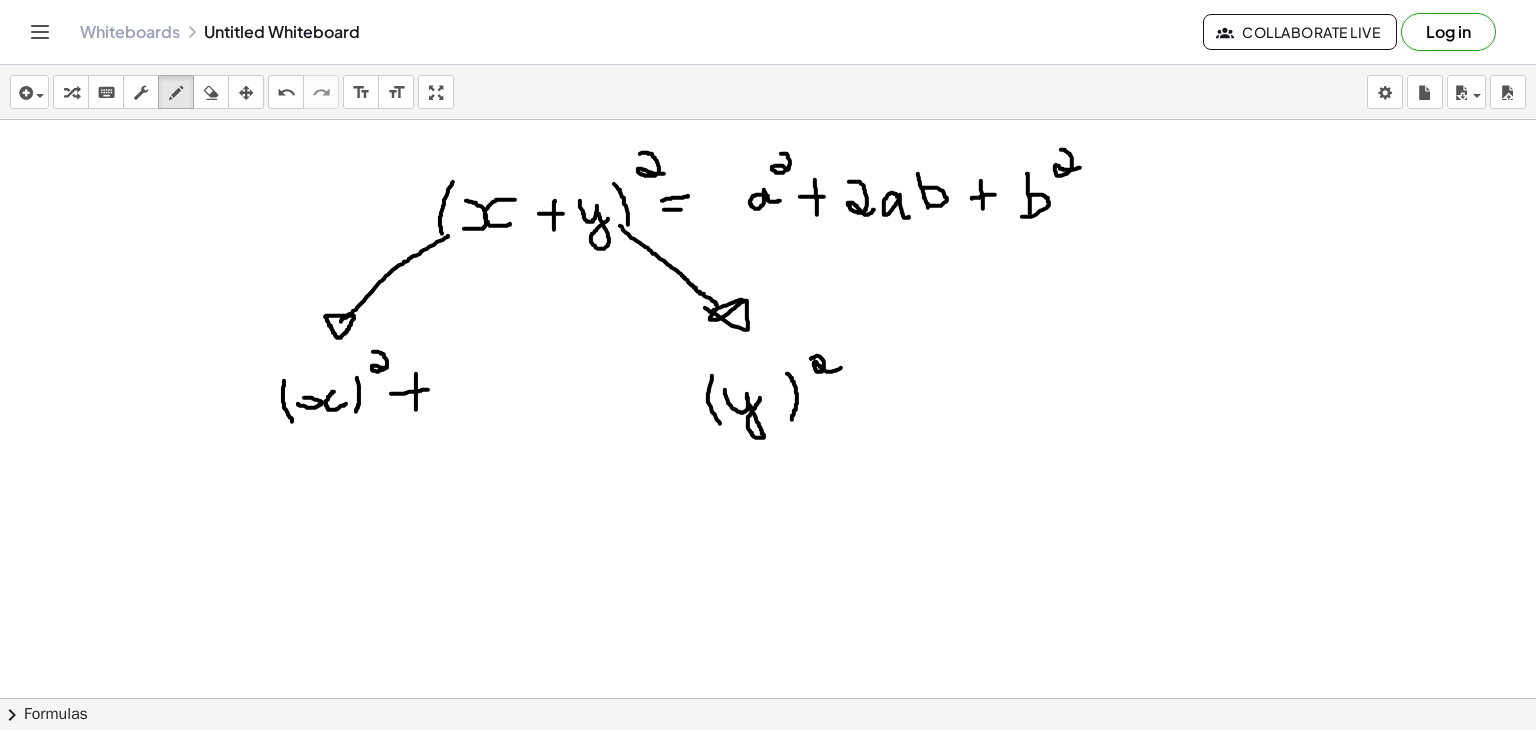 drag, startPoint x: 391, startPoint y: 393, endPoint x: 431, endPoint y: 389, distance: 40.1995 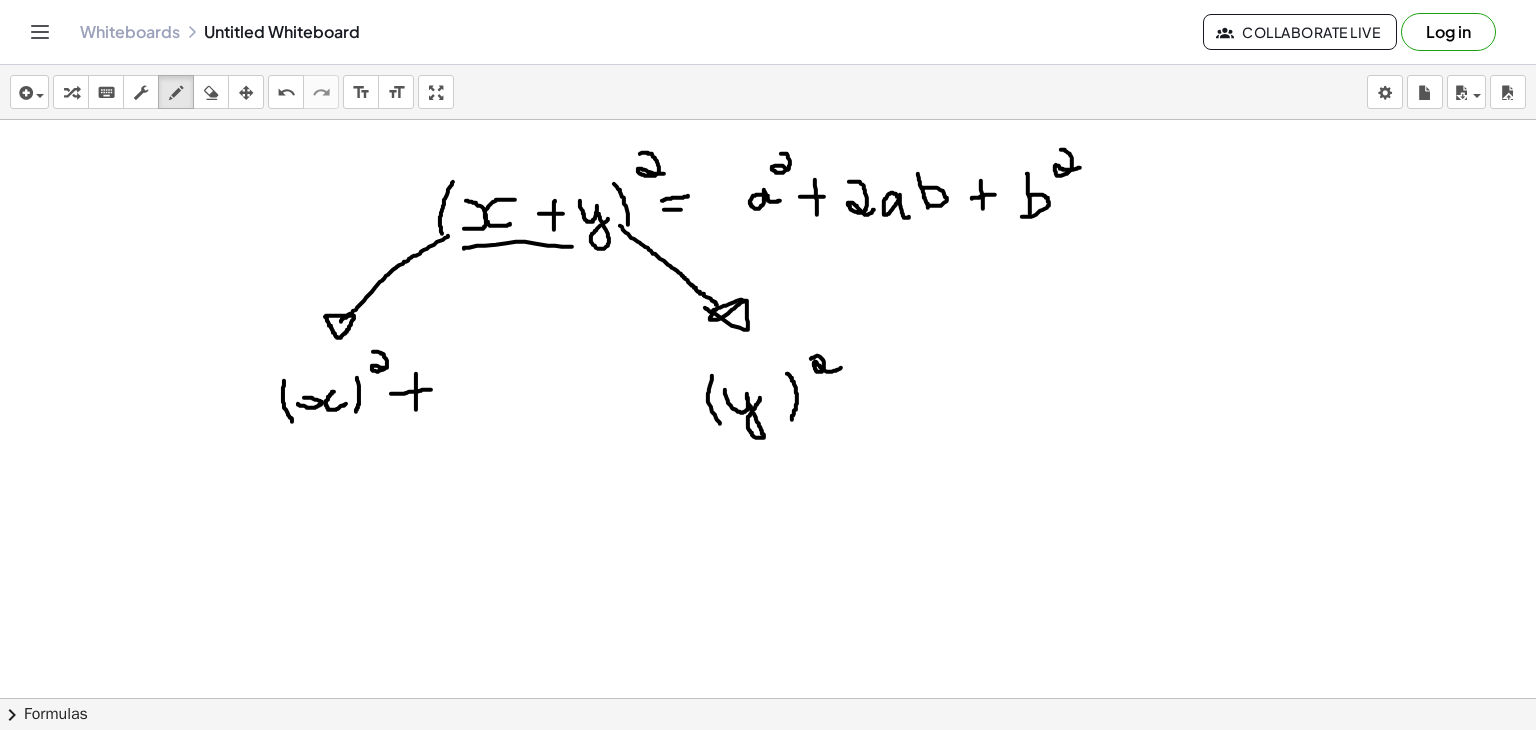 drag, startPoint x: 464, startPoint y: 248, endPoint x: 576, endPoint y: 245, distance: 112.04017 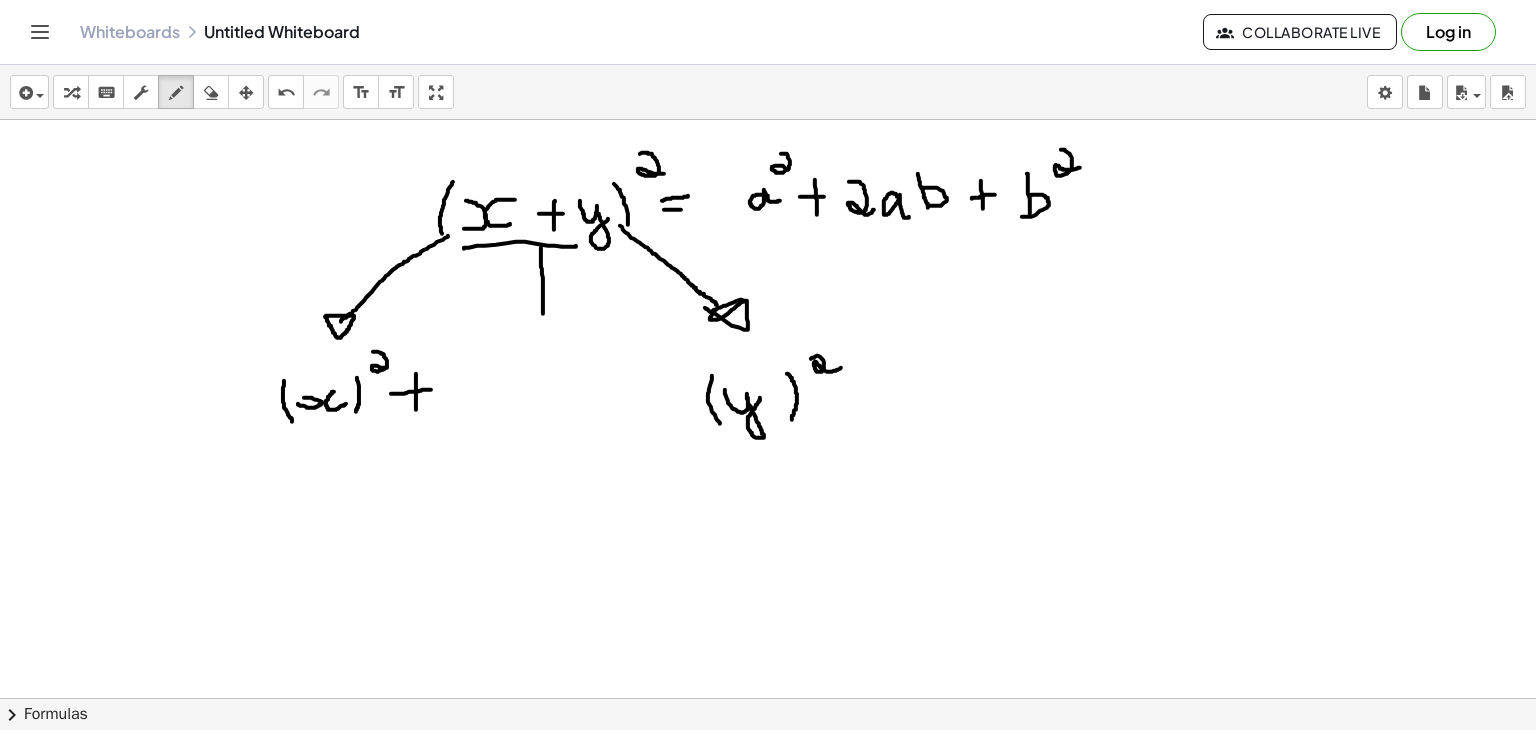 drag, startPoint x: 541, startPoint y: 247, endPoint x: 543, endPoint y: 319, distance: 72.02777 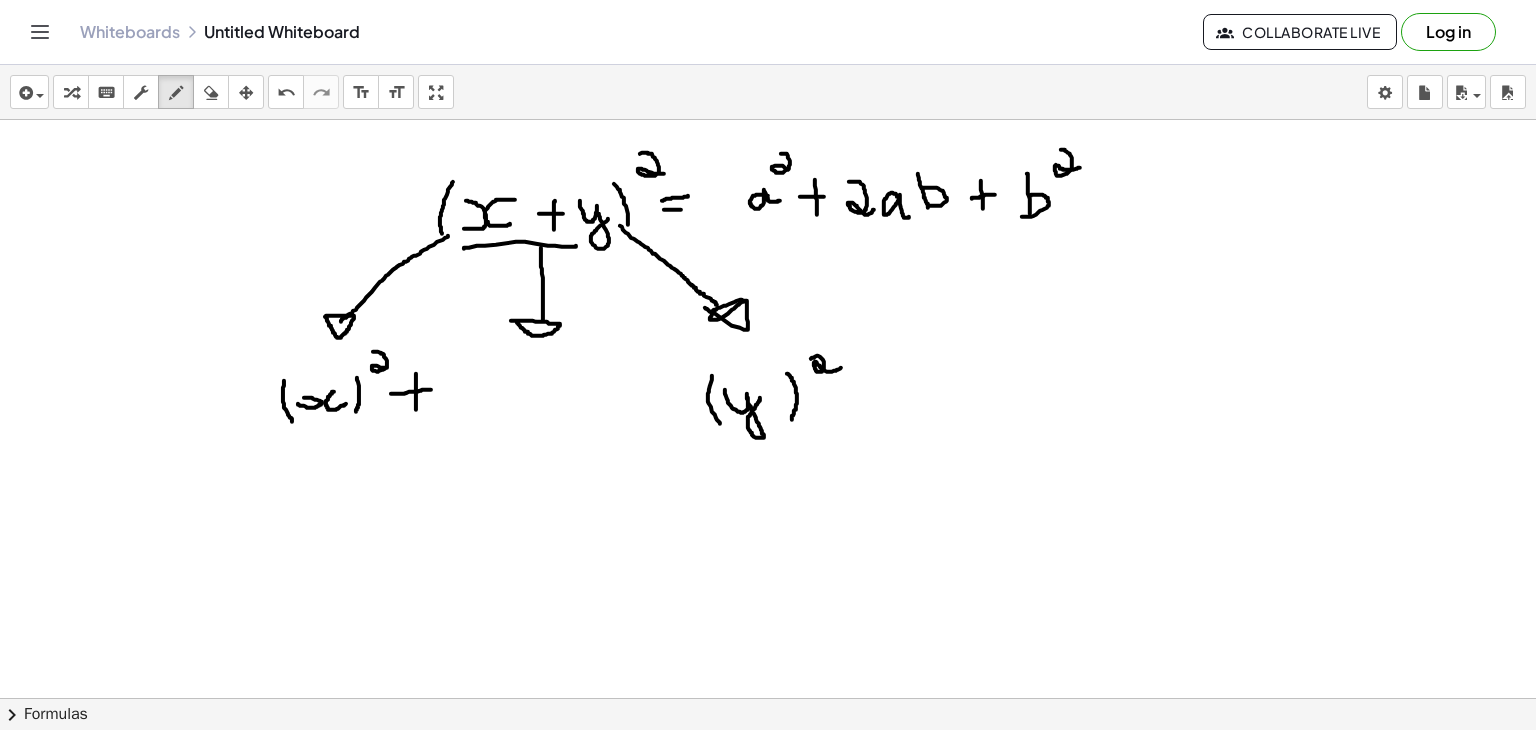 click at bounding box center (768, 743) 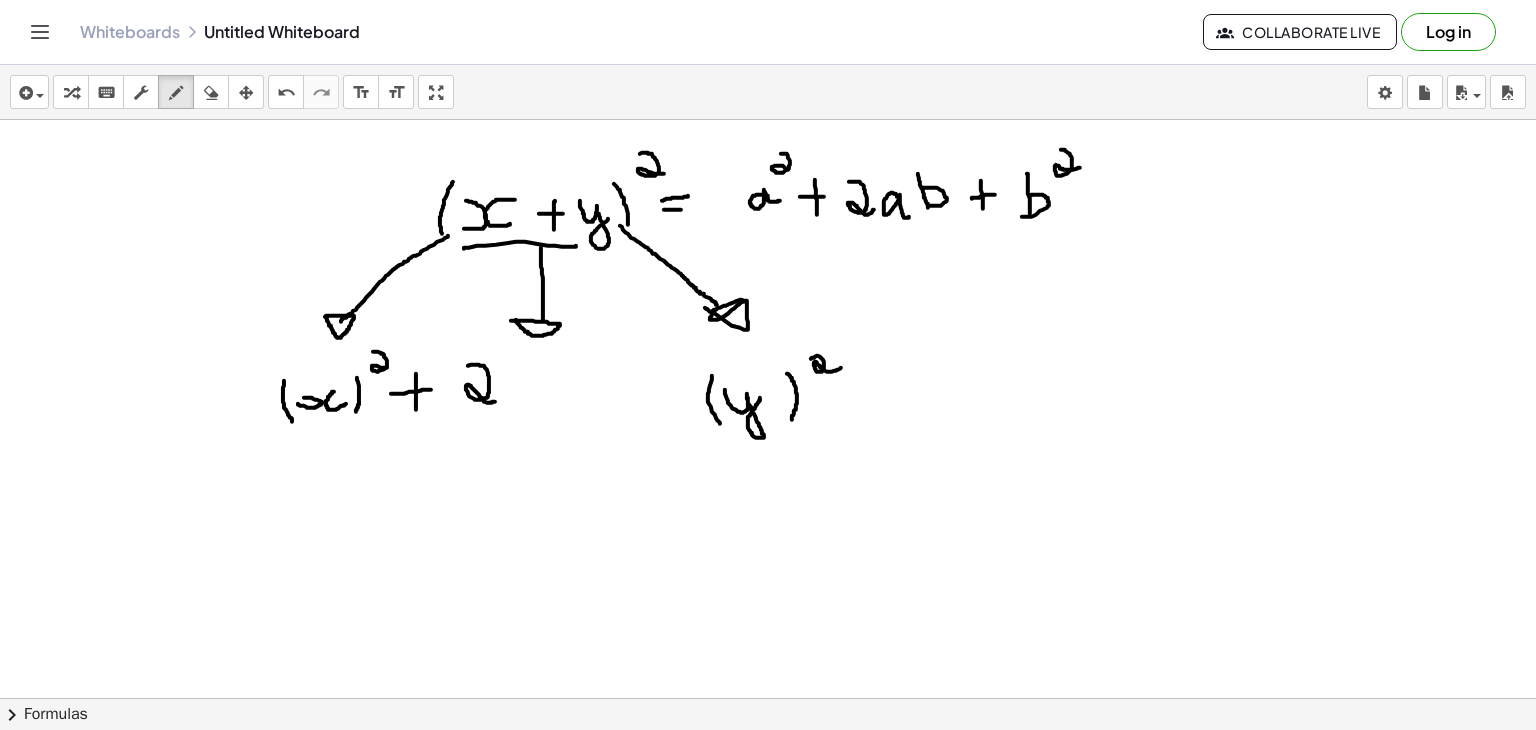 drag, startPoint x: 468, startPoint y: 365, endPoint x: 499, endPoint y: 399, distance: 46.010868 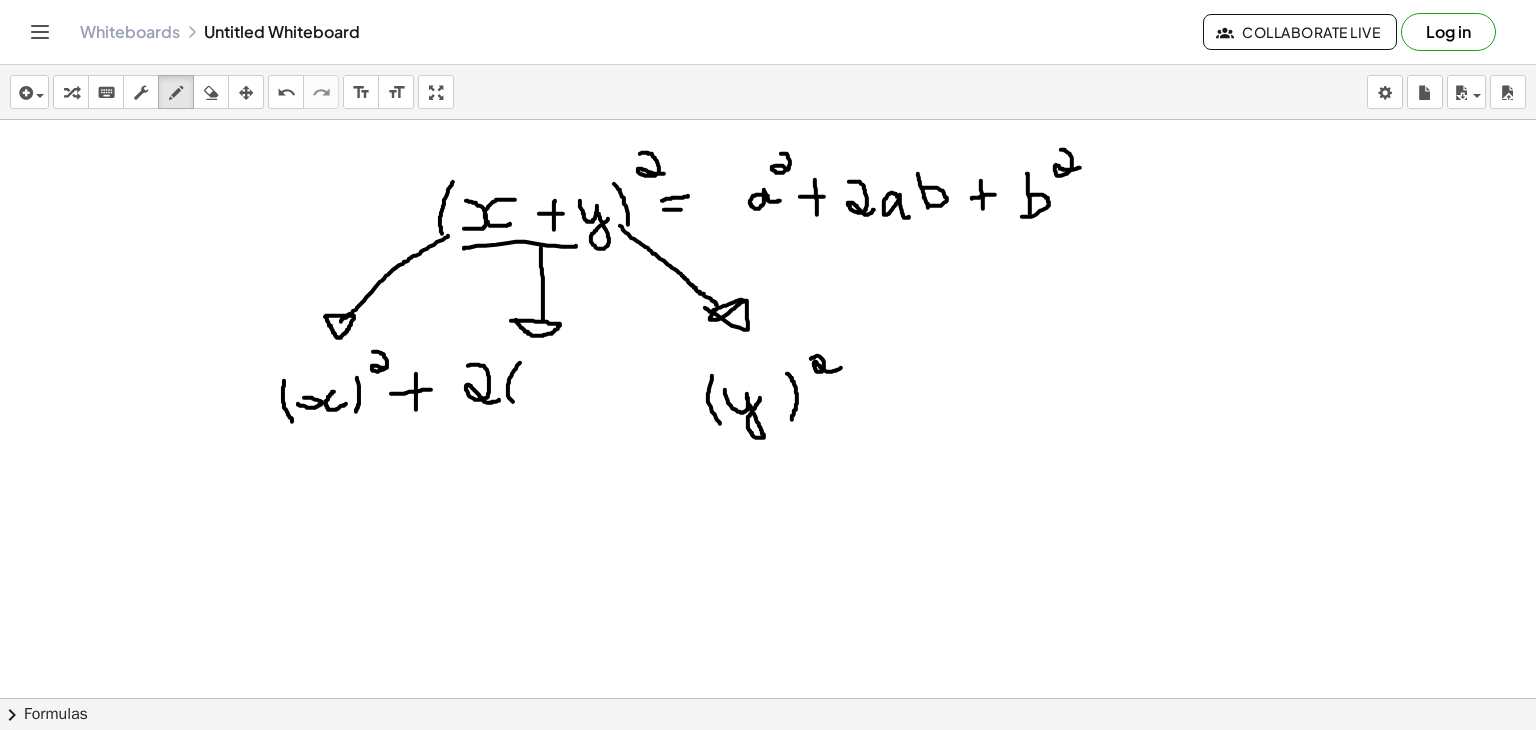 drag, startPoint x: 520, startPoint y: 362, endPoint x: 516, endPoint y: 404, distance: 42.190044 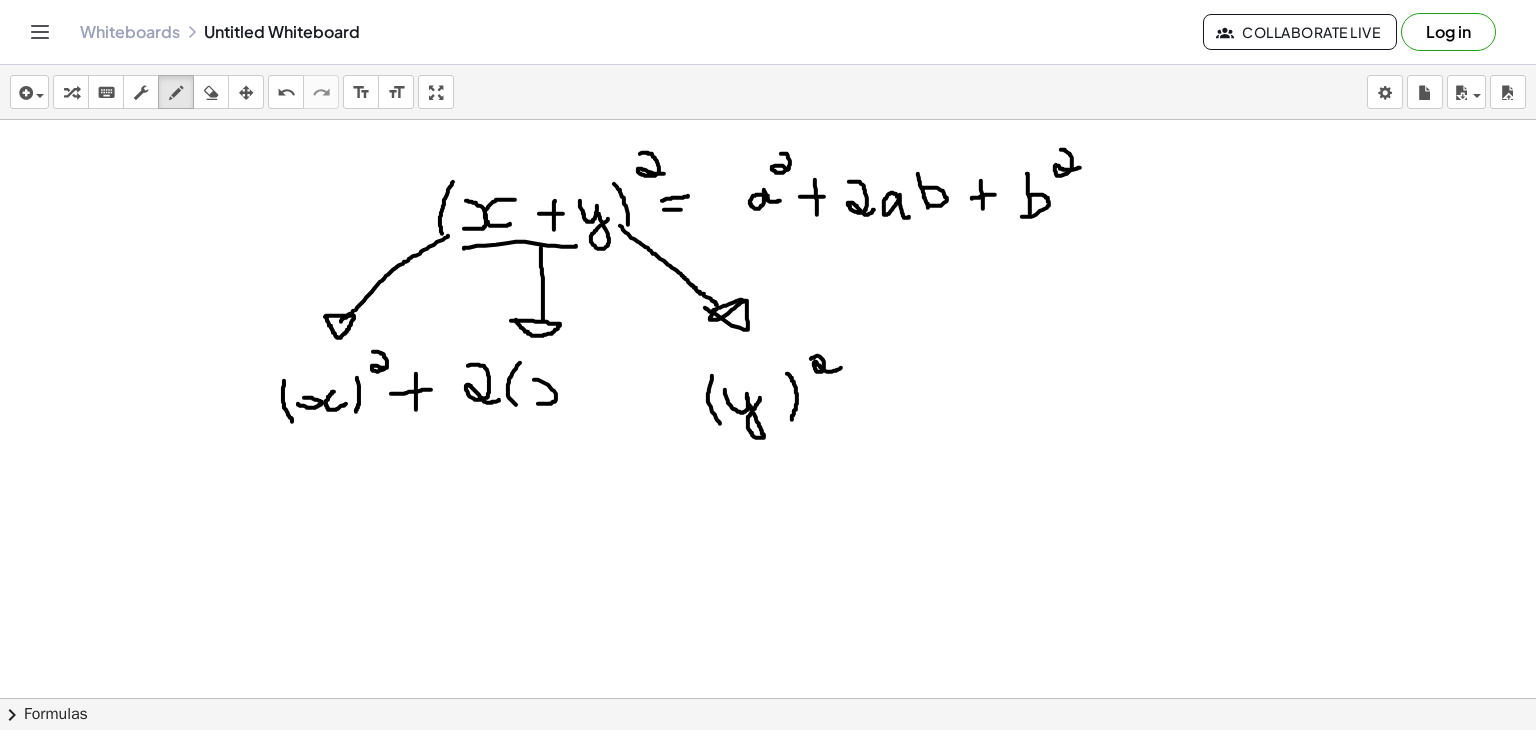 drag, startPoint x: 538, startPoint y: 403, endPoint x: 532, endPoint y: 379, distance: 24.738634 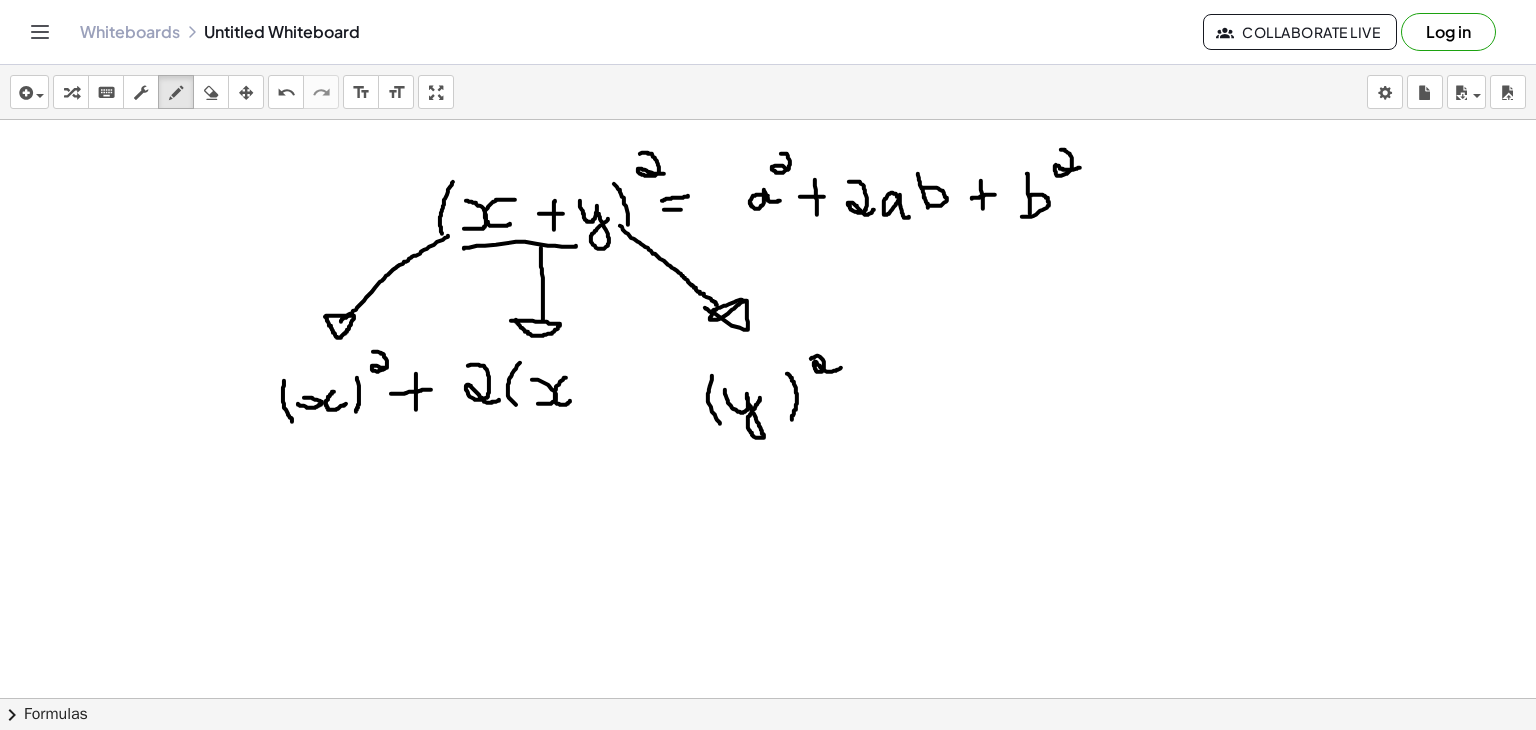drag, startPoint x: 566, startPoint y: 377, endPoint x: 571, endPoint y: 398, distance: 21.587032 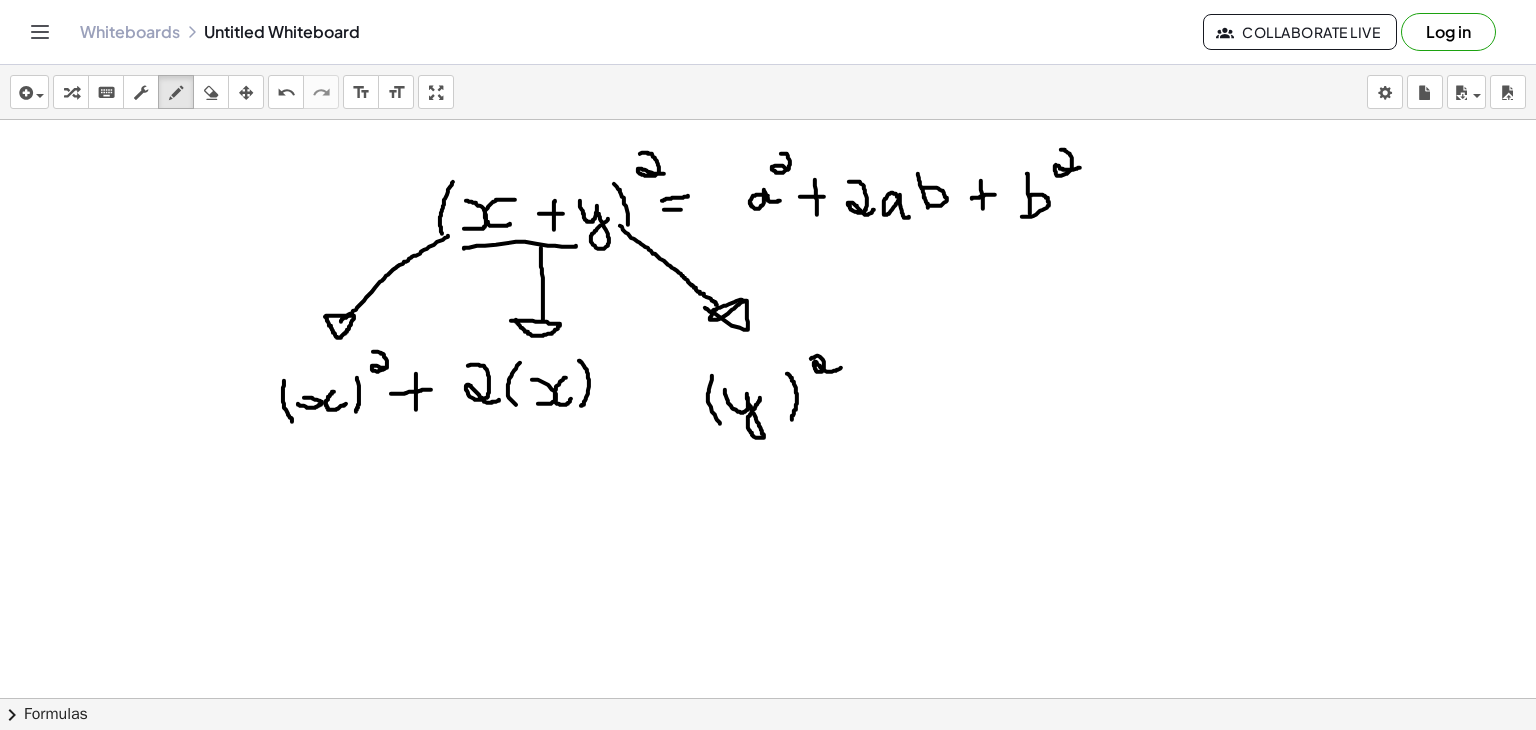 drag, startPoint x: 579, startPoint y: 360, endPoint x: 581, endPoint y: 405, distance: 45.044422 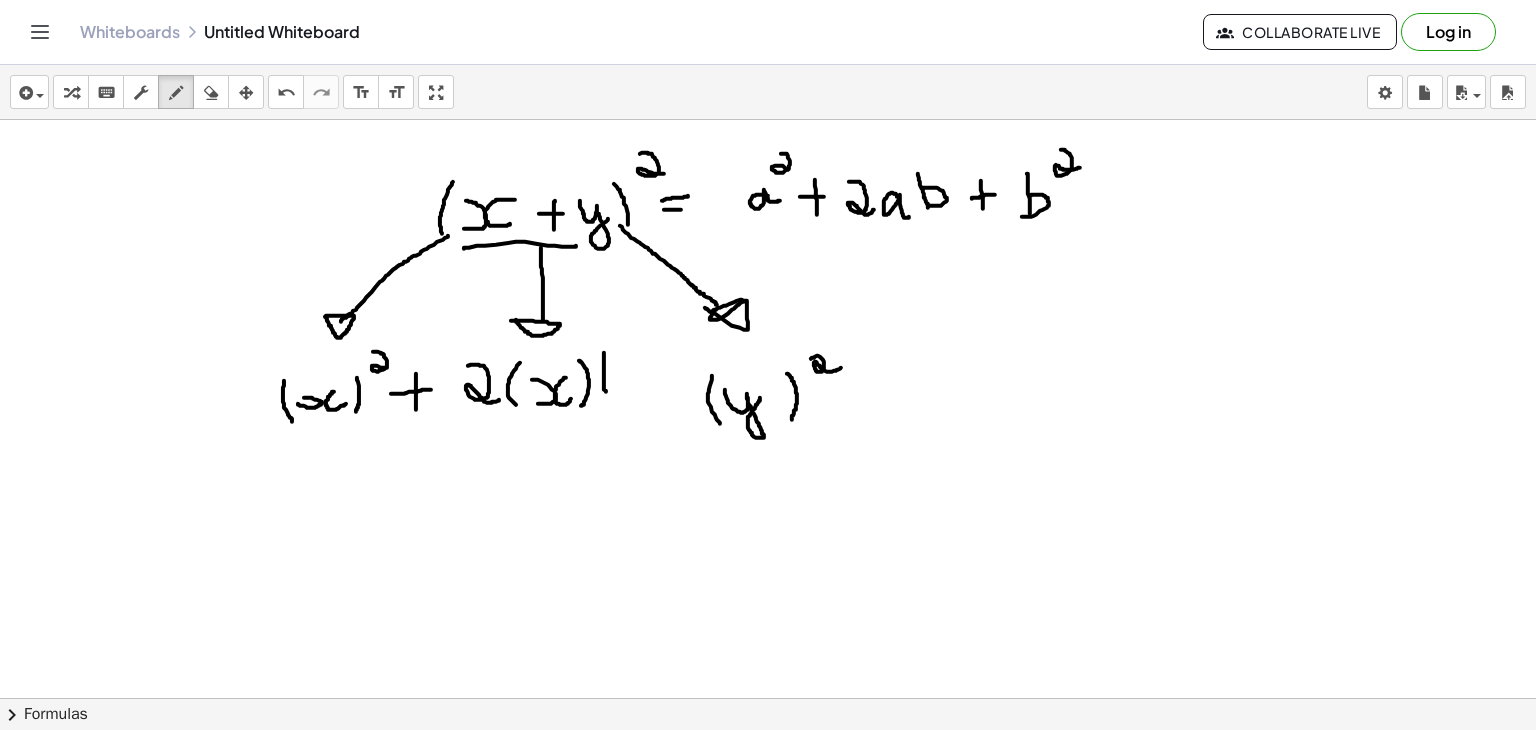 drag, startPoint x: 604, startPoint y: 352, endPoint x: 608, endPoint y: 393, distance: 41.19466 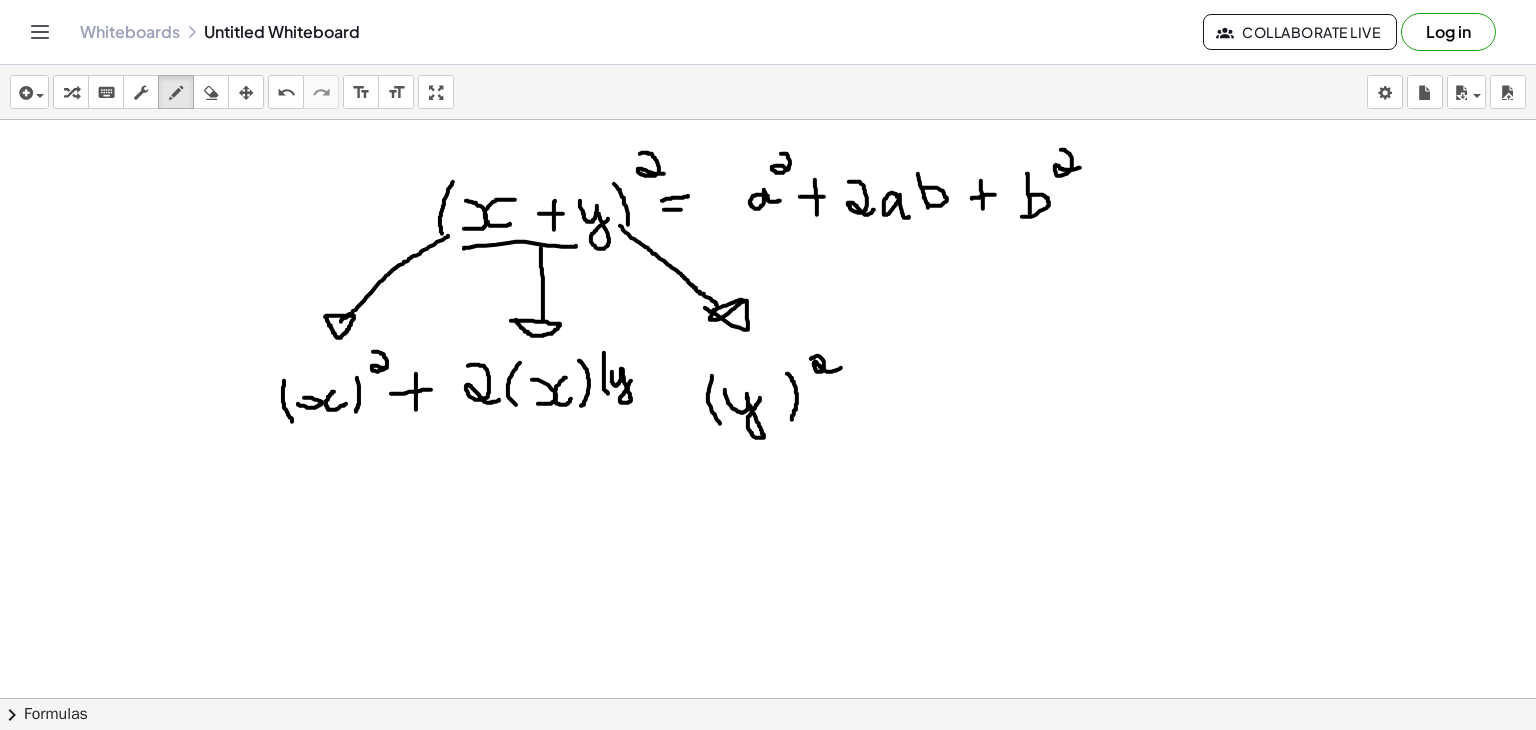 drag, startPoint x: 612, startPoint y: 371, endPoint x: 631, endPoint y: 380, distance: 21.023796 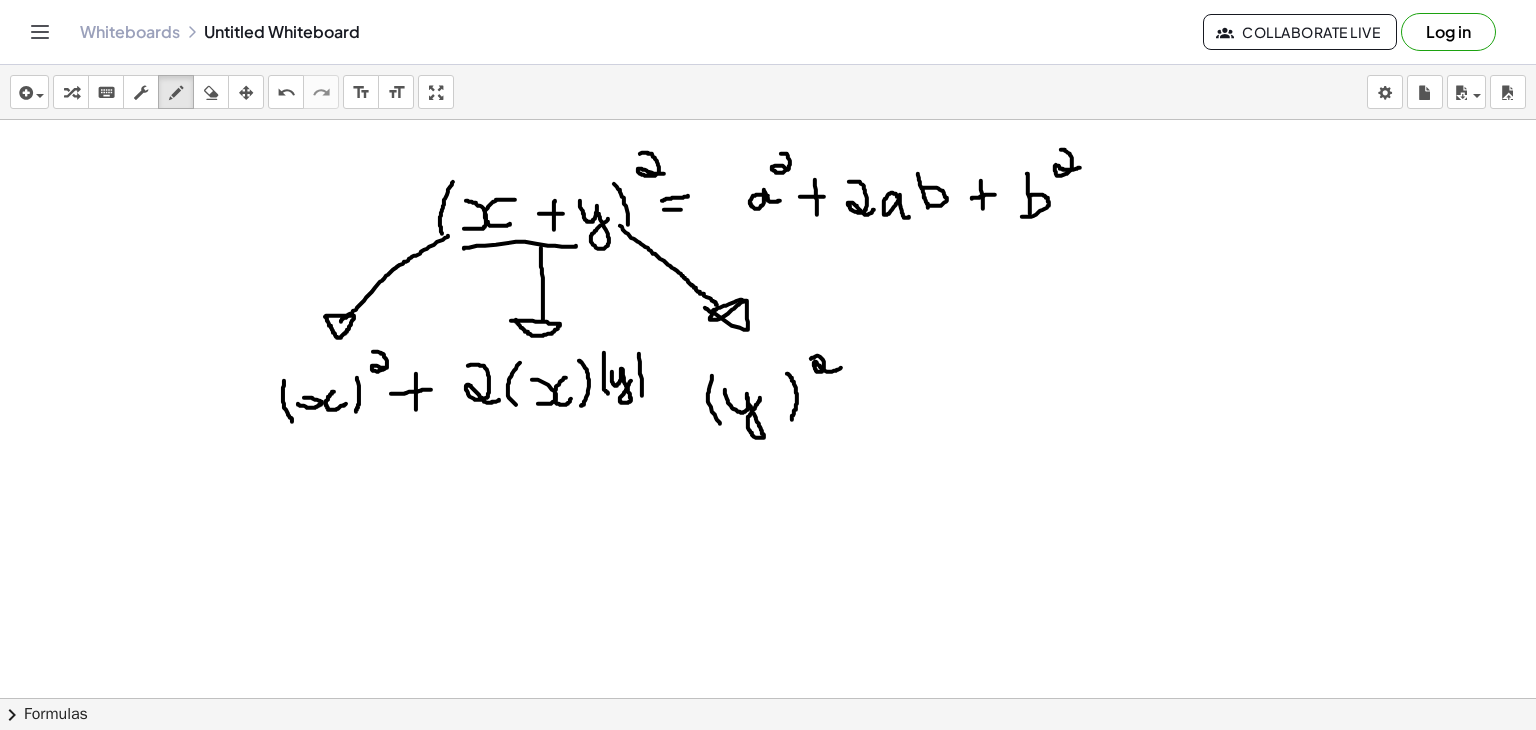 drag, startPoint x: 639, startPoint y: 353, endPoint x: 640, endPoint y: 409, distance: 56.008926 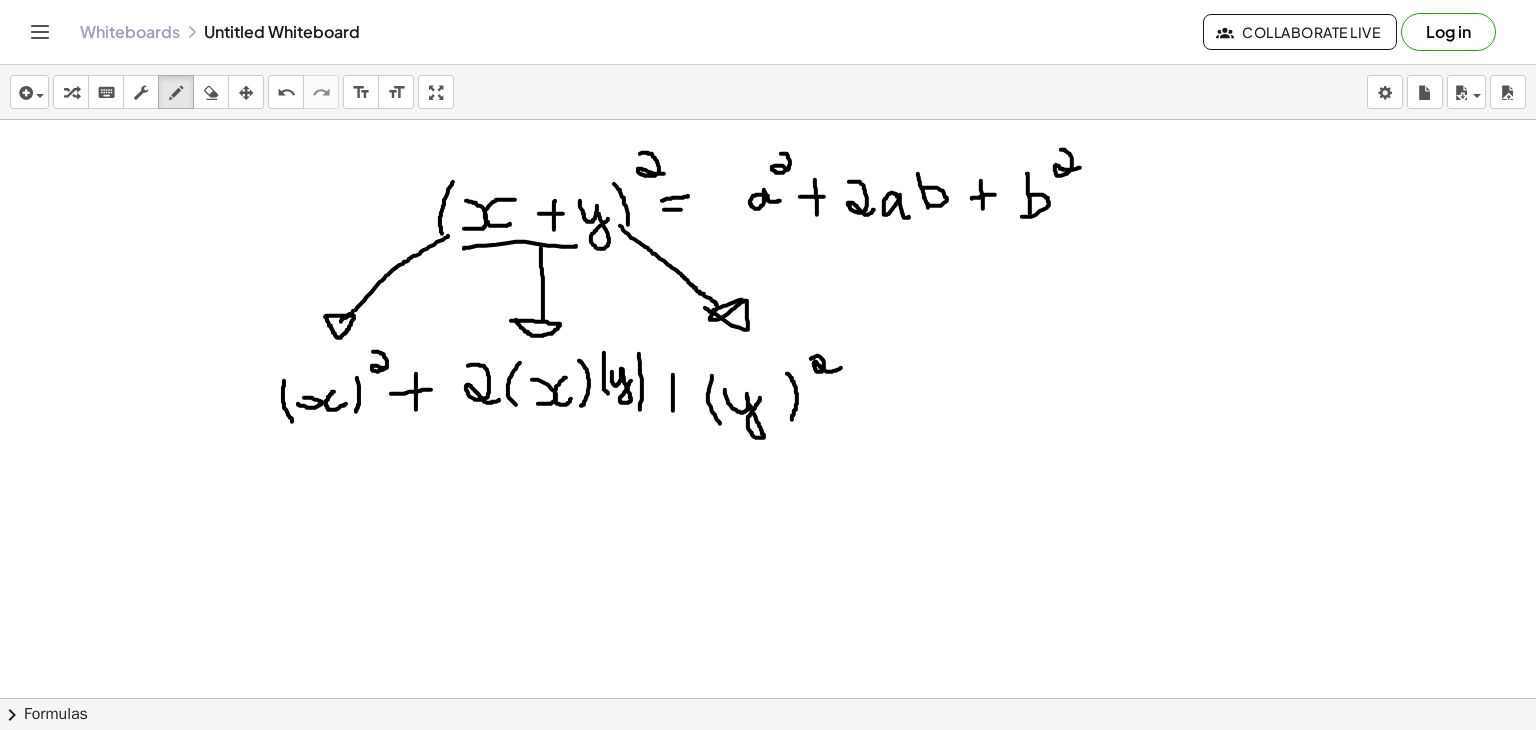 drag, startPoint x: 673, startPoint y: 374, endPoint x: 673, endPoint y: 410, distance: 36 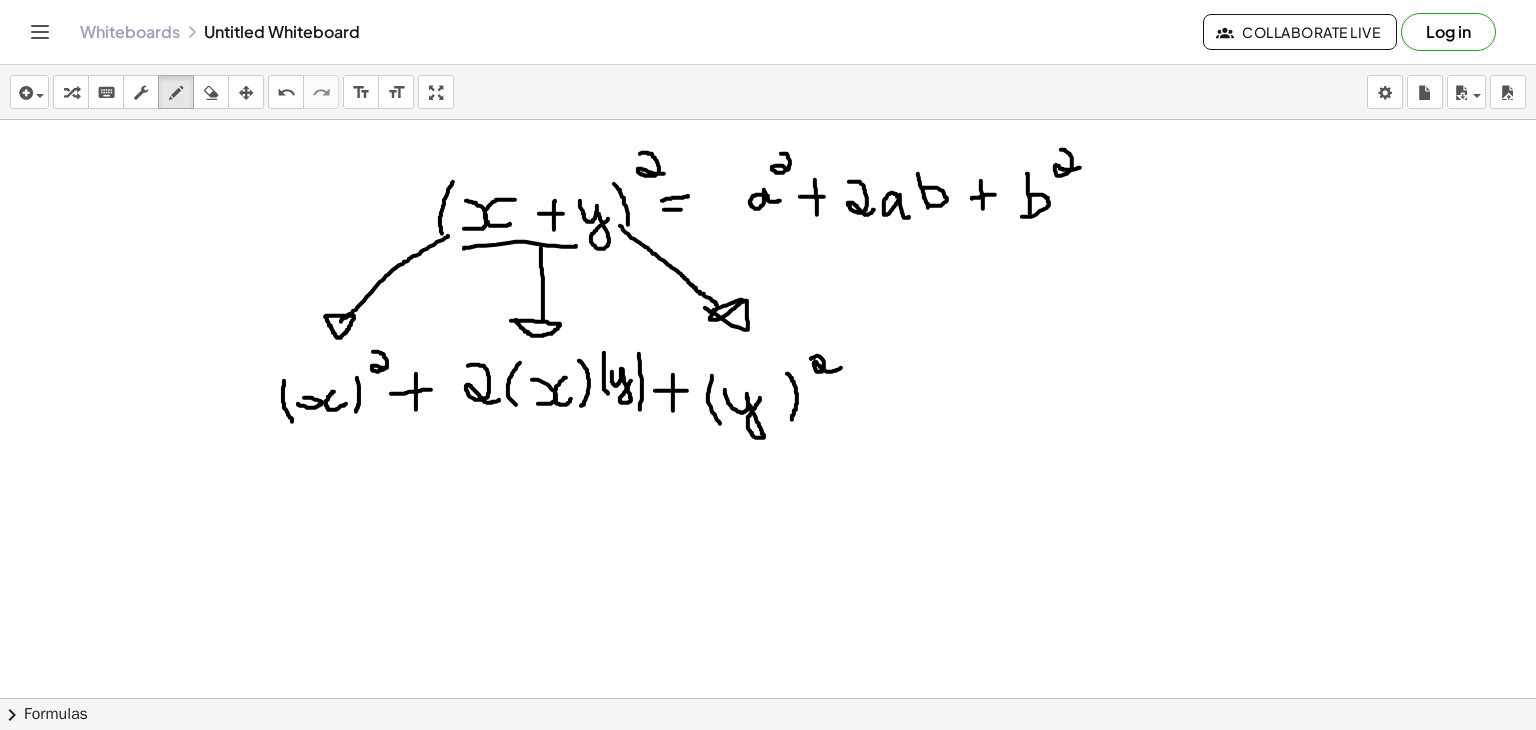 drag, startPoint x: 655, startPoint y: 390, endPoint x: 688, endPoint y: 390, distance: 33 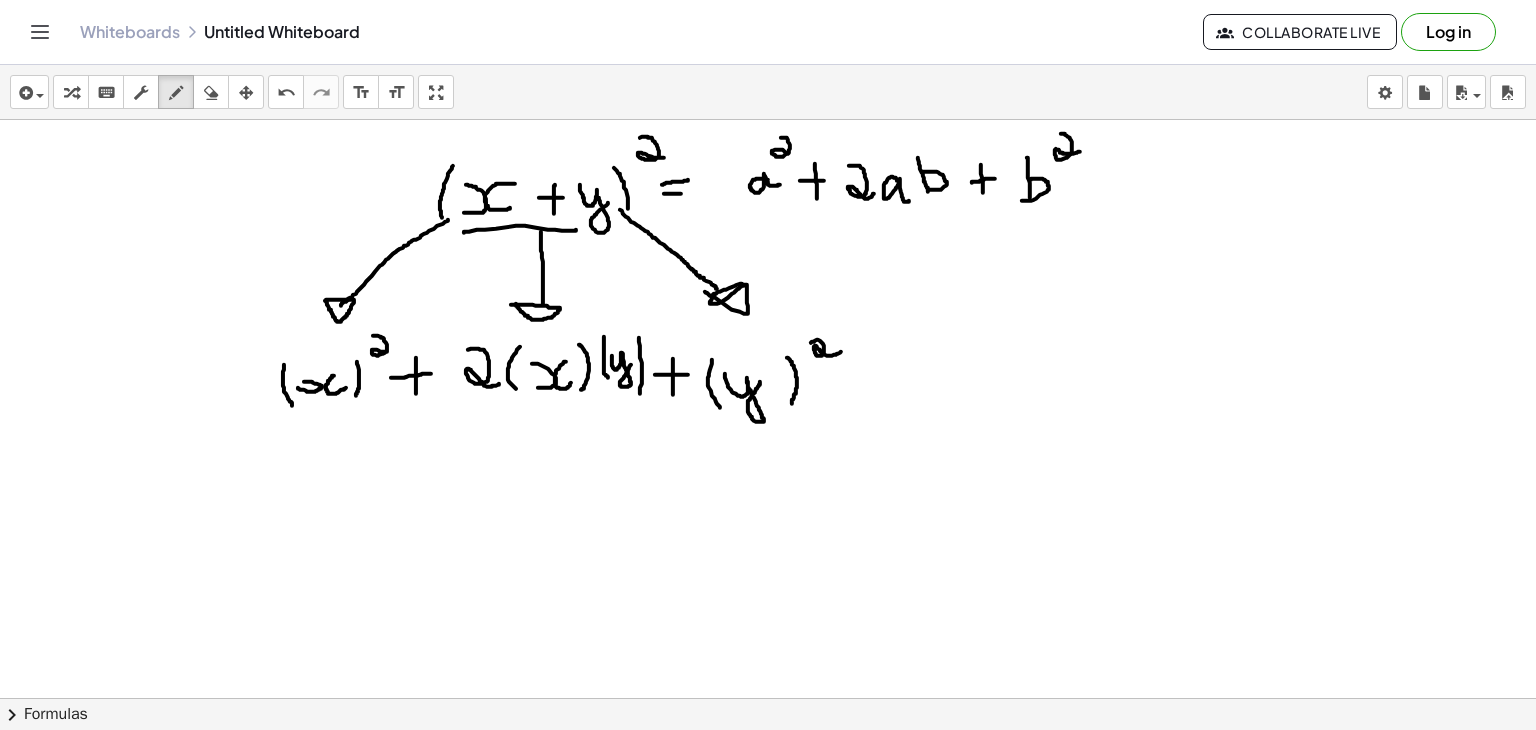 scroll, scrollTop: 0, scrollLeft: 0, axis: both 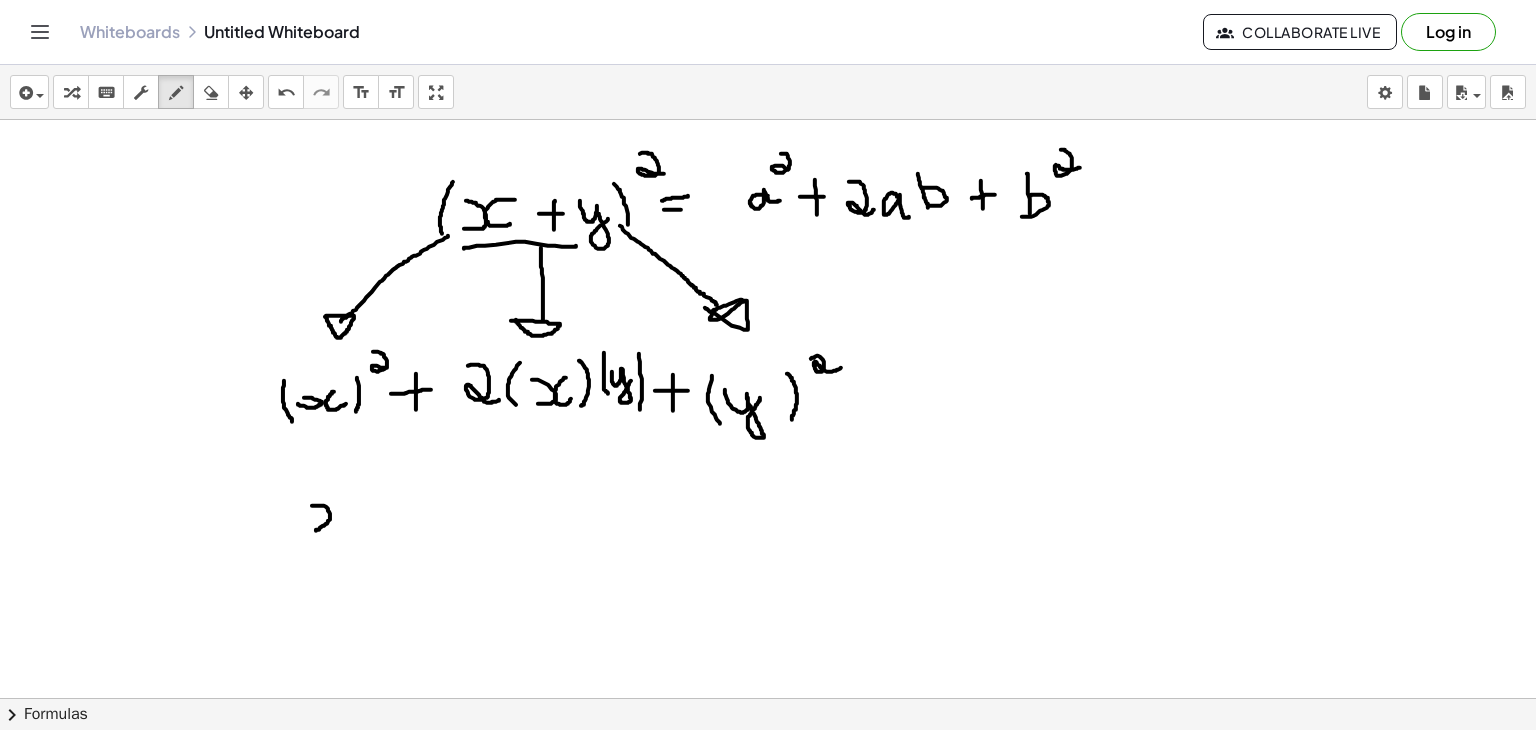 drag, startPoint x: 316, startPoint y: 530, endPoint x: 312, endPoint y: 505, distance: 25.317978 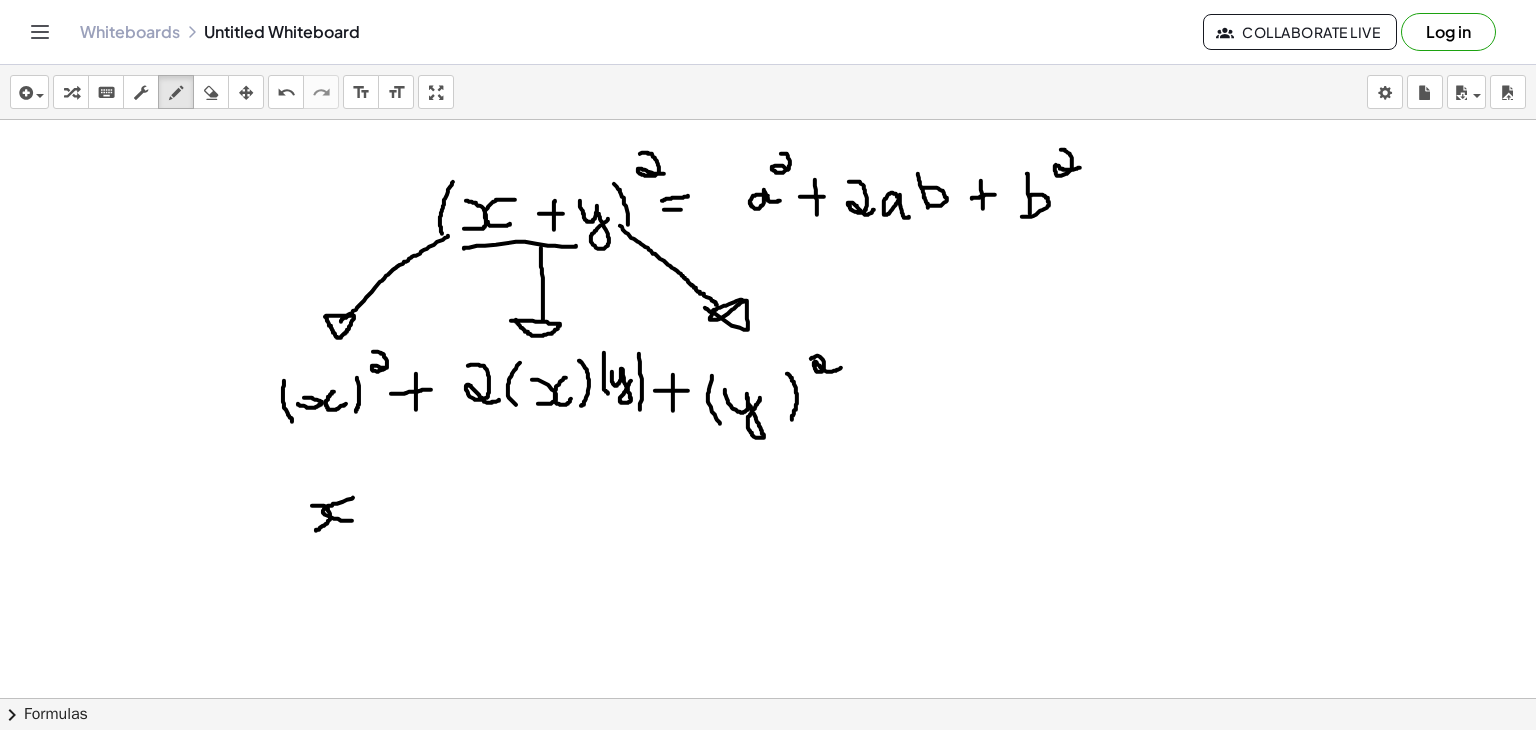 drag, startPoint x: 353, startPoint y: 497, endPoint x: 368, endPoint y: 515, distance: 23.43075 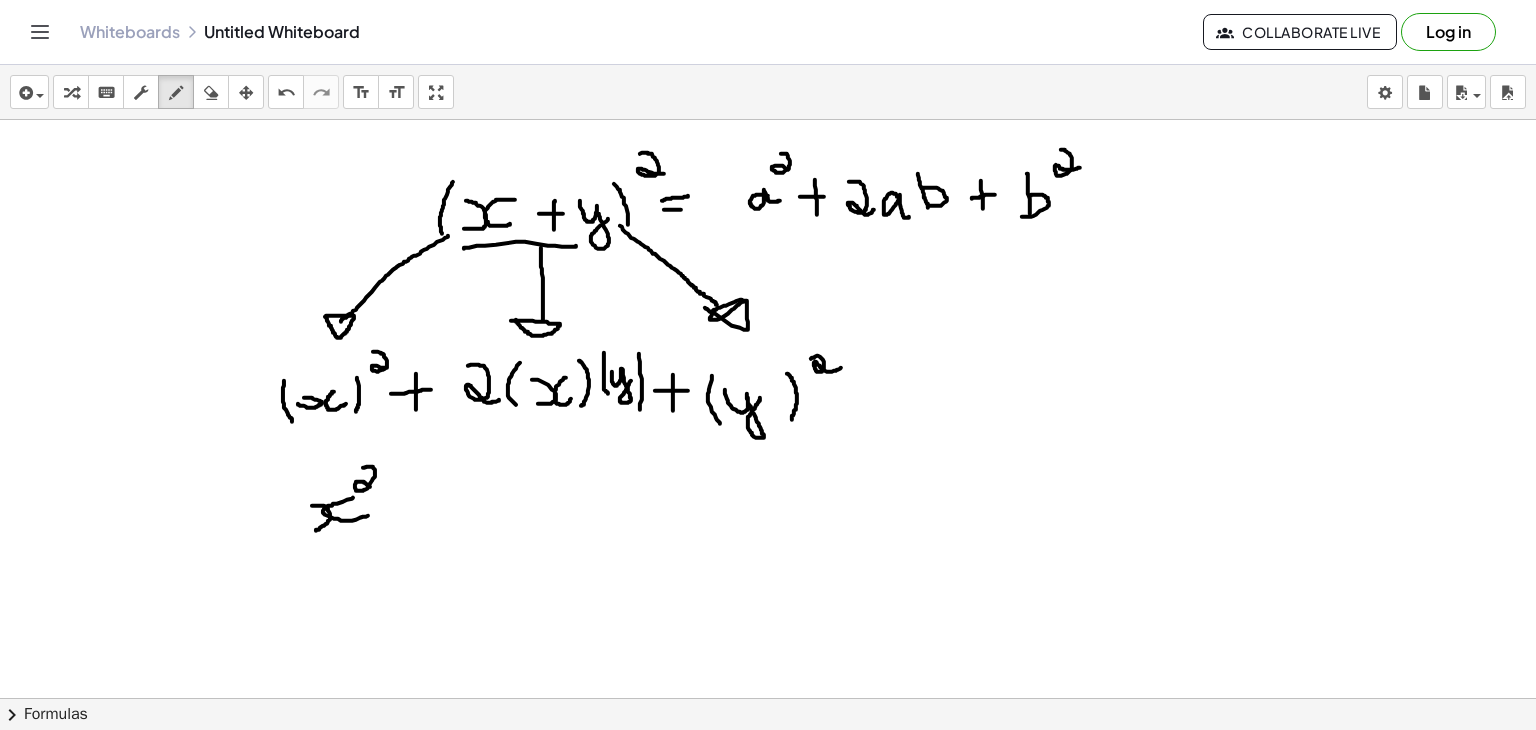 drag, startPoint x: 363, startPoint y: 467, endPoint x: 376, endPoint y: 488, distance: 24.698177 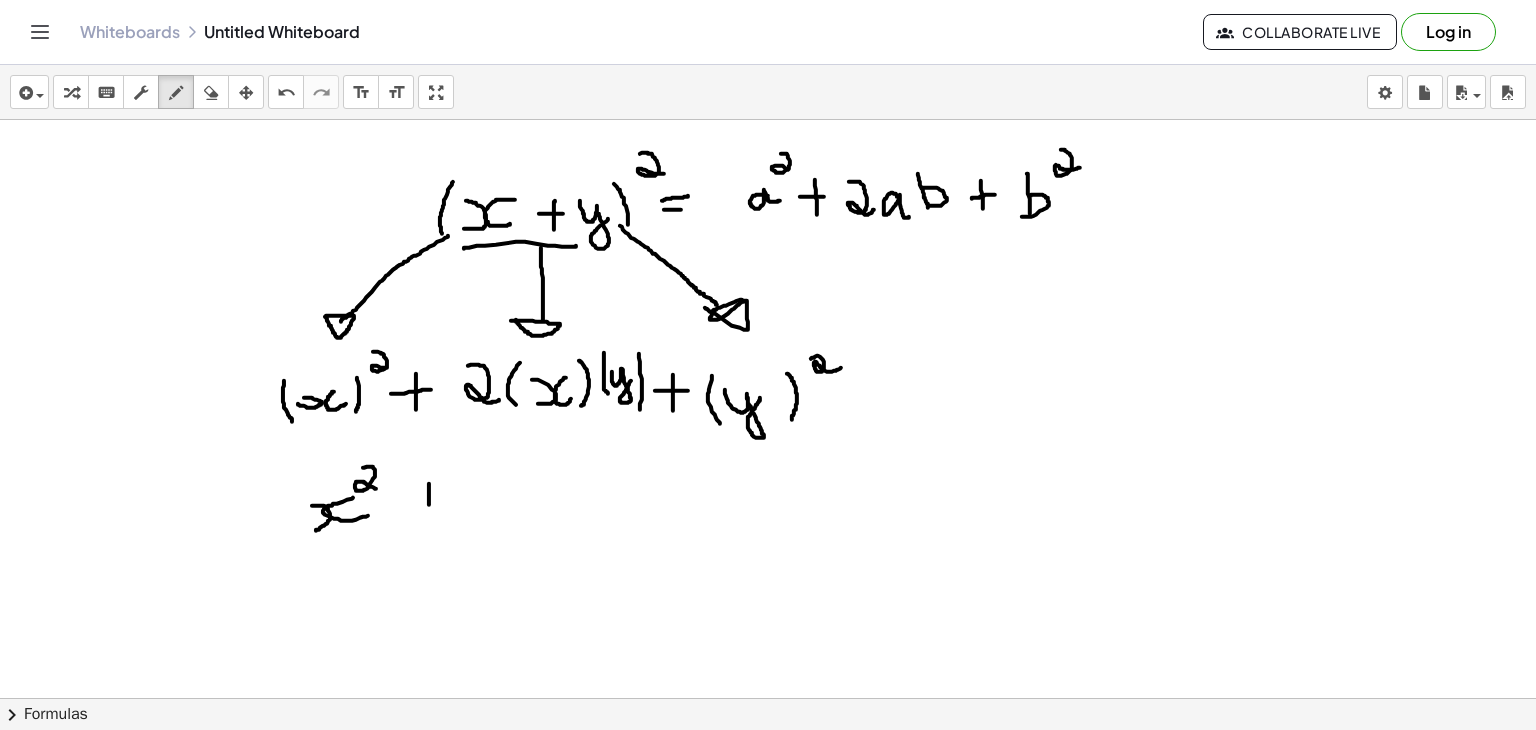 drag, startPoint x: 429, startPoint y: 483, endPoint x: 429, endPoint y: 513, distance: 30 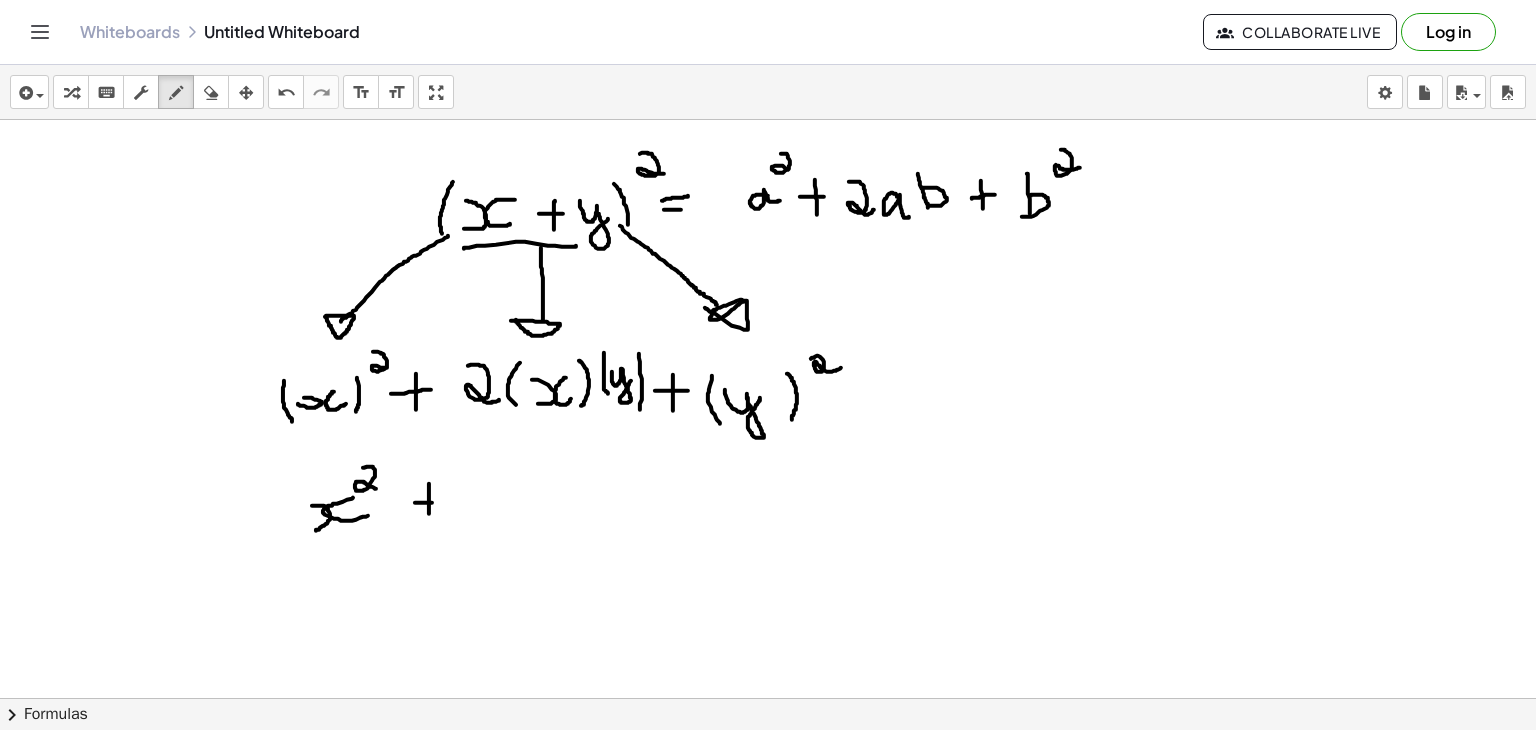drag, startPoint x: 415, startPoint y: 502, endPoint x: 440, endPoint y: 501, distance: 25.019993 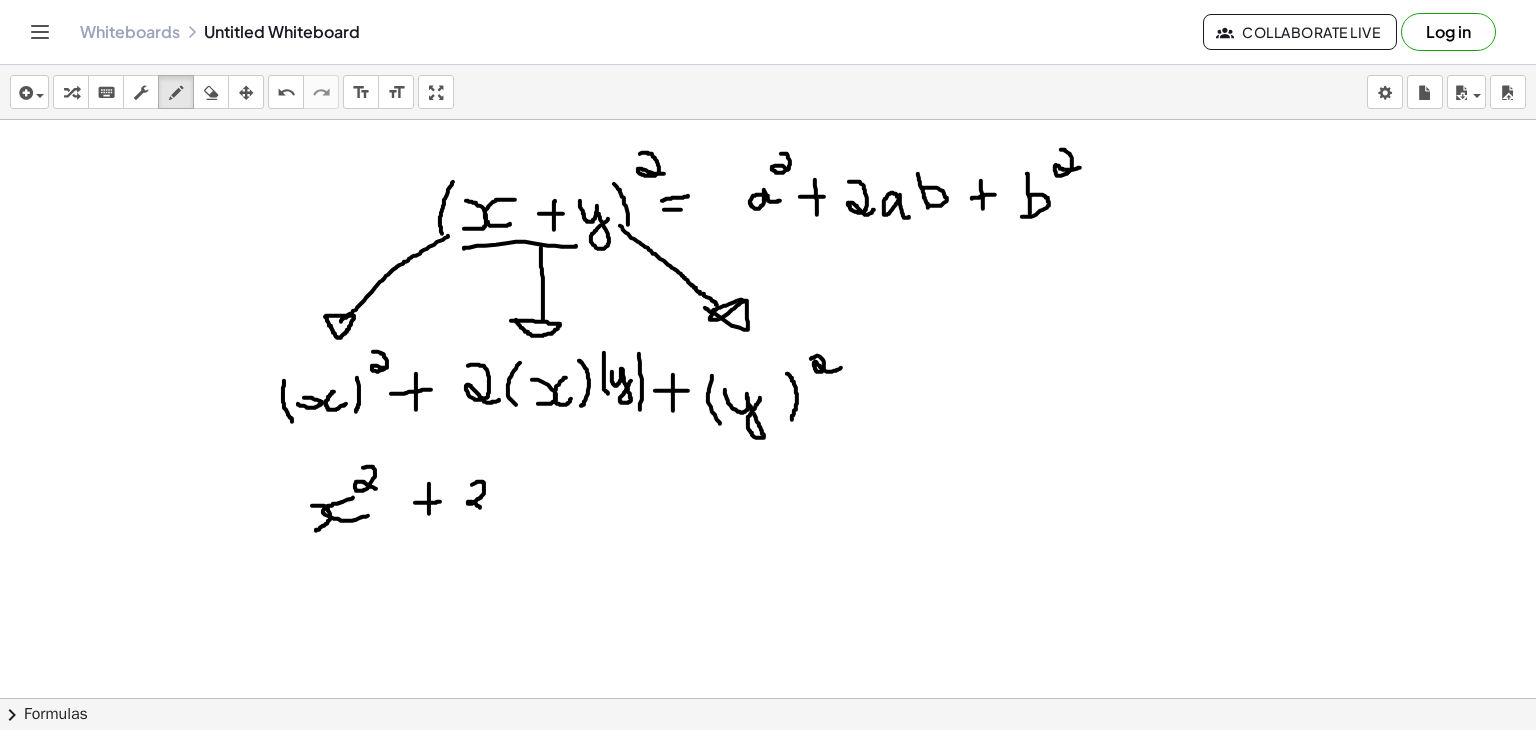 drag, startPoint x: 472, startPoint y: 484, endPoint x: 486, endPoint y: 510, distance: 29.529646 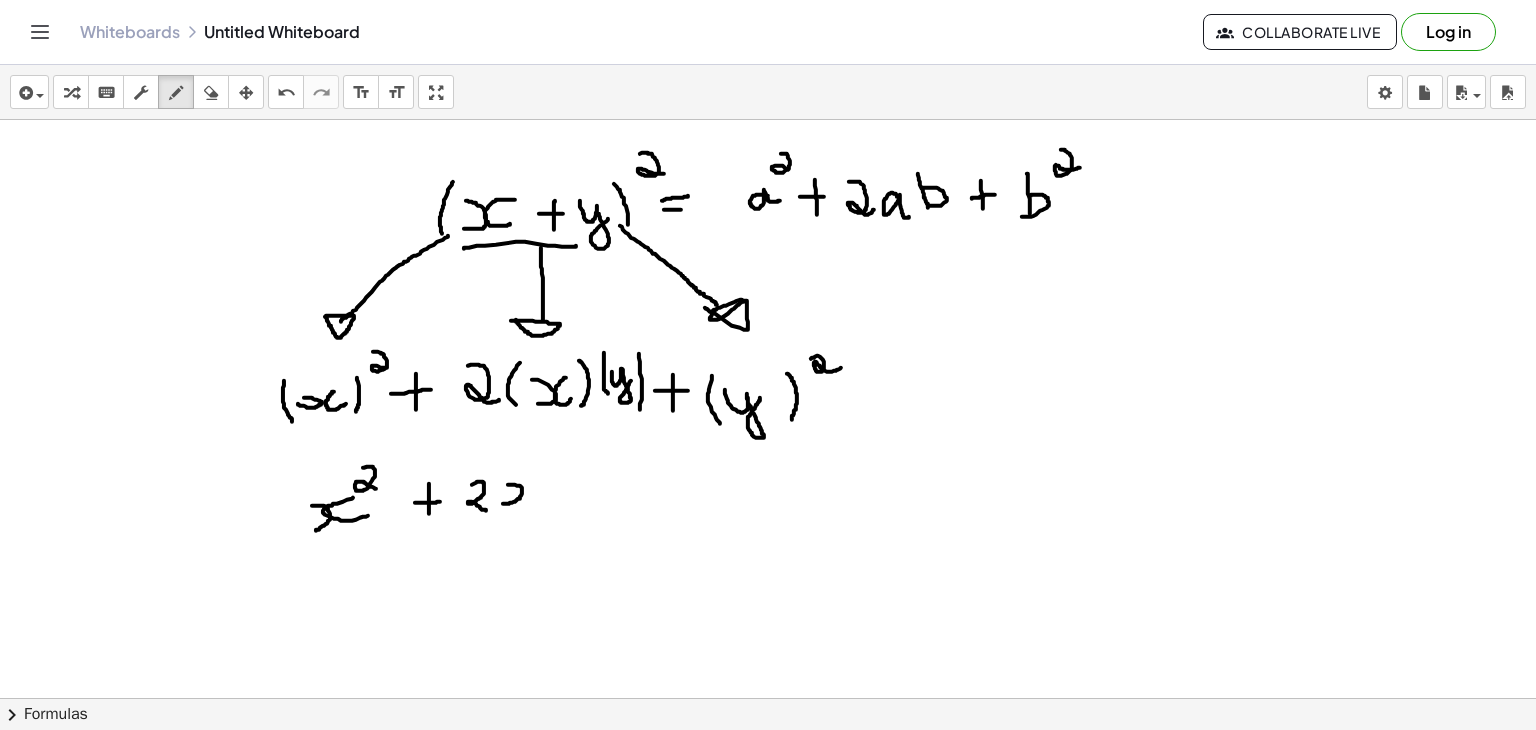 drag, startPoint x: 503, startPoint y: 503, endPoint x: 505, endPoint y: 484, distance: 19.104973 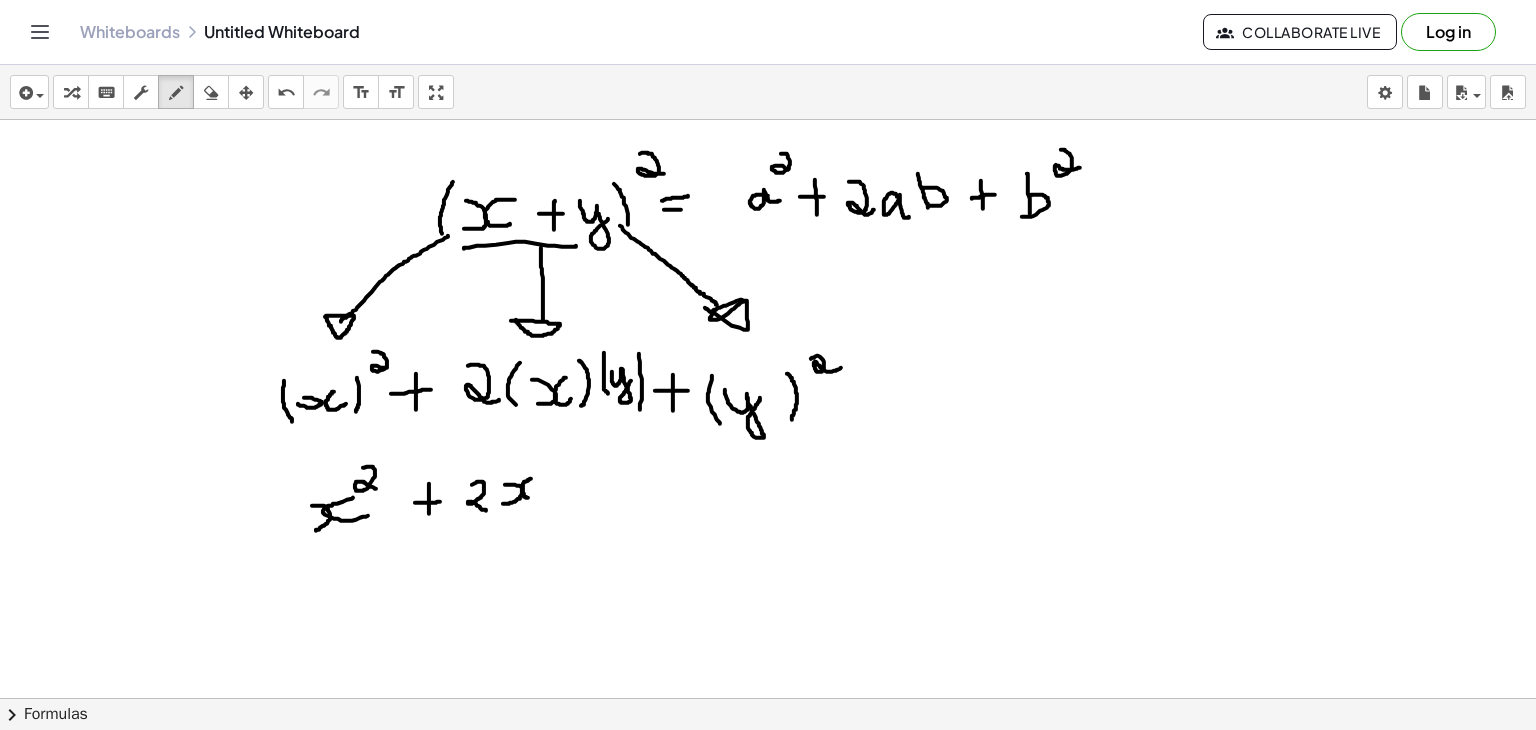 drag, startPoint x: 531, startPoint y: 478, endPoint x: 538, endPoint y: 500, distance: 23.086792 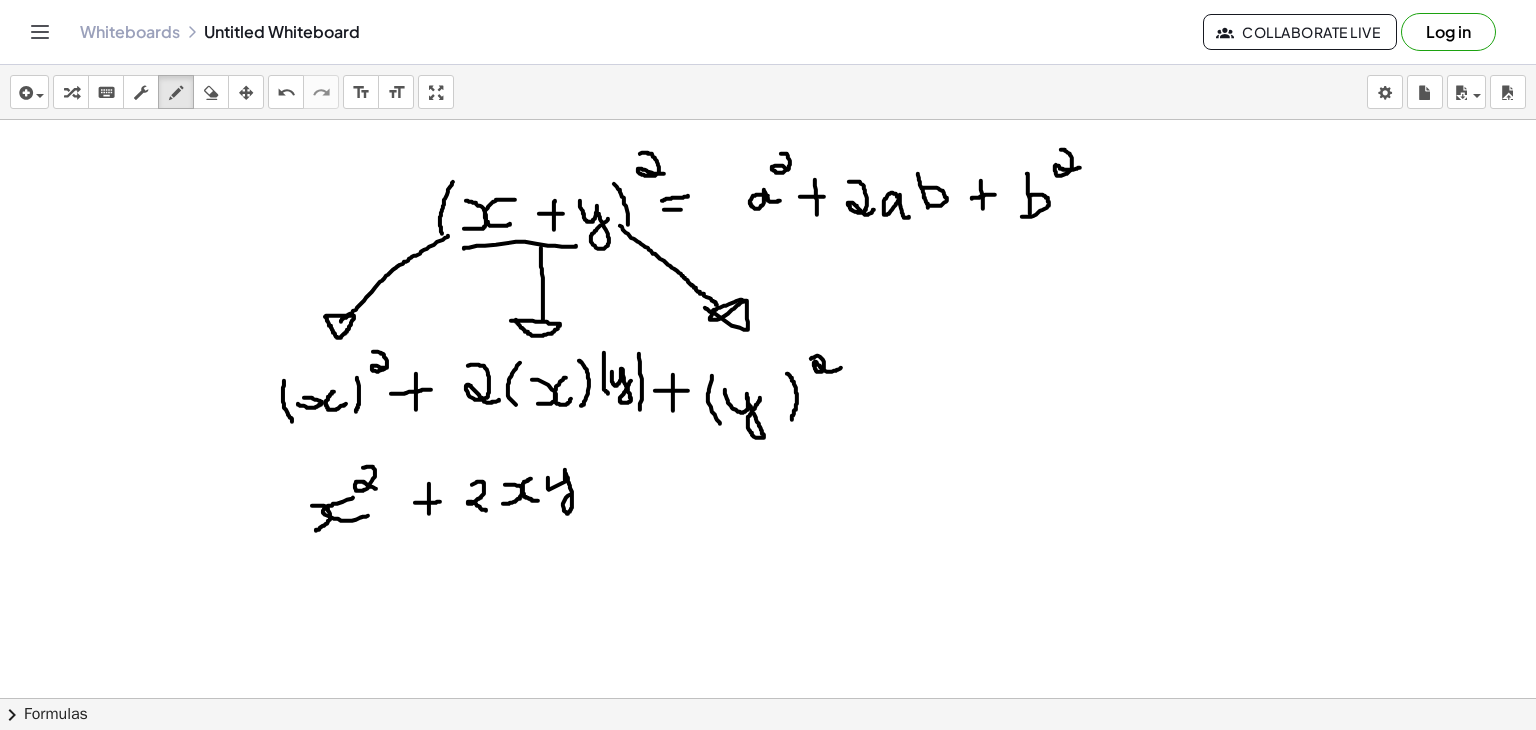 drag, startPoint x: 548, startPoint y: 477, endPoint x: 588, endPoint y: 475, distance: 40.04997 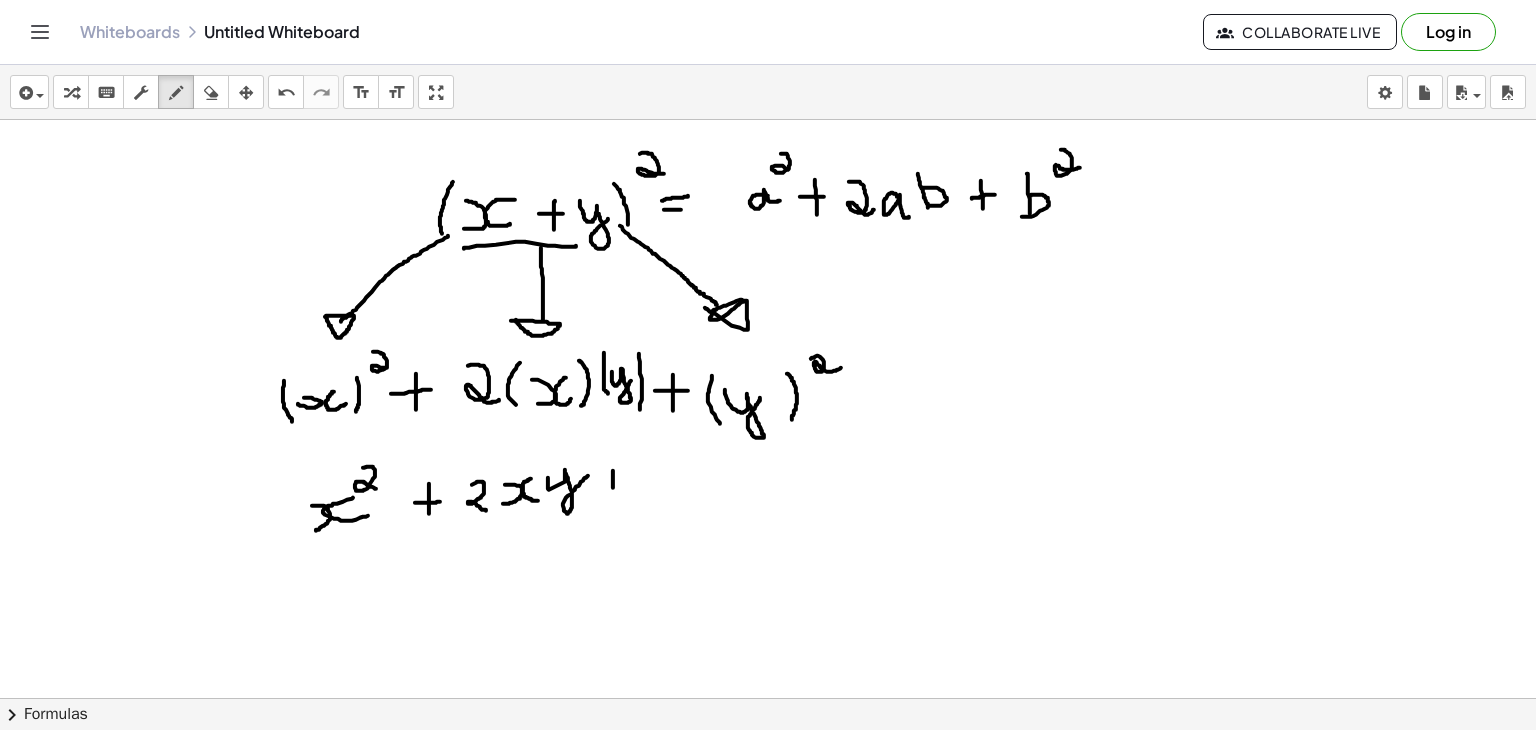 drag, startPoint x: 613, startPoint y: 470, endPoint x: 613, endPoint y: 494, distance: 24 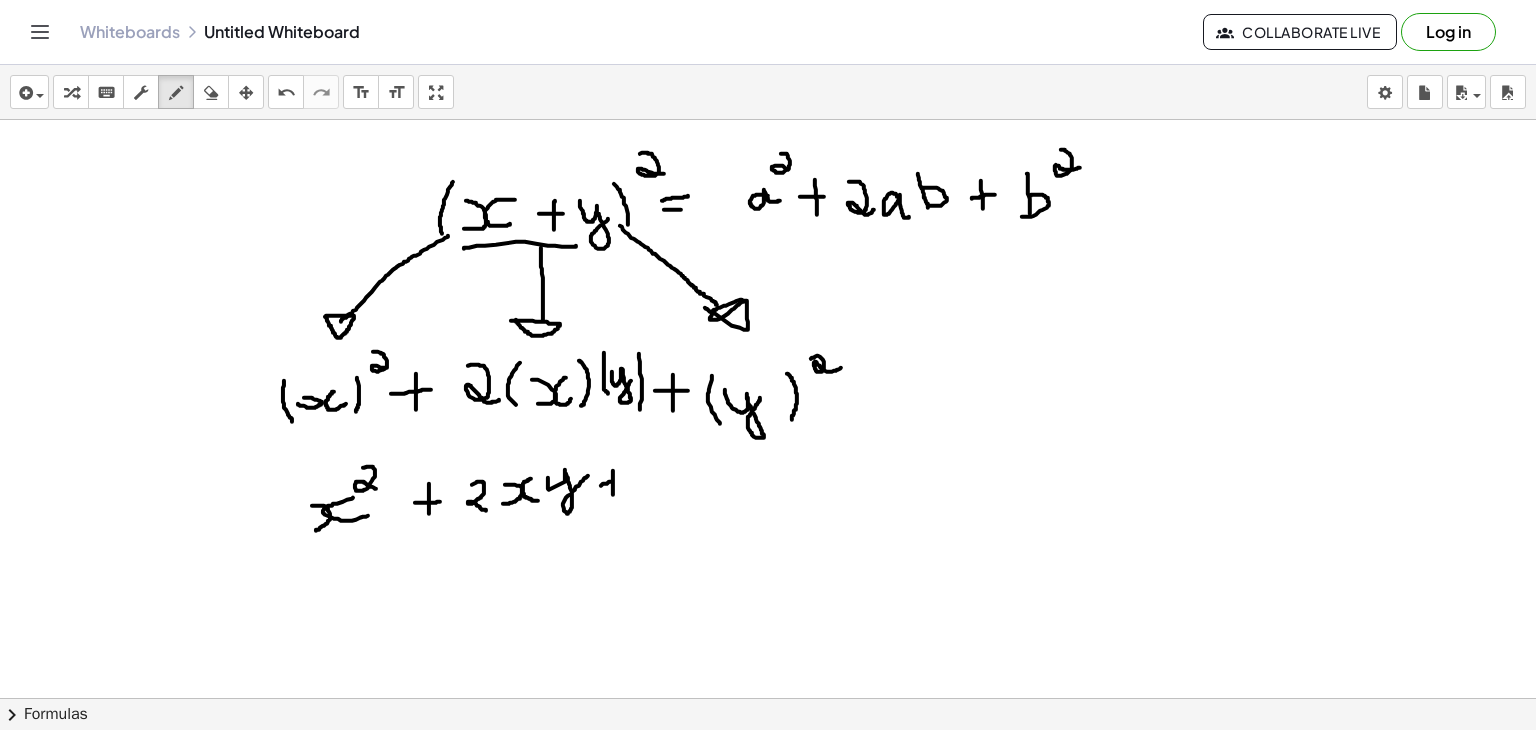 drag, startPoint x: 601, startPoint y: 485, endPoint x: 625, endPoint y: 477, distance: 25.298222 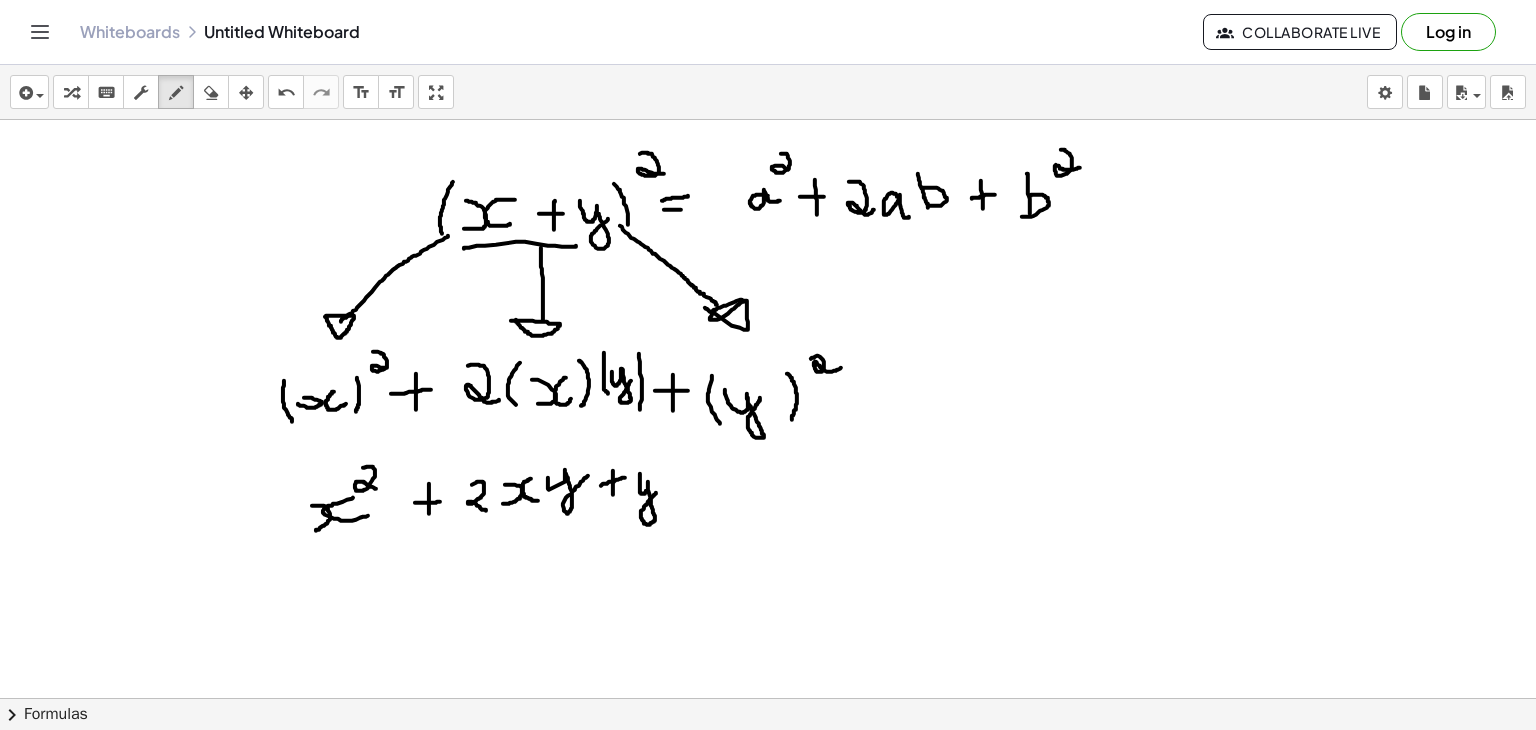drag, startPoint x: 640, startPoint y: 473, endPoint x: 658, endPoint y: 489, distance: 24.083189 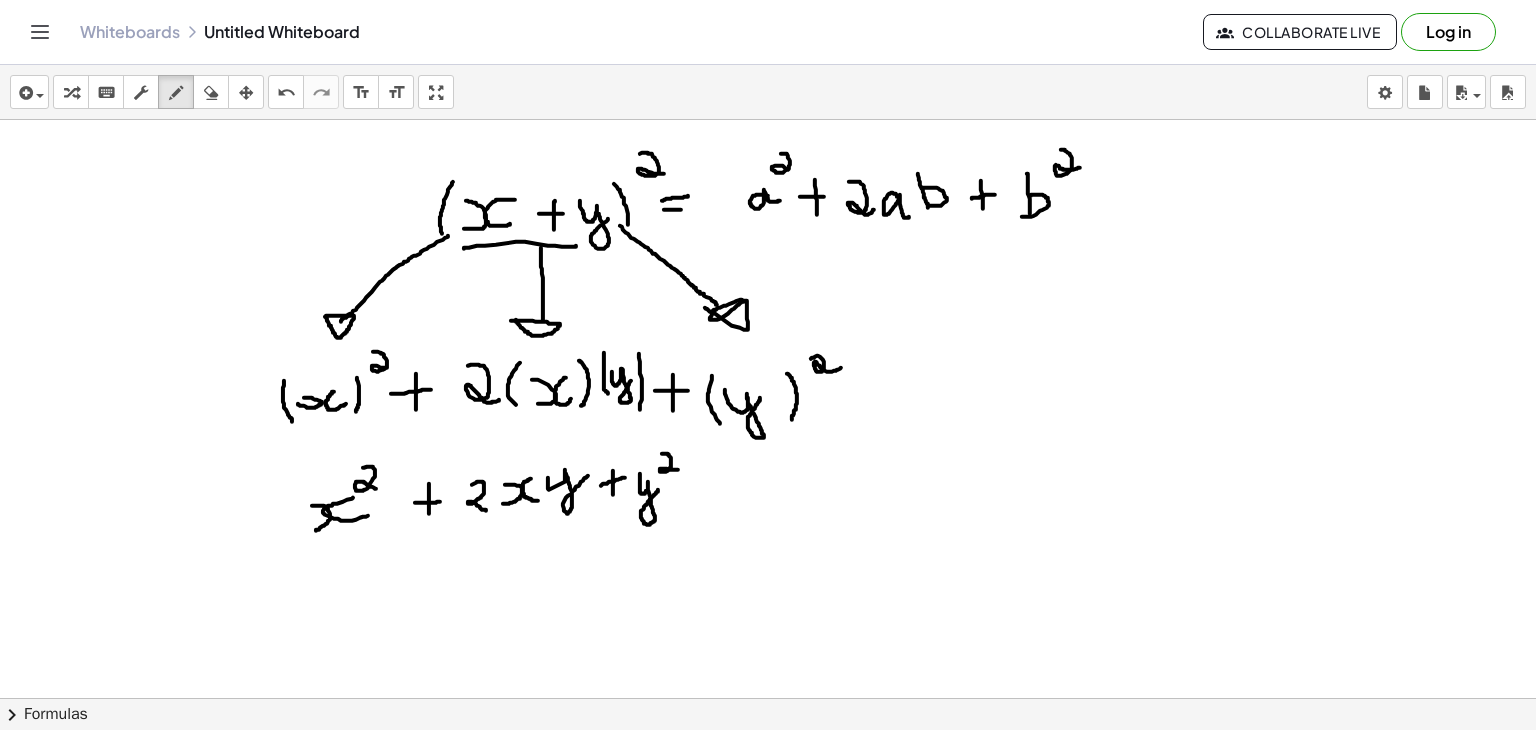 drag, startPoint x: 662, startPoint y: 453, endPoint x: 680, endPoint y: 469, distance: 24.083189 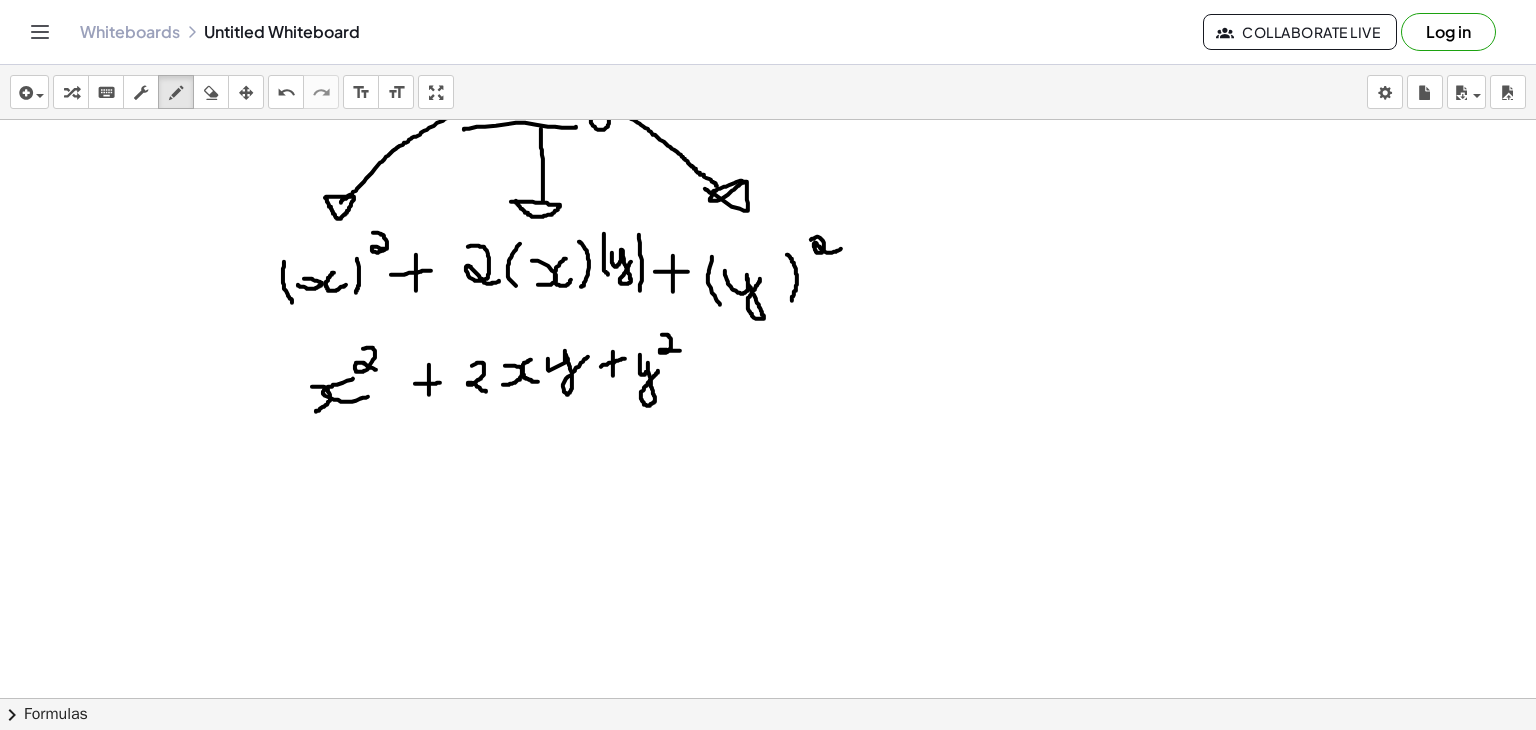 scroll, scrollTop: 0, scrollLeft: 0, axis: both 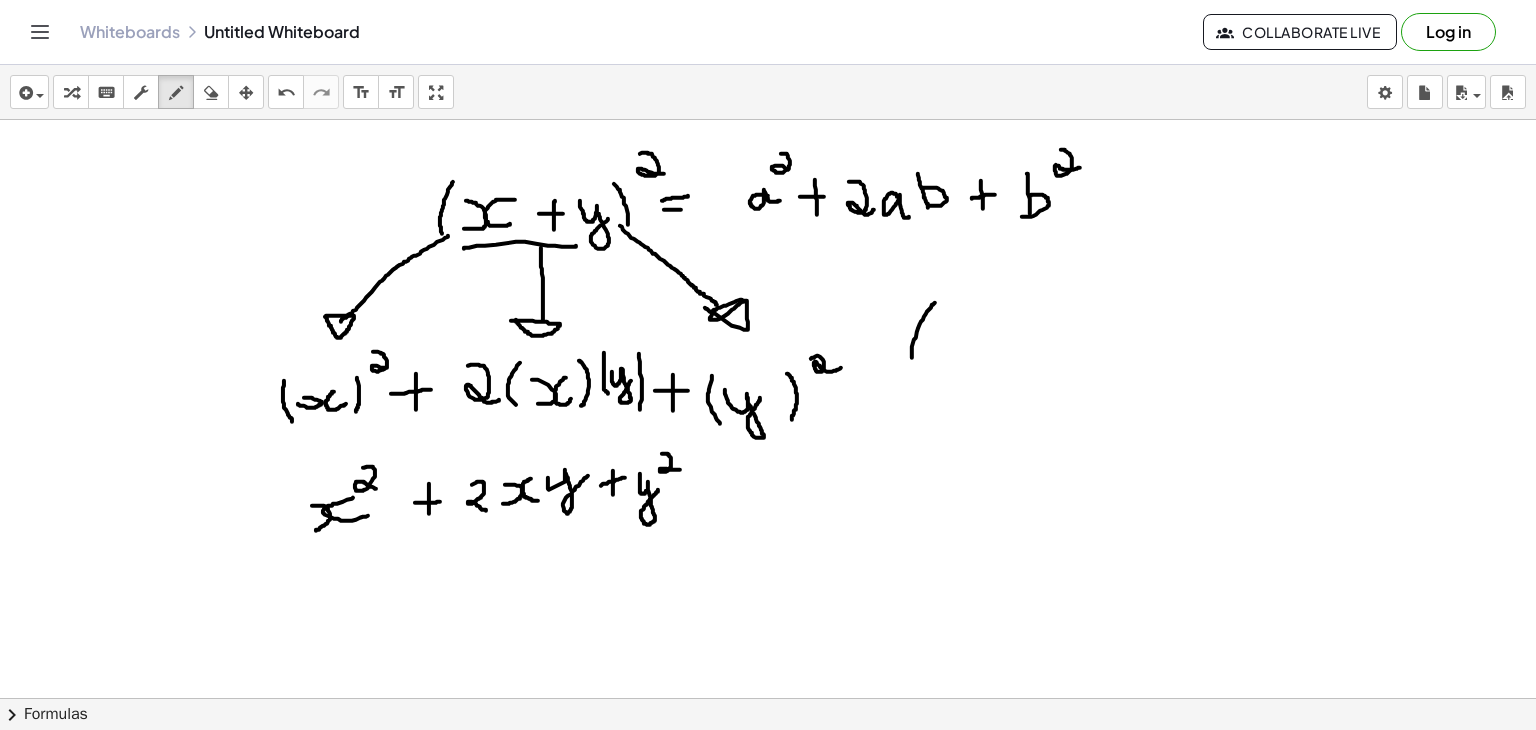 drag, startPoint x: 935, startPoint y: 302, endPoint x: 914, endPoint y: 369, distance: 70.21396 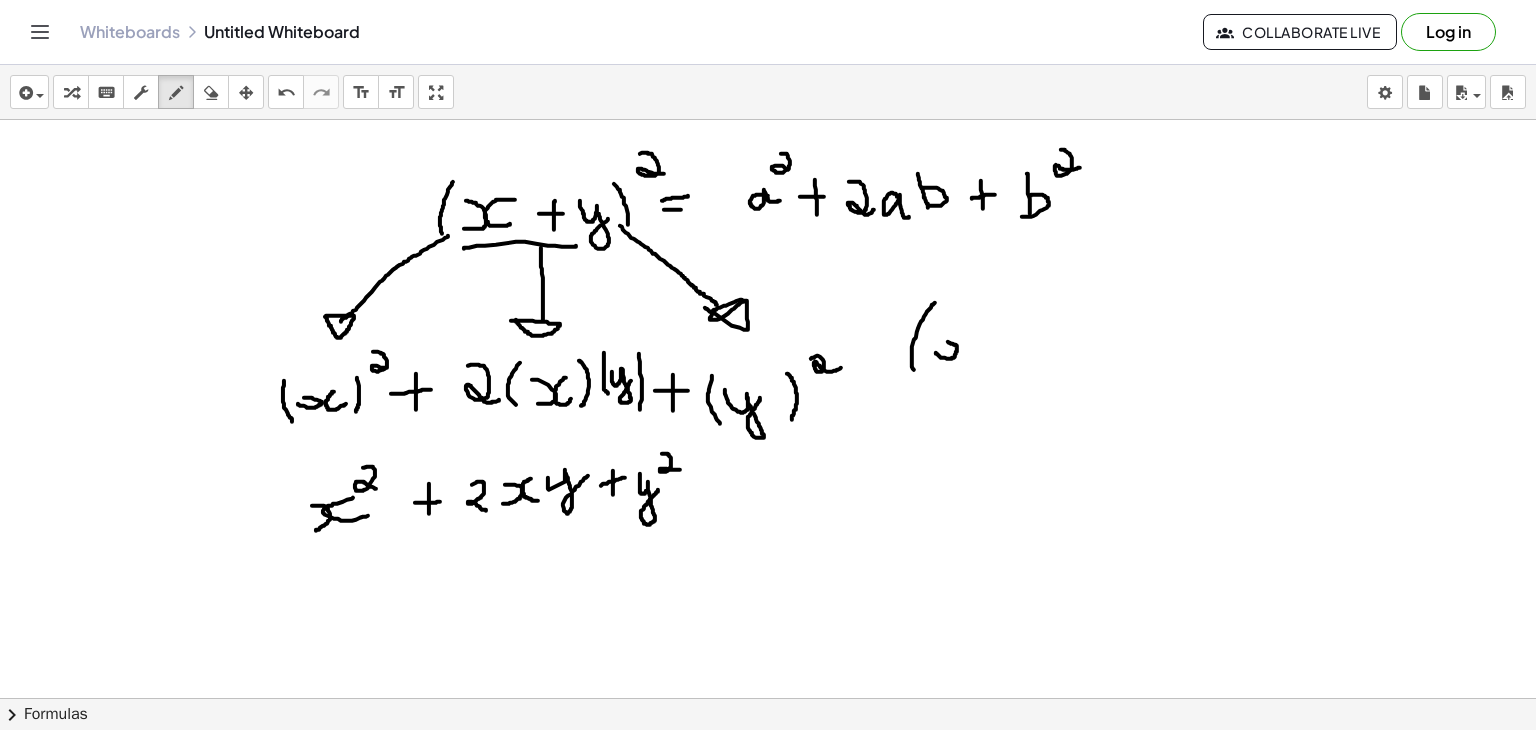 drag, startPoint x: 936, startPoint y: 352, endPoint x: 945, endPoint y: 341, distance: 14.21267 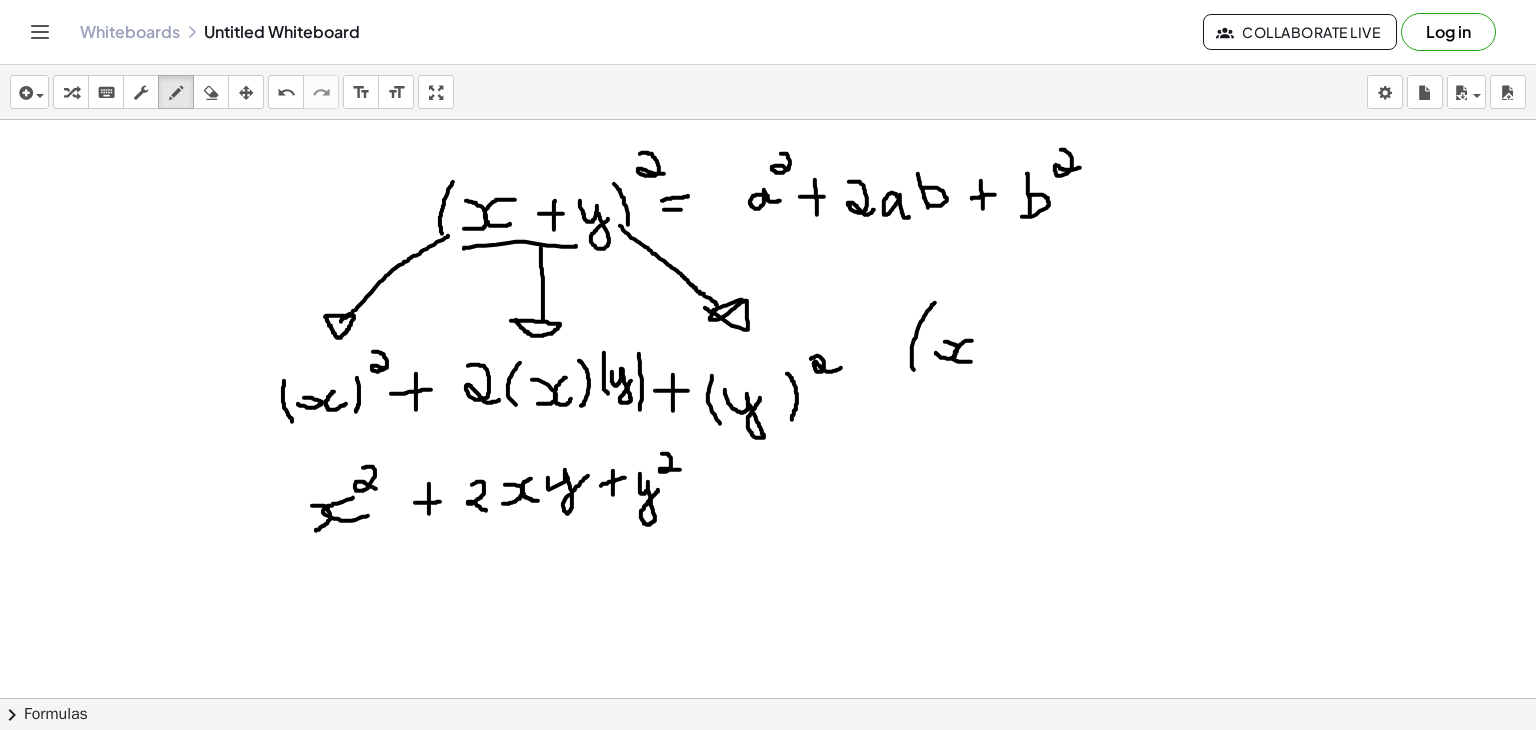 drag, startPoint x: 972, startPoint y: 340, endPoint x: 974, endPoint y: 360, distance: 20.09975 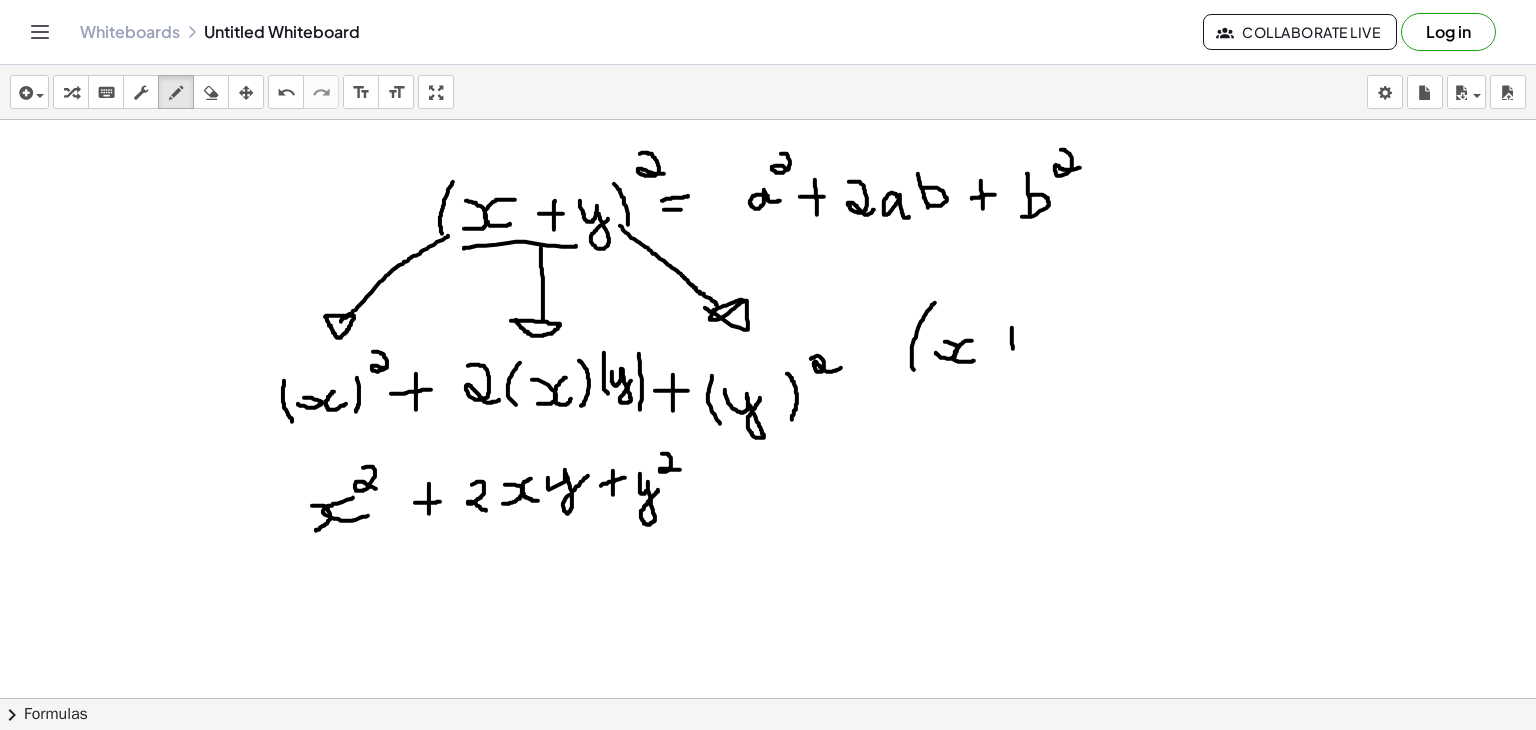 drag, startPoint x: 1012, startPoint y: 327, endPoint x: 1013, endPoint y: 368, distance: 41.01219 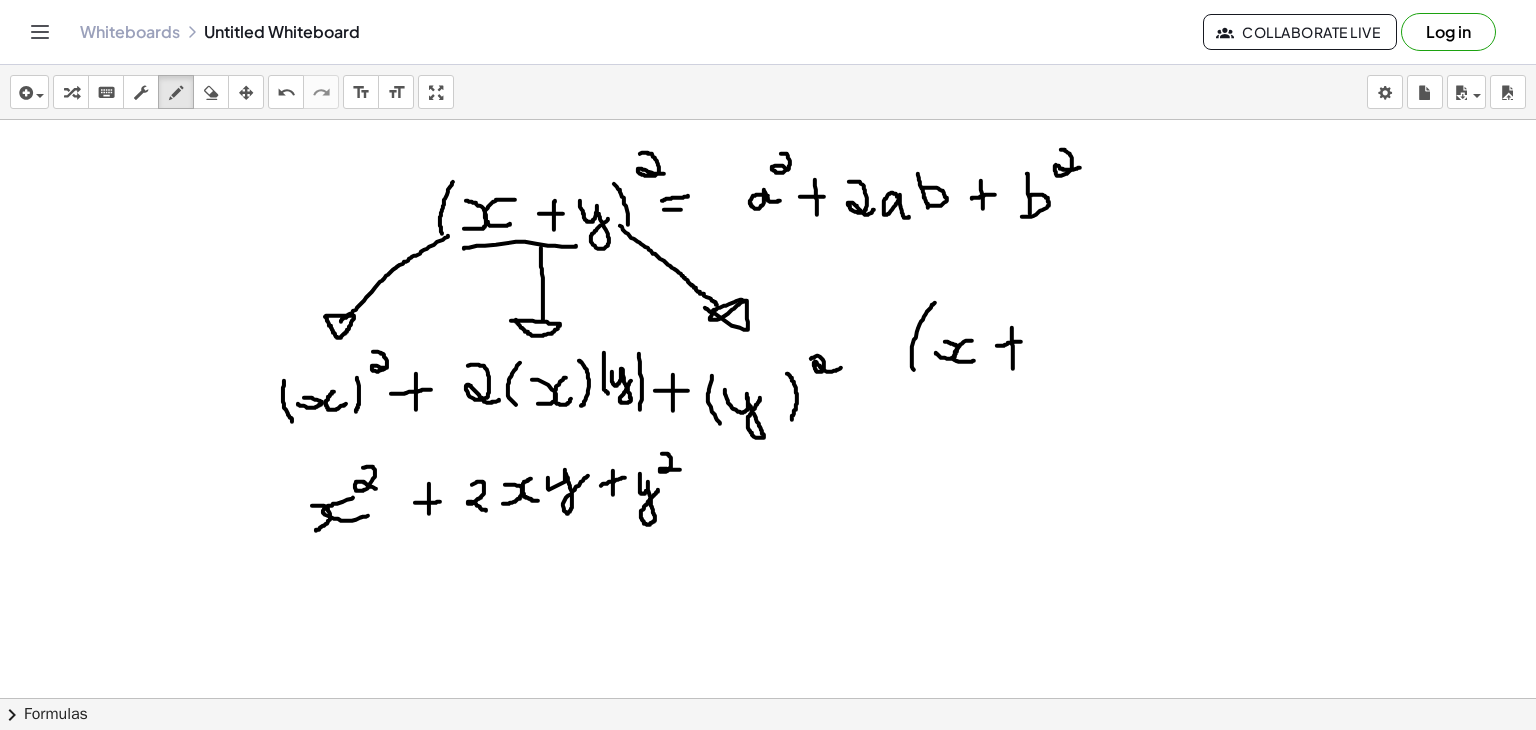 drag, startPoint x: 997, startPoint y: 345, endPoint x: 1022, endPoint y: 341, distance: 25.317978 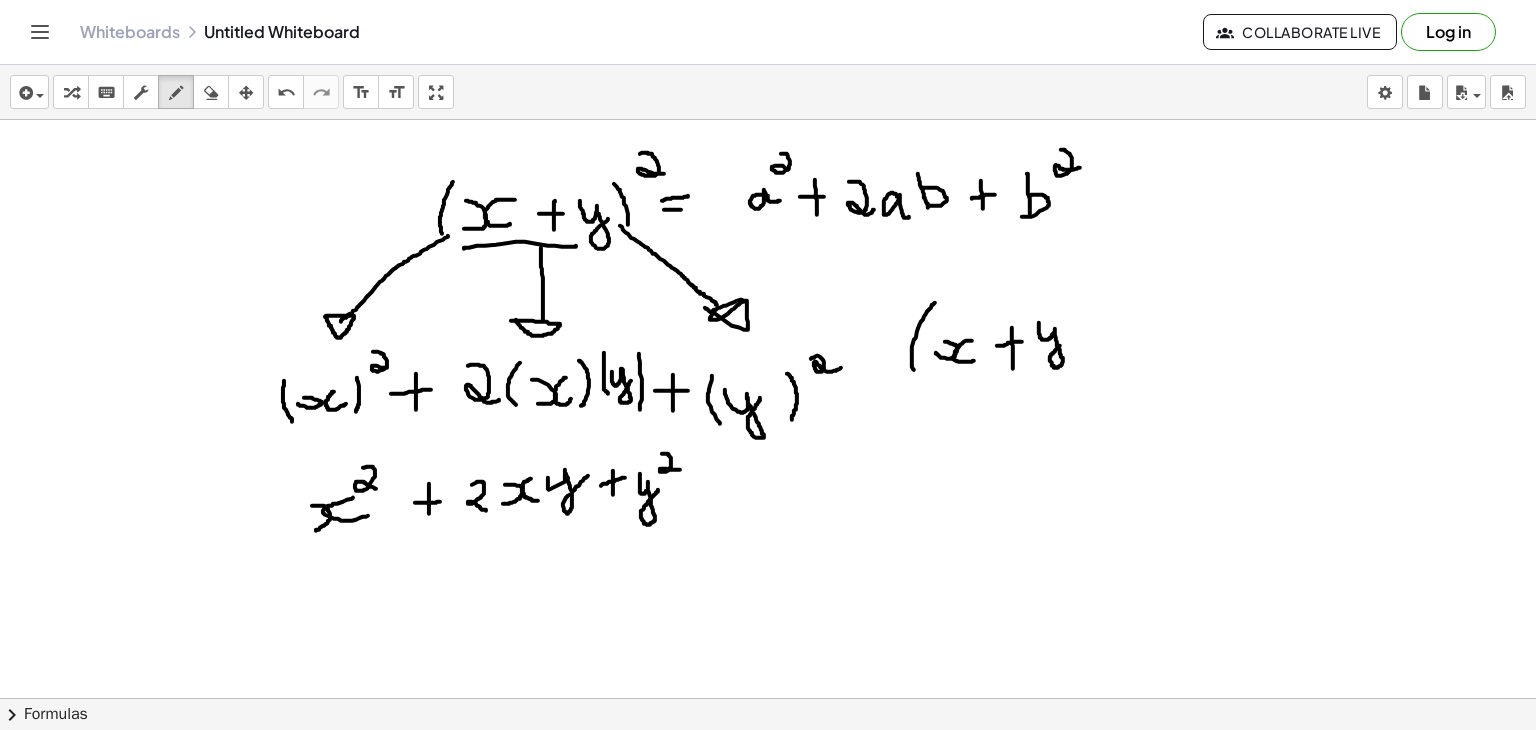 drag, startPoint x: 1039, startPoint y: 322, endPoint x: 1065, endPoint y: 341, distance: 32.202484 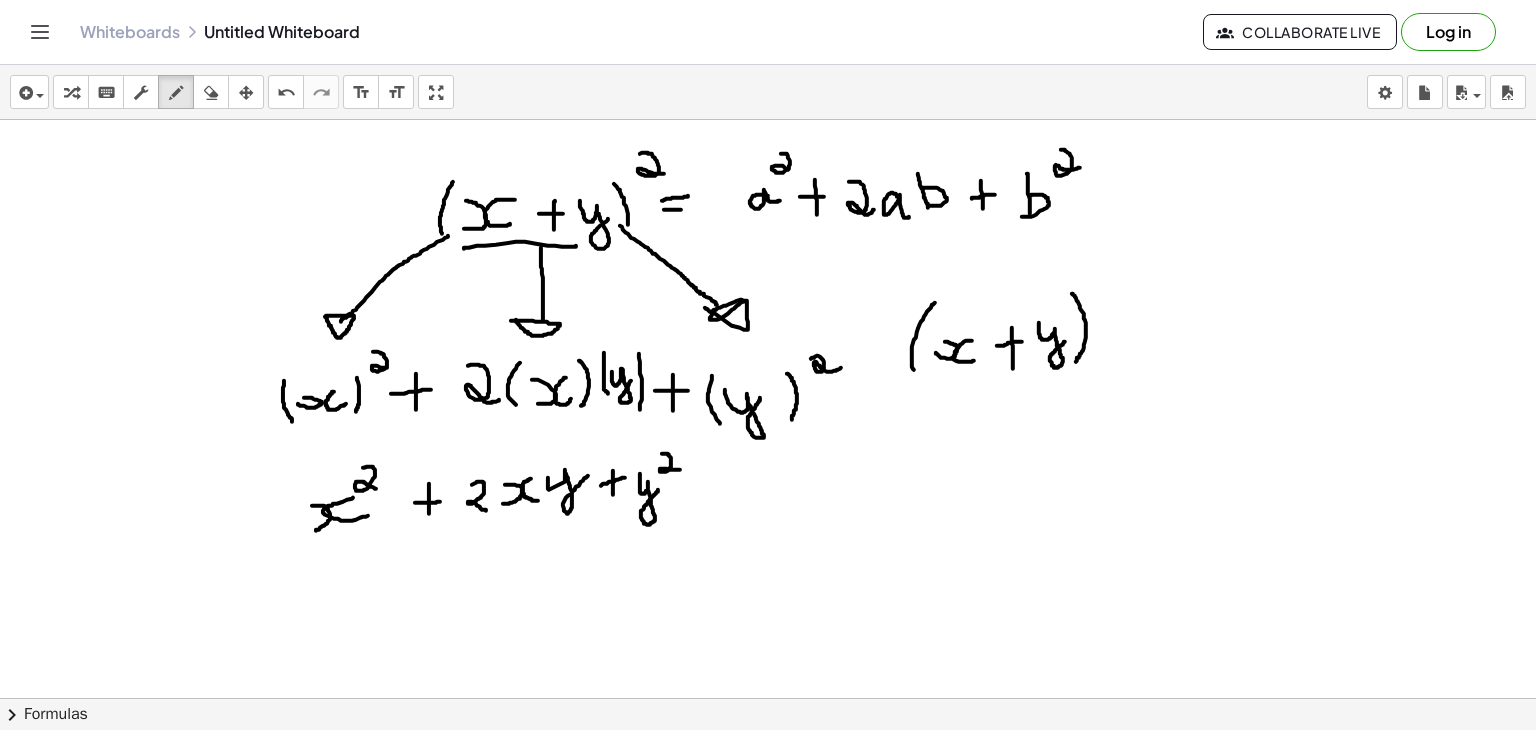 drag, startPoint x: 1072, startPoint y: 293, endPoint x: 1076, endPoint y: 361, distance: 68.117546 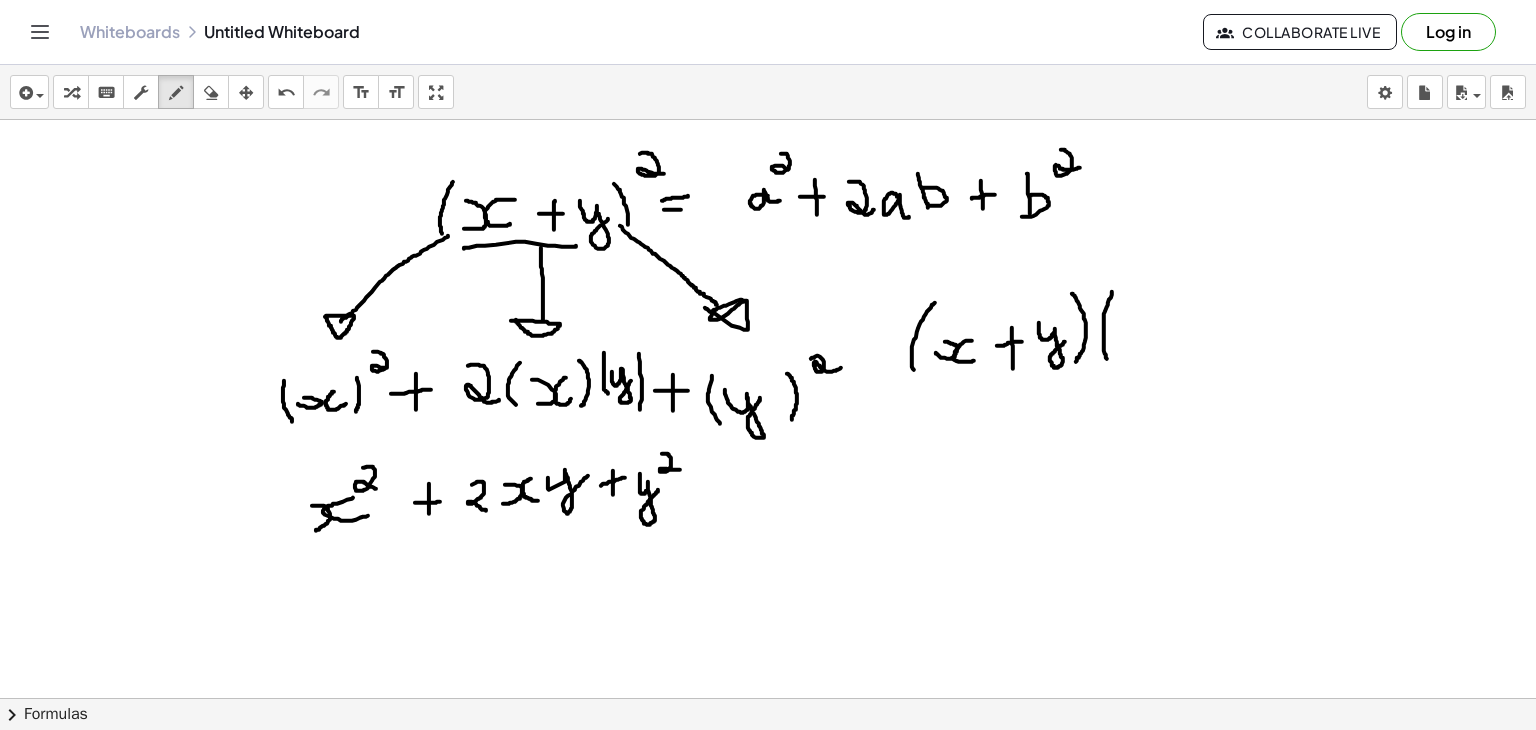 drag, startPoint x: 1112, startPoint y: 291, endPoint x: 1108, endPoint y: 363, distance: 72.11102 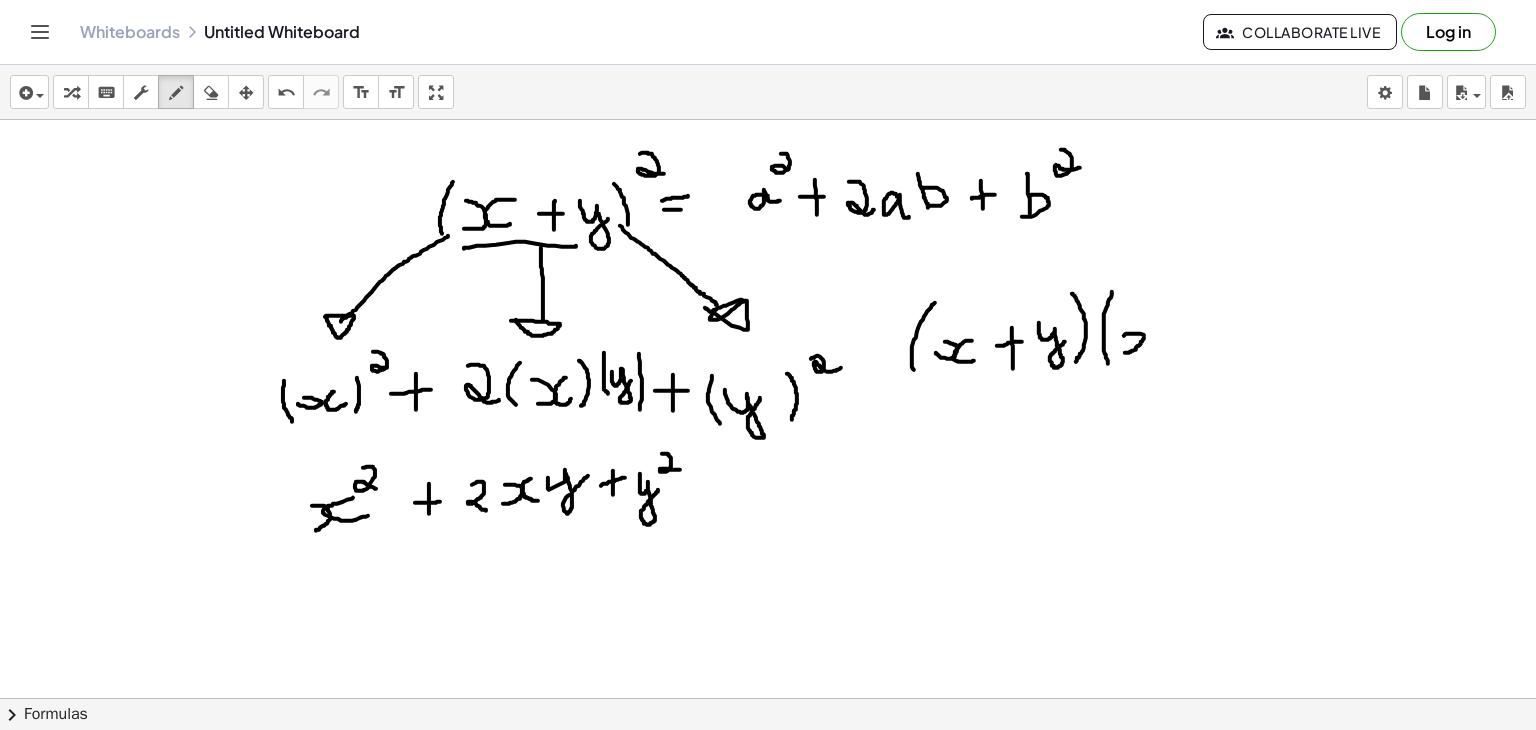 drag, startPoint x: 1125, startPoint y: 352, endPoint x: 1122, endPoint y: 335, distance: 17.262676 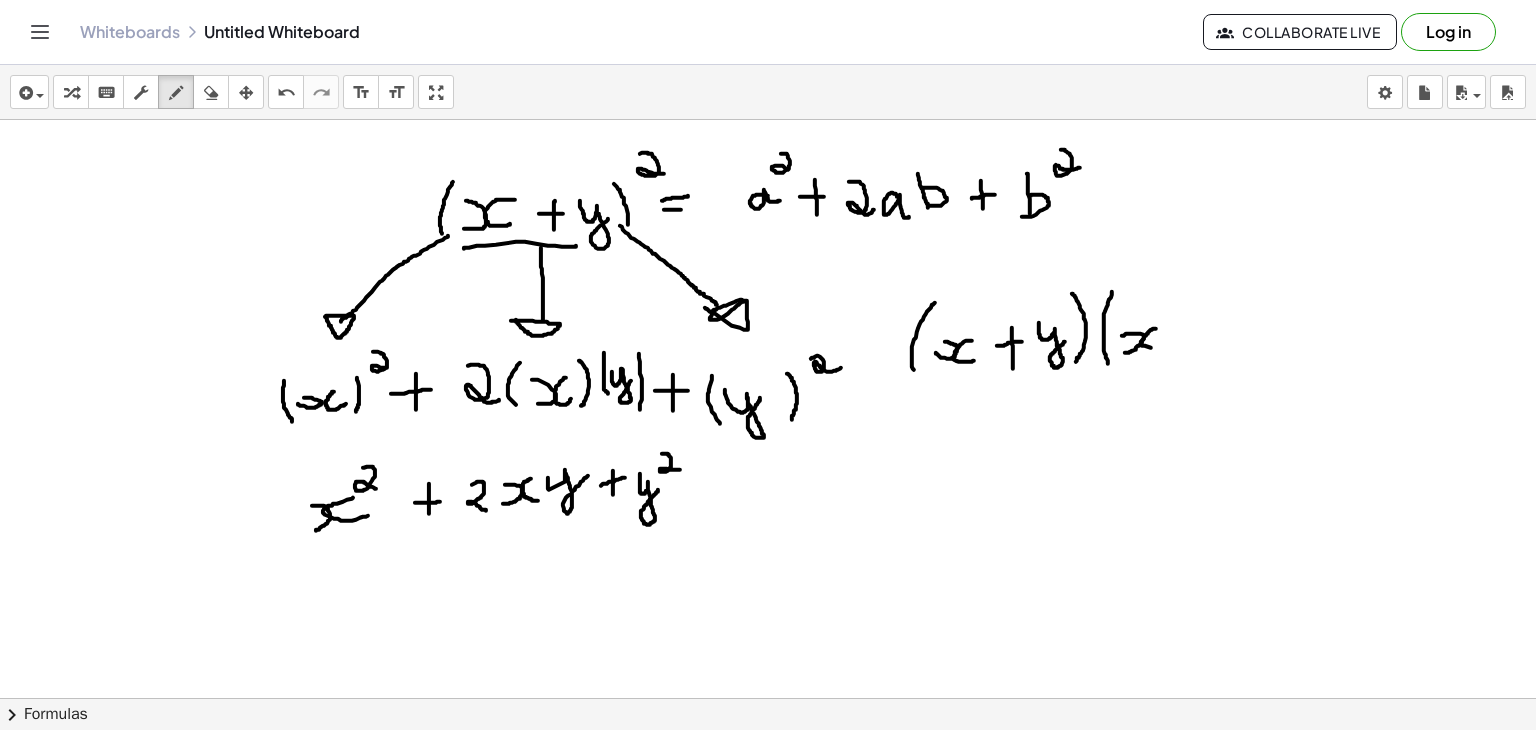 drag, startPoint x: 1156, startPoint y: 328, endPoint x: 1164, endPoint y: 345, distance: 18.788294 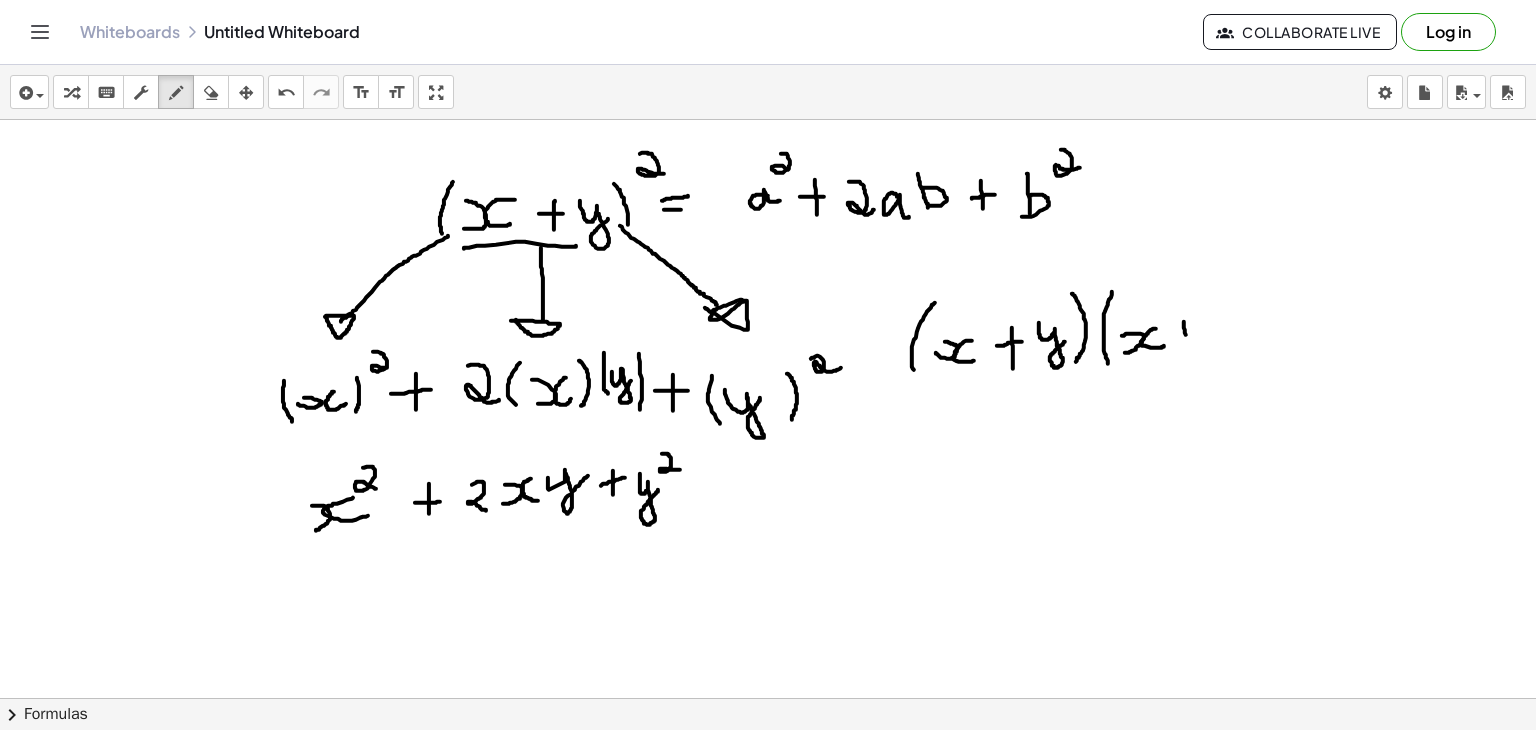 drag, startPoint x: 1184, startPoint y: 321, endPoint x: 1187, endPoint y: 348, distance: 27.166155 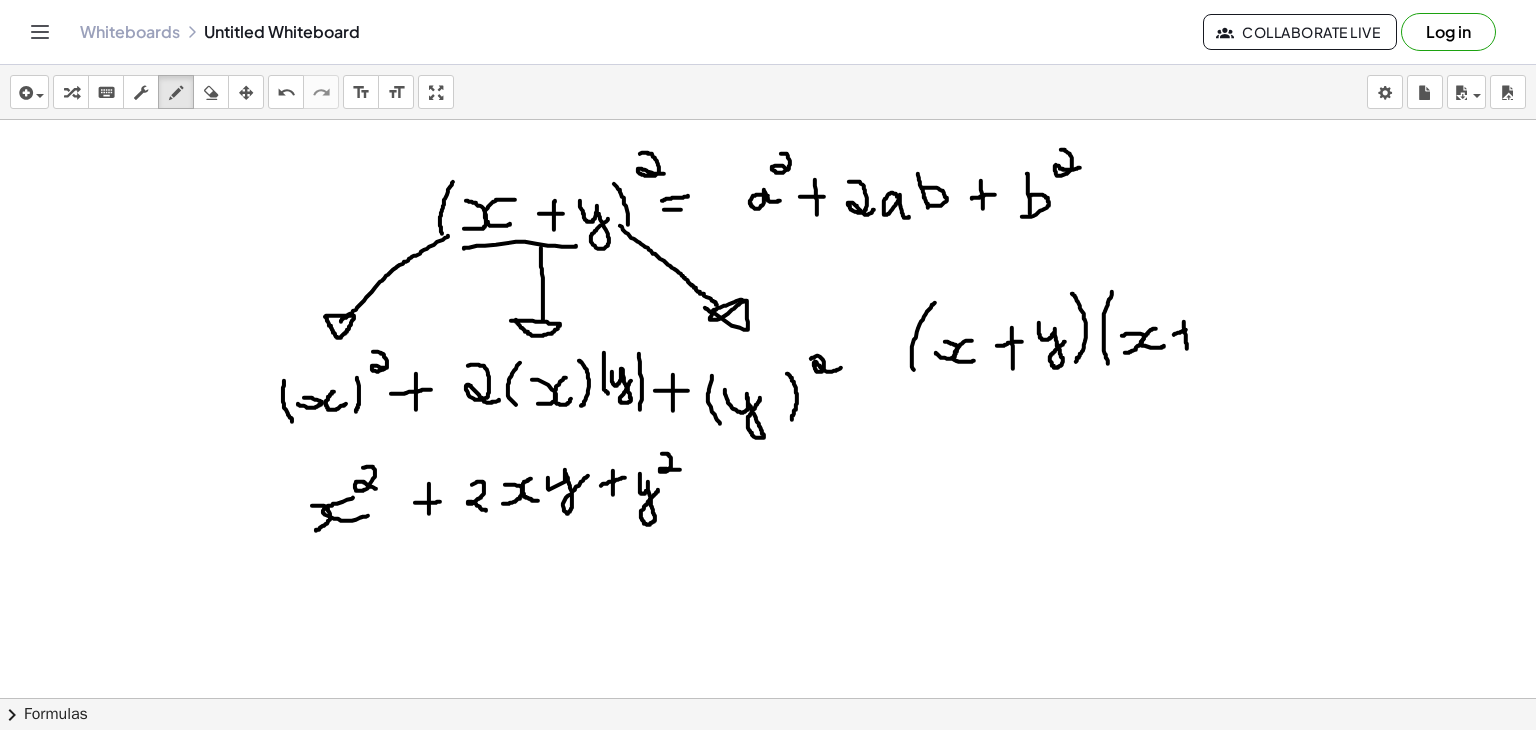drag, startPoint x: 1174, startPoint y: 334, endPoint x: 1194, endPoint y: 326, distance: 21.540659 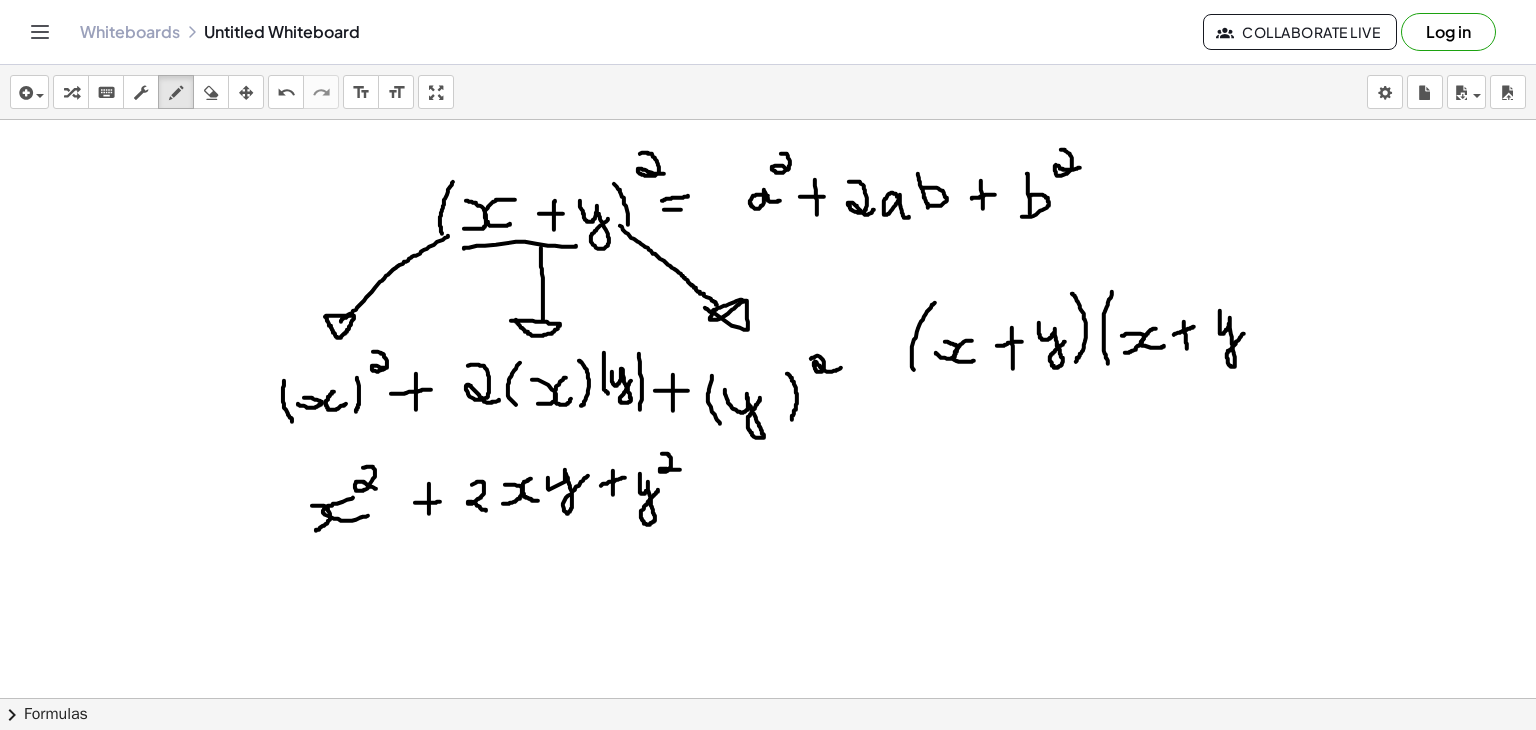 drag, startPoint x: 1220, startPoint y: 310, endPoint x: 1244, endPoint y: 332, distance: 32.55764 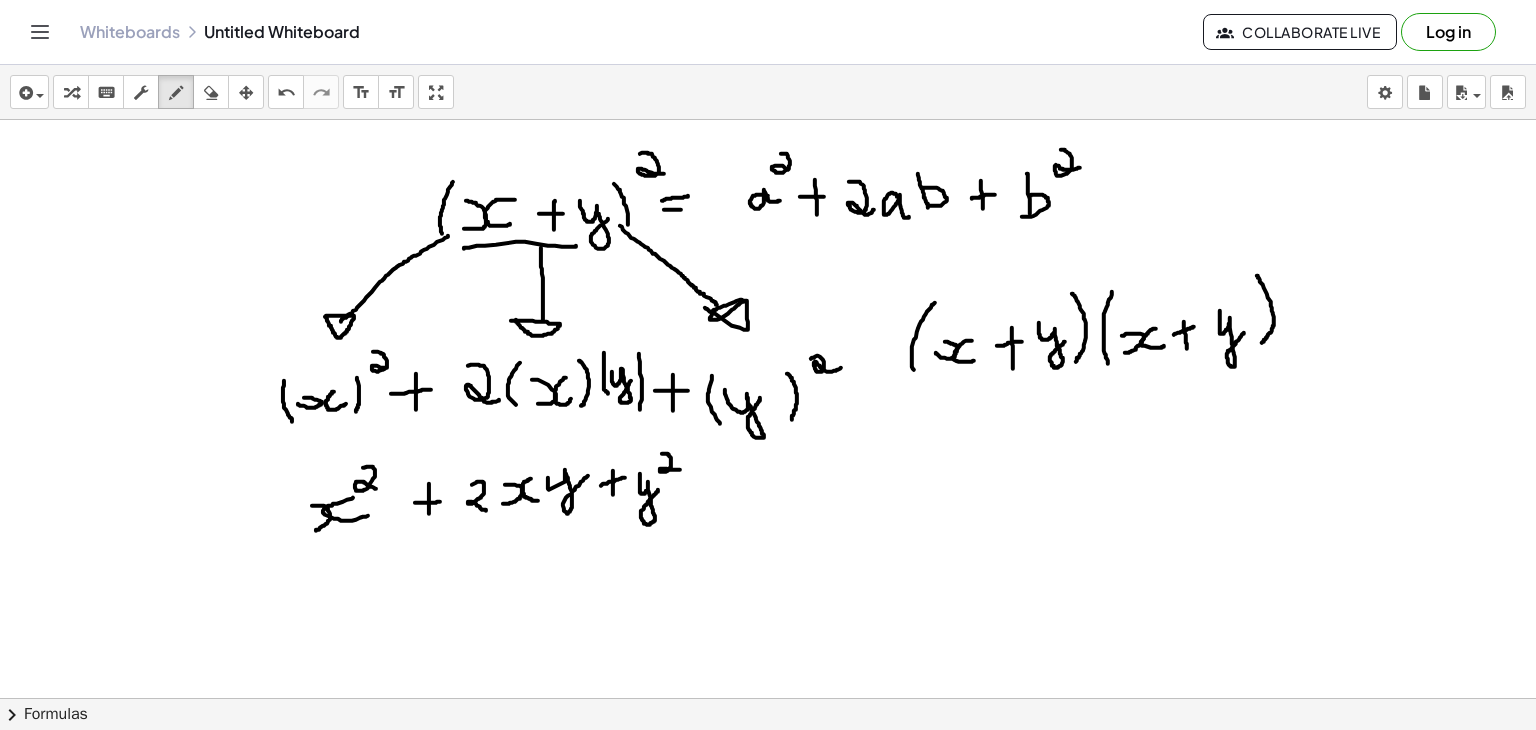 drag, startPoint x: 1257, startPoint y: 275, endPoint x: 1262, endPoint y: 342, distance: 67.18631 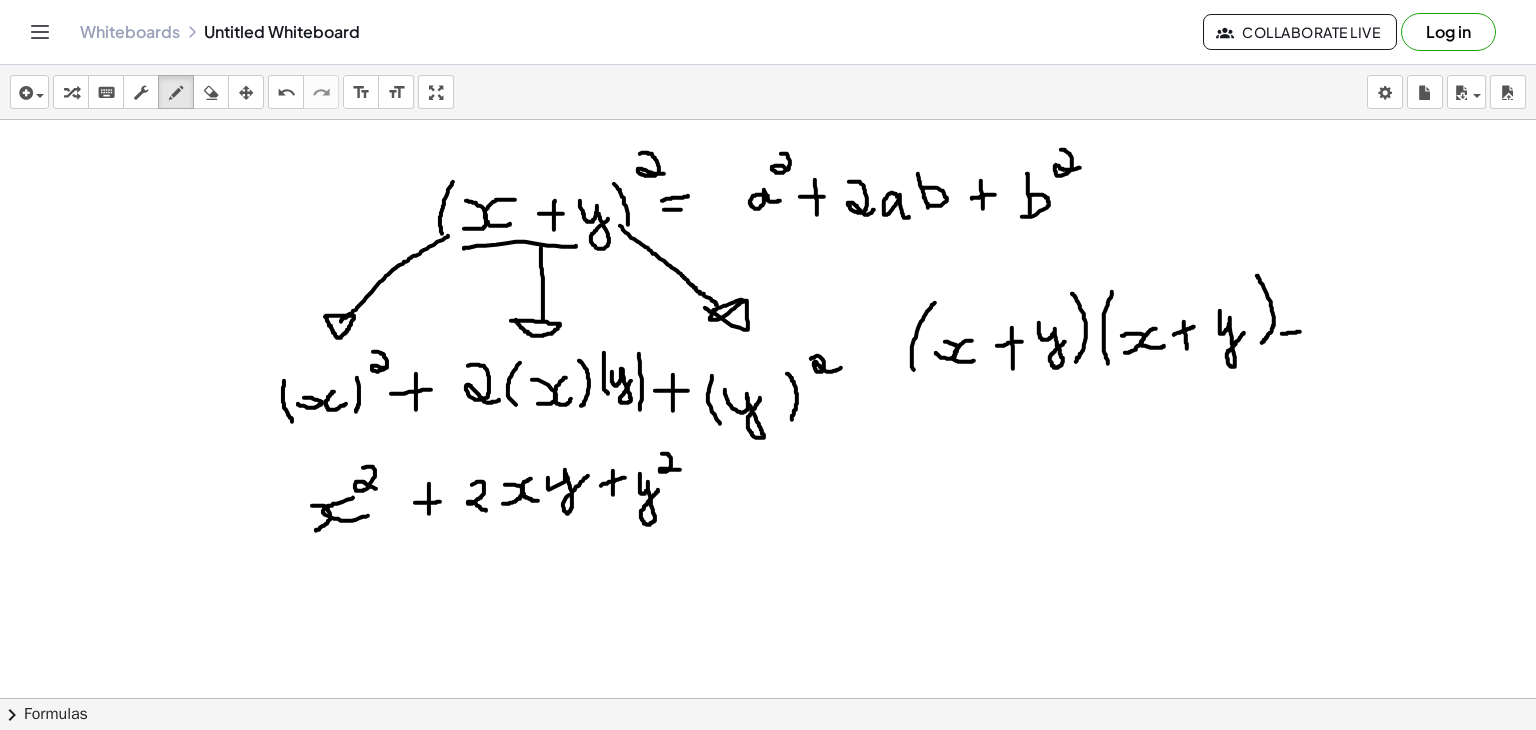 drag, startPoint x: 1282, startPoint y: 333, endPoint x: 1300, endPoint y: 331, distance: 18.110771 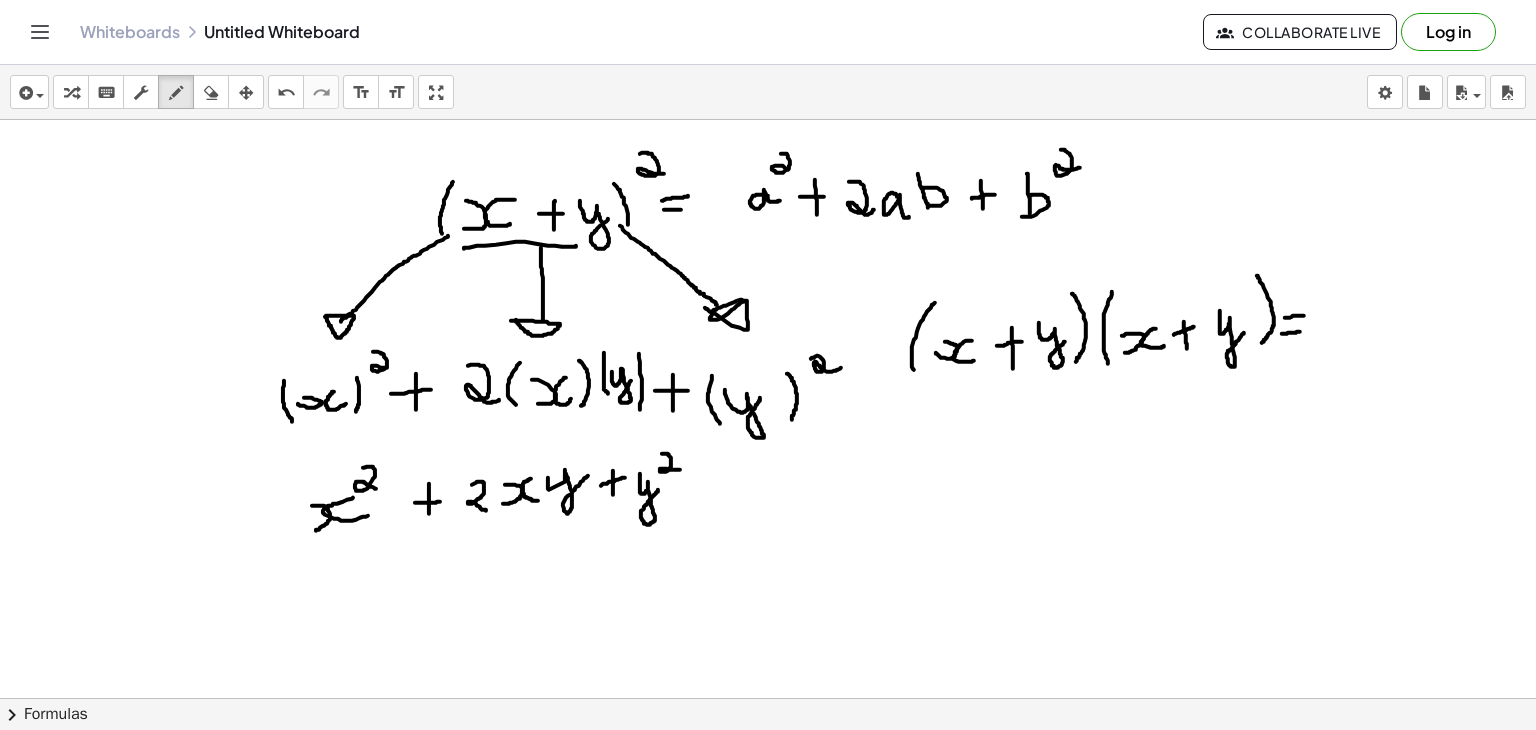 drag, startPoint x: 1285, startPoint y: 317, endPoint x: 1304, endPoint y: 315, distance: 19.104973 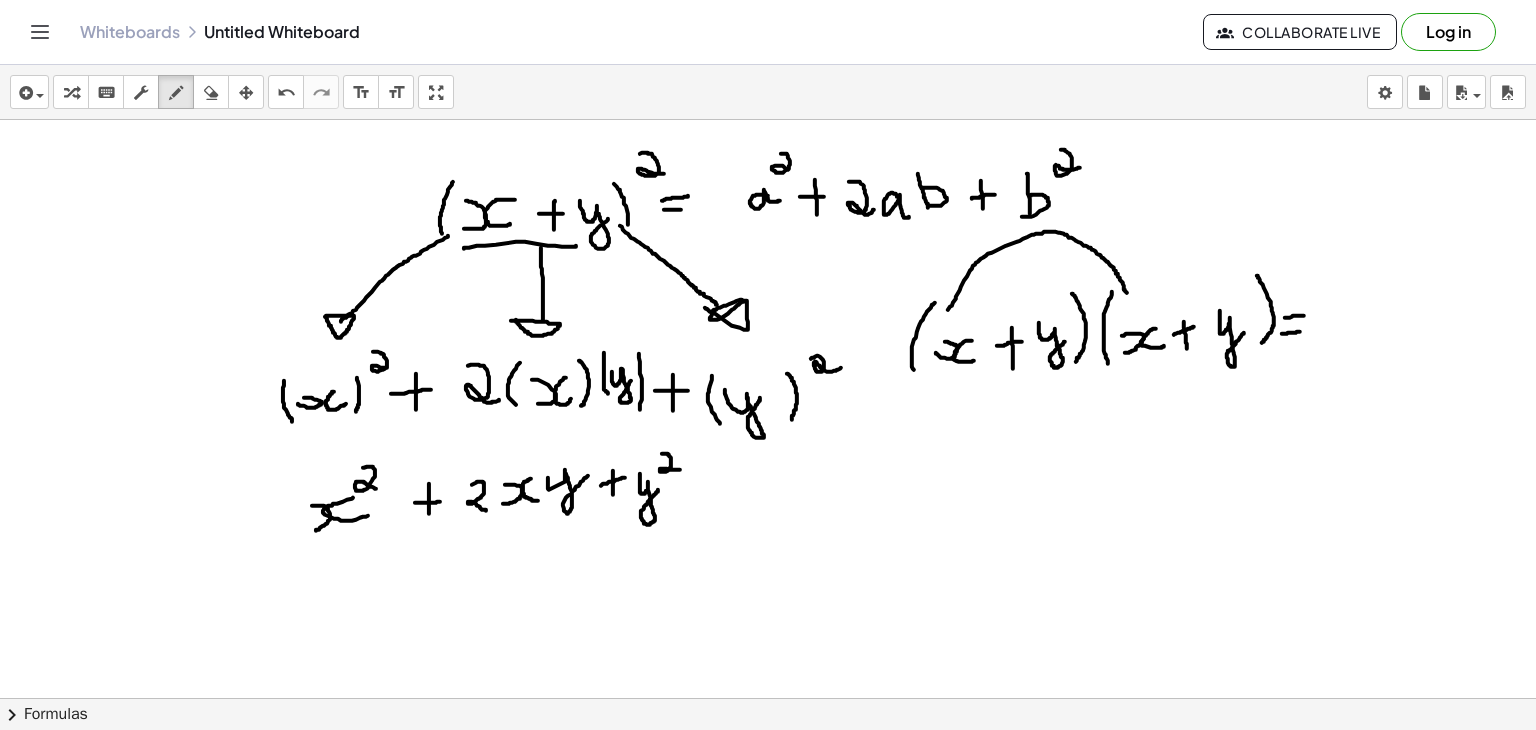 drag, startPoint x: 948, startPoint y: 309, endPoint x: 1128, endPoint y: 296, distance: 180.46883 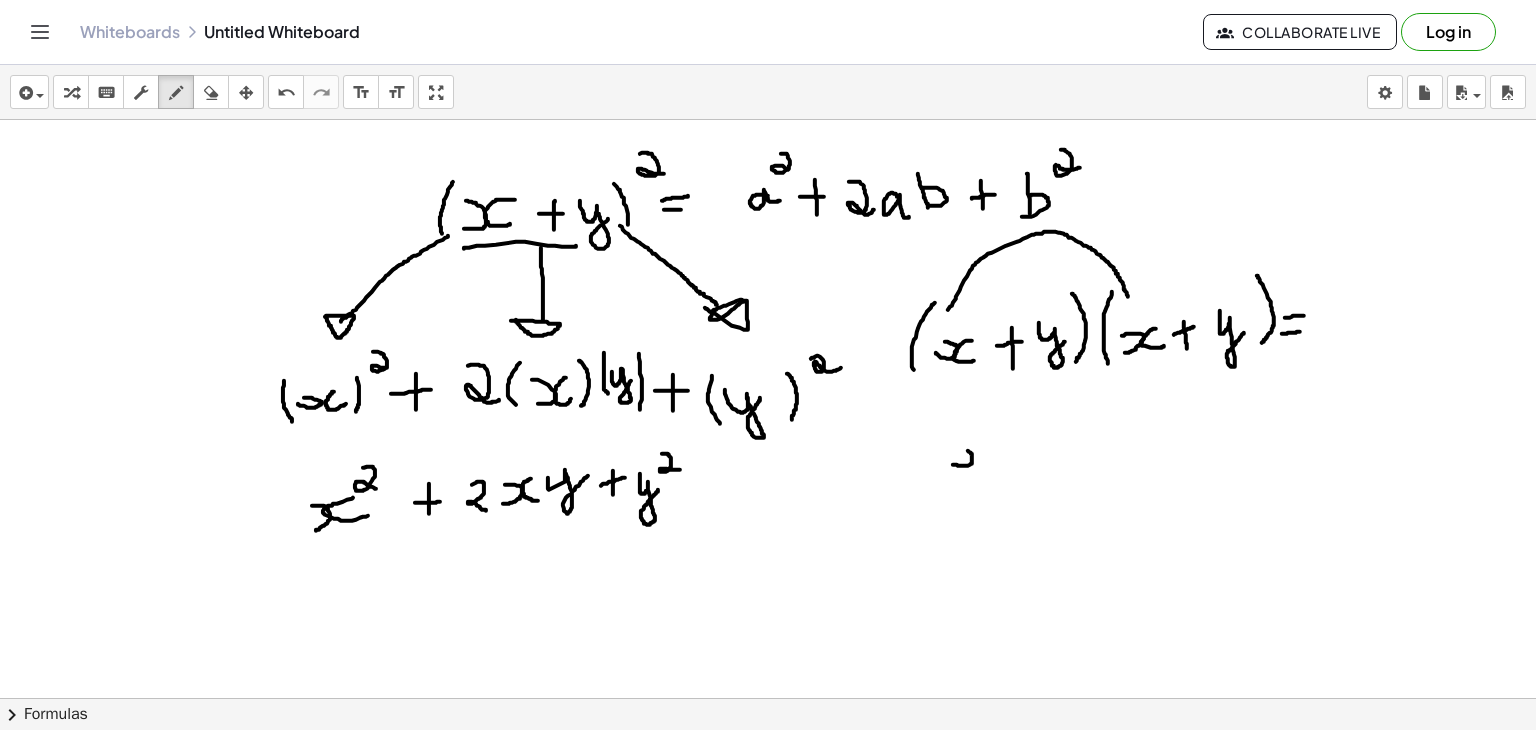 drag, startPoint x: 953, startPoint y: 464, endPoint x: 956, endPoint y: 449, distance: 15.297058 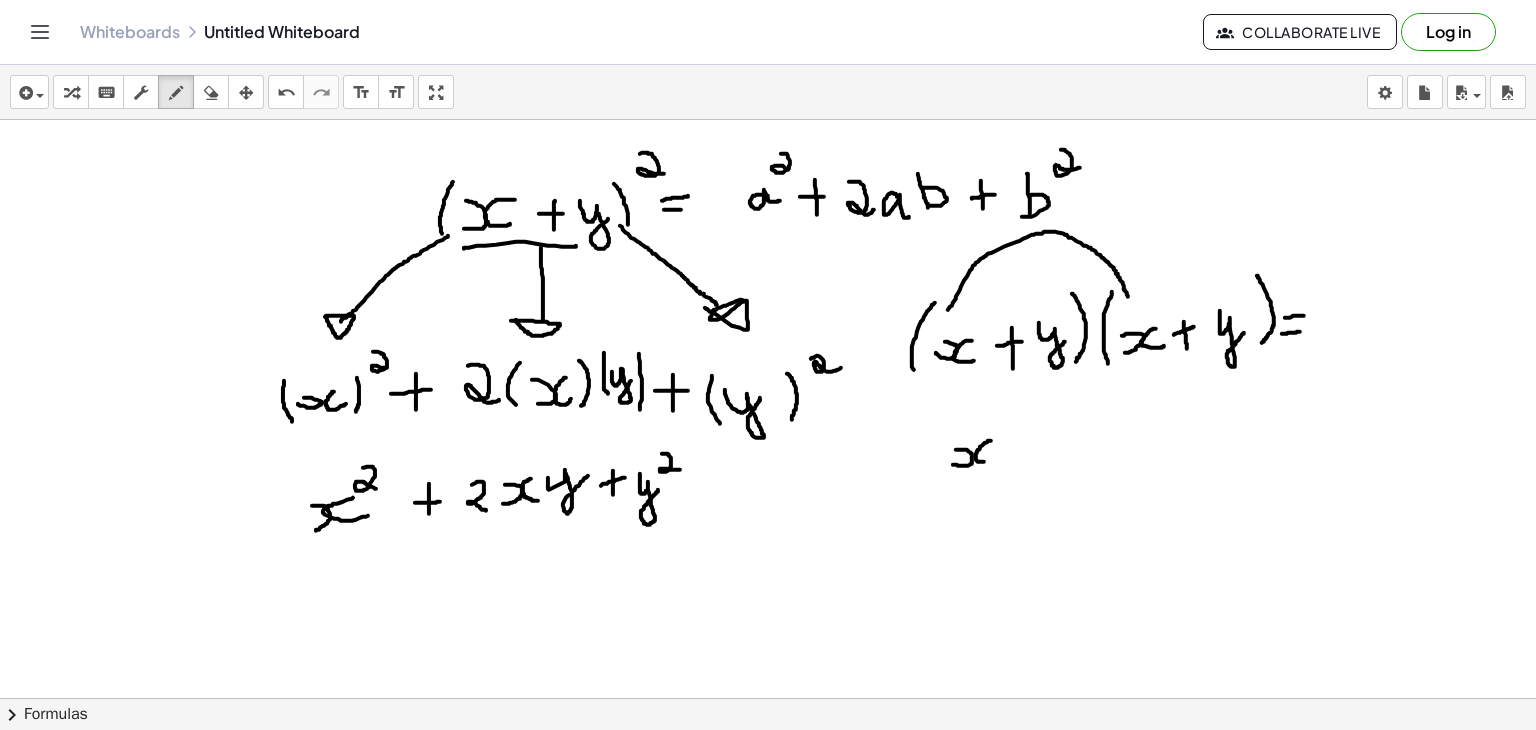 drag, startPoint x: 991, startPoint y: 440, endPoint x: 993, endPoint y: 460, distance: 20.09975 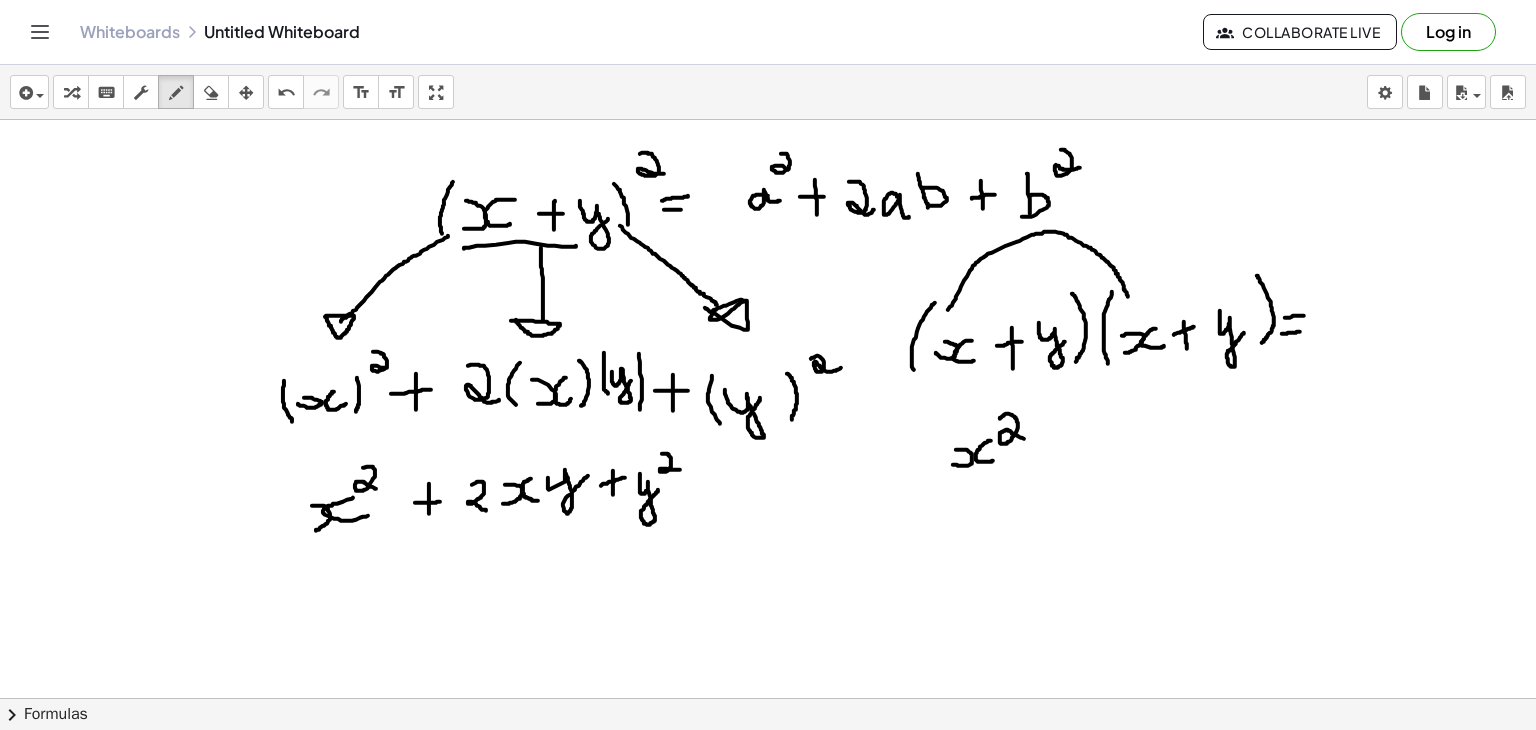 drag, startPoint x: 1000, startPoint y: 418, endPoint x: 1026, endPoint y: 439, distance: 33.42155 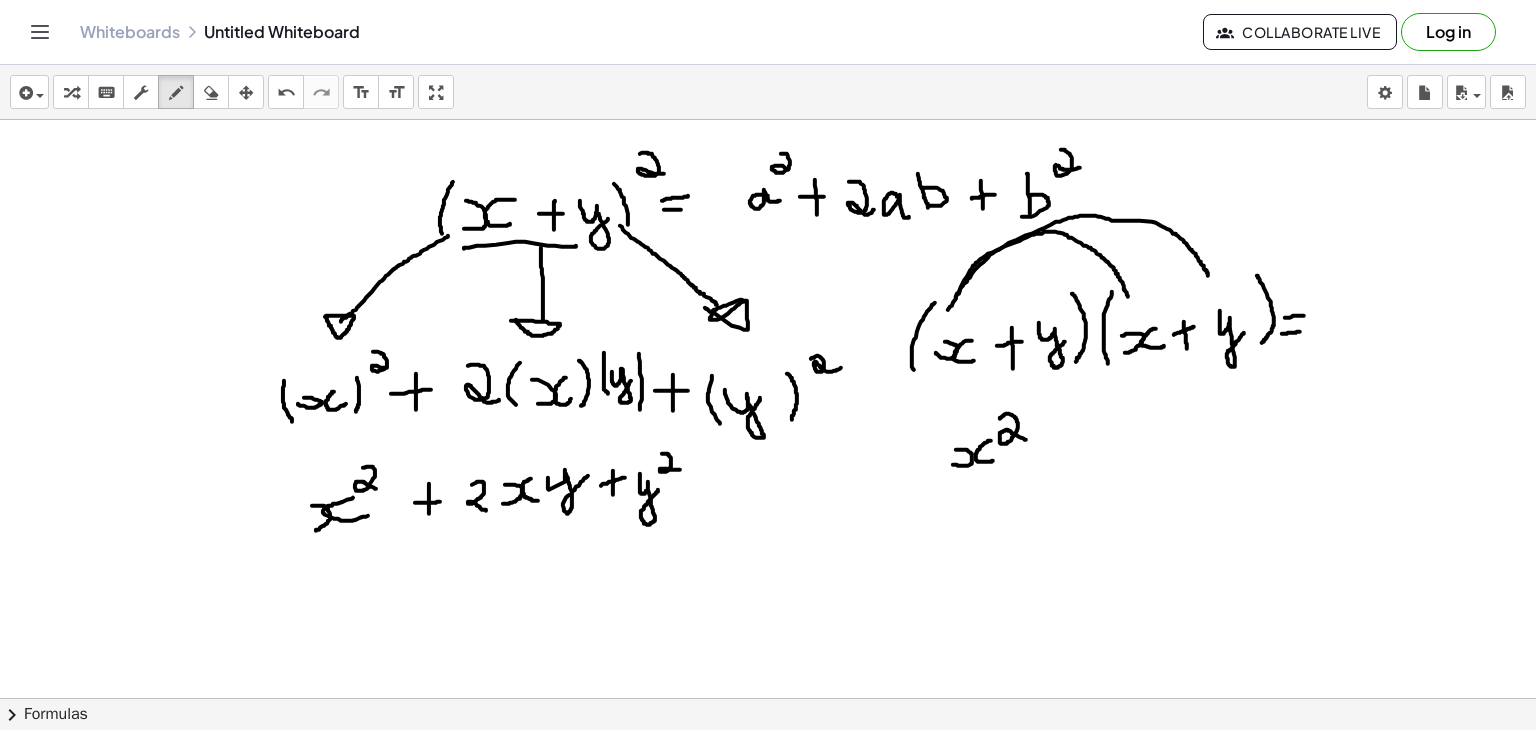 drag, startPoint x: 956, startPoint y: 297, endPoint x: 1208, endPoint y: 275, distance: 252.9585 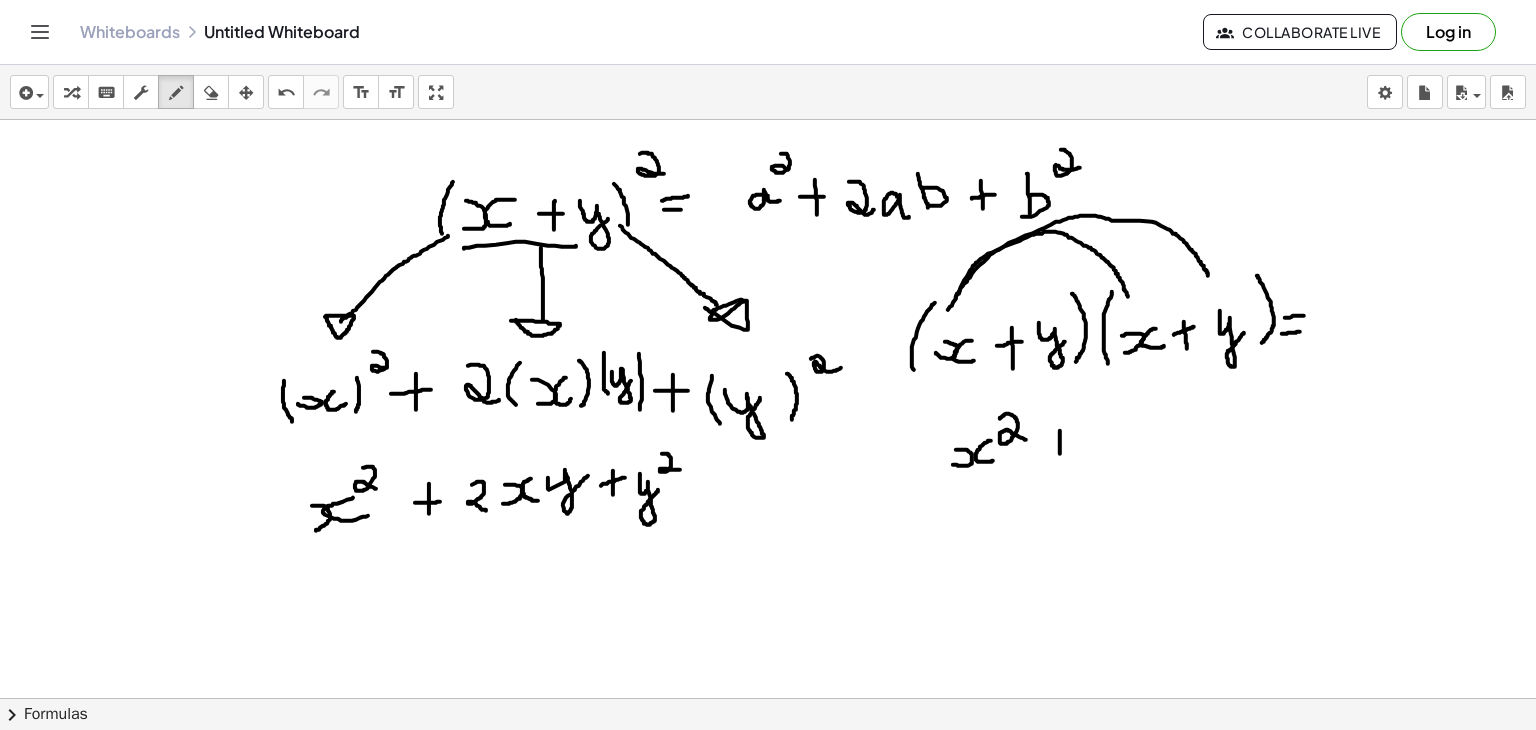 drag, startPoint x: 1060, startPoint y: 430, endPoint x: 1060, endPoint y: 462, distance: 32 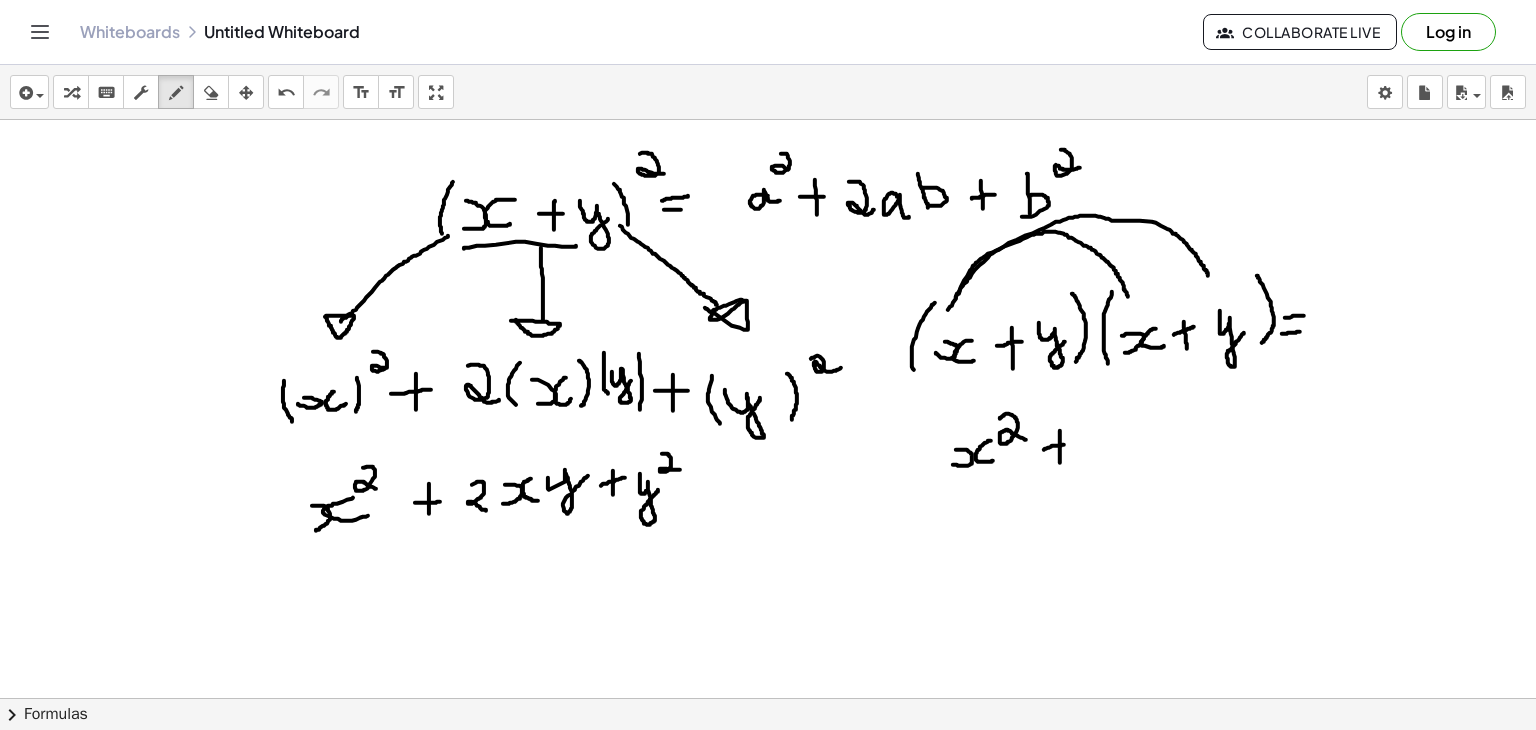 drag, startPoint x: 1044, startPoint y: 449, endPoint x: 1064, endPoint y: 444, distance: 20.615528 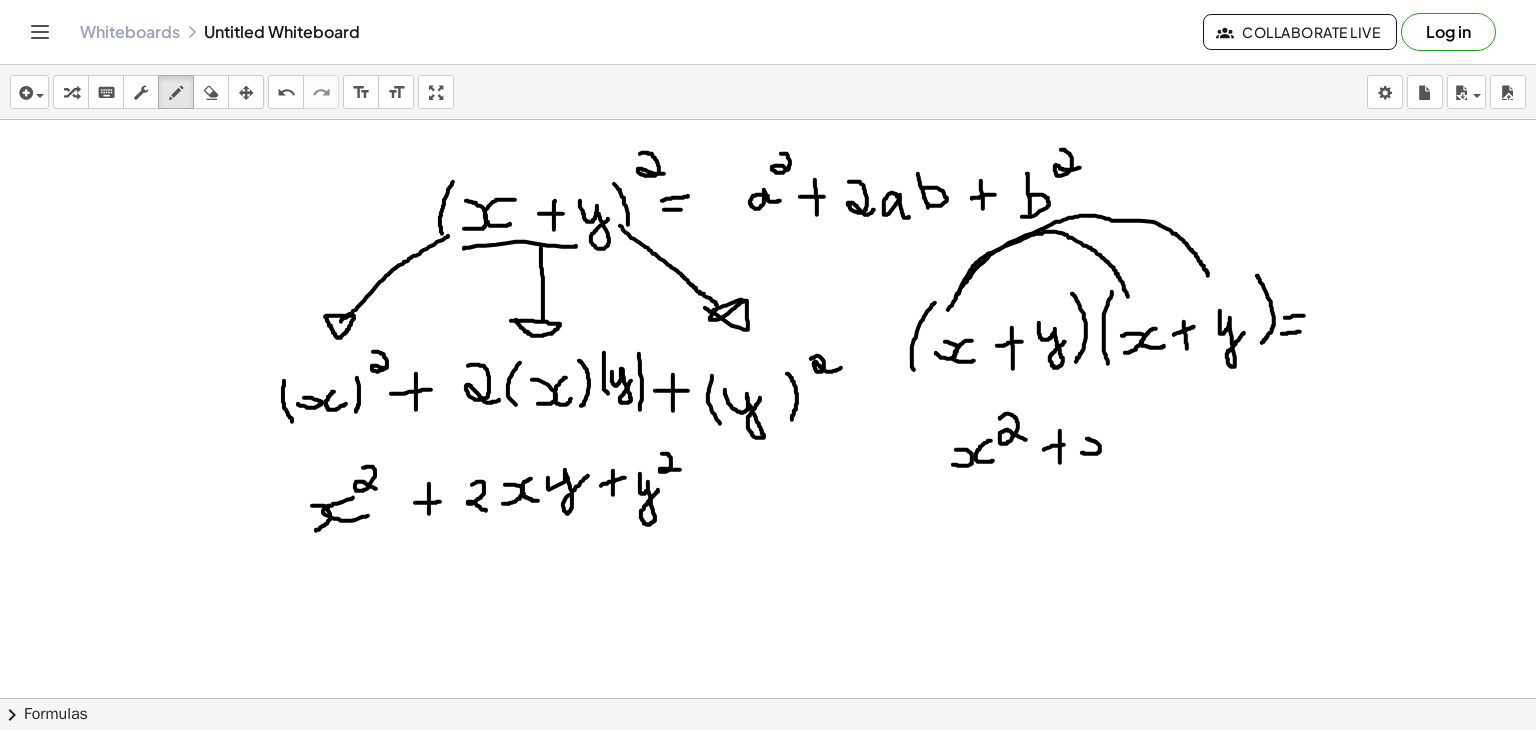 drag, startPoint x: 1082, startPoint y: 452, endPoint x: 1084, endPoint y: 438, distance: 14.142136 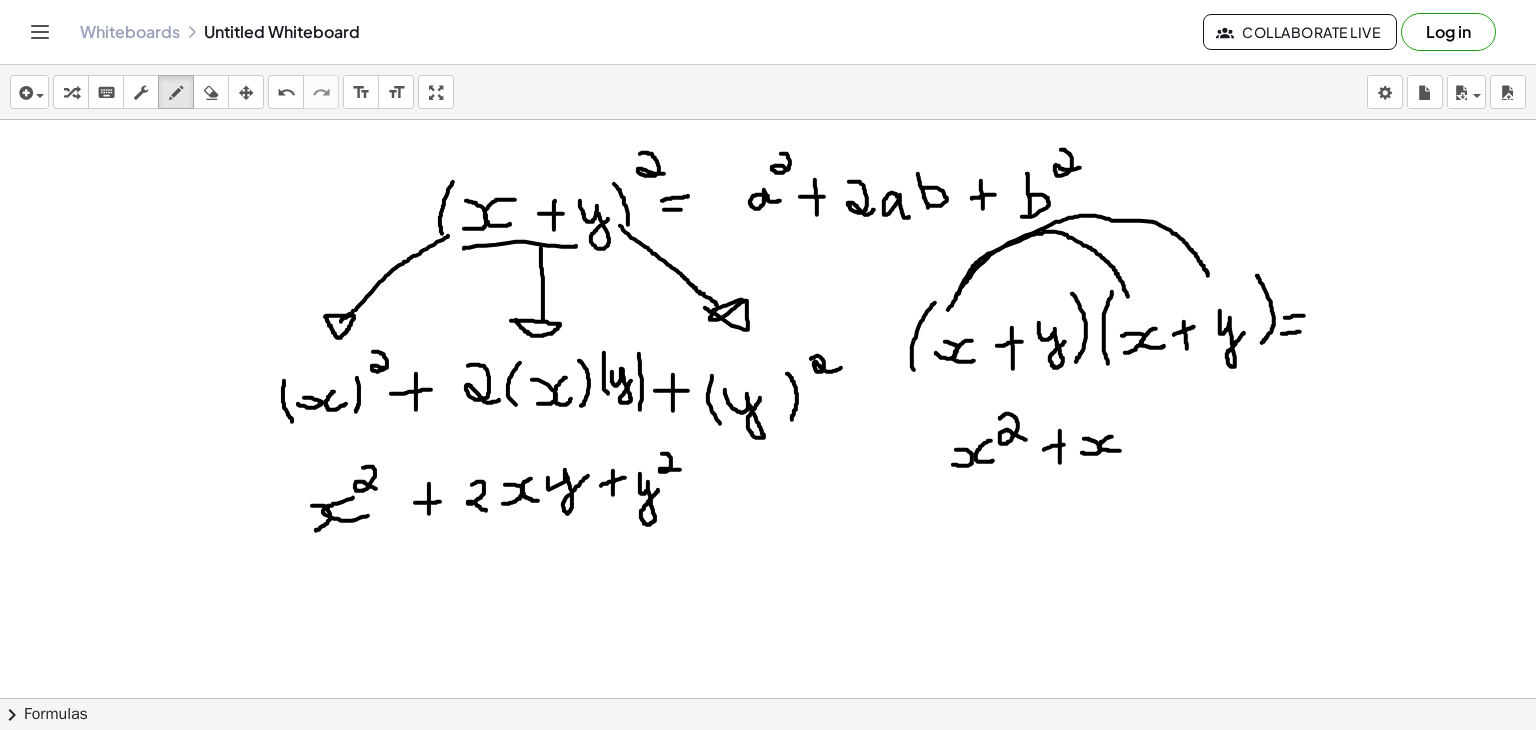 drag, startPoint x: 1112, startPoint y: 436, endPoint x: 1120, endPoint y: 450, distance: 16.124516 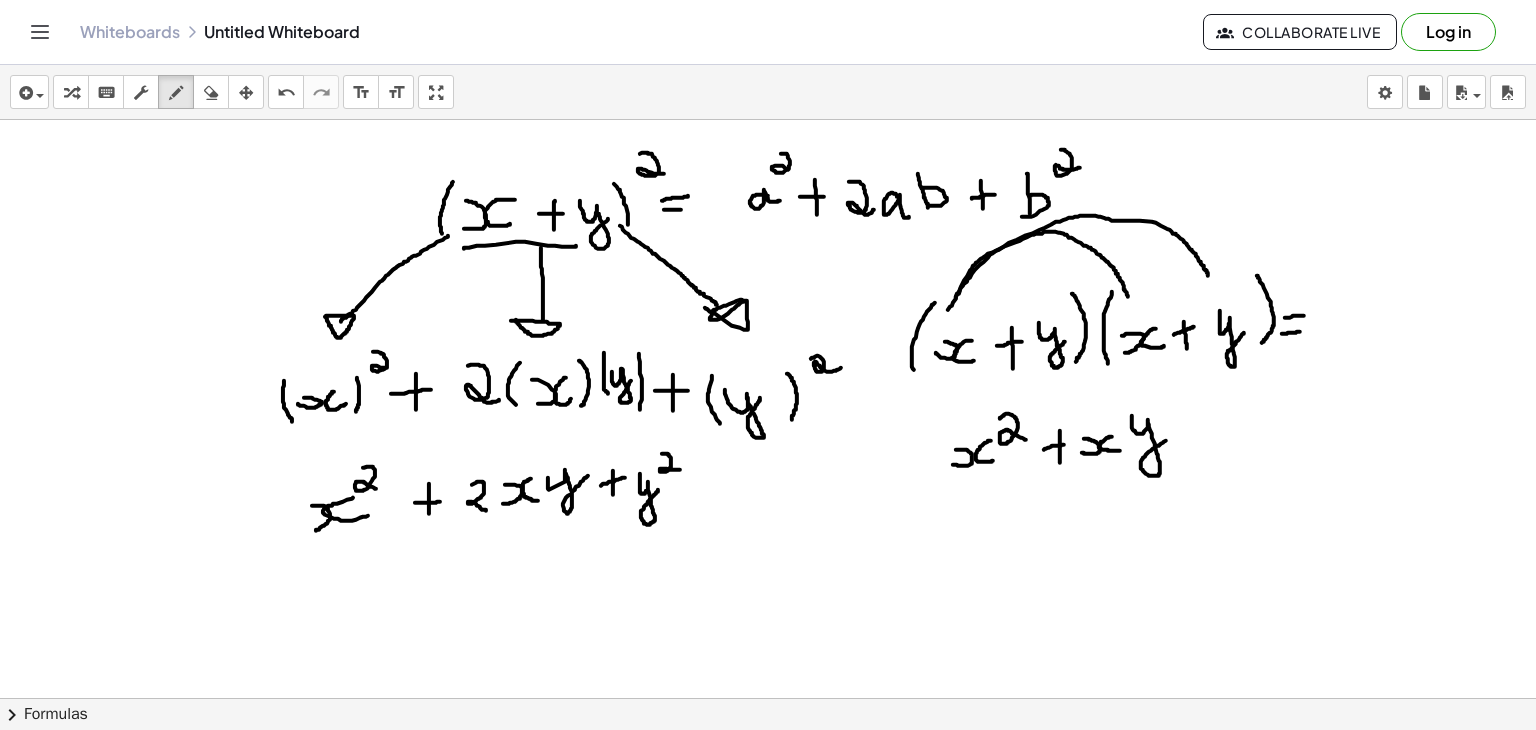 drag, startPoint x: 1132, startPoint y: 415, endPoint x: 1172, endPoint y: 436, distance: 45.17743 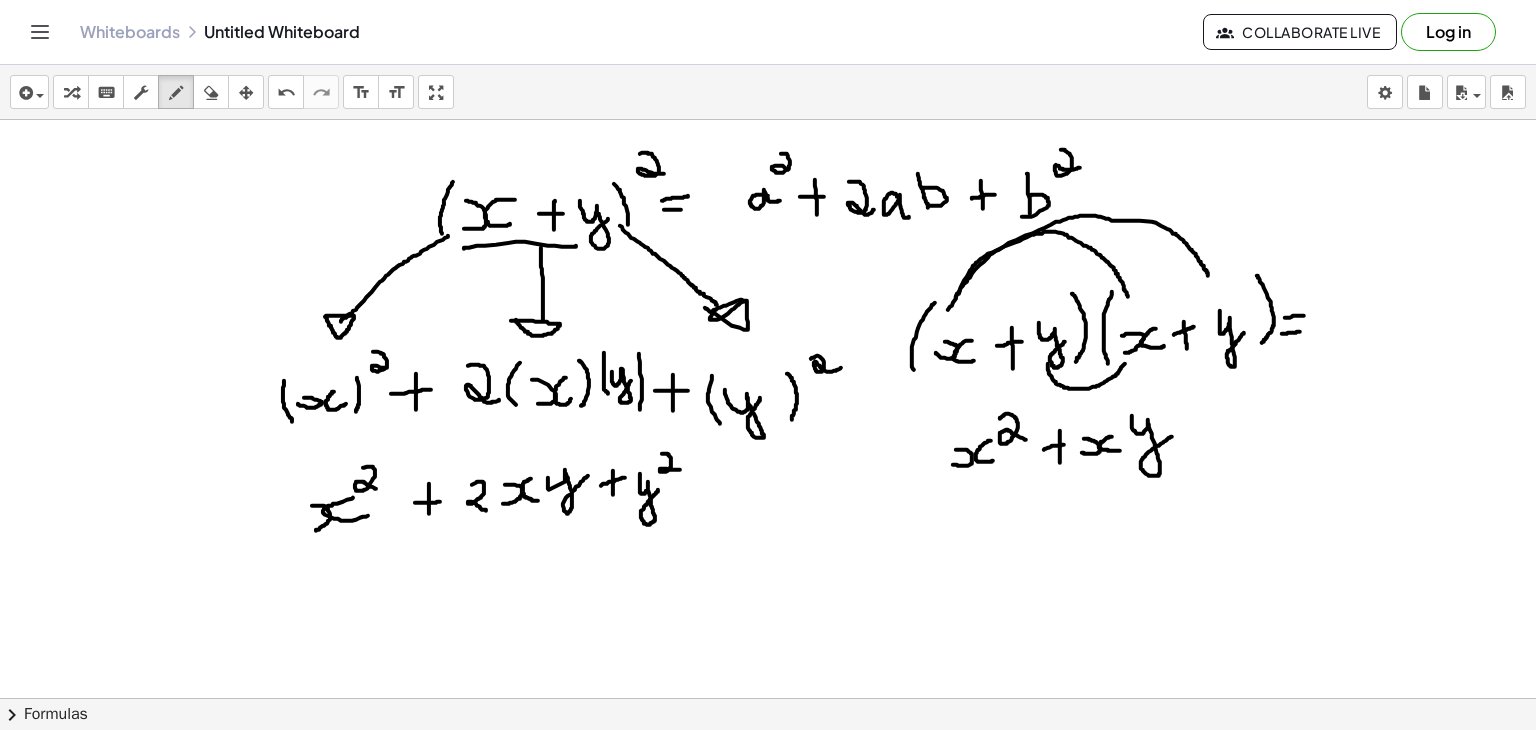 drag, startPoint x: 1048, startPoint y: 363, endPoint x: 1125, endPoint y: 363, distance: 77 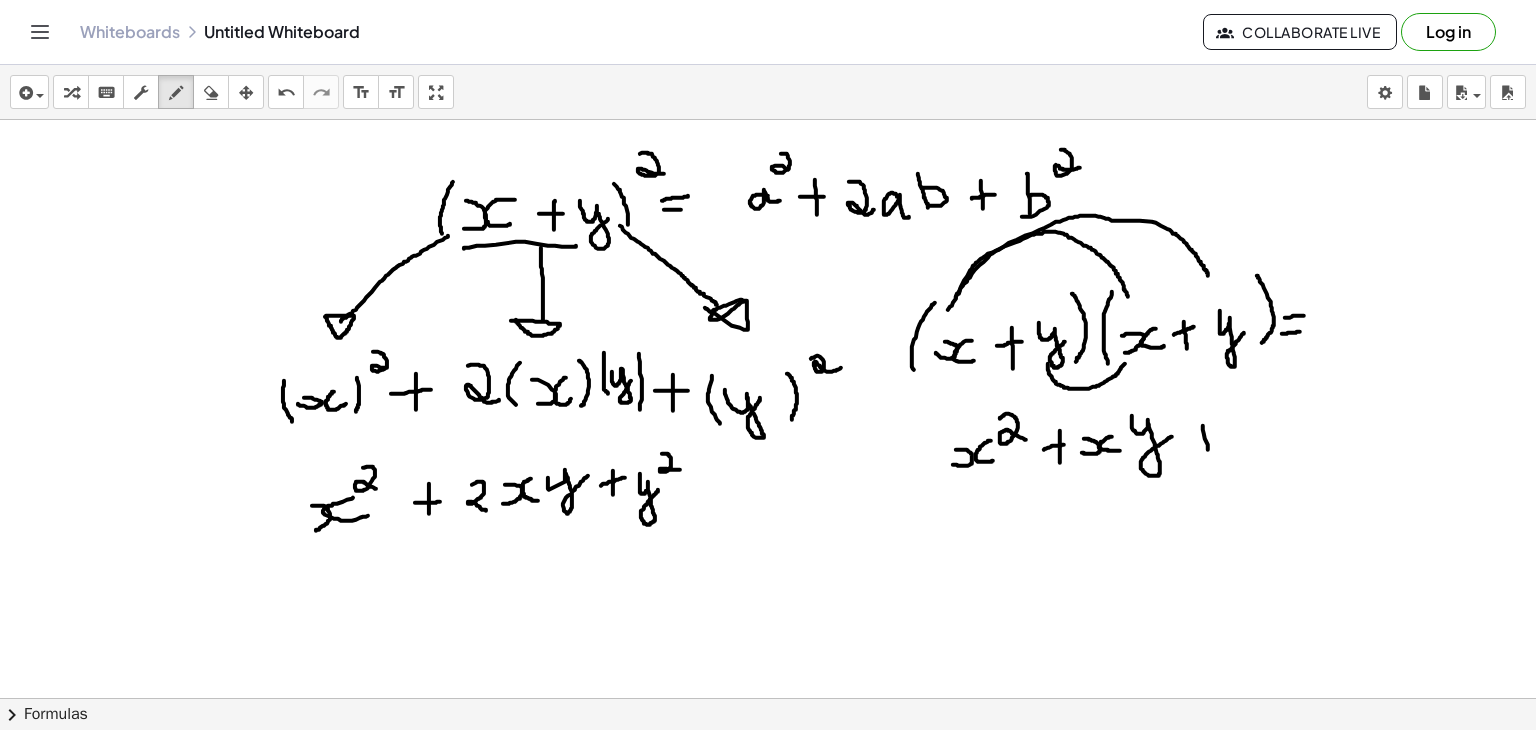 drag, startPoint x: 1203, startPoint y: 425, endPoint x: 1208, endPoint y: 457, distance: 32.38827 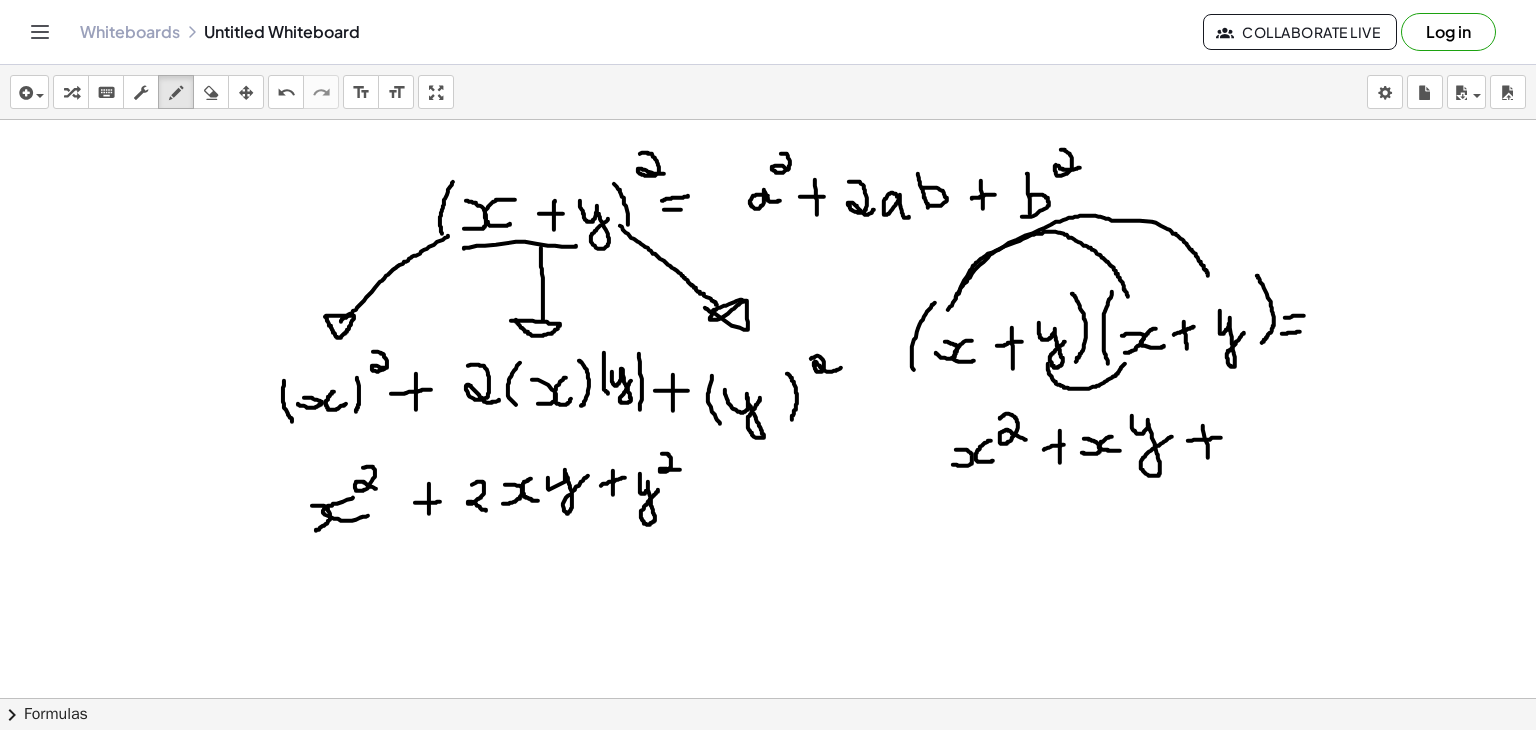 drag, startPoint x: 1188, startPoint y: 440, endPoint x: 1221, endPoint y: 437, distance: 33.13608 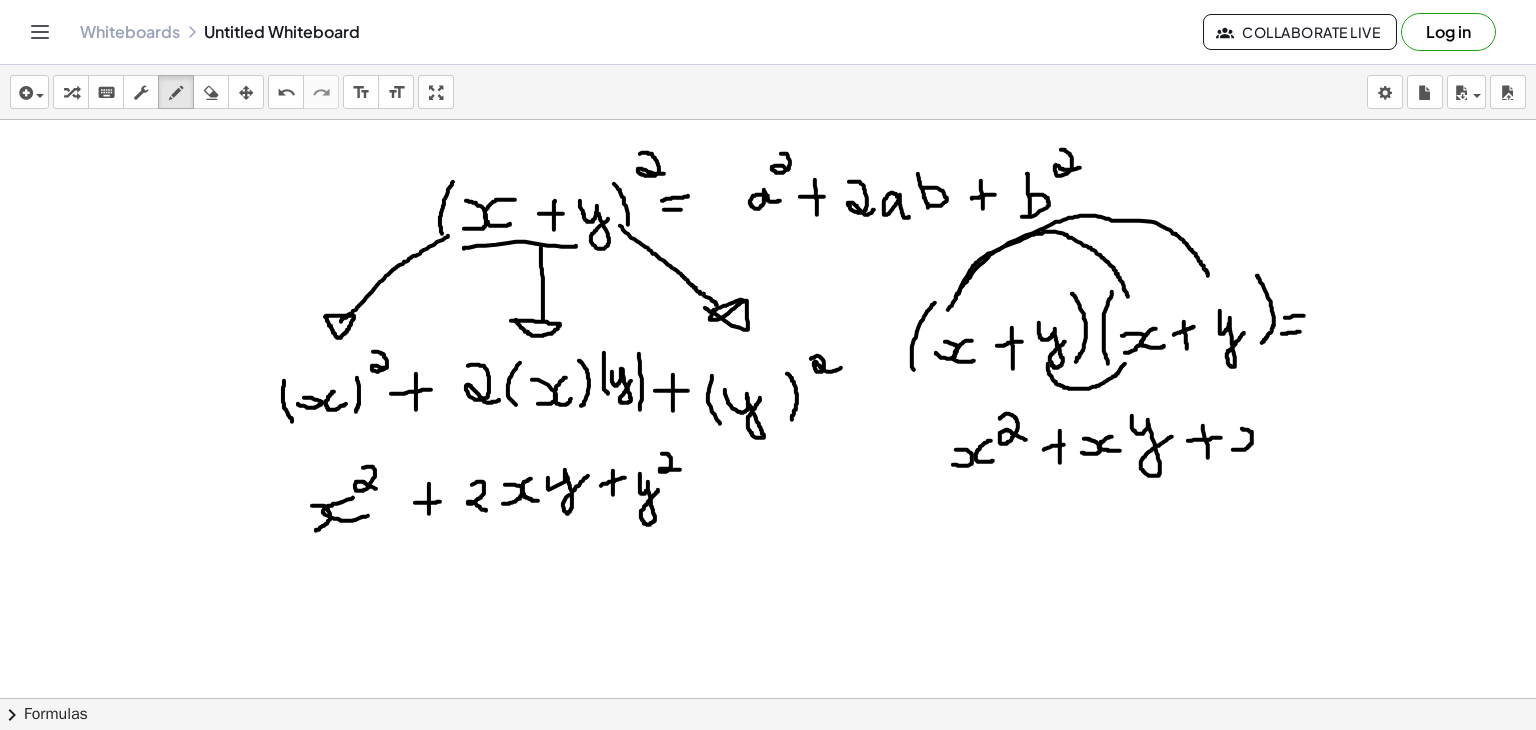 drag, startPoint x: 1233, startPoint y: 449, endPoint x: 1242, endPoint y: 428, distance: 22.847319 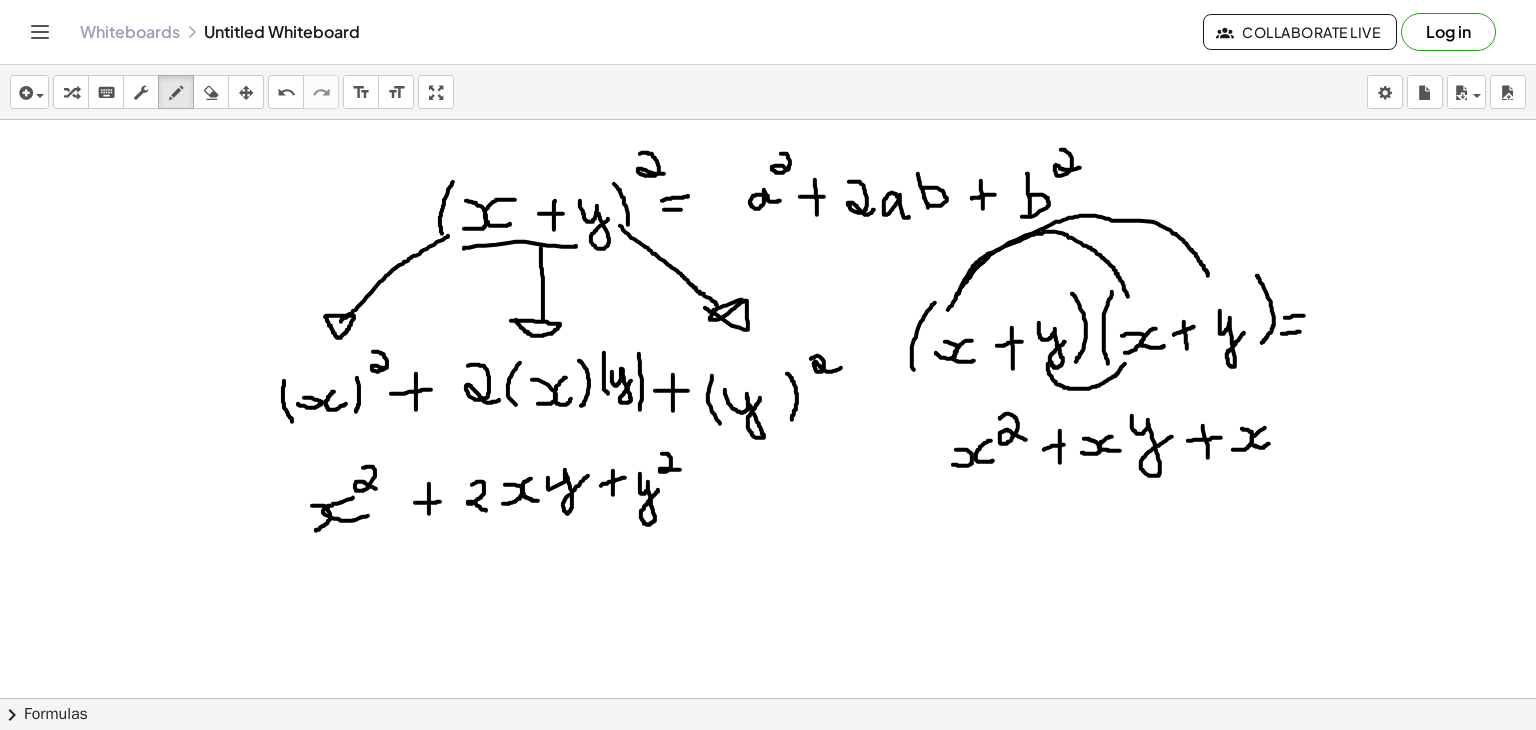 drag, startPoint x: 1265, startPoint y: 427, endPoint x: 1269, endPoint y: 442, distance: 15.524175 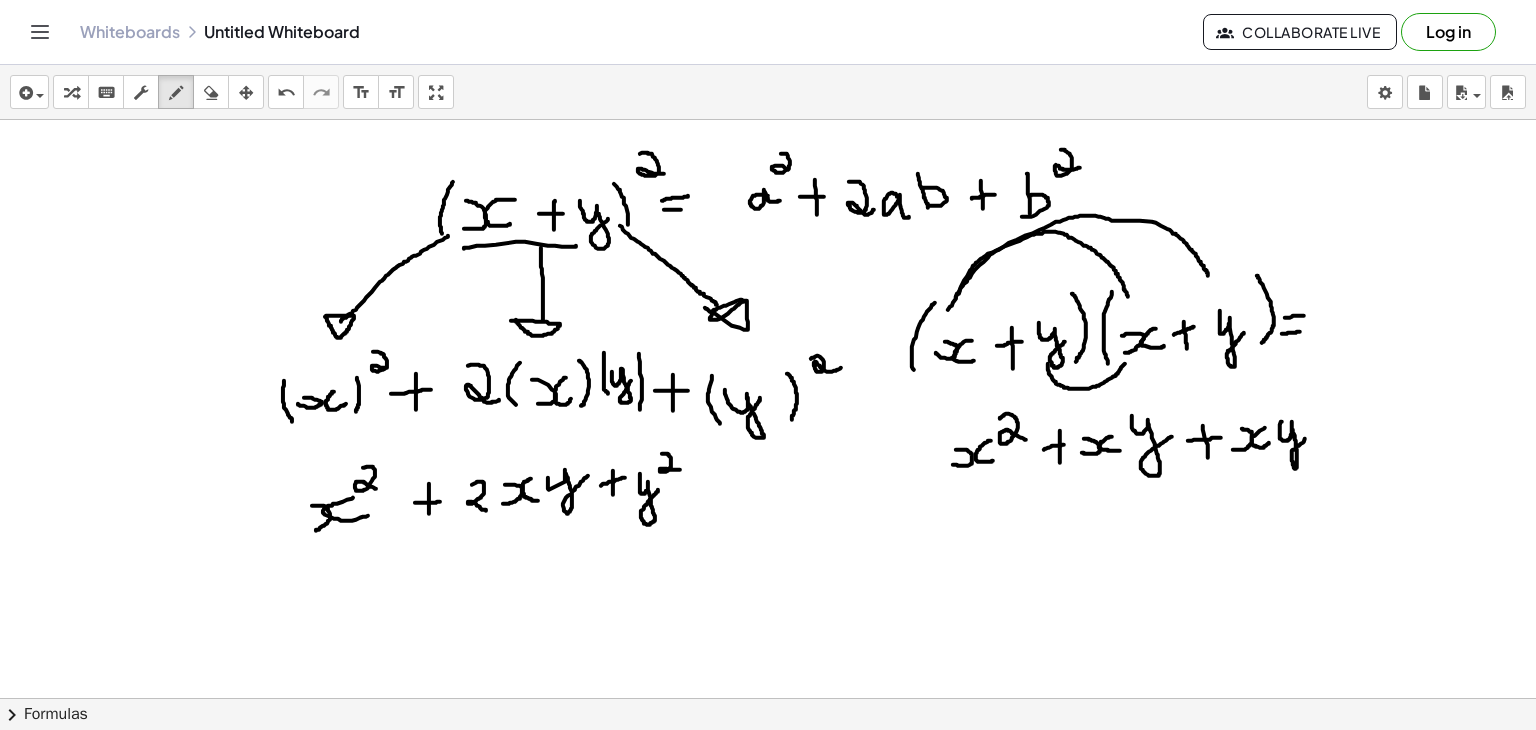 drag, startPoint x: 1282, startPoint y: 421, endPoint x: 1308, endPoint y: 435, distance: 29.529646 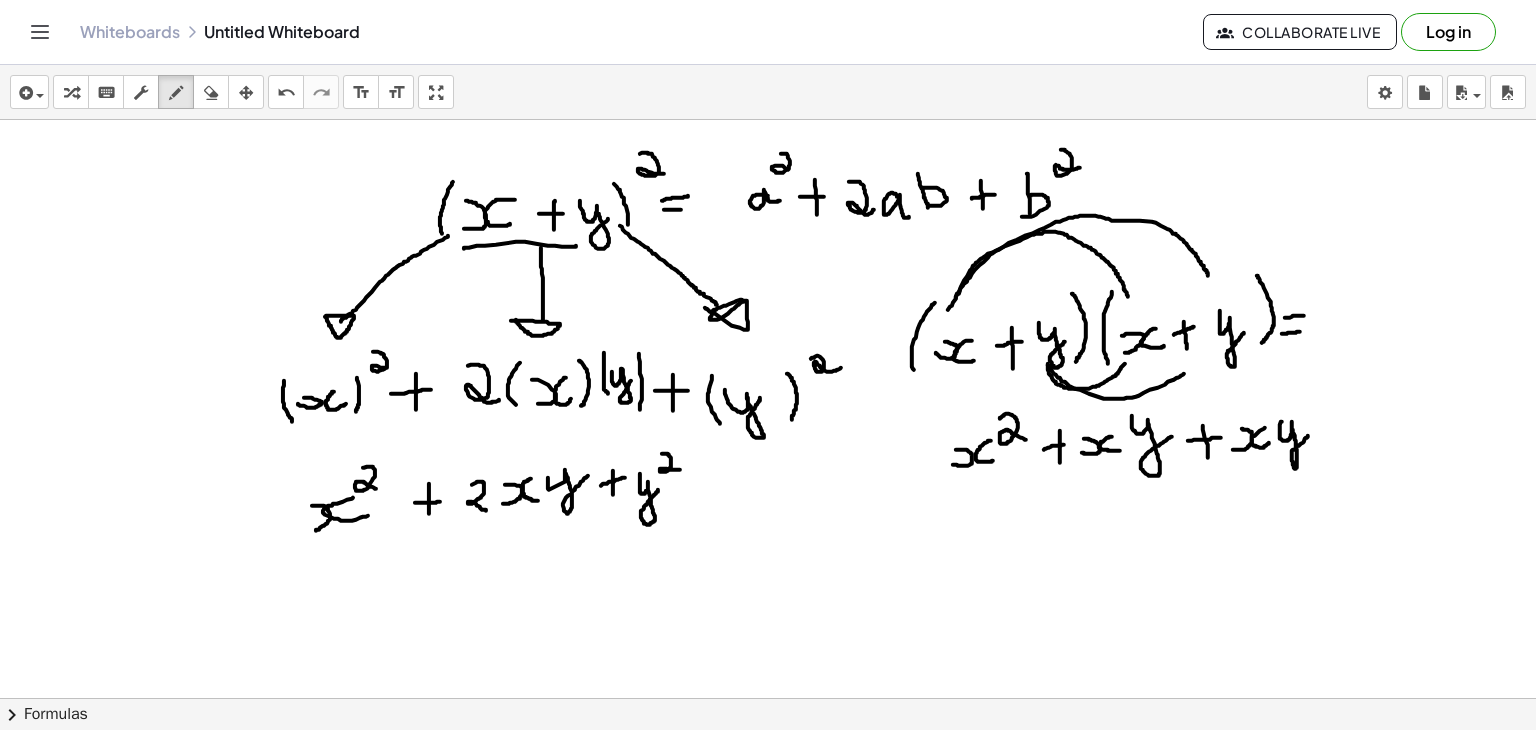 drag, startPoint x: 1048, startPoint y: 364, endPoint x: 1193, endPoint y: 364, distance: 145 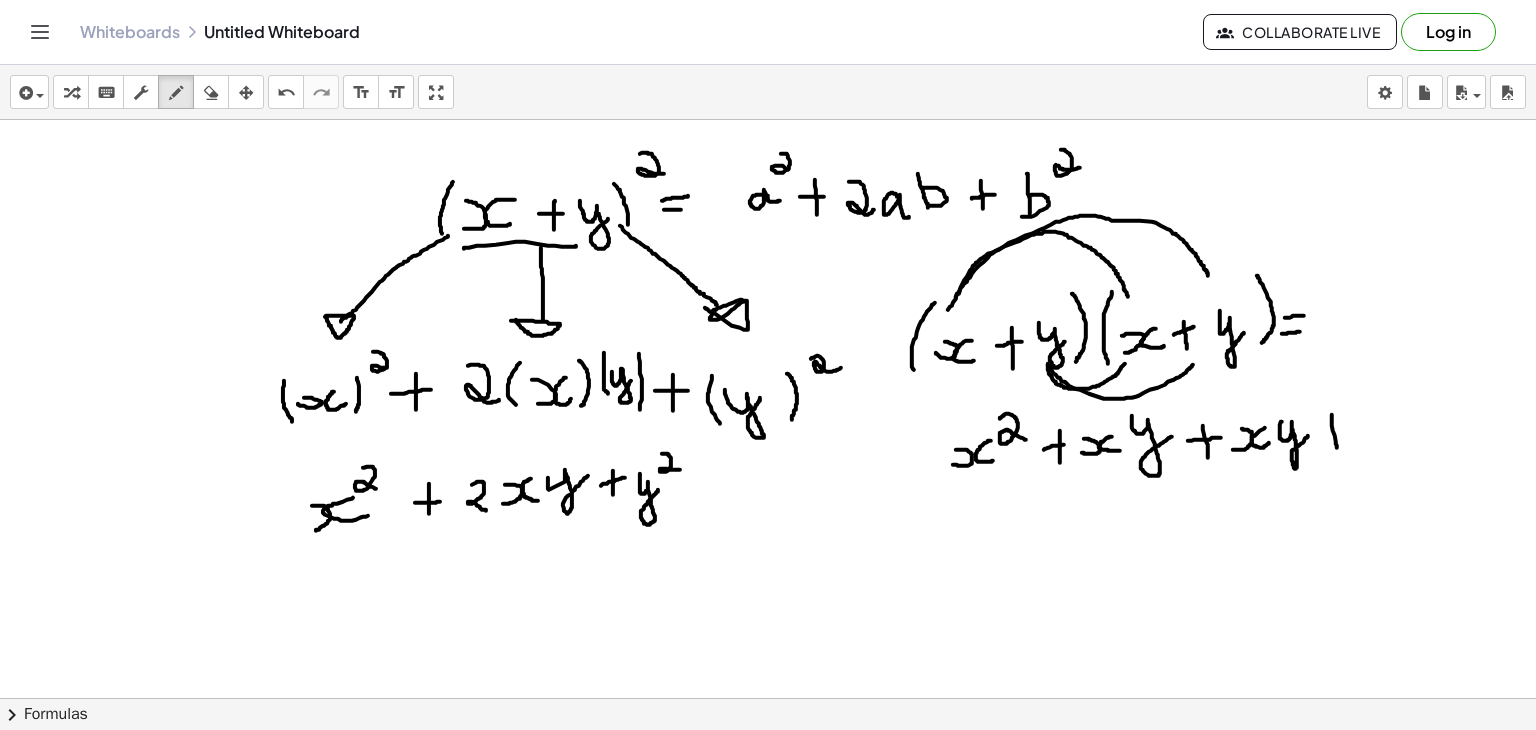 drag, startPoint x: 1332, startPoint y: 414, endPoint x: 1337, endPoint y: 451, distance: 37.336308 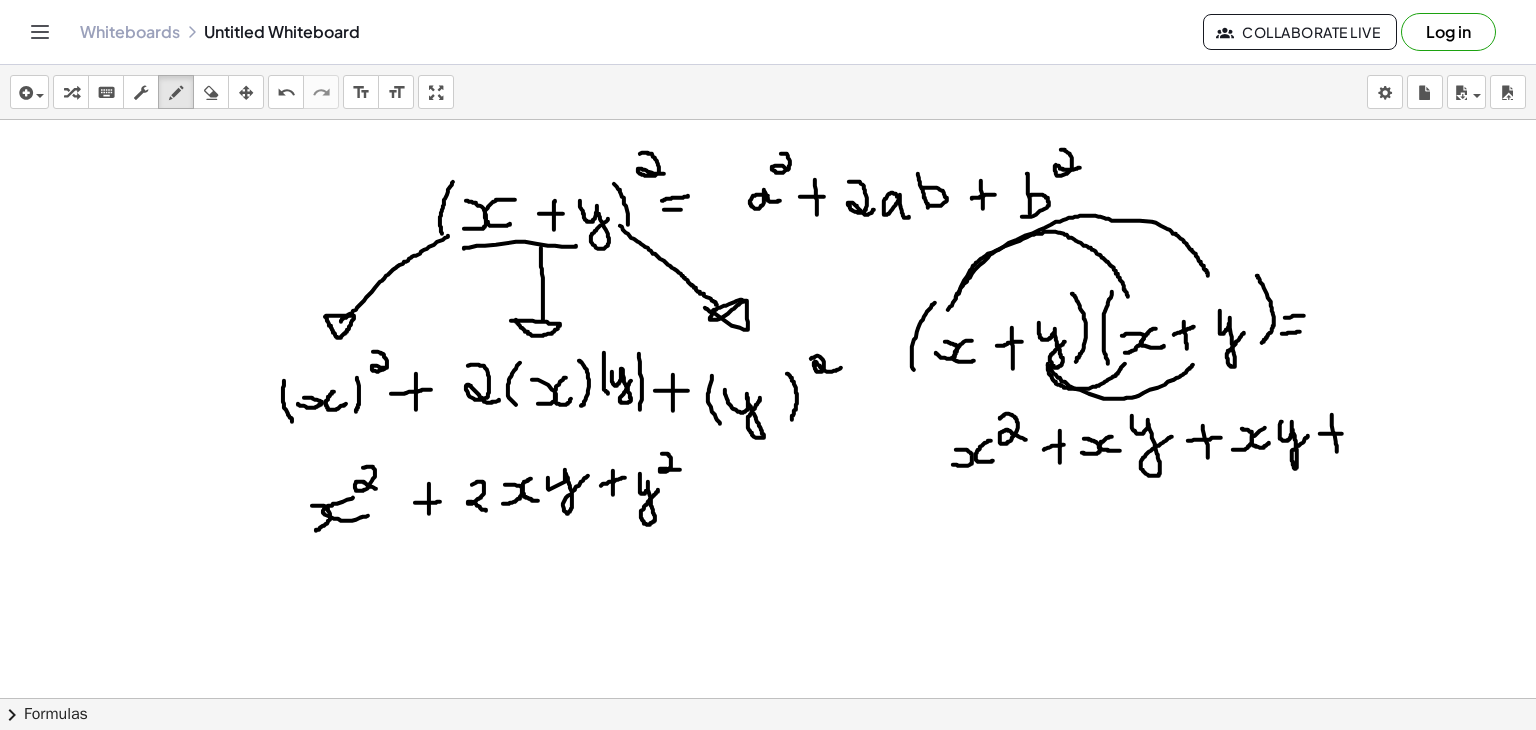 drag, startPoint x: 1320, startPoint y: 433, endPoint x: 1342, endPoint y: 433, distance: 22 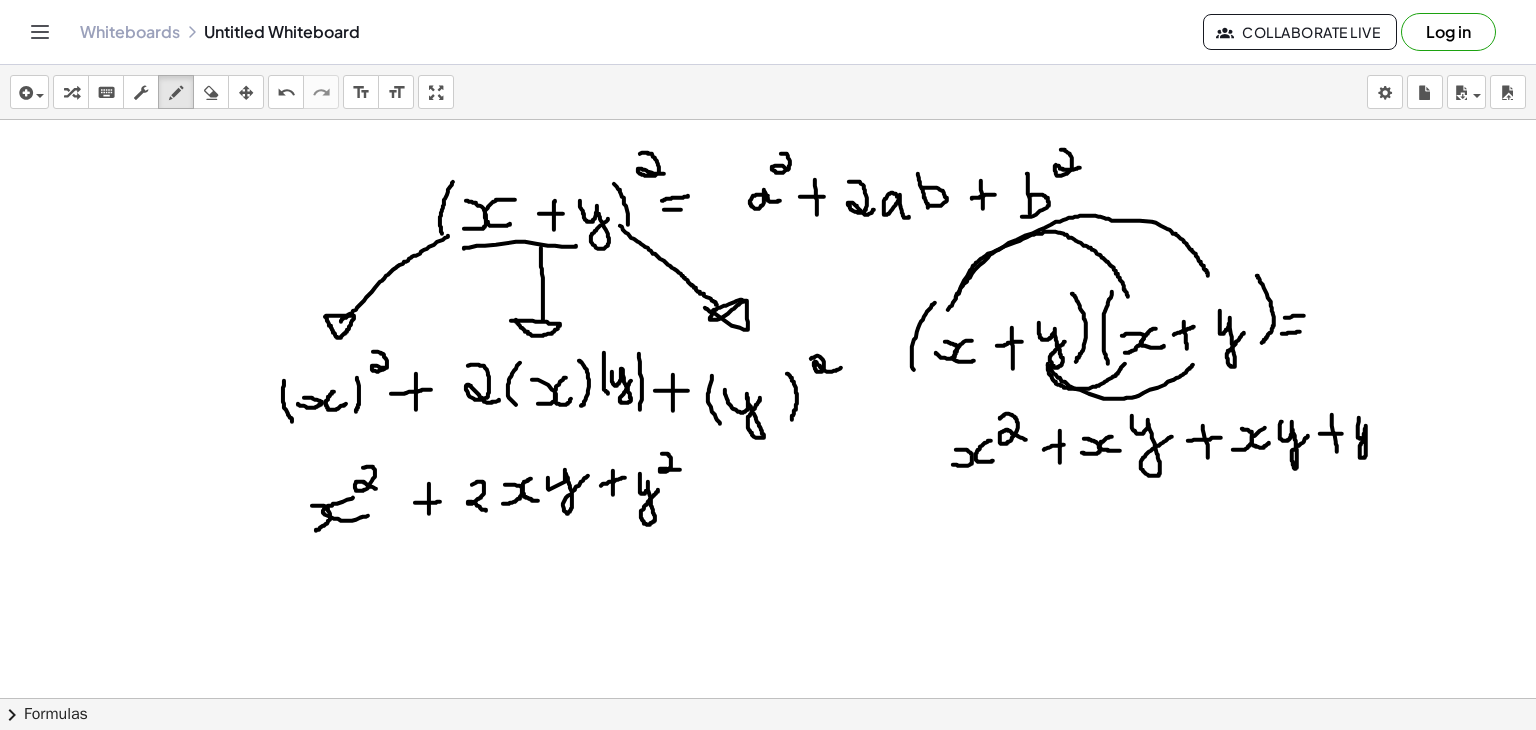 drag, startPoint x: 1359, startPoint y: 417, endPoint x: 1380, endPoint y: 426, distance: 22.847319 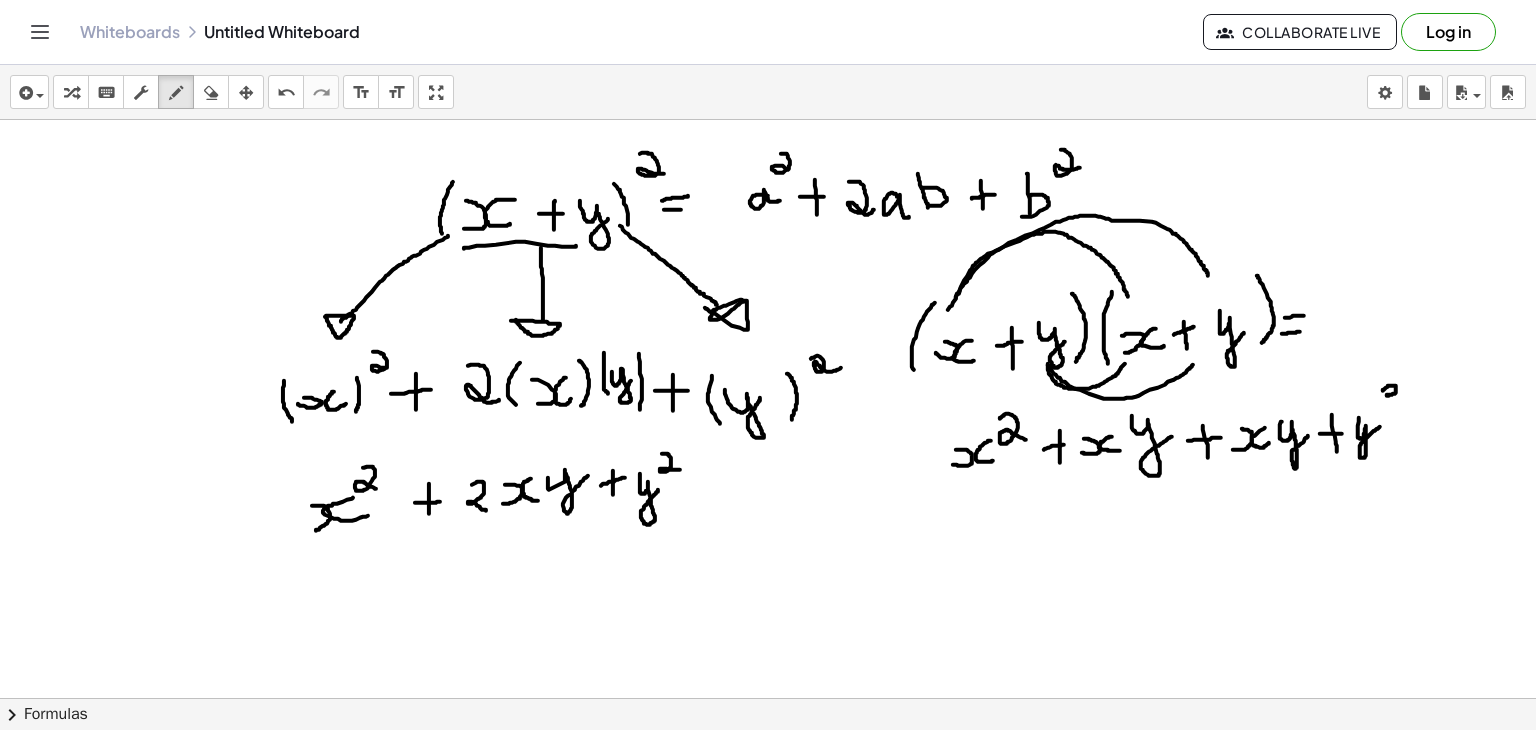 drag, startPoint x: 1383, startPoint y: 390, endPoint x: 1402, endPoint y: 397, distance: 20.248457 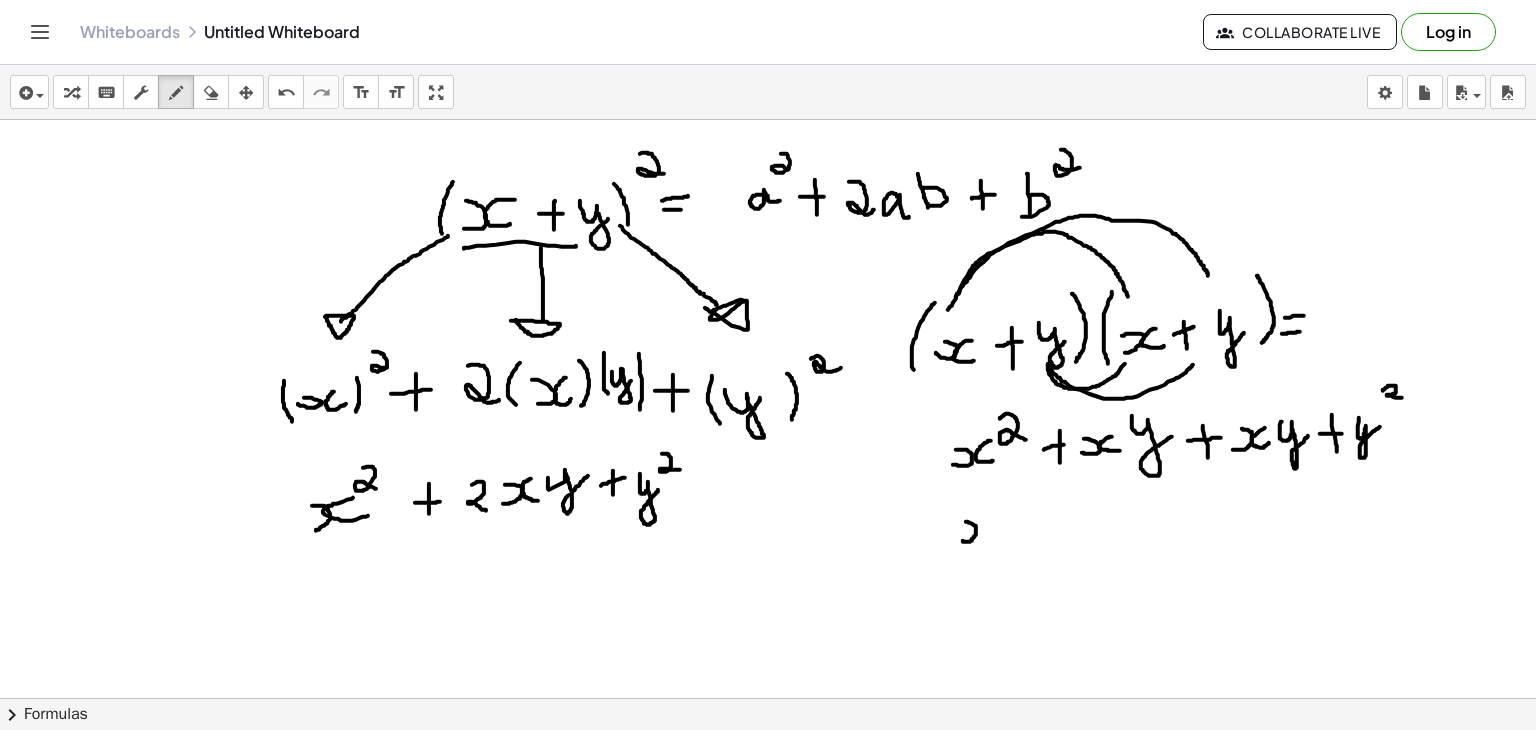 drag, startPoint x: 963, startPoint y: 540, endPoint x: 964, endPoint y: 521, distance: 19.026299 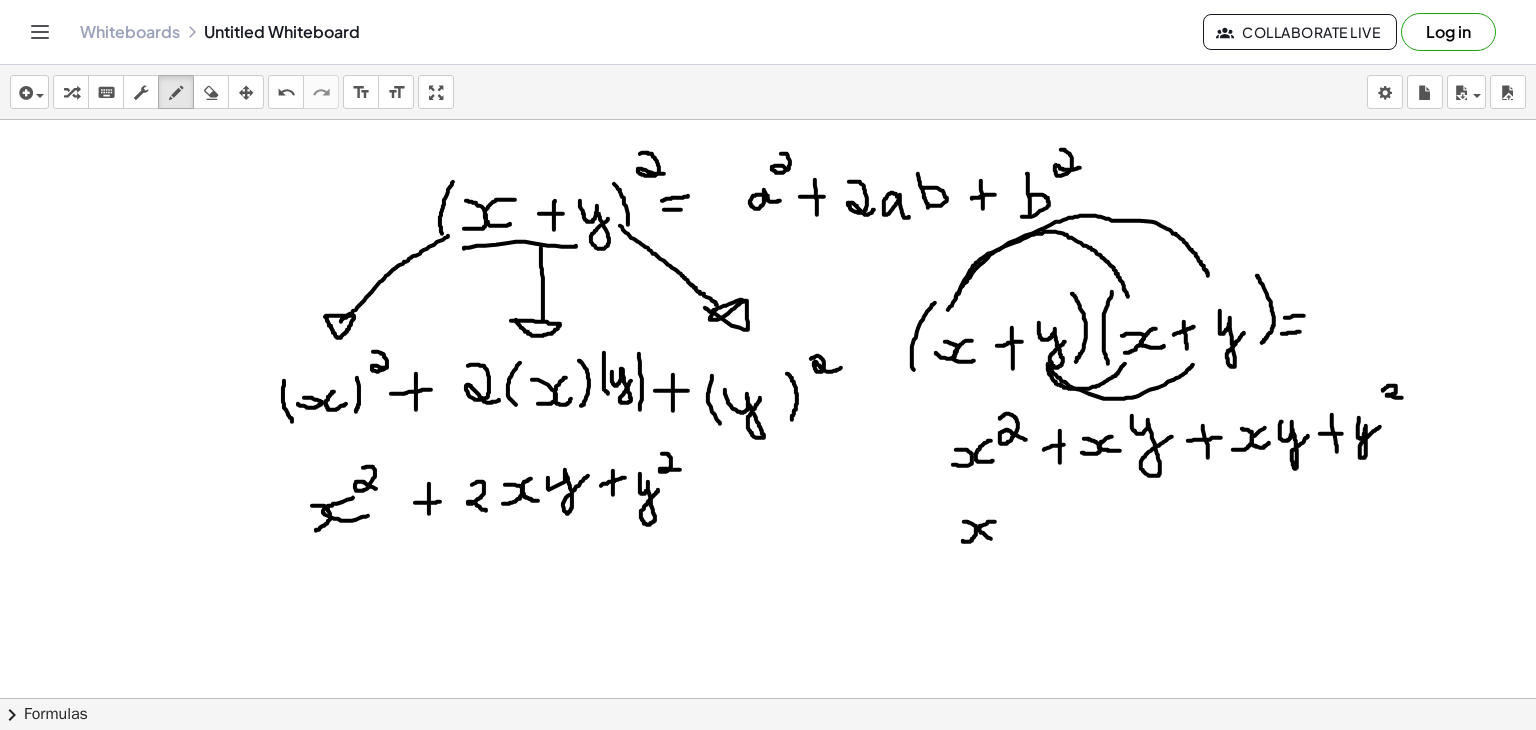 drag, startPoint x: 995, startPoint y: 521, endPoint x: 1003, endPoint y: 541, distance: 21.540659 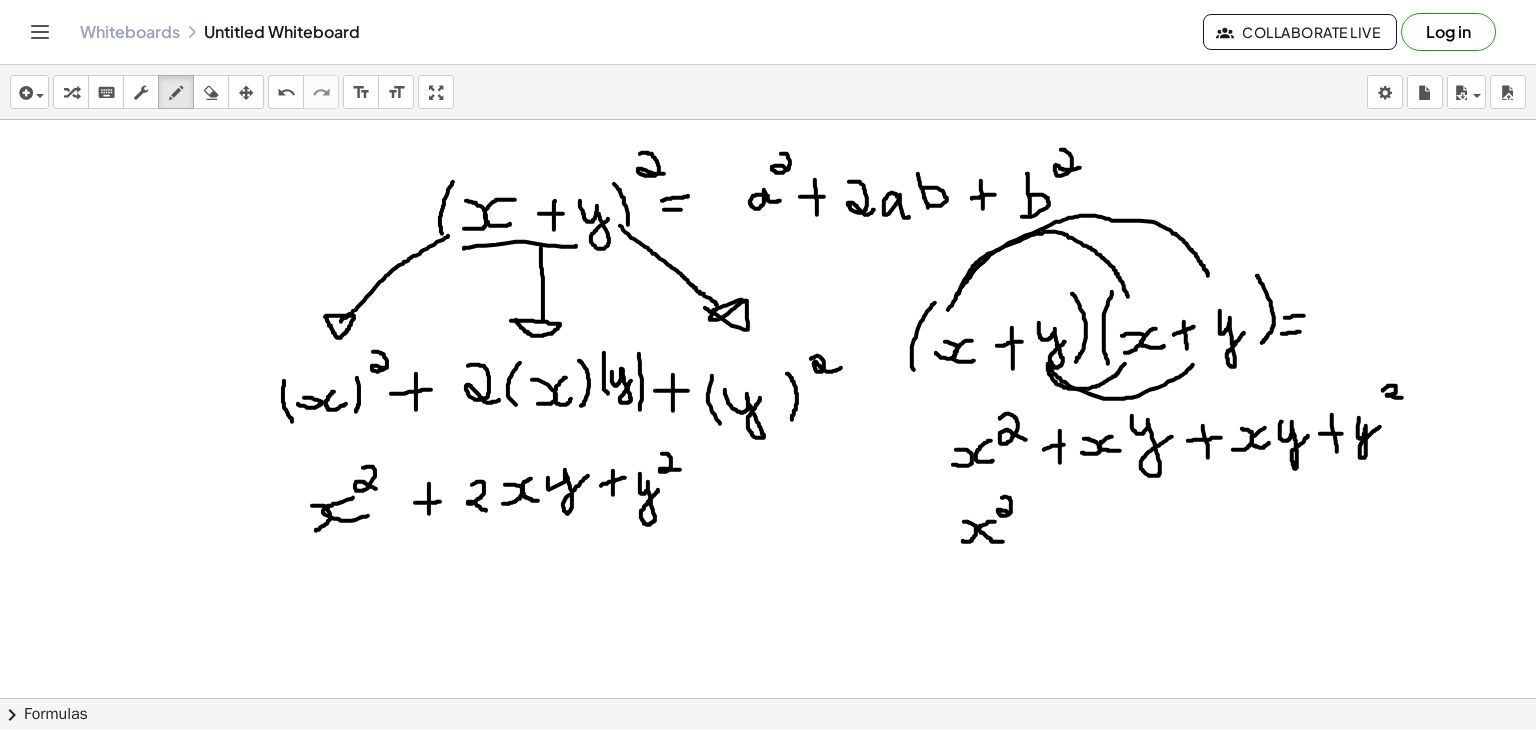 drag, startPoint x: 1002, startPoint y: 497, endPoint x: 1009, endPoint y: 512, distance: 16.552946 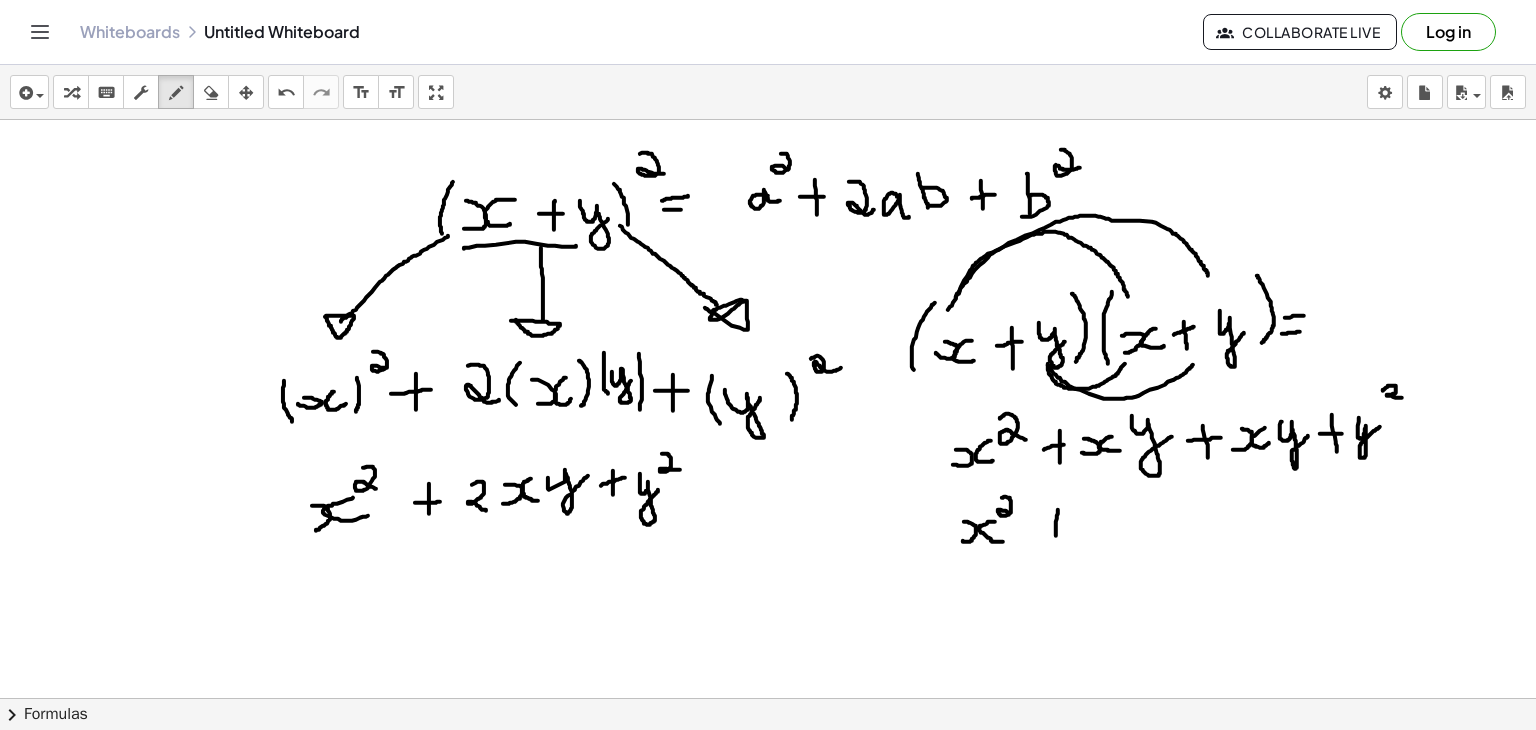 drag, startPoint x: 1058, startPoint y: 509, endPoint x: 1056, endPoint y: 535, distance: 26.076809 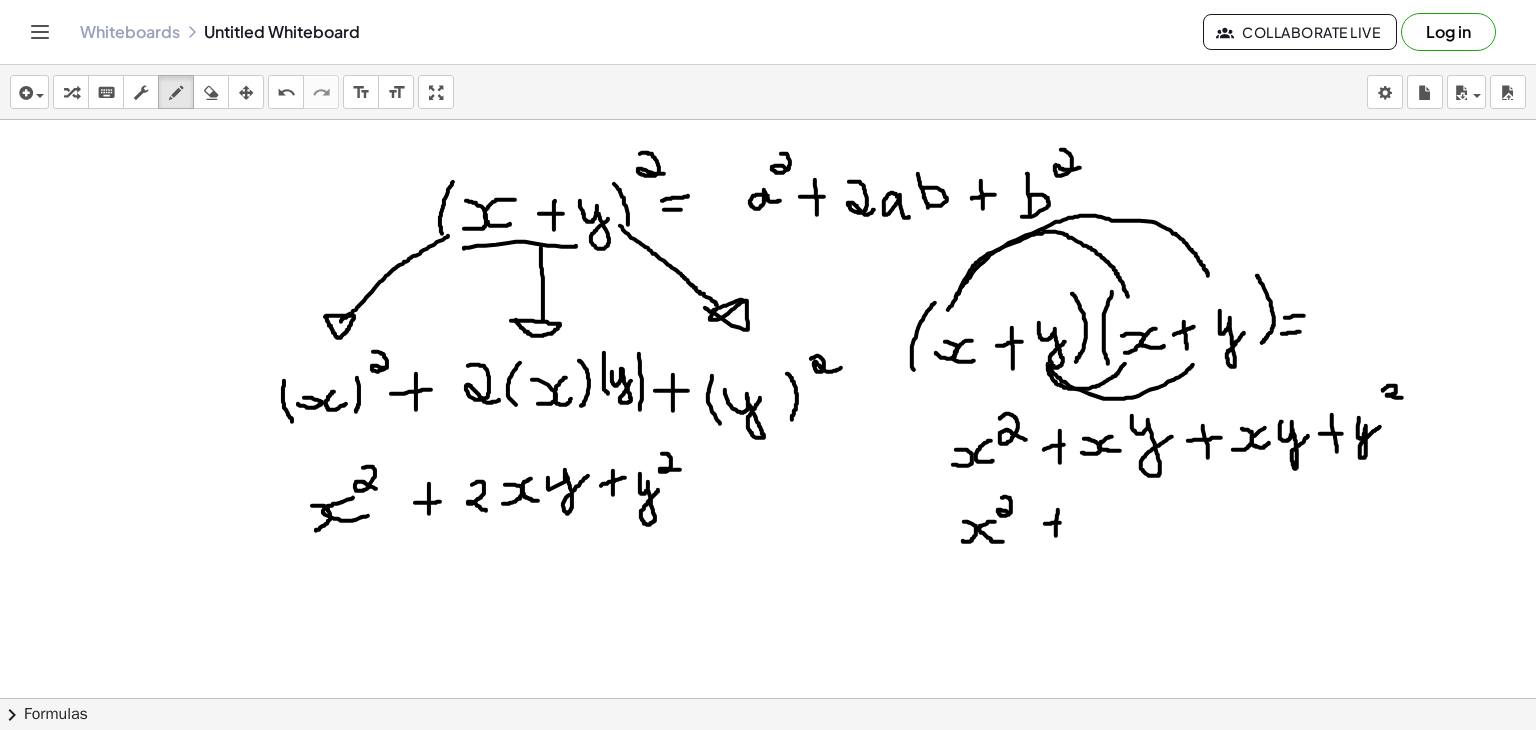 drag, startPoint x: 1045, startPoint y: 523, endPoint x: 1067, endPoint y: 522, distance: 22.022715 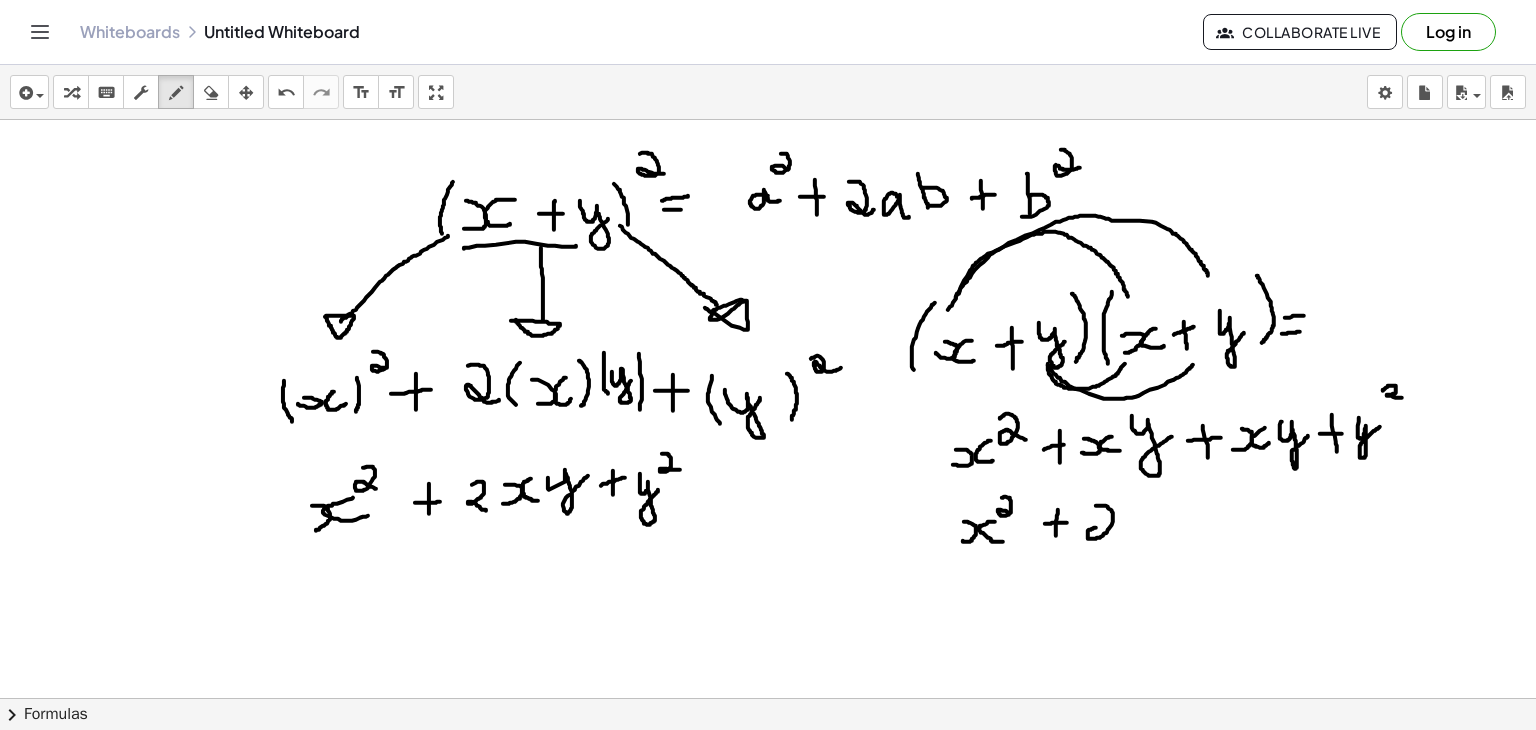 drag, startPoint x: 1096, startPoint y: 505, endPoint x: 1107, endPoint y: 531, distance: 28.231188 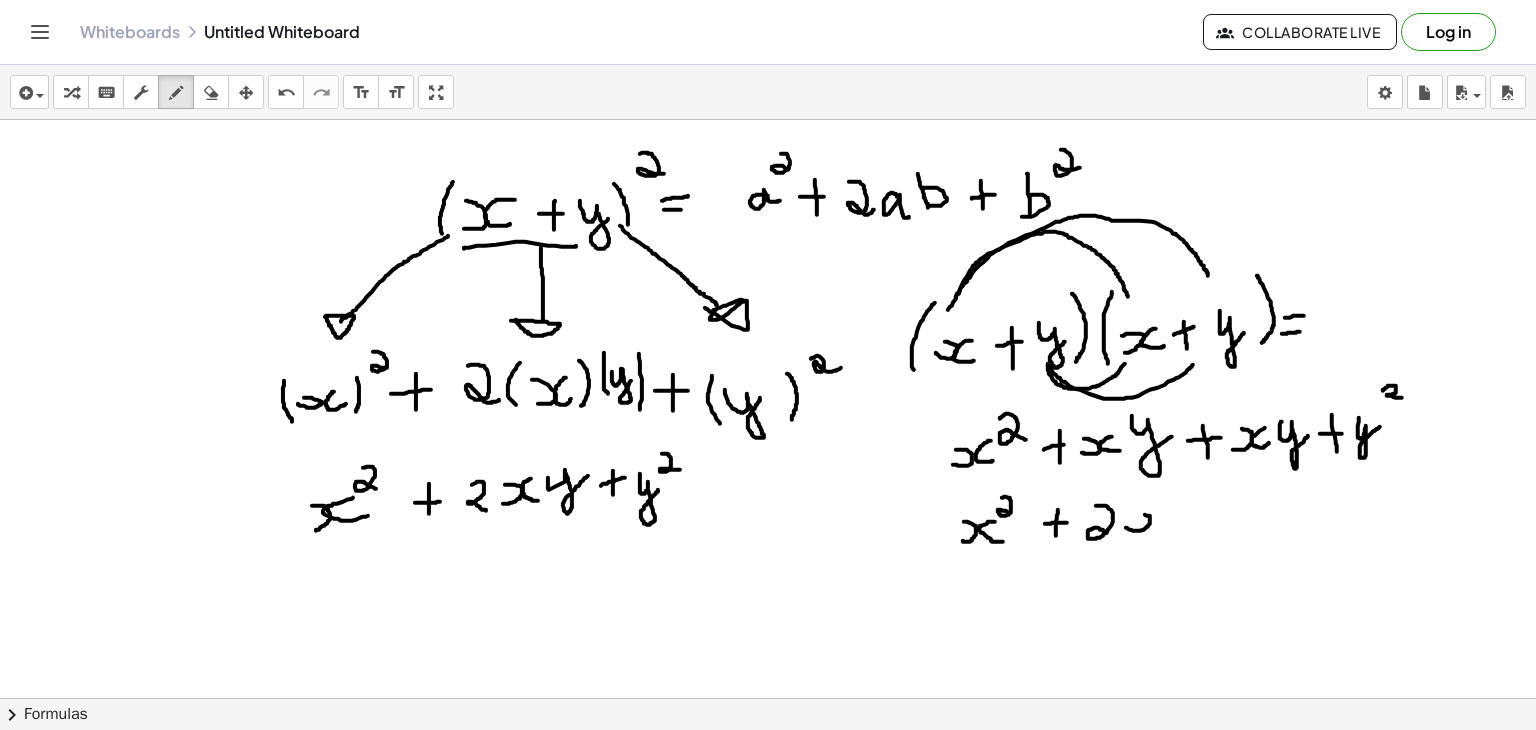drag, startPoint x: 1126, startPoint y: 527, endPoint x: 1138, endPoint y: 513, distance: 18.439089 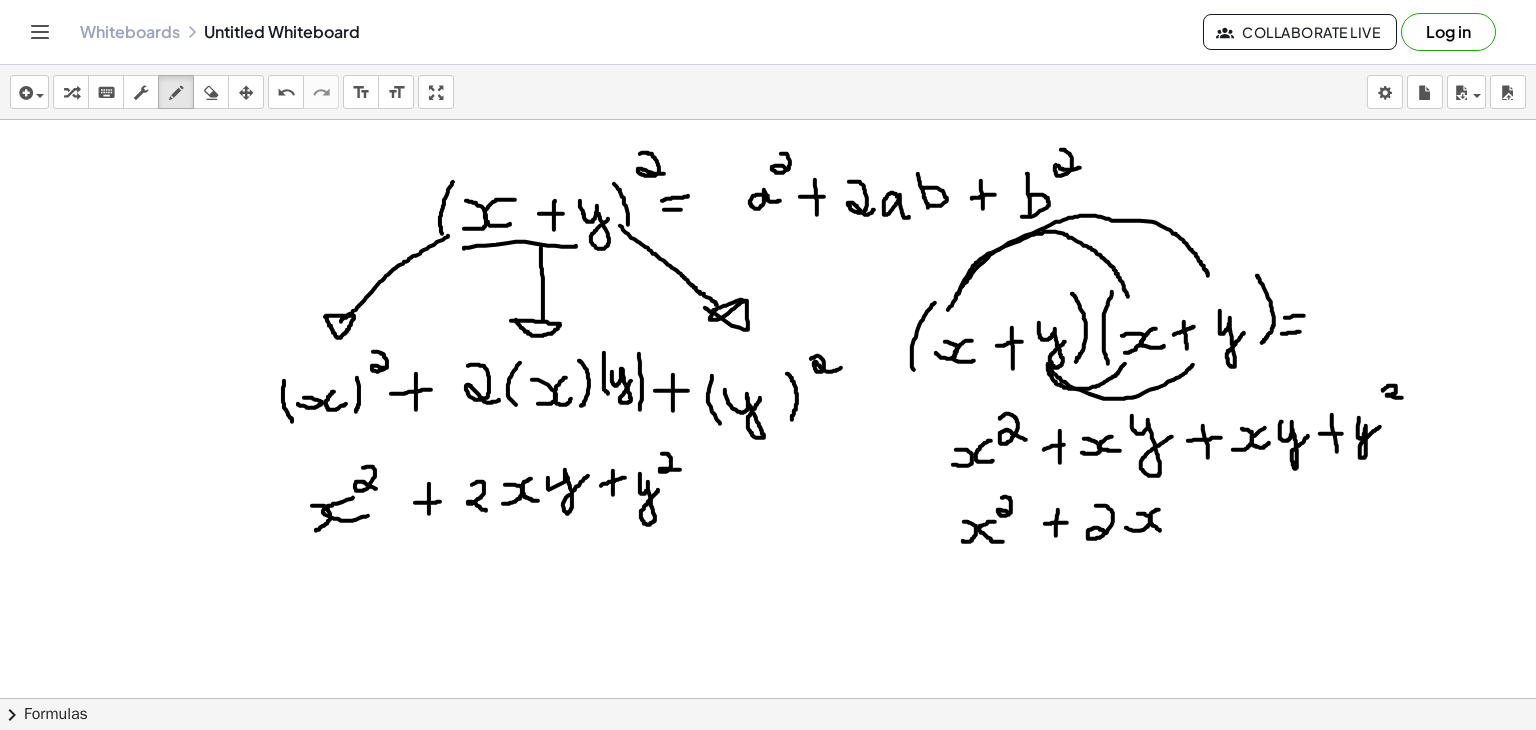 drag, startPoint x: 1159, startPoint y: 509, endPoint x: 1169, endPoint y: 529, distance: 22.36068 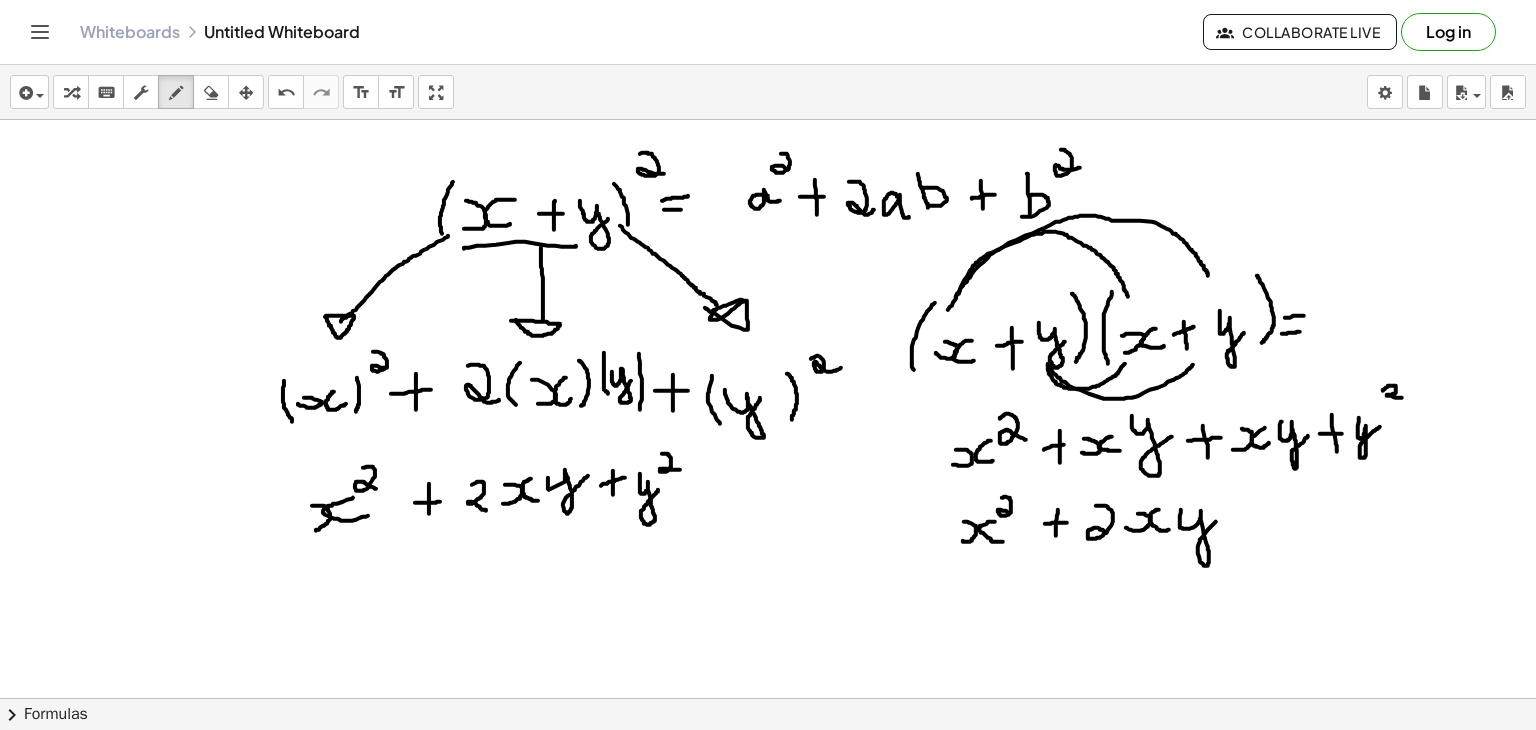 drag, startPoint x: 1181, startPoint y: 509, endPoint x: 1220, endPoint y: 518, distance: 40.024994 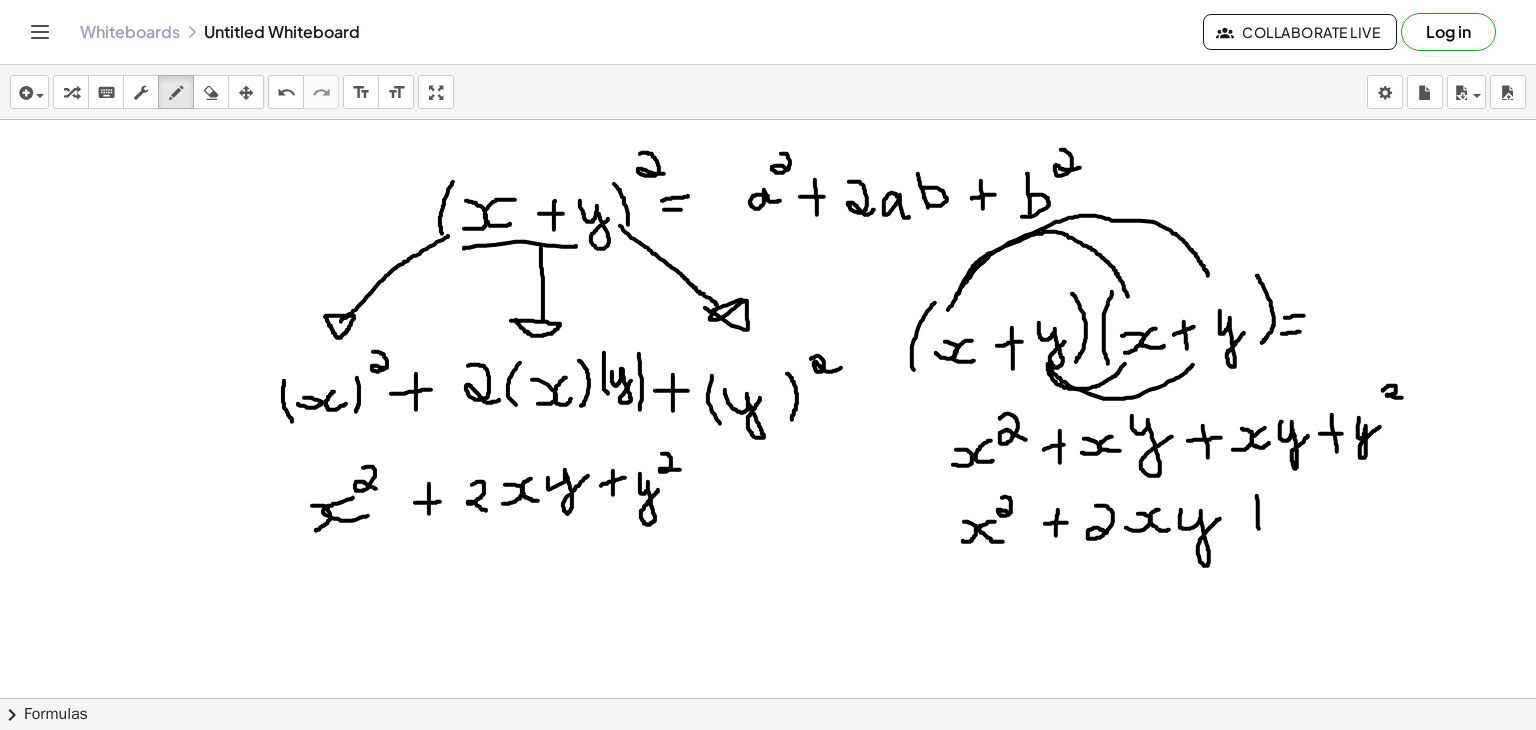 drag, startPoint x: 1257, startPoint y: 495, endPoint x: 1259, endPoint y: 535, distance: 40.04997 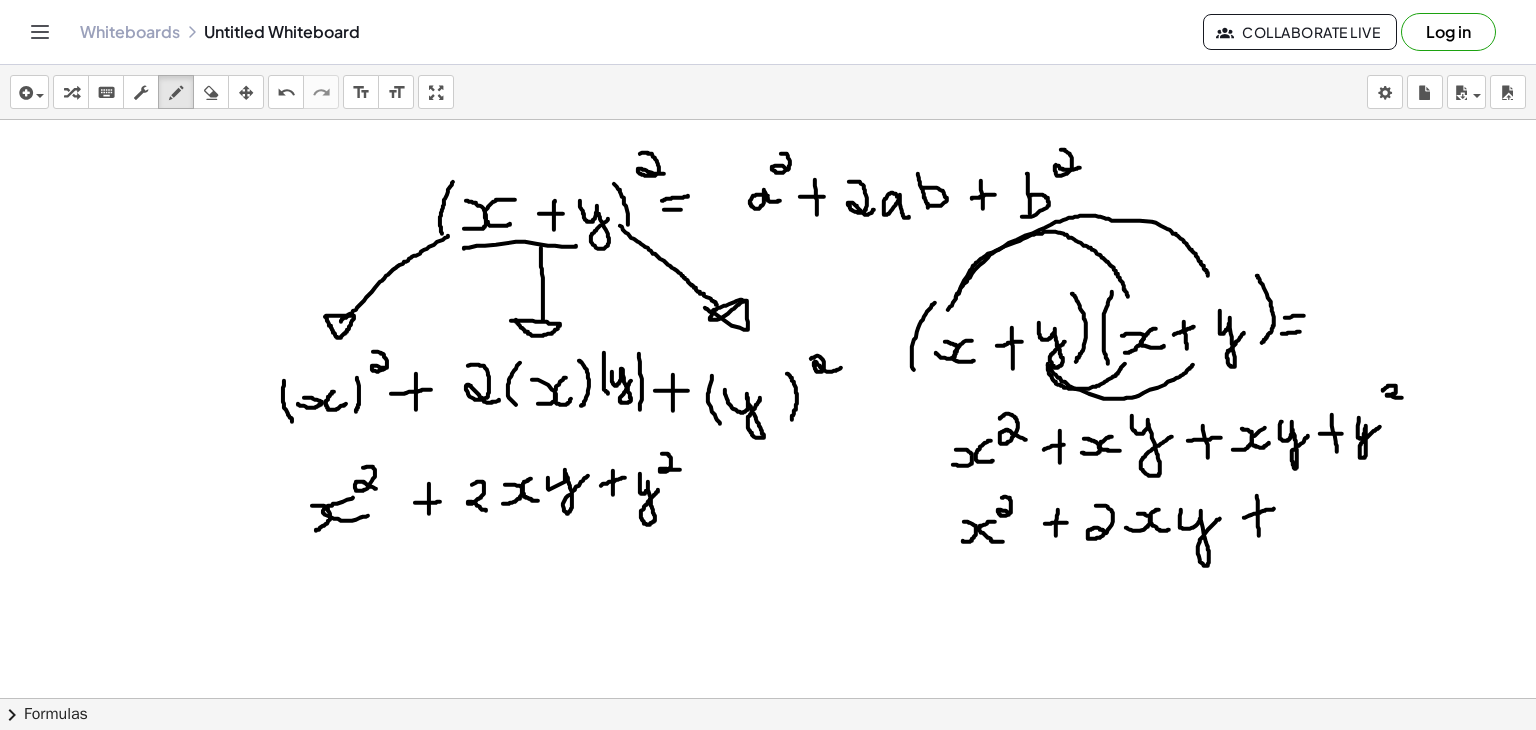 drag, startPoint x: 1244, startPoint y: 517, endPoint x: 1275, endPoint y: 508, distance: 32.280025 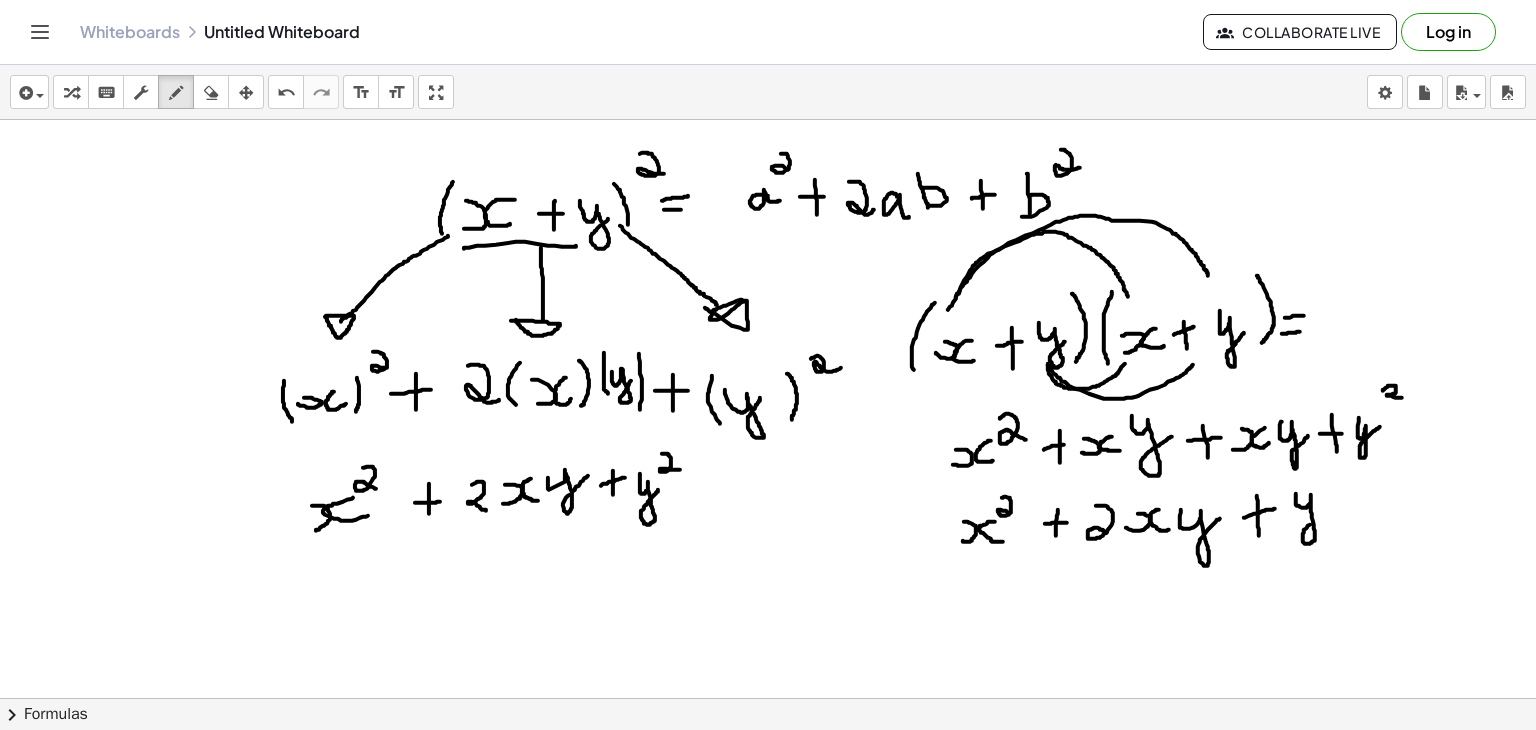 drag, startPoint x: 1296, startPoint y: 493, endPoint x: 1318, endPoint y: 518, distance: 33.30165 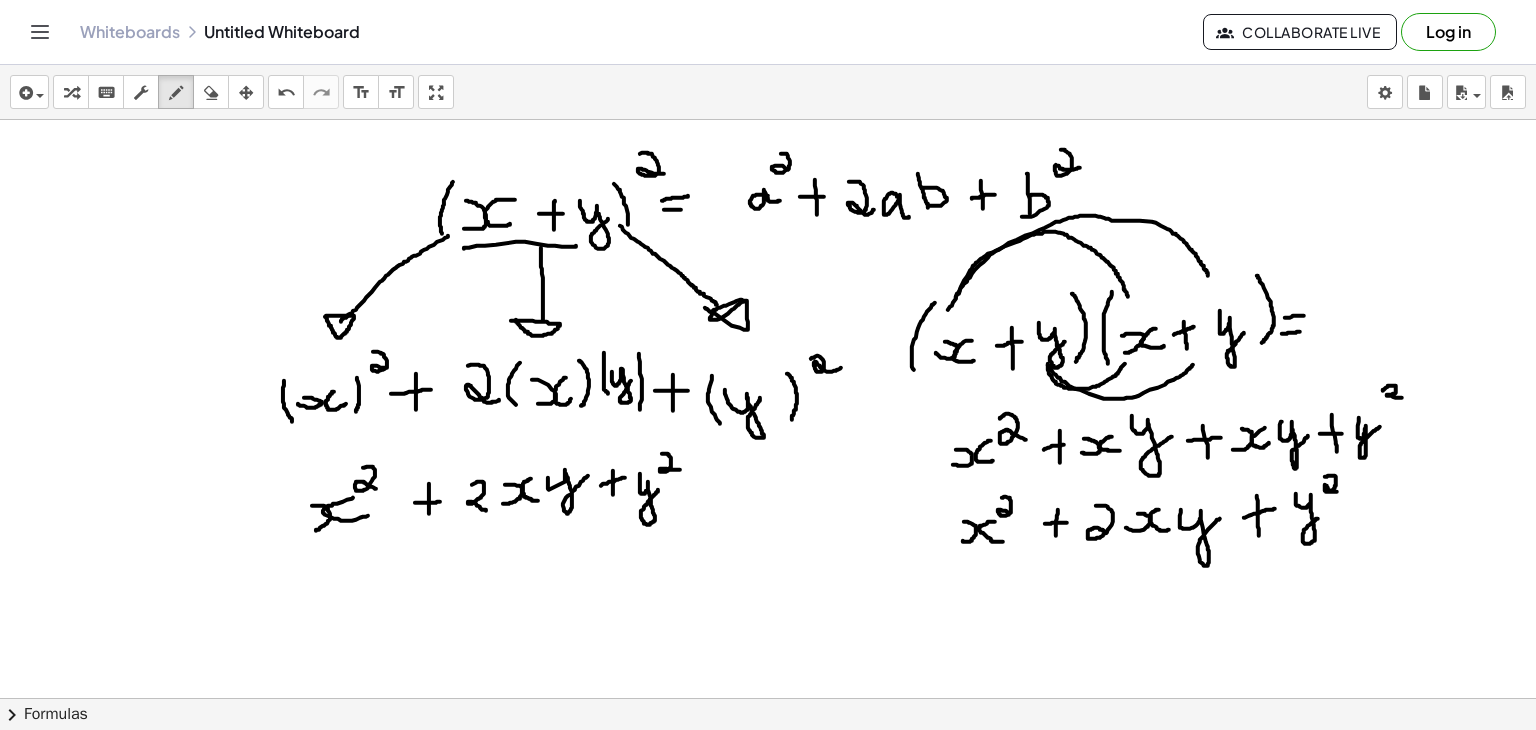 drag, startPoint x: 1325, startPoint y: 476, endPoint x: 1349, endPoint y: 488, distance: 26.832815 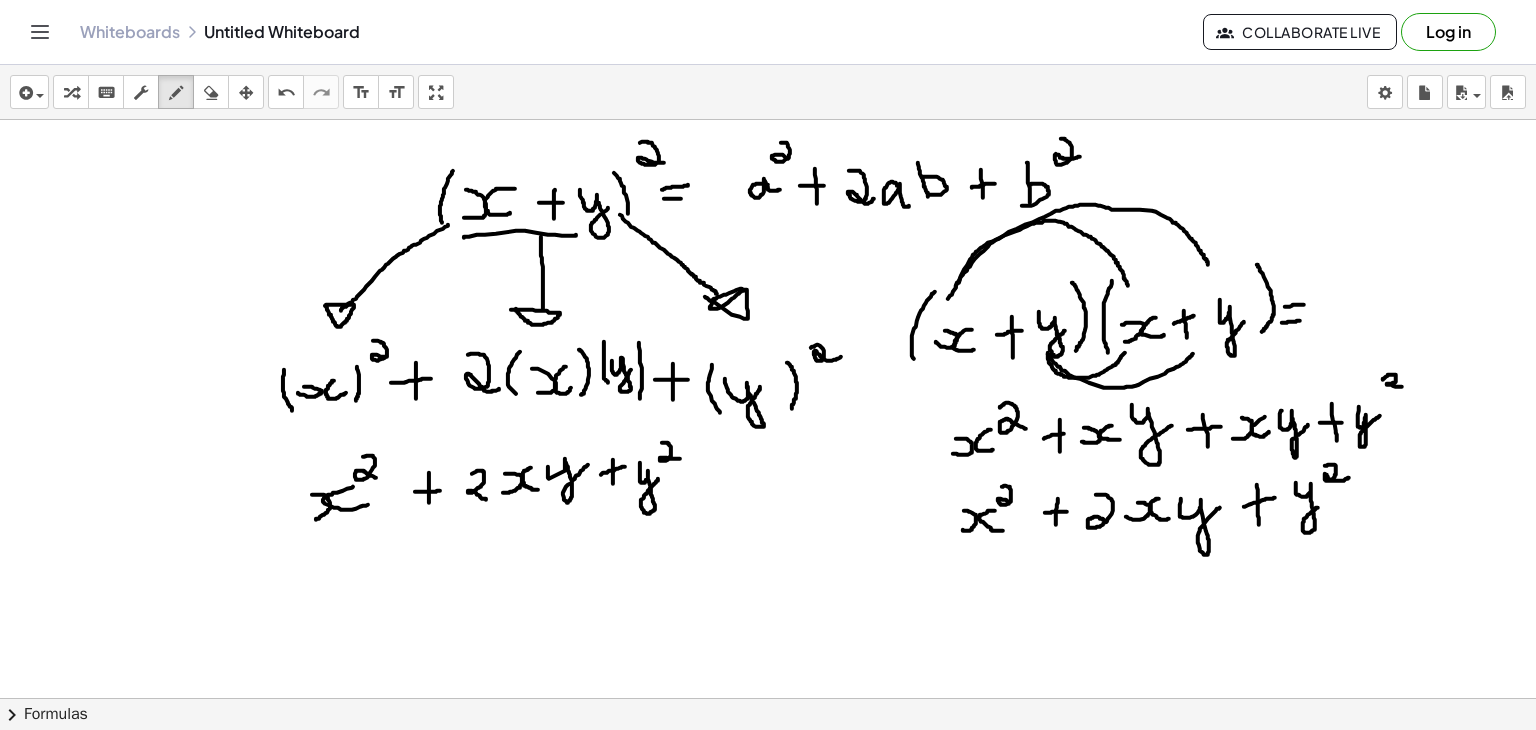 scroll, scrollTop: 12, scrollLeft: 0, axis: vertical 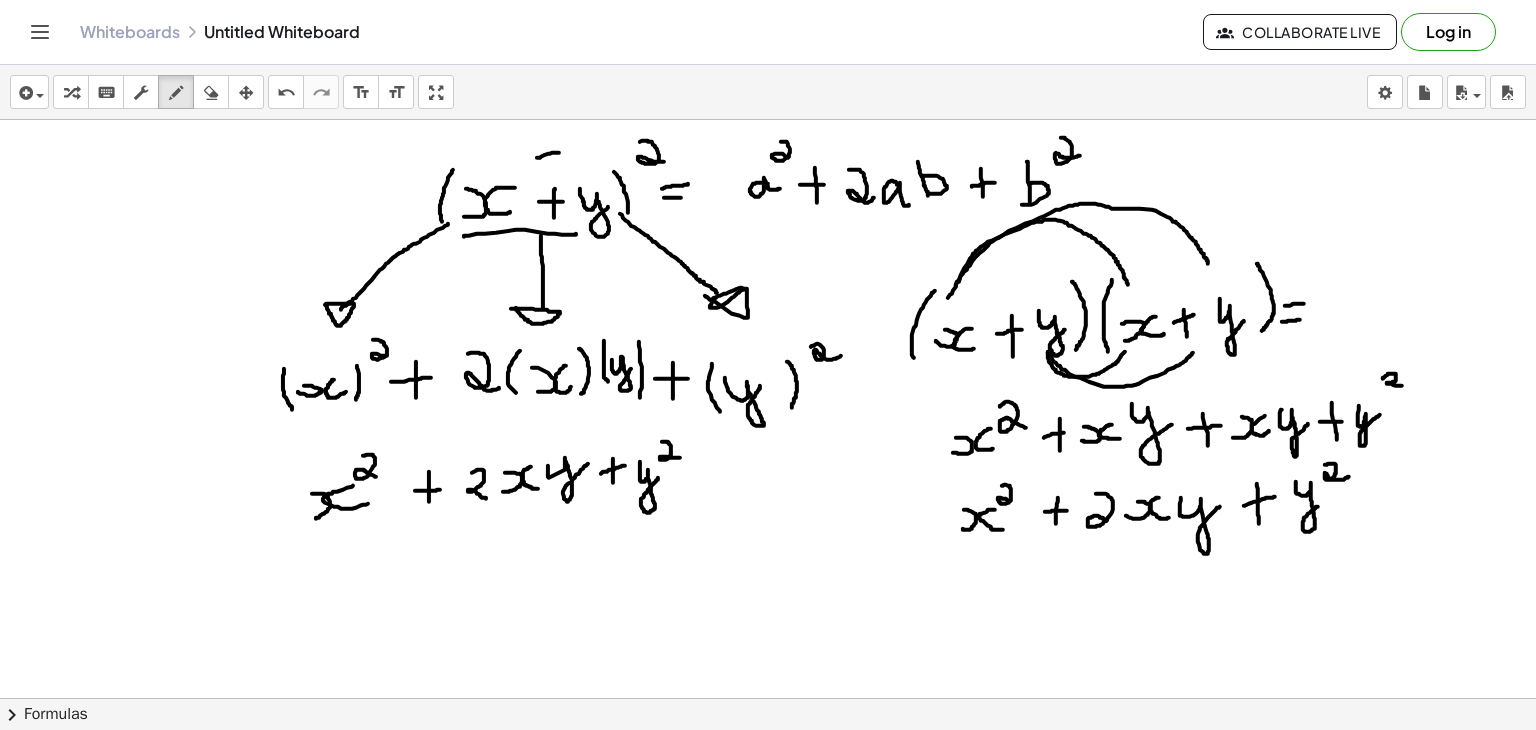 drag, startPoint x: 537, startPoint y: 157, endPoint x: 569, endPoint y: 150, distance: 32.75668 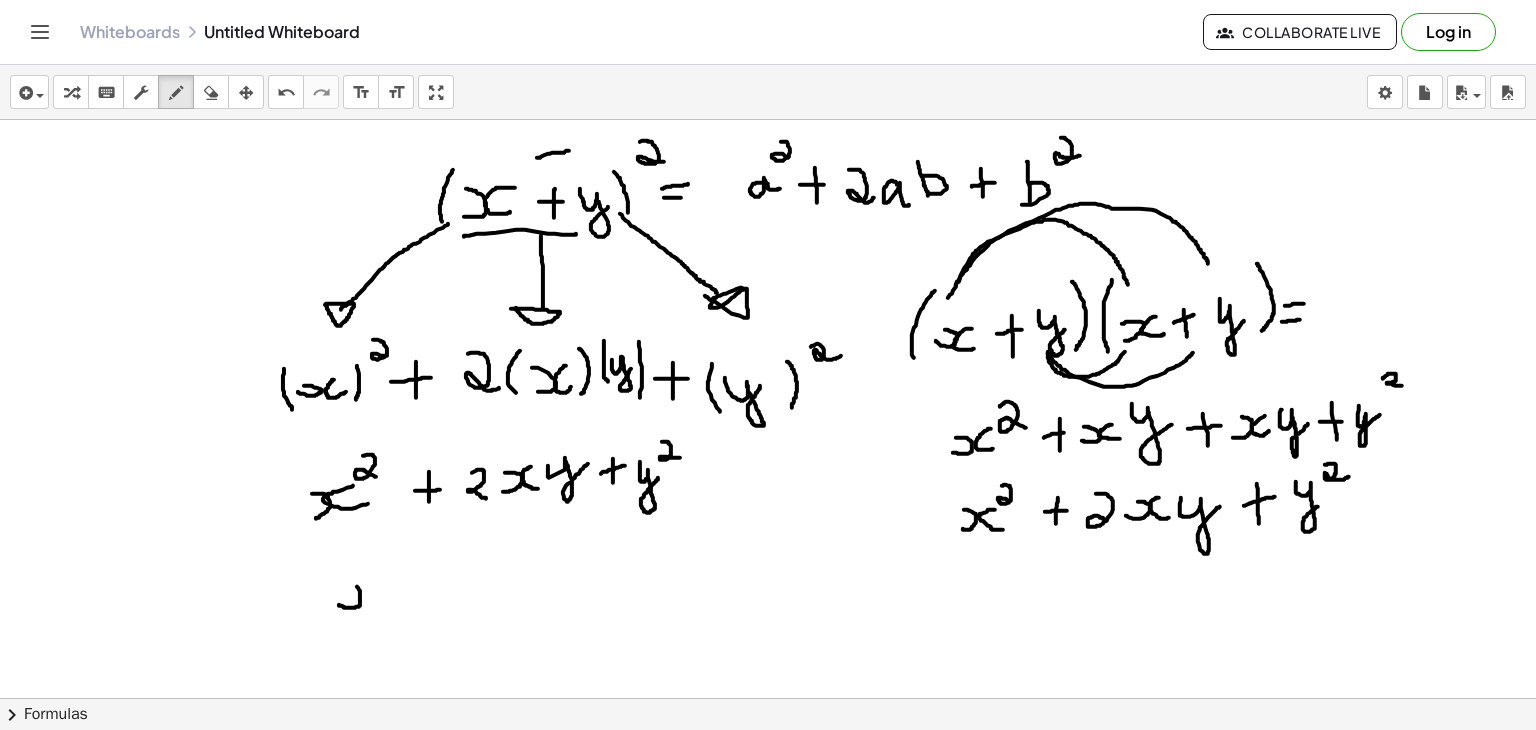 drag, startPoint x: 339, startPoint y: 604, endPoint x: 341, endPoint y: 576, distance: 28.071337 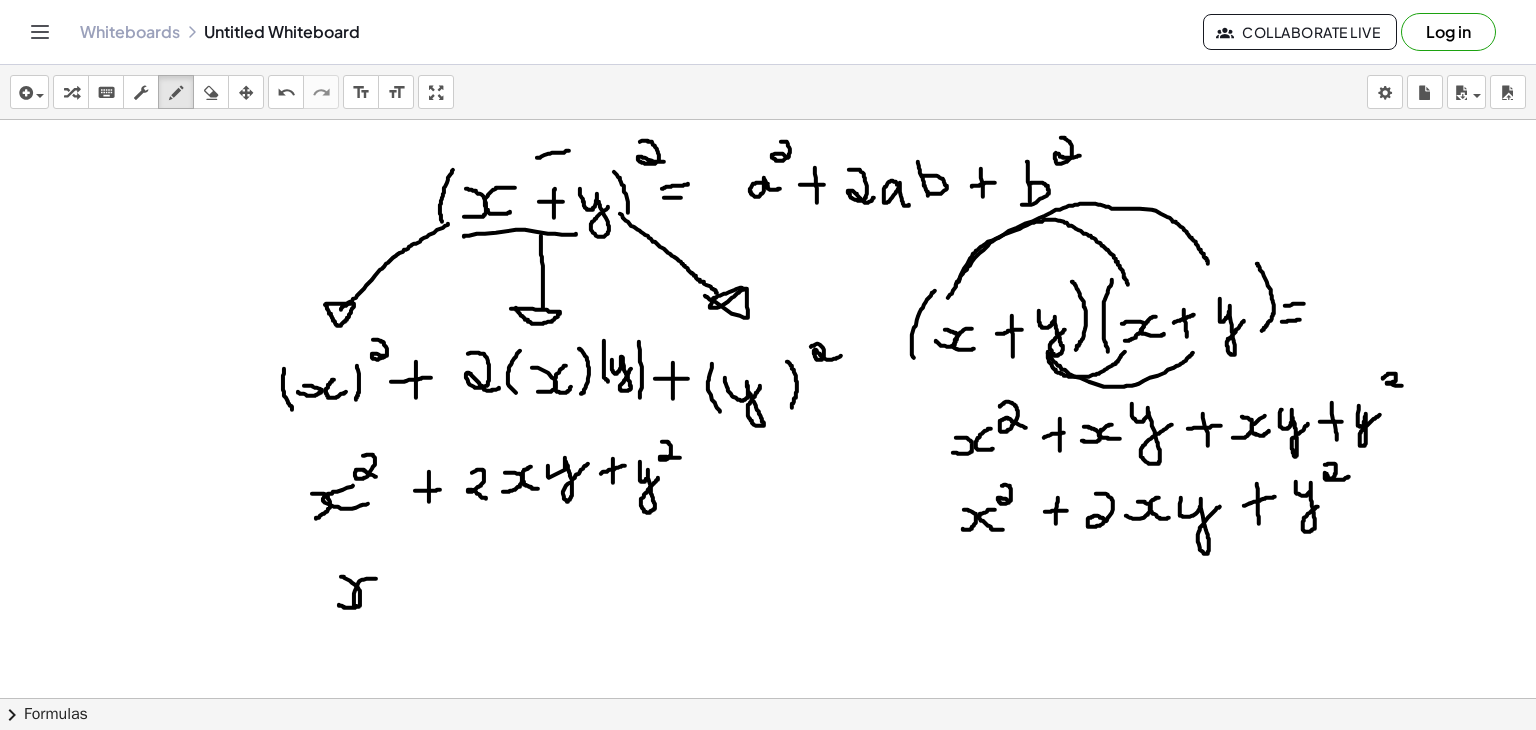 drag, startPoint x: 376, startPoint y: 578, endPoint x: 374, endPoint y: 603, distance: 25.079872 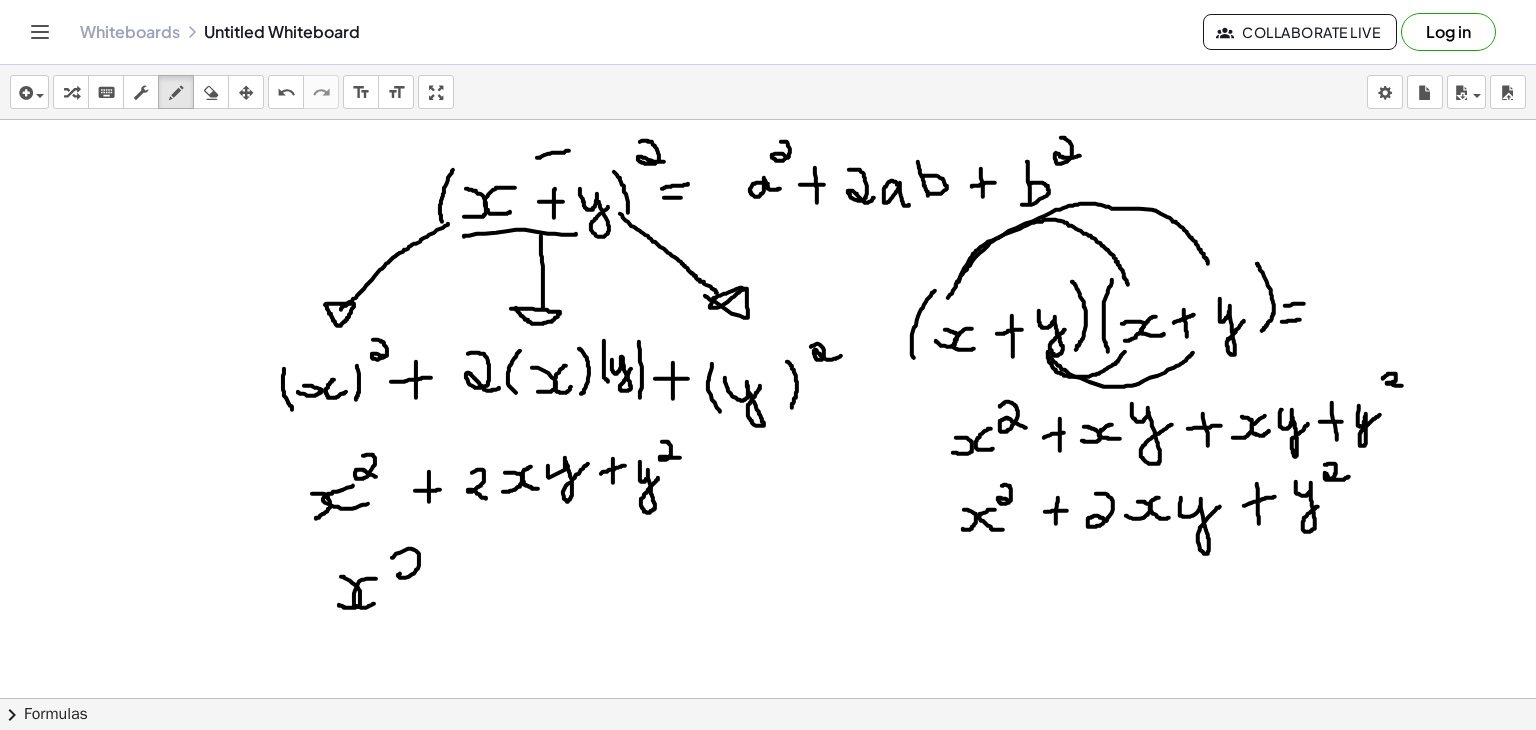 drag, startPoint x: 392, startPoint y: 557, endPoint x: 420, endPoint y: 575, distance: 33.286633 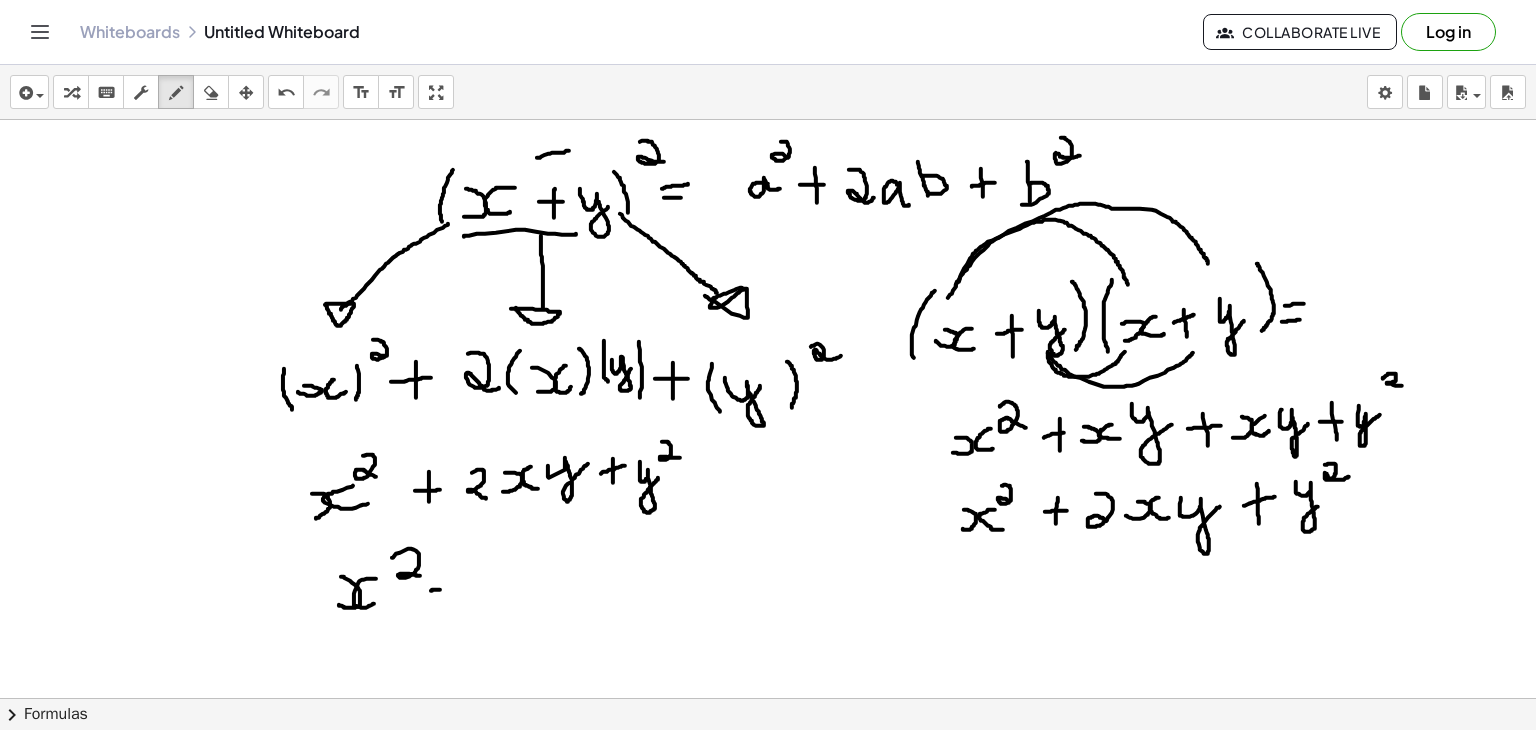 drag, startPoint x: 431, startPoint y: 590, endPoint x: 460, endPoint y: 591, distance: 29.017237 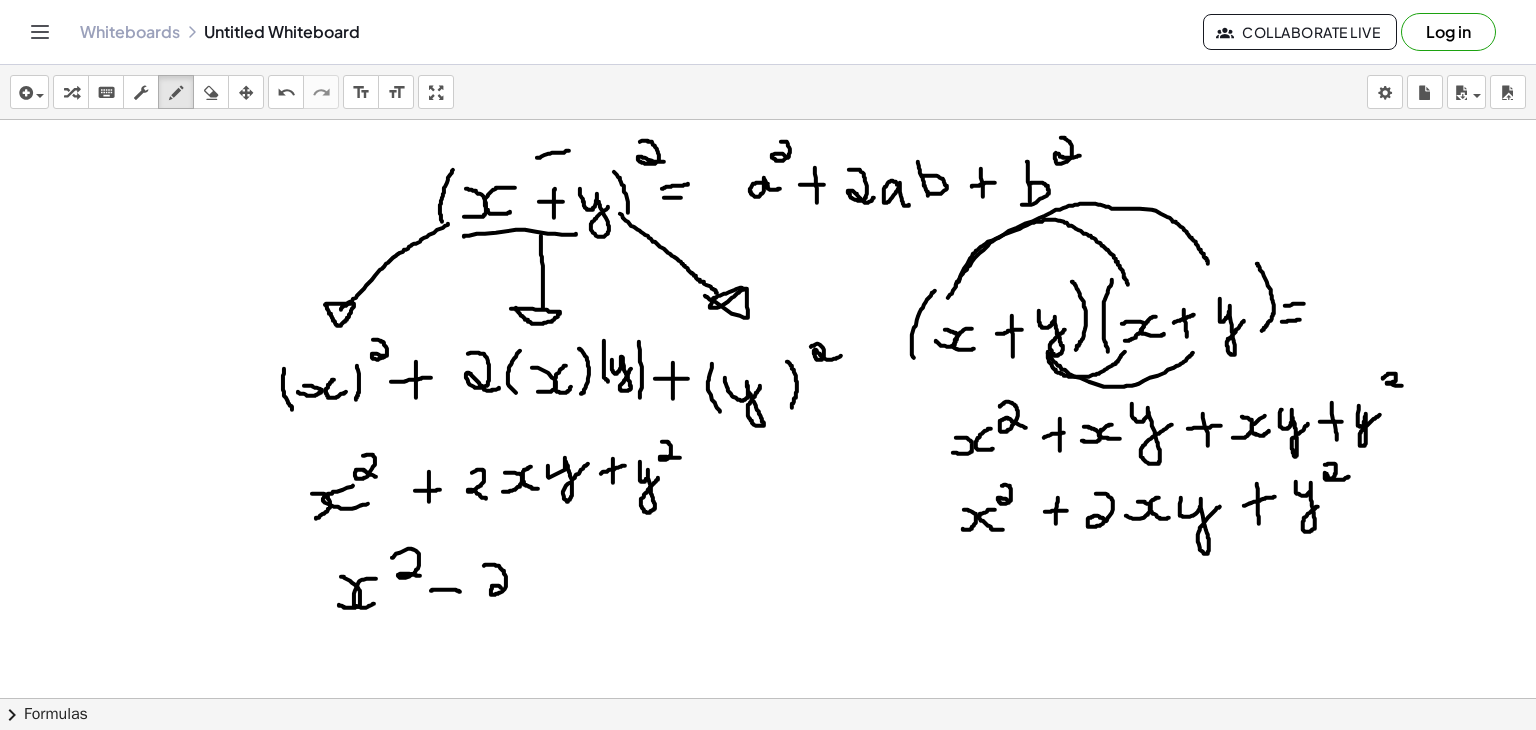 drag, startPoint x: 484, startPoint y: 565, endPoint x: 512, endPoint y: 594, distance: 40.311287 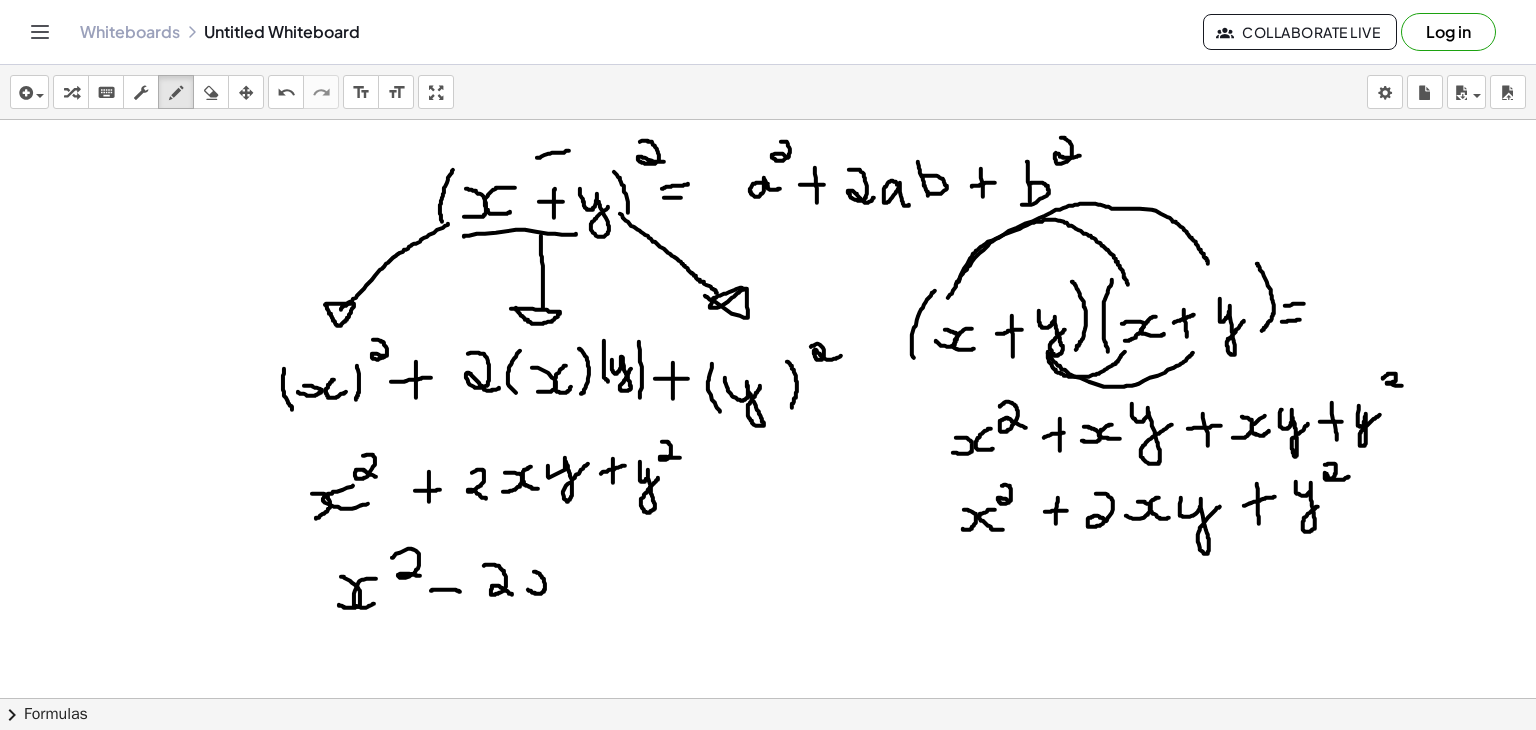 drag, startPoint x: 528, startPoint y: 589, endPoint x: 528, endPoint y: 571, distance: 18 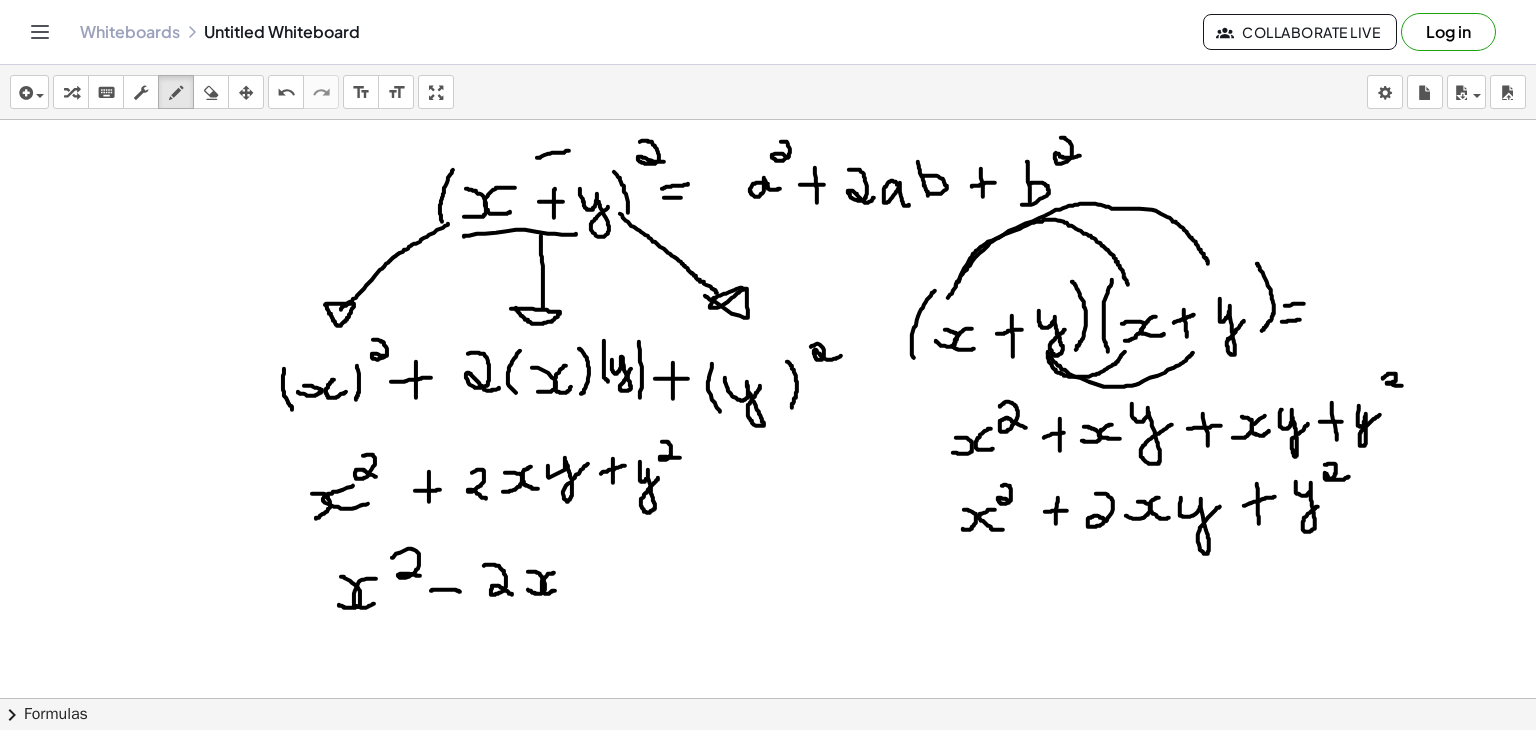 drag, startPoint x: 554, startPoint y: 572, endPoint x: 555, endPoint y: 590, distance: 18.027756 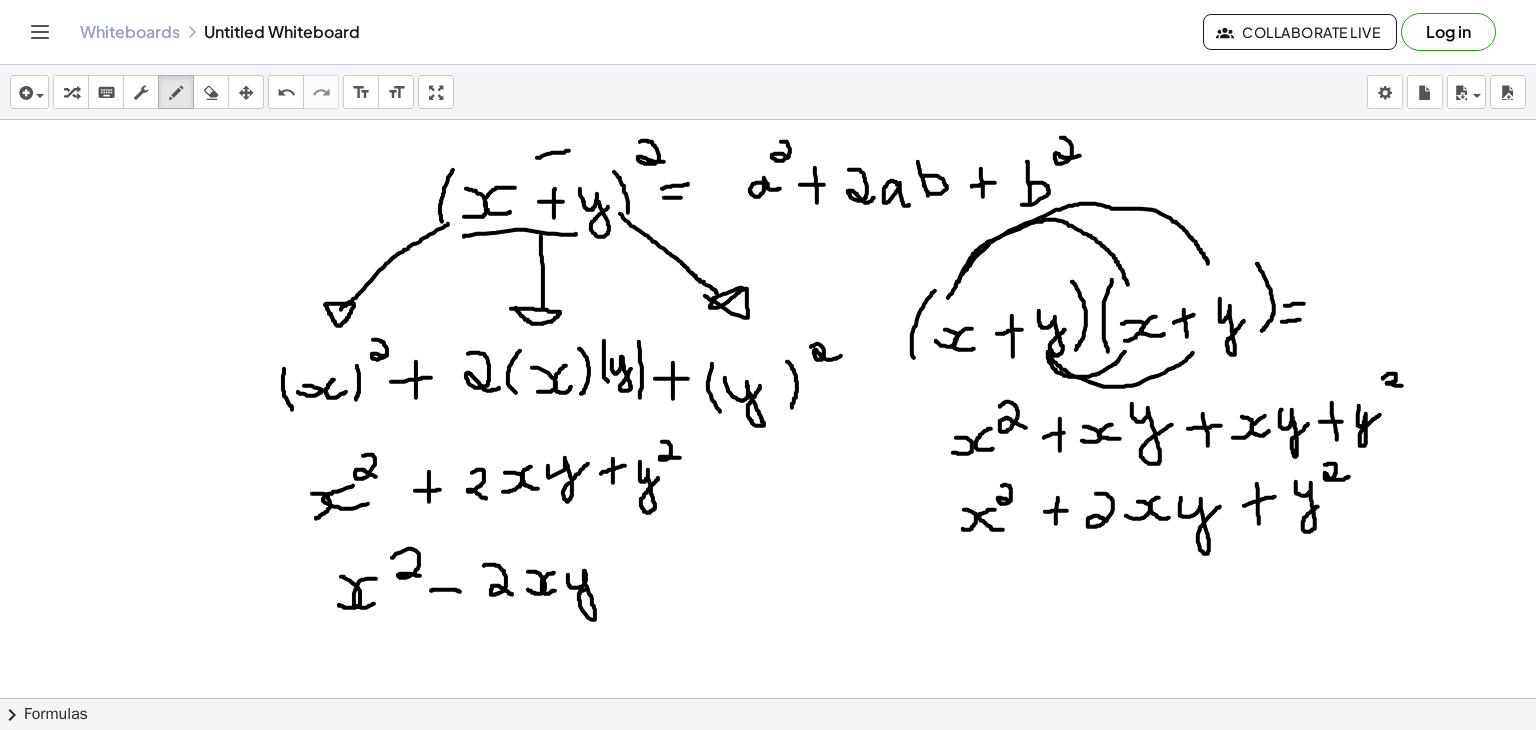 drag, startPoint x: 568, startPoint y: 574, endPoint x: 599, endPoint y: 584, distance: 32.572994 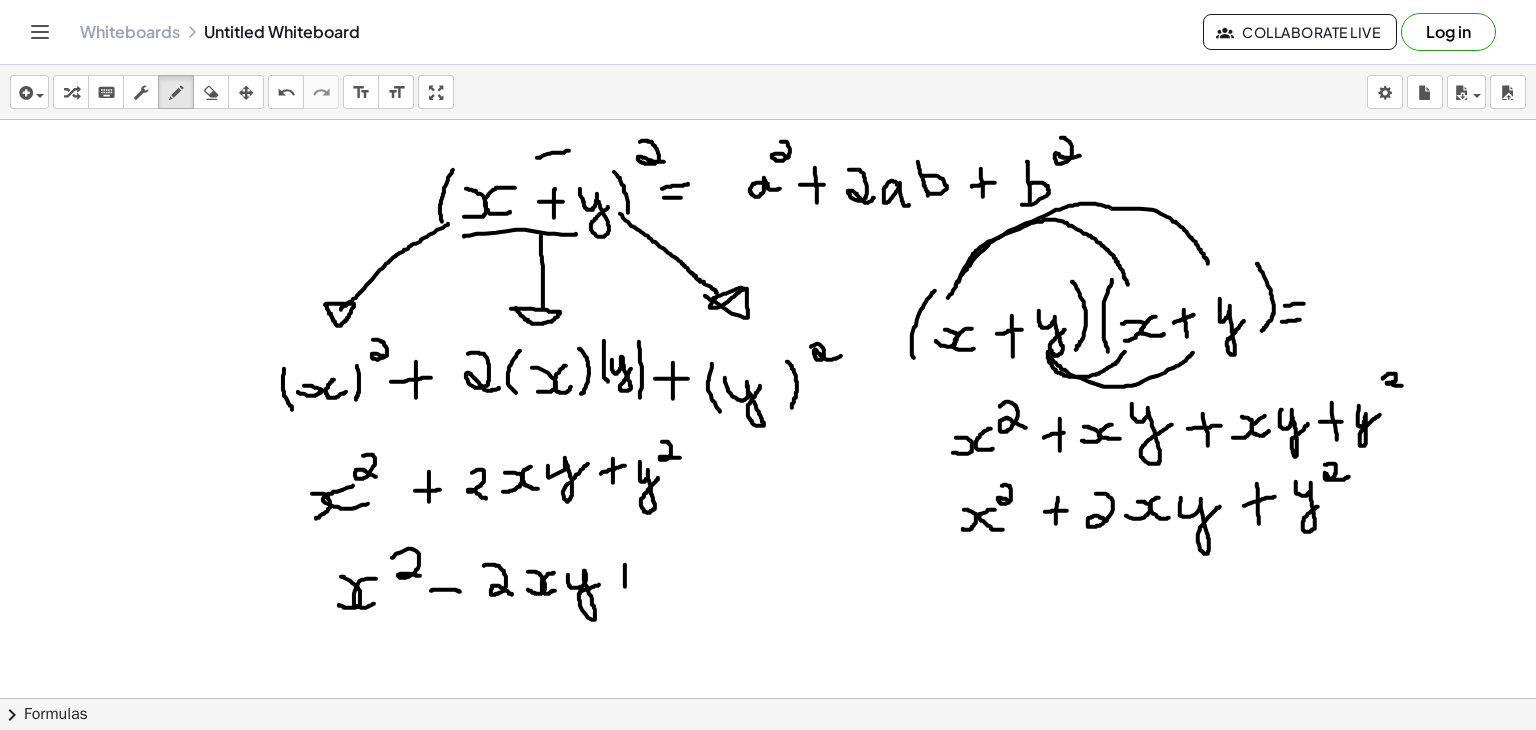 drag, startPoint x: 625, startPoint y: 564, endPoint x: 625, endPoint y: 587, distance: 23 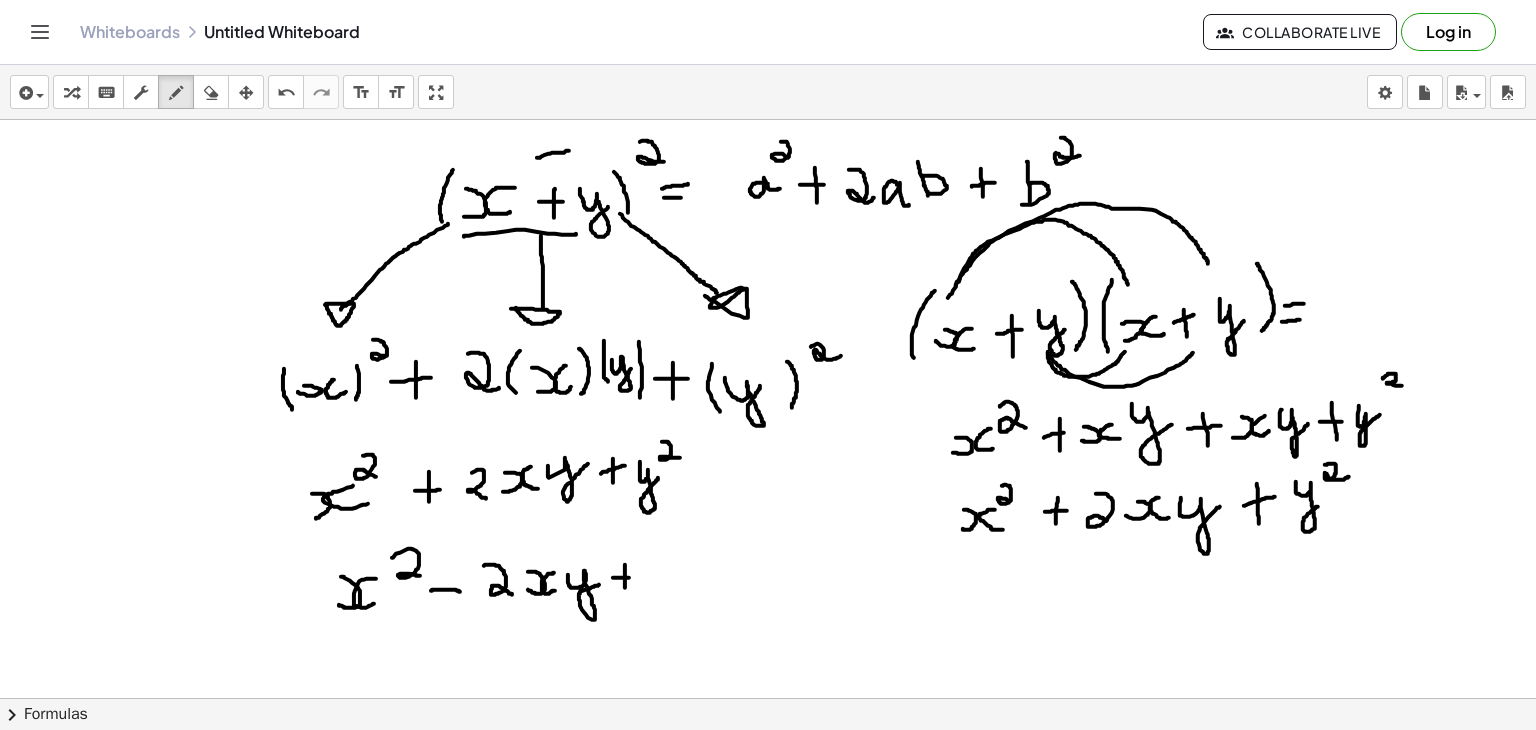 drag, startPoint x: 613, startPoint y: 577, endPoint x: 629, endPoint y: 577, distance: 16 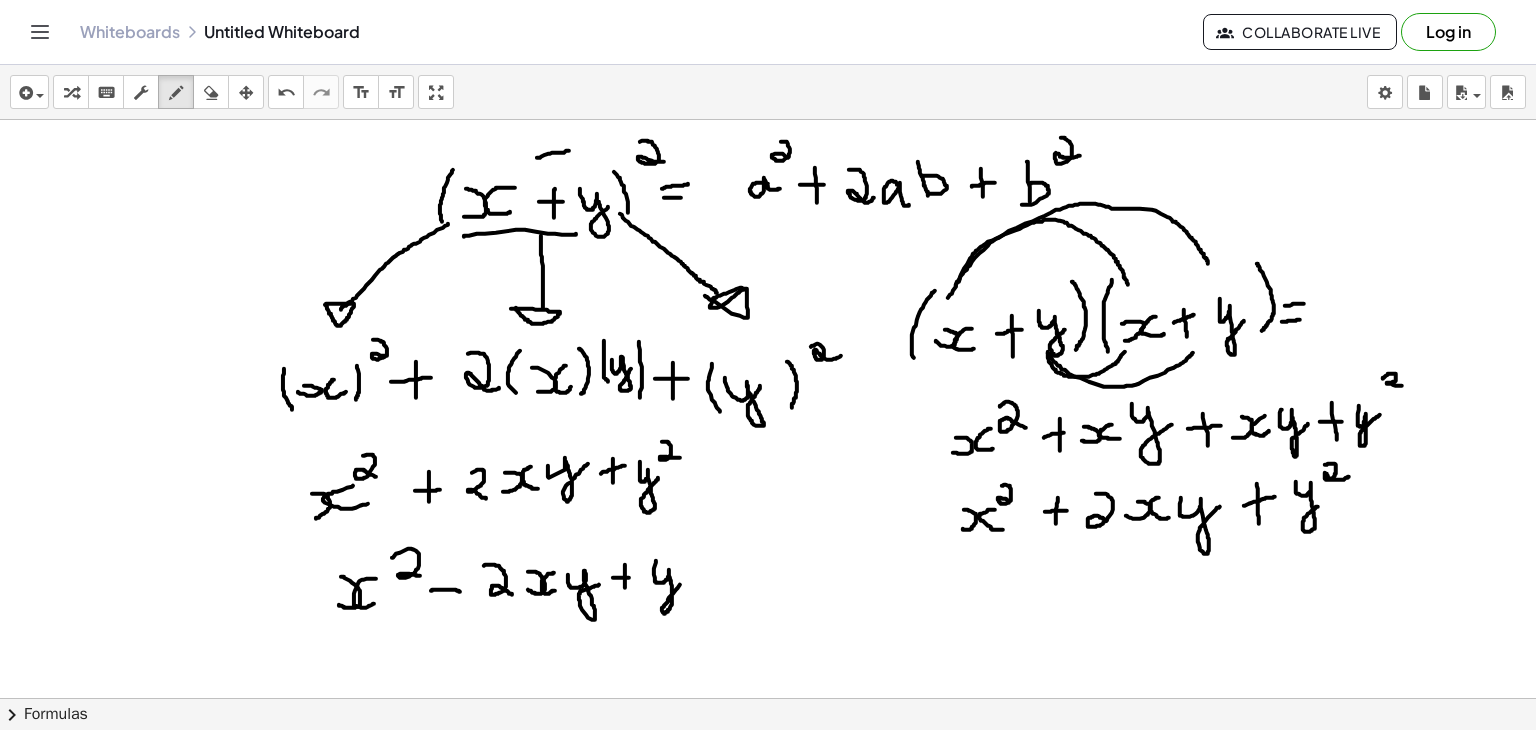 drag, startPoint x: 656, startPoint y: 560, endPoint x: 691, endPoint y: 569, distance: 36.138622 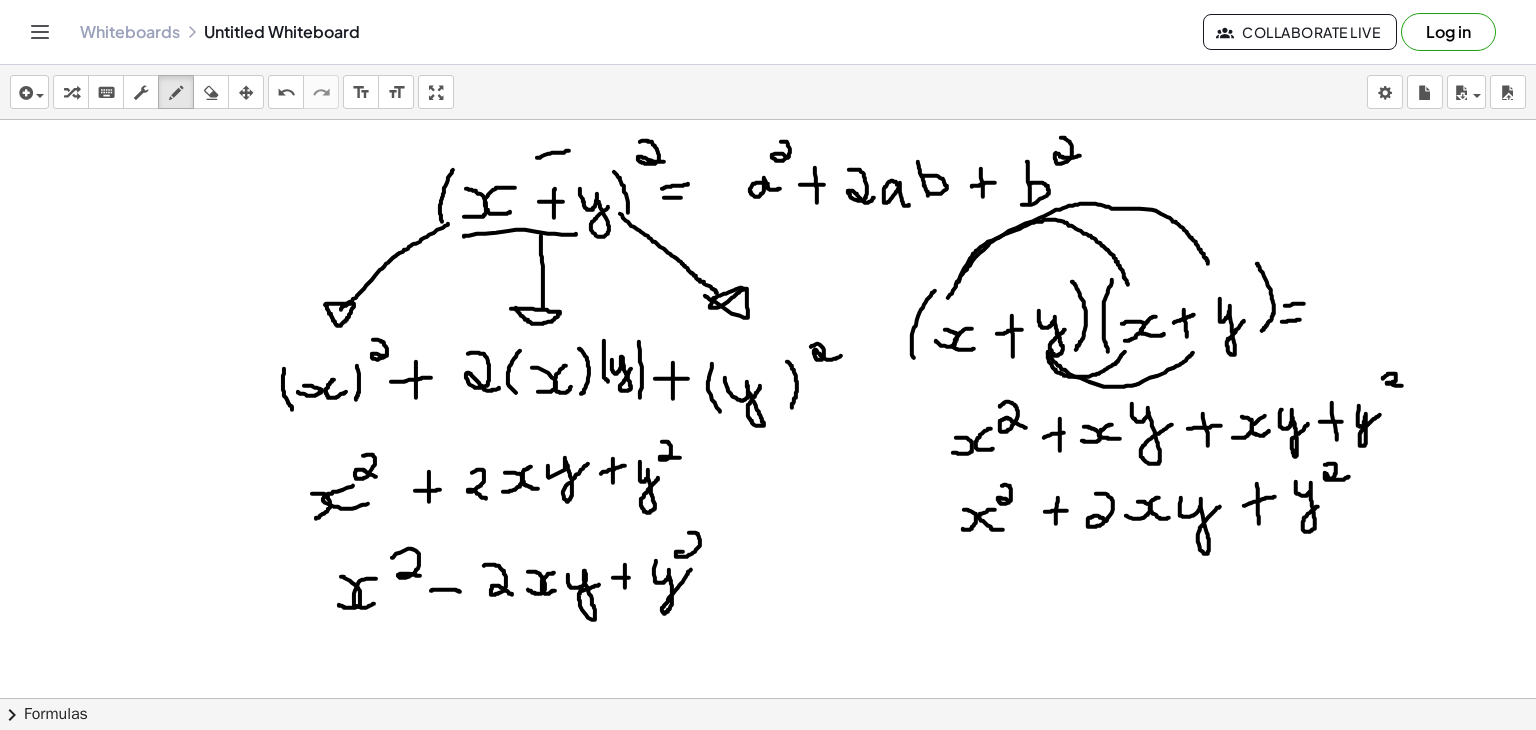 drag, startPoint x: 689, startPoint y: 532, endPoint x: 698, endPoint y: 552, distance: 21.931713 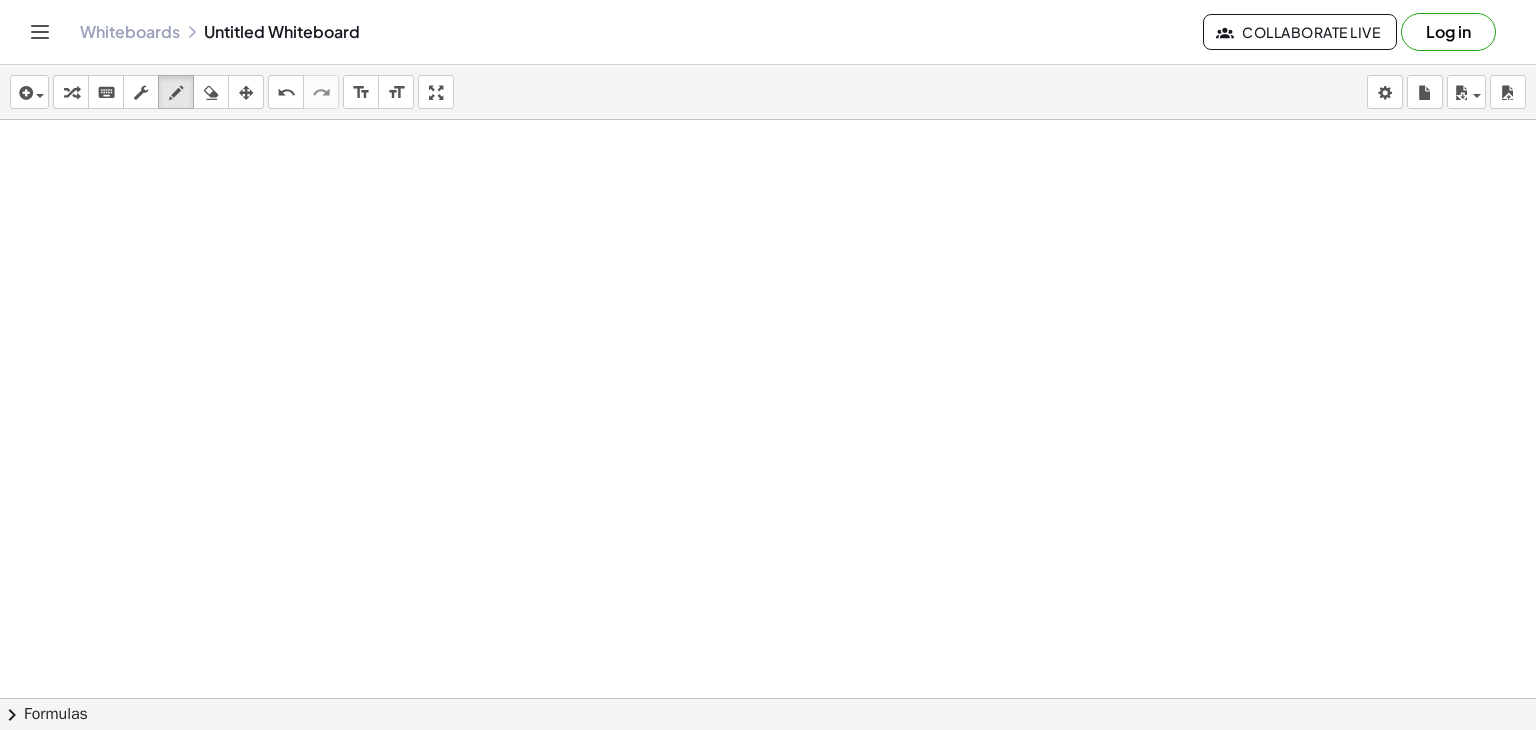 scroll, scrollTop: 540, scrollLeft: 0, axis: vertical 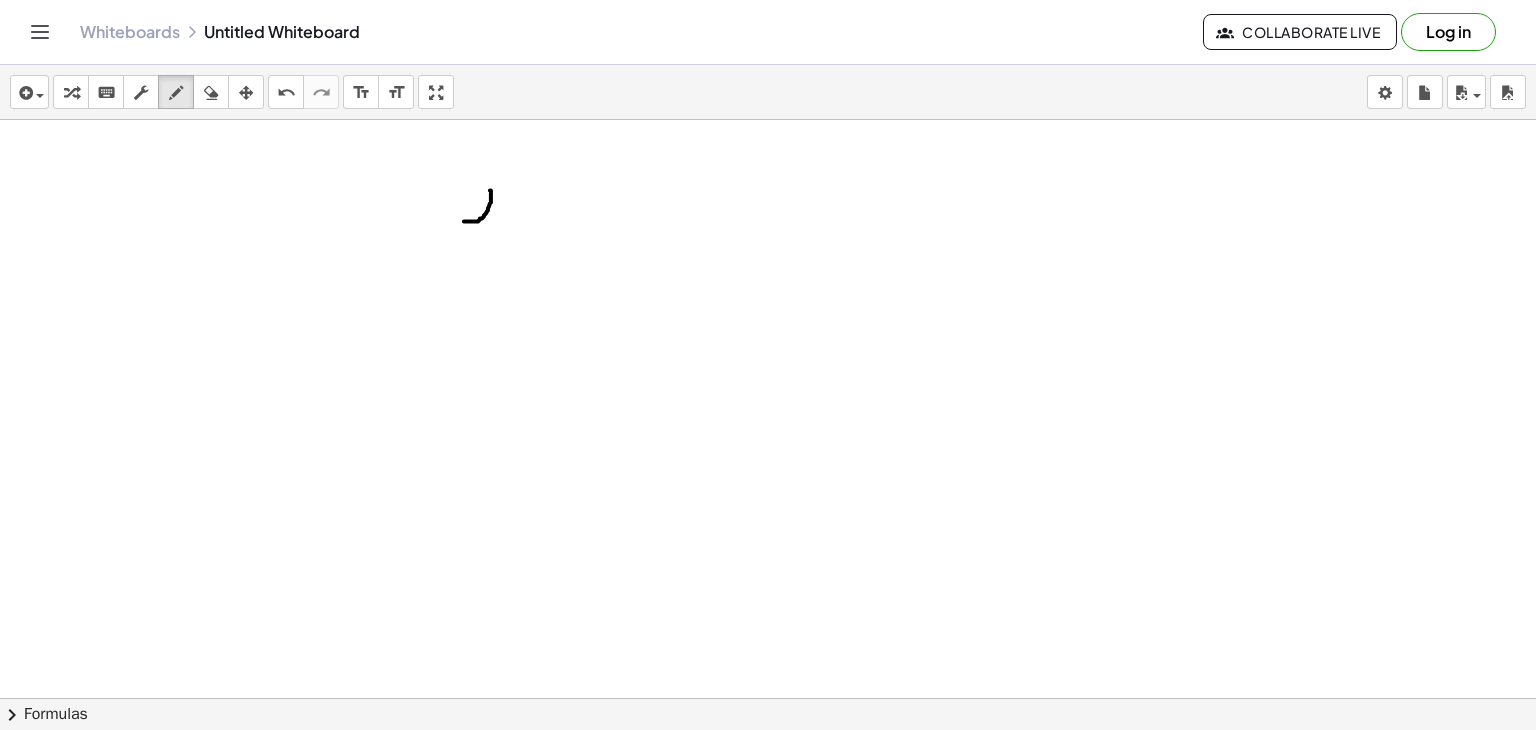drag, startPoint x: 464, startPoint y: 220, endPoint x: 476, endPoint y: 184, distance: 37.94733 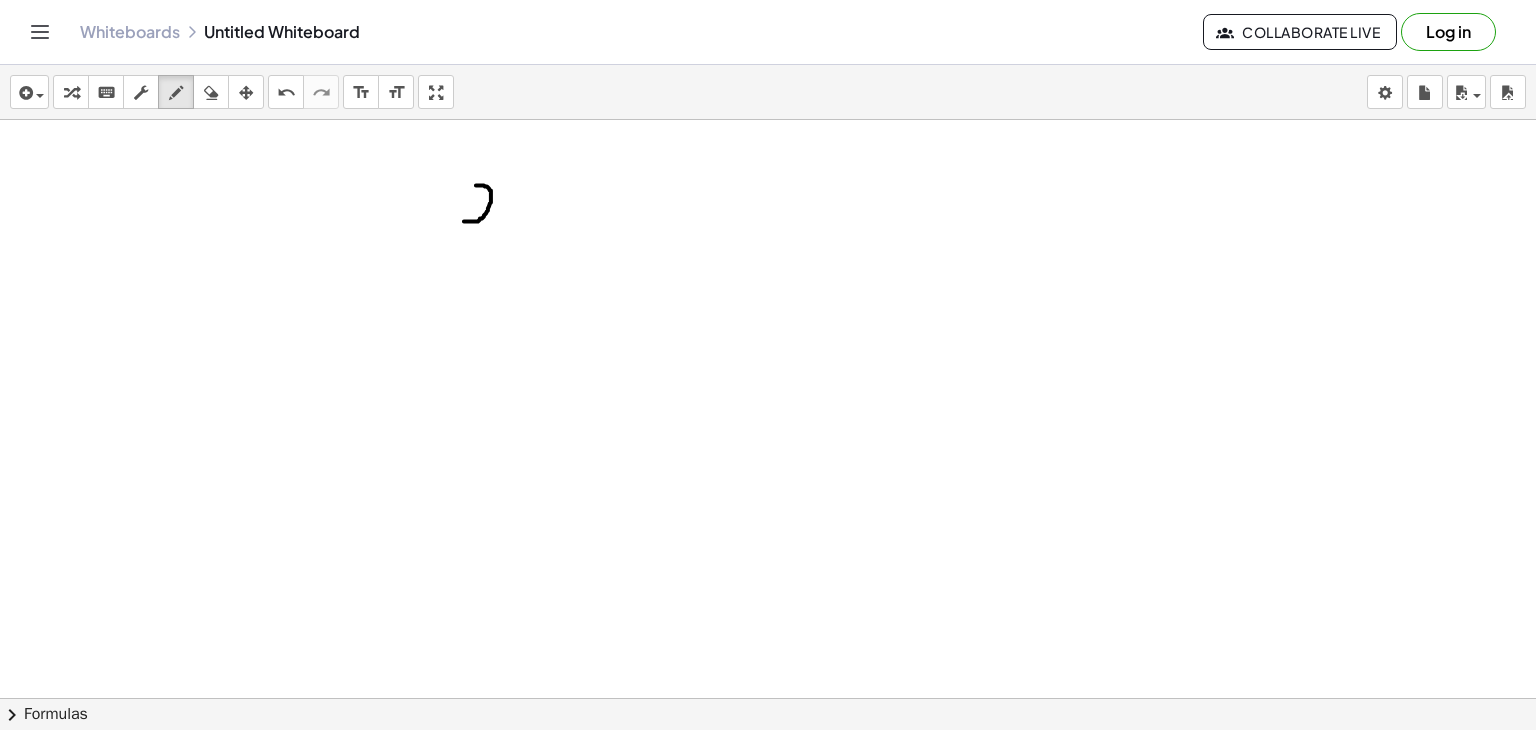 click at bounding box center [768, 203] 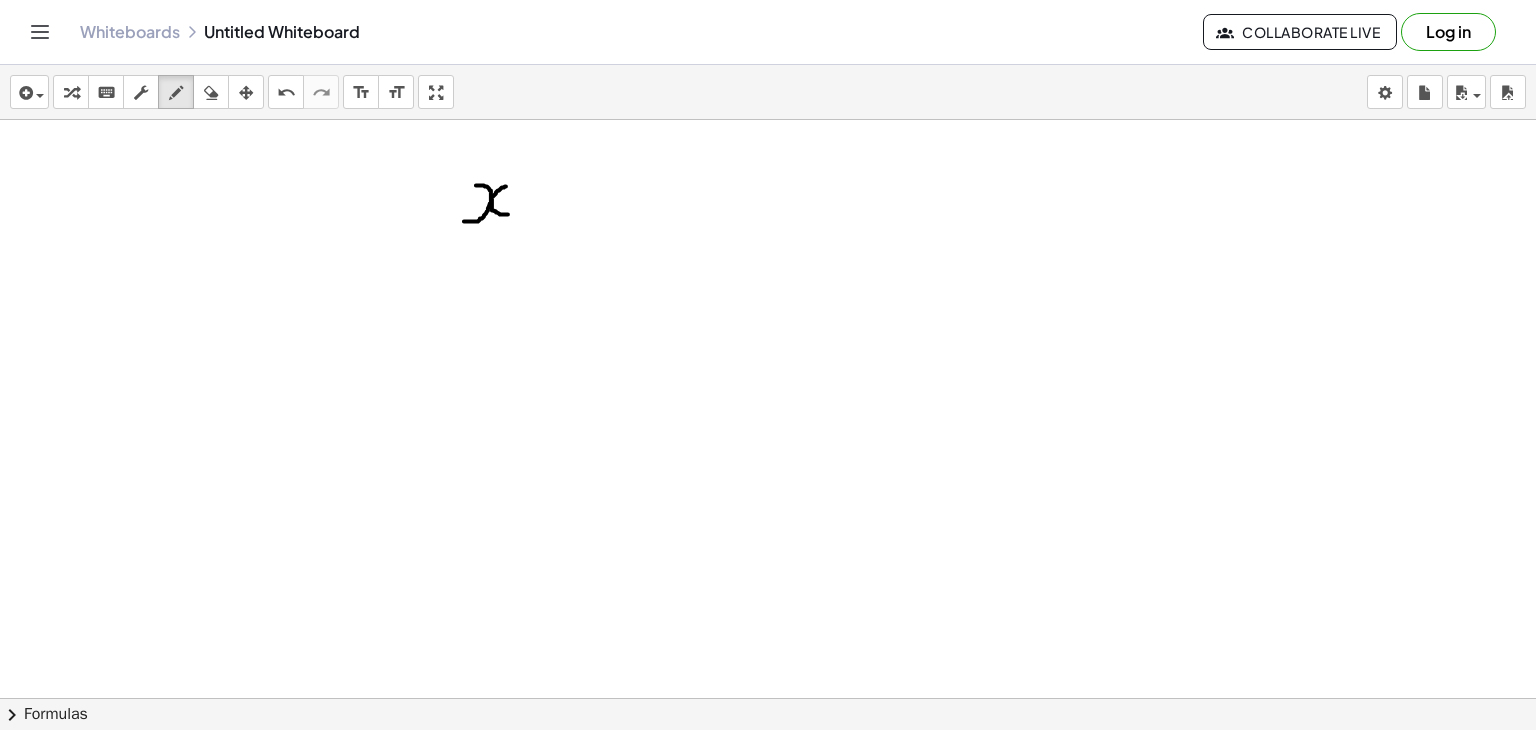 drag, startPoint x: 506, startPoint y: 185, endPoint x: 509, endPoint y: 213, distance: 28.160255 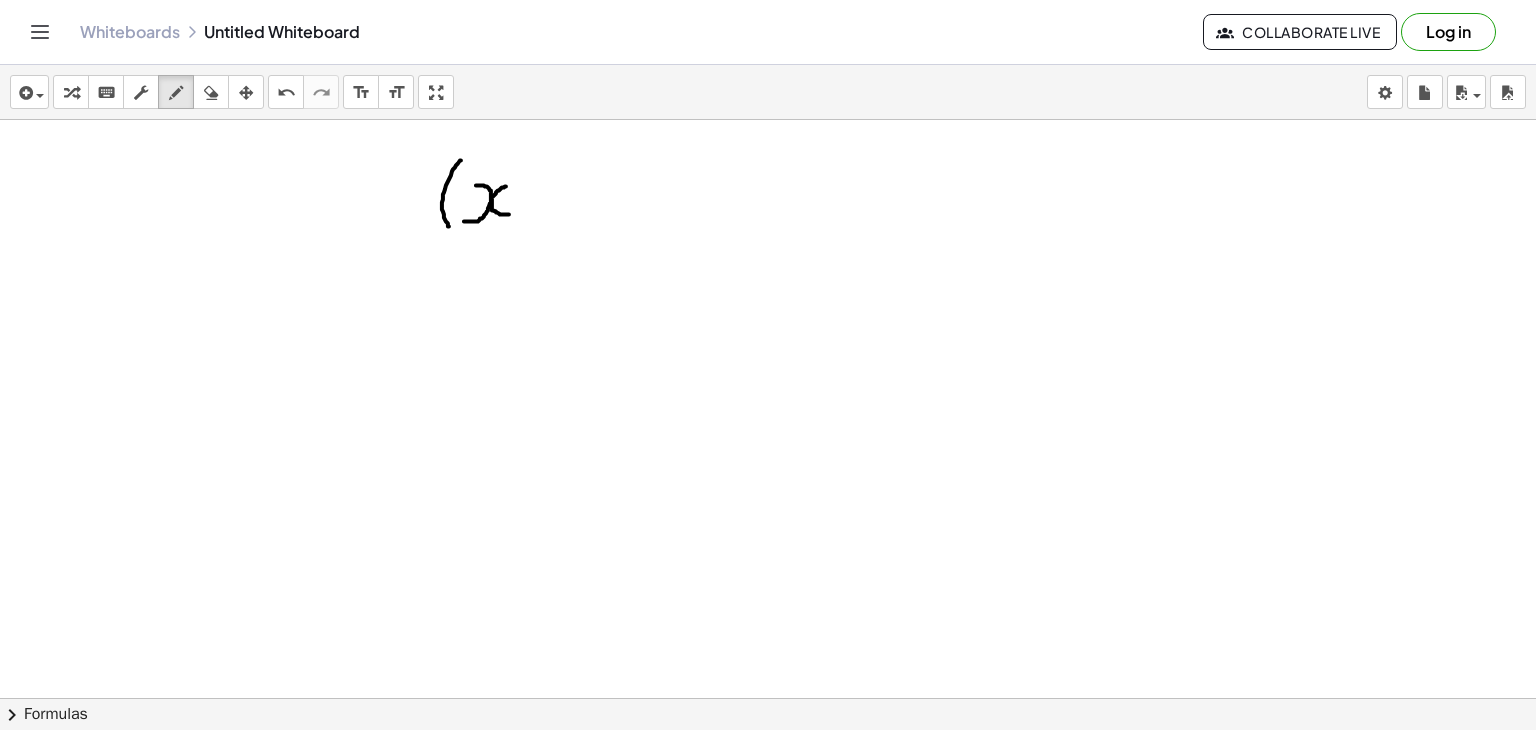 drag, startPoint x: 461, startPoint y: 159, endPoint x: 450, endPoint y: 227, distance: 68.88396 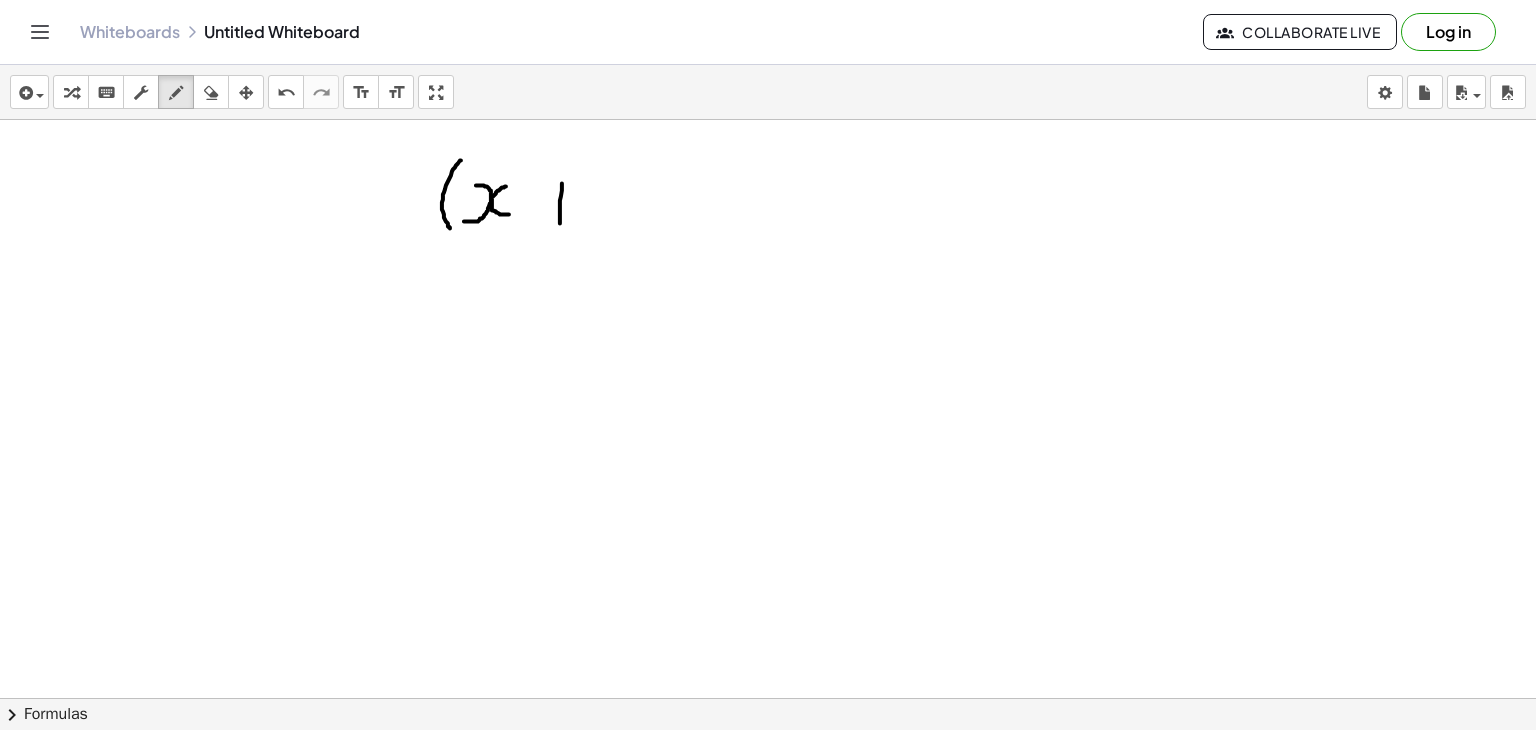 drag, startPoint x: 562, startPoint y: 182, endPoint x: 560, endPoint y: 223, distance: 41.04875 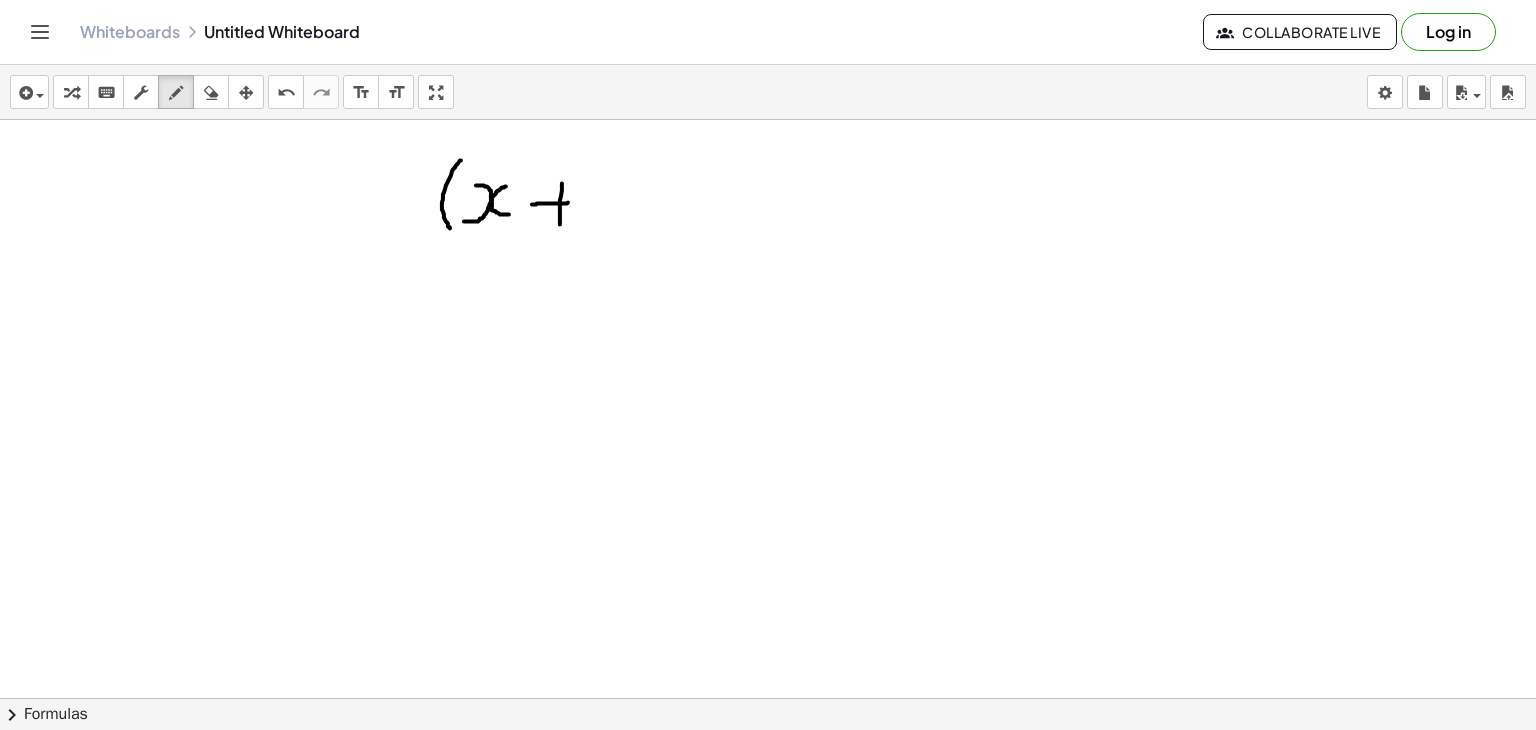 drag, startPoint x: 532, startPoint y: 203, endPoint x: 576, endPoint y: 200, distance: 44.102154 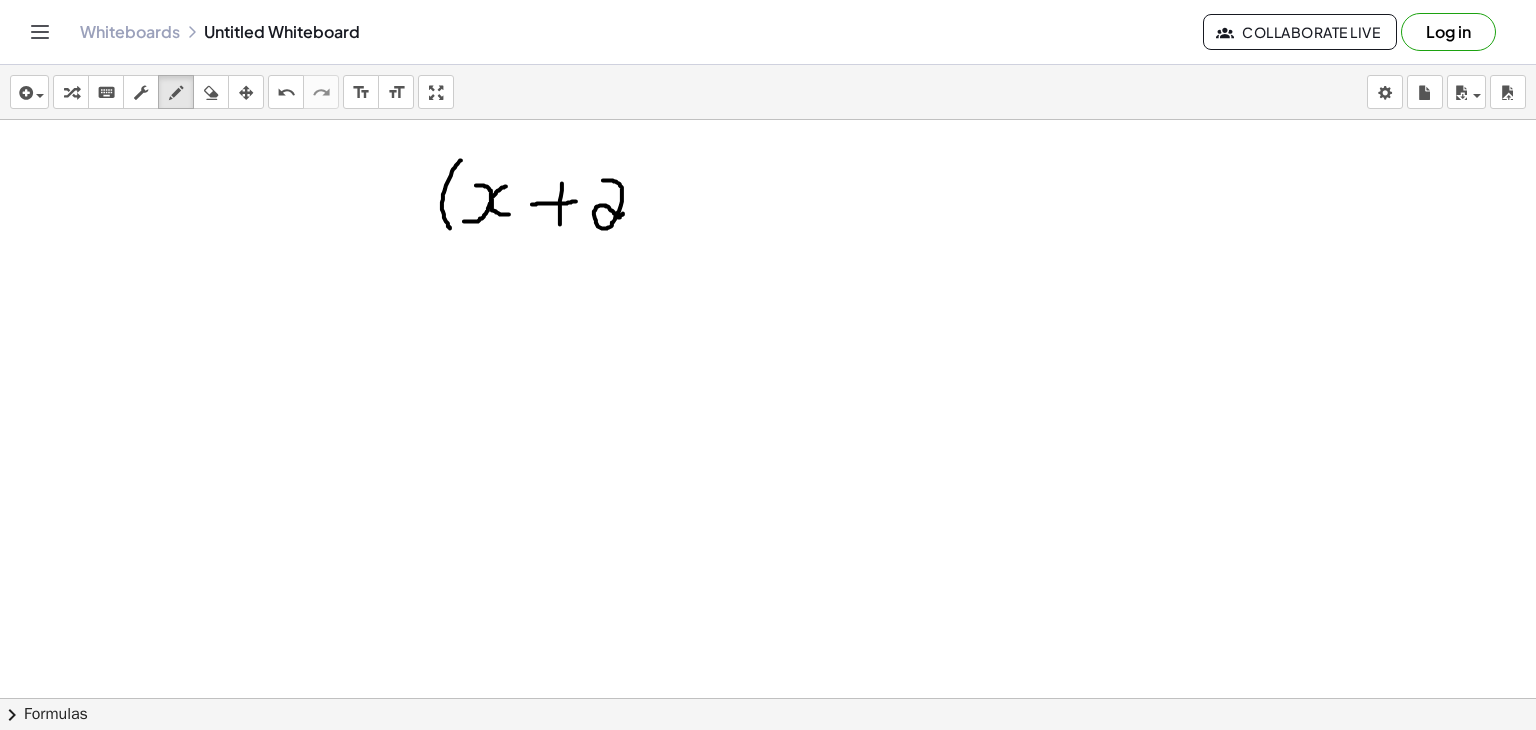 drag, startPoint x: 603, startPoint y: 179, endPoint x: 628, endPoint y: 209, distance: 39.051247 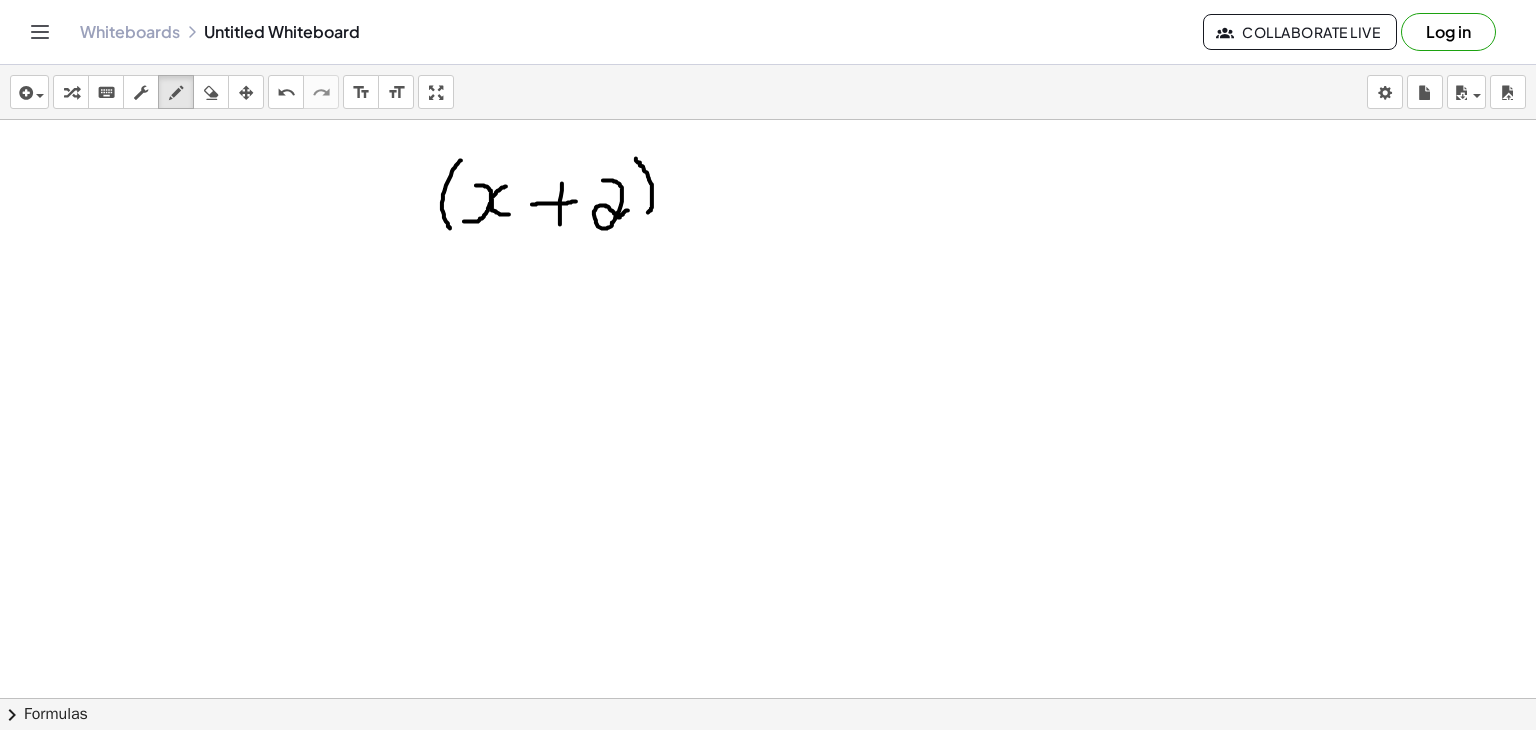 drag, startPoint x: 636, startPoint y: 157, endPoint x: 642, endPoint y: 217, distance: 60.299255 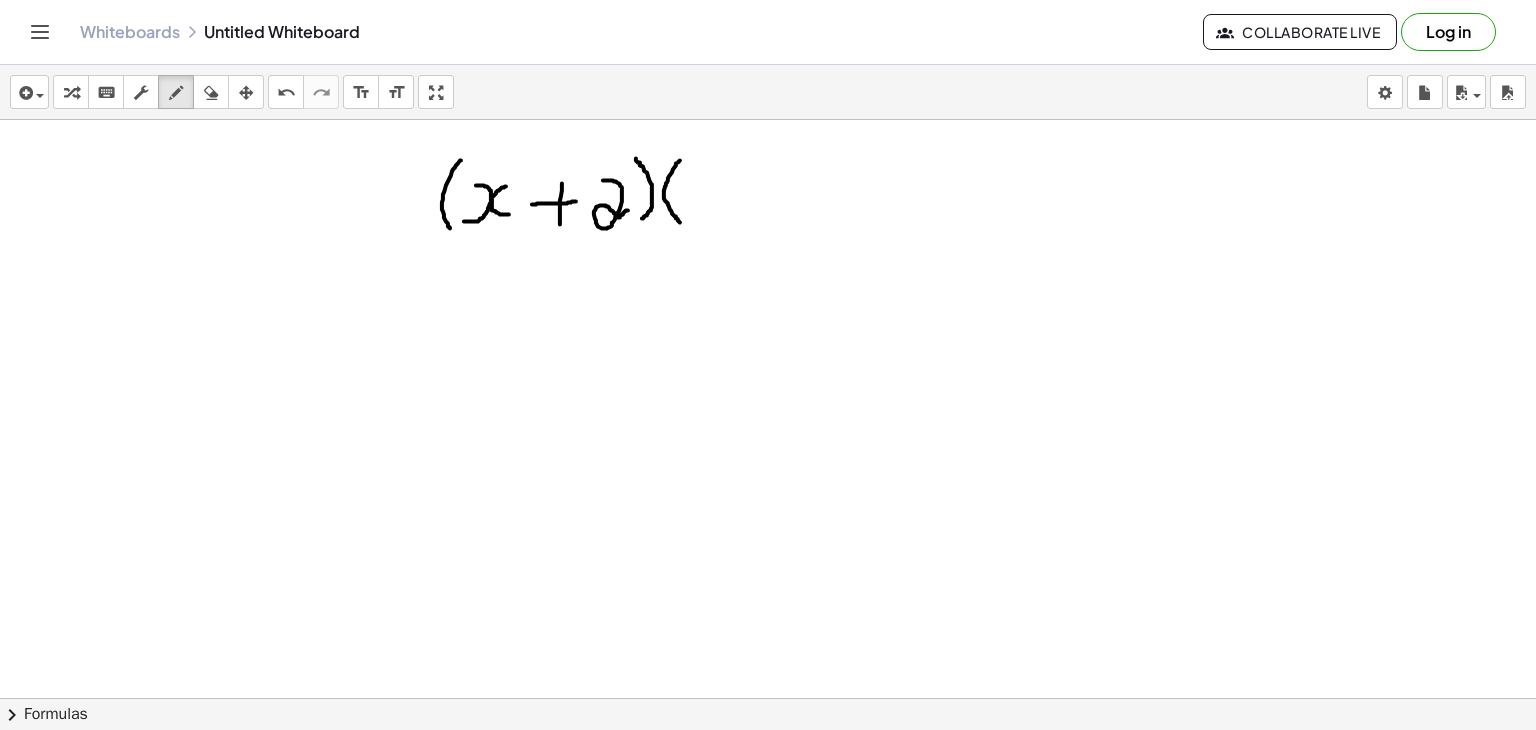 drag, startPoint x: 680, startPoint y: 159, endPoint x: 680, endPoint y: 221, distance: 62 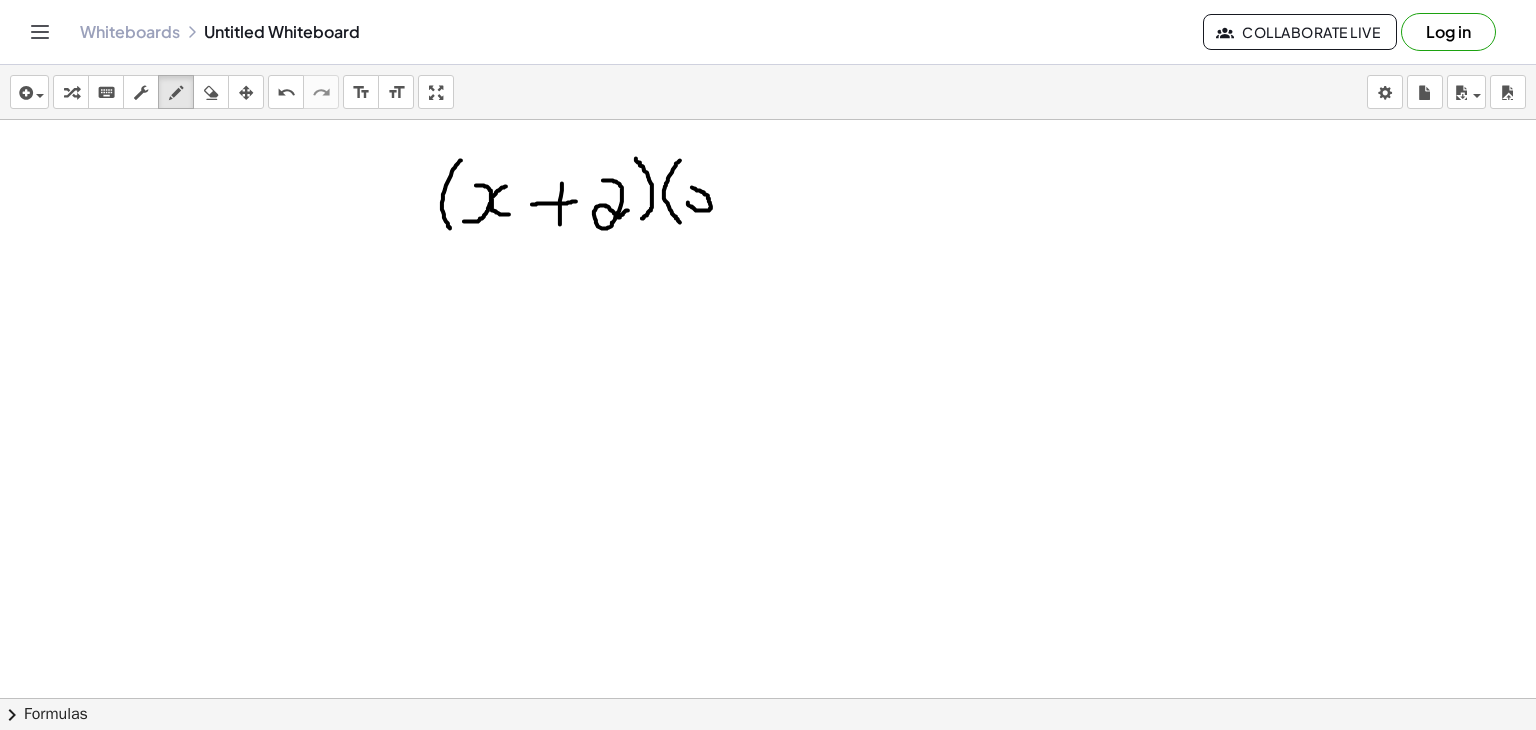 drag, startPoint x: 688, startPoint y: 201, endPoint x: 692, endPoint y: 186, distance: 15.524175 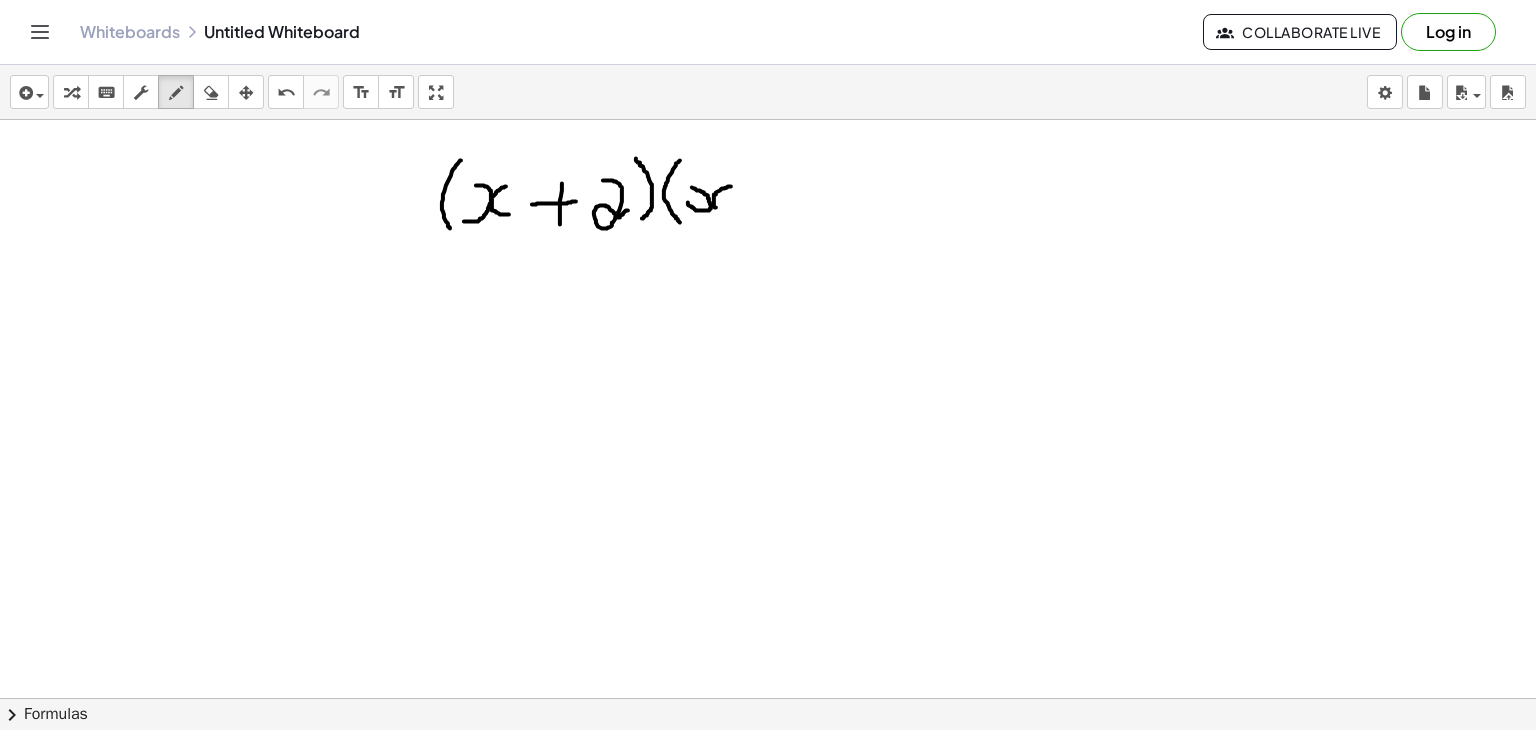 drag, startPoint x: 731, startPoint y: 185, endPoint x: 725, endPoint y: 205, distance: 20.880613 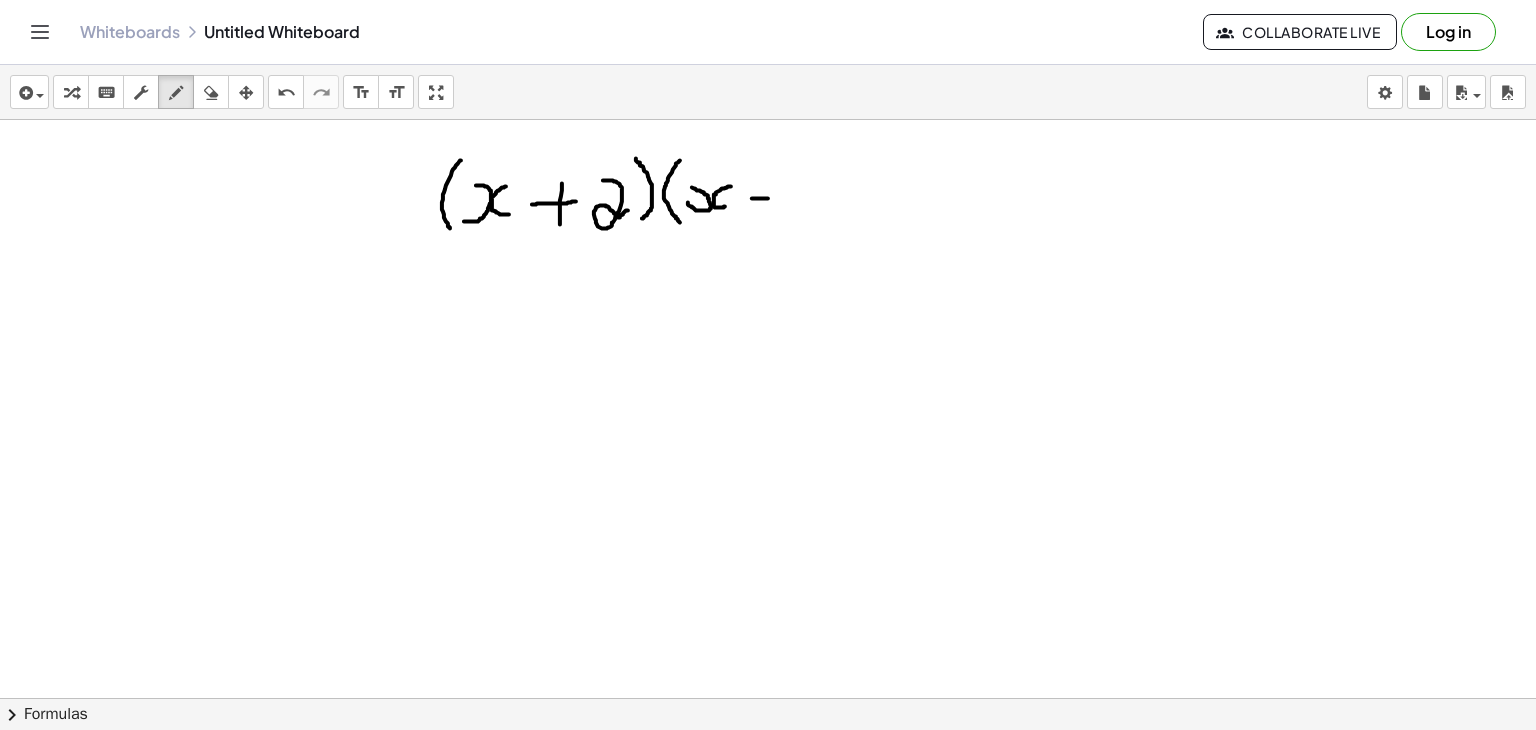 drag, startPoint x: 752, startPoint y: 197, endPoint x: 770, endPoint y: 197, distance: 18 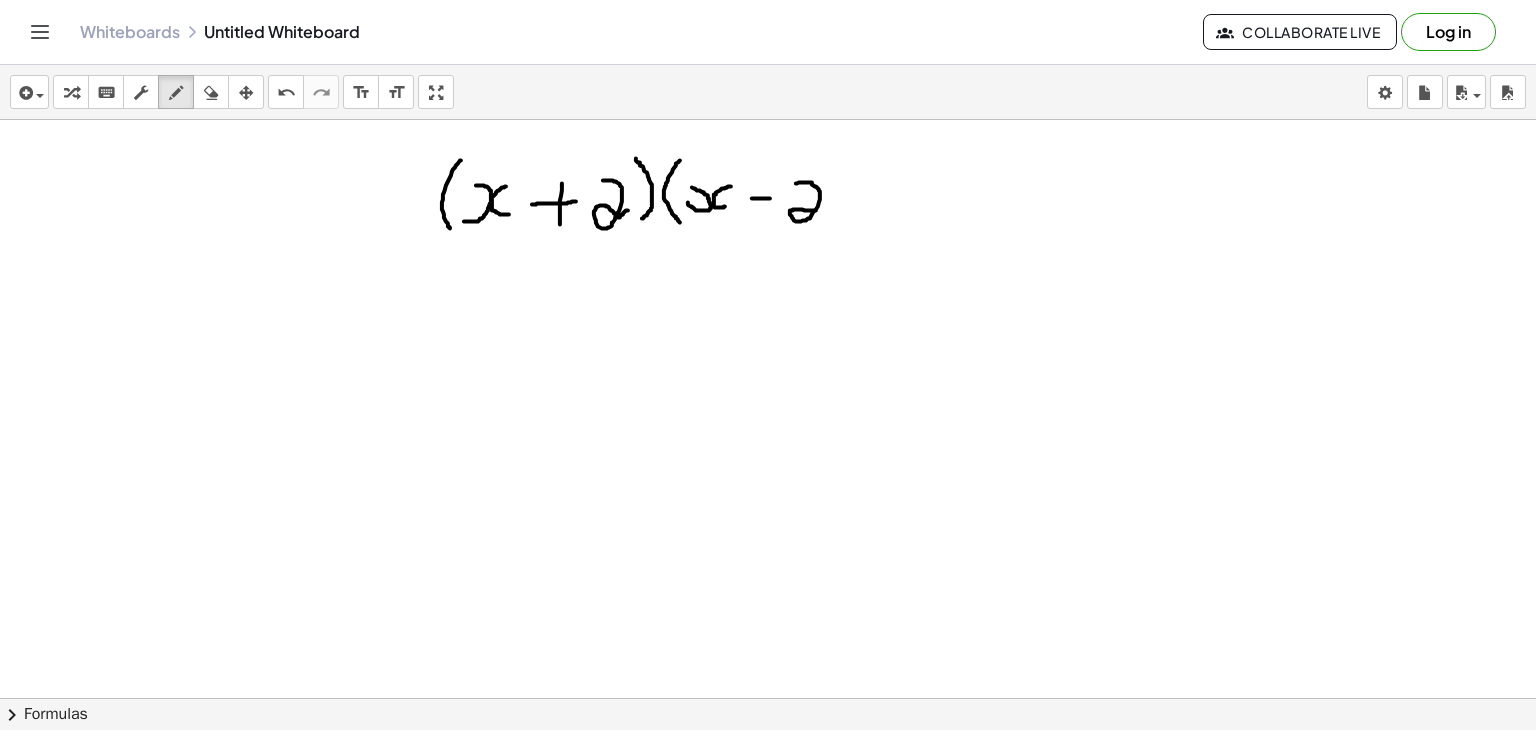drag, startPoint x: 796, startPoint y: 182, endPoint x: 824, endPoint y: 207, distance: 37.536648 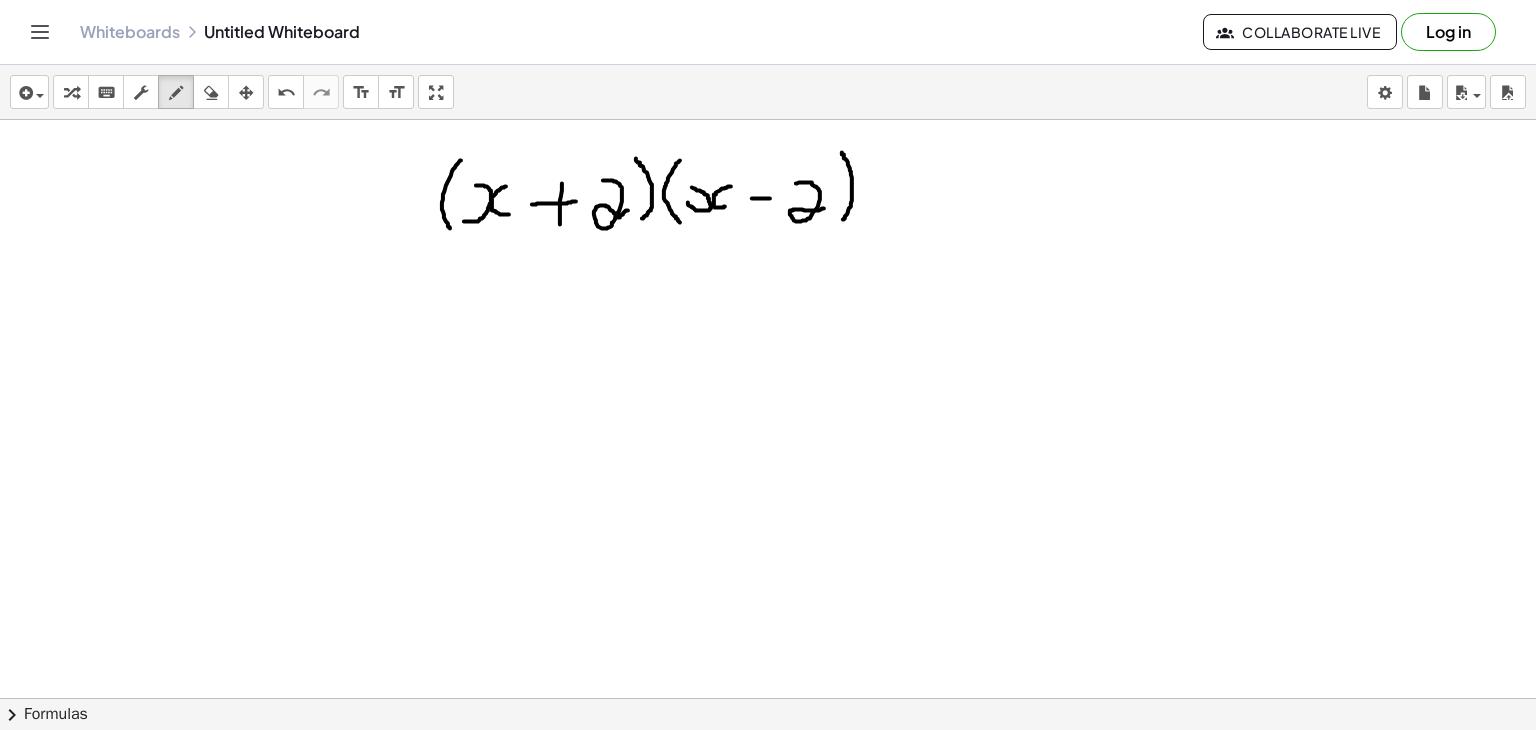 drag, startPoint x: 842, startPoint y: 151, endPoint x: 840, endPoint y: 223, distance: 72.02777 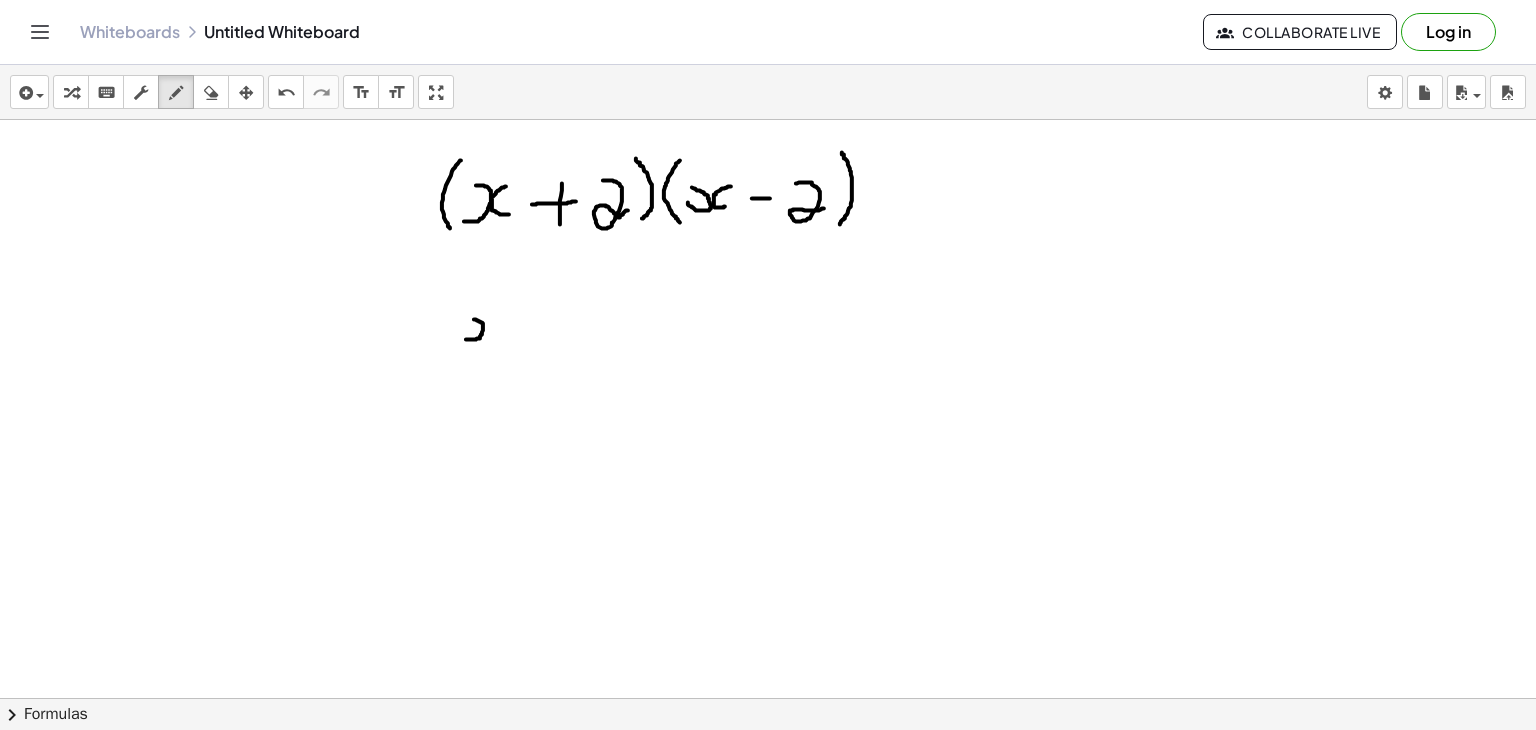 drag, startPoint x: 466, startPoint y: 338, endPoint x: 470, endPoint y: 318, distance: 20.396078 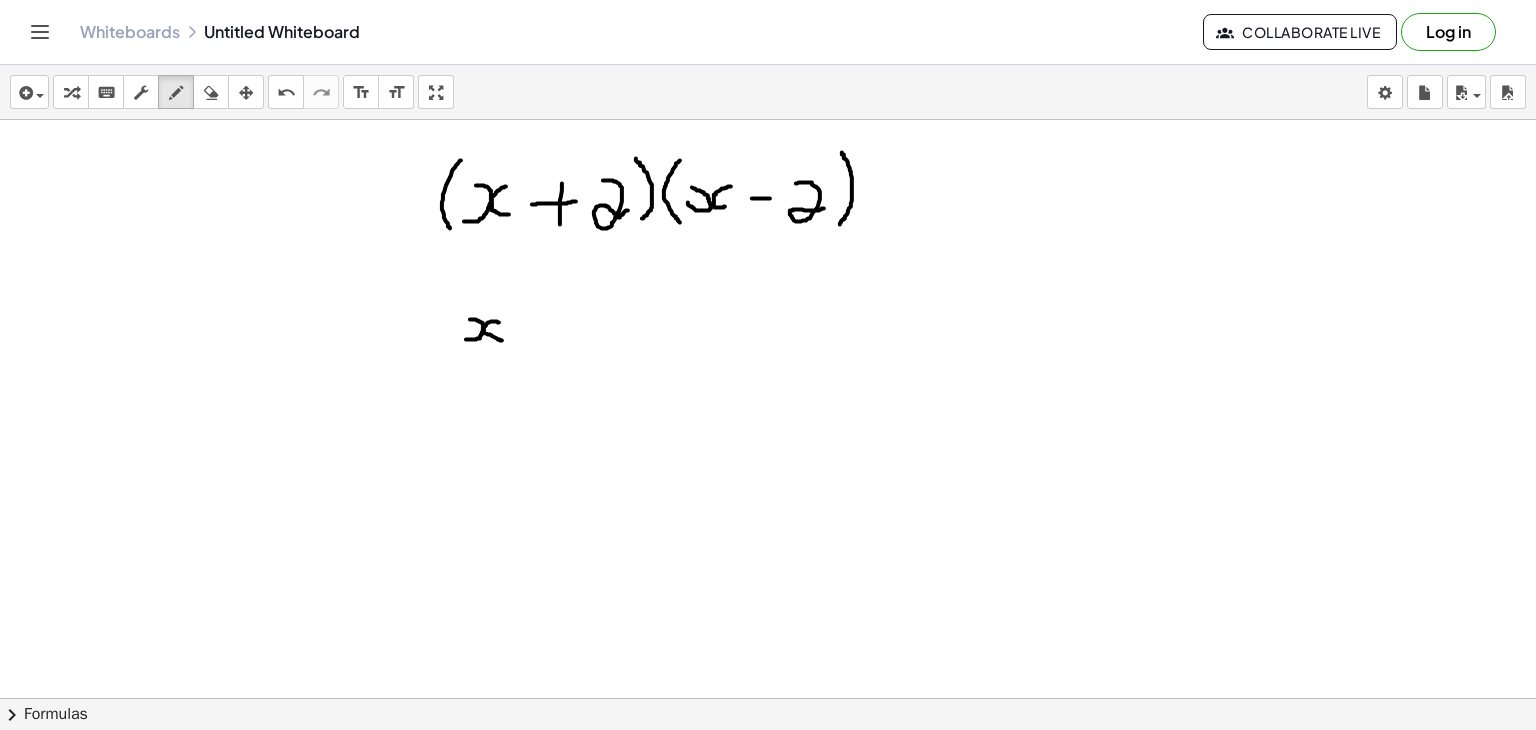 drag, startPoint x: 499, startPoint y: 321, endPoint x: 505, endPoint y: 339, distance: 18.973665 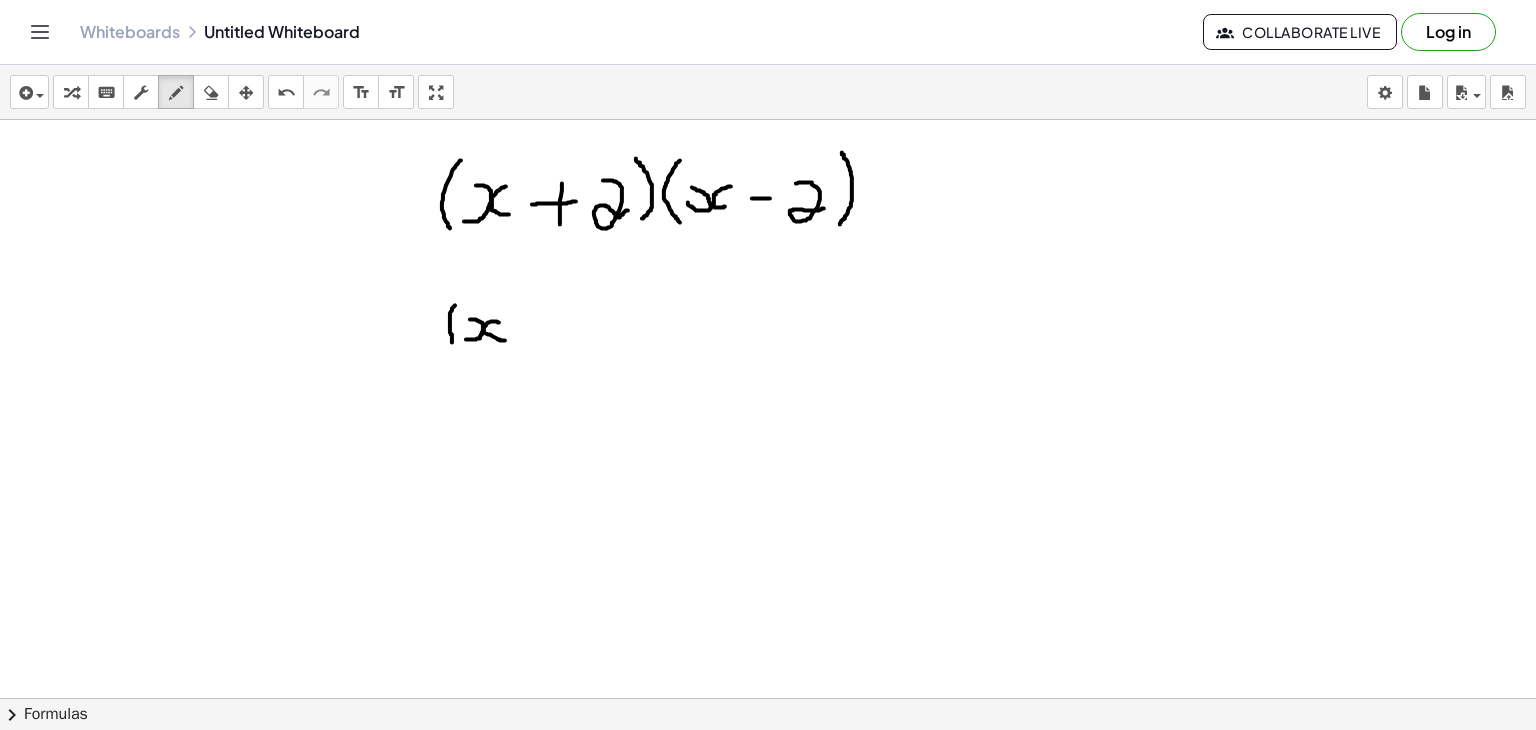 drag, startPoint x: 455, startPoint y: 304, endPoint x: 452, endPoint y: 341, distance: 37.12142 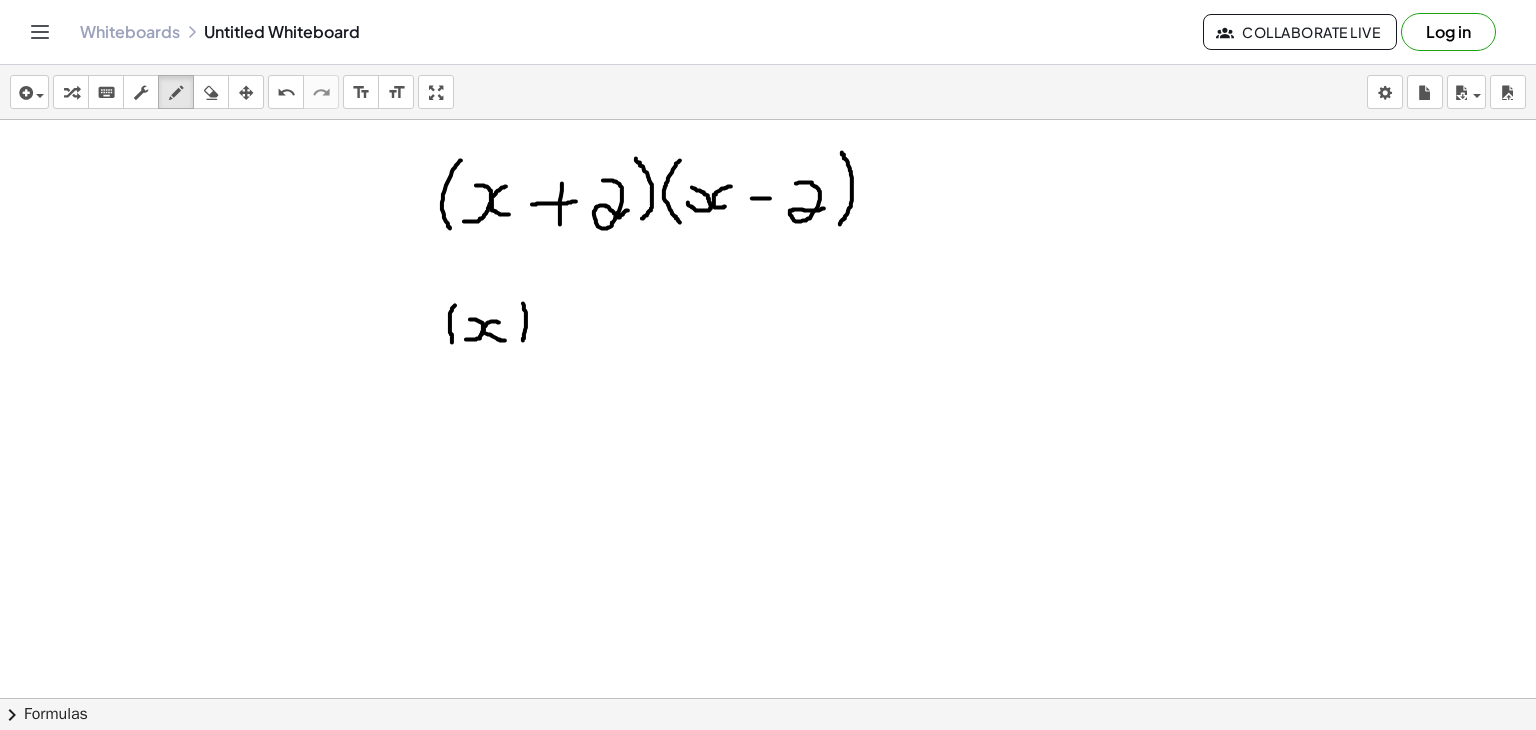 drag, startPoint x: 523, startPoint y: 302, endPoint x: 522, endPoint y: 340, distance: 38.013157 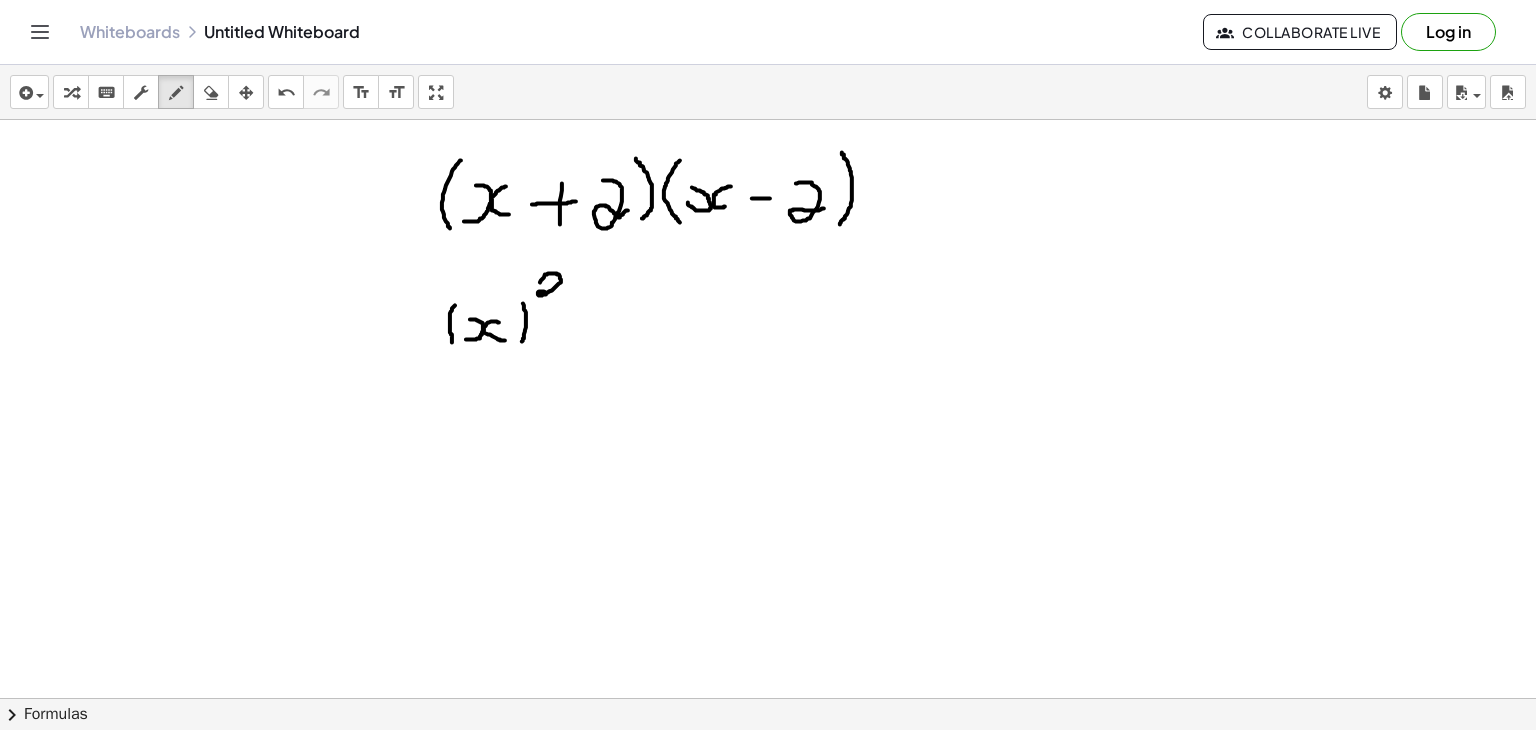 drag, startPoint x: 540, startPoint y: 281, endPoint x: 553, endPoint y: 295, distance: 19.104973 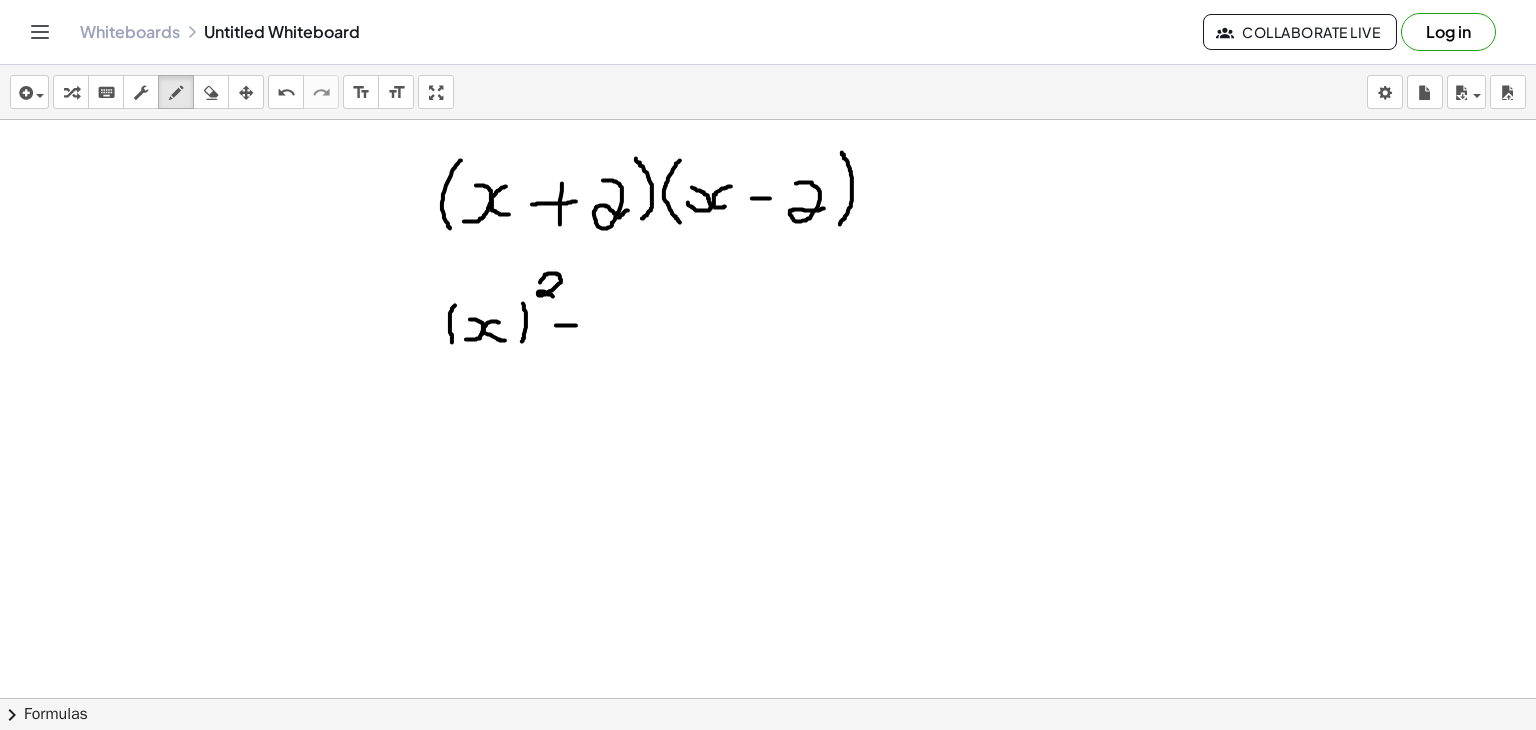 drag, startPoint x: 556, startPoint y: 324, endPoint x: 577, endPoint y: 324, distance: 21 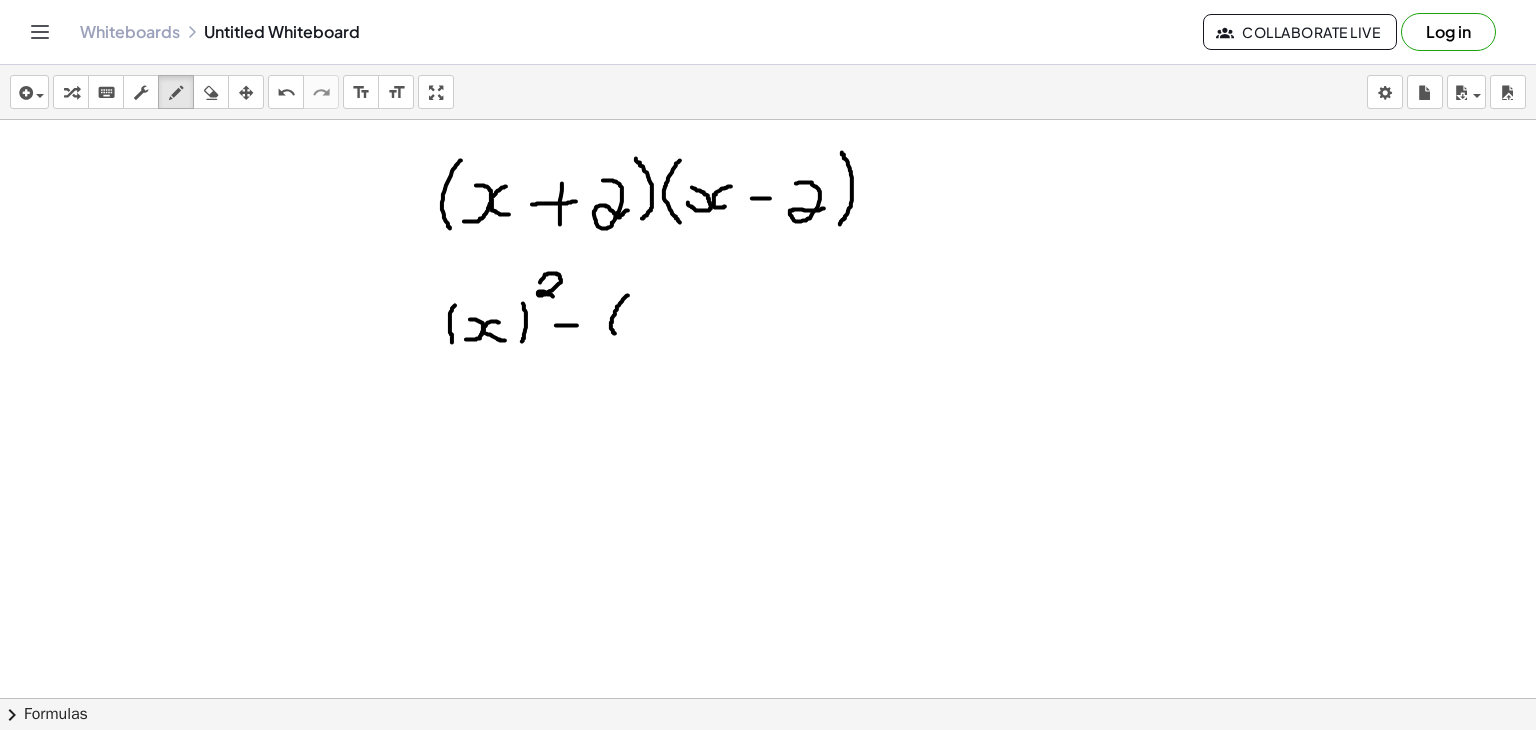 drag, startPoint x: 628, startPoint y: 294, endPoint x: 615, endPoint y: 333, distance: 41.109608 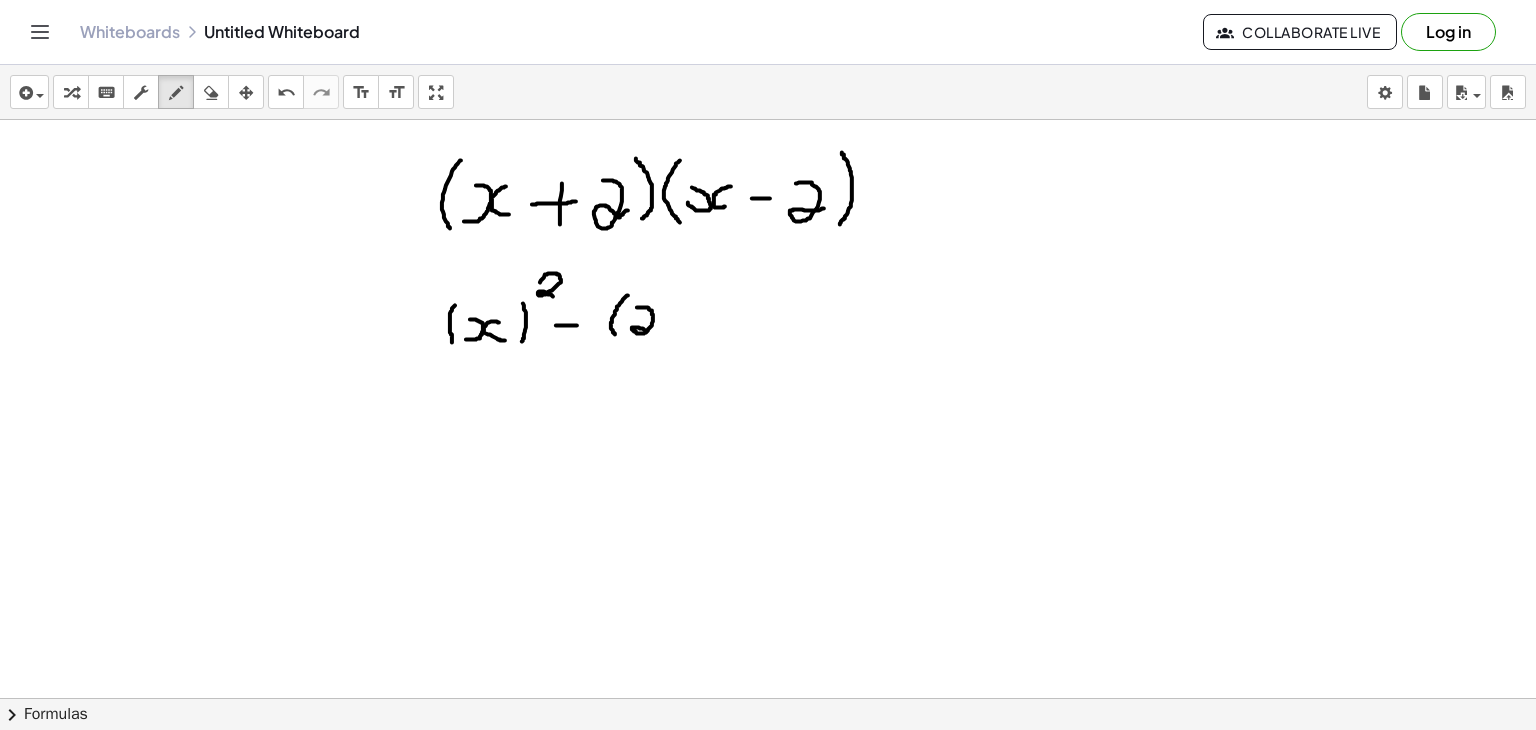 drag, startPoint x: 637, startPoint y: 306, endPoint x: 651, endPoint y: 329, distance: 26.925823 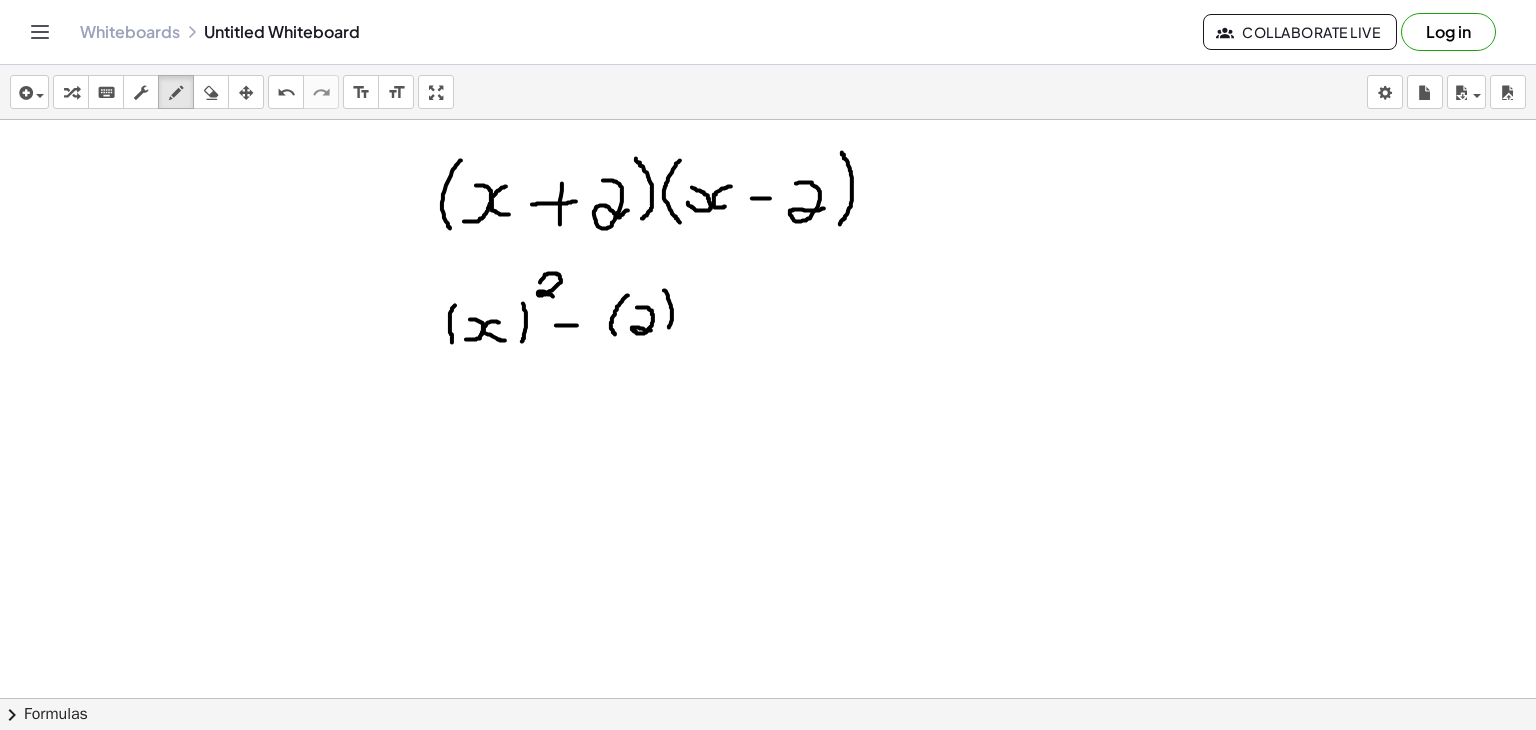 drag, startPoint x: 664, startPoint y: 289, endPoint x: 666, endPoint y: 333, distance: 44.04543 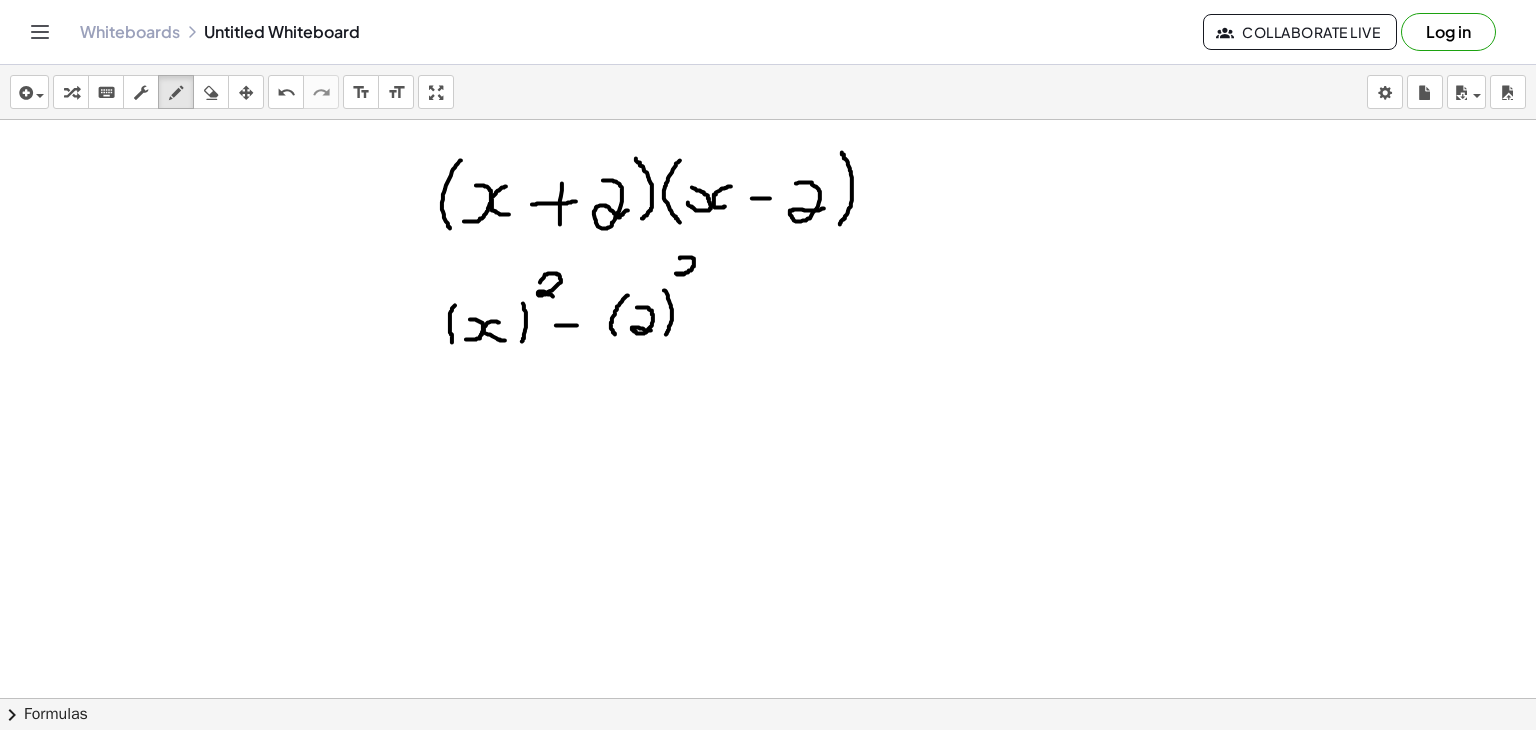 drag, startPoint x: 680, startPoint y: 257, endPoint x: 700, endPoint y: 272, distance: 25 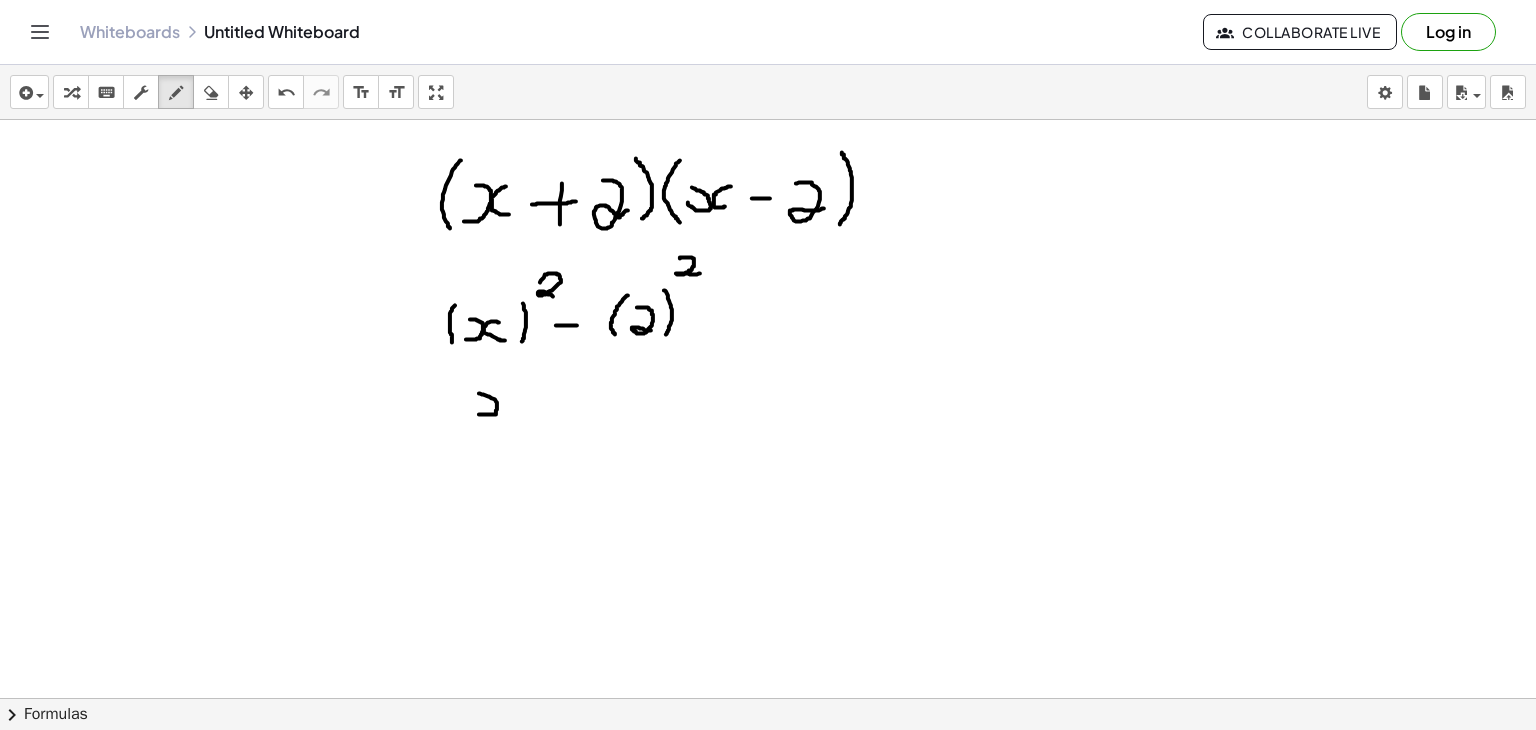 drag, startPoint x: 479, startPoint y: 413, endPoint x: 476, endPoint y: 392, distance: 21.213203 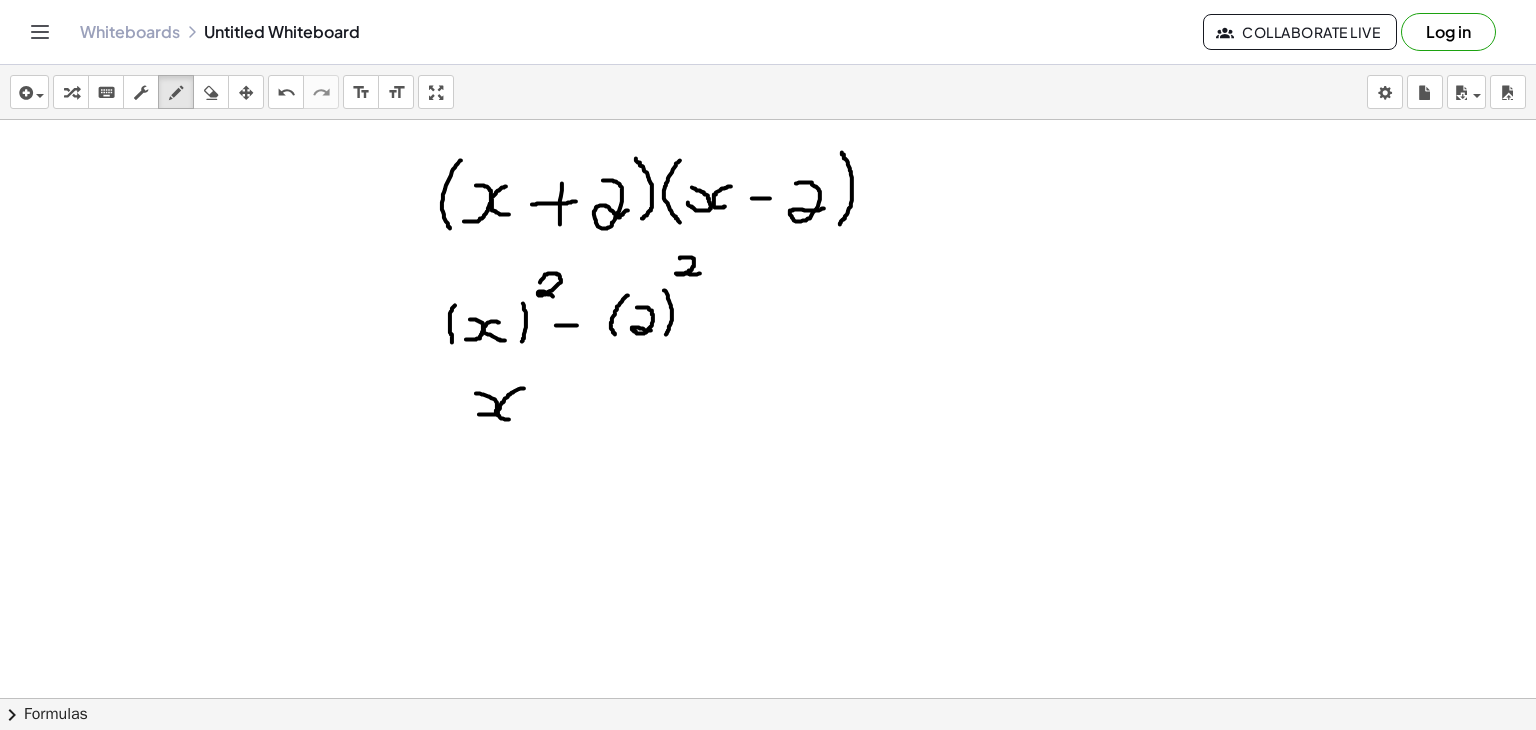 drag, startPoint x: 524, startPoint y: 387, endPoint x: 518, endPoint y: 418, distance: 31.575306 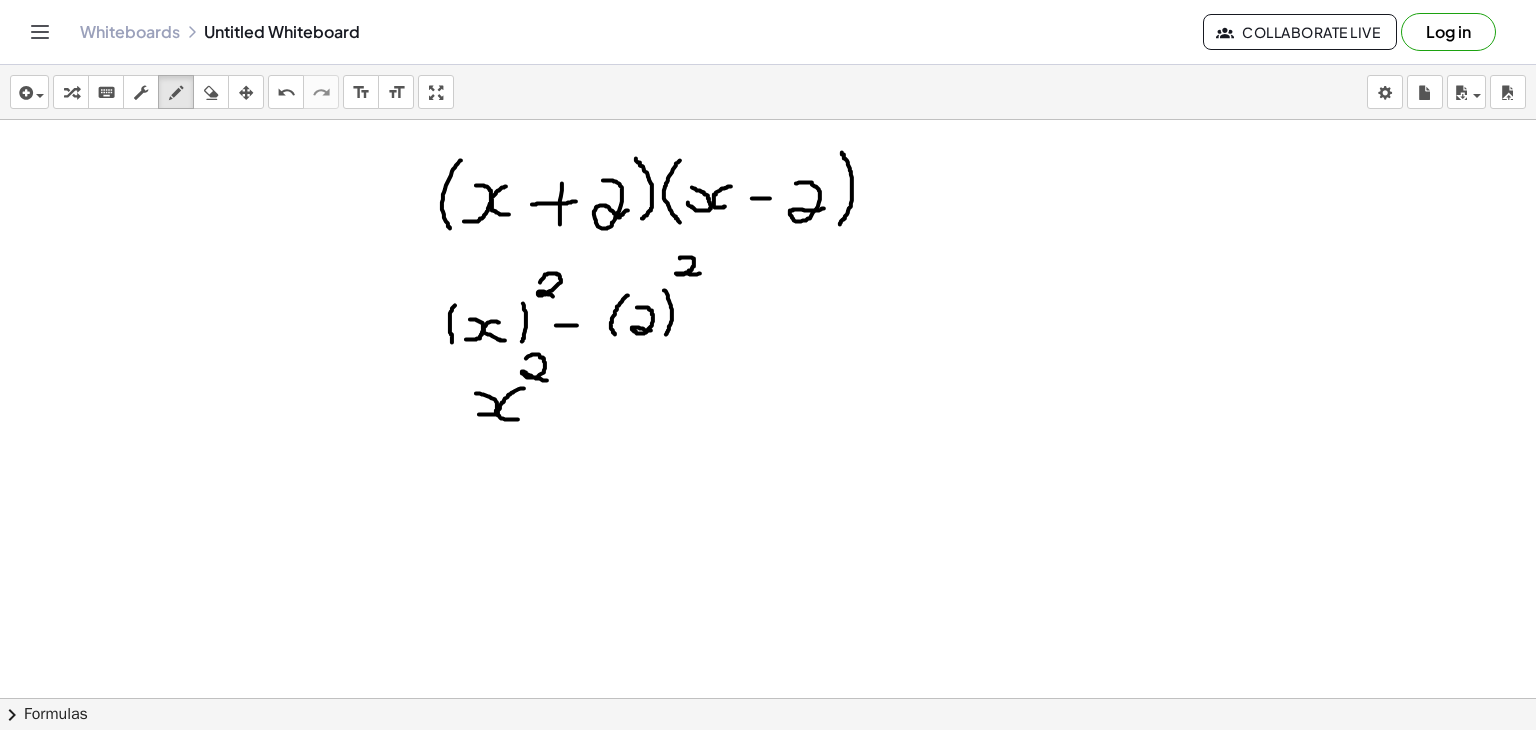 drag, startPoint x: 526, startPoint y: 357, endPoint x: 551, endPoint y: 380, distance: 33.970577 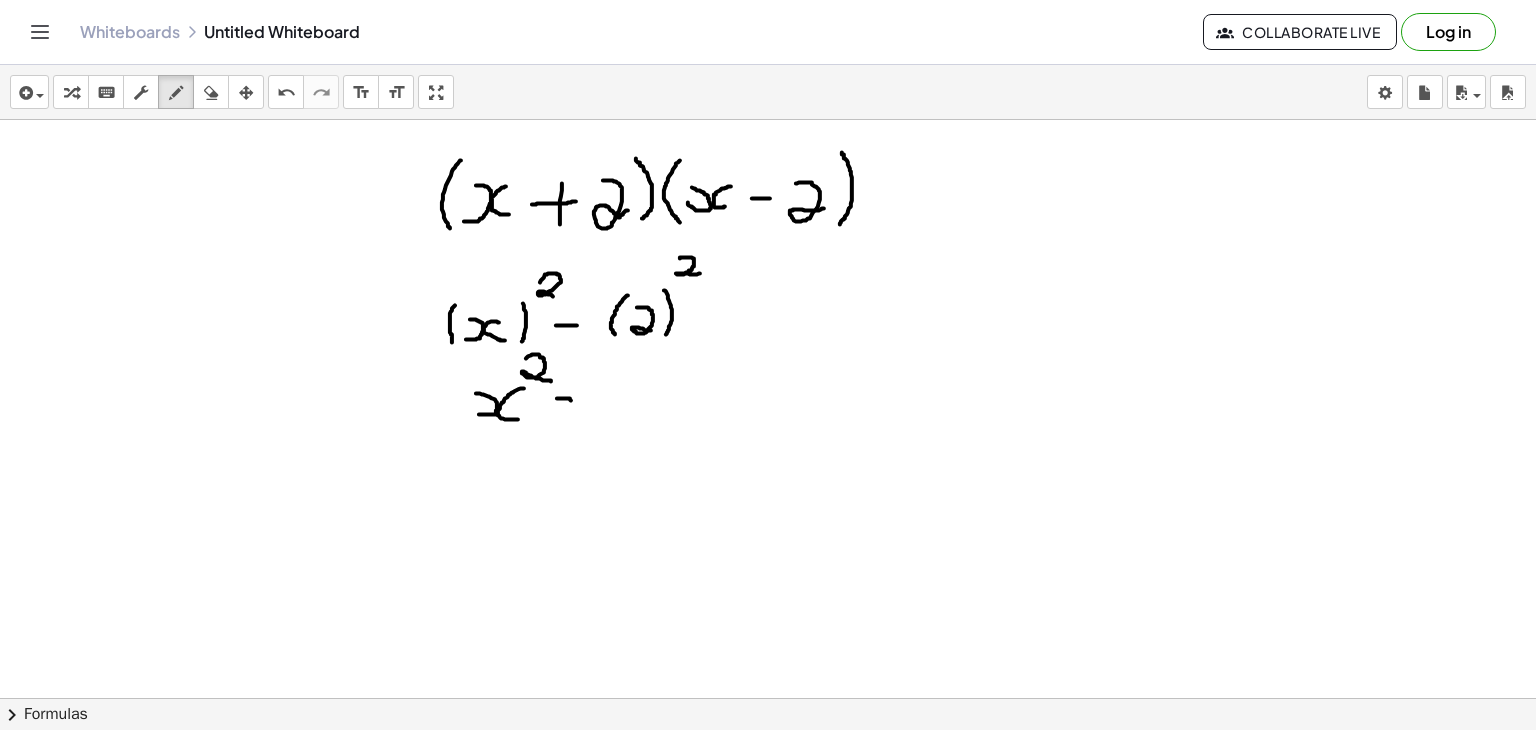 drag, startPoint x: 557, startPoint y: 397, endPoint x: 578, endPoint y: 400, distance: 21.213203 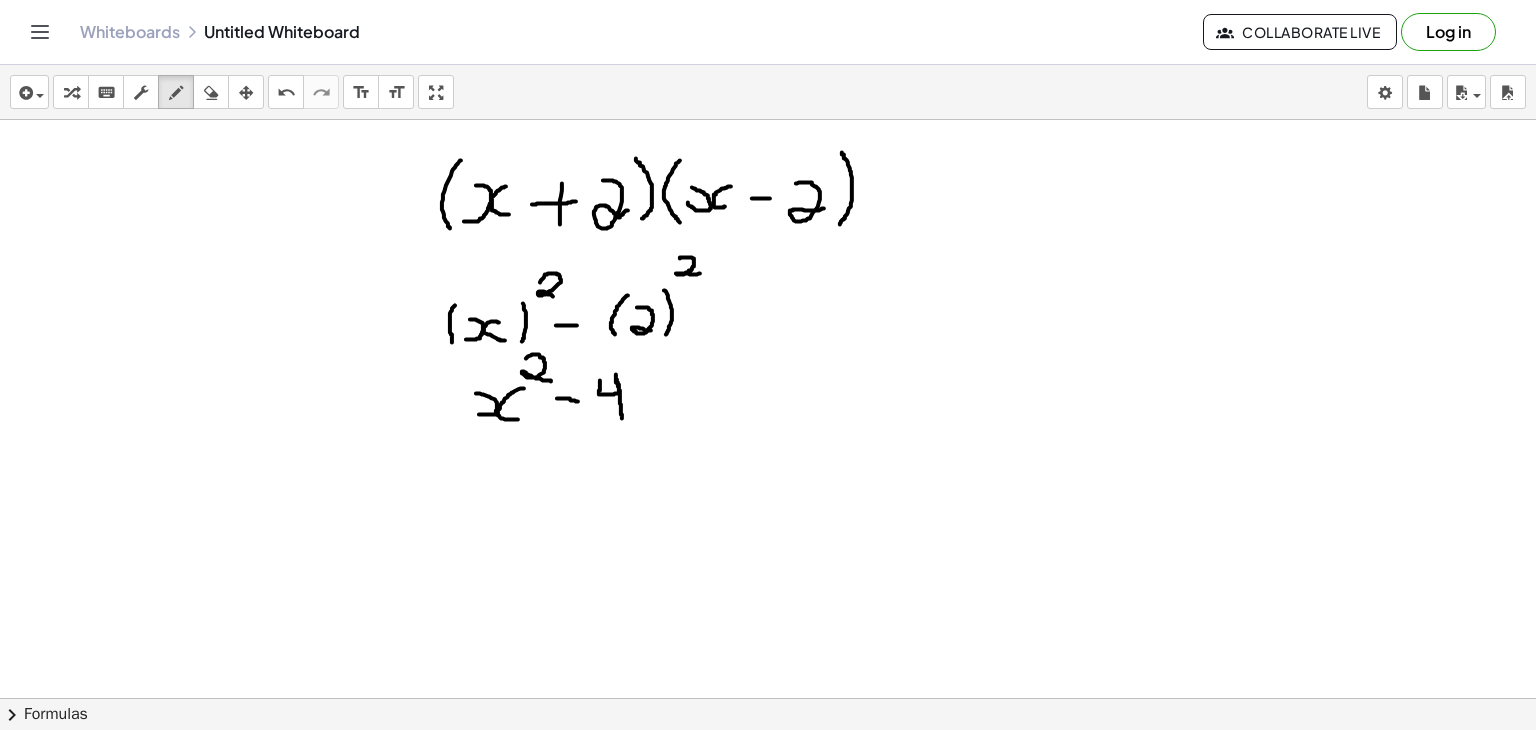 drag, startPoint x: 600, startPoint y: 379, endPoint x: 622, endPoint y: 417, distance: 43.908997 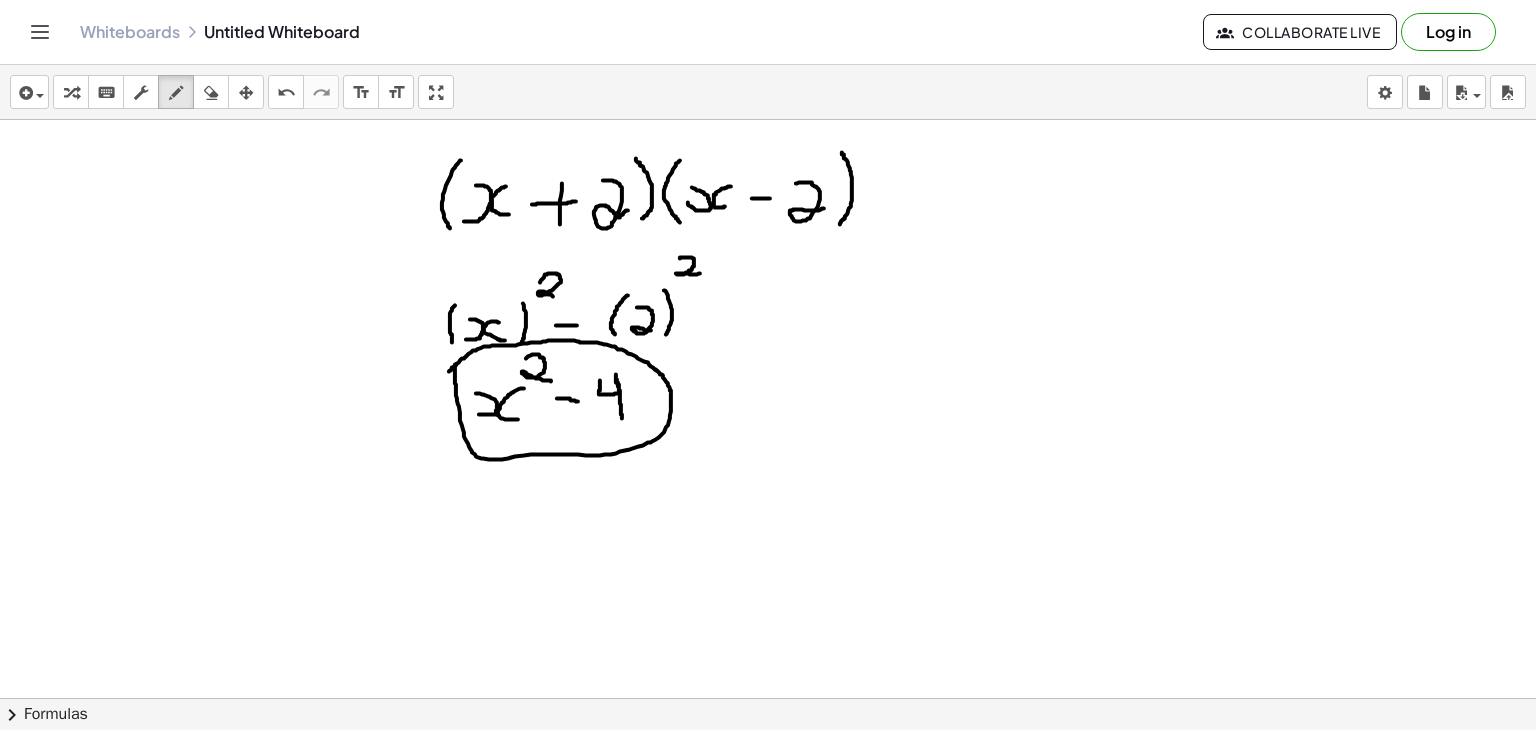 drag, startPoint x: 455, startPoint y: 363, endPoint x: 446, endPoint y: 375, distance: 15 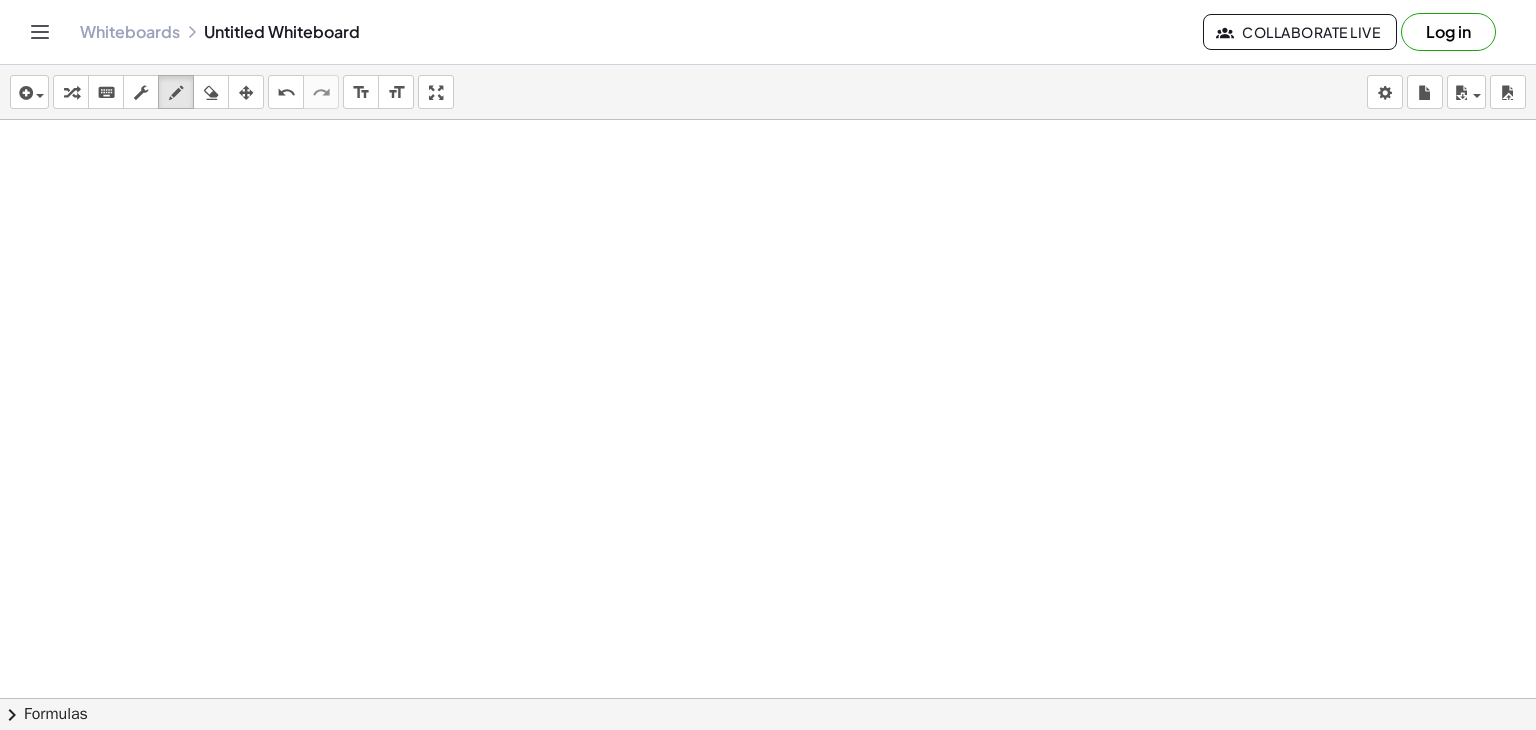 scroll, scrollTop: 964, scrollLeft: 0, axis: vertical 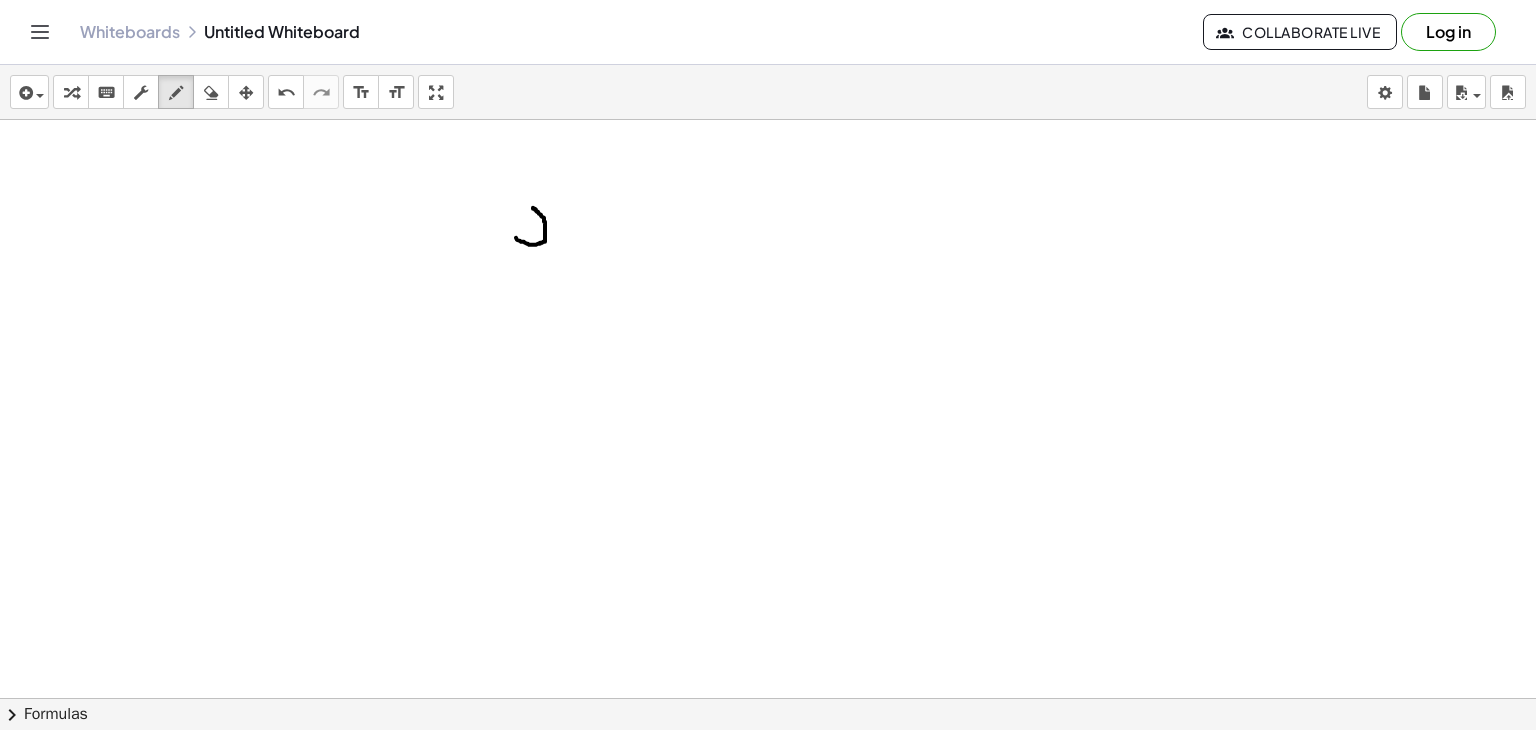 drag, startPoint x: 516, startPoint y: 237, endPoint x: 533, endPoint y: 207, distance: 34.48188 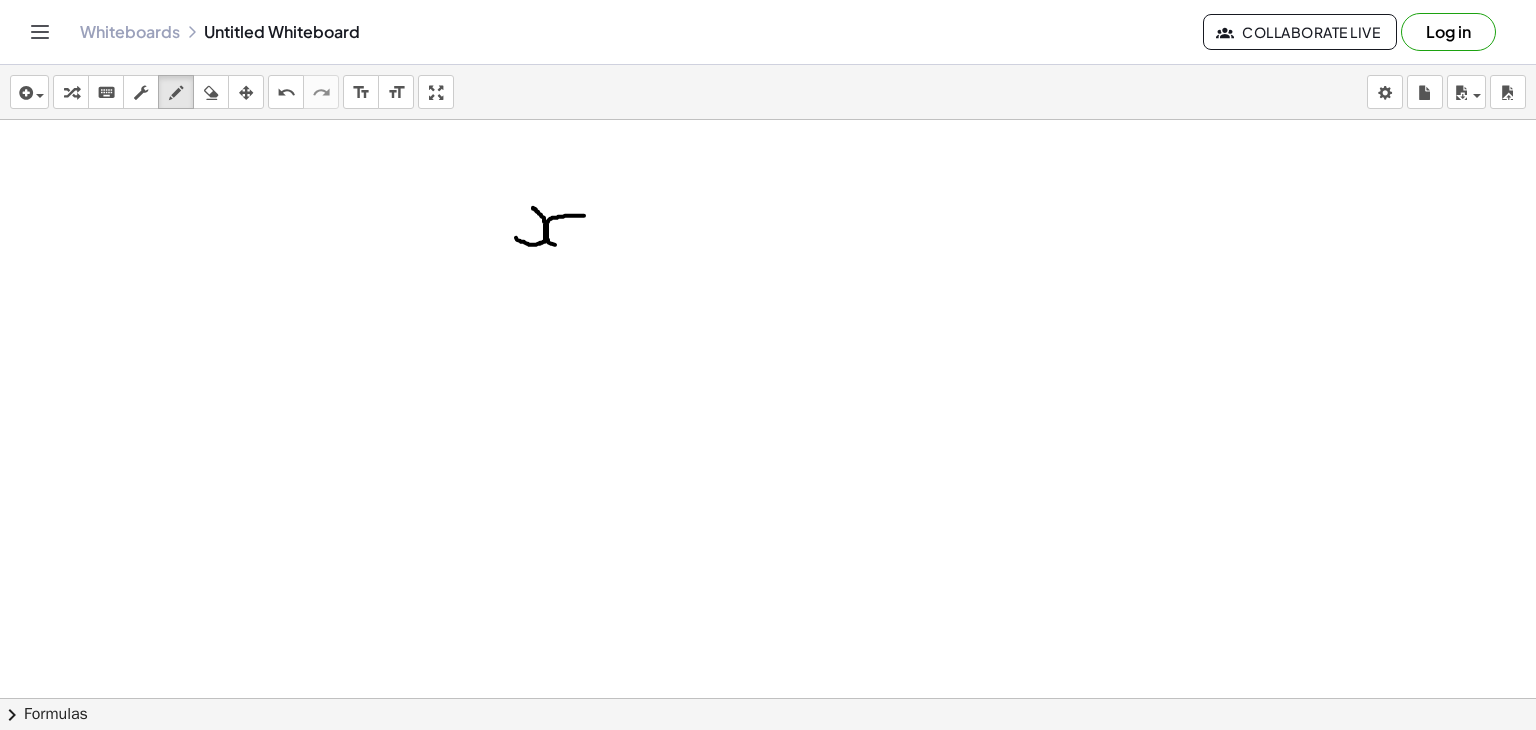 drag, startPoint x: 584, startPoint y: 215, endPoint x: 580, endPoint y: 234, distance: 19.416489 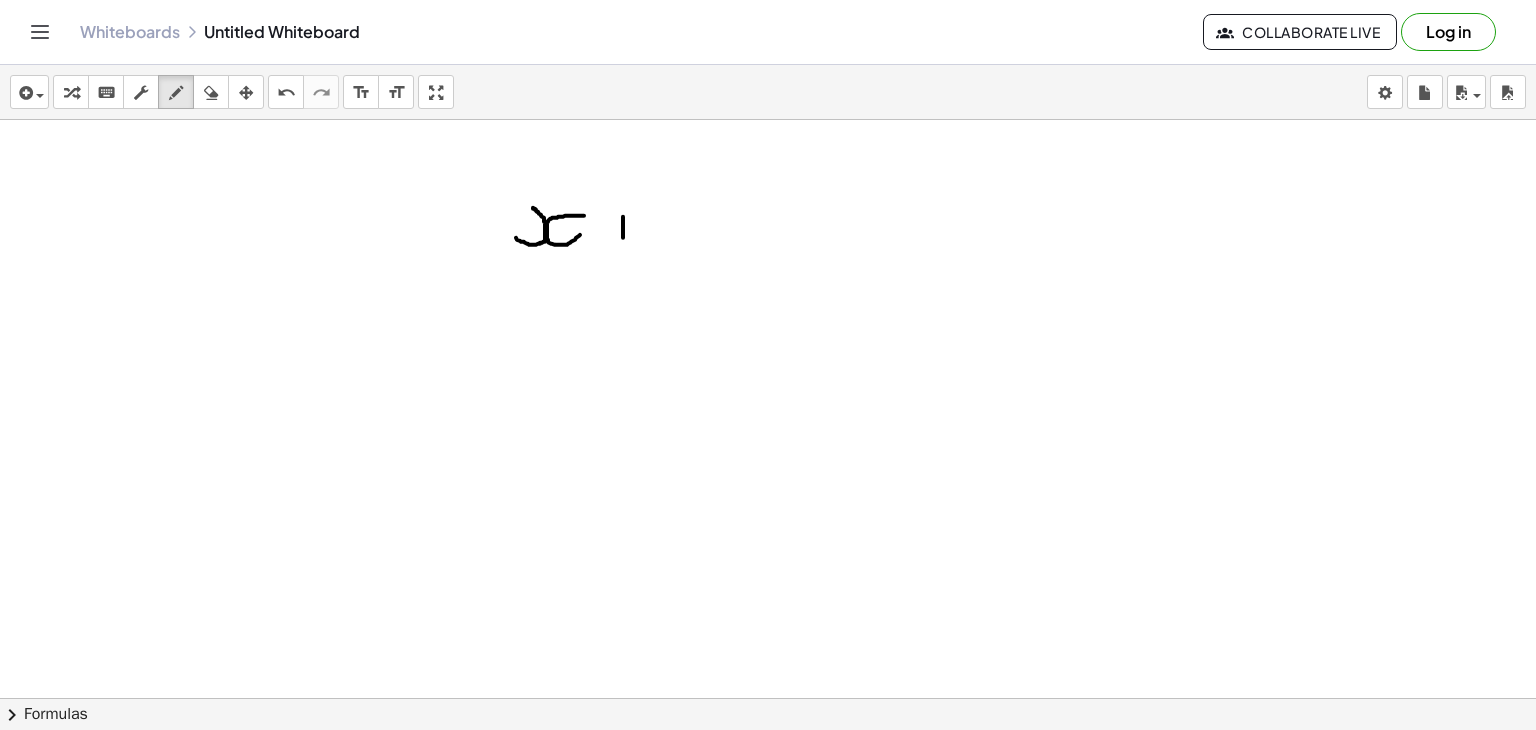 drag, startPoint x: 623, startPoint y: 216, endPoint x: 623, endPoint y: 245, distance: 29 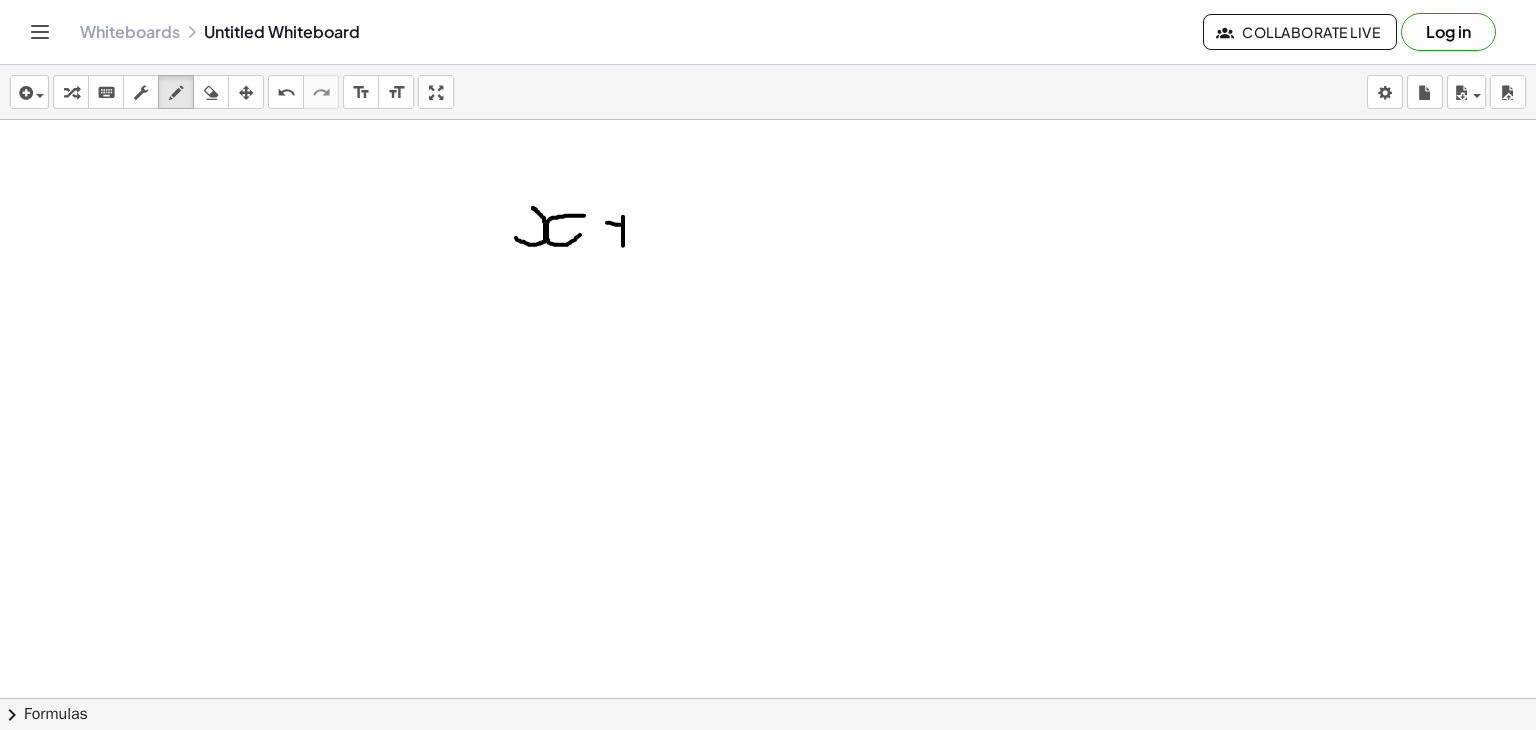 drag, startPoint x: 607, startPoint y: 222, endPoint x: 635, endPoint y: 226, distance: 28.284271 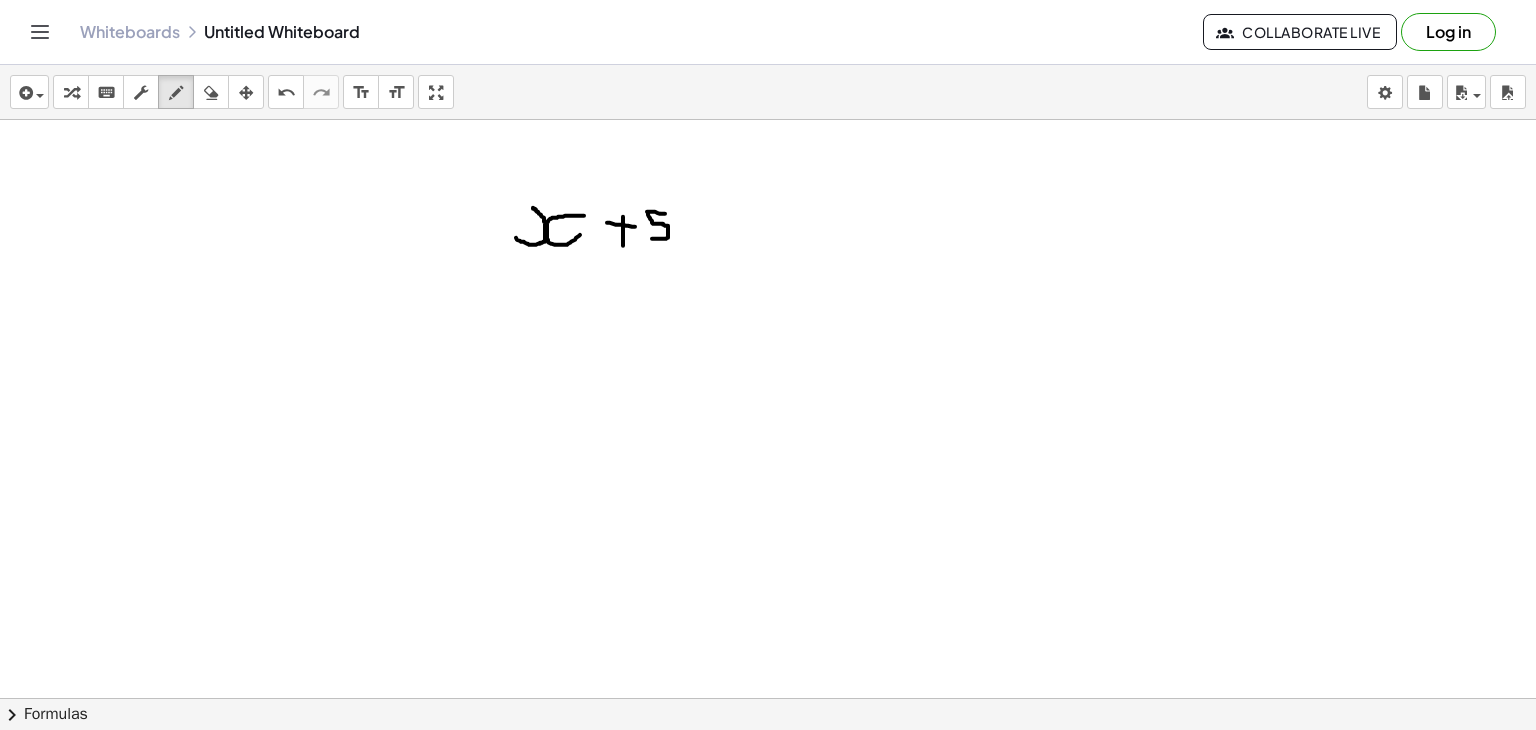 drag, startPoint x: 665, startPoint y: 213, endPoint x: 652, endPoint y: 238, distance: 28.178005 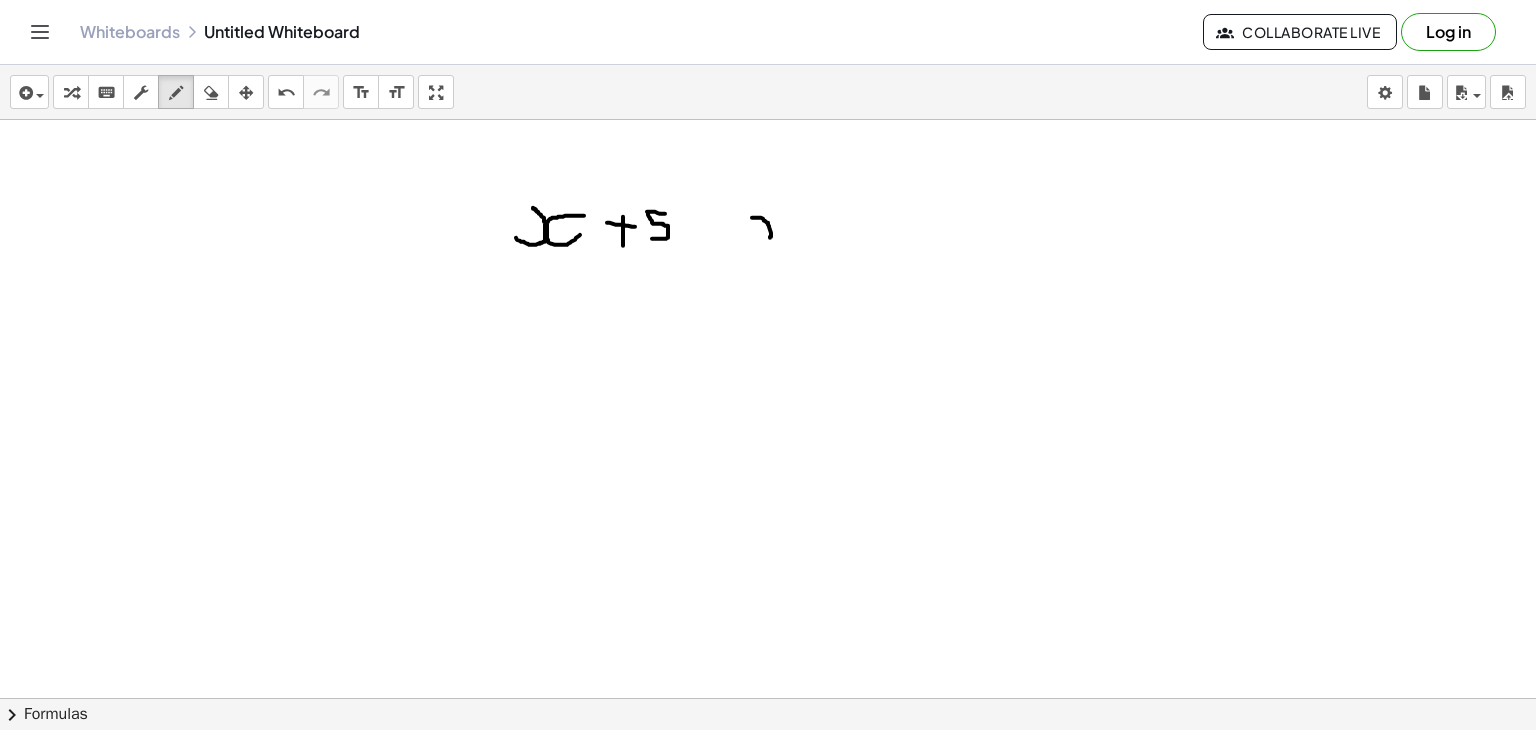 drag, startPoint x: 752, startPoint y: 217, endPoint x: 755, endPoint y: 244, distance: 27.166155 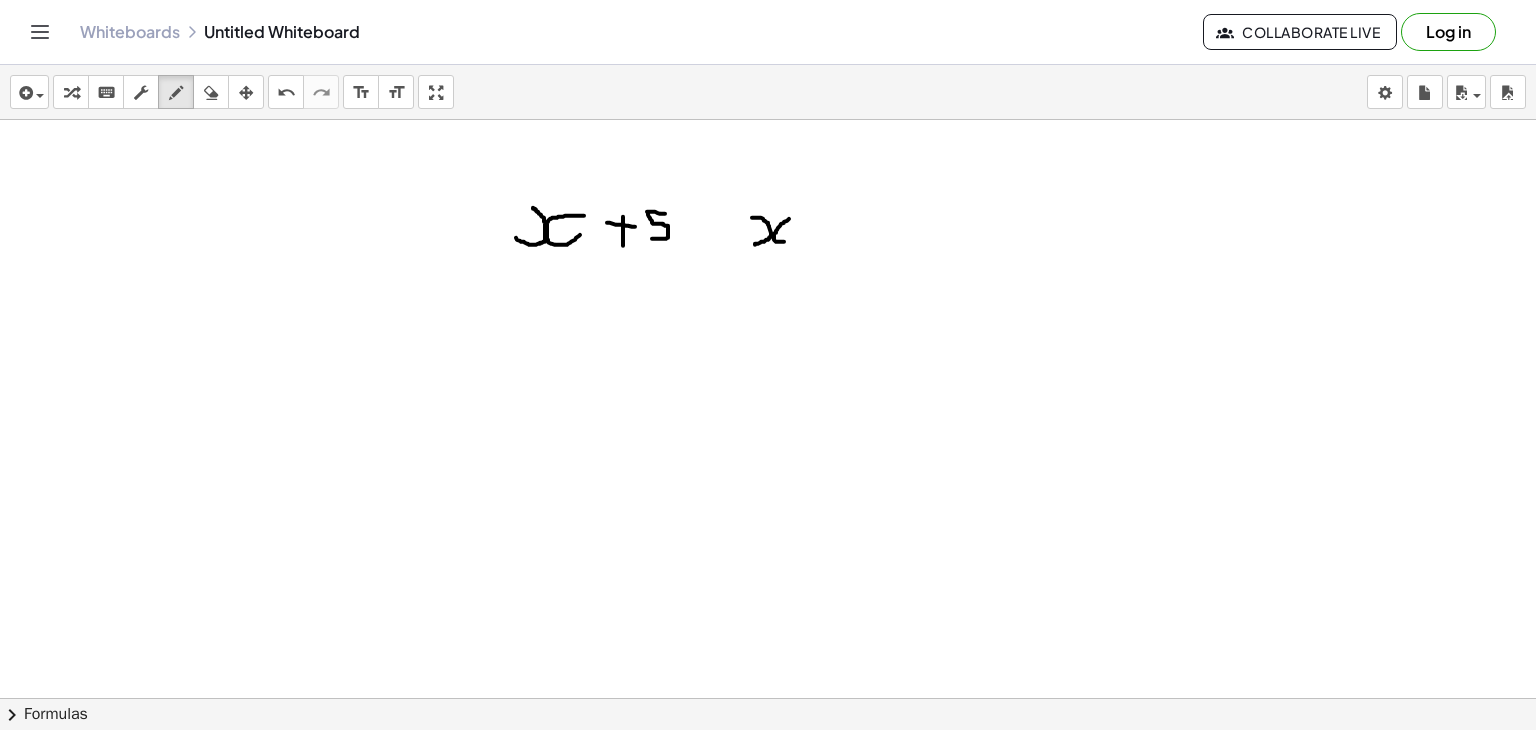 drag, startPoint x: 789, startPoint y: 218, endPoint x: 791, endPoint y: 241, distance: 23.086792 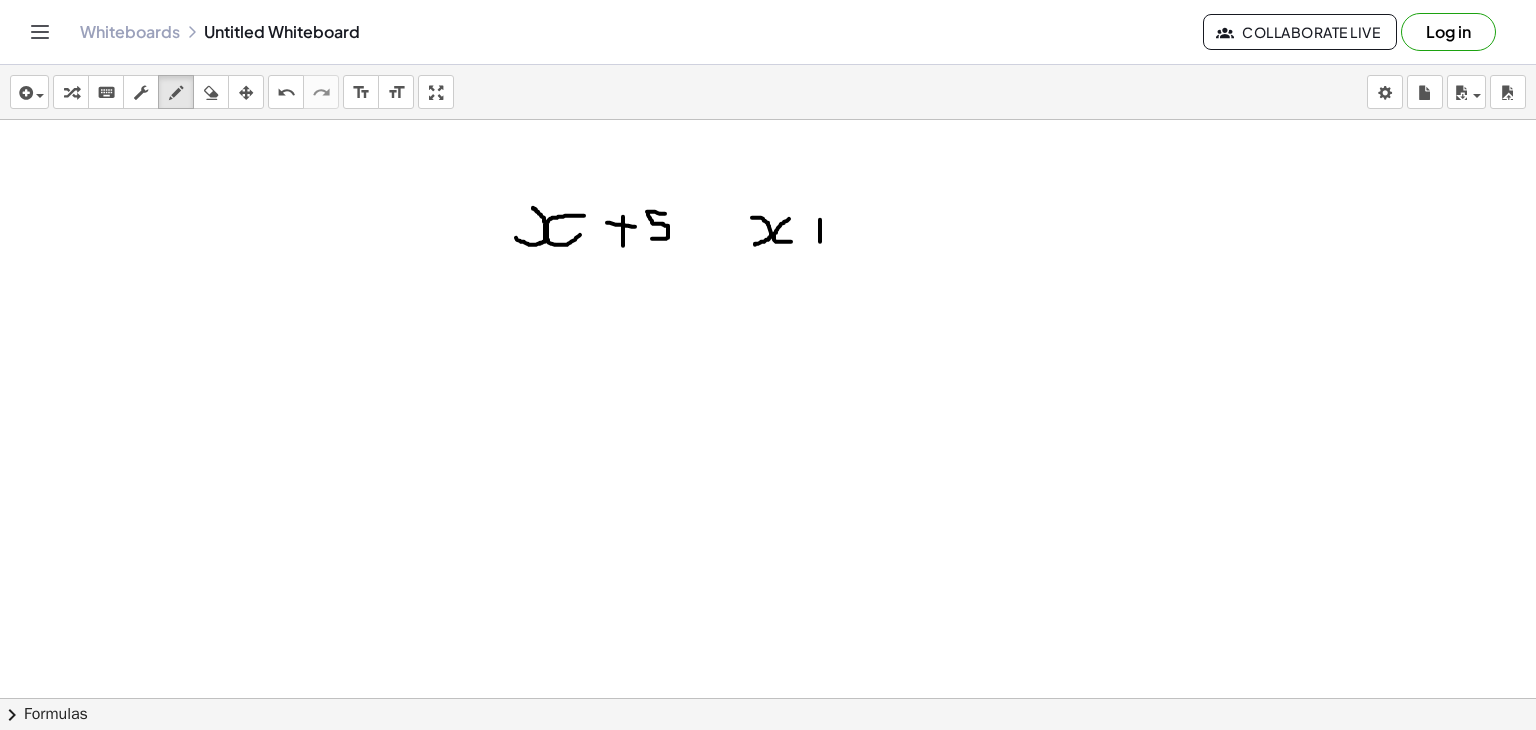 drag, startPoint x: 820, startPoint y: 219, endPoint x: 820, endPoint y: 242, distance: 23 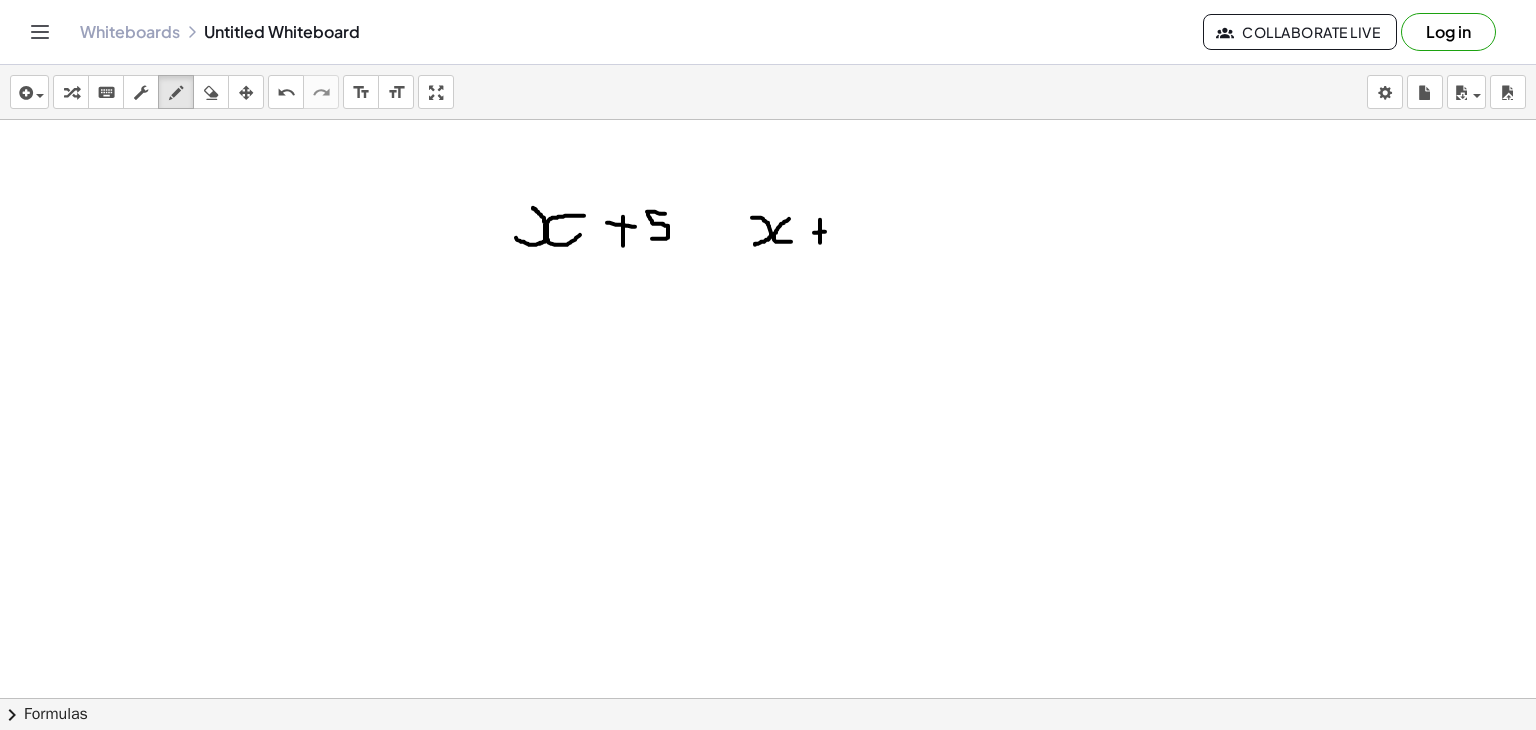 drag, startPoint x: 814, startPoint y: 232, endPoint x: 828, endPoint y: 231, distance: 14.035668 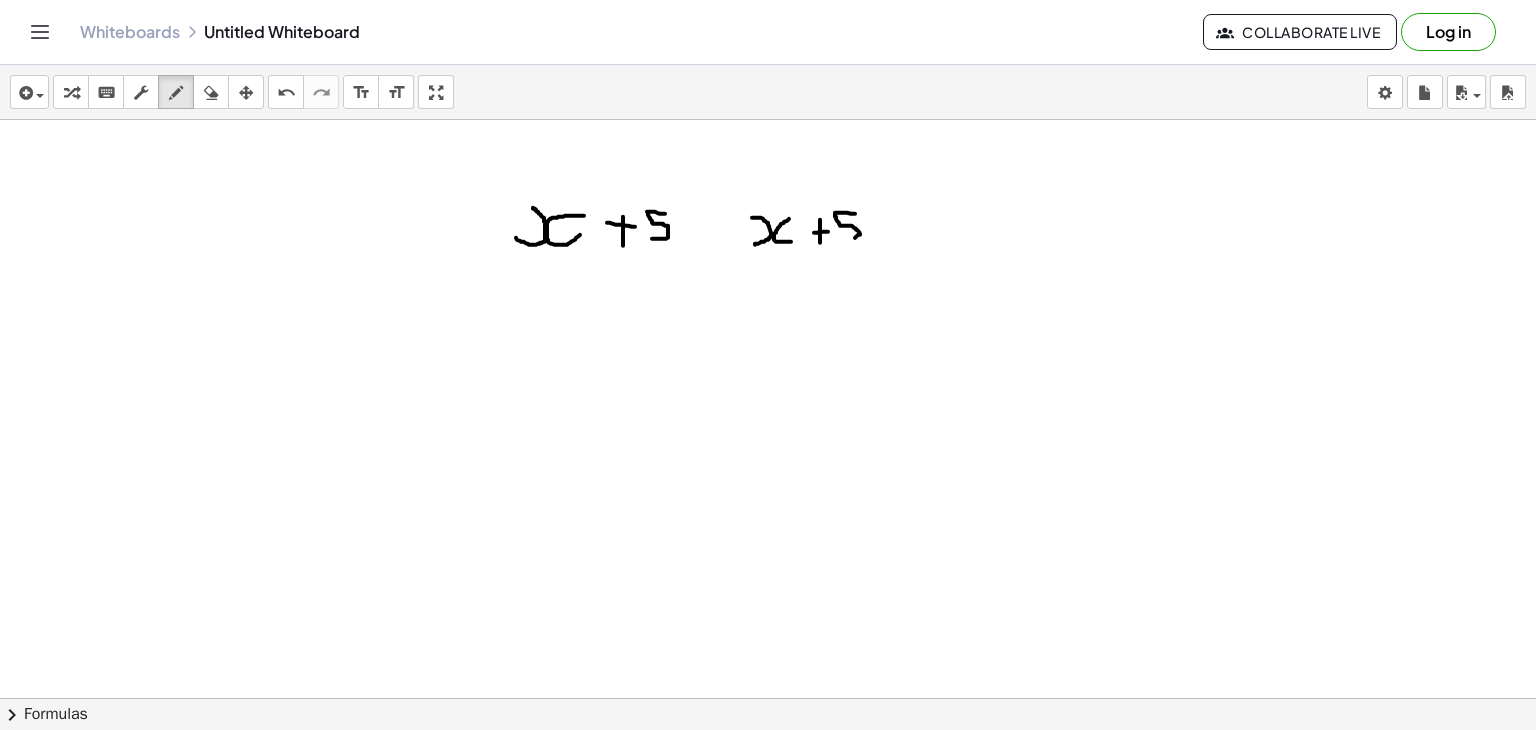 drag, startPoint x: 855, startPoint y: 213, endPoint x: 836, endPoint y: 242, distance: 34.669872 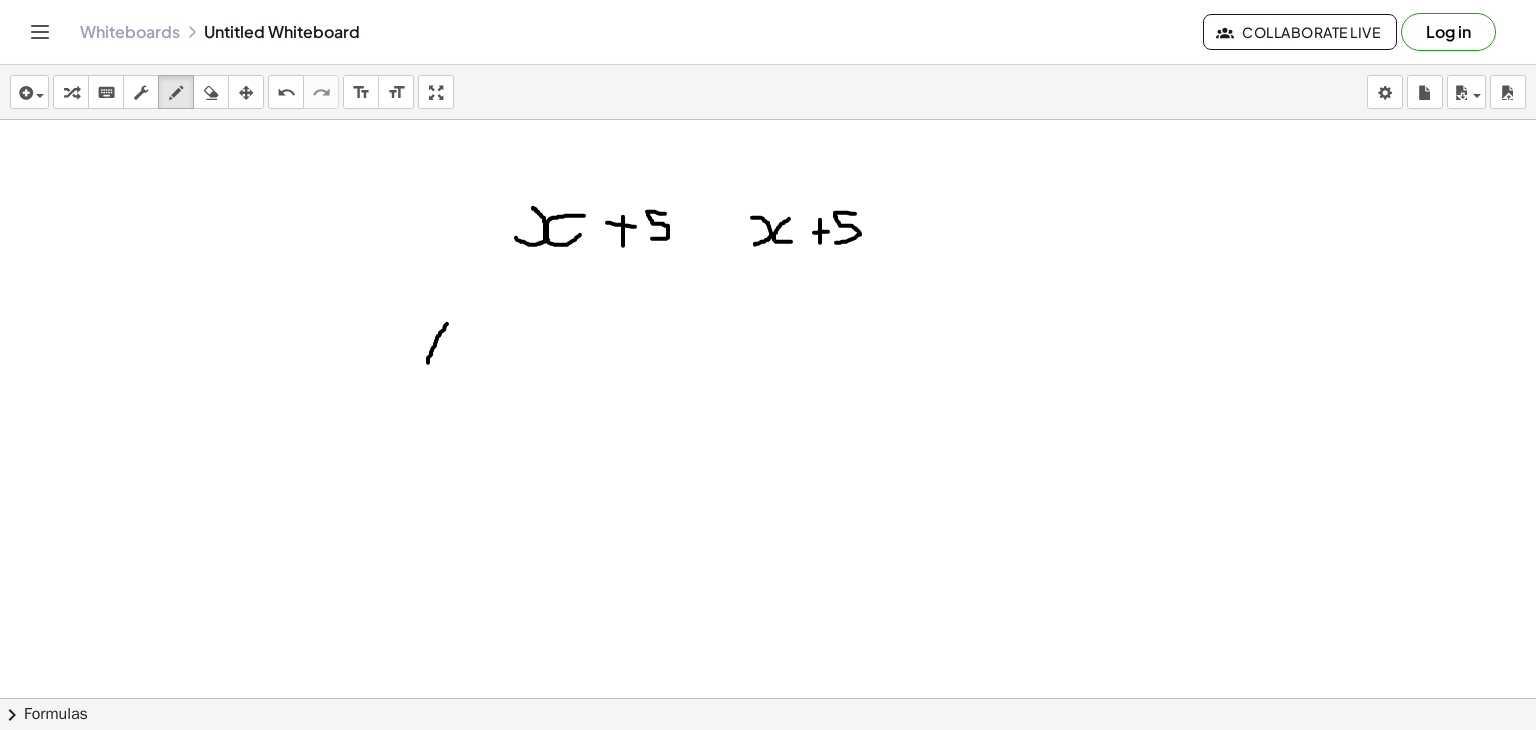 drag, startPoint x: 447, startPoint y: 323, endPoint x: 426, endPoint y: 366, distance: 47.853943 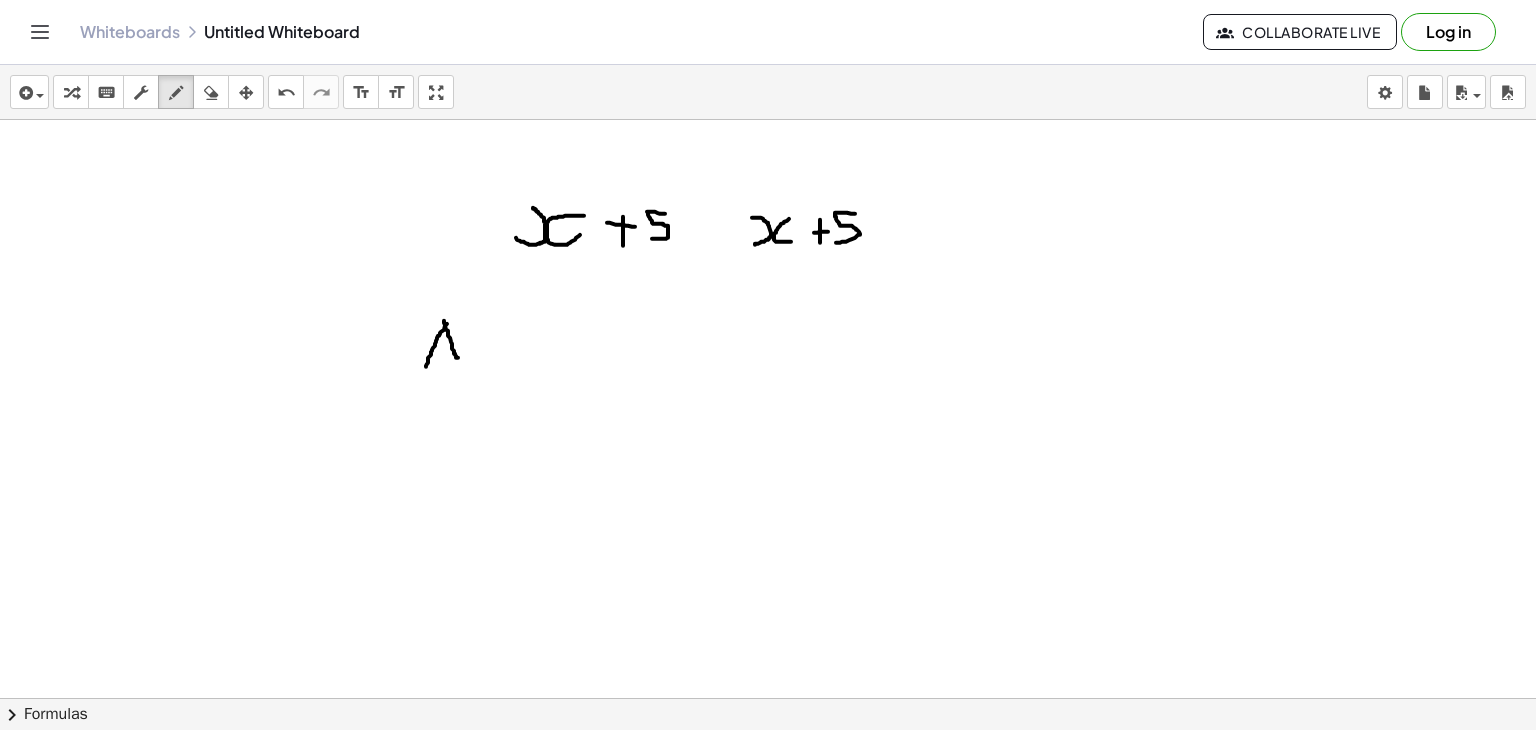 drag, startPoint x: 444, startPoint y: 320, endPoint x: 460, endPoint y: 363, distance: 45.88028 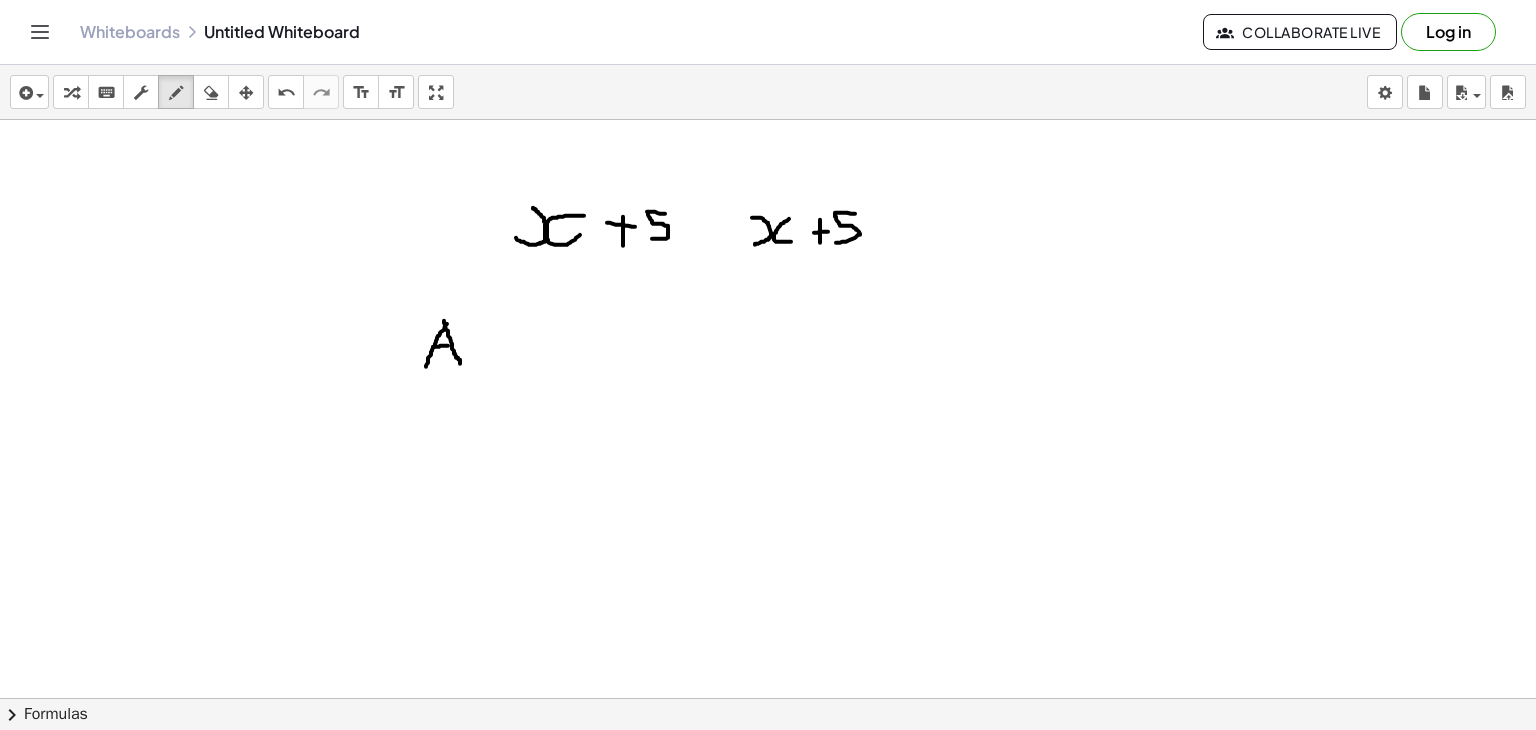 drag, startPoint x: 433, startPoint y: 346, endPoint x: 449, endPoint y: 345, distance: 16.03122 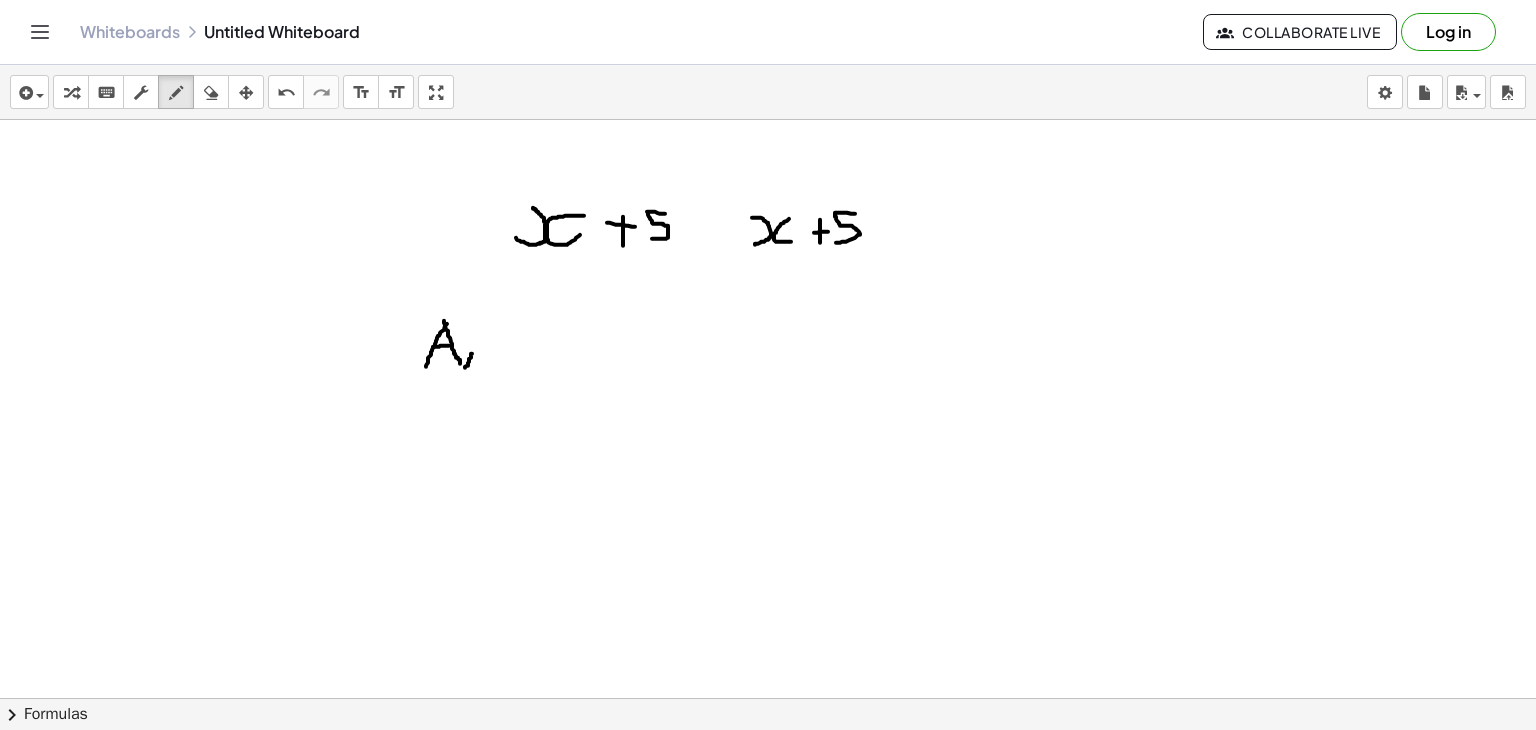 drag, startPoint x: 472, startPoint y: 353, endPoint x: 463, endPoint y: 373, distance: 21.931713 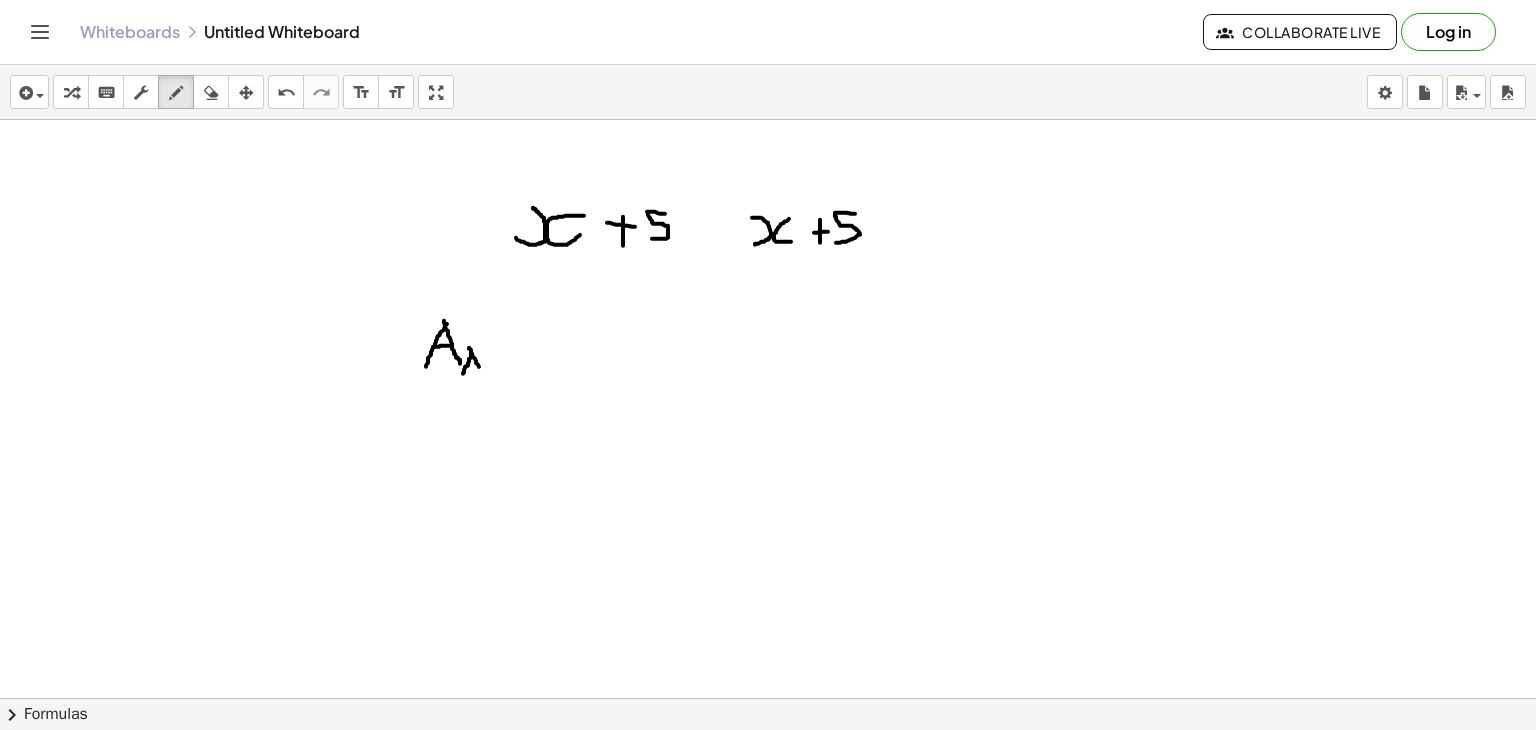 drag, startPoint x: 469, startPoint y: 347, endPoint x: 482, endPoint y: 372, distance: 28.178005 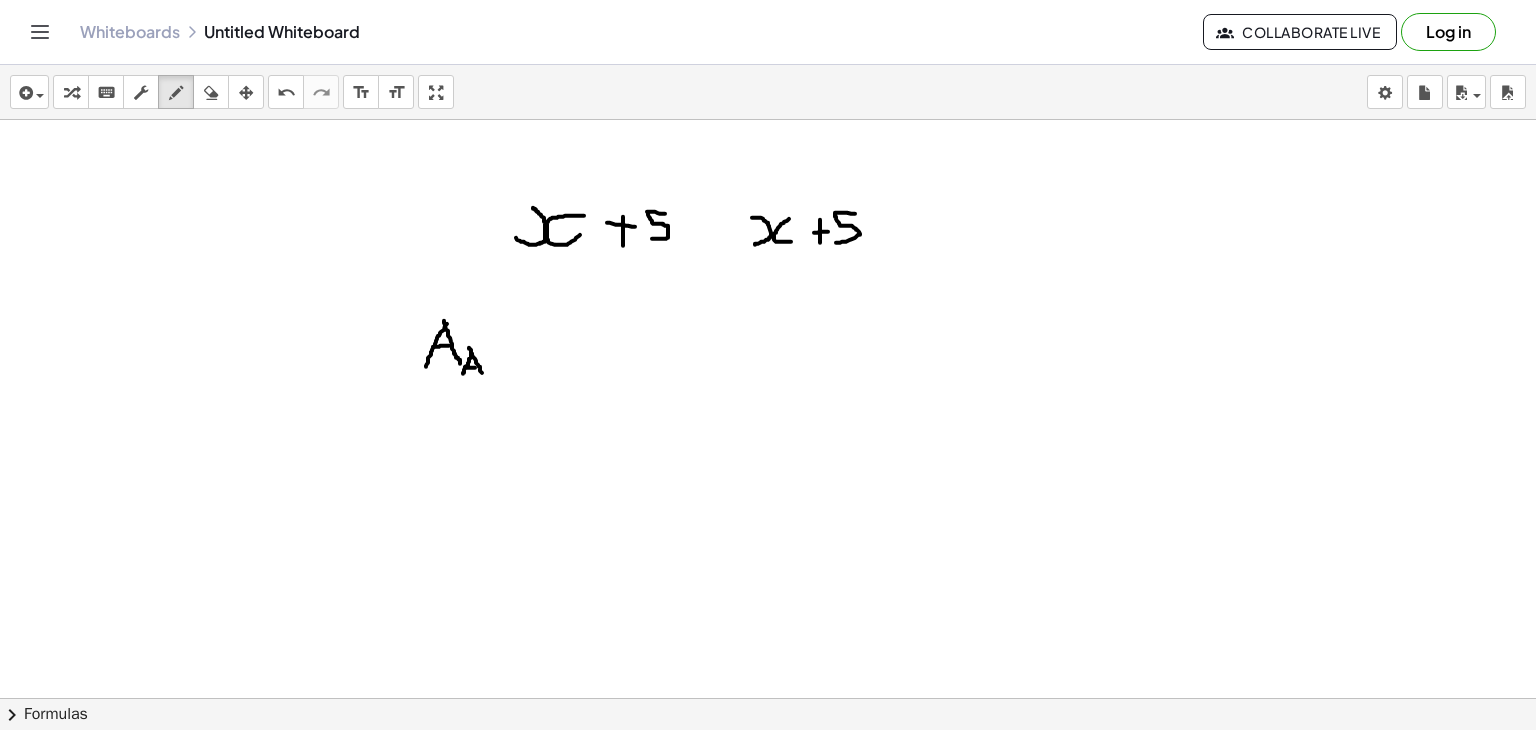 click at bounding box center (768, 23) 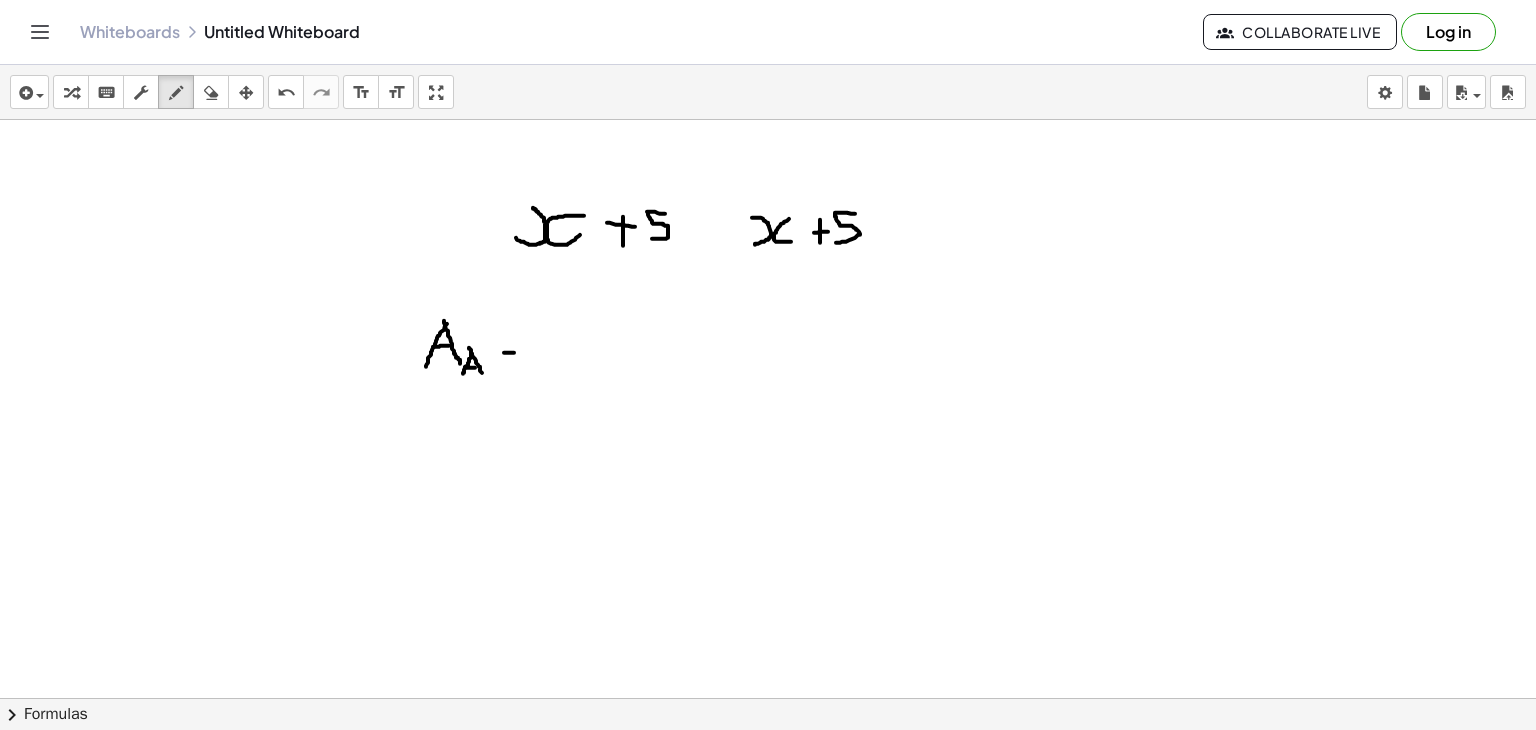 drag, startPoint x: 504, startPoint y: 352, endPoint x: 522, endPoint y: 351, distance: 18.027756 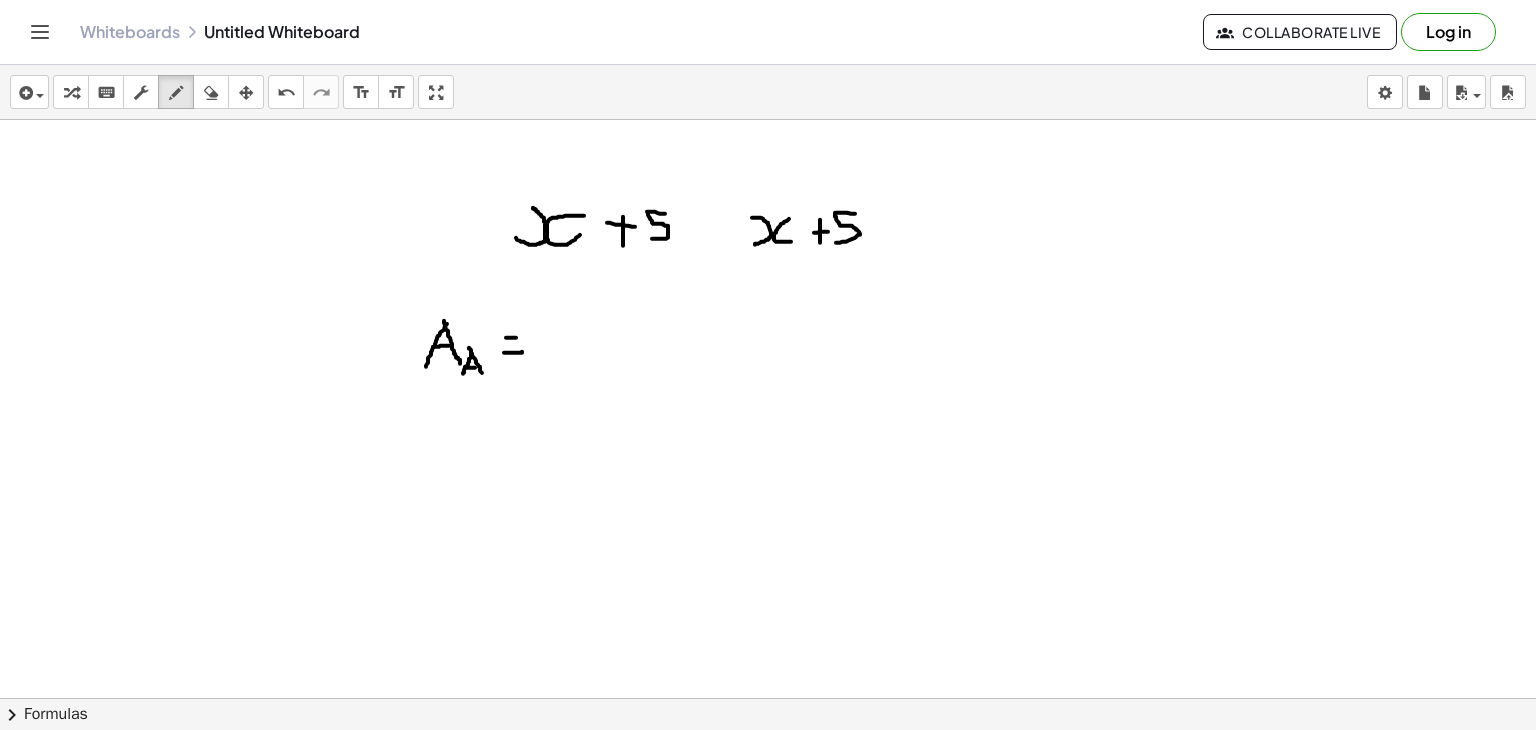 drag, startPoint x: 506, startPoint y: 337, endPoint x: 520, endPoint y: 337, distance: 14 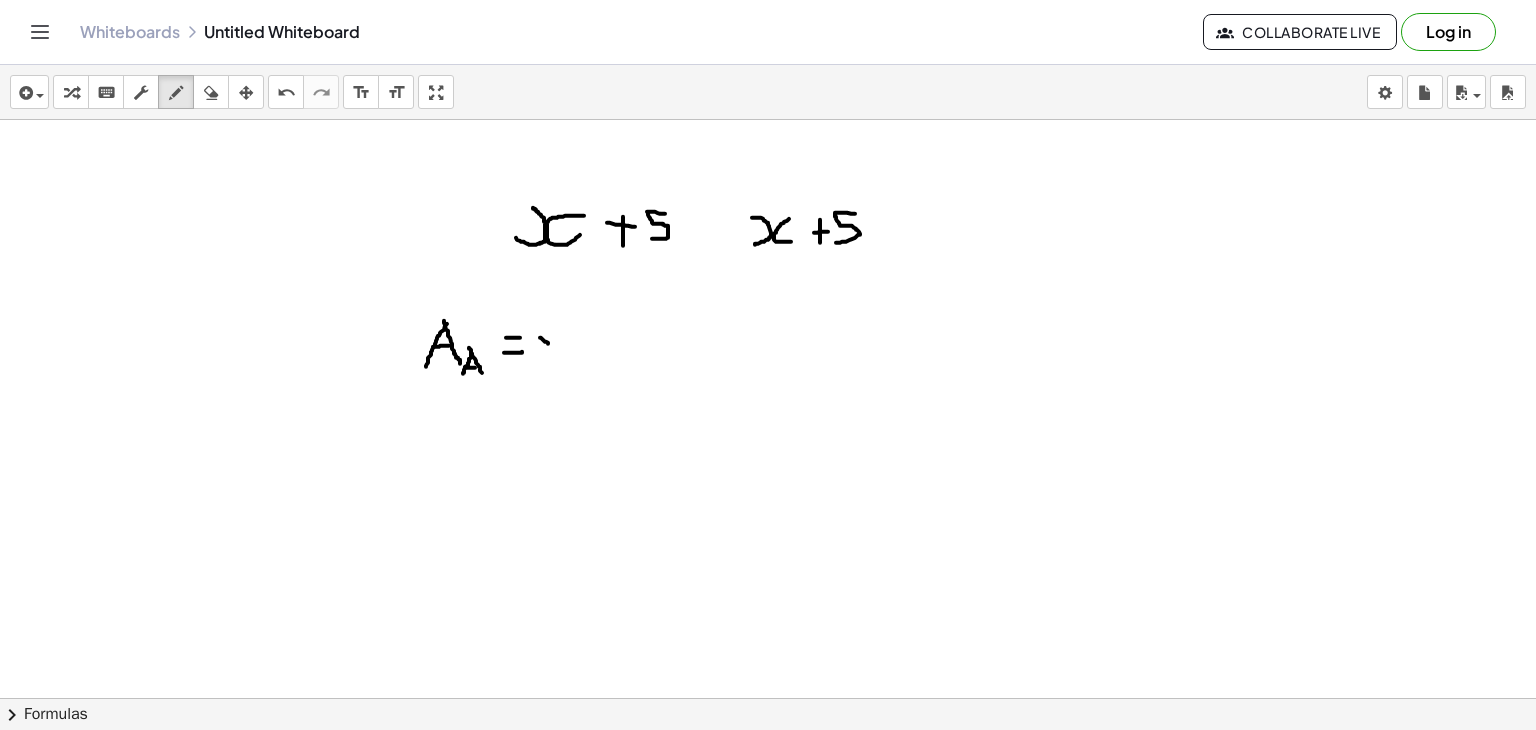 drag, startPoint x: 540, startPoint y: 337, endPoint x: 556, endPoint y: 349, distance: 20 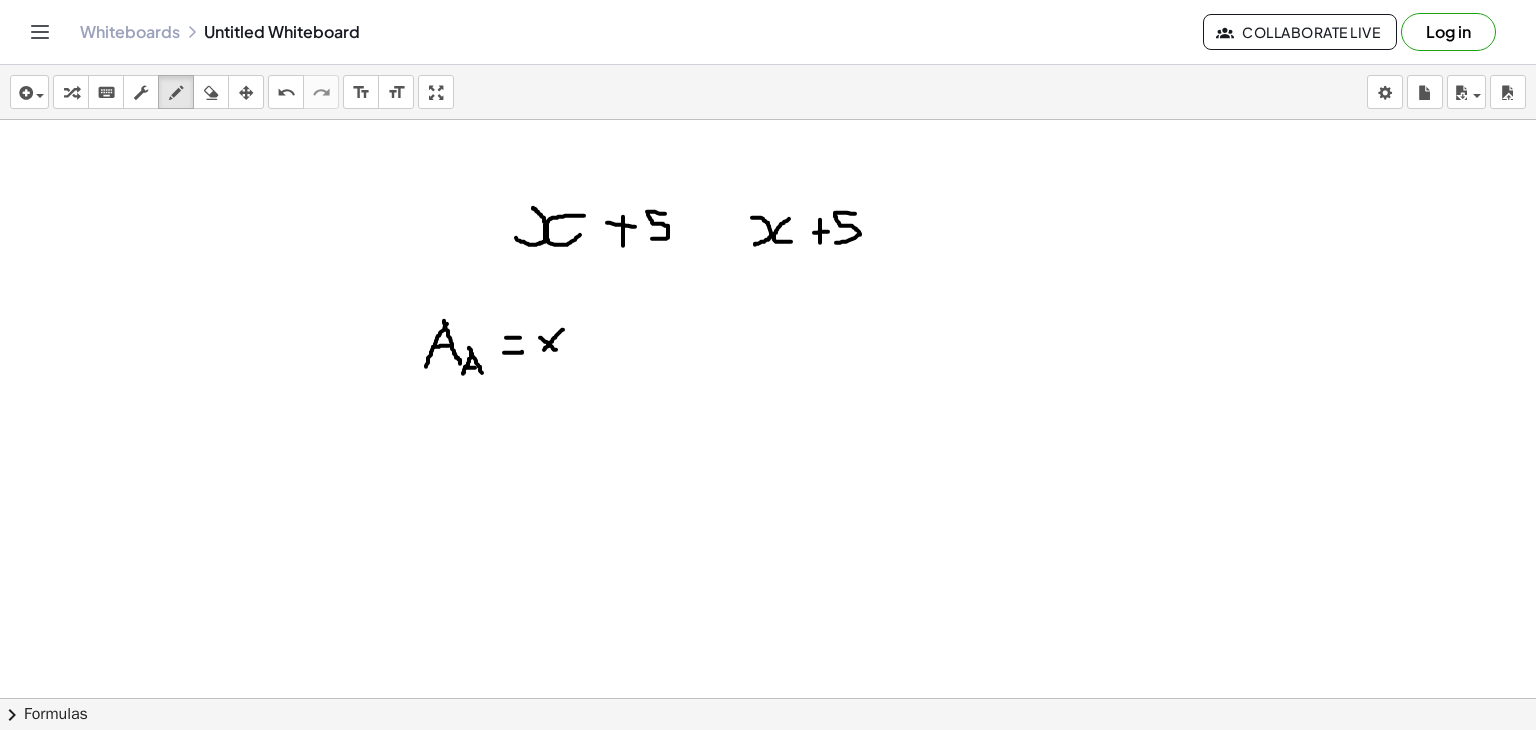 drag, startPoint x: 563, startPoint y: 329, endPoint x: 542, endPoint y: 351, distance: 30.413813 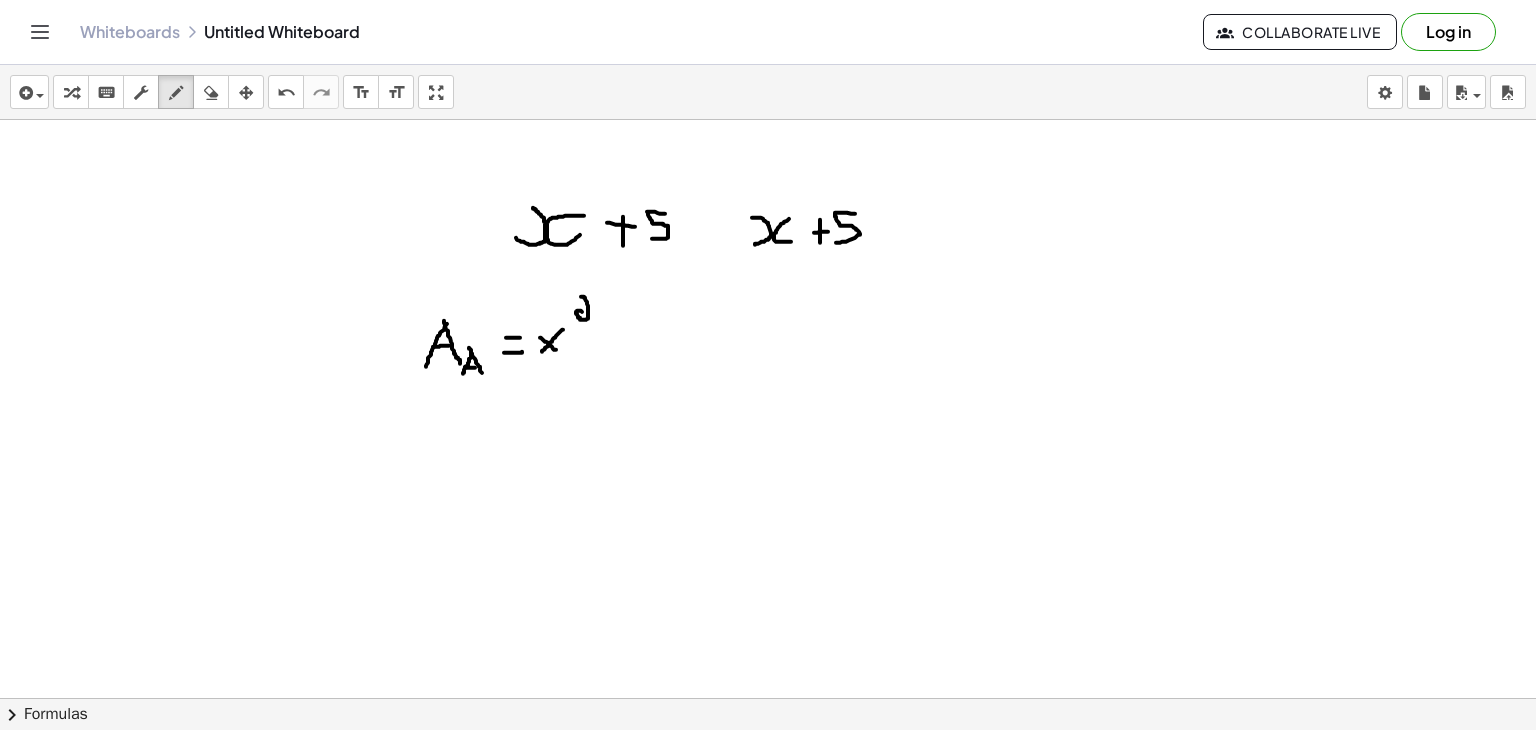 drag, startPoint x: 581, startPoint y: 296, endPoint x: 596, endPoint y: 314, distance: 23.43075 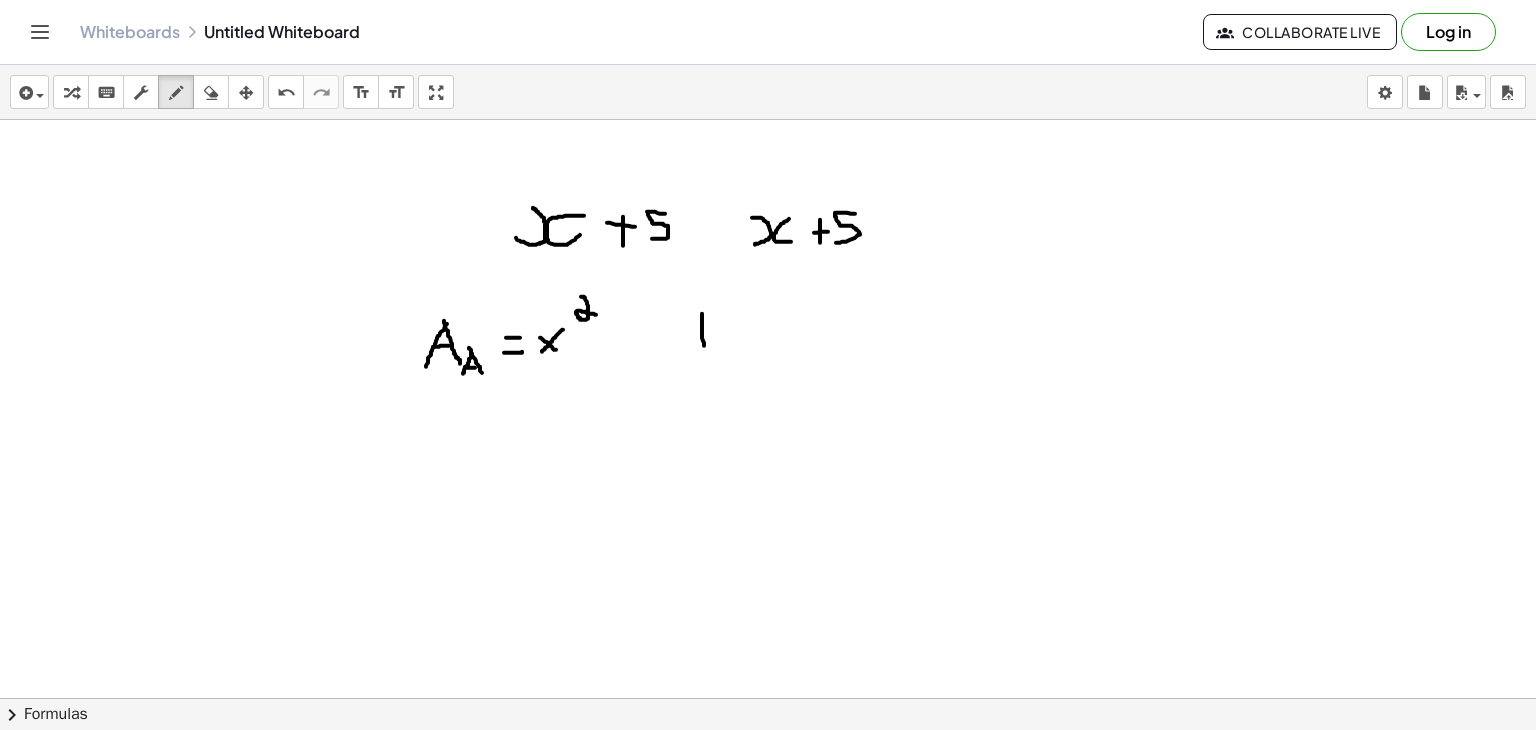 drag, startPoint x: 702, startPoint y: 313, endPoint x: 704, endPoint y: 357, distance: 44.04543 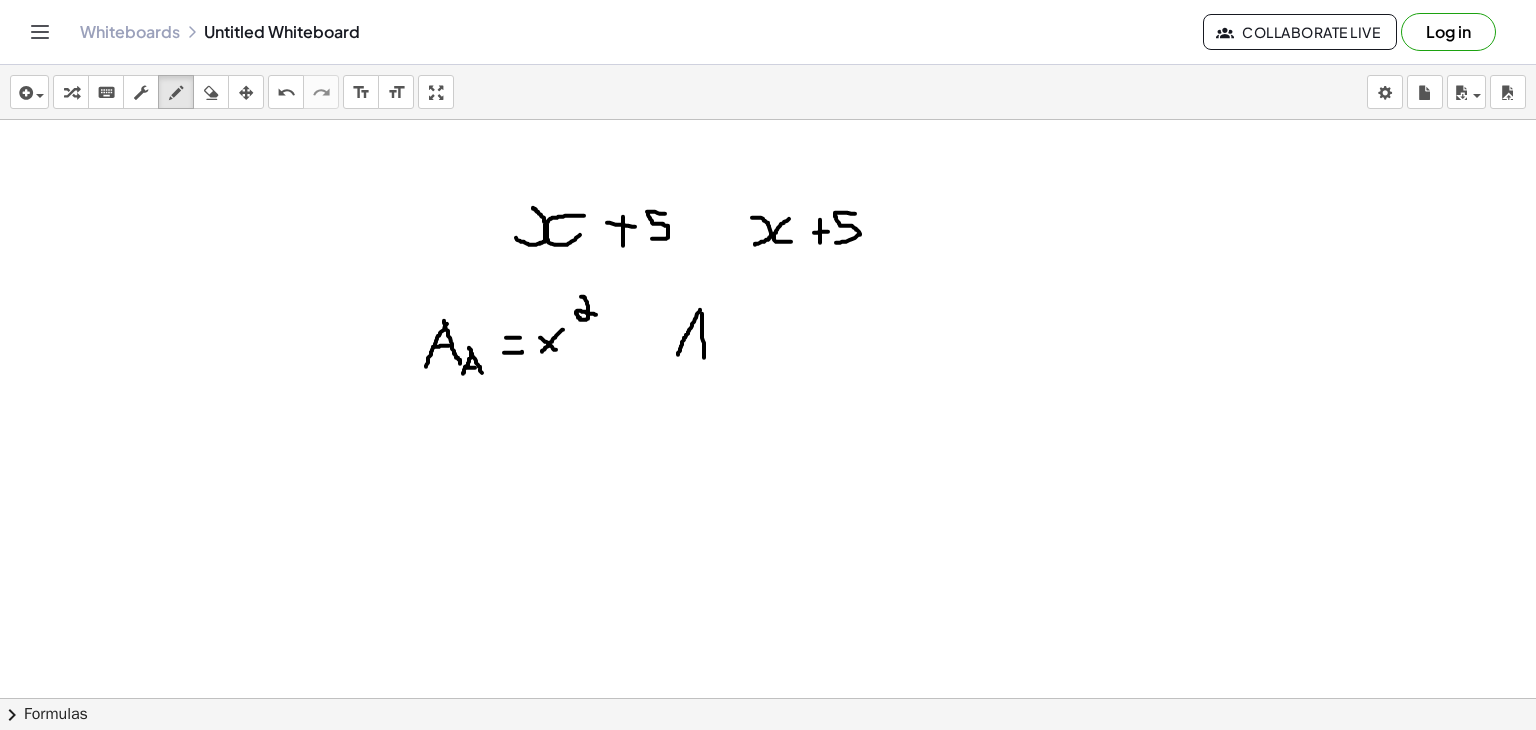 drag, startPoint x: 700, startPoint y: 309, endPoint x: 677, endPoint y: 356, distance: 52.3259 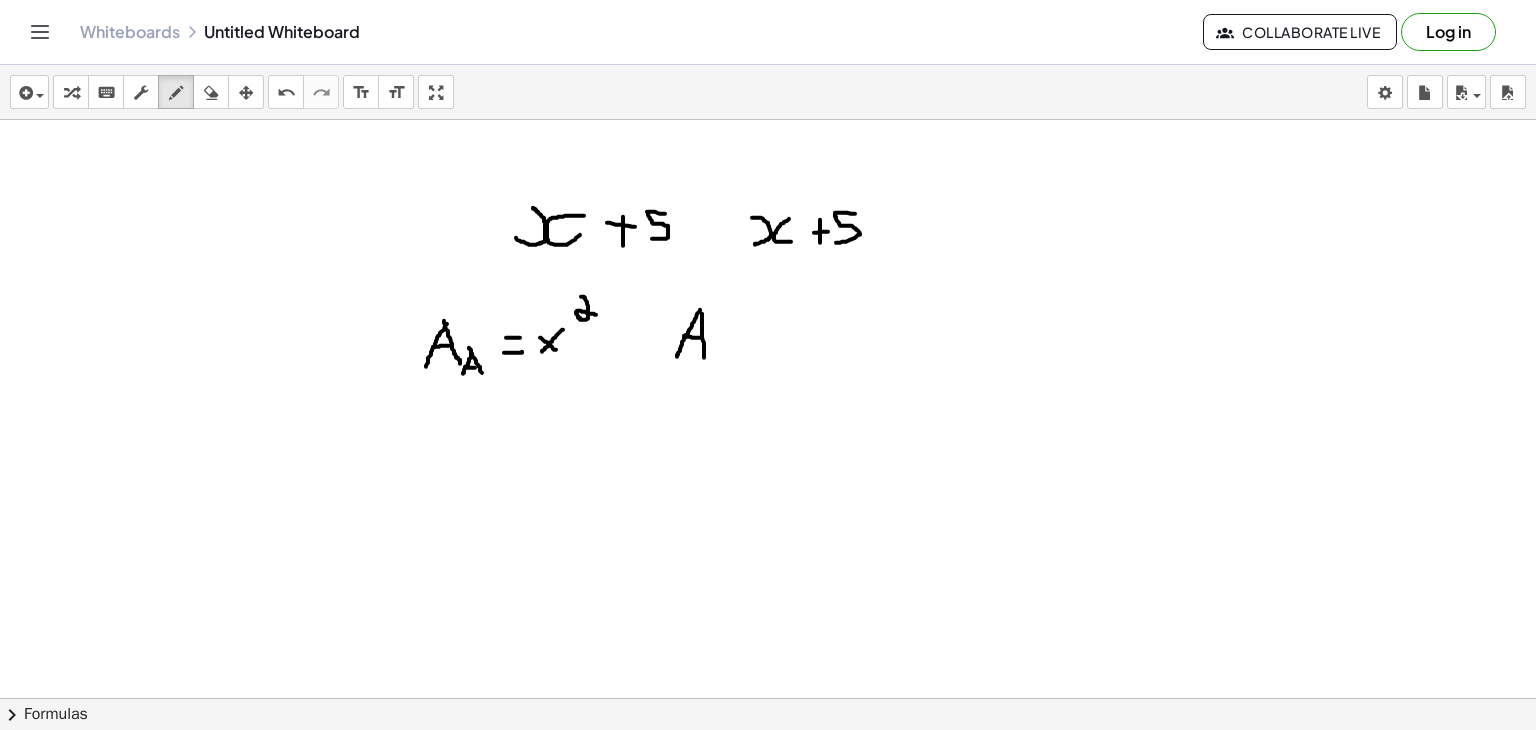 drag, startPoint x: 684, startPoint y: 335, endPoint x: 701, endPoint y: 337, distance: 17.117243 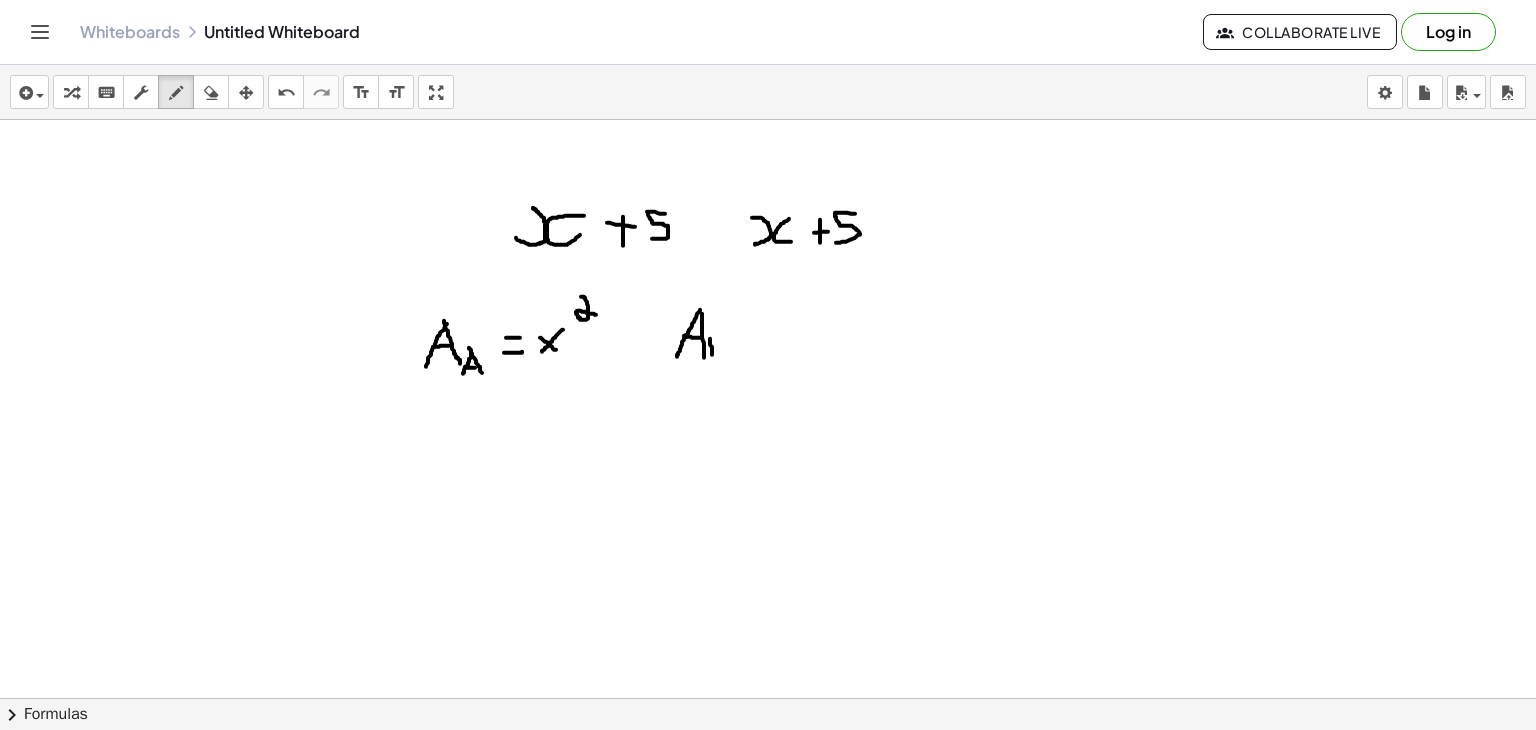 drag, startPoint x: 710, startPoint y: 338, endPoint x: 713, endPoint y: 358, distance: 20.22375 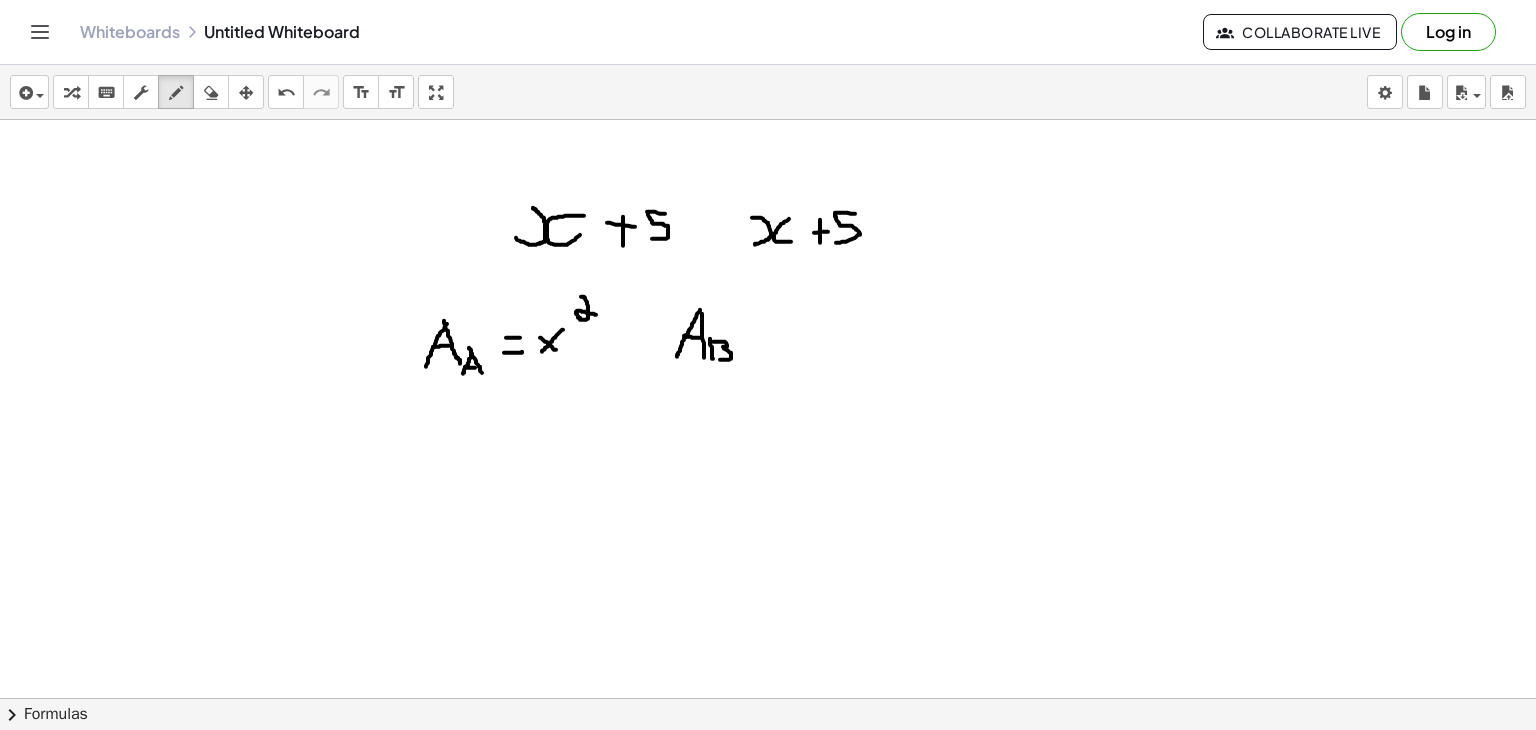 drag, startPoint x: 713, startPoint y: 341, endPoint x: 716, endPoint y: 359, distance: 18.248287 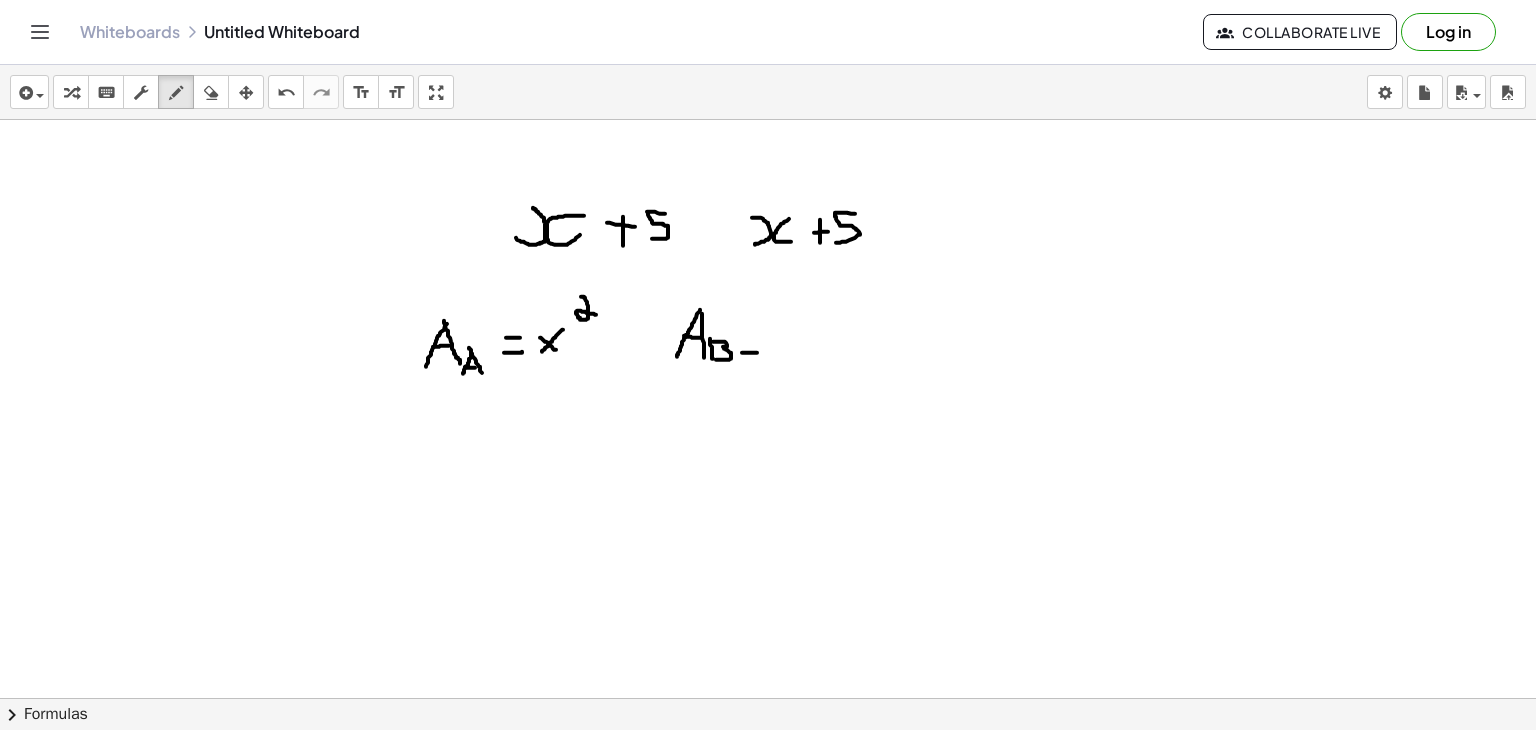 drag, startPoint x: 742, startPoint y: 352, endPoint x: 758, endPoint y: 352, distance: 16 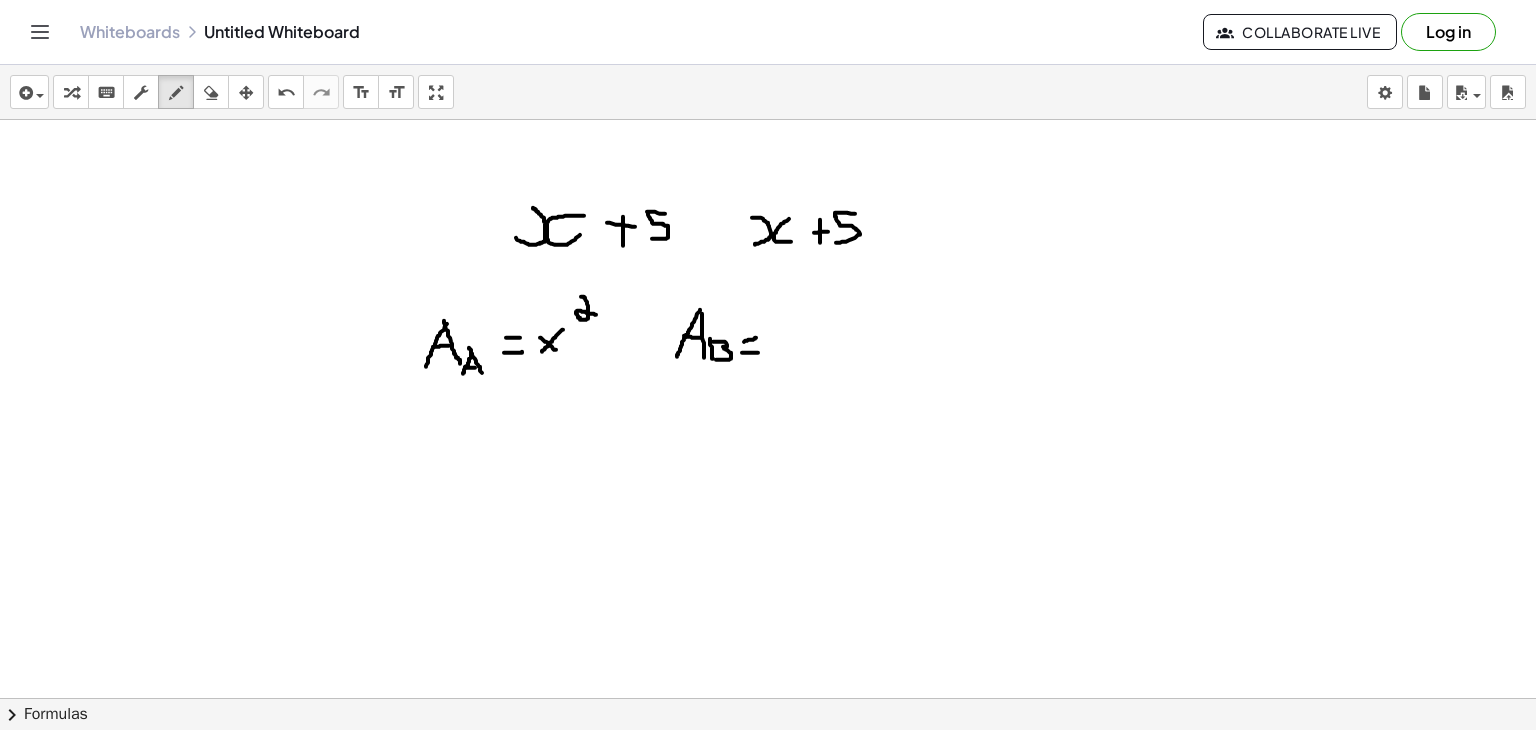 drag, startPoint x: 744, startPoint y: 341, endPoint x: 760, endPoint y: 337, distance: 16.492422 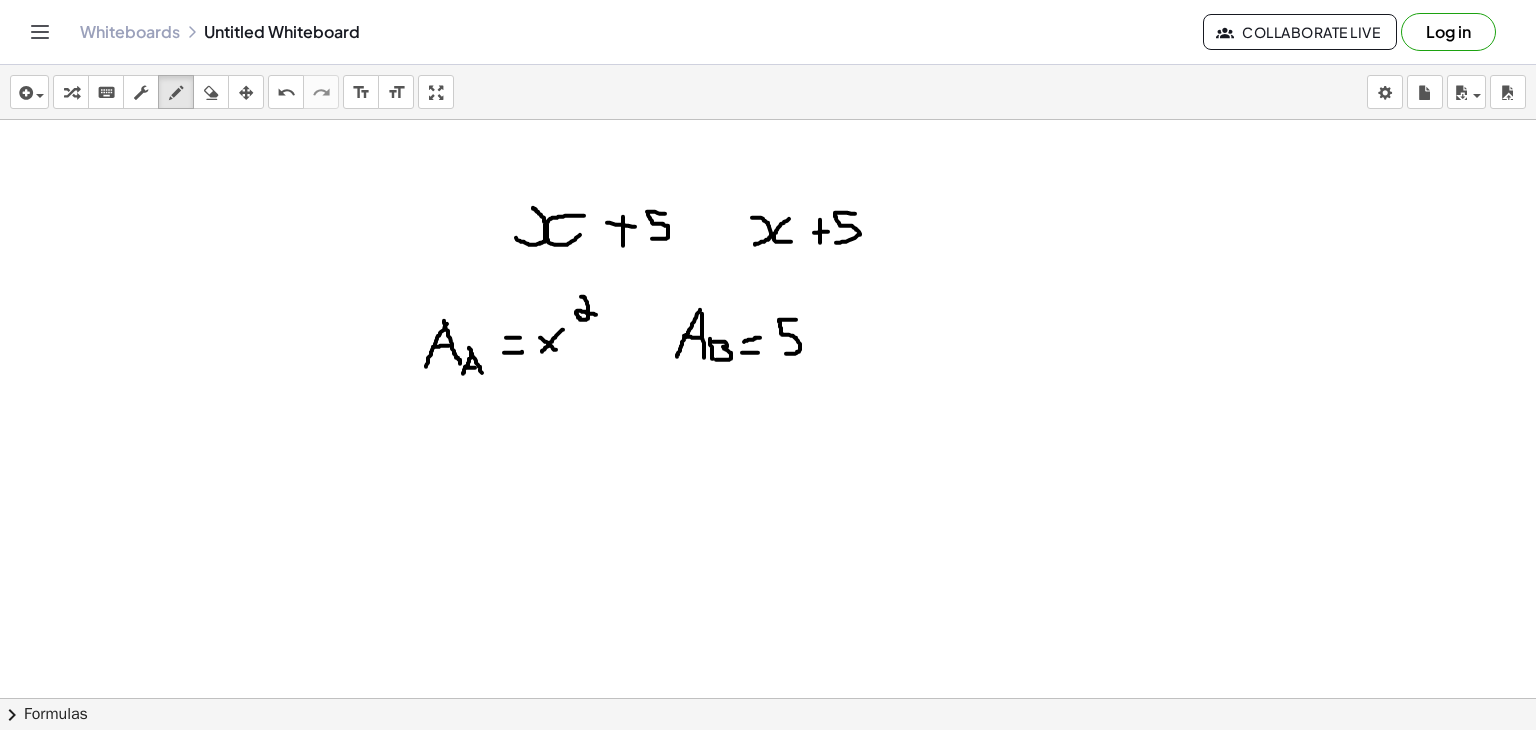 drag, startPoint x: 796, startPoint y: 319, endPoint x: 778, endPoint y: 353, distance: 38.470768 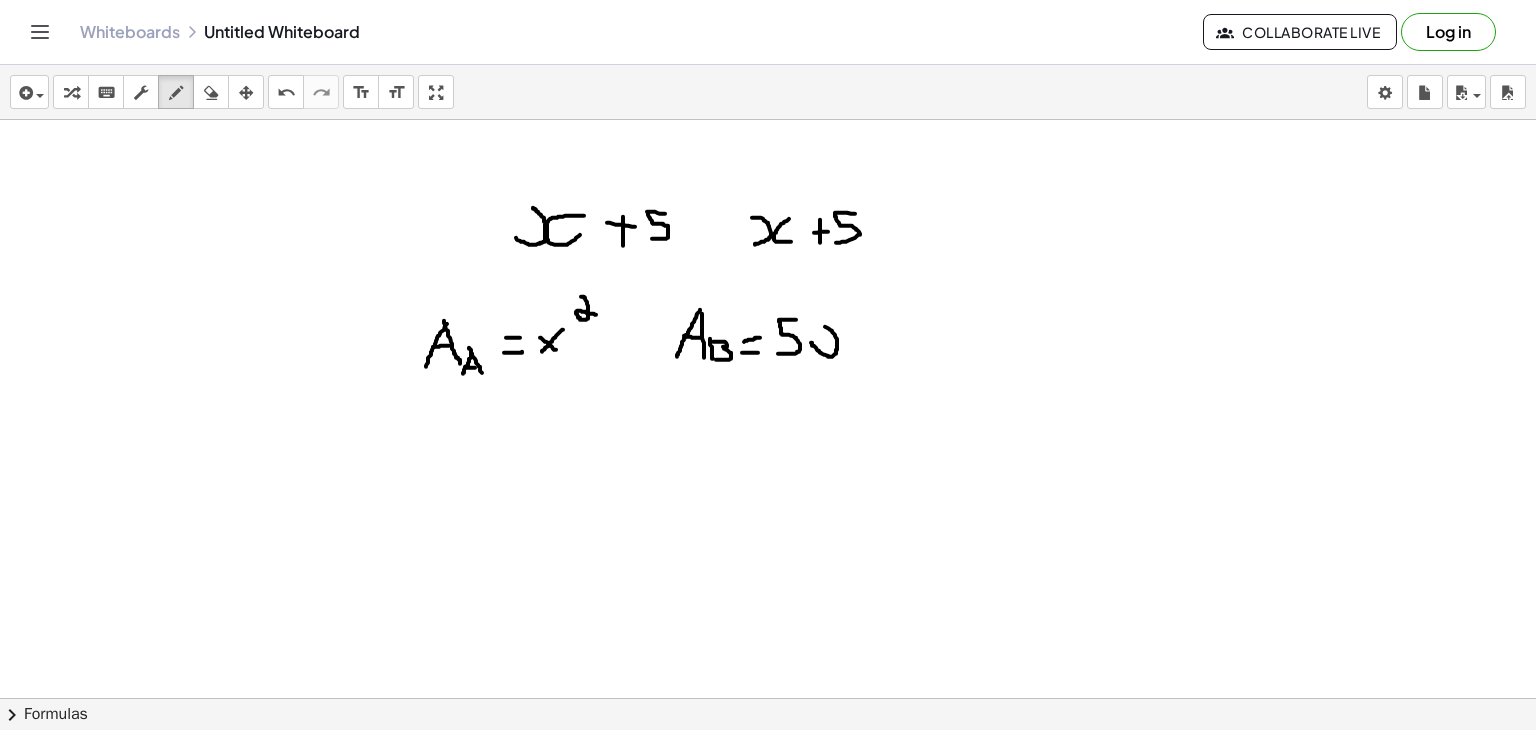drag, startPoint x: 811, startPoint y: 342, endPoint x: 816, endPoint y: 325, distance: 17.720045 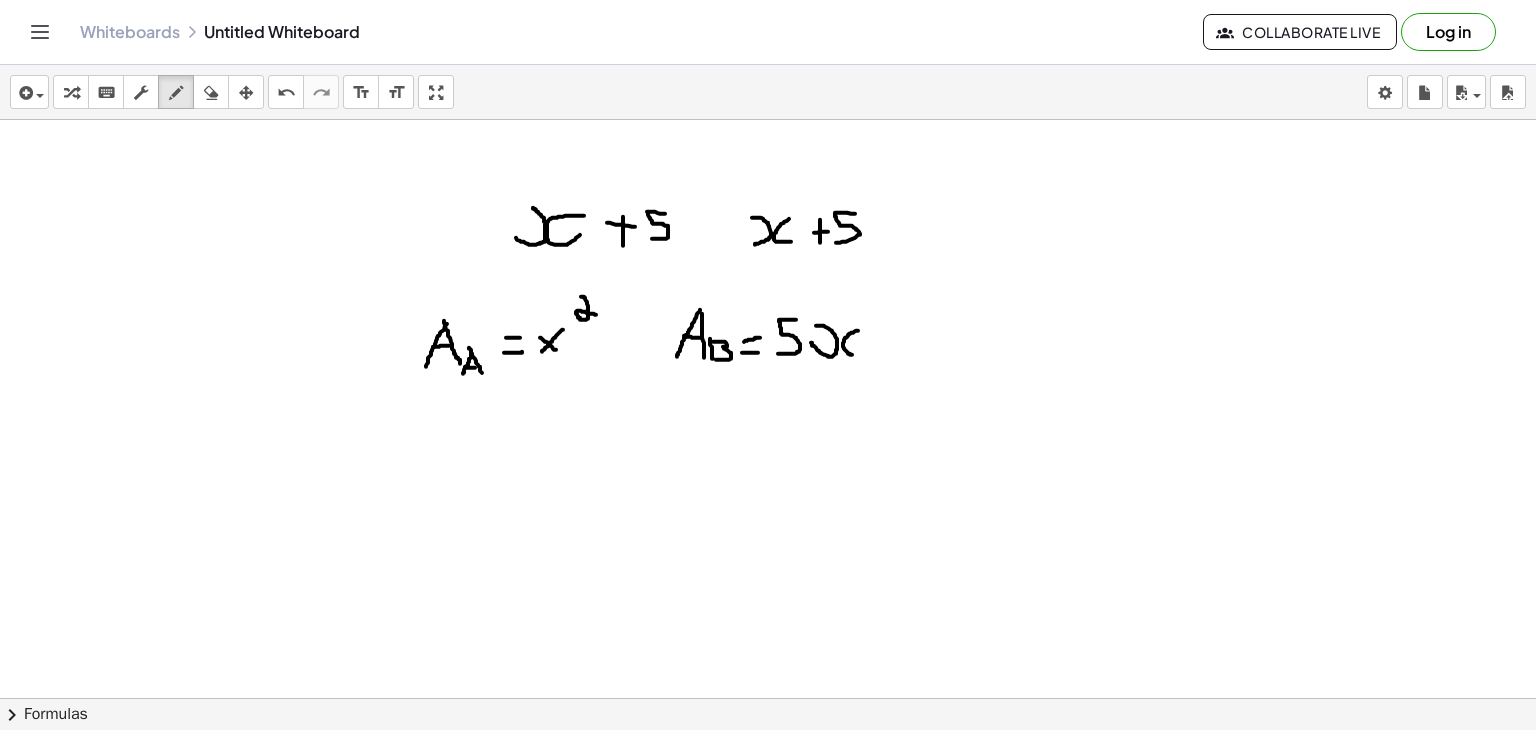 drag, startPoint x: 858, startPoint y: 330, endPoint x: 864, endPoint y: 353, distance: 23.769728 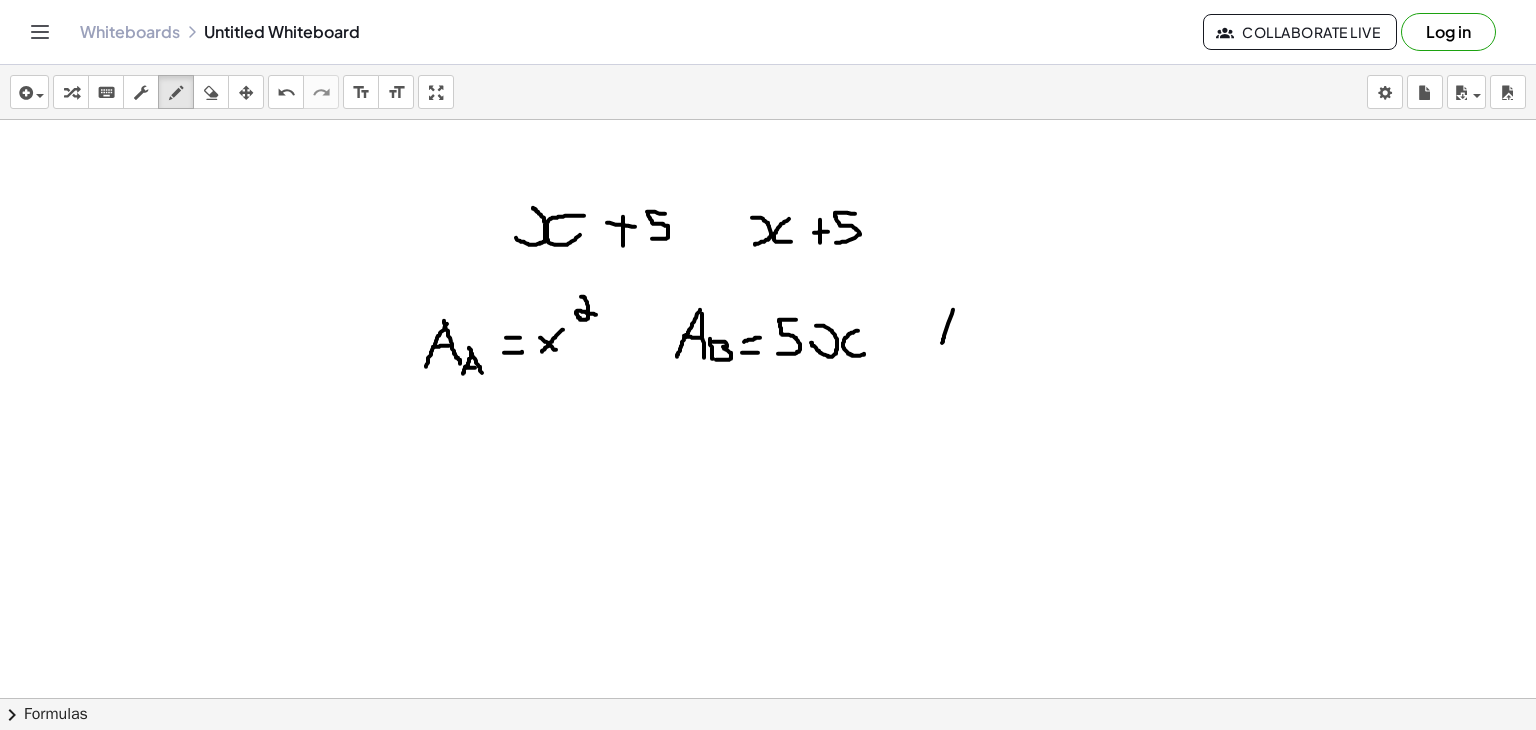 drag, startPoint x: 953, startPoint y: 309, endPoint x: 940, endPoint y: 352, distance: 44.922153 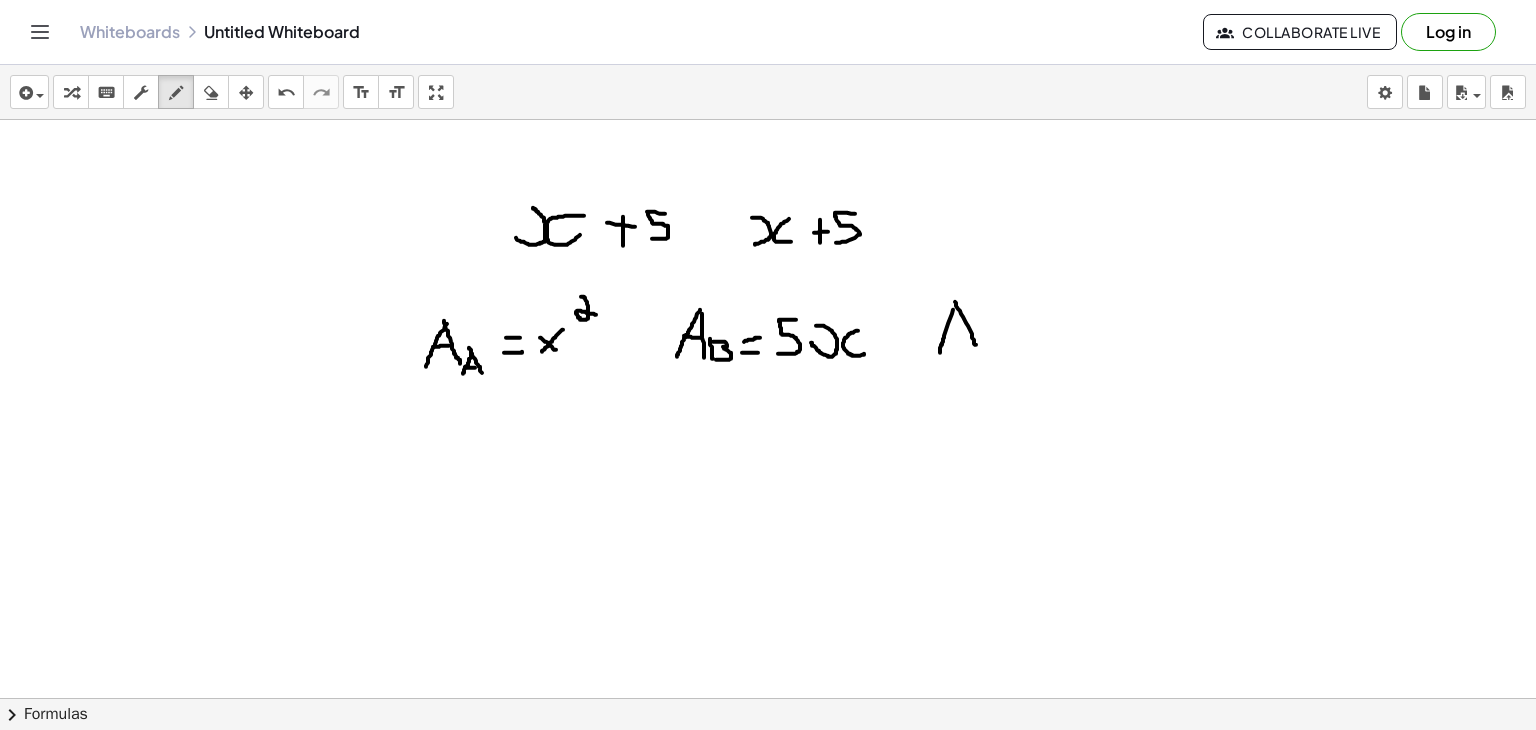 drag, startPoint x: 955, startPoint y: 301, endPoint x: 980, endPoint y: 353, distance: 57.697487 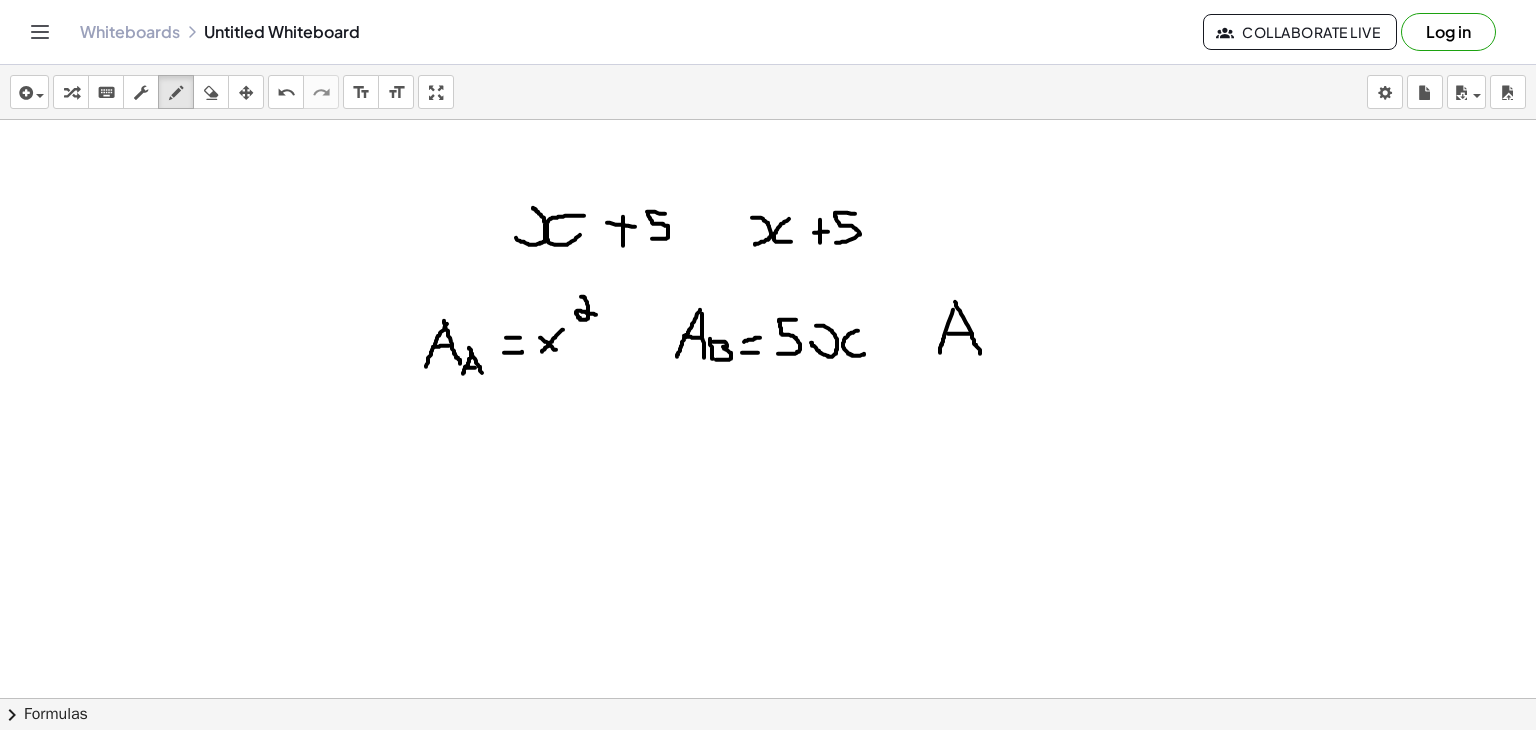 drag, startPoint x: 948, startPoint y: 333, endPoint x: 973, endPoint y: 333, distance: 25 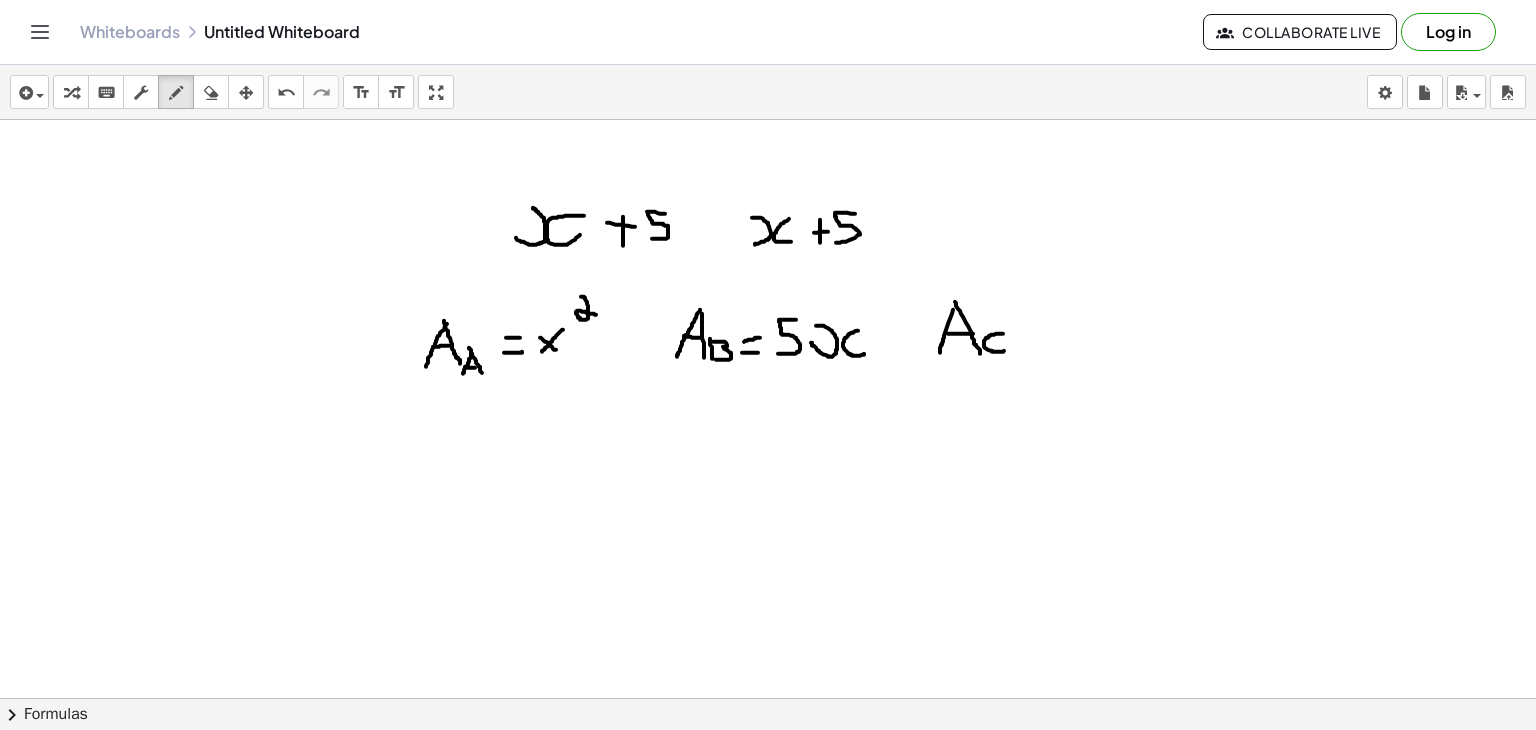 drag, startPoint x: 1003, startPoint y: 333, endPoint x: 1005, endPoint y: 349, distance: 16.124516 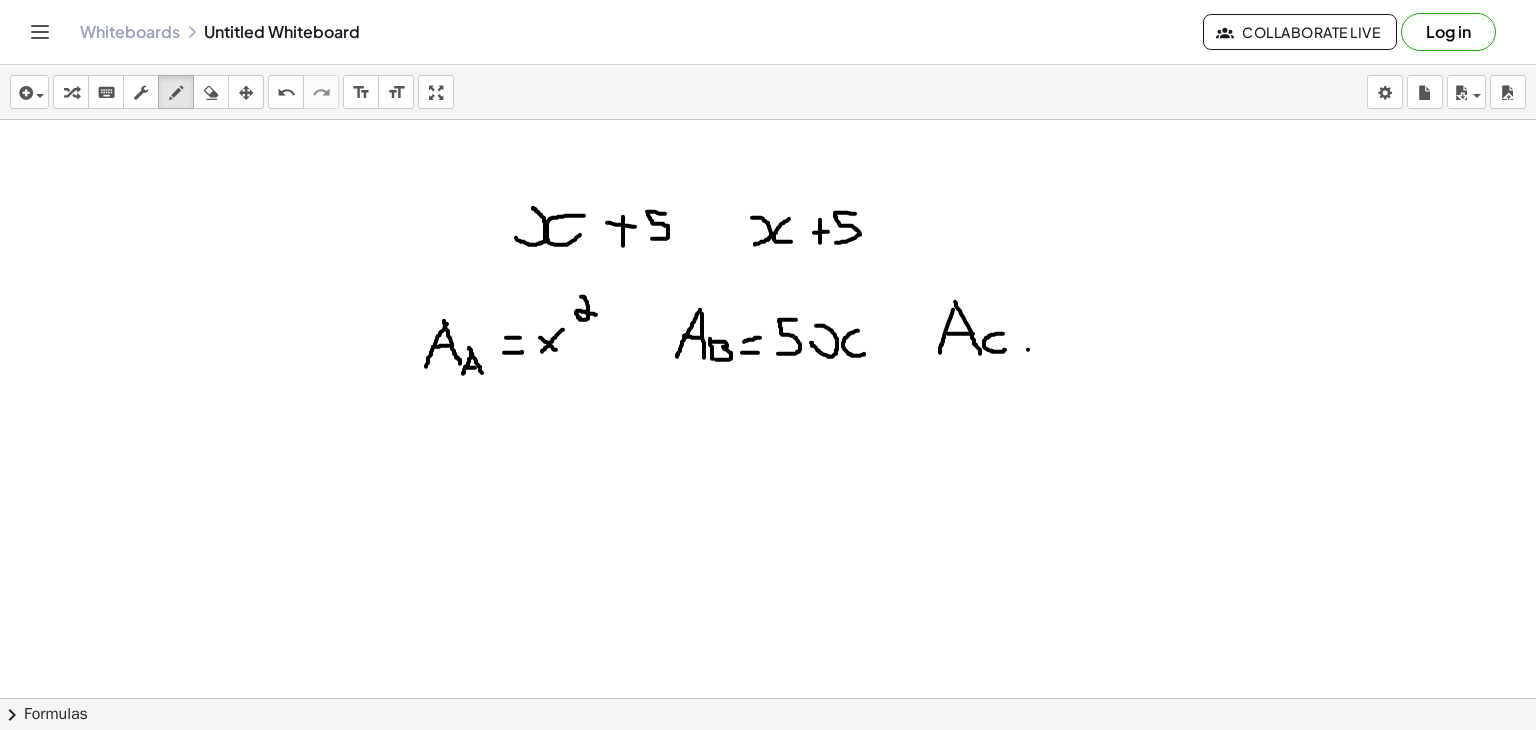 drag, startPoint x: 1028, startPoint y: 349, endPoint x: 1048, endPoint y: 349, distance: 20 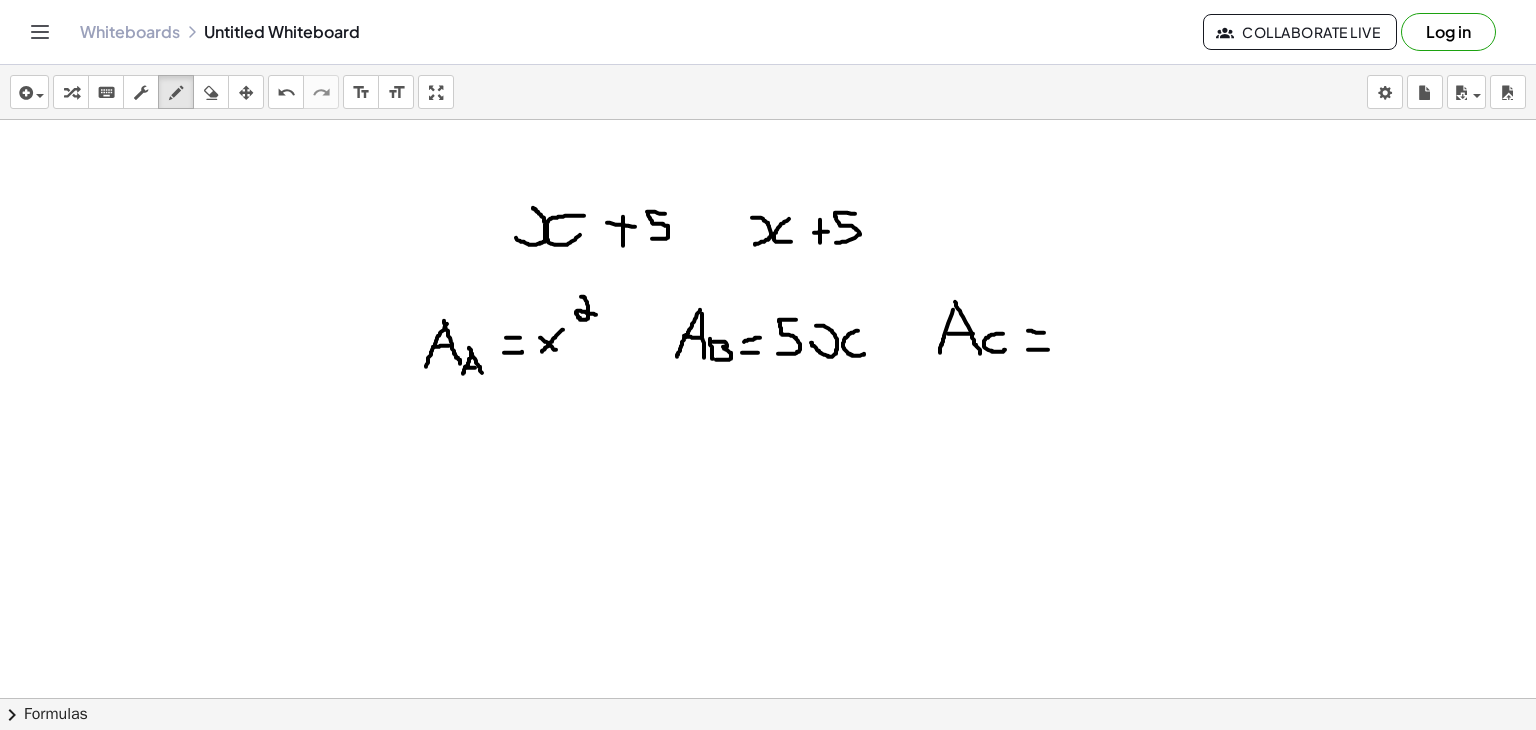 drag, startPoint x: 1028, startPoint y: 330, endPoint x: 1044, endPoint y: 332, distance: 16.124516 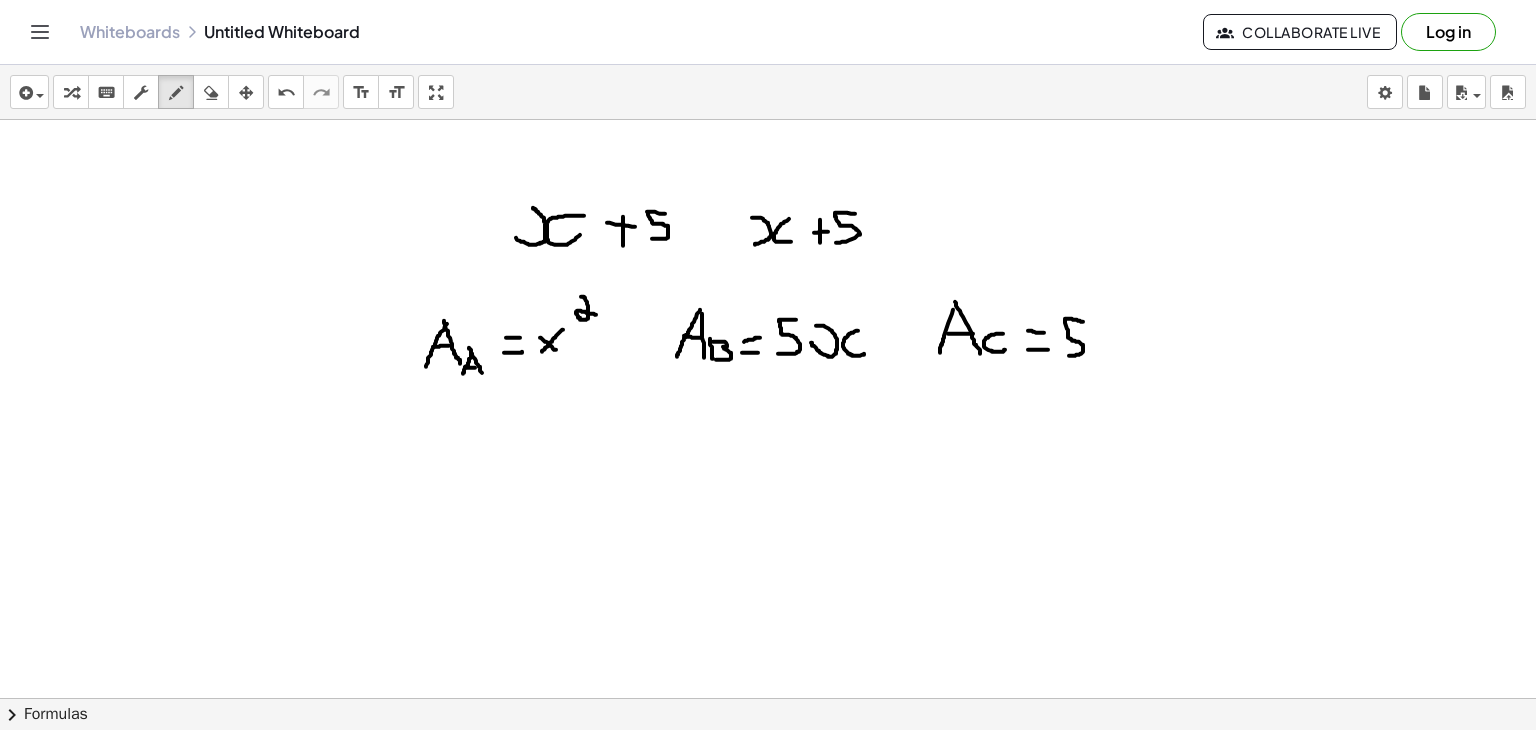 drag, startPoint x: 1083, startPoint y: 321, endPoint x: 1068, endPoint y: 355, distance: 37.161808 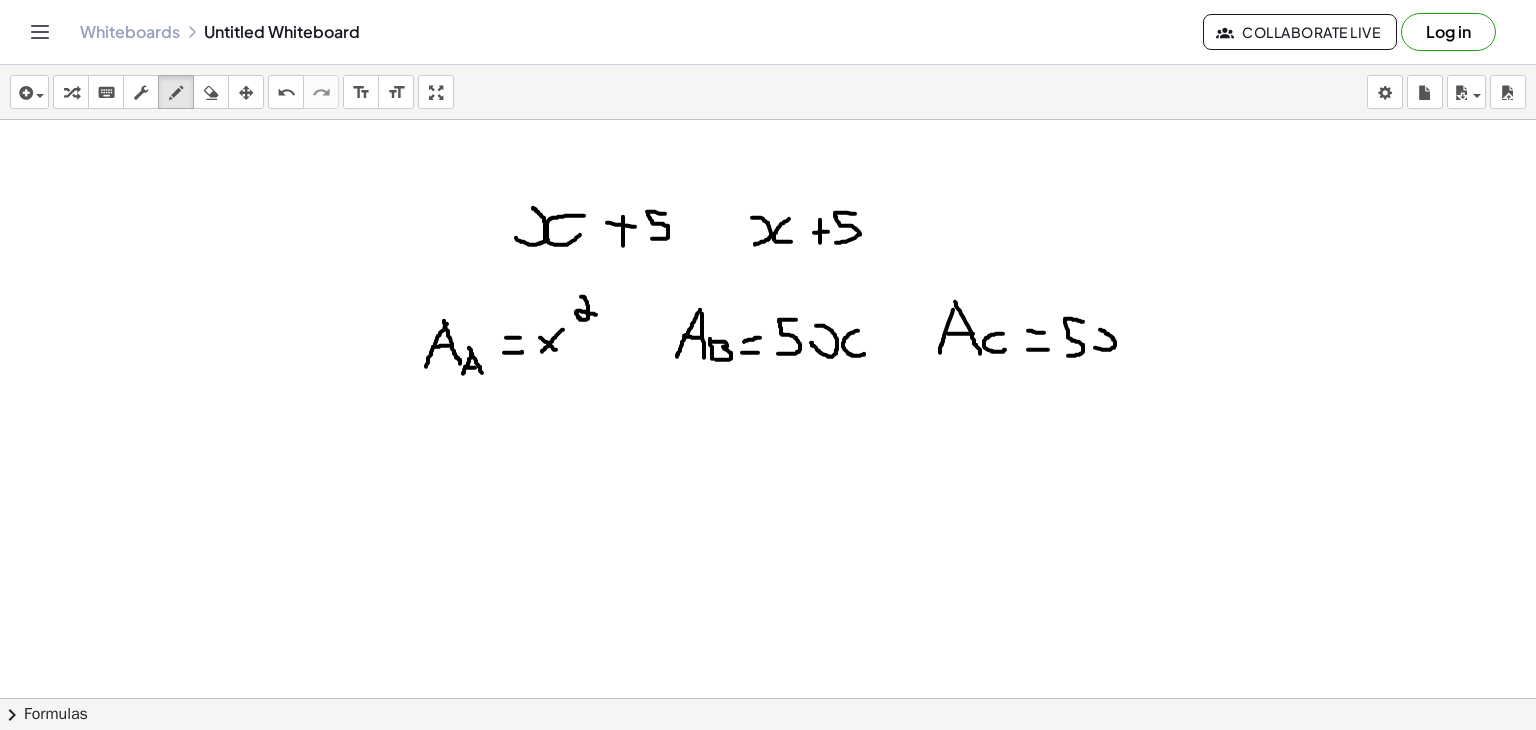 drag, startPoint x: 1095, startPoint y: 347, endPoint x: 1096, endPoint y: 329, distance: 18.027756 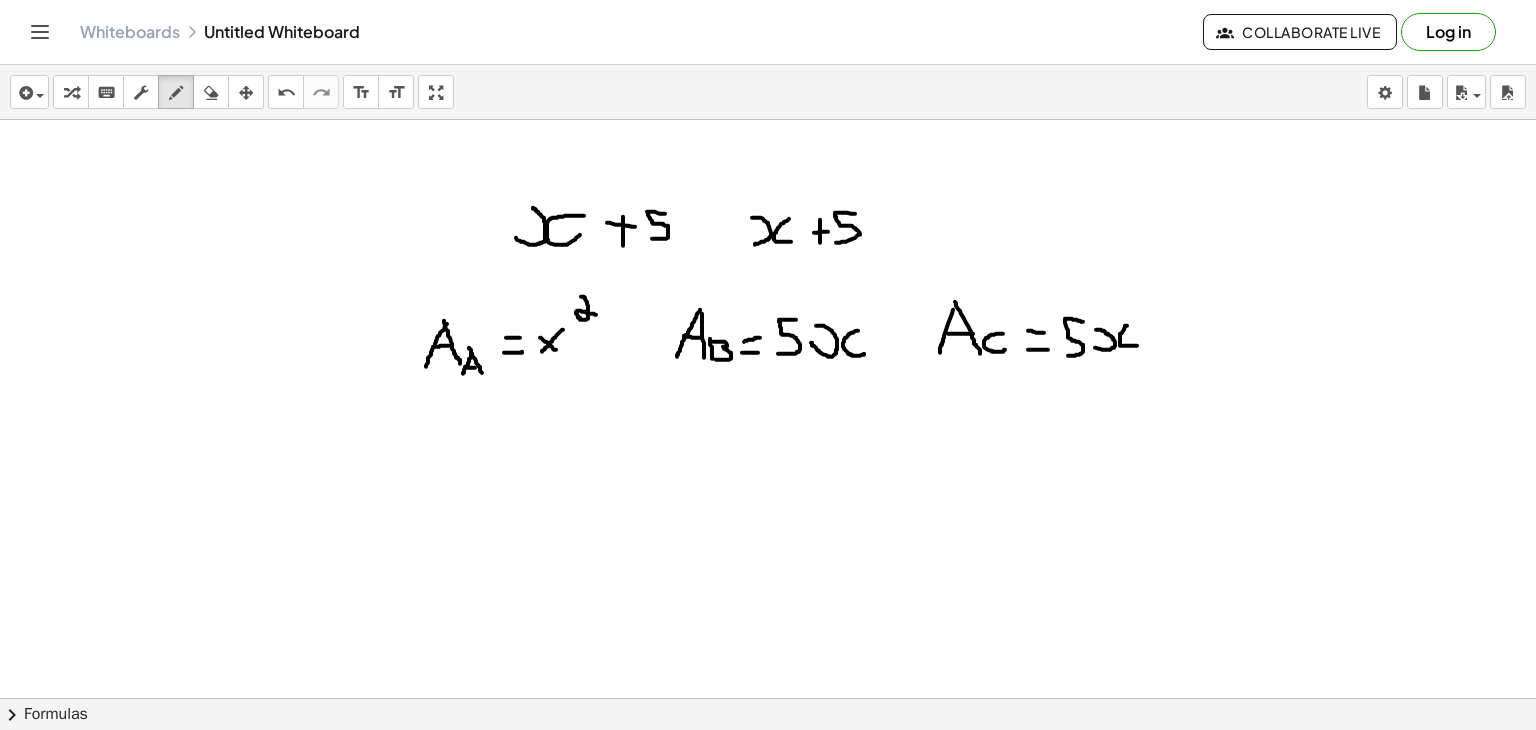 drag, startPoint x: 1127, startPoint y: 325, endPoint x: 1137, endPoint y: 345, distance: 22.36068 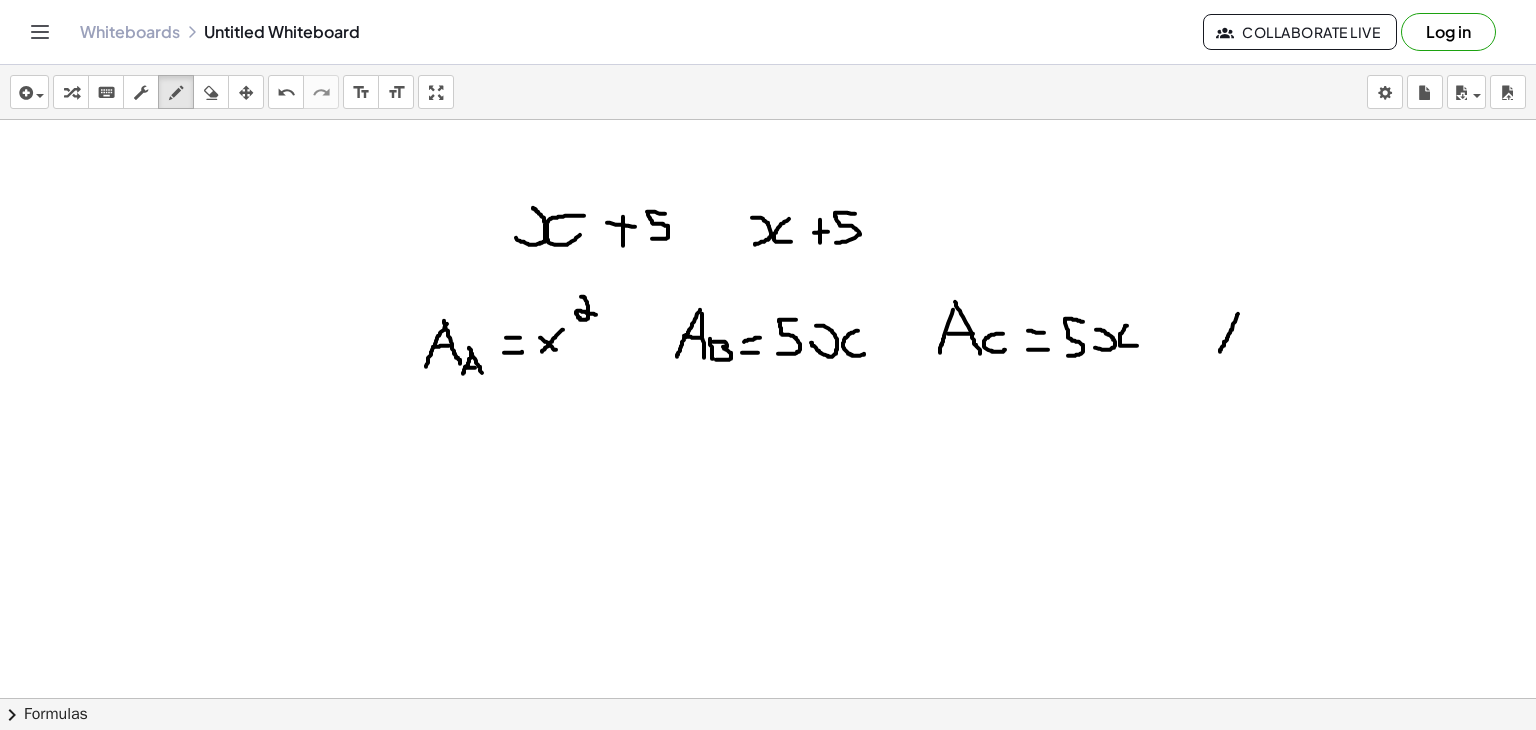 drag, startPoint x: 1238, startPoint y: 313, endPoint x: 1219, endPoint y: 353, distance: 44.28318 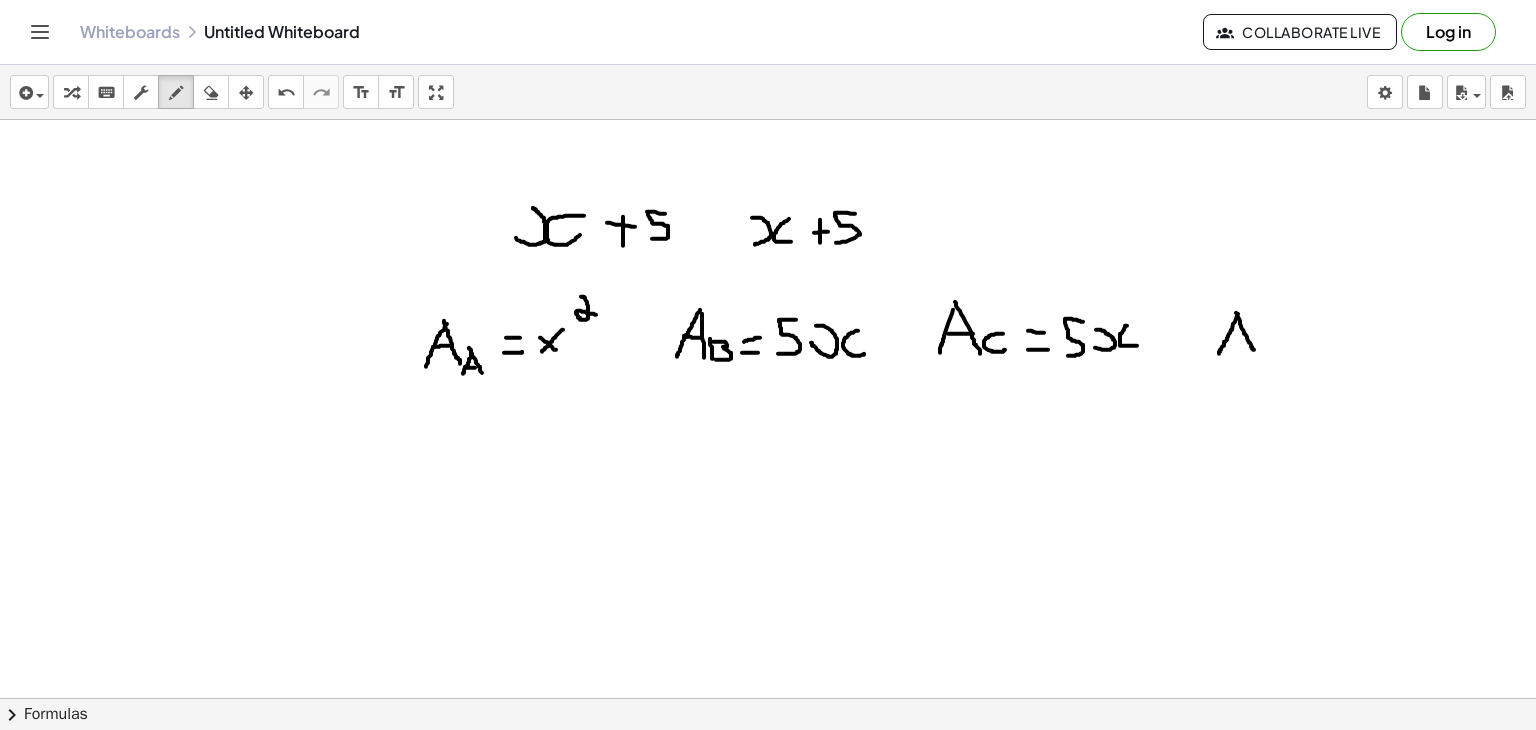 drag, startPoint x: 1236, startPoint y: 312, endPoint x: 1255, endPoint y: 351, distance: 43.382023 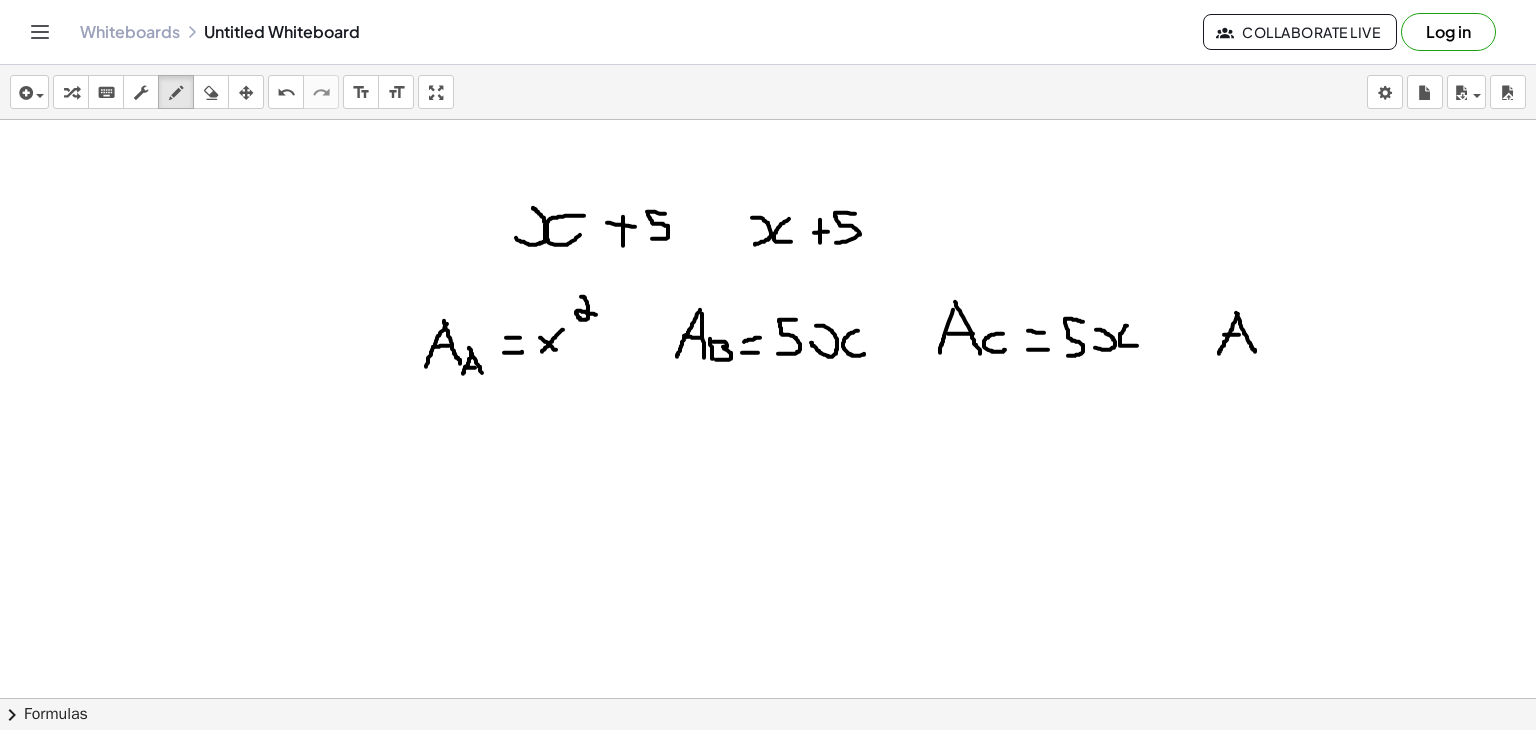drag, startPoint x: 1224, startPoint y: 334, endPoint x: 1239, endPoint y: 334, distance: 15 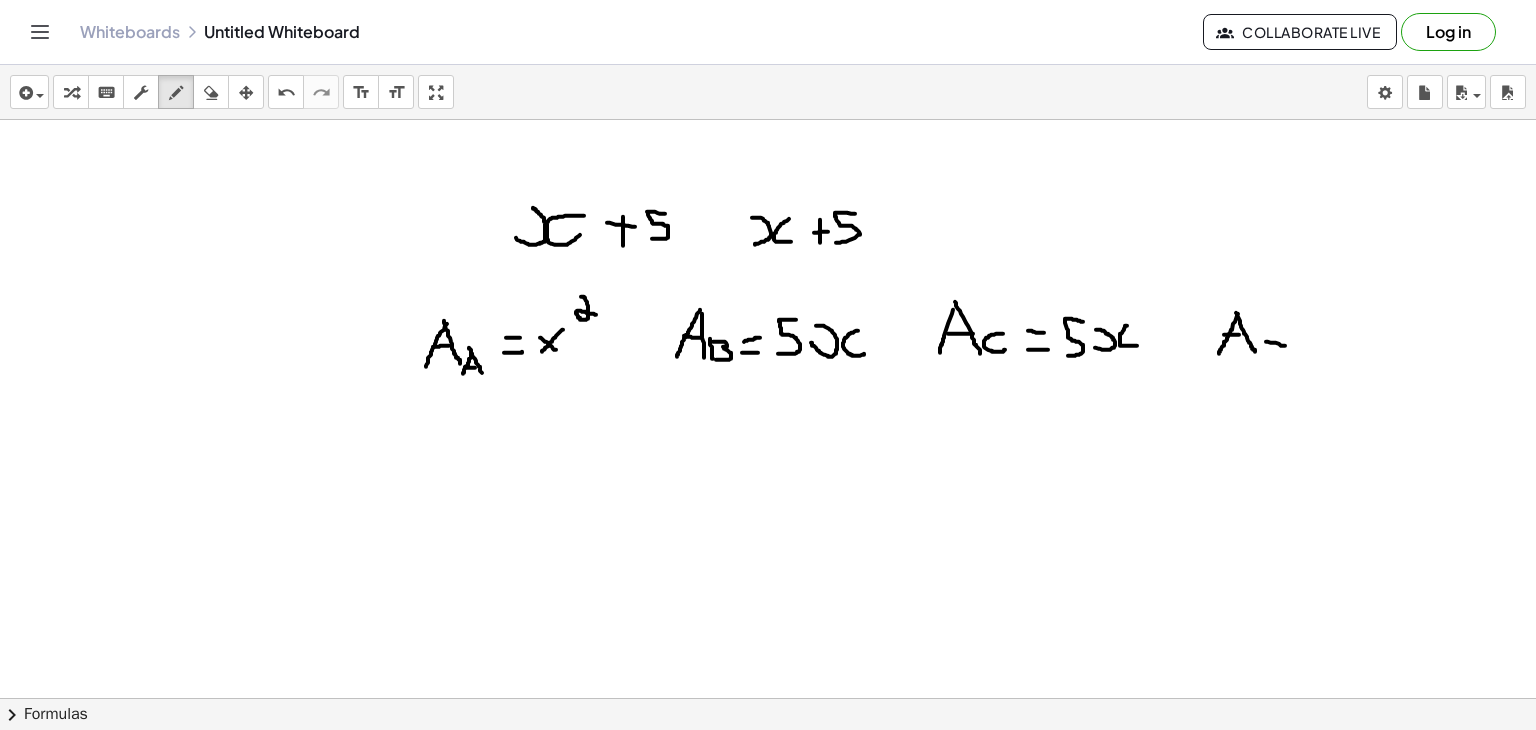 drag, startPoint x: 1266, startPoint y: 341, endPoint x: 1288, endPoint y: 345, distance: 22.36068 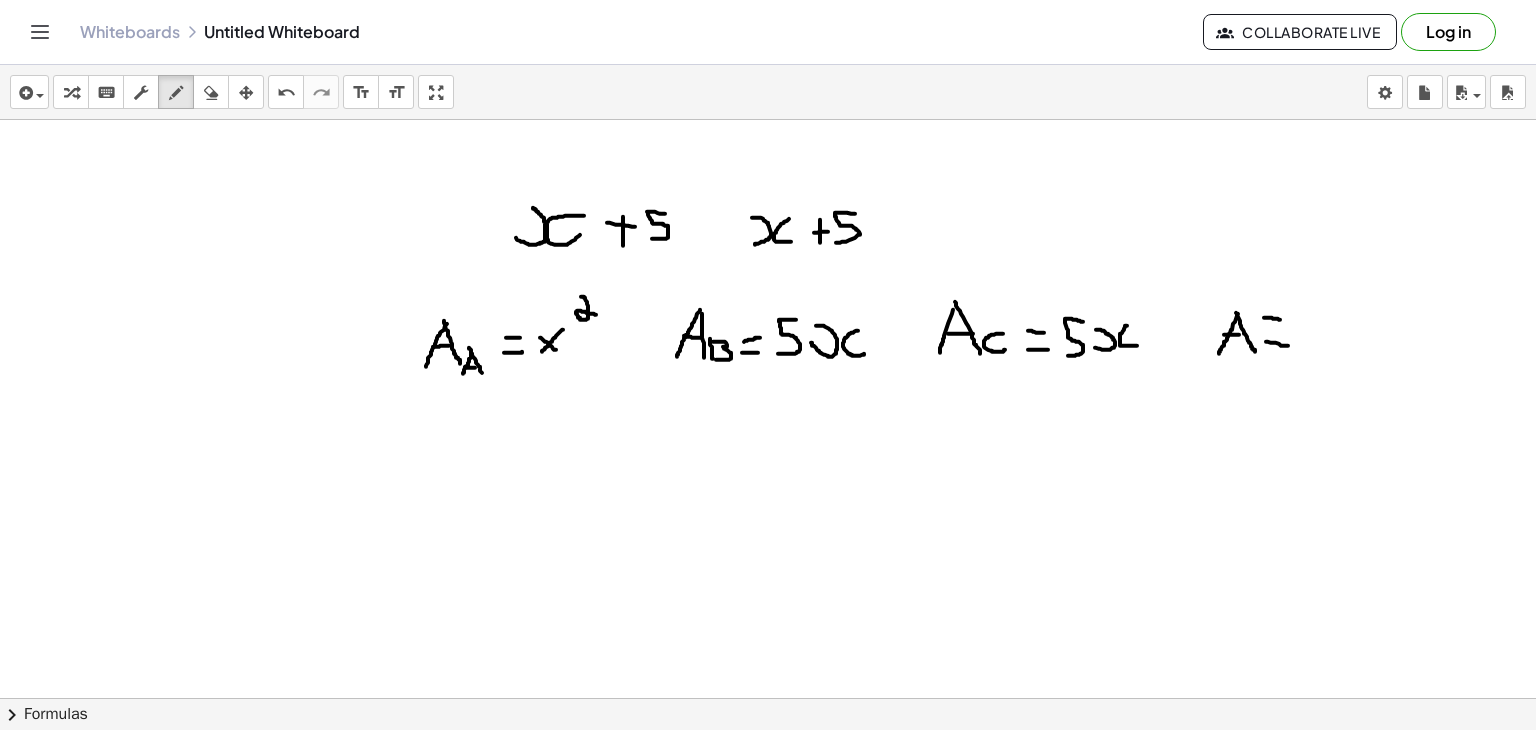 drag, startPoint x: 1264, startPoint y: 317, endPoint x: 1286, endPoint y: 319, distance: 22.090721 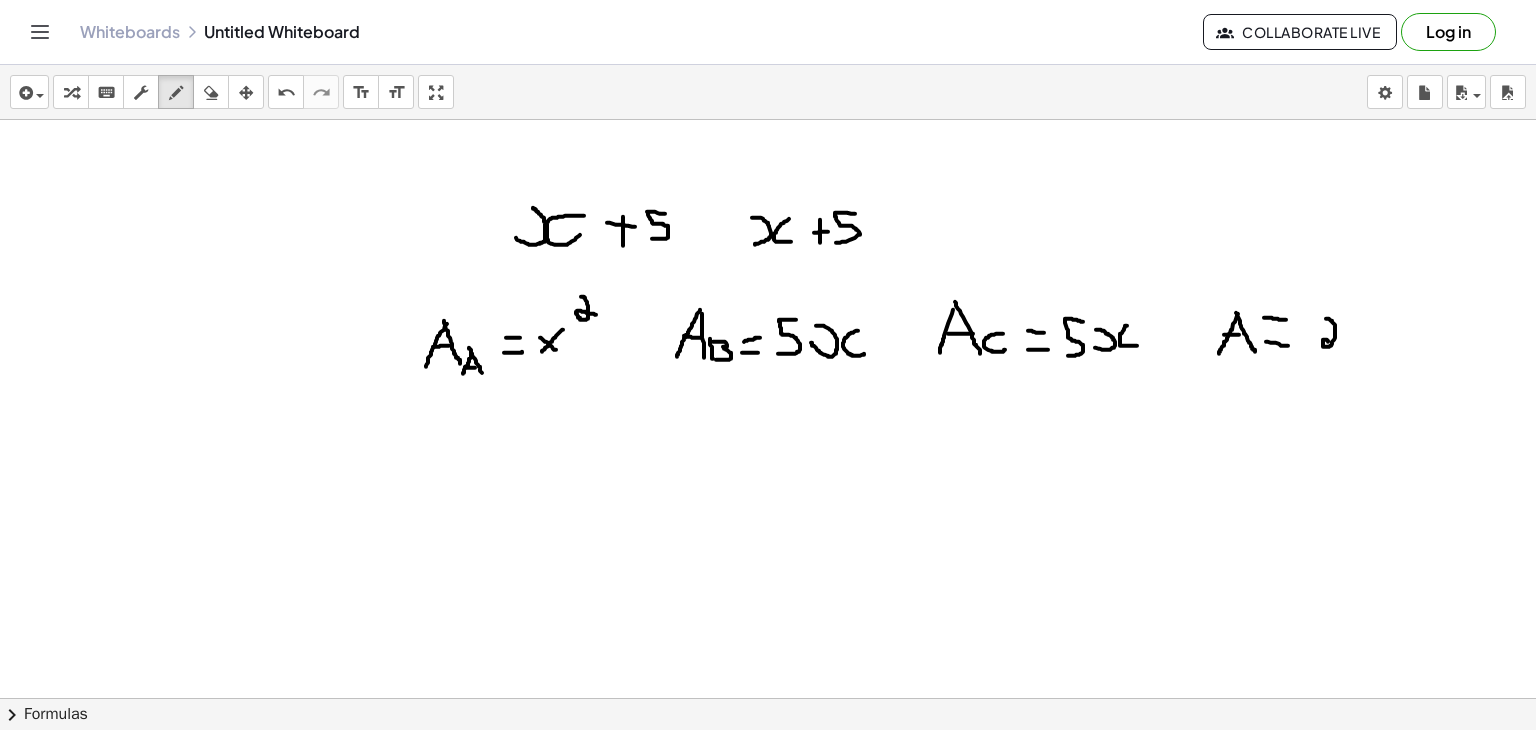 drag, startPoint x: 1326, startPoint y: 318, endPoint x: 1340, endPoint y: 345, distance: 30.413813 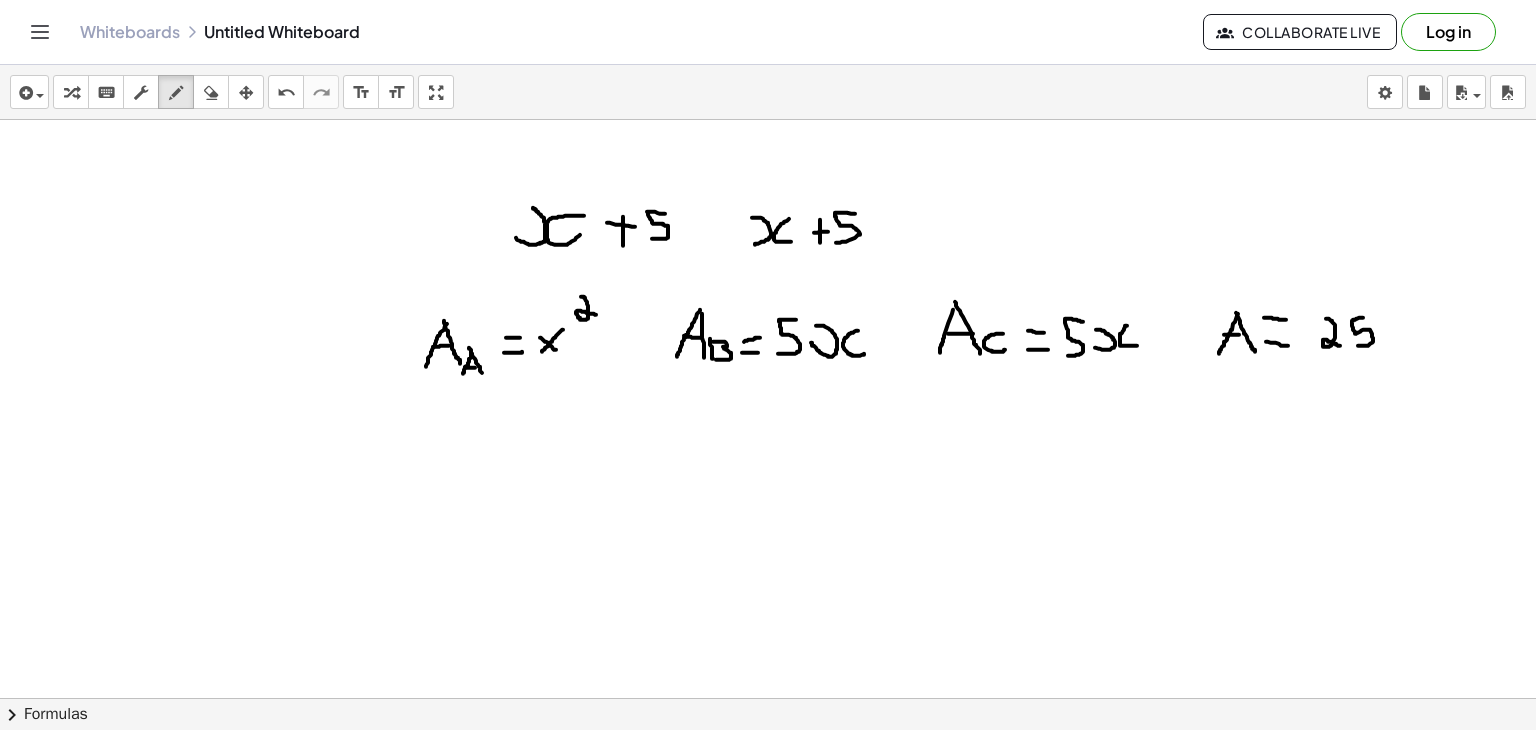 drag, startPoint x: 1363, startPoint y: 317, endPoint x: 1356, endPoint y: 344, distance: 27.89265 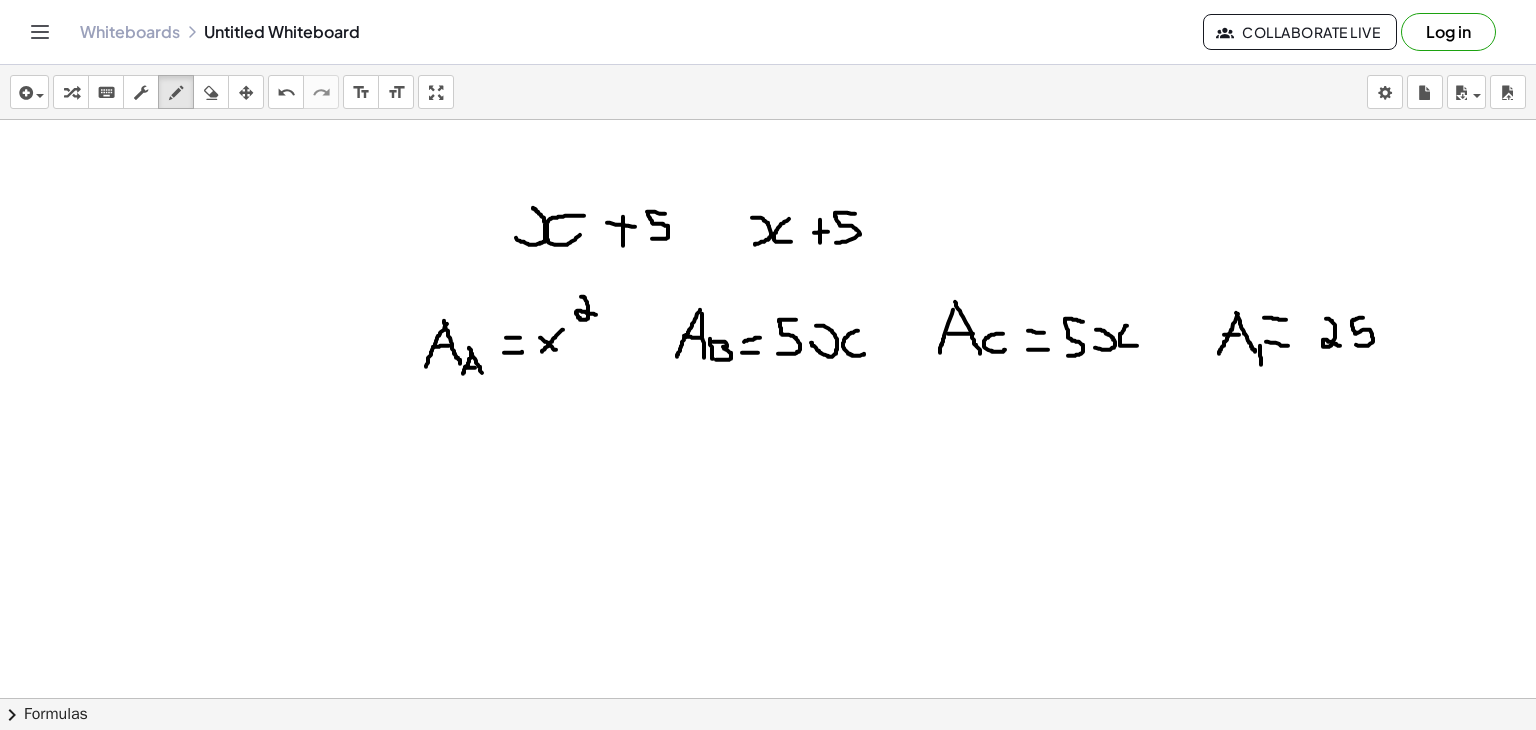 drag, startPoint x: 1260, startPoint y: 345, endPoint x: 1262, endPoint y: 367, distance: 22.090721 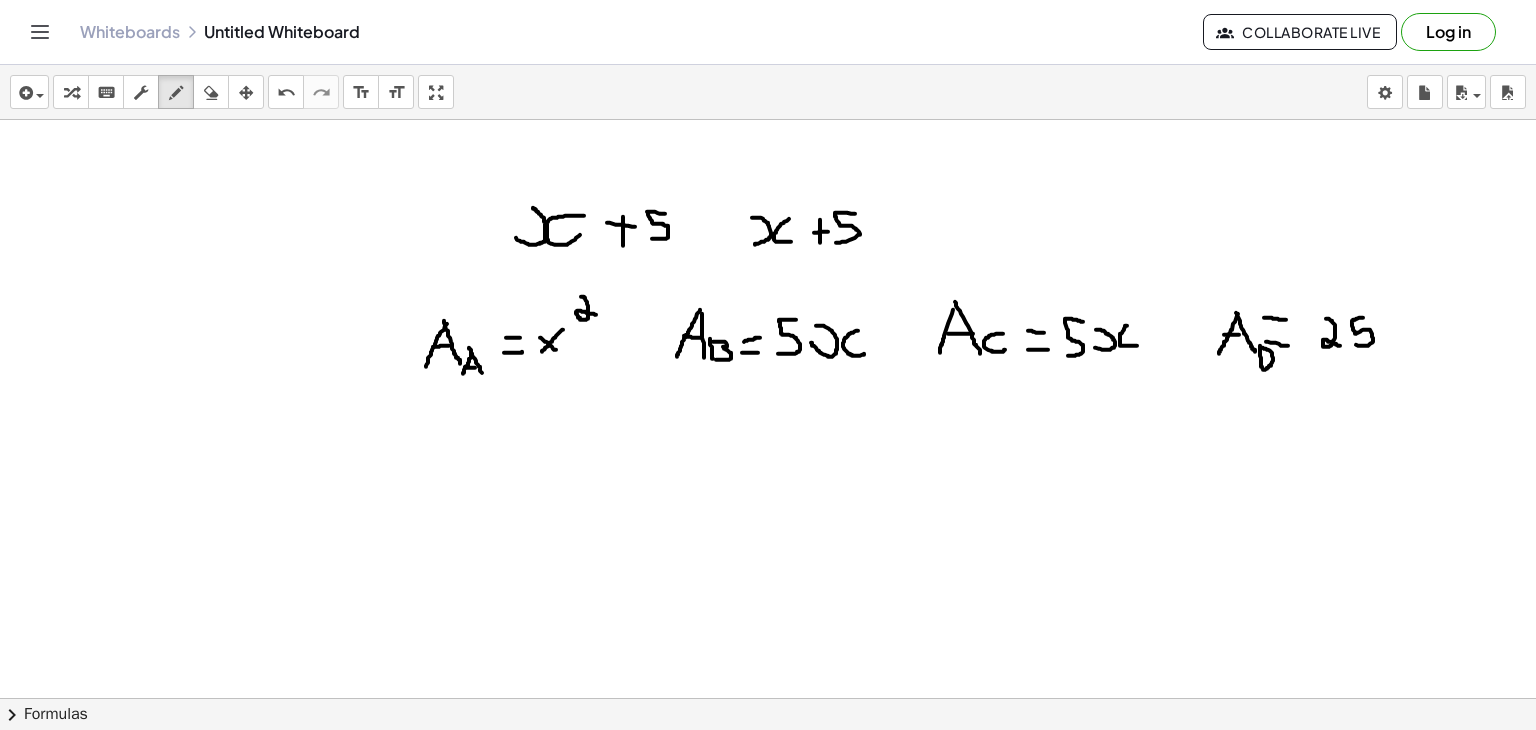 drag, startPoint x: 1261, startPoint y: 347, endPoint x: 1263, endPoint y: 369, distance: 22.090721 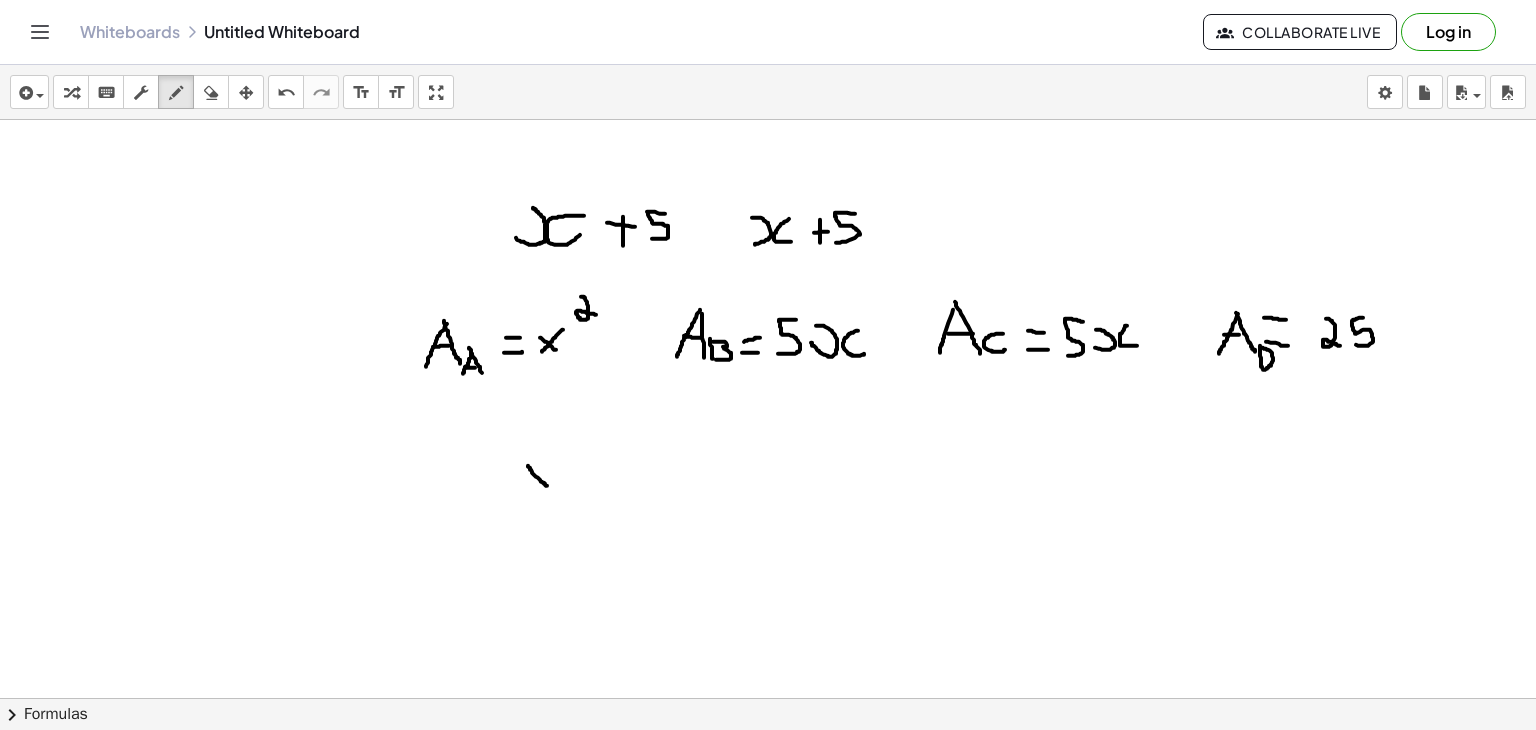 drag, startPoint x: 528, startPoint y: 465, endPoint x: 548, endPoint y: 485, distance: 28.284271 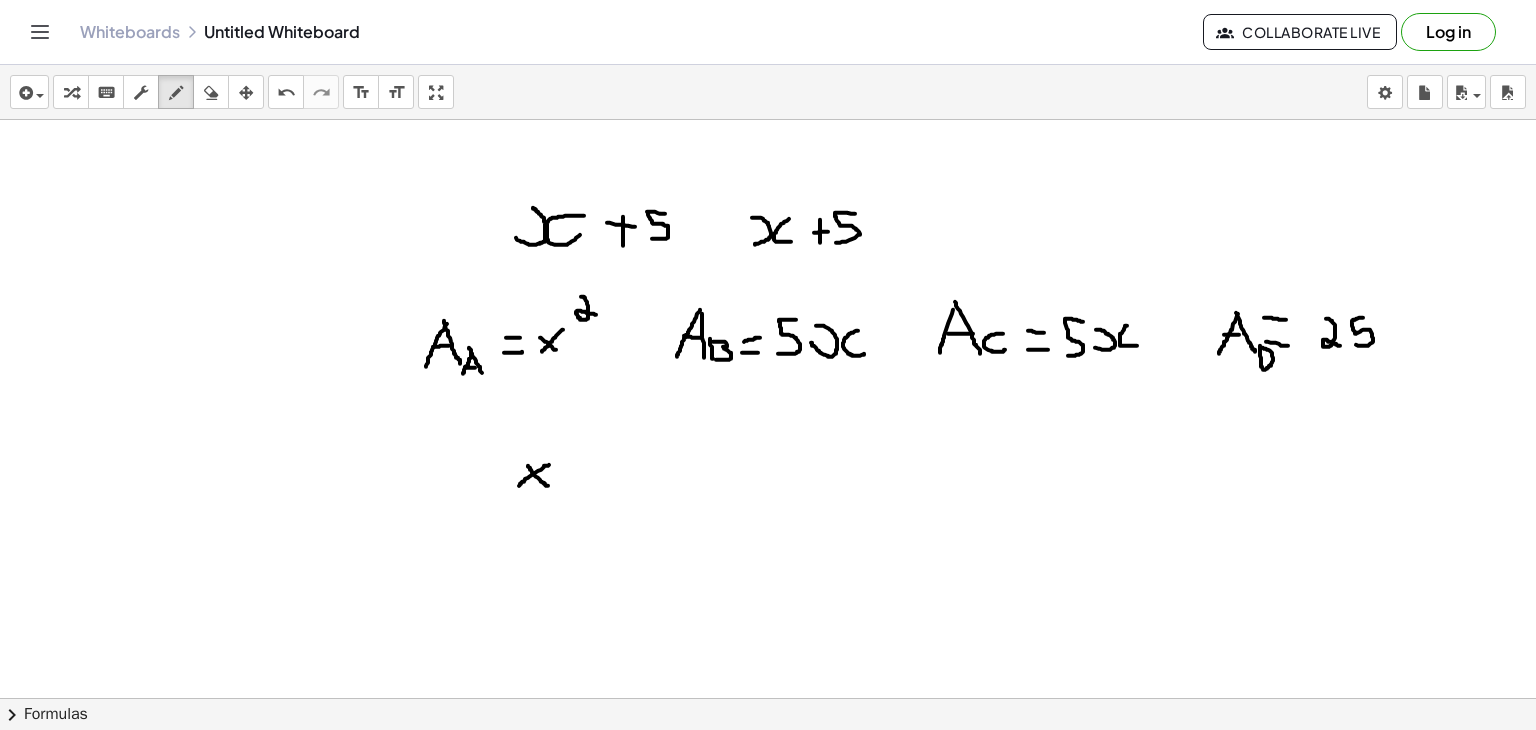 drag, startPoint x: 549, startPoint y: 464, endPoint x: 518, endPoint y: 485, distance: 37.44329 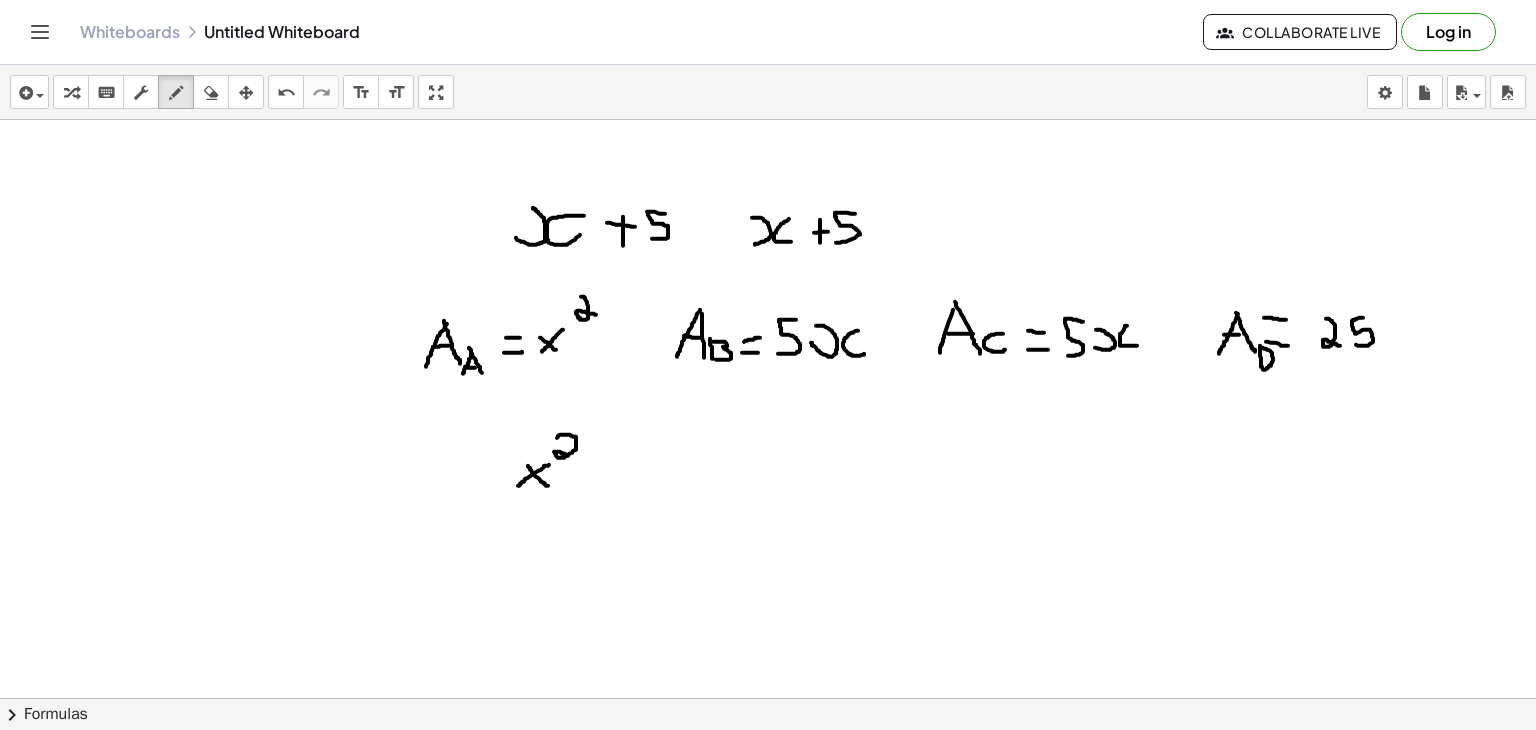 drag, startPoint x: 557, startPoint y: 437, endPoint x: 578, endPoint y: 458, distance: 29.698484 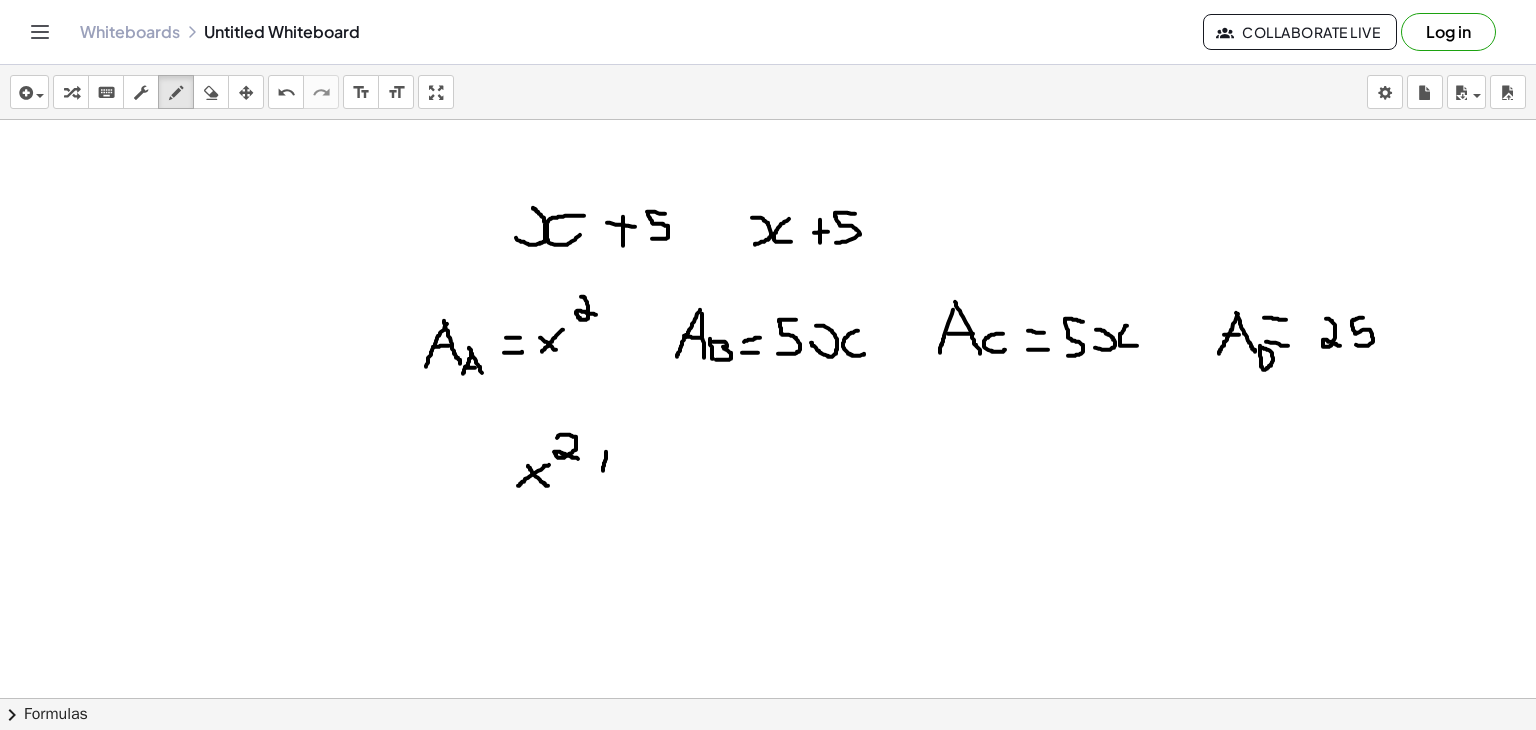 drag, startPoint x: 606, startPoint y: 451, endPoint x: 602, endPoint y: 473, distance: 22.36068 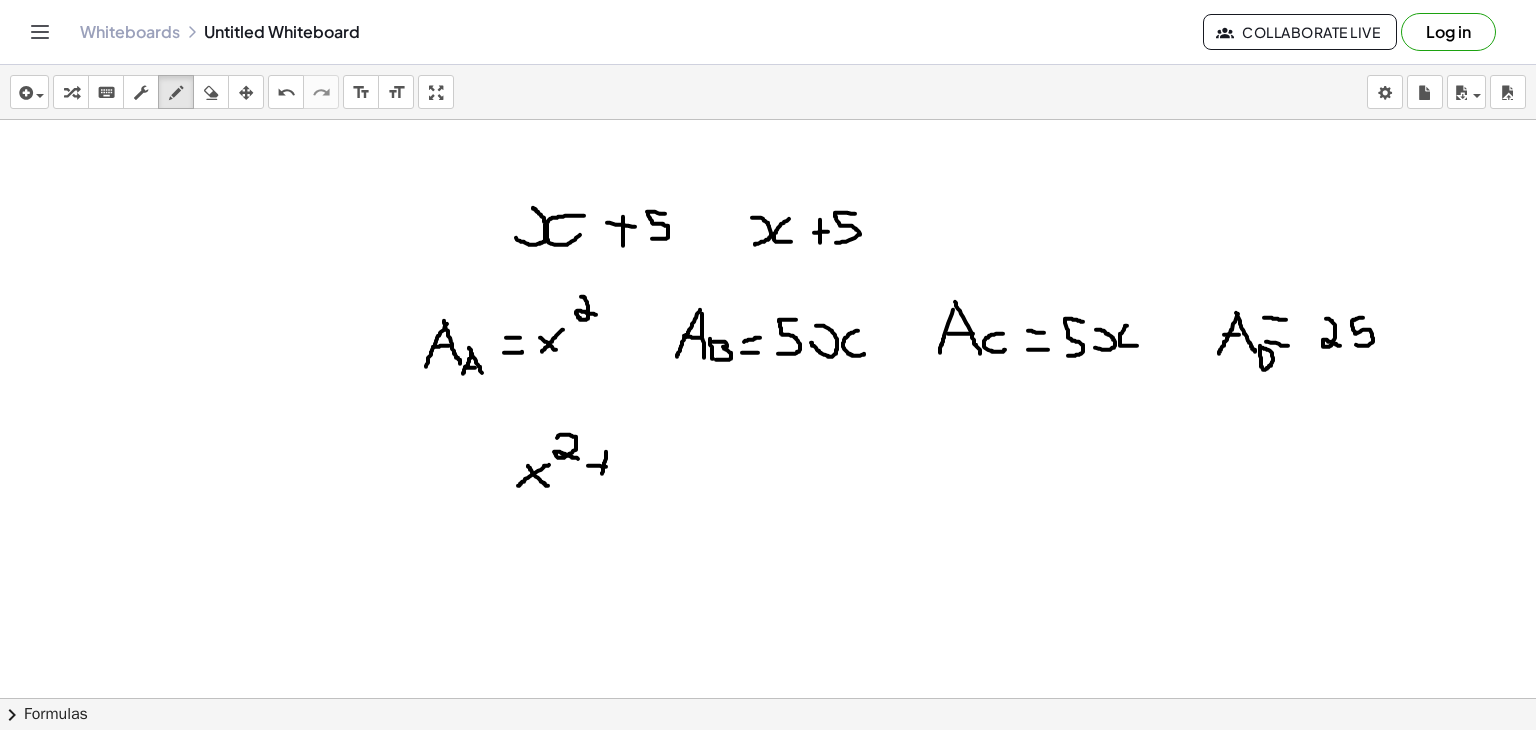 drag, startPoint x: 588, startPoint y: 465, endPoint x: 616, endPoint y: 466, distance: 28.01785 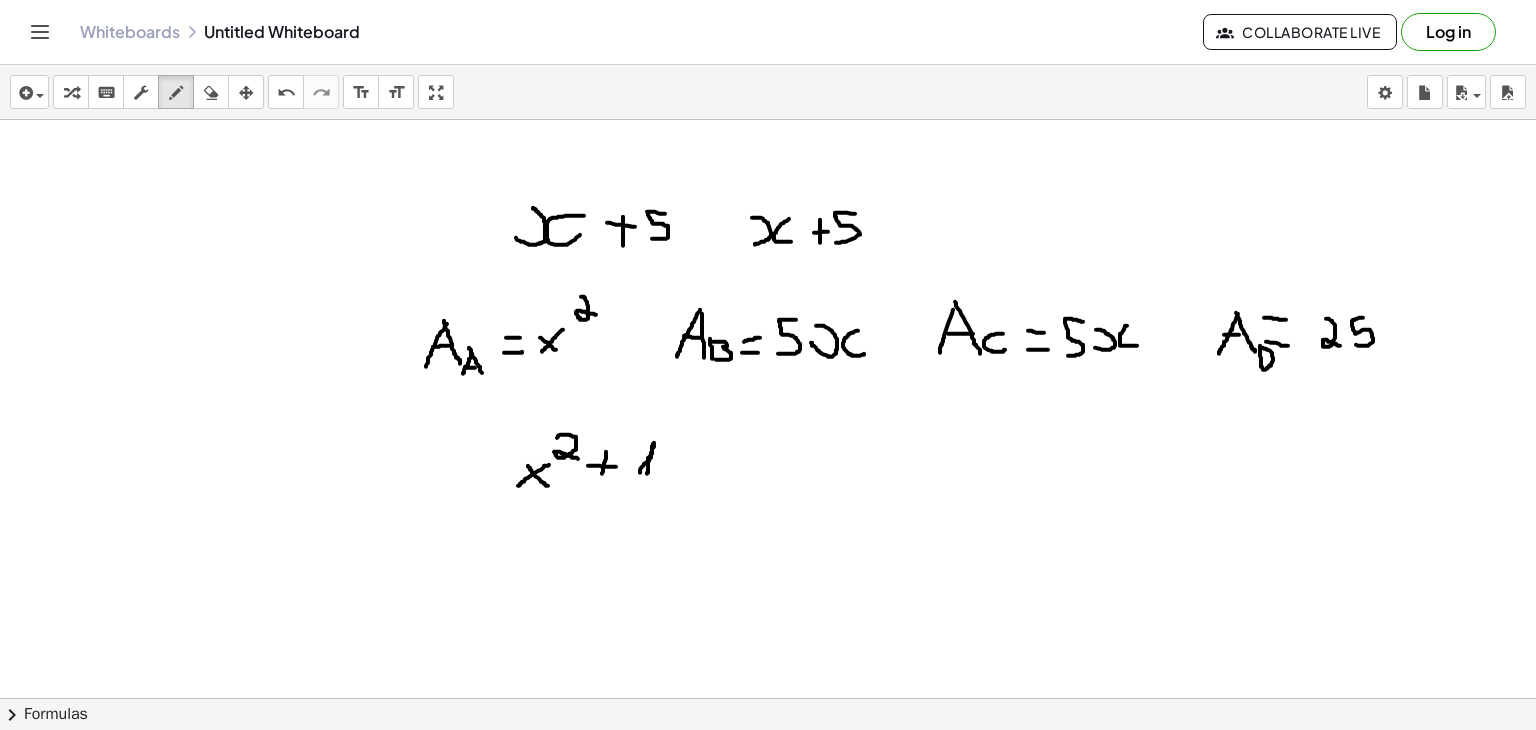 click at bounding box center [768, 23] 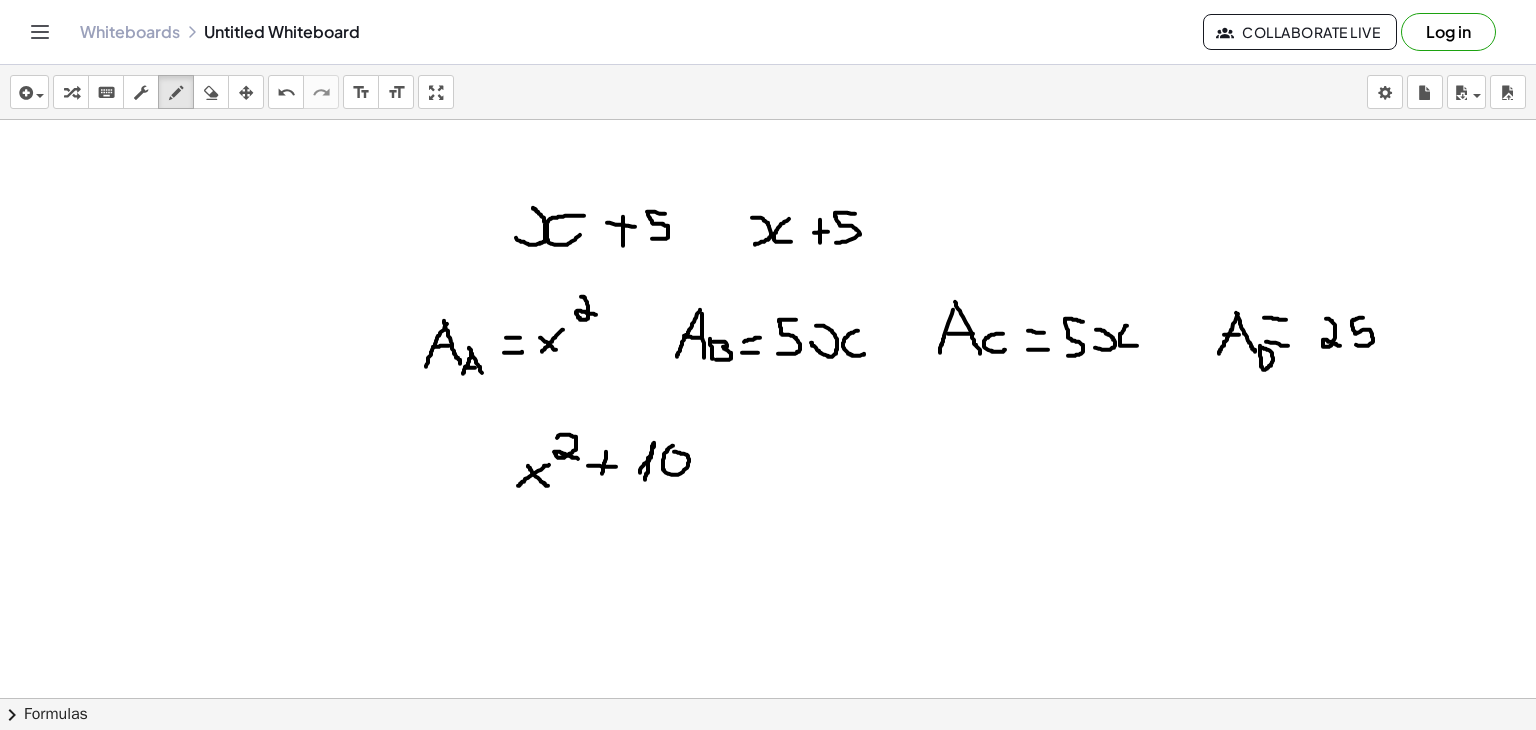 click at bounding box center (768, 23) 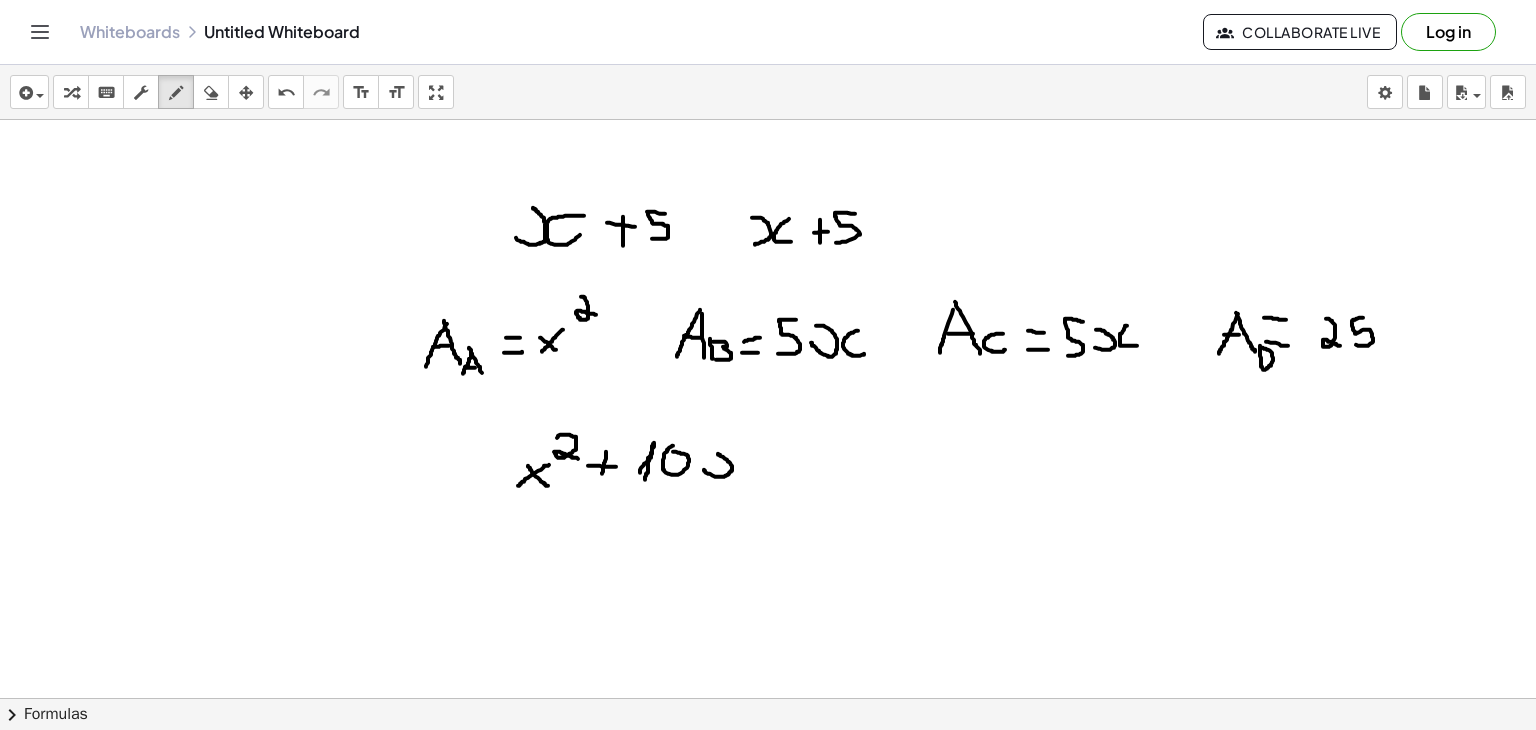 drag, startPoint x: 704, startPoint y: 469, endPoint x: 708, endPoint y: 453, distance: 16.492422 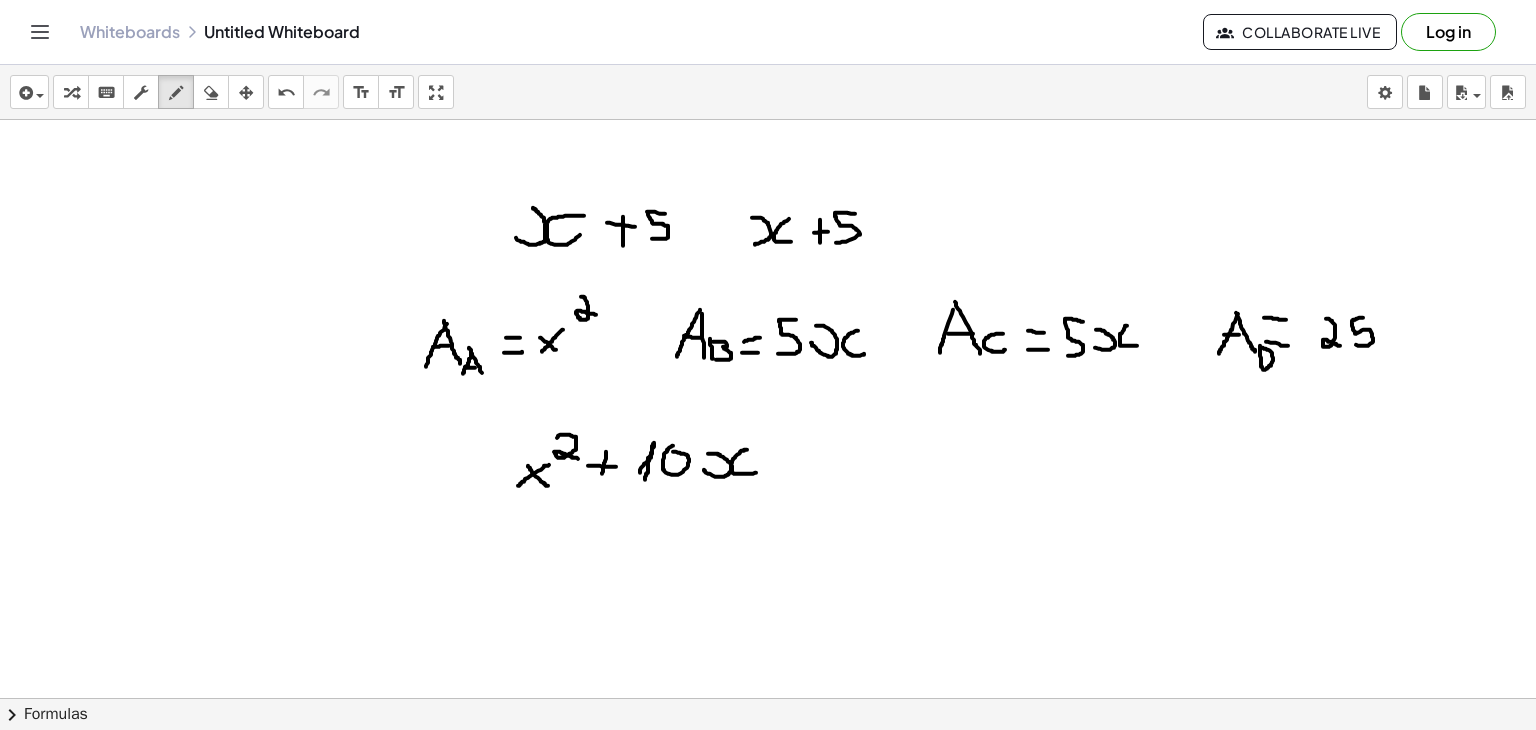 drag, startPoint x: 747, startPoint y: 449, endPoint x: 756, endPoint y: 472, distance: 24.698177 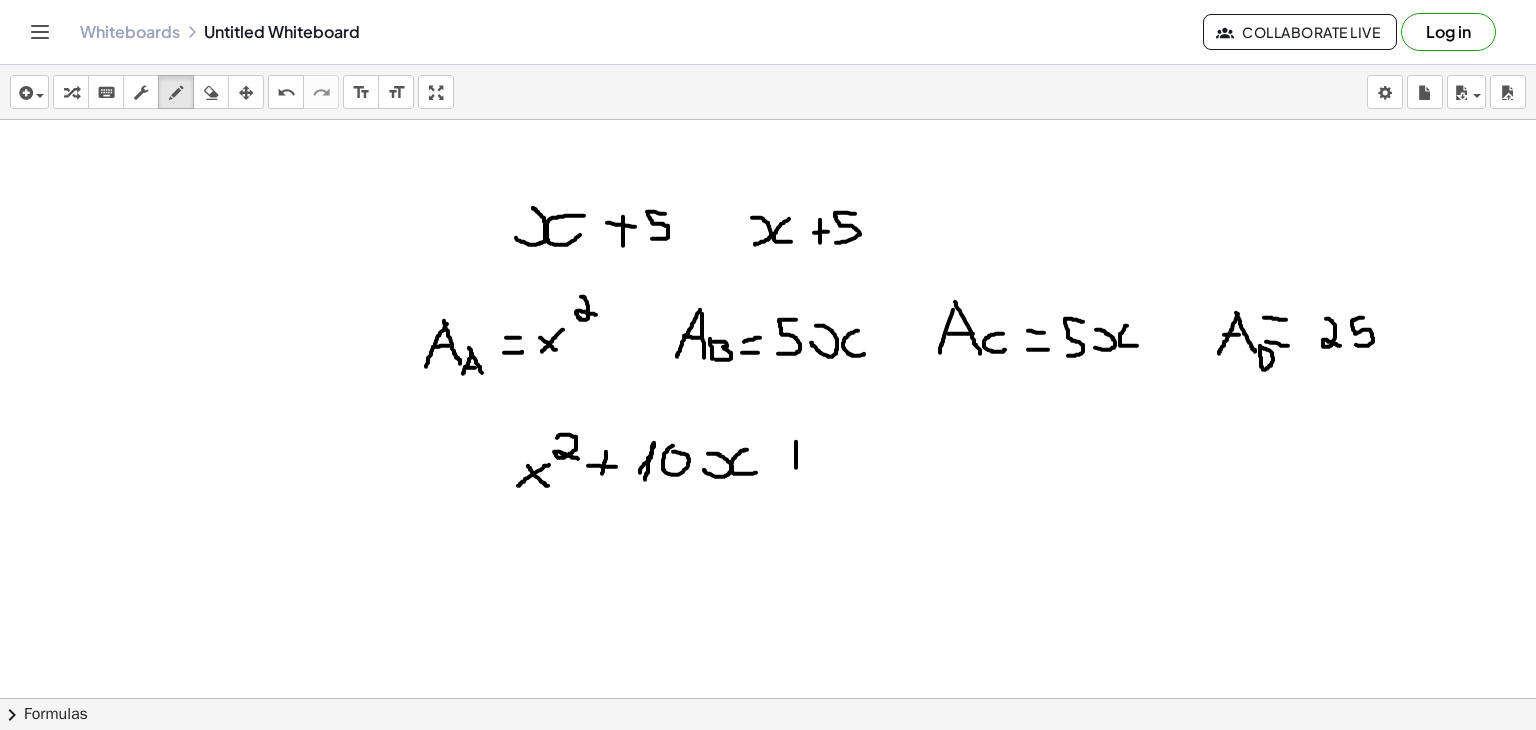 drag, startPoint x: 796, startPoint y: 441, endPoint x: 796, endPoint y: 473, distance: 32 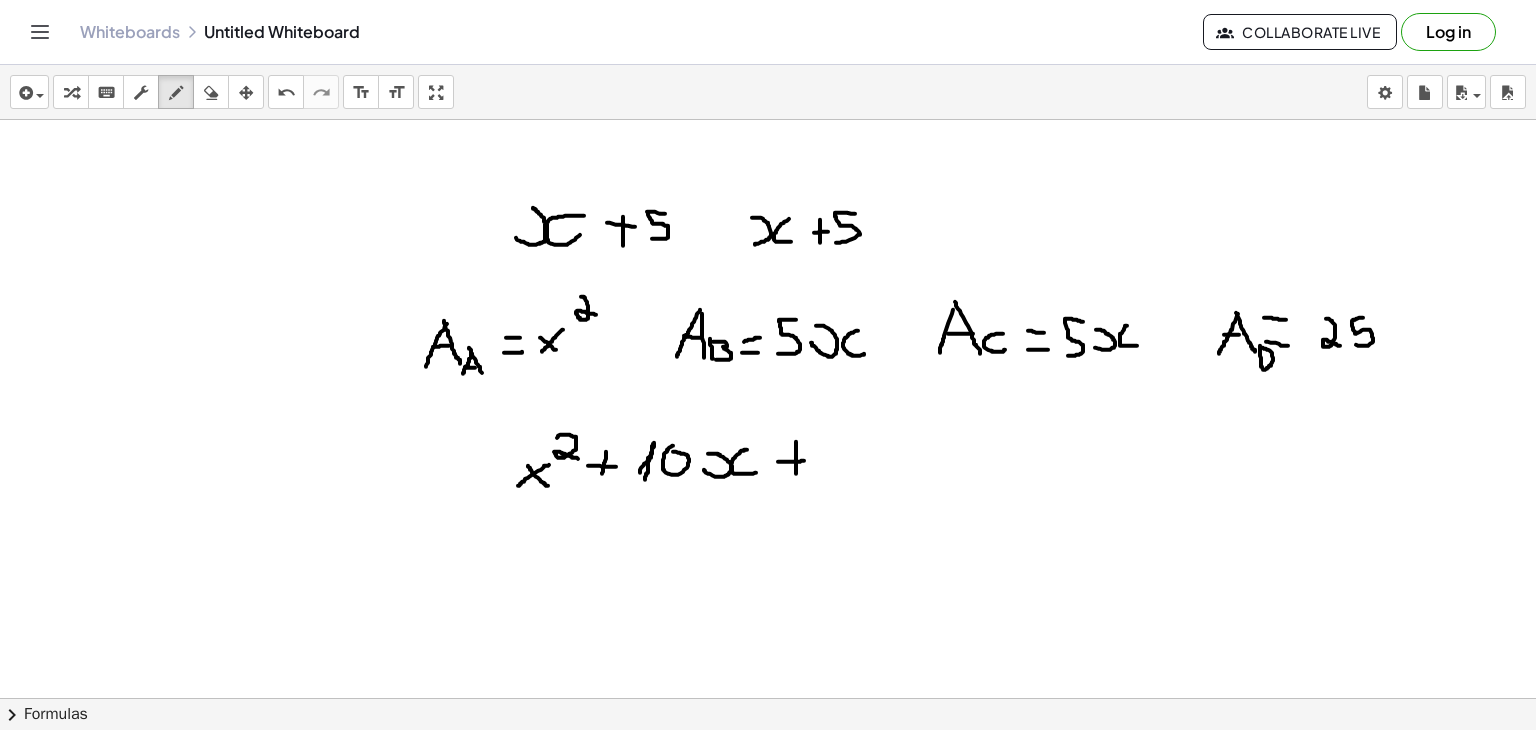 drag, startPoint x: 778, startPoint y: 461, endPoint x: 813, endPoint y: 460, distance: 35.014282 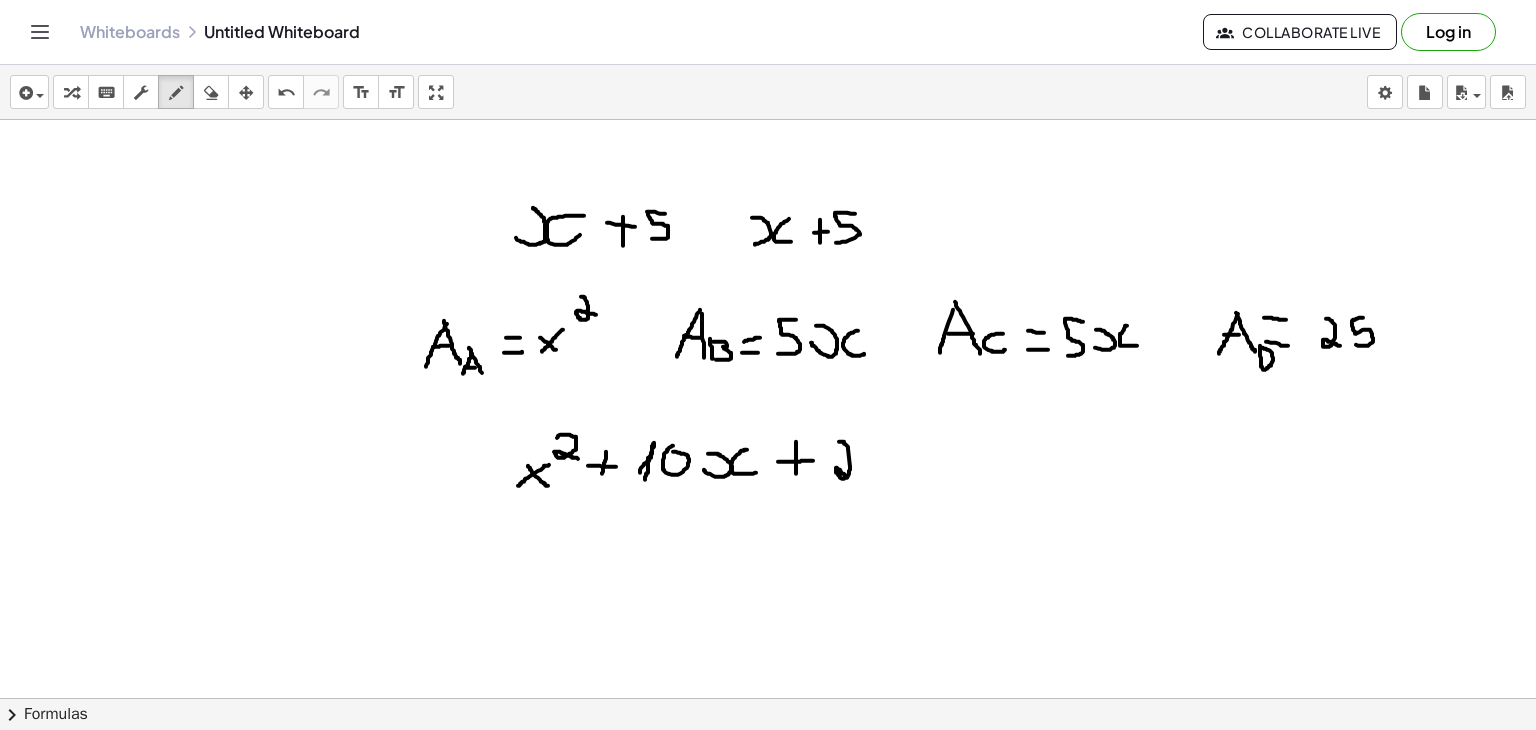 drag, startPoint x: 839, startPoint y: 441, endPoint x: 857, endPoint y: 479, distance: 42.047592 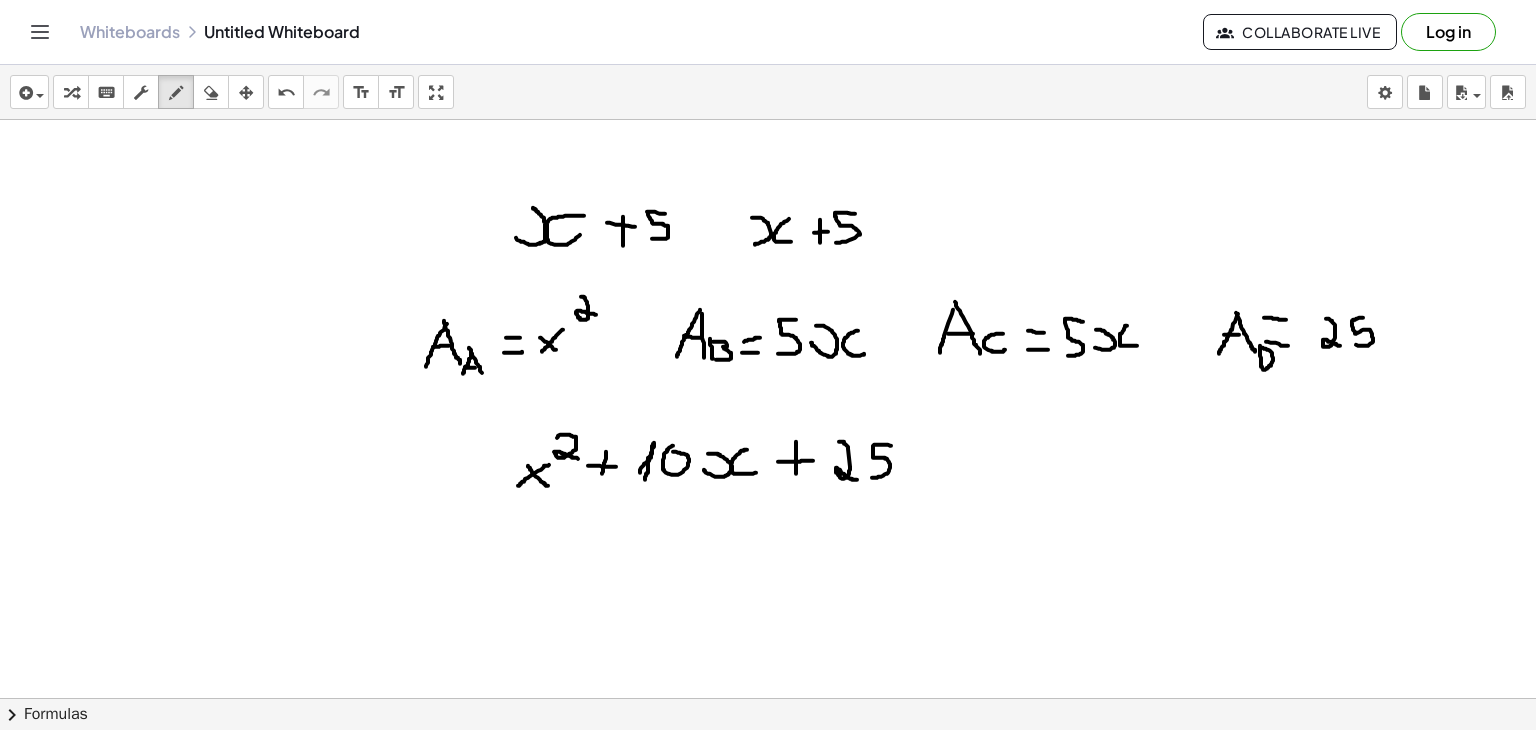 drag, startPoint x: 891, startPoint y: 445, endPoint x: 869, endPoint y: 478, distance: 39.661064 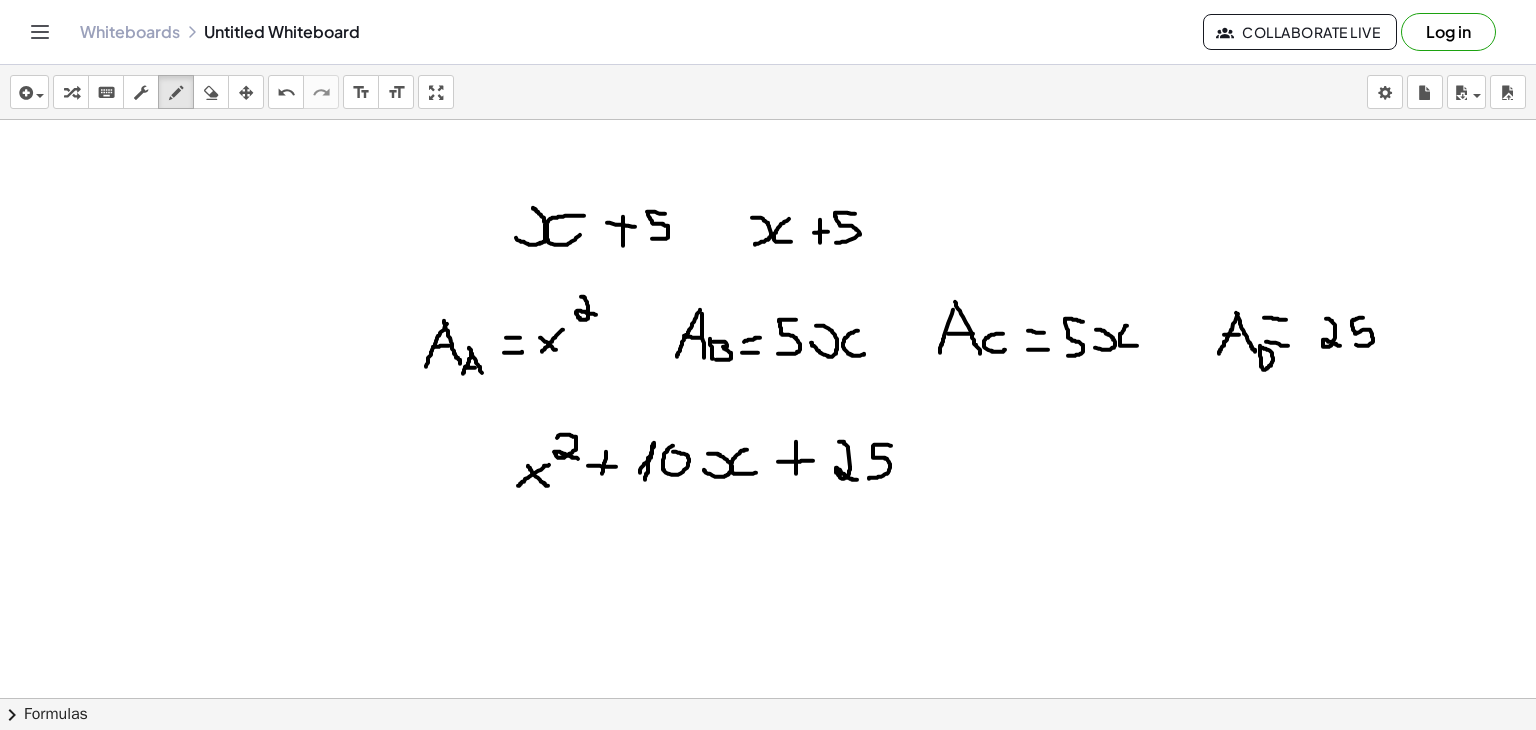 click at bounding box center (768, 23) 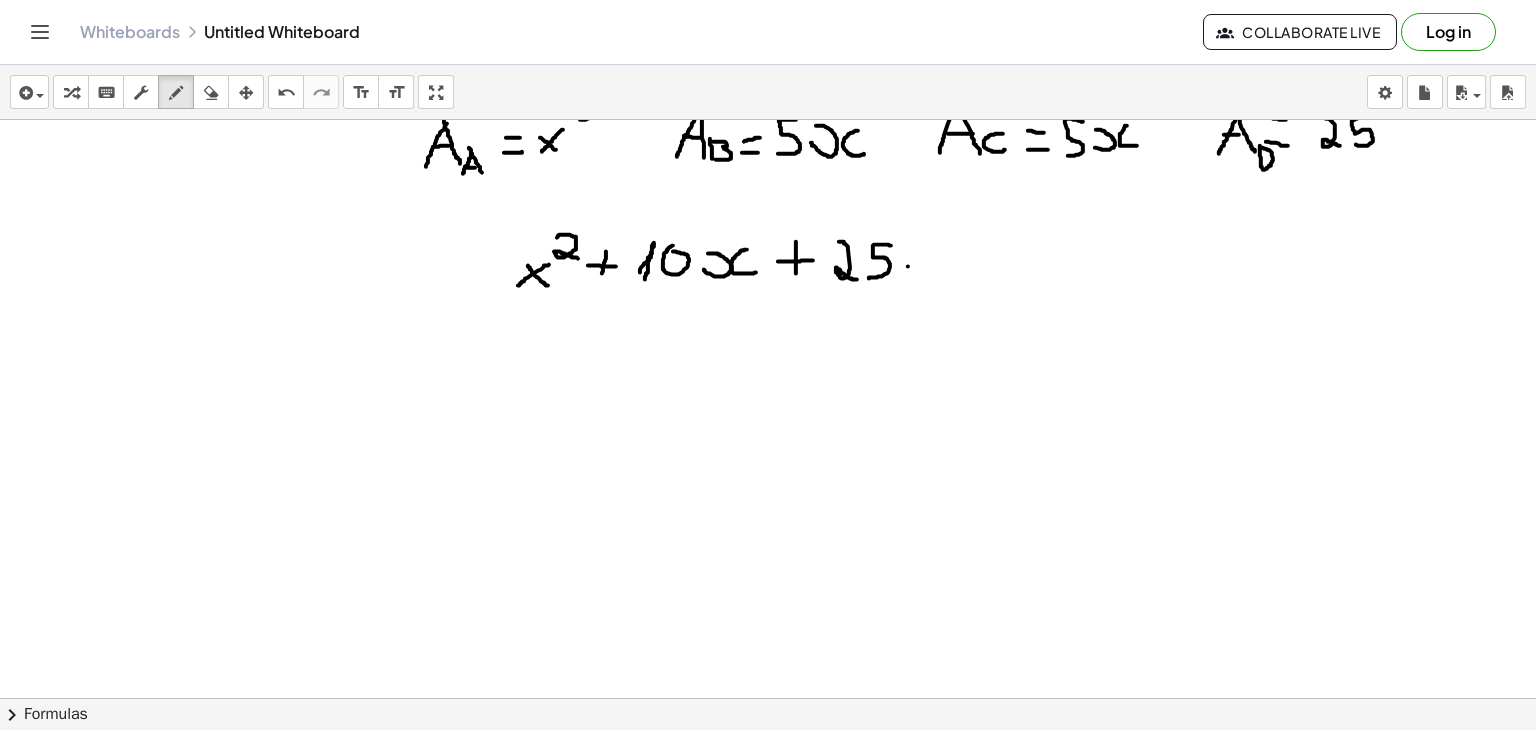 scroll, scrollTop: 1164, scrollLeft: 0, axis: vertical 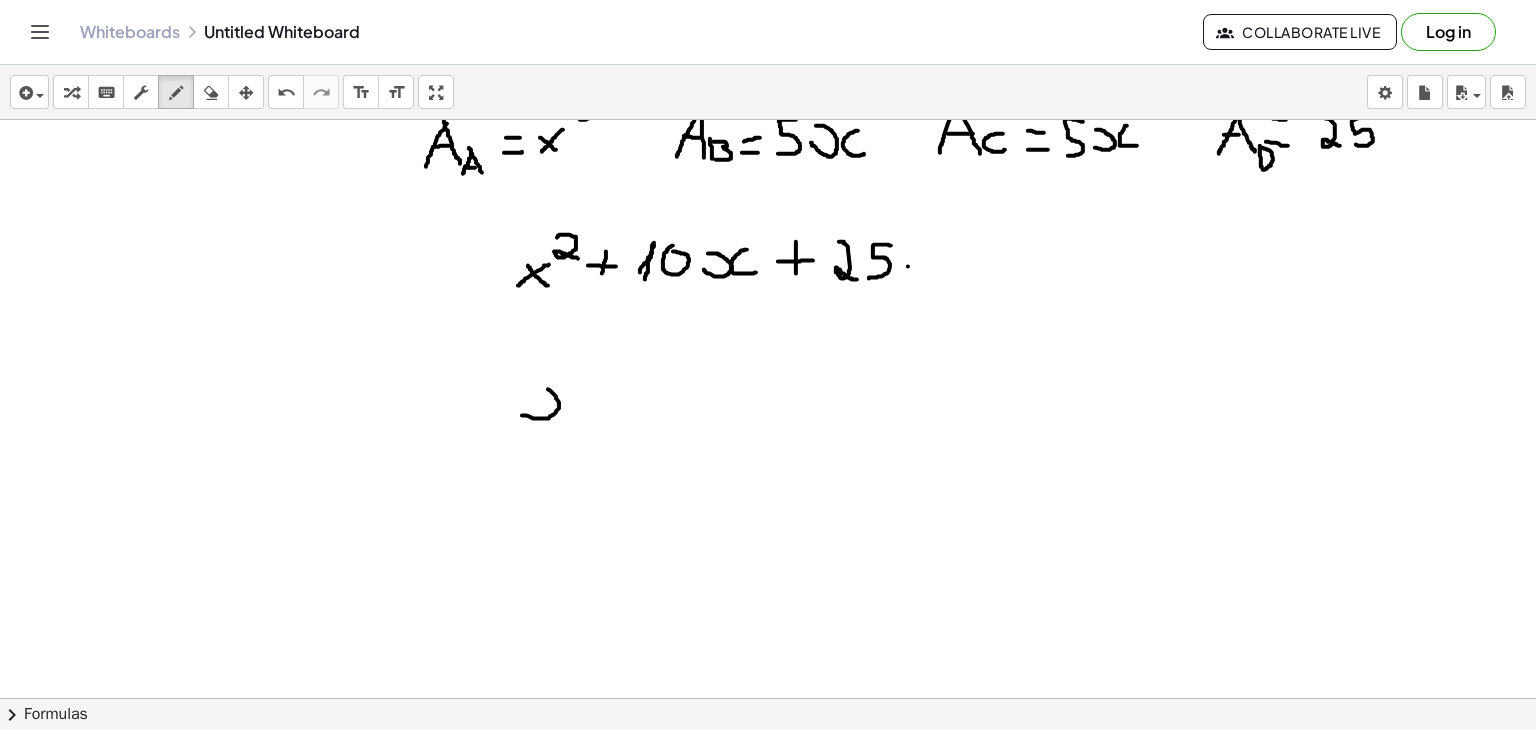drag, startPoint x: 522, startPoint y: 414, endPoint x: 536, endPoint y: 381, distance: 35.846897 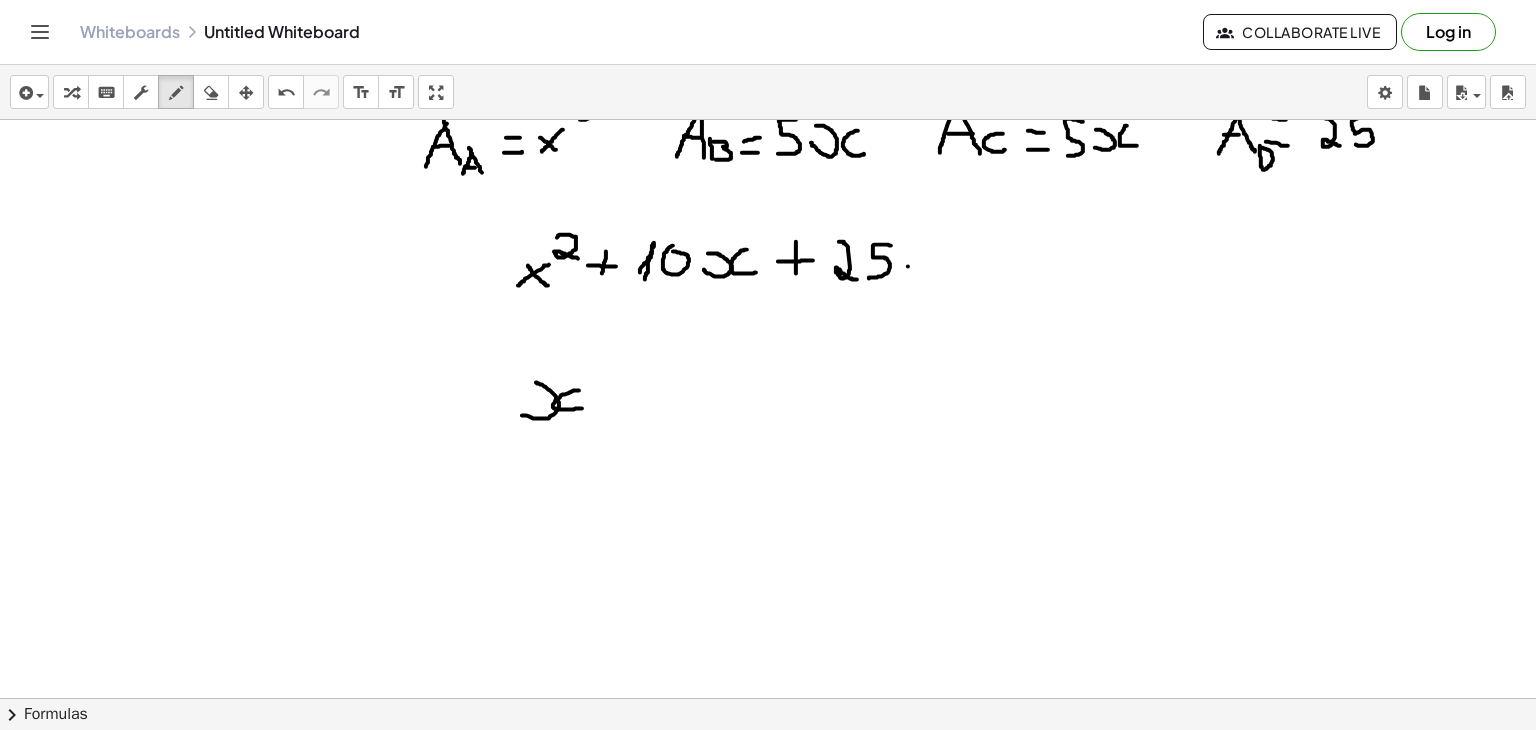 drag, startPoint x: 579, startPoint y: 389, endPoint x: 582, endPoint y: 407, distance: 18.248287 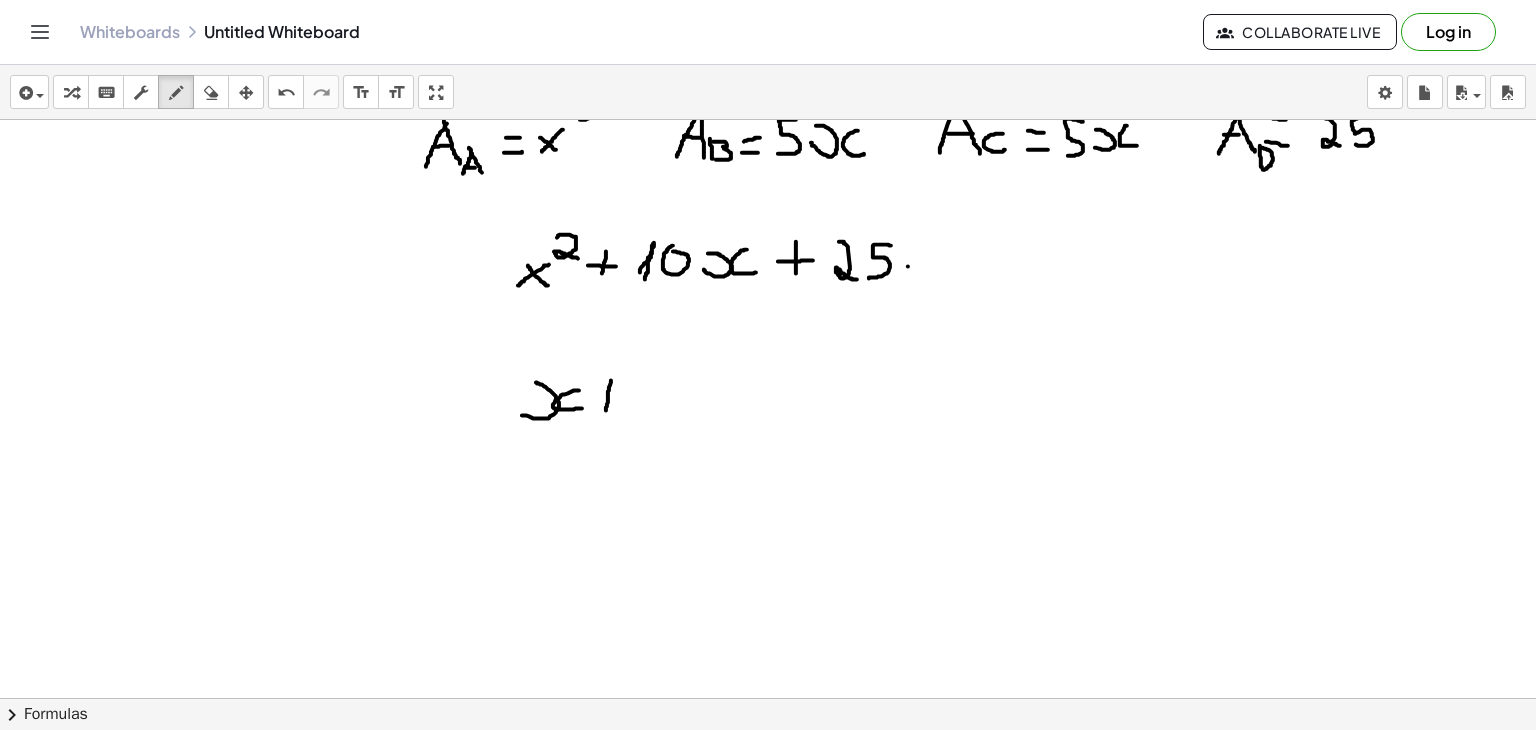 drag, startPoint x: 611, startPoint y: 379, endPoint x: 606, endPoint y: 409, distance: 30.413813 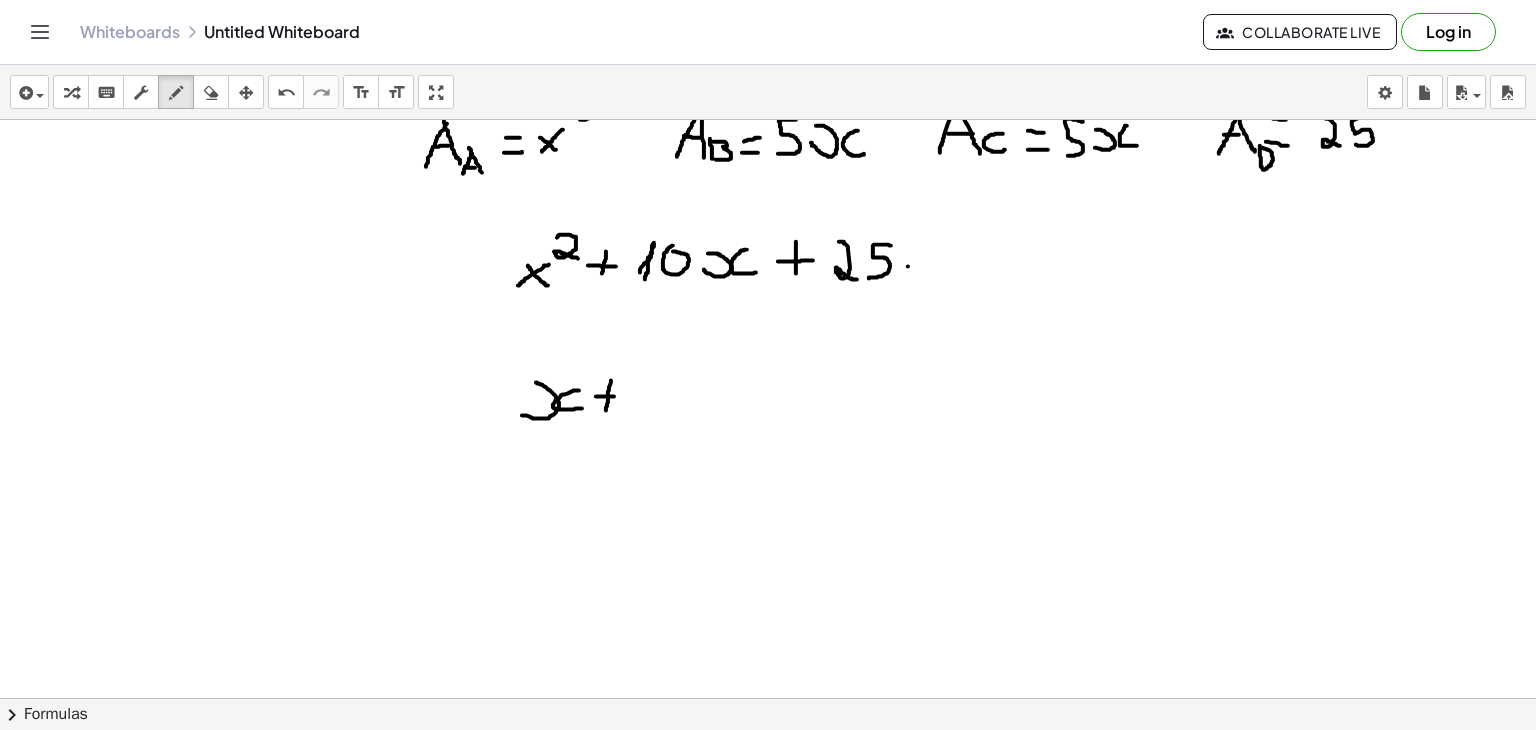 drag, startPoint x: 596, startPoint y: 395, endPoint x: 615, endPoint y: 395, distance: 19 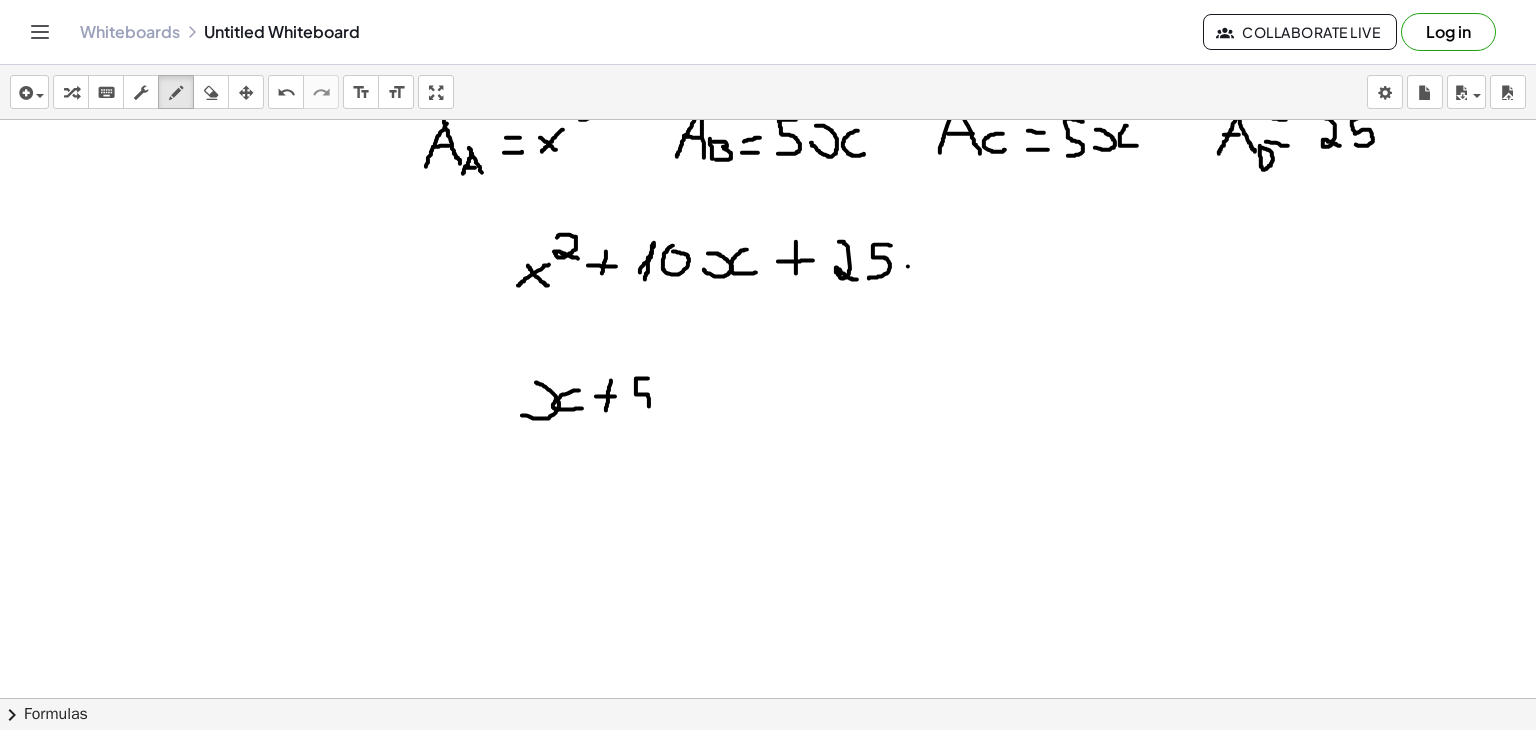drag, startPoint x: 648, startPoint y: 377, endPoint x: 635, endPoint y: 411, distance: 36.40055 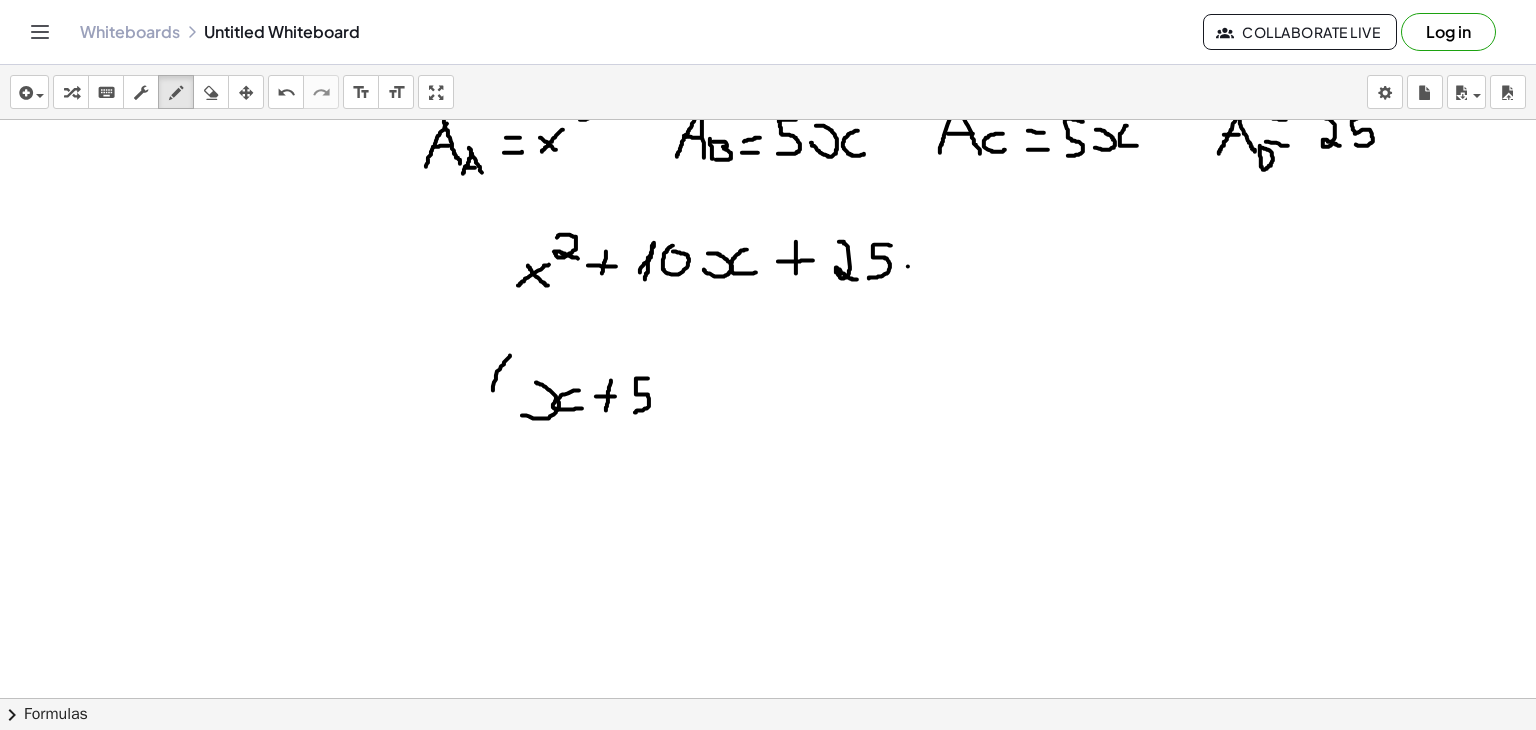 drag, startPoint x: 510, startPoint y: 354, endPoint x: 502, endPoint y: 405, distance: 51.62364 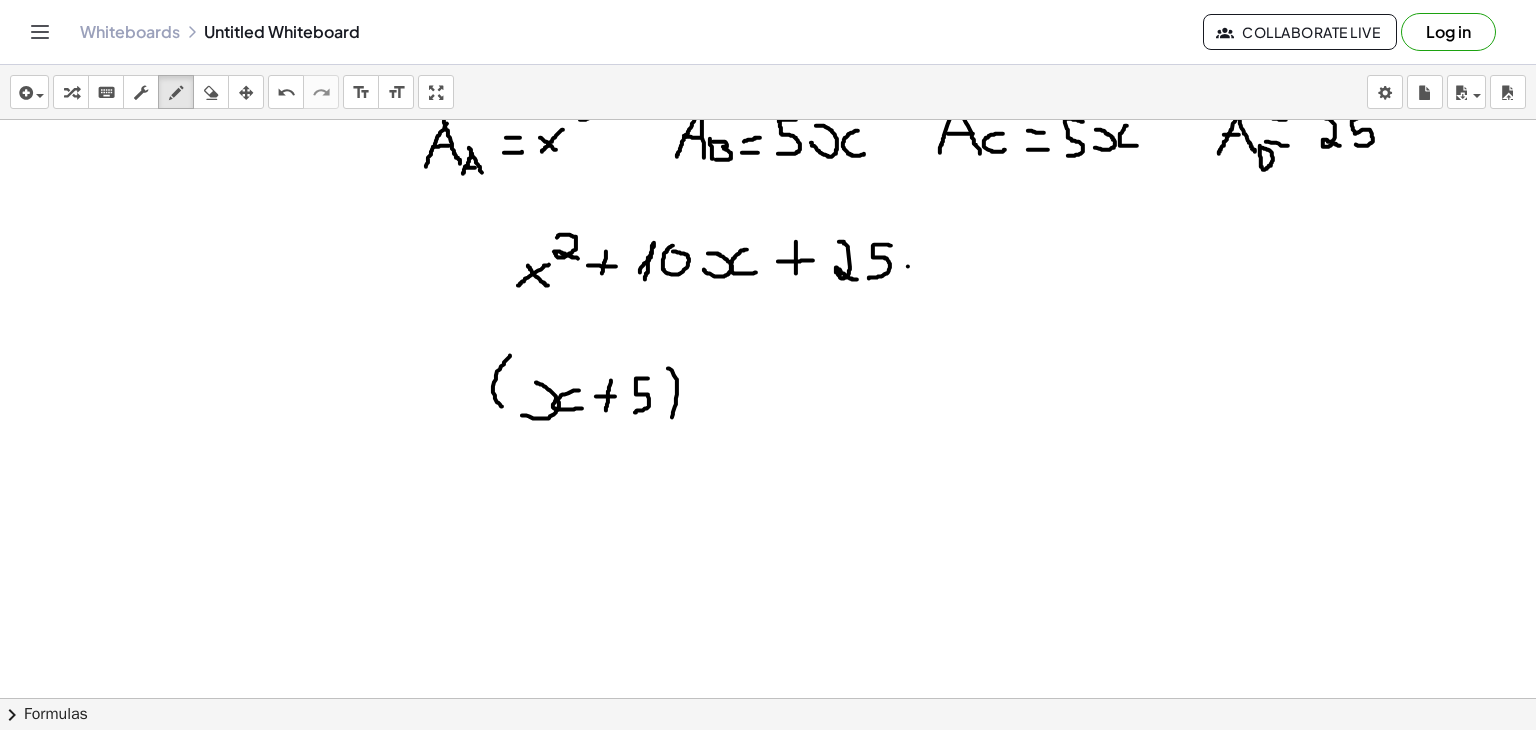 drag, startPoint x: 668, startPoint y: 367, endPoint x: 671, endPoint y: 418, distance: 51.088158 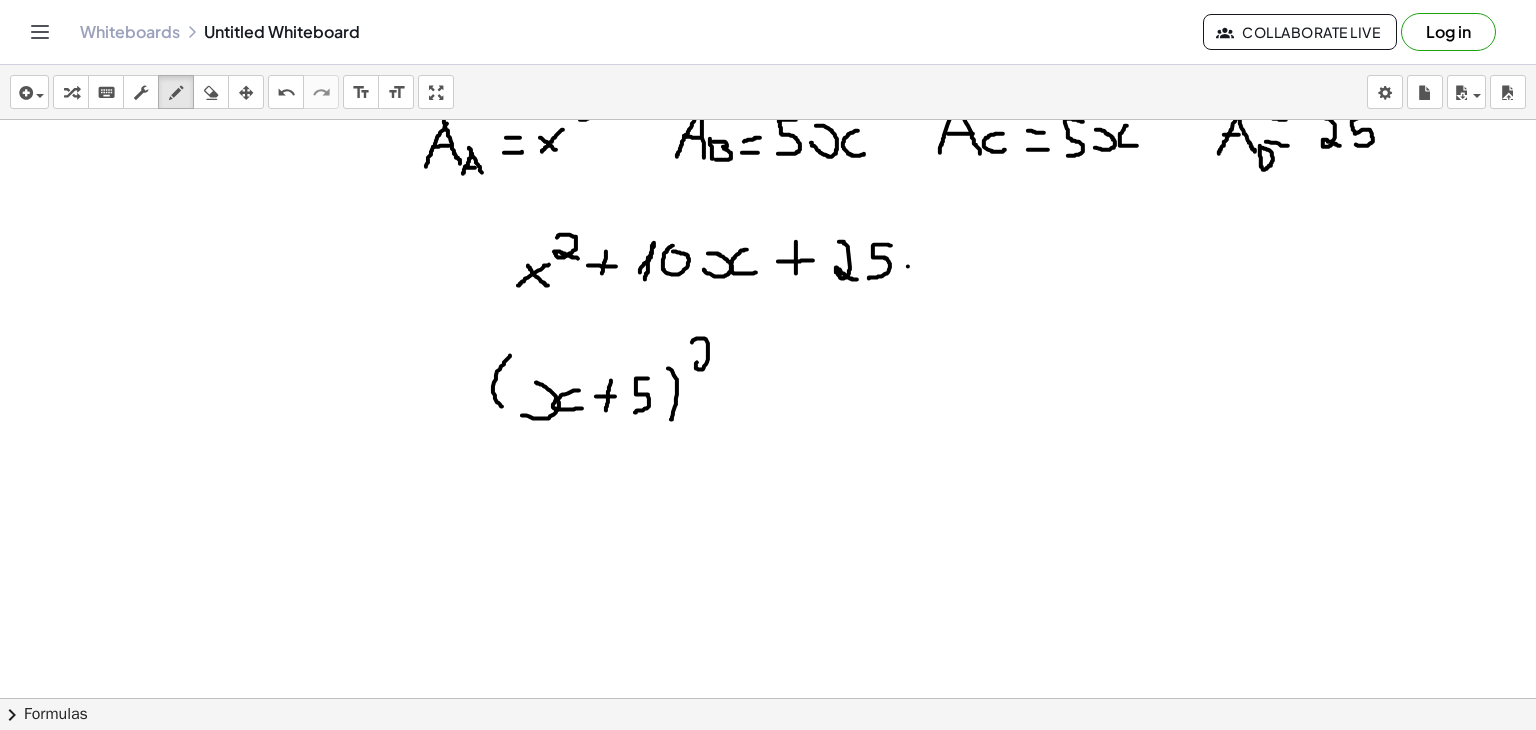 drag, startPoint x: 692, startPoint y: 341, endPoint x: 724, endPoint y: 369, distance: 42.520584 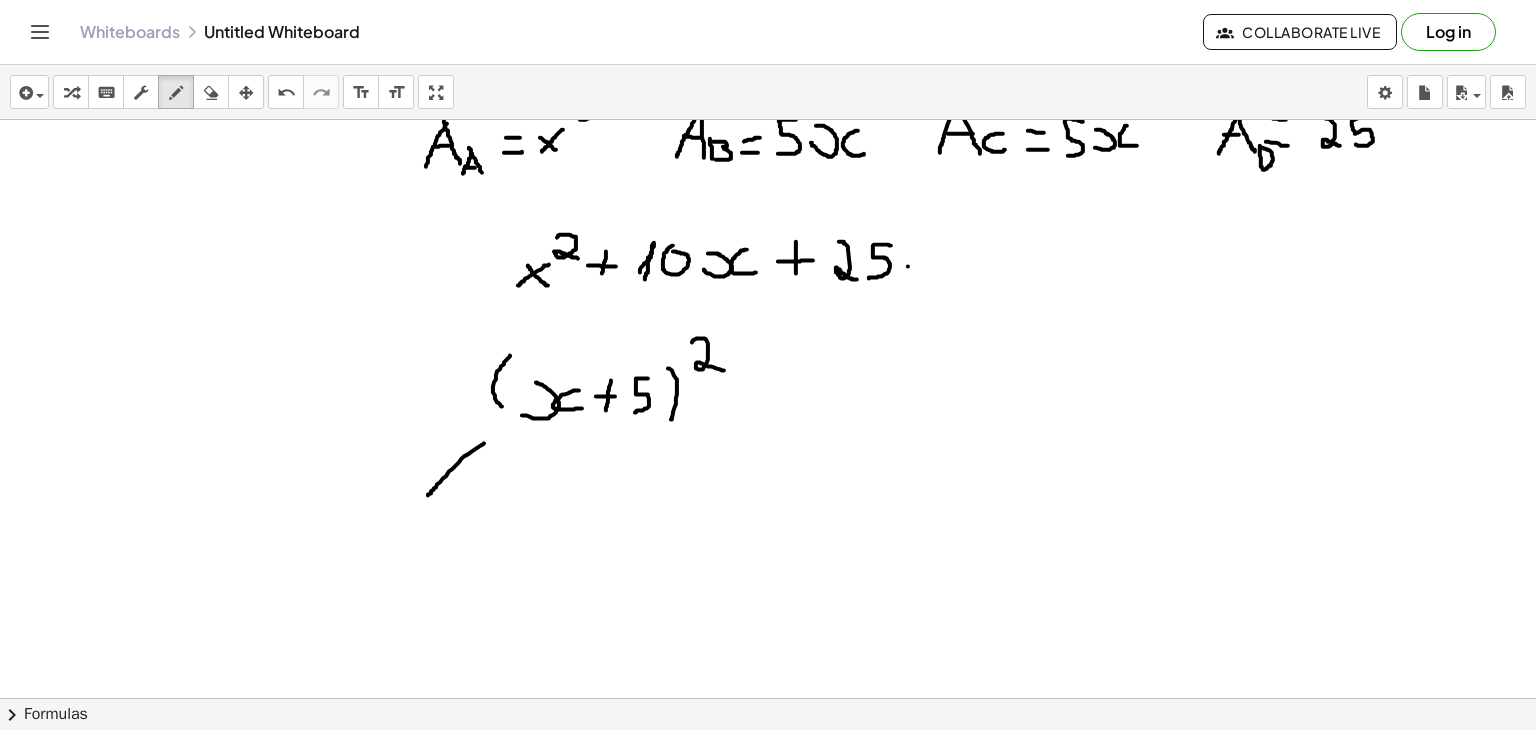 drag, startPoint x: 484, startPoint y: 442, endPoint x: 428, endPoint y: 494, distance: 76.41989 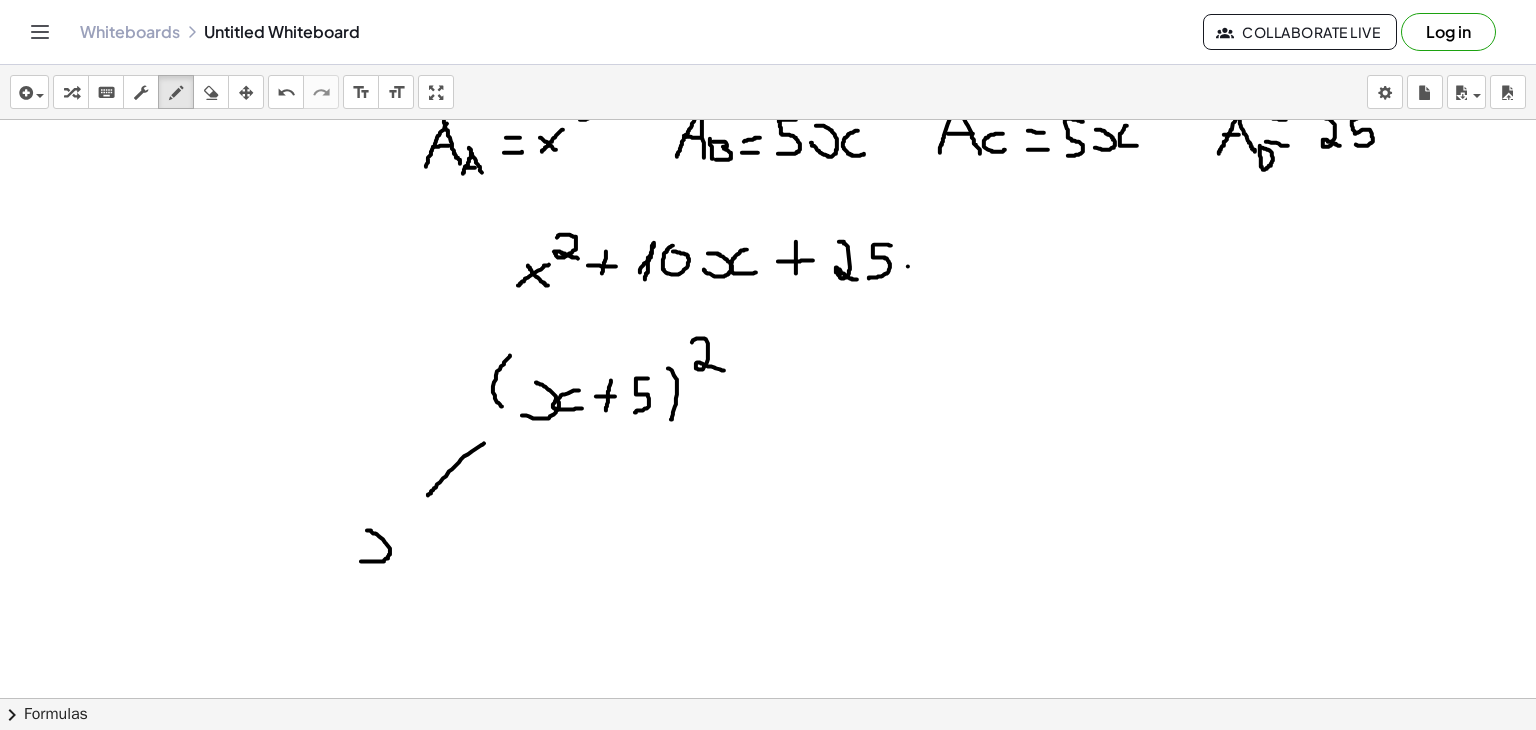 drag, startPoint x: 361, startPoint y: 560, endPoint x: 364, endPoint y: 531, distance: 29.15476 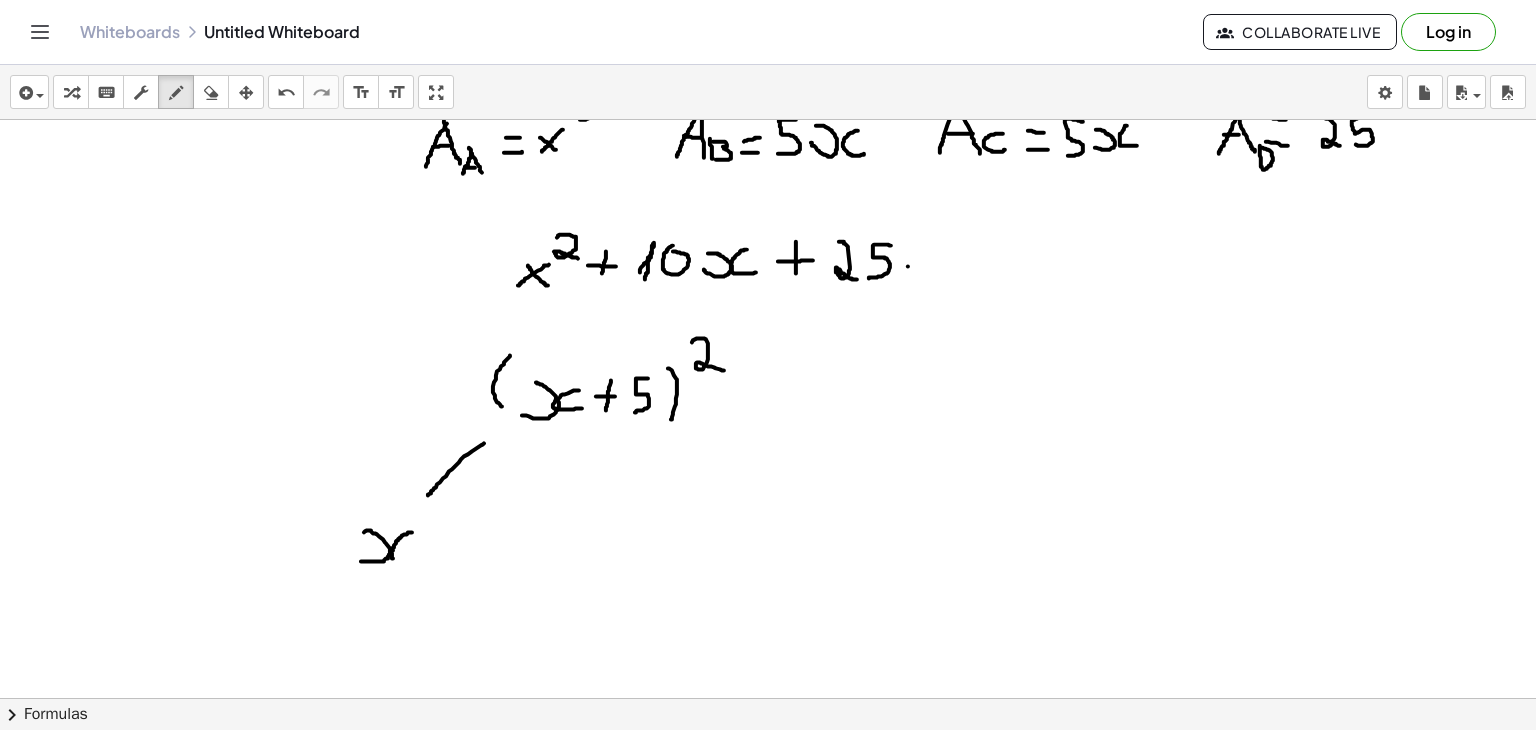 drag, startPoint x: 412, startPoint y: 531, endPoint x: 412, endPoint y: 558, distance: 27 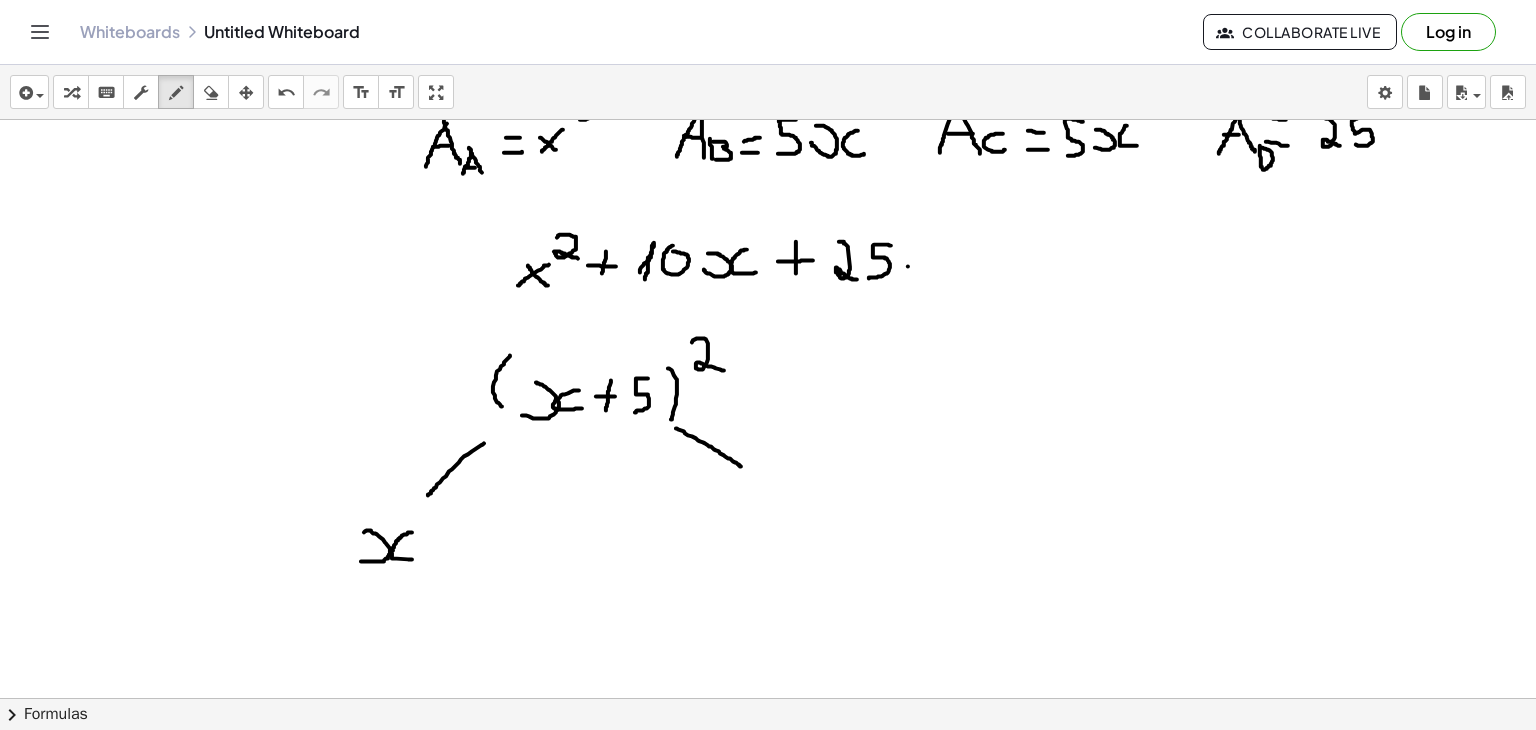 drag, startPoint x: 676, startPoint y: 427, endPoint x: 741, endPoint y: 465, distance: 75.29276 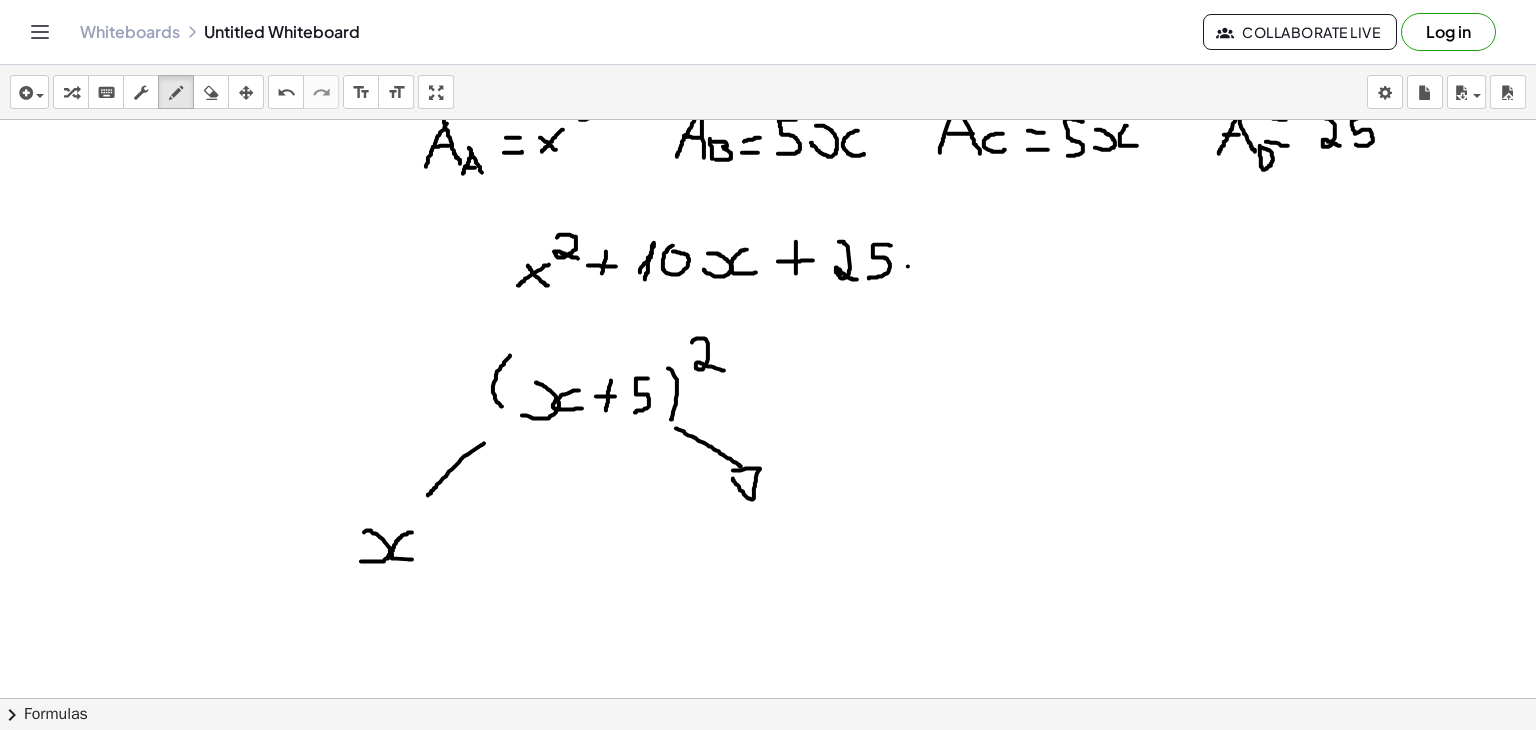 click at bounding box center [768, 113] 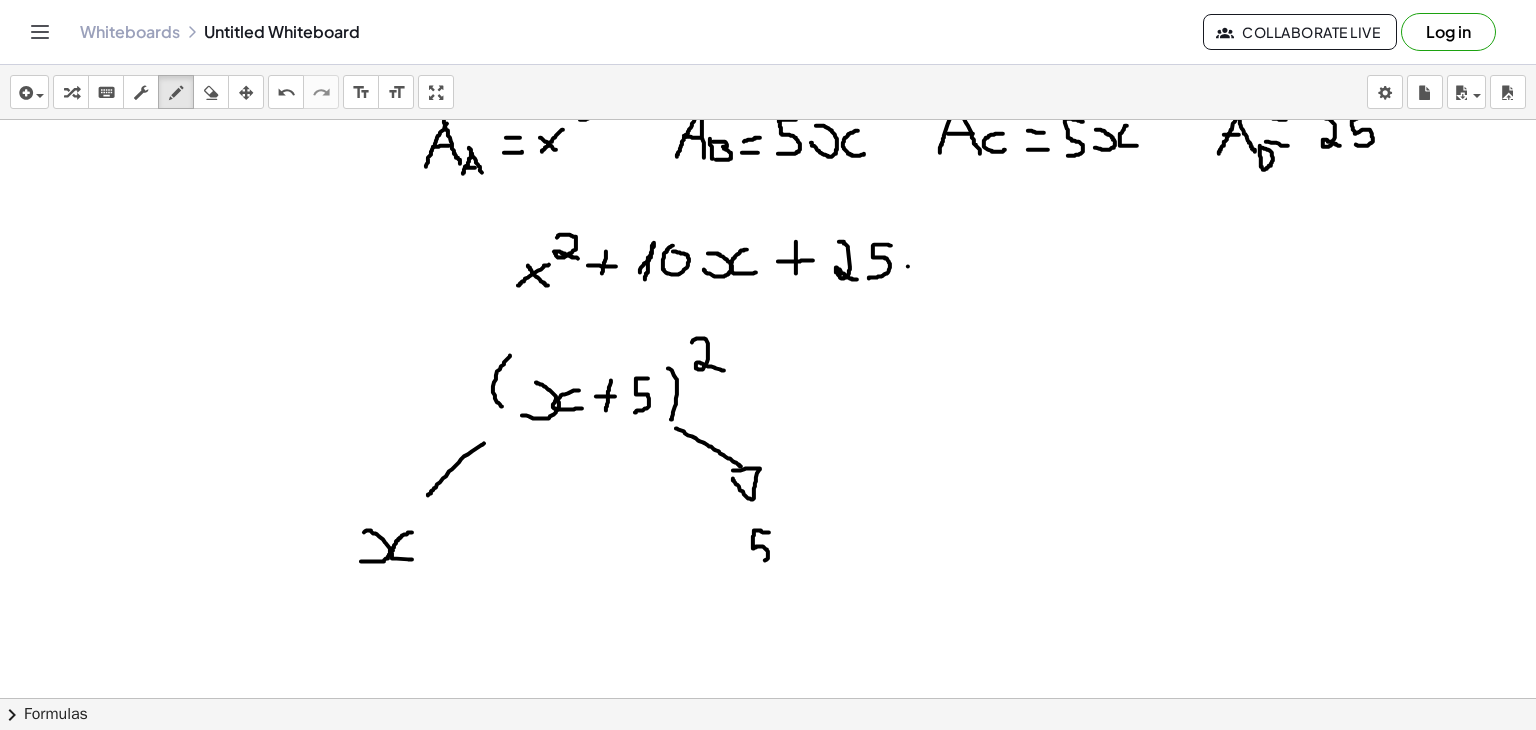 drag, startPoint x: 769, startPoint y: 531, endPoint x: 746, endPoint y: 562, distance: 38.600517 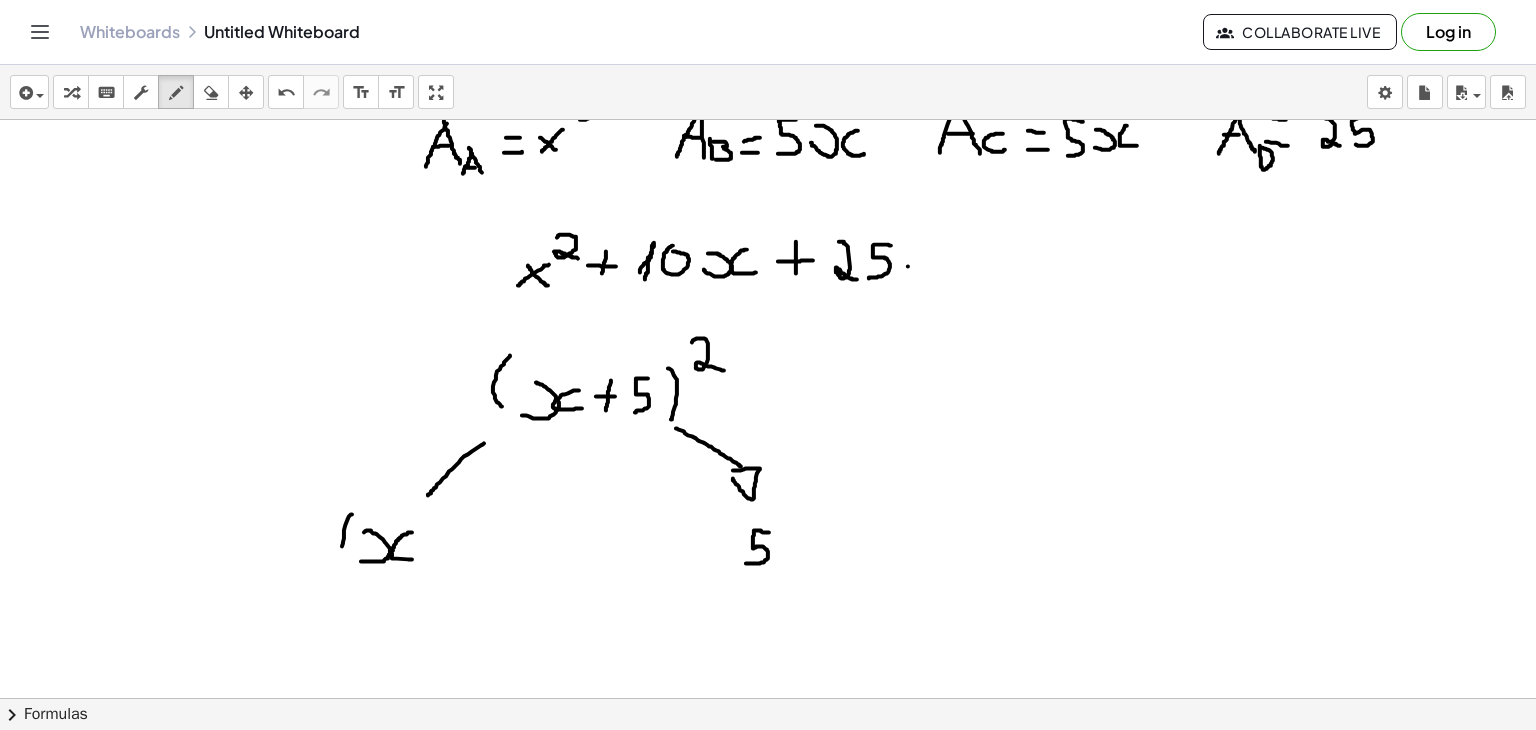 drag, startPoint x: 352, startPoint y: 513, endPoint x: 344, endPoint y: 567, distance: 54.589375 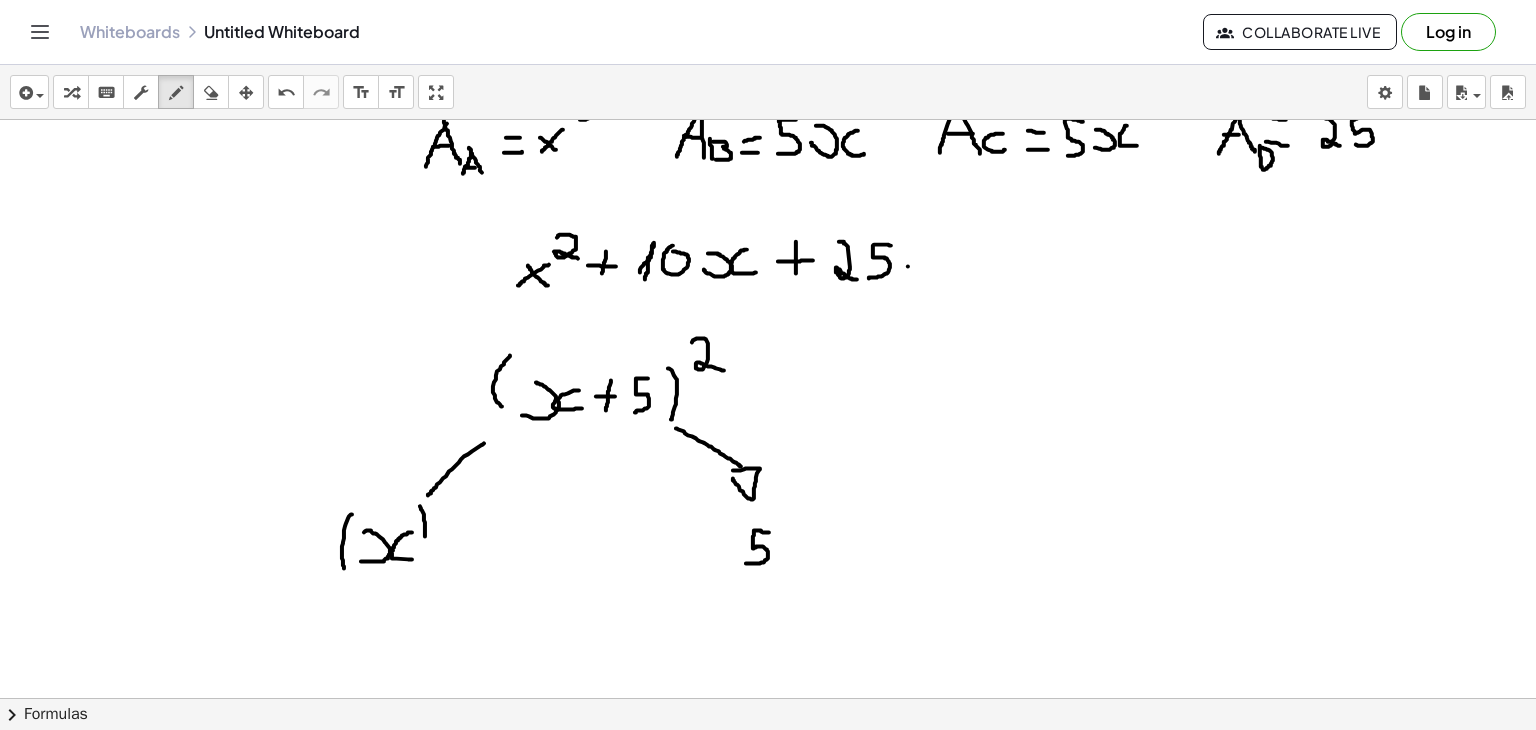 drag, startPoint x: 420, startPoint y: 505, endPoint x: 419, endPoint y: 557, distance: 52.009613 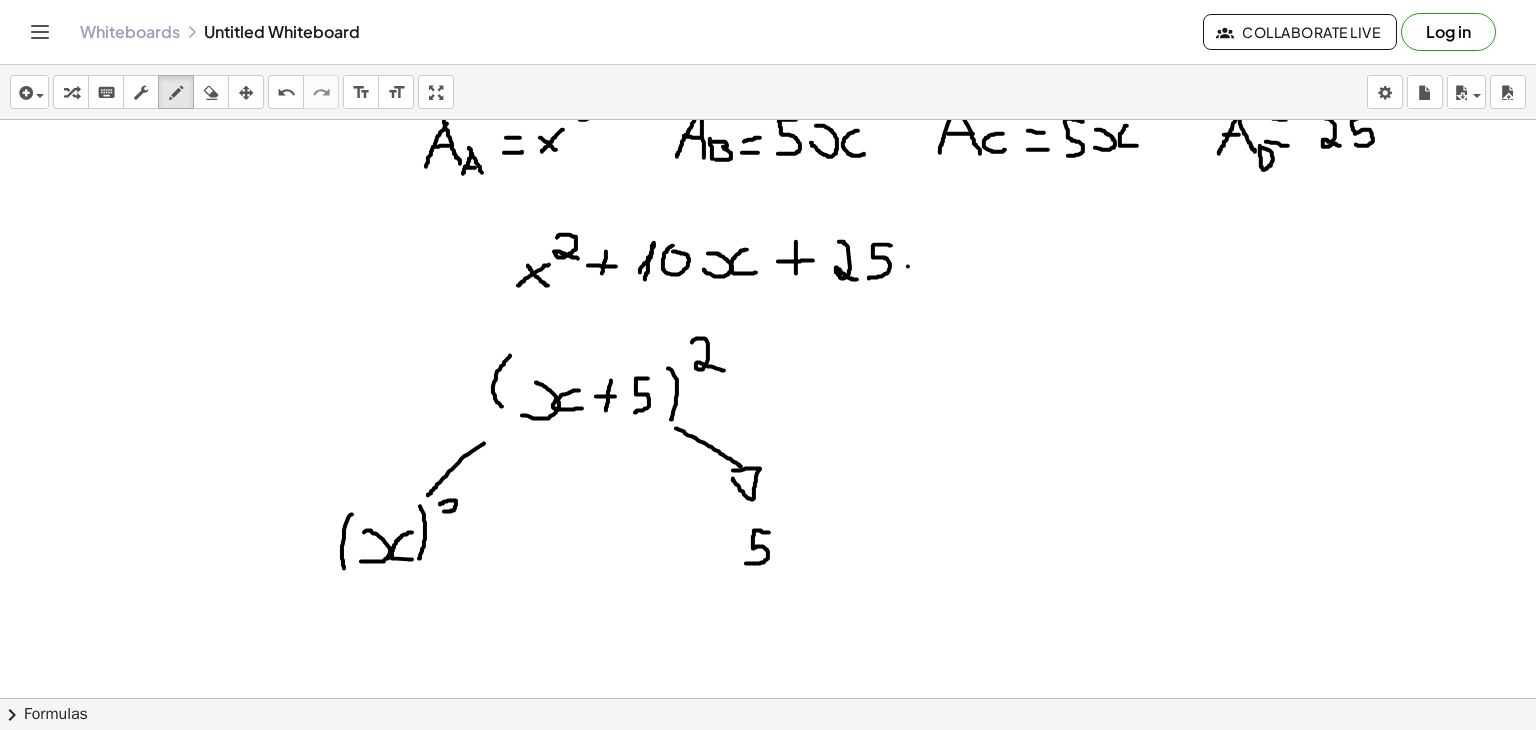 drag, startPoint x: 440, startPoint y: 503, endPoint x: 461, endPoint y: 510, distance: 22.135944 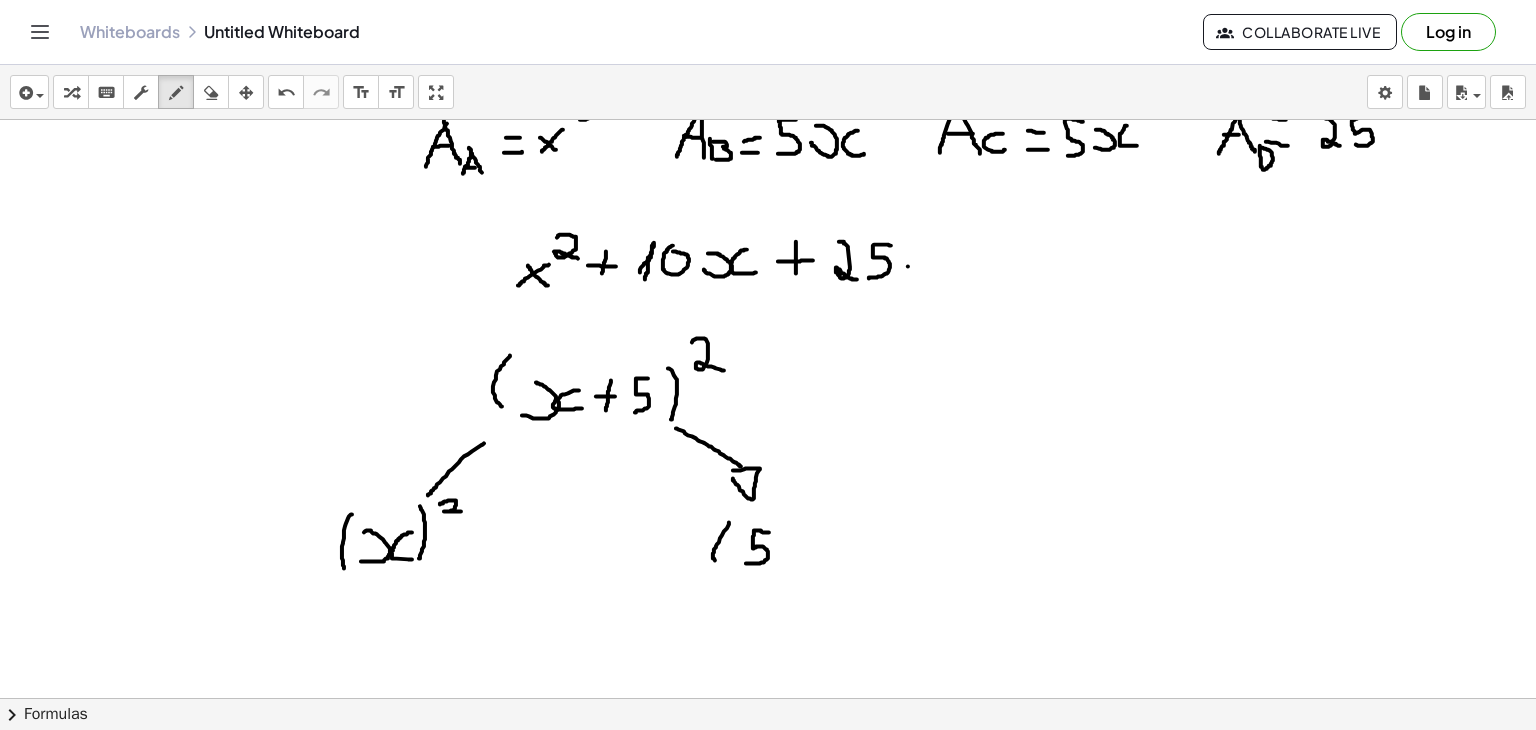 drag, startPoint x: 729, startPoint y: 521, endPoint x: 717, endPoint y: 564, distance: 44.64303 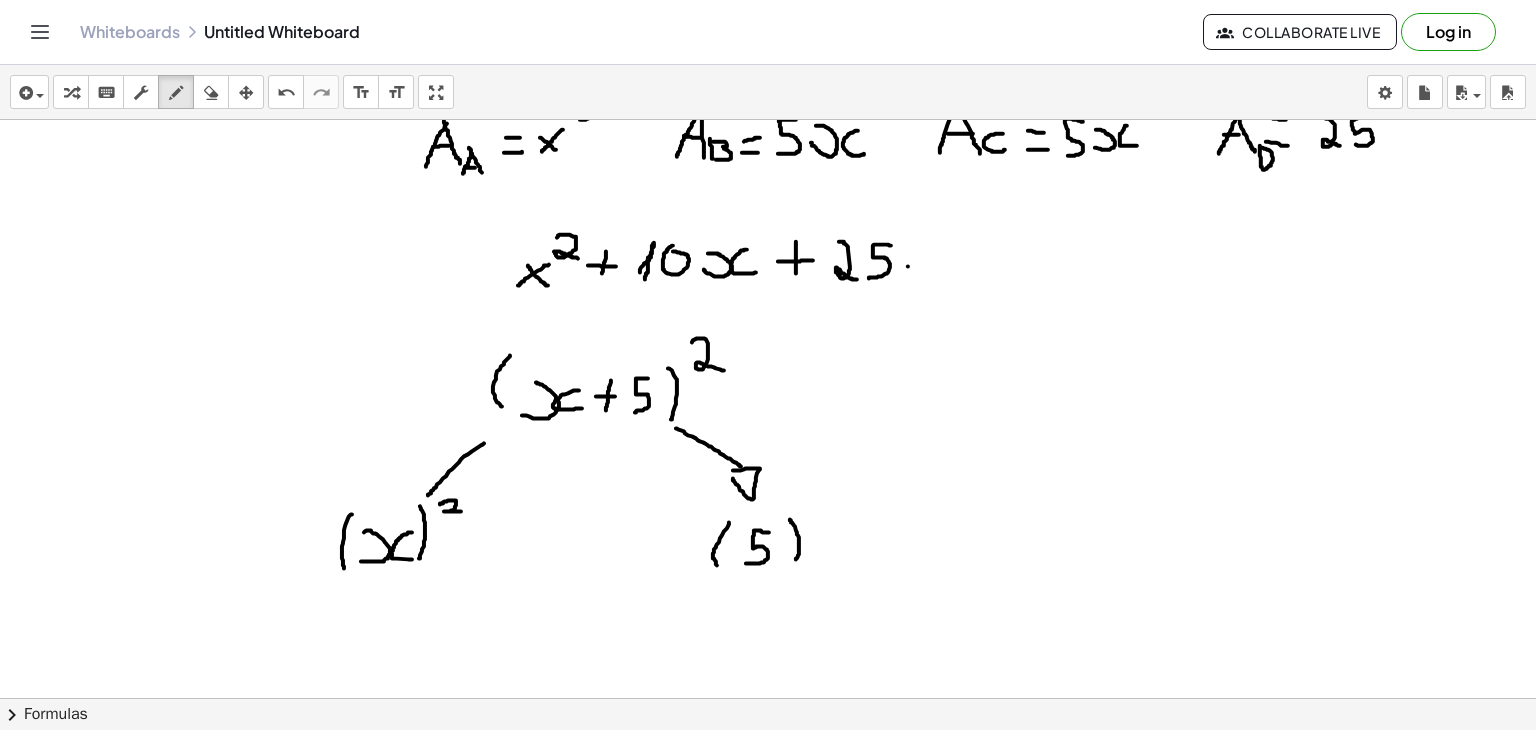 drag, startPoint x: 790, startPoint y: 518, endPoint x: 793, endPoint y: 561, distance: 43.104523 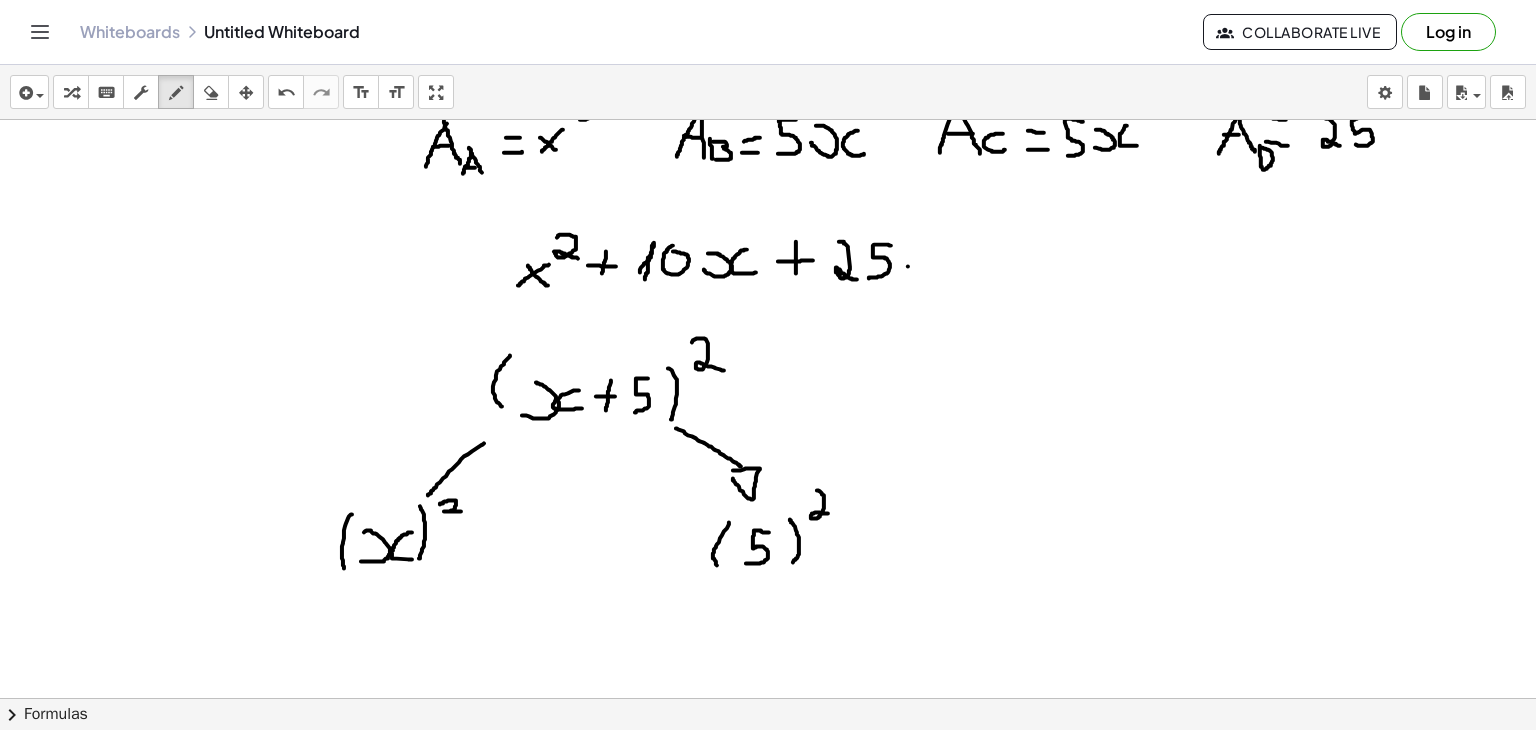 drag, startPoint x: 817, startPoint y: 489, endPoint x: 831, endPoint y: 512, distance: 26.925823 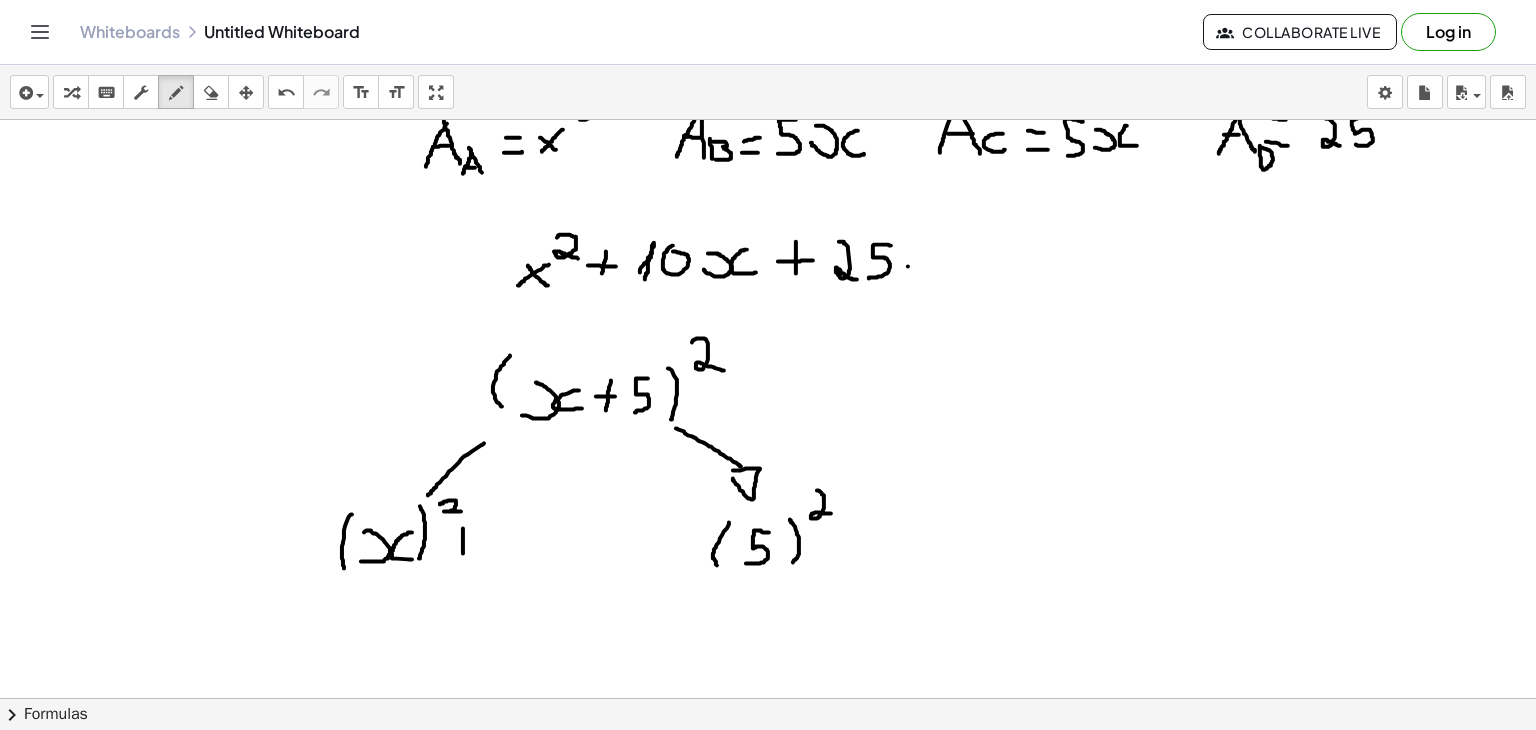 drag, startPoint x: 463, startPoint y: 527, endPoint x: 463, endPoint y: 553, distance: 26 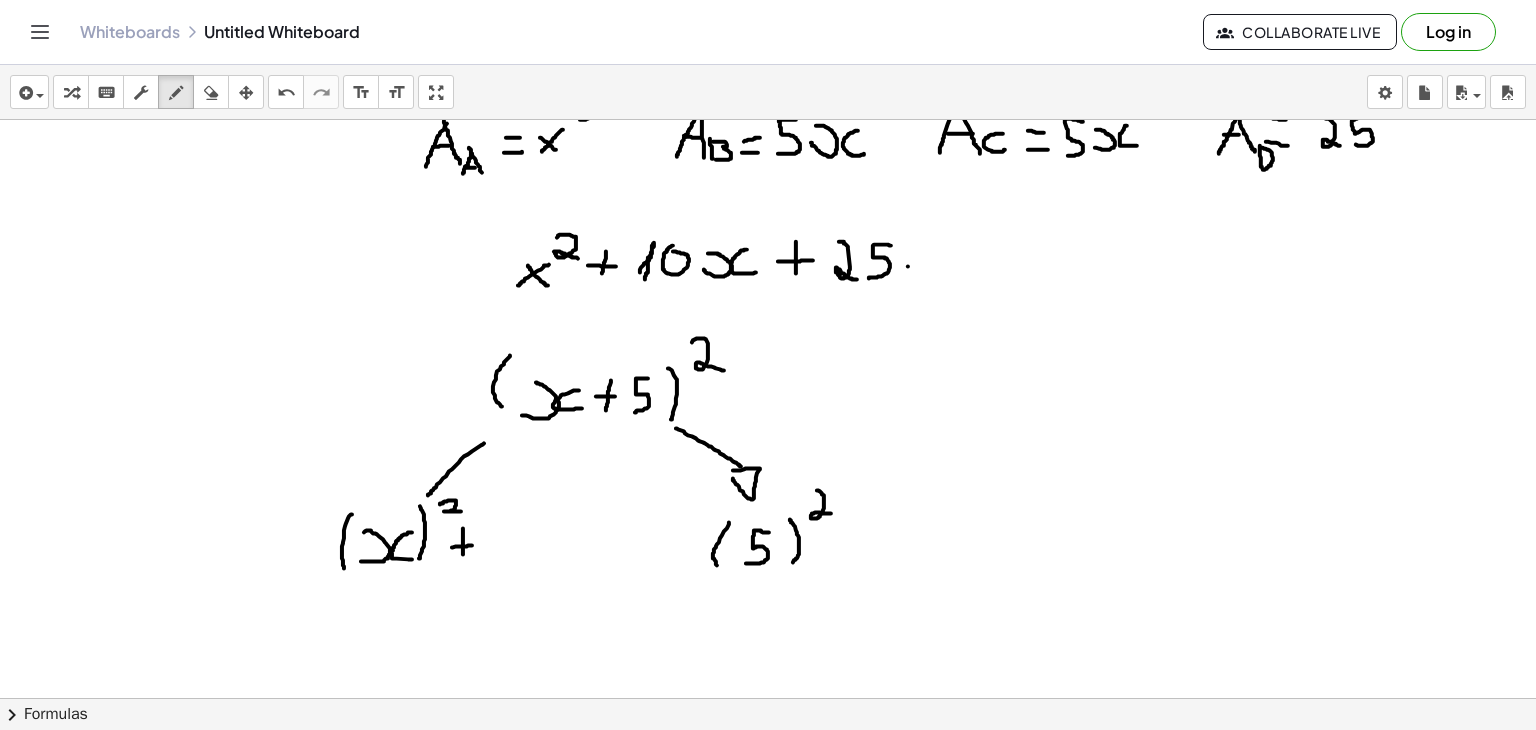 drag, startPoint x: 452, startPoint y: 546, endPoint x: 473, endPoint y: 544, distance: 21.095022 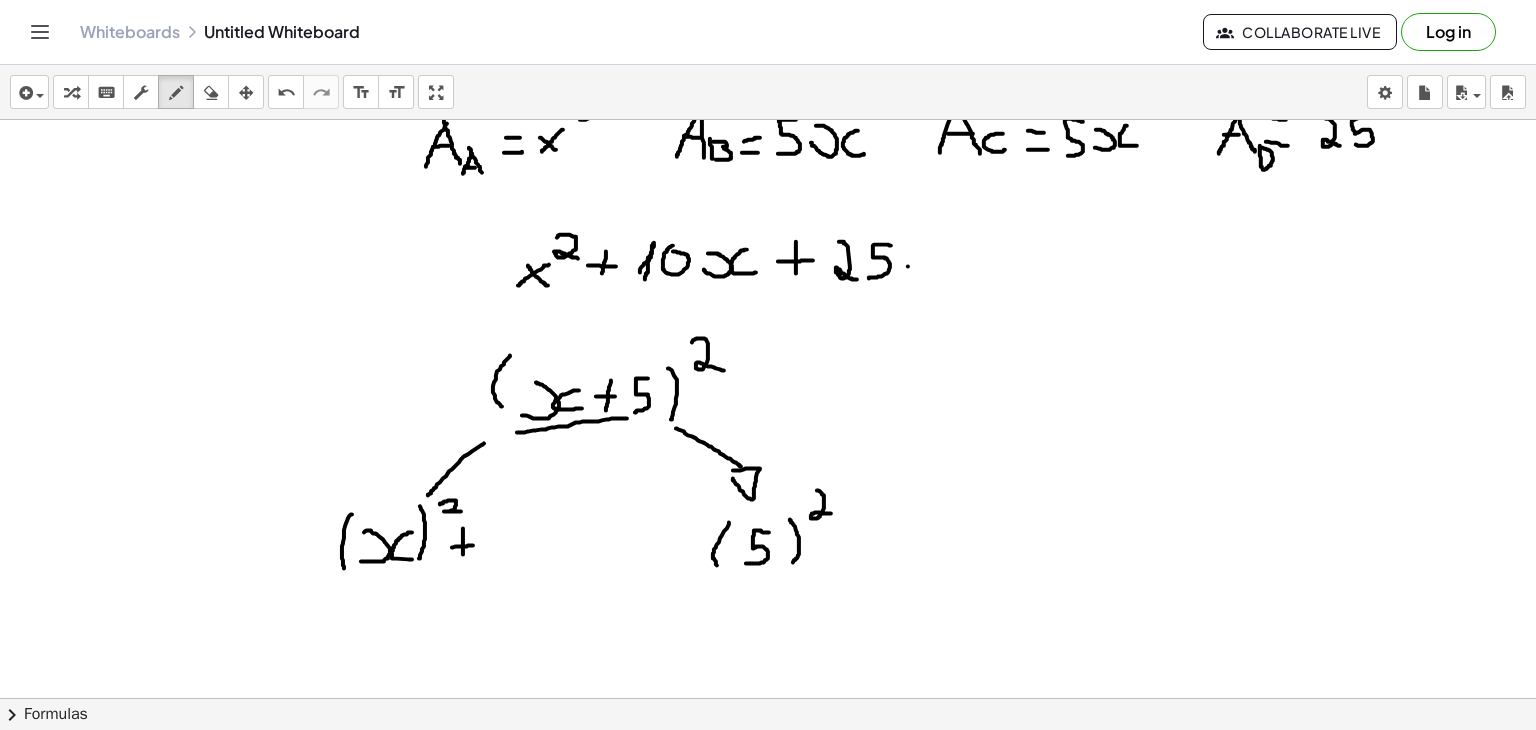 drag, startPoint x: 517, startPoint y: 431, endPoint x: 658, endPoint y: 422, distance: 141.28694 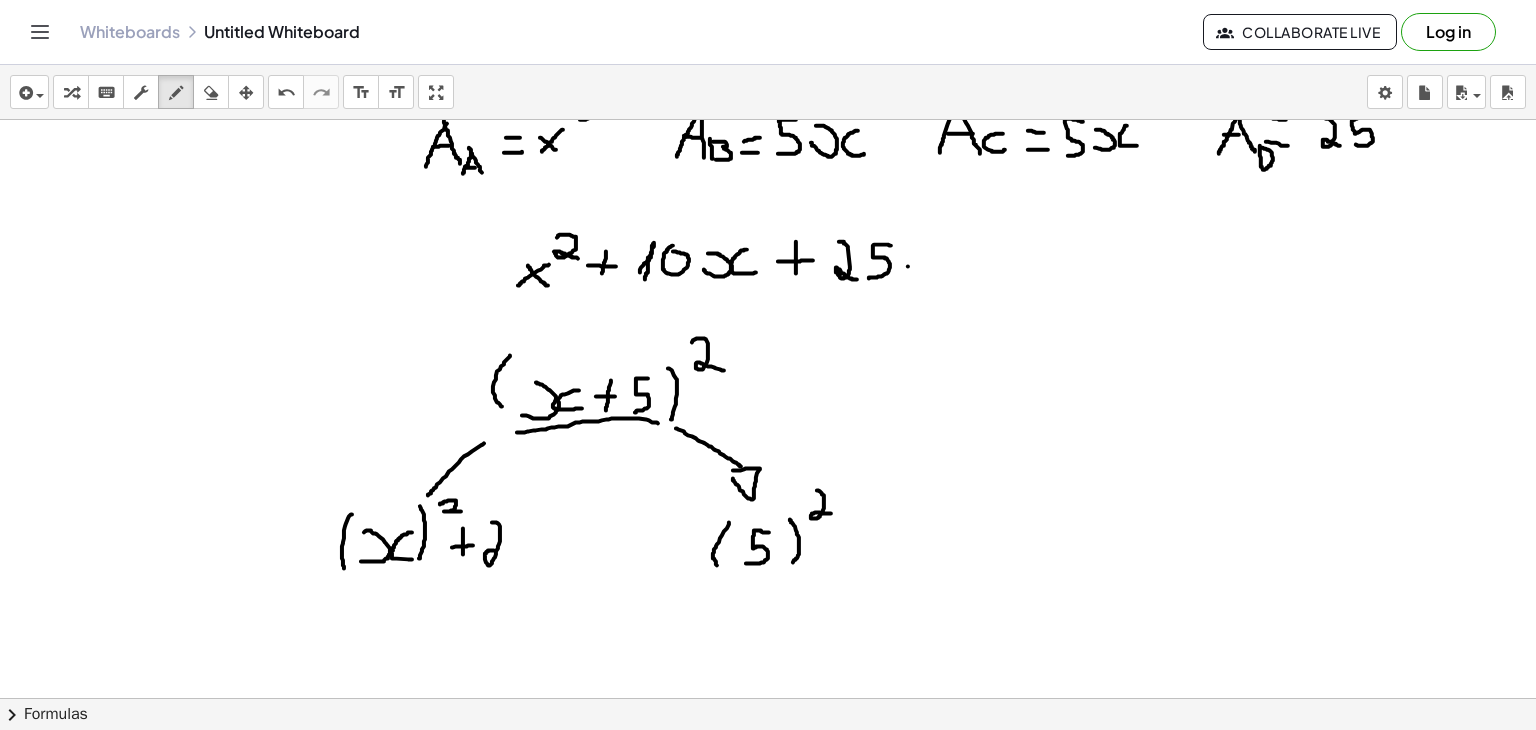 drag, startPoint x: 492, startPoint y: 521, endPoint x: 503, endPoint y: 552, distance: 32.89377 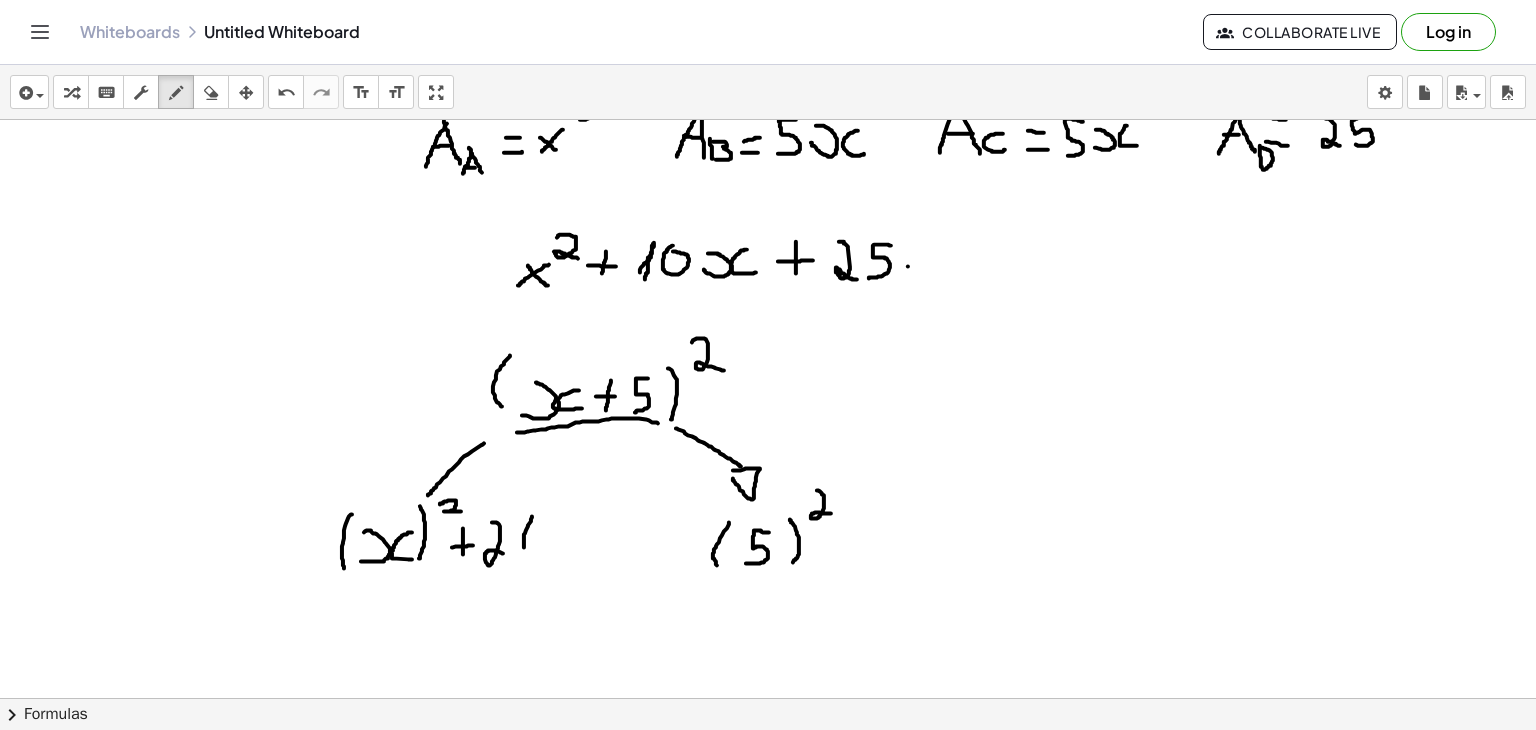 drag, startPoint x: 532, startPoint y: 515, endPoint x: 527, endPoint y: 553, distance: 38.327538 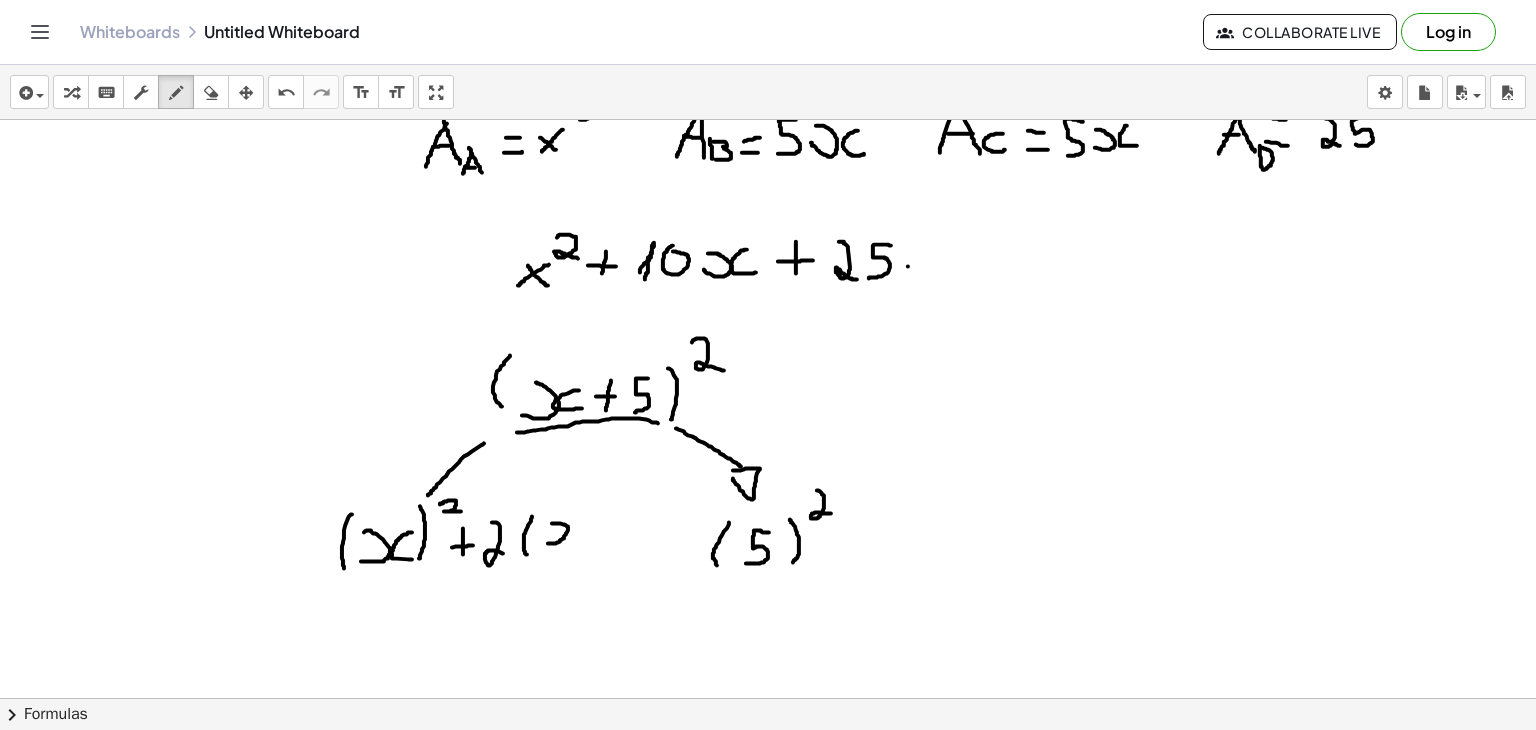 drag, startPoint x: 548, startPoint y: 542, endPoint x: 549, endPoint y: 523, distance: 19.026299 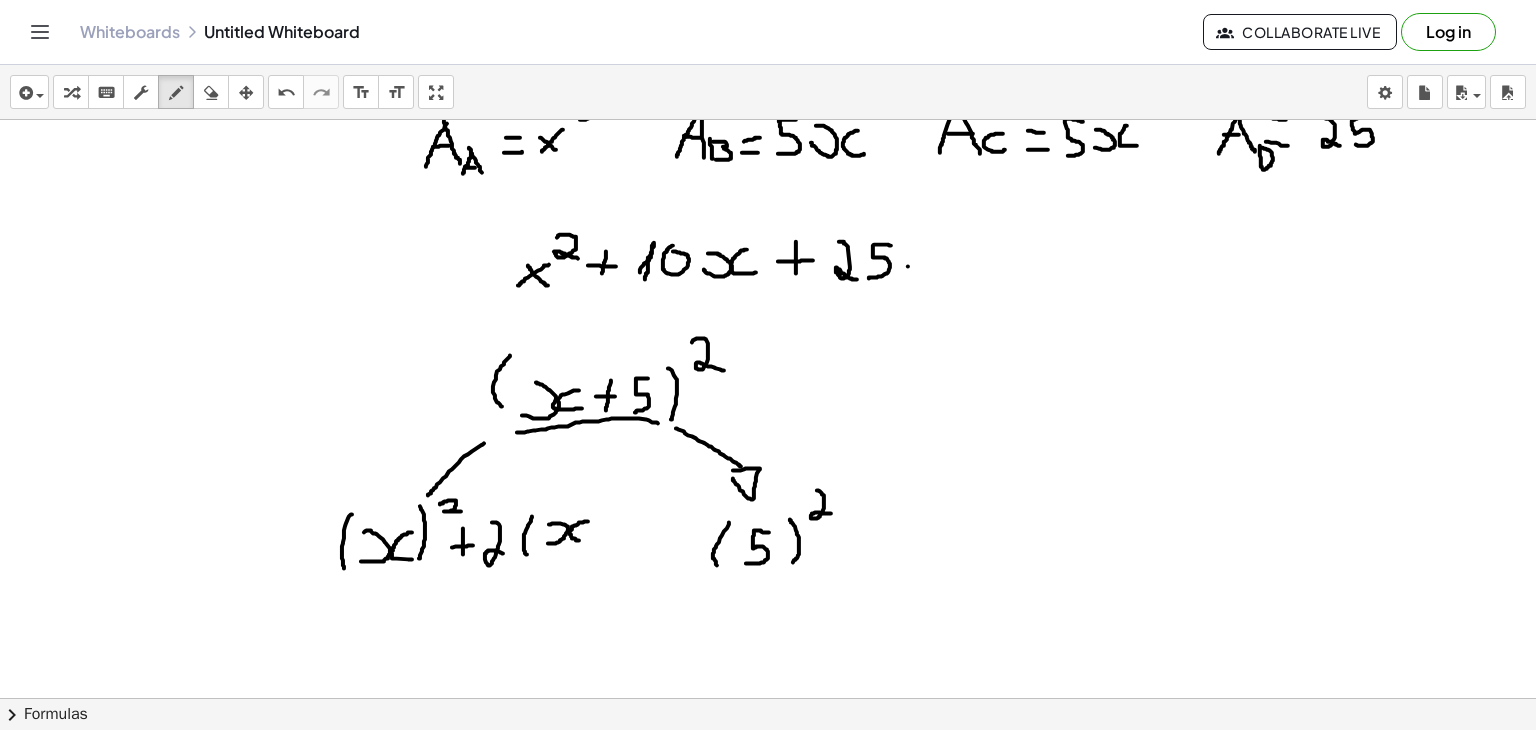 drag, startPoint x: 588, startPoint y: 520, endPoint x: 583, endPoint y: 541, distance: 21.587032 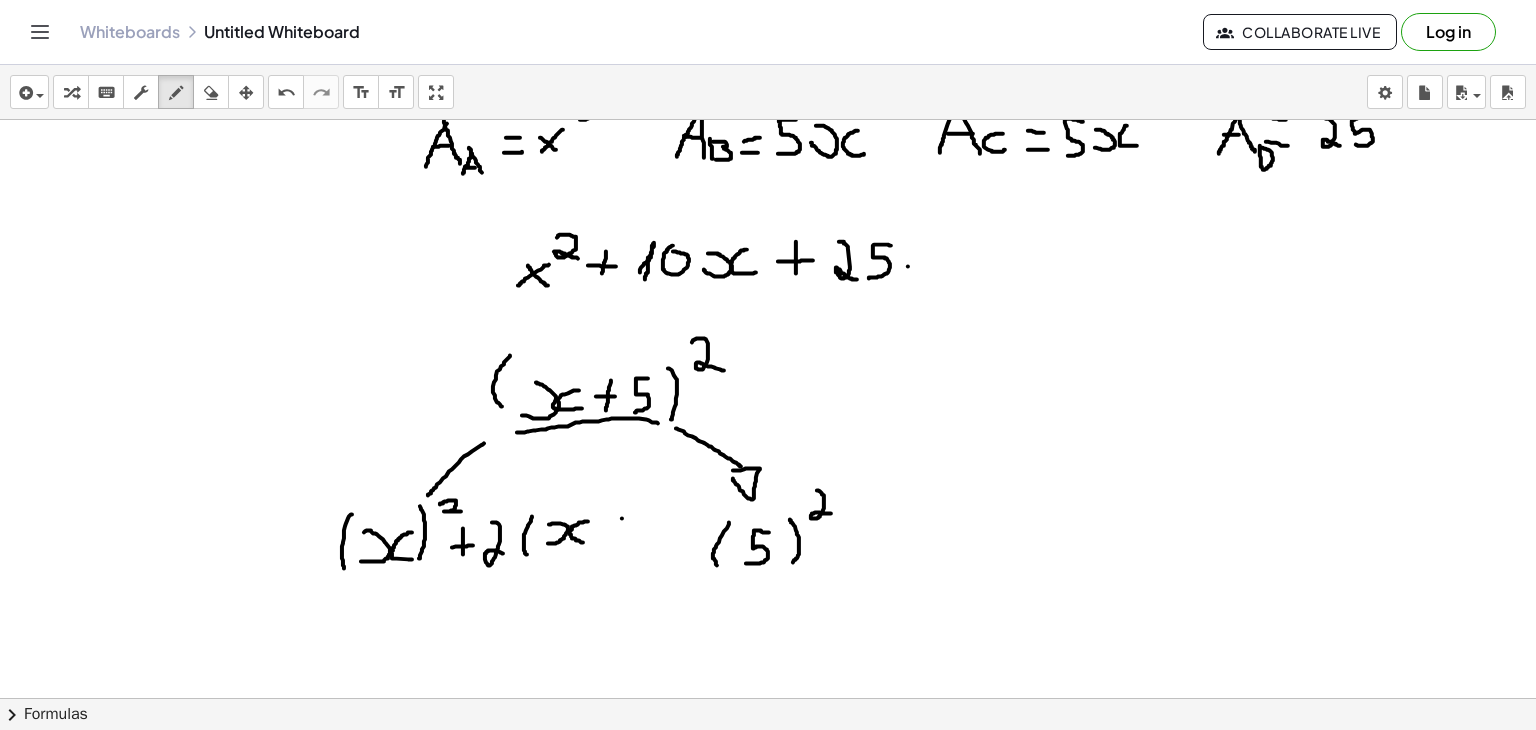 click at bounding box center [768, 113] 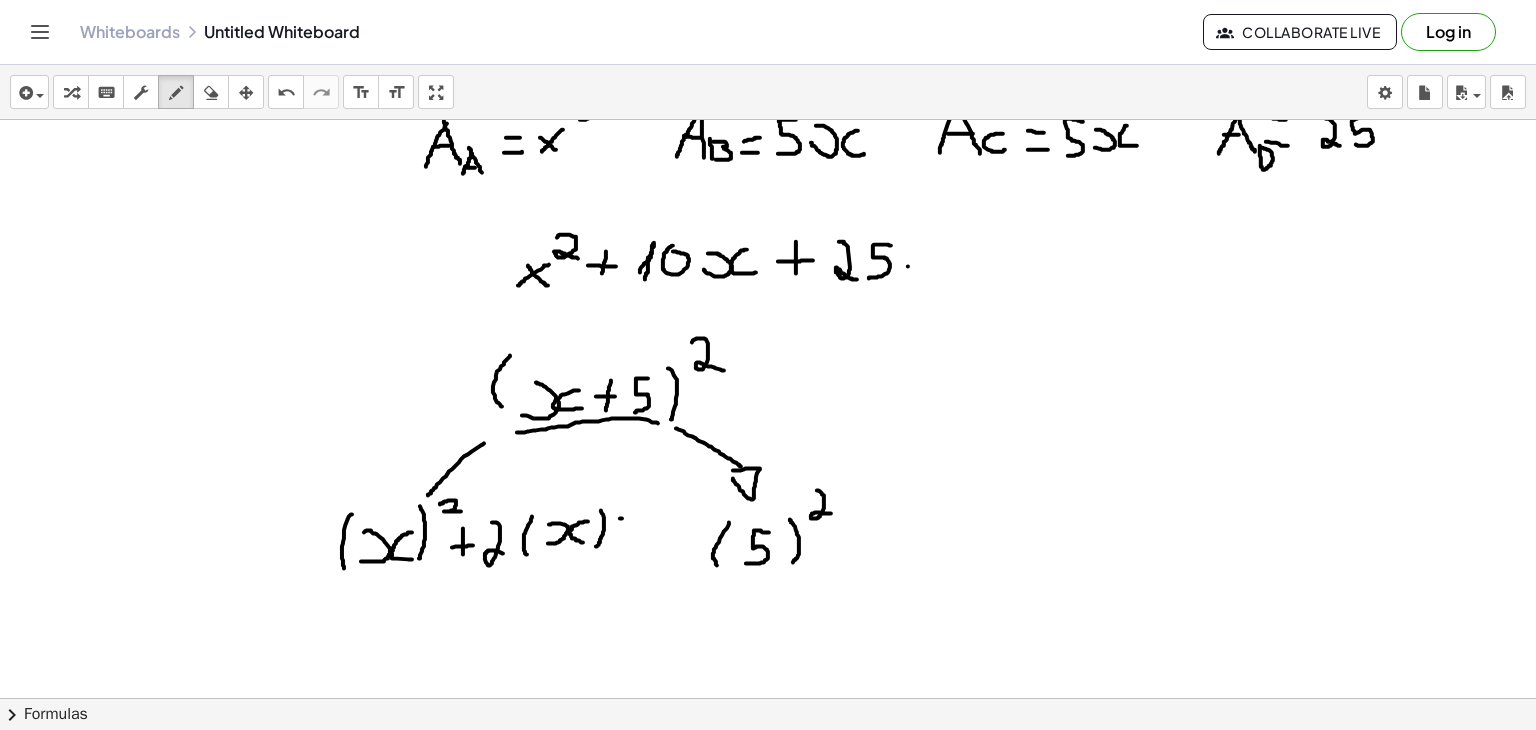 drag, startPoint x: 601, startPoint y: 509, endPoint x: 596, endPoint y: 546, distance: 37.336308 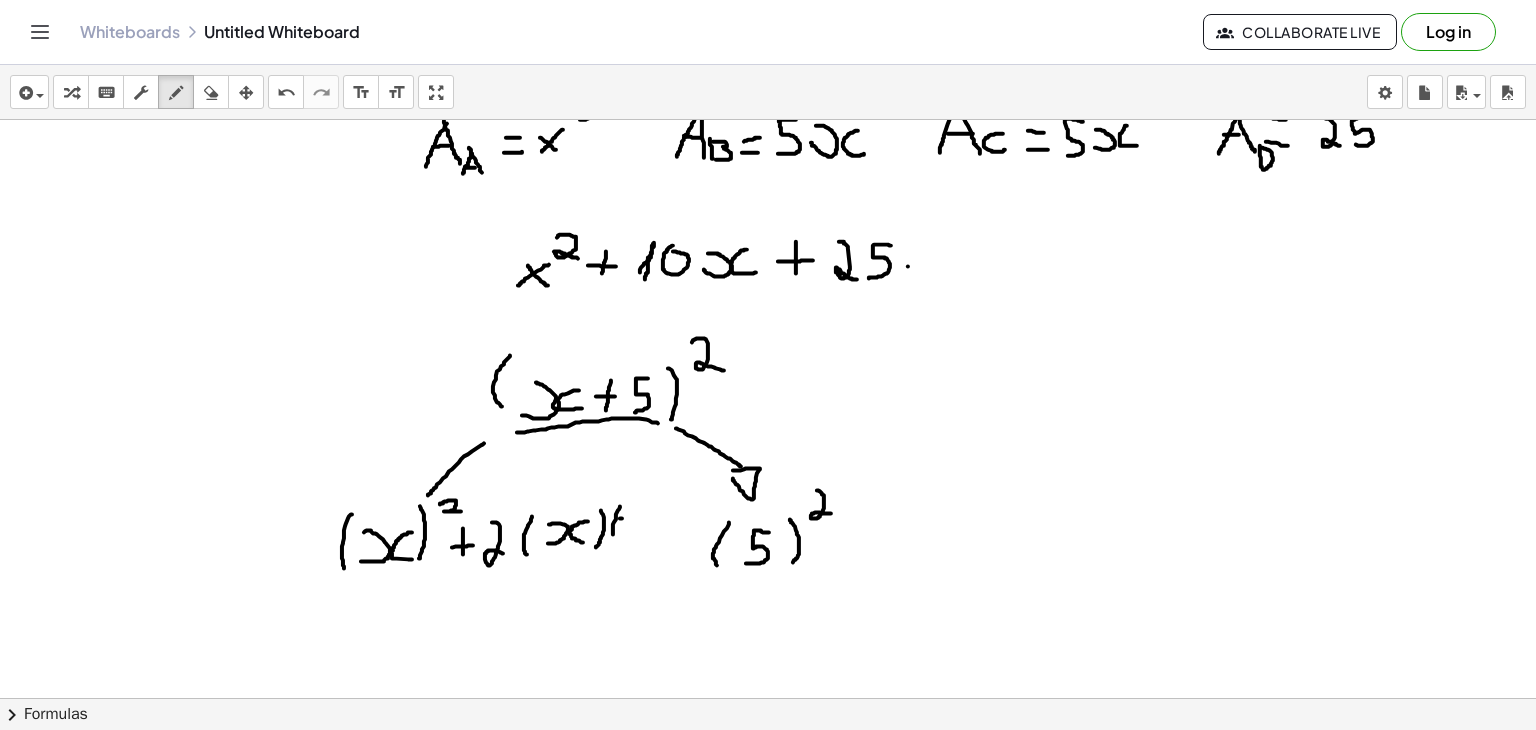 drag, startPoint x: 620, startPoint y: 505, endPoint x: 616, endPoint y: 545, distance: 40.1995 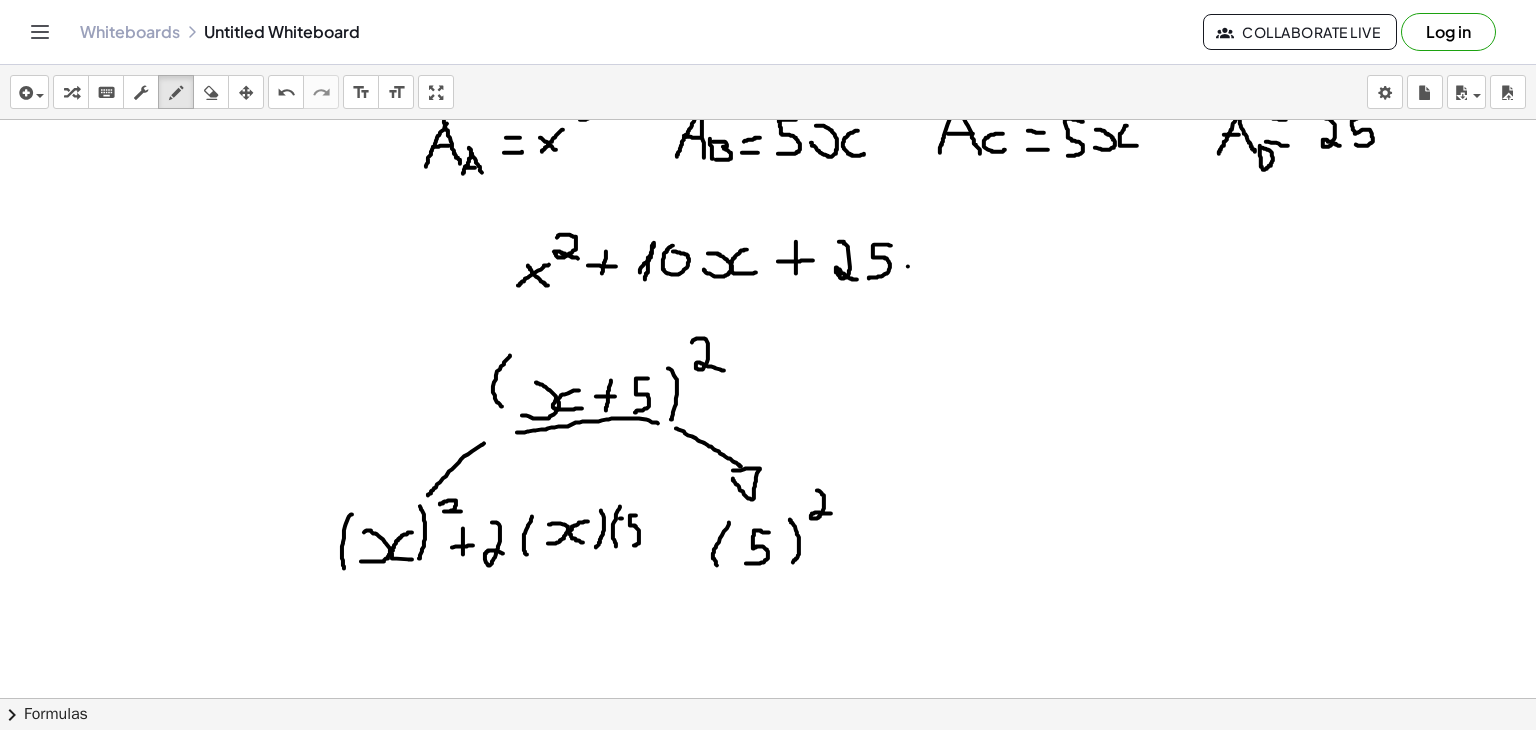drag, startPoint x: 636, startPoint y: 514, endPoint x: 633, endPoint y: 544, distance: 30.149628 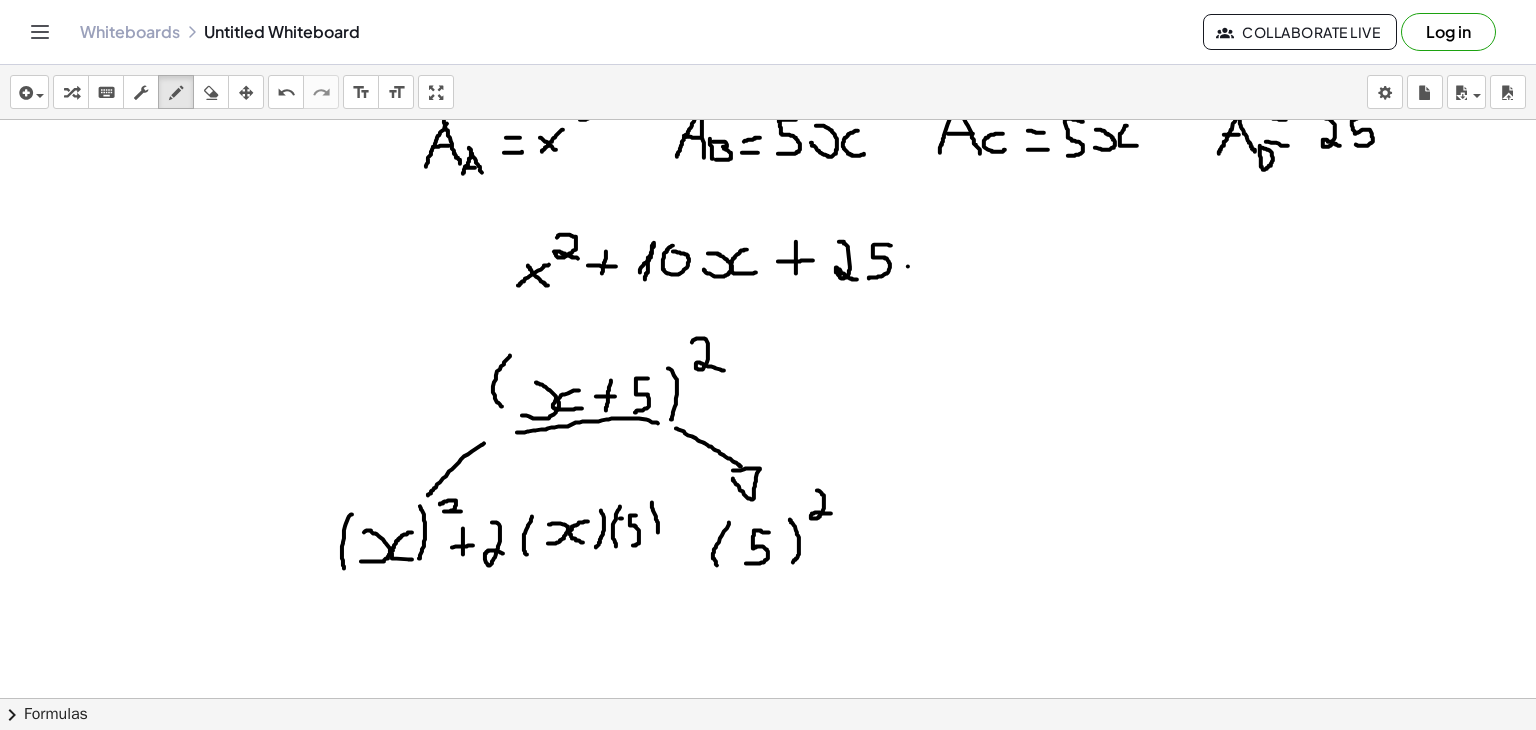 drag, startPoint x: 652, startPoint y: 501, endPoint x: 657, endPoint y: 540, distance: 39.319206 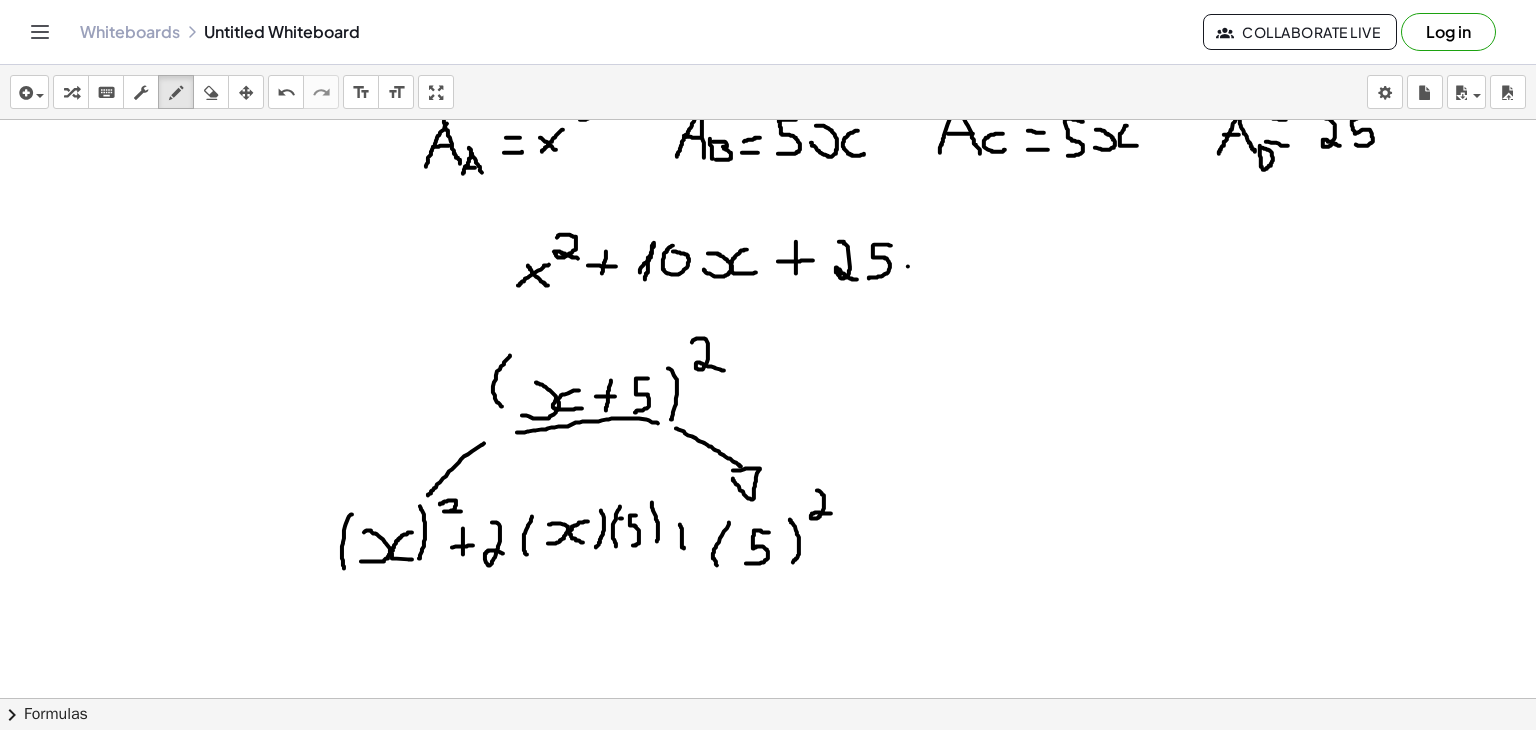 drag, startPoint x: 680, startPoint y: 523, endPoint x: 684, endPoint y: 548, distance: 25.317978 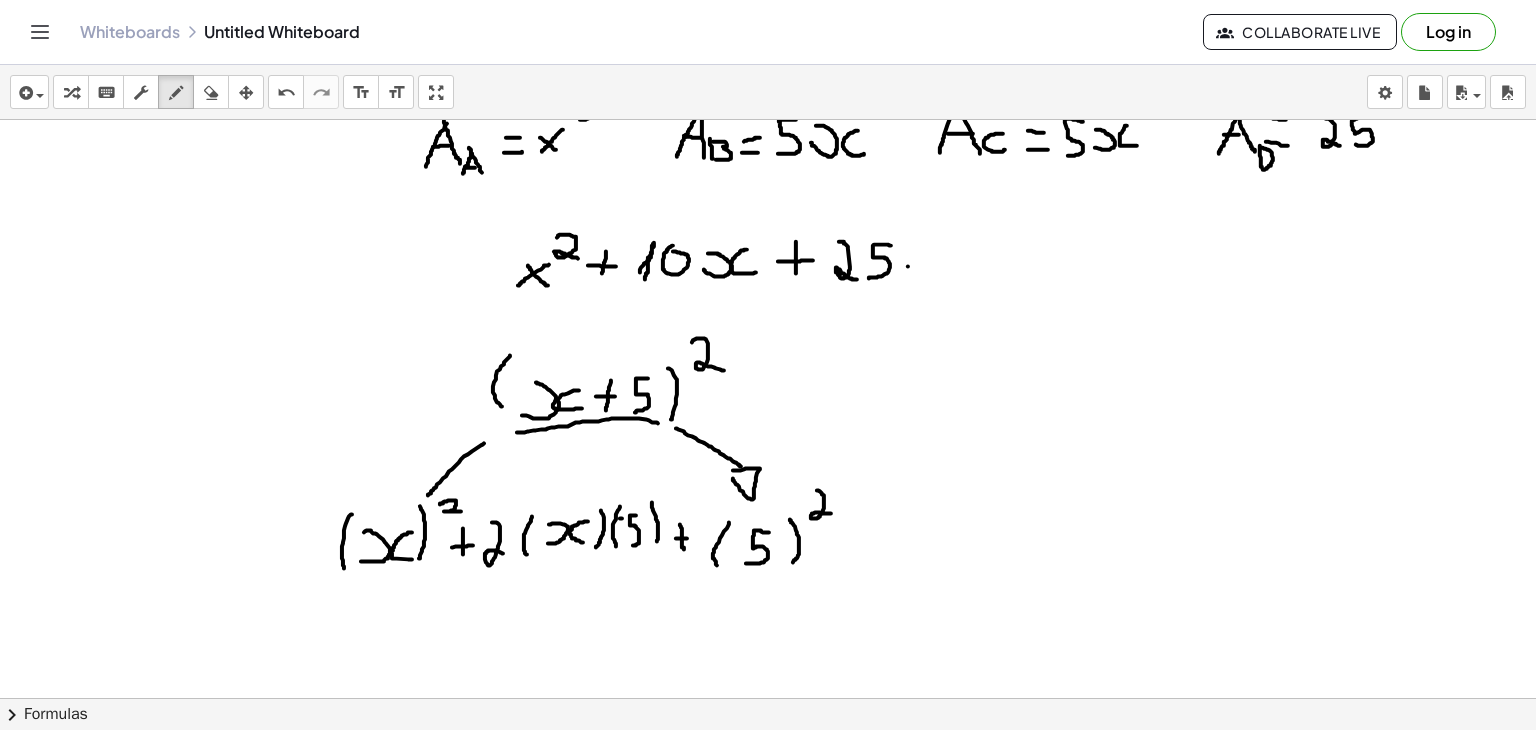 drag, startPoint x: 676, startPoint y: 537, endPoint x: 694, endPoint y: 537, distance: 18 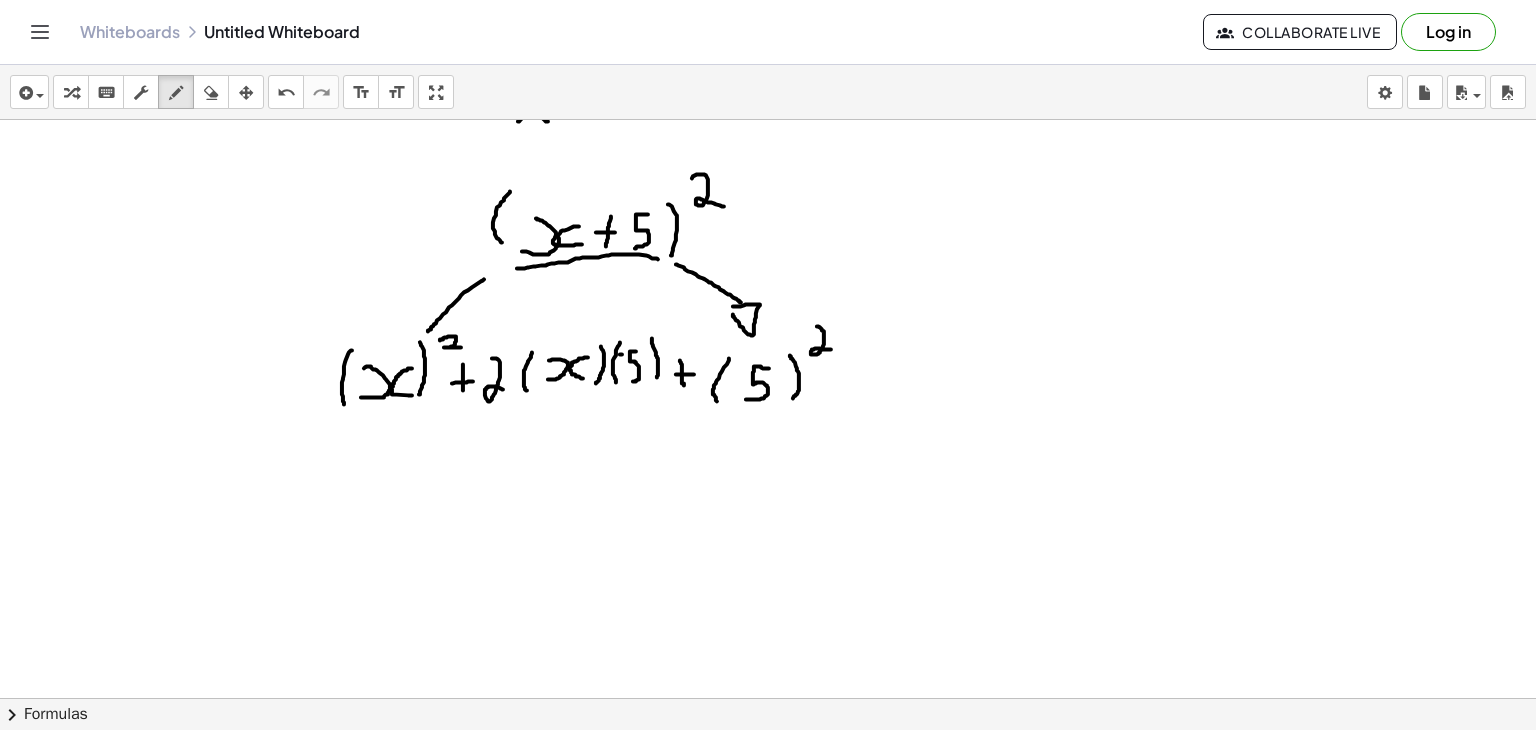 scroll, scrollTop: 1330, scrollLeft: 0, axis: vertical 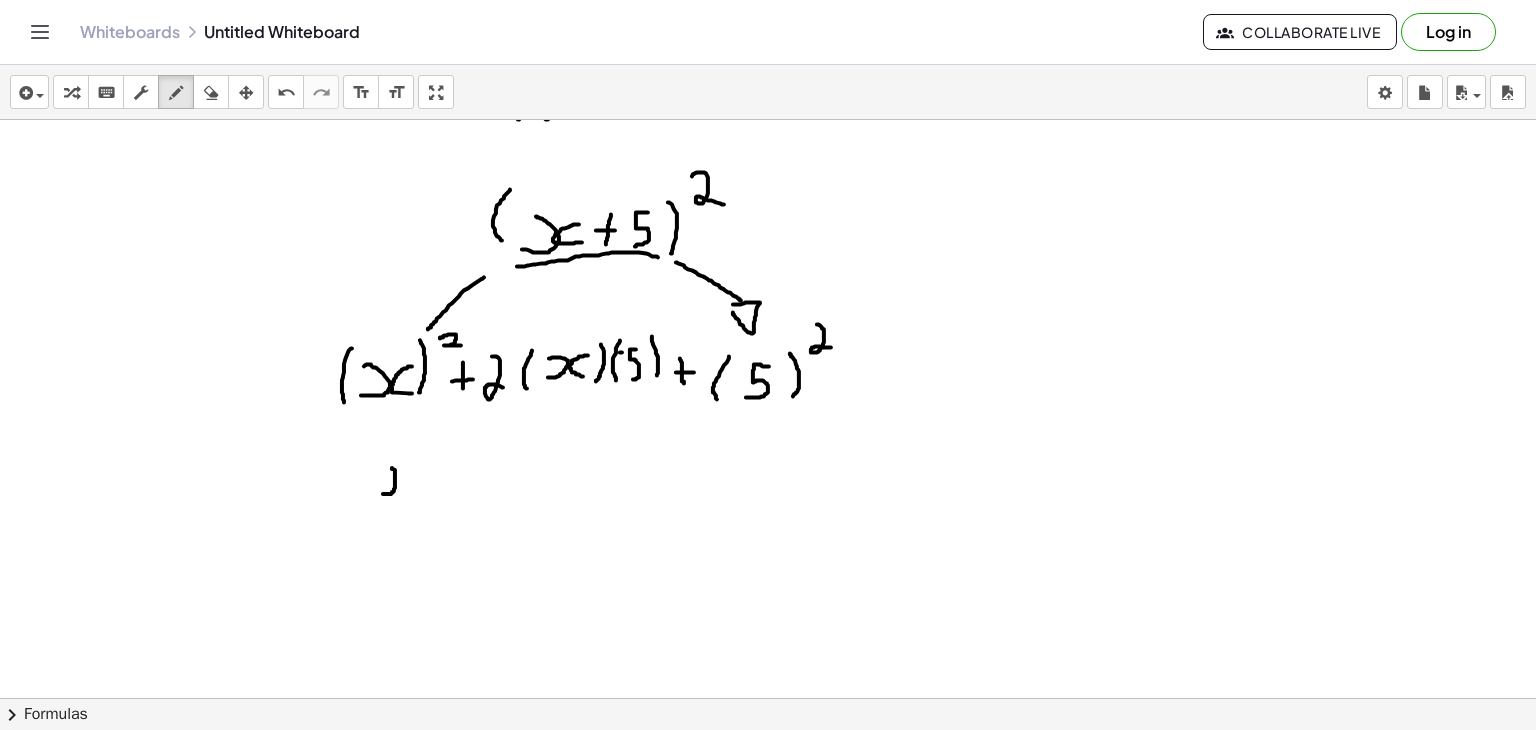 drag, startPoint x: 383, startPoint y: 493, endPoint x: 380, endPoint y: 466, distance: 27.166155 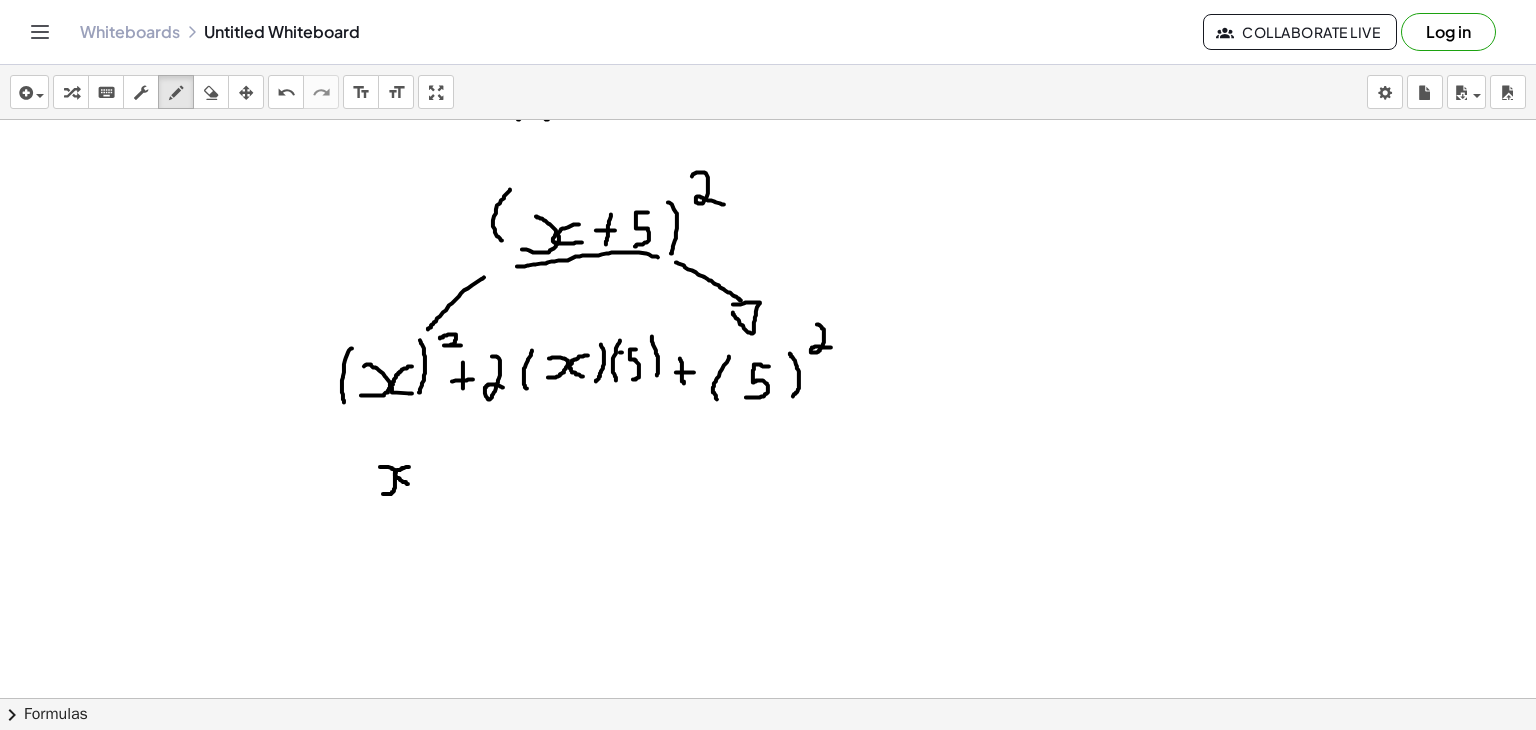 drag, startPoint x: 409, startPoint y: 466, endPoint x: 409, endPoint y: 483, distance: 17 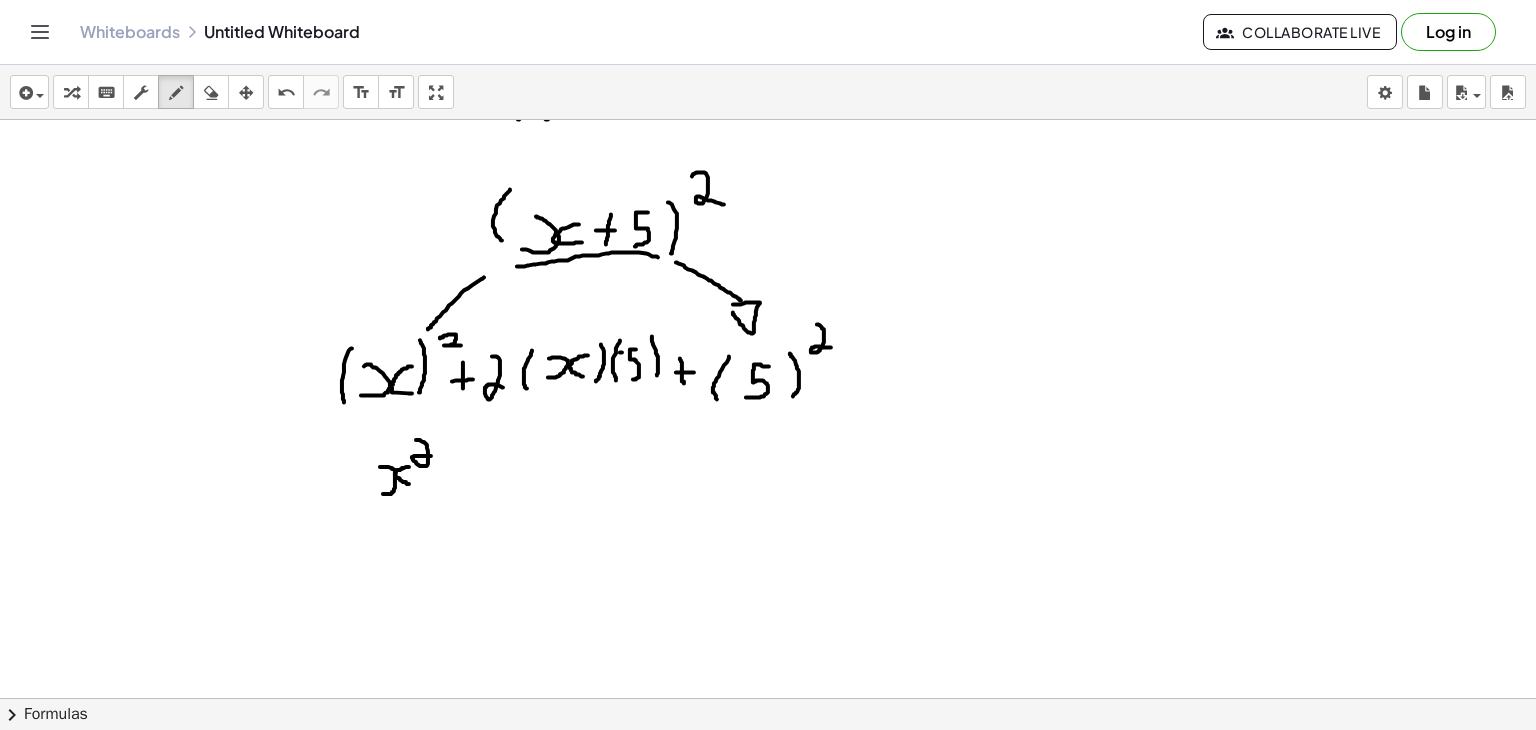 drag, startPoint x: 416, startPoint y: 439, endPoint x: 432, endPoint y: 455, distance: 22.627417 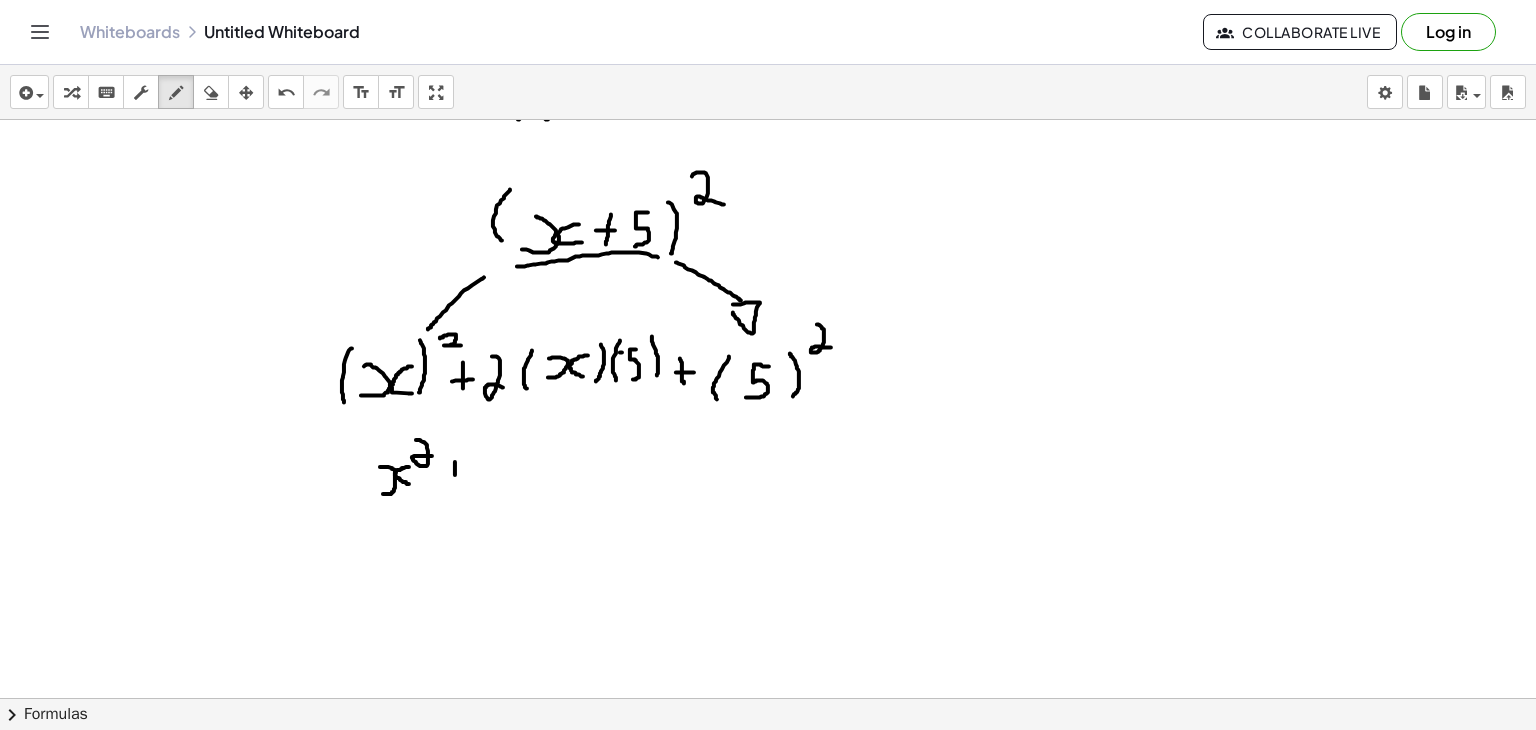 drag, startPoint x: 455, startPoint y: 461, endPoint x: 455, endPoint y: 486, distance: 25 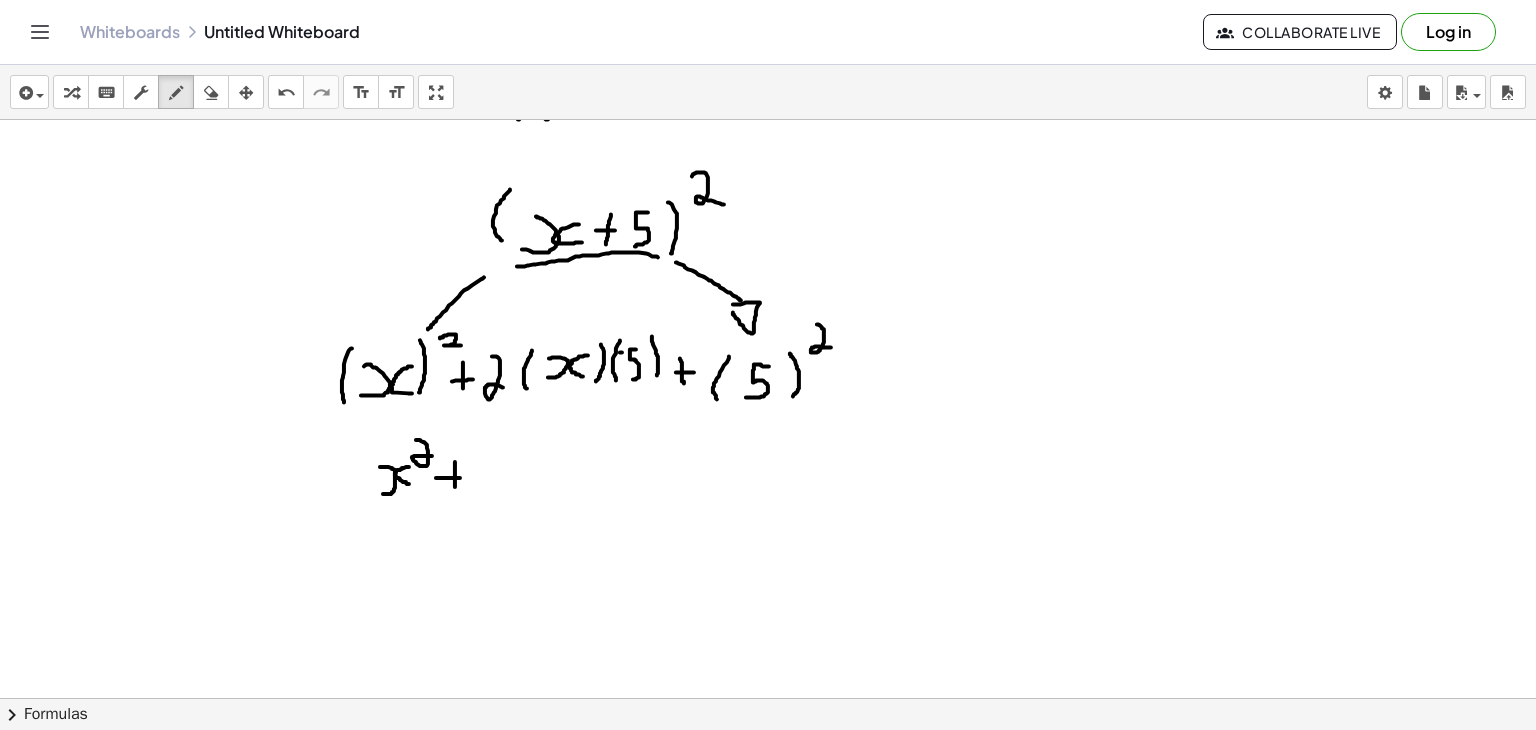 drag, startPoint x: 436, startPoint y: 477, endPoint x: 463, endPoint y: 475, distance: 27.073973 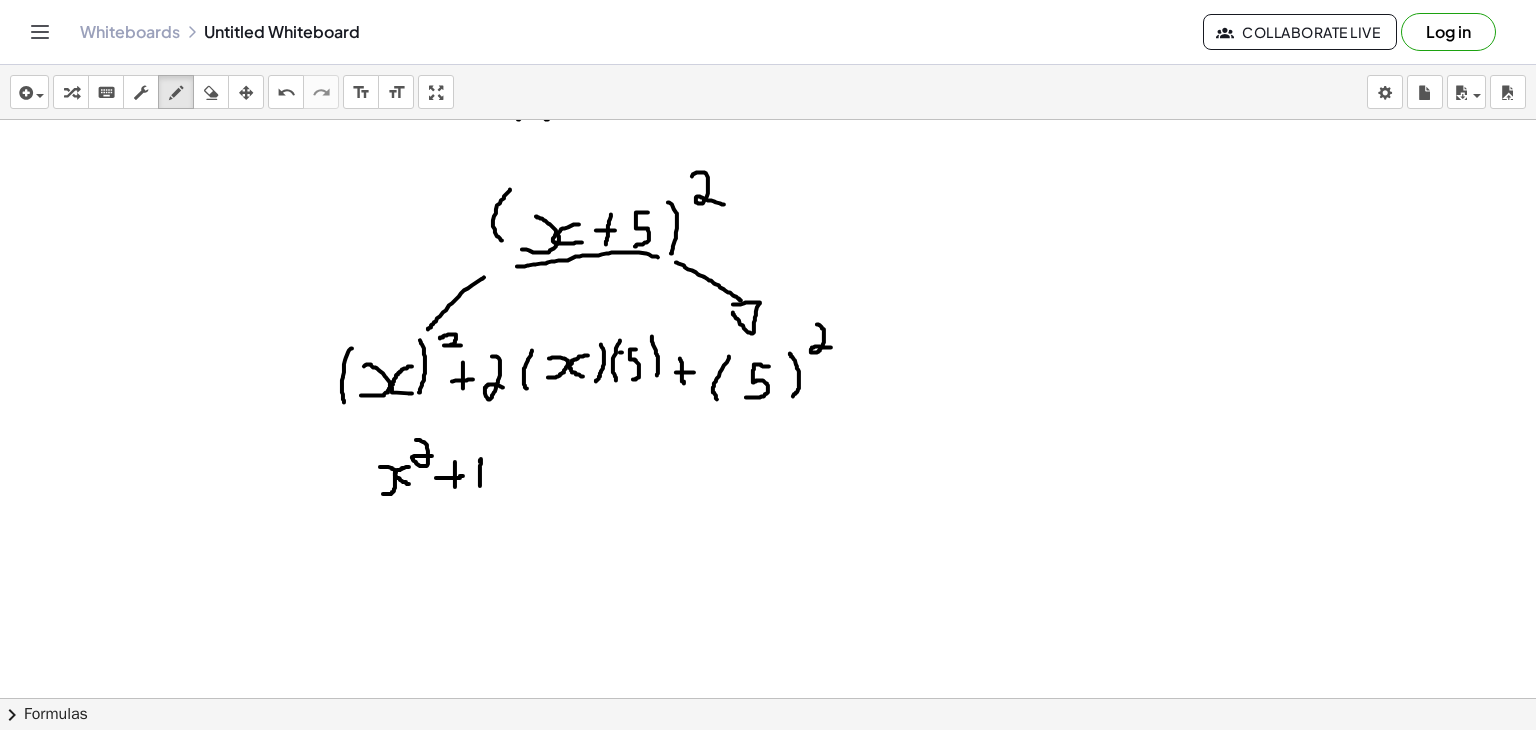 drag, startPoint x: 480, startPoint y: 461, endPoint x: 480, endPoint y: 485, distance: 24 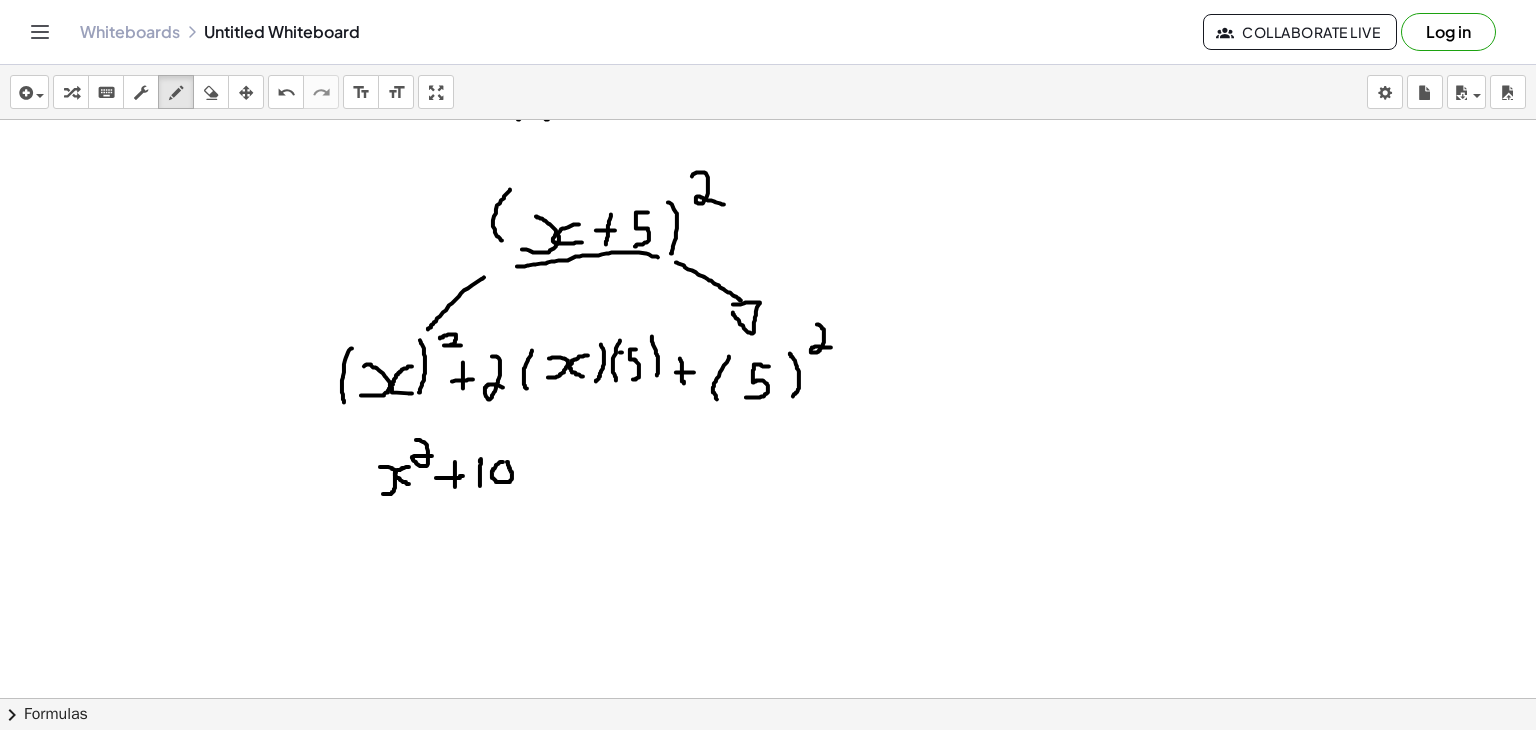 click at bounding box center [768, -53] 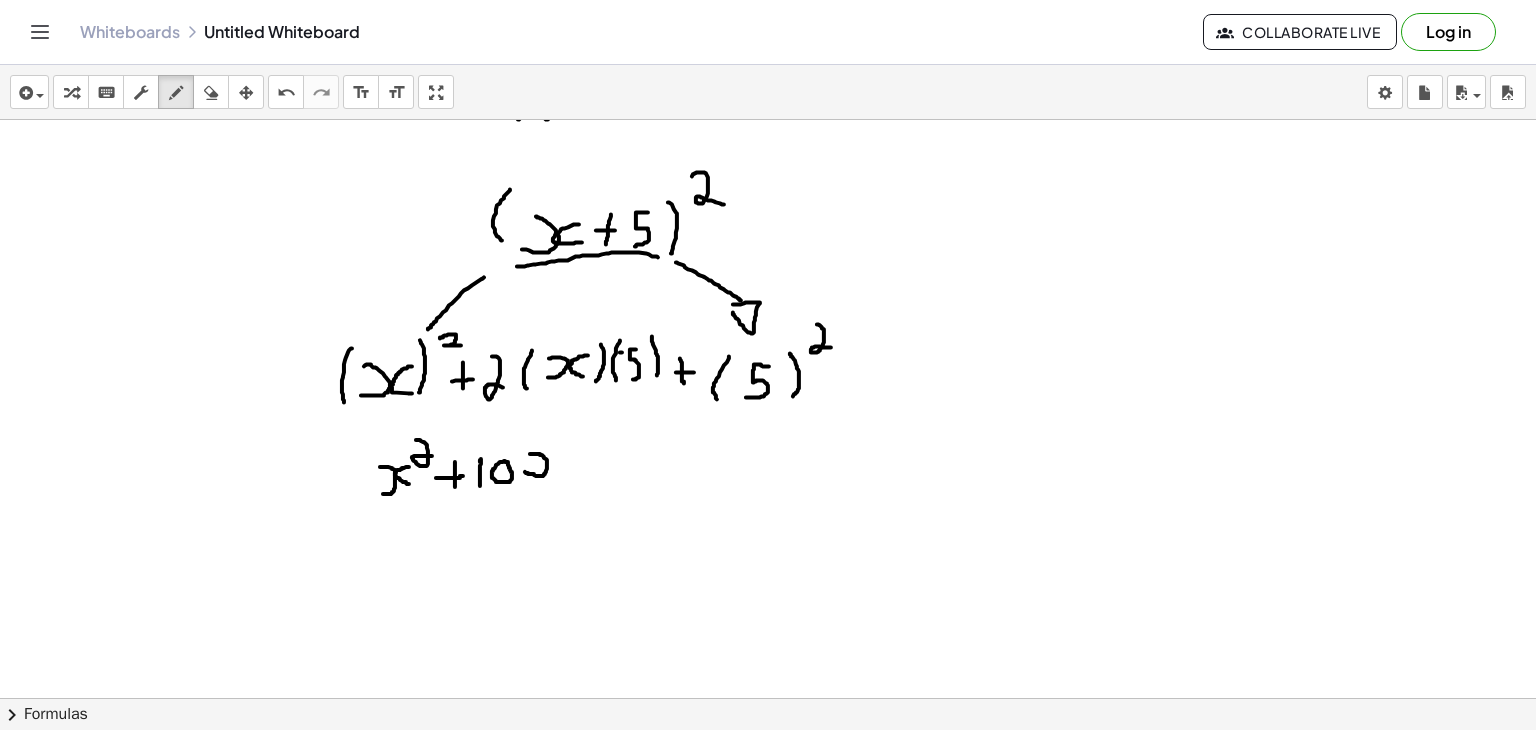 drag, startPoint x: 525, startPoint y: 471, endPoint x: 527, endPoint y: 461, distance: 10.198039 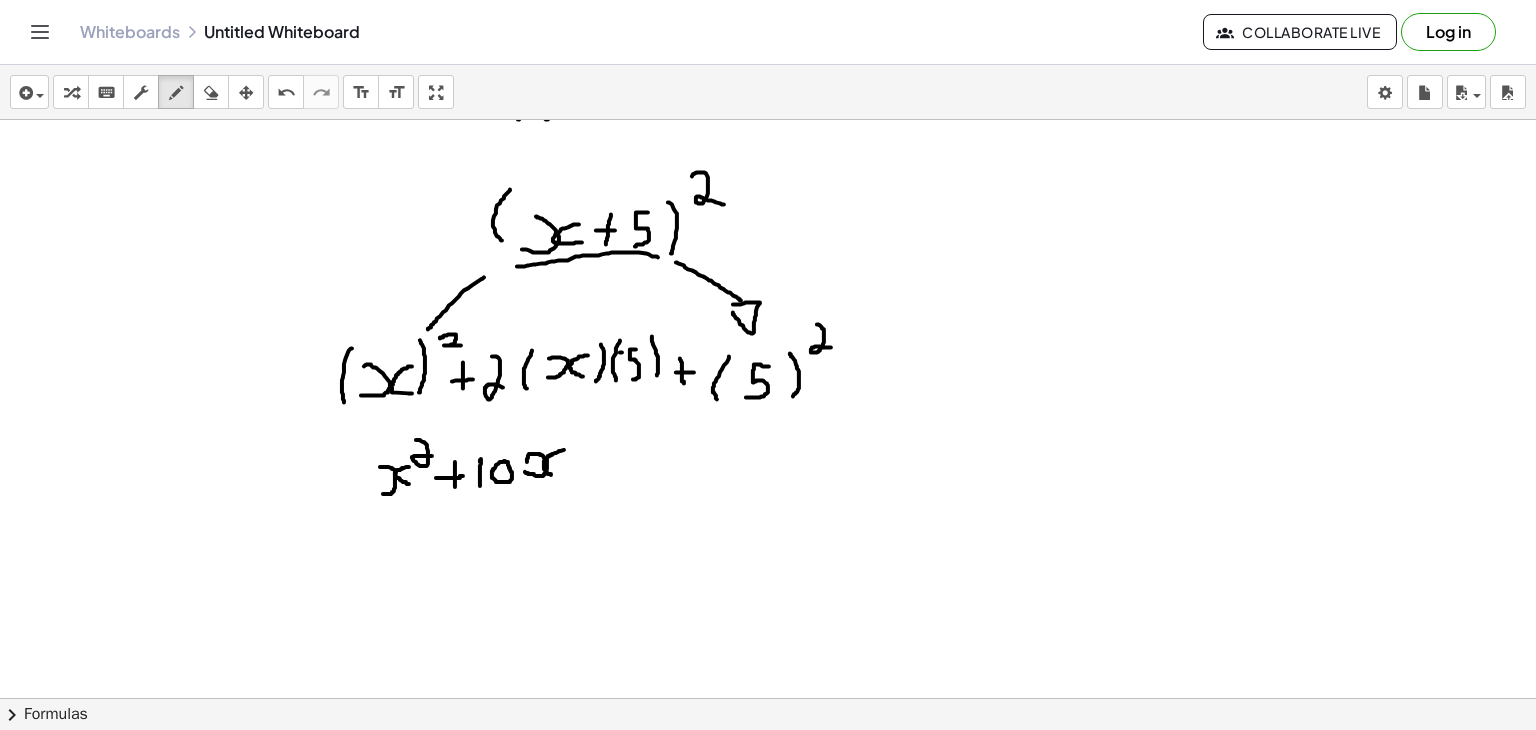 drag, startPoint x: 564, startPoint y: 449, endPoint x: 558, endPoint y: 474, distance: 25.70992 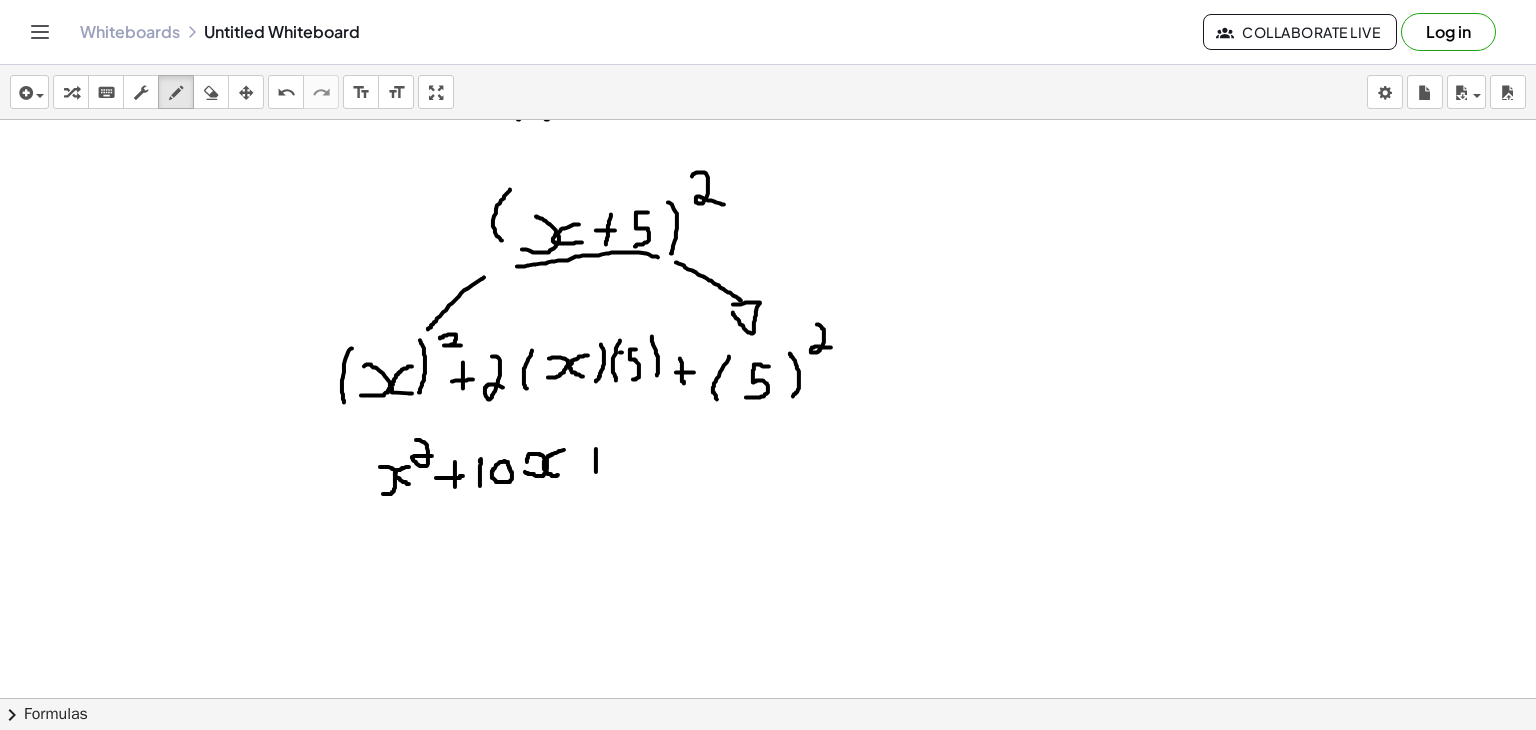 drag, startPoint x: 596, startPoint y: 448, endPoint x: 596, endPoint y: 477, distance: 29 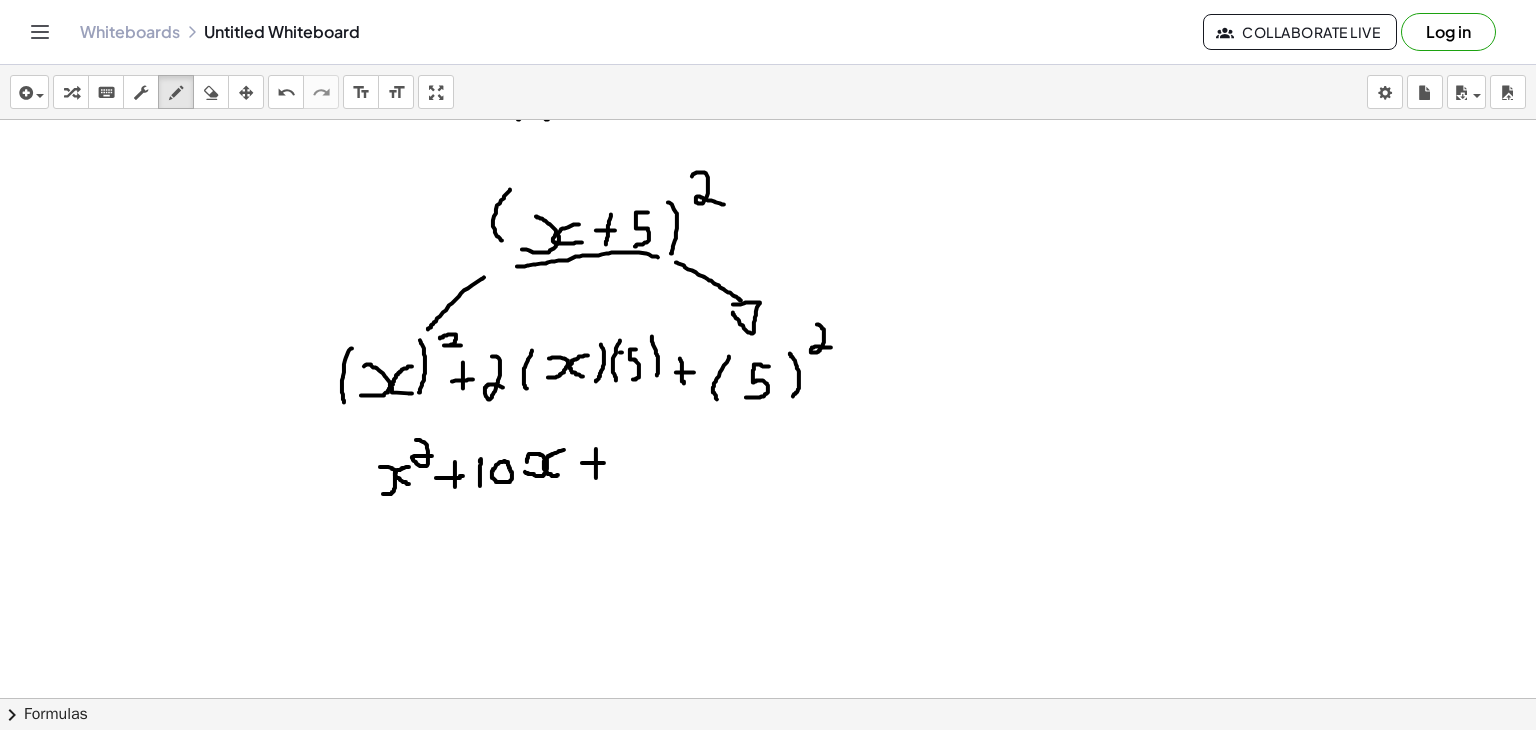 drag, startPoint x: 582, startPoint y: 462, endPoint x: 607, endPoint y: 462, distance: 25 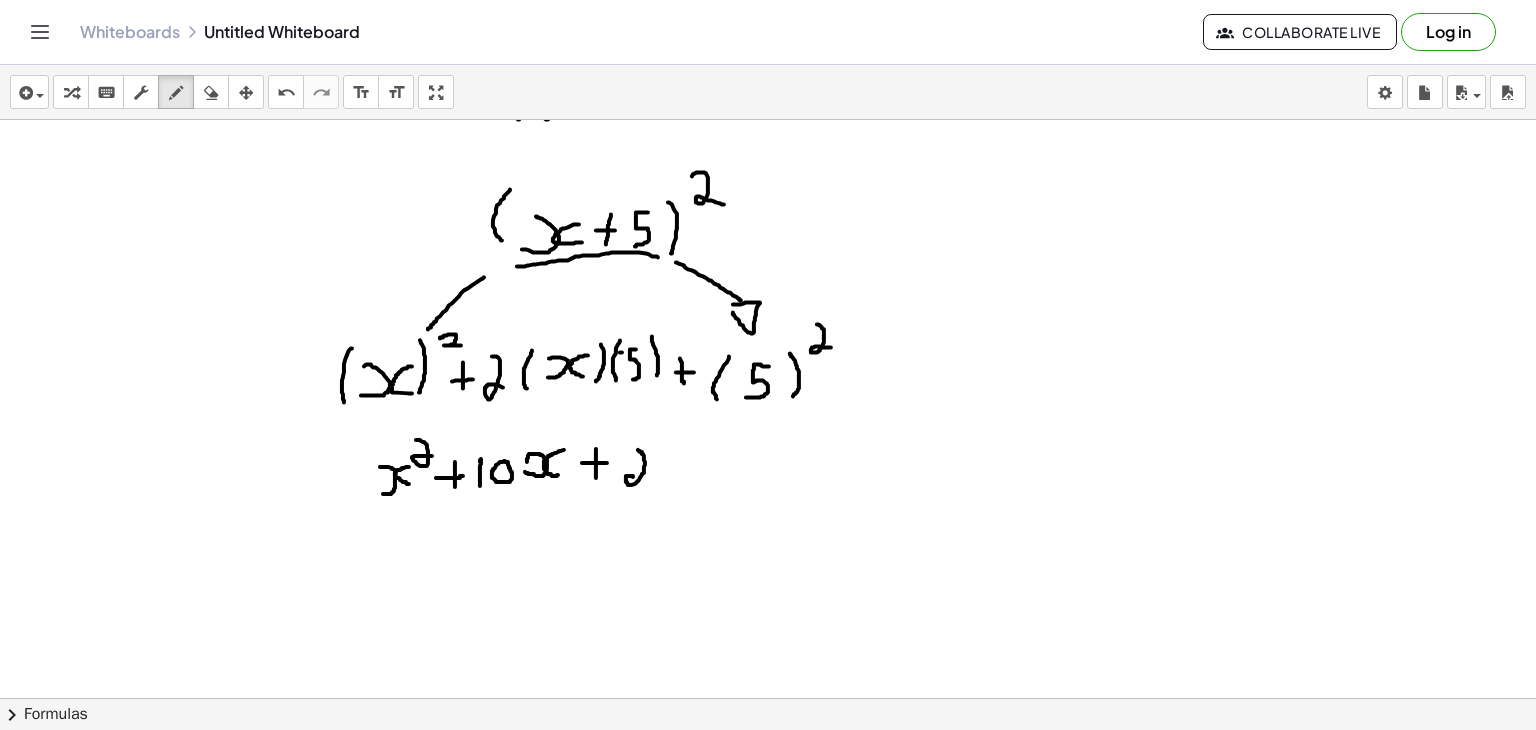 drag, startPoint x: 638, startPoint y: 449, endPoint x: 649, endPoint y: 485, distance: 37.64306 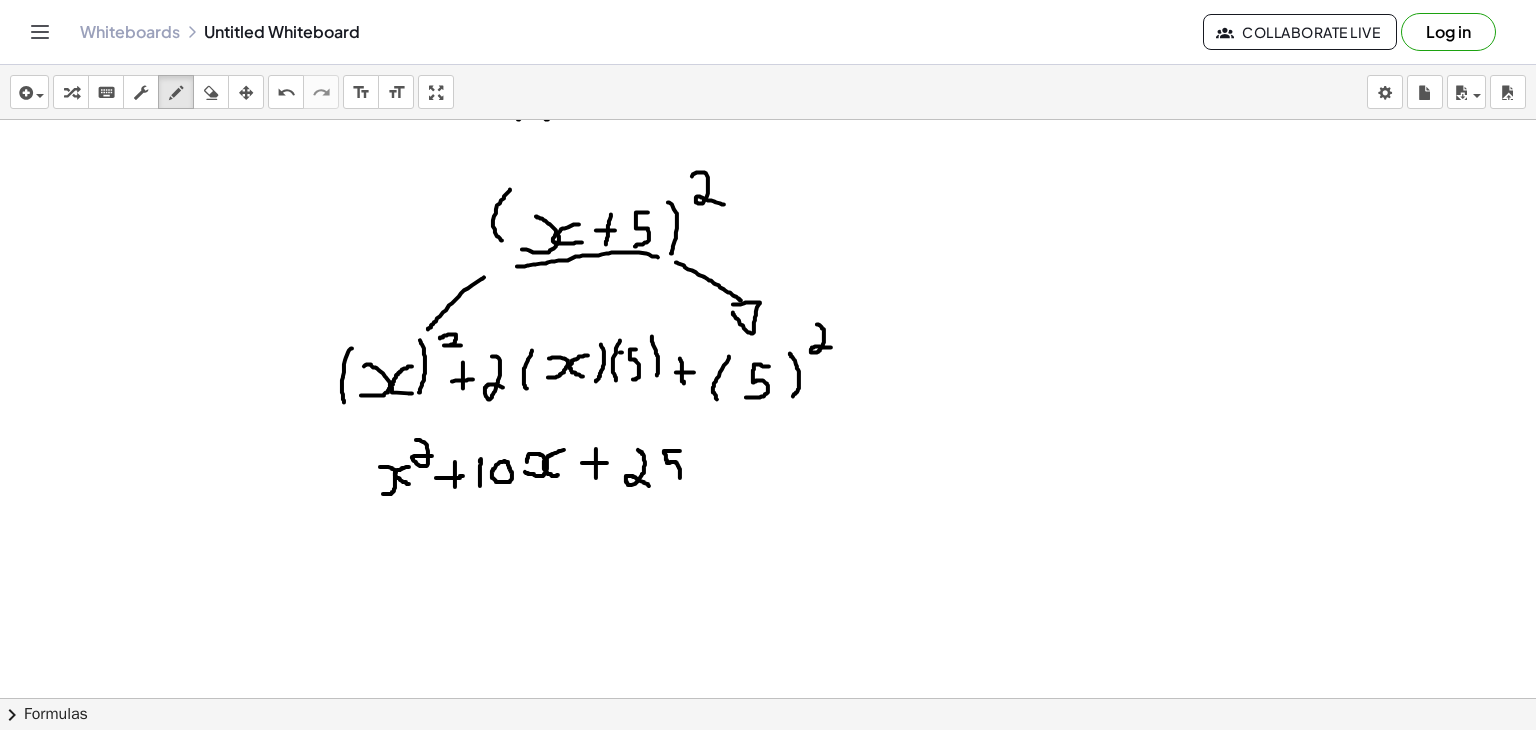 drag, startPoint x: 680, startPoint y: 450, endPoint x: 664, endPoint y: 484, distance: 37.576588 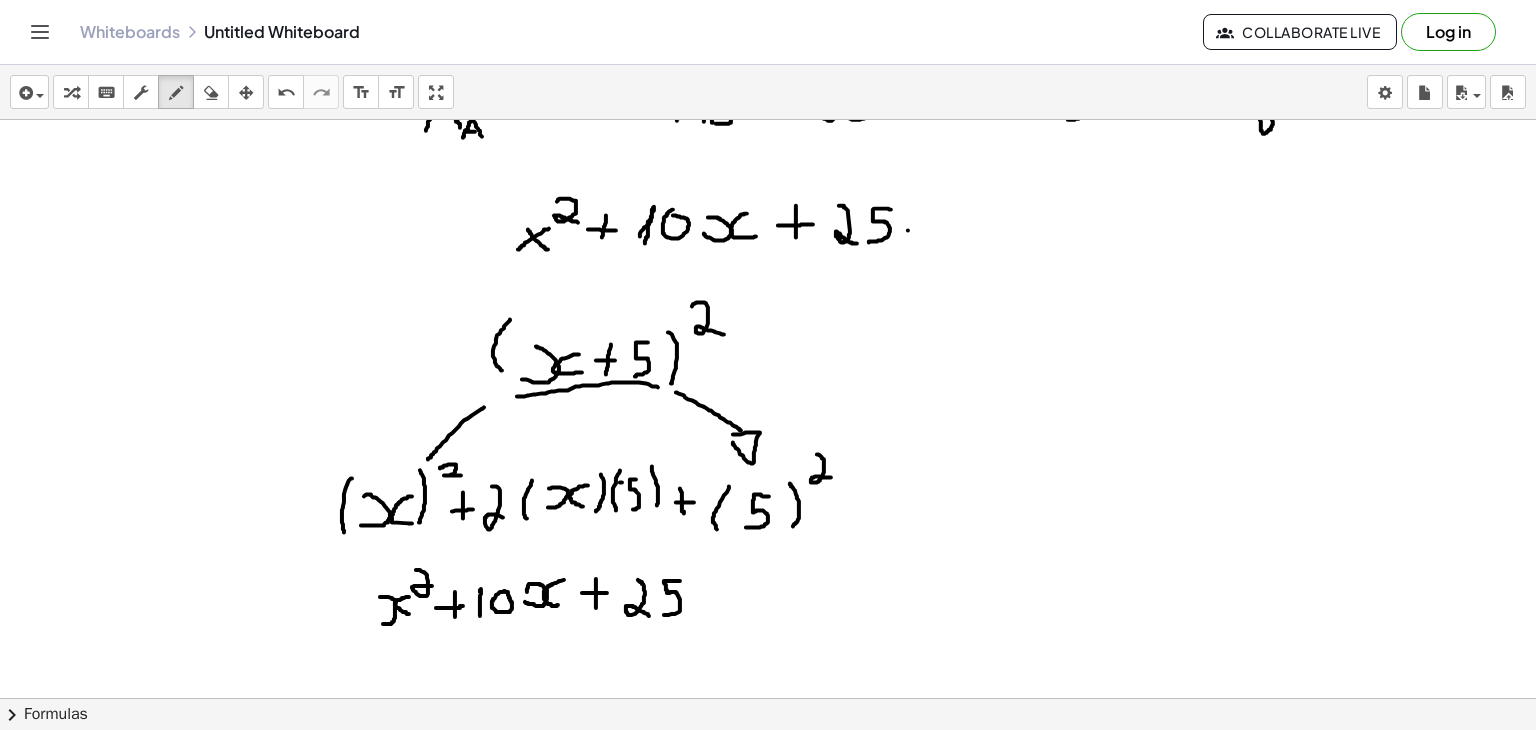 scroll, scrollTop: 1198, scrollLeft: 0, axis: vertical 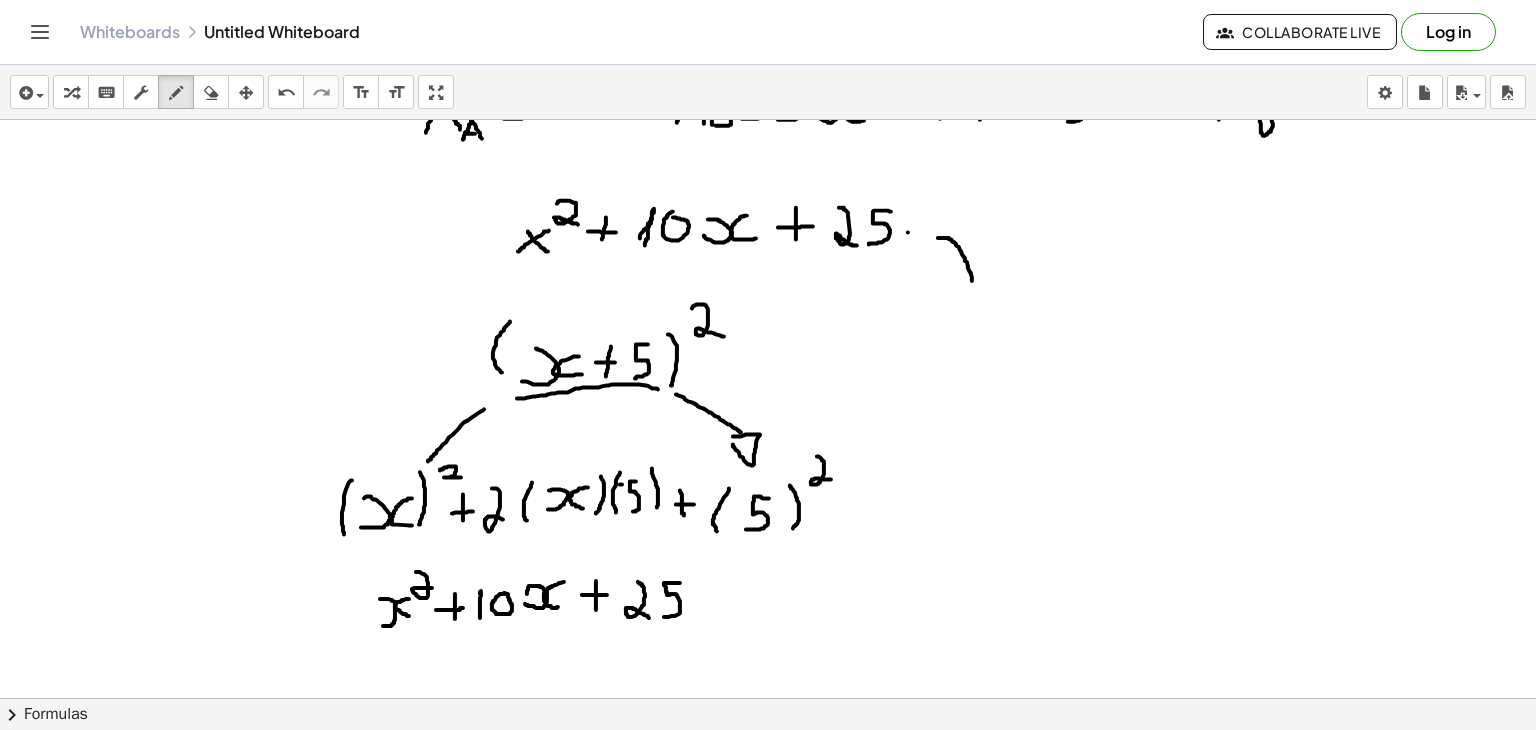 drag, startPoint x: 938, startPoint y: 237, endPoint x: 764, endPoint y: 569, distance: 374.83328 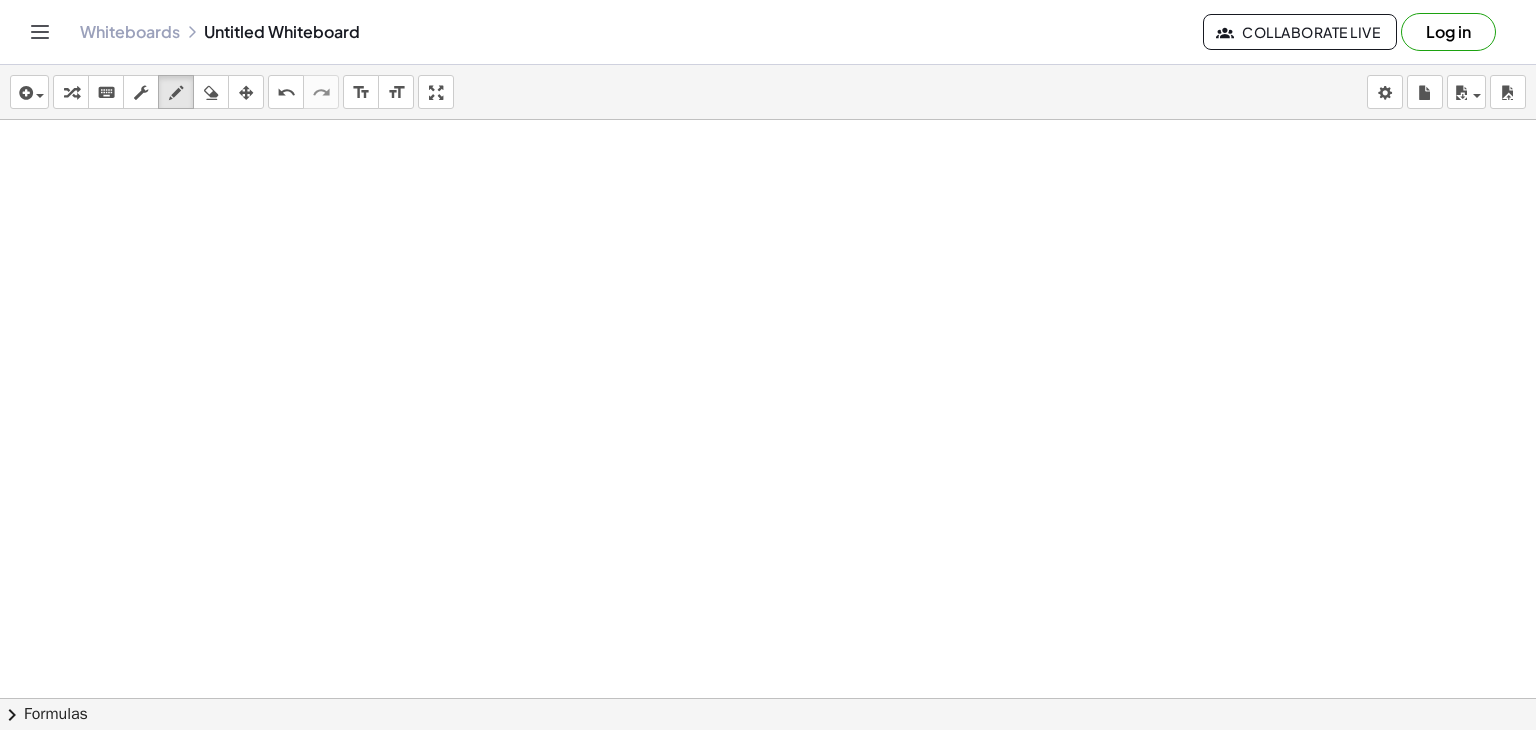 scroll, scrollTop: 1768, scrollLeft: 0, axis: vertical 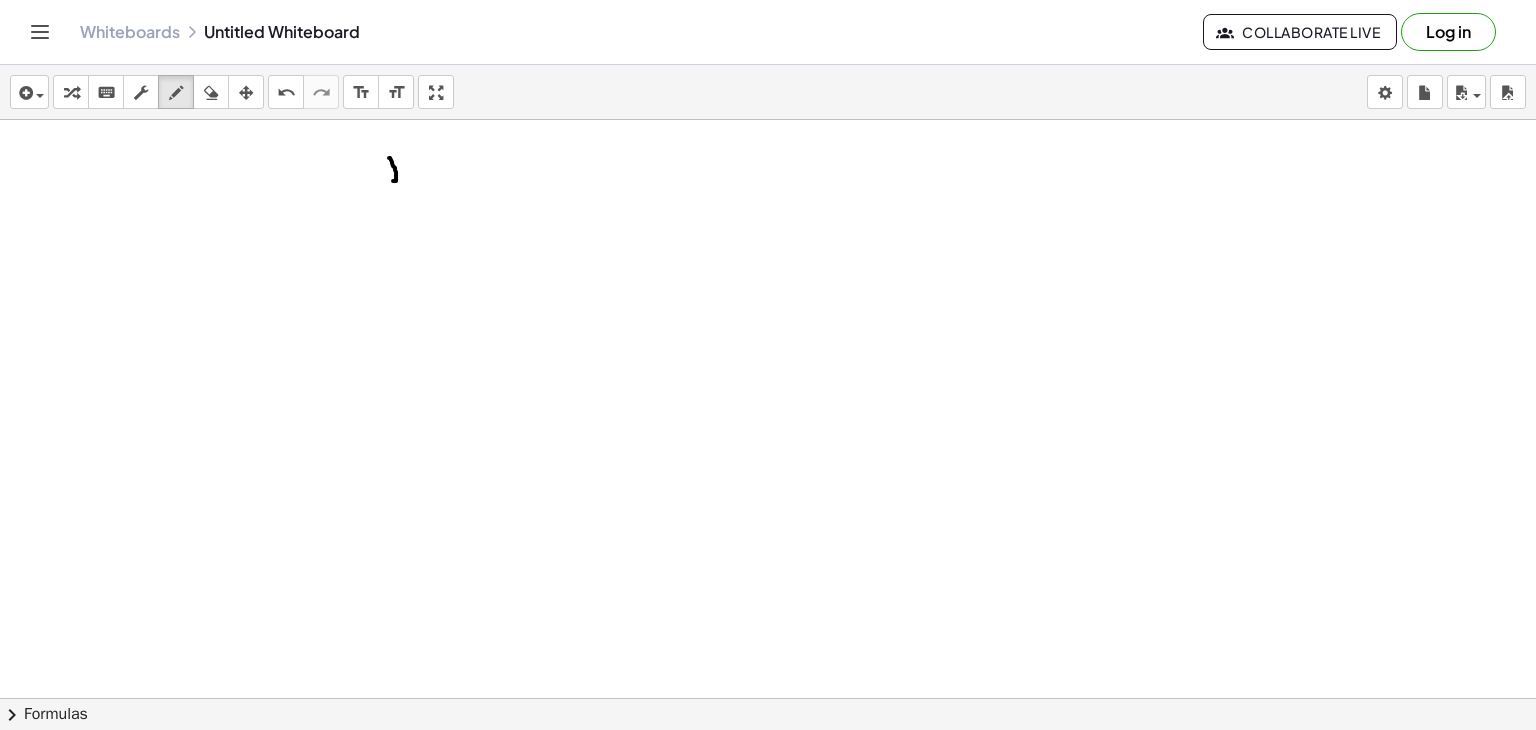 drag, startPoint x: 389, startPoint y: 157, endPoint x: 383, endPoint y: 179, distance: 22.803509 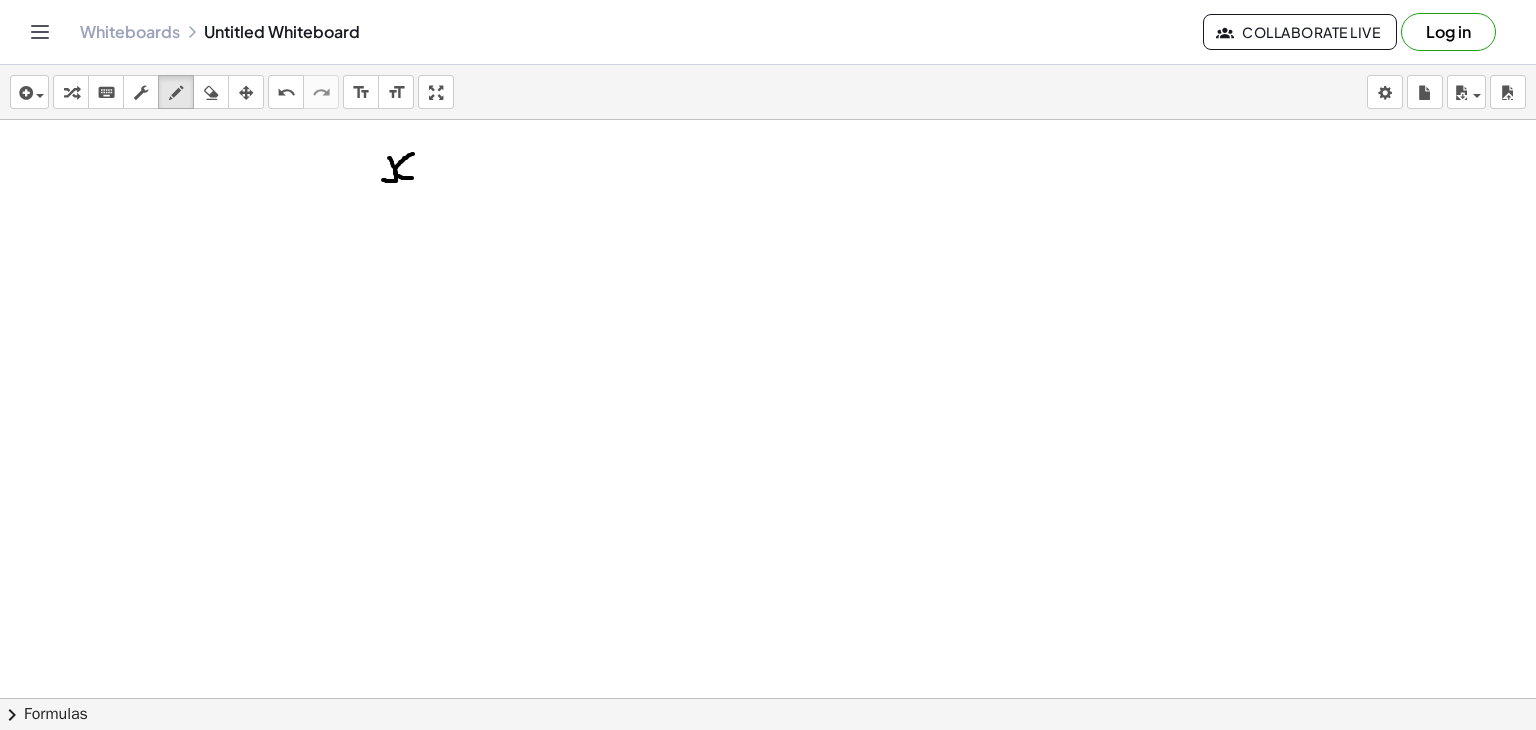 drag, startPoint x: 413, startPoint y: 153, endPoint x: 412, endPoint y: 177, distance: 24.020824 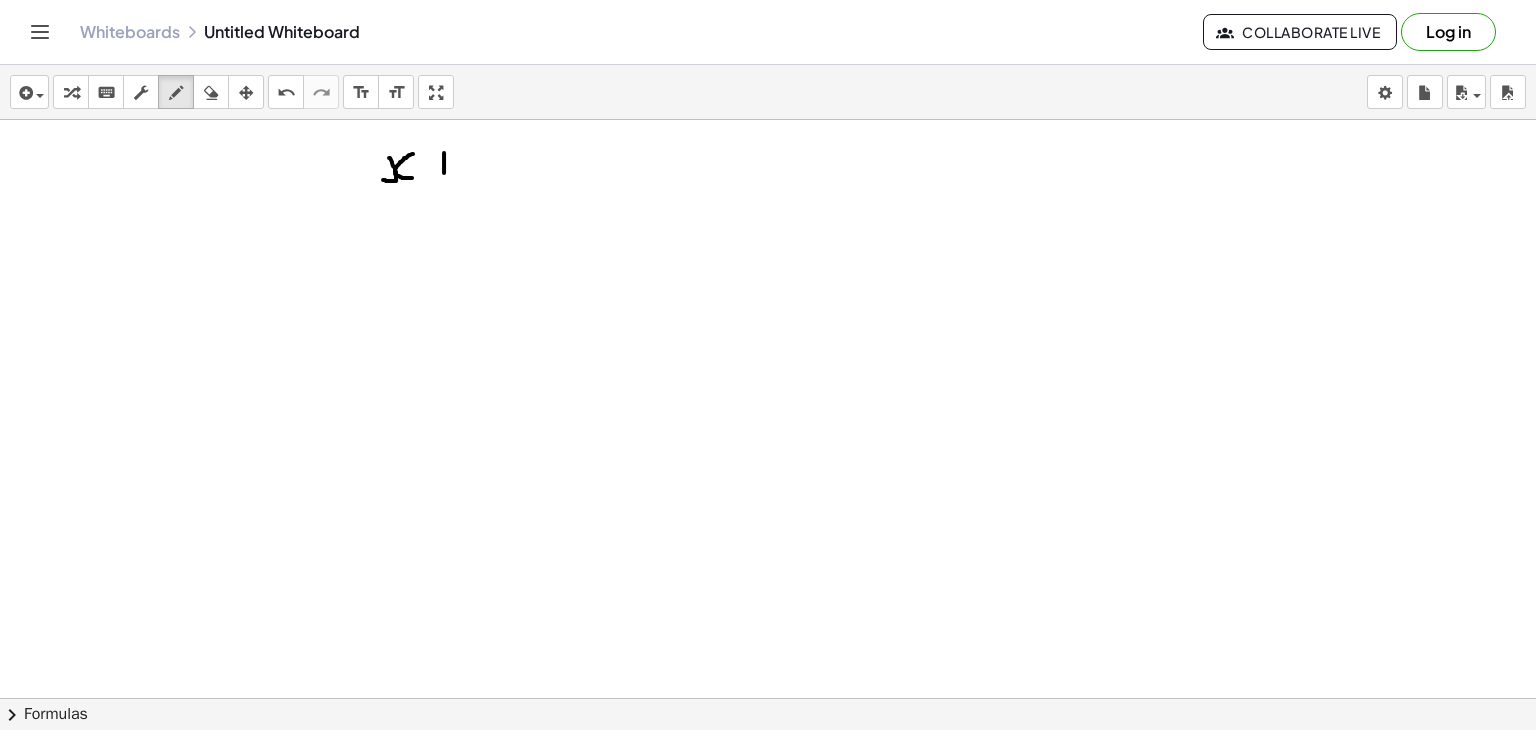 drag, startPoint x: 444, startPoint y: 152, endPoint x: 444, endPoint y: 178, distance: 26 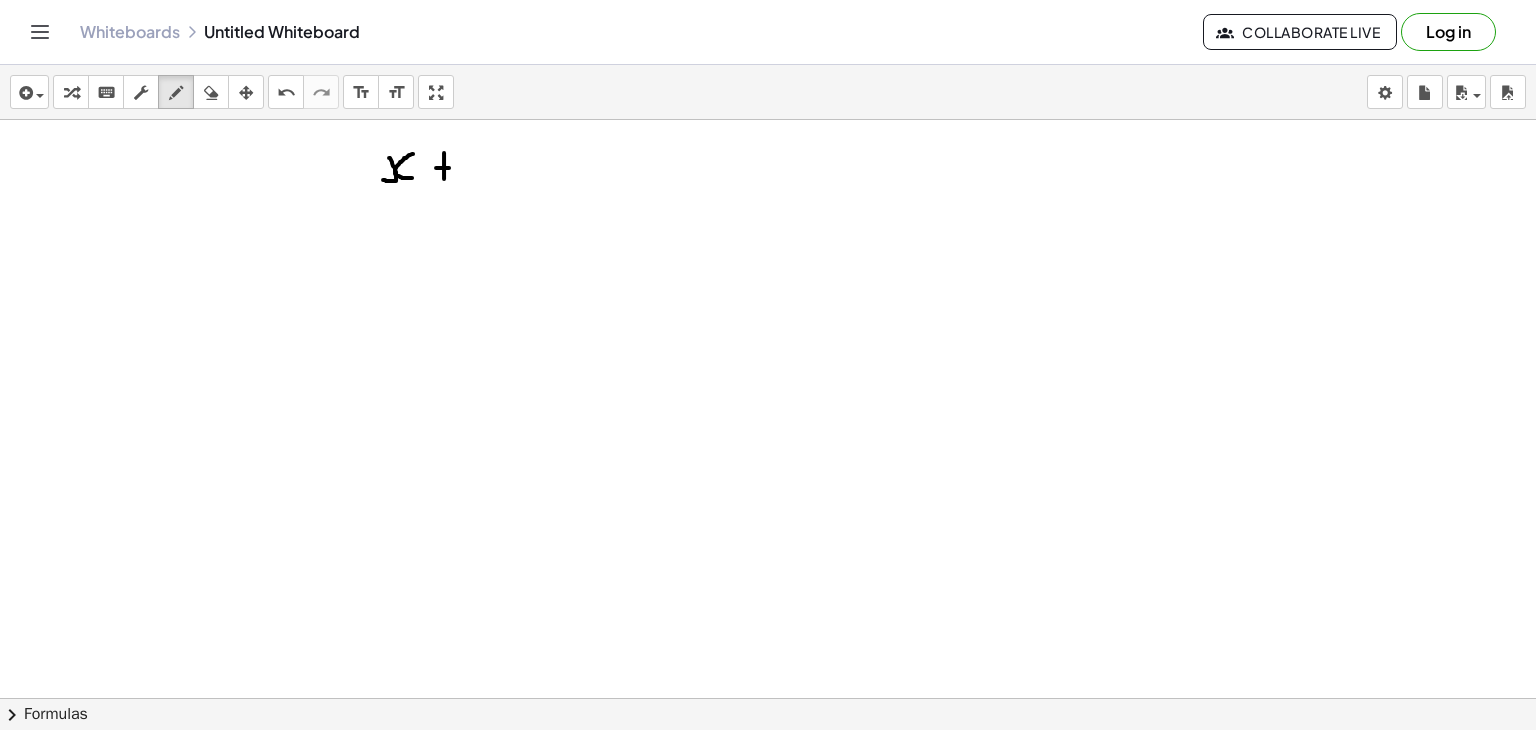 drag, startPoint x: 436, startPoint y: 167, endPoint x: 451, endPoint y: 167, distance: 15 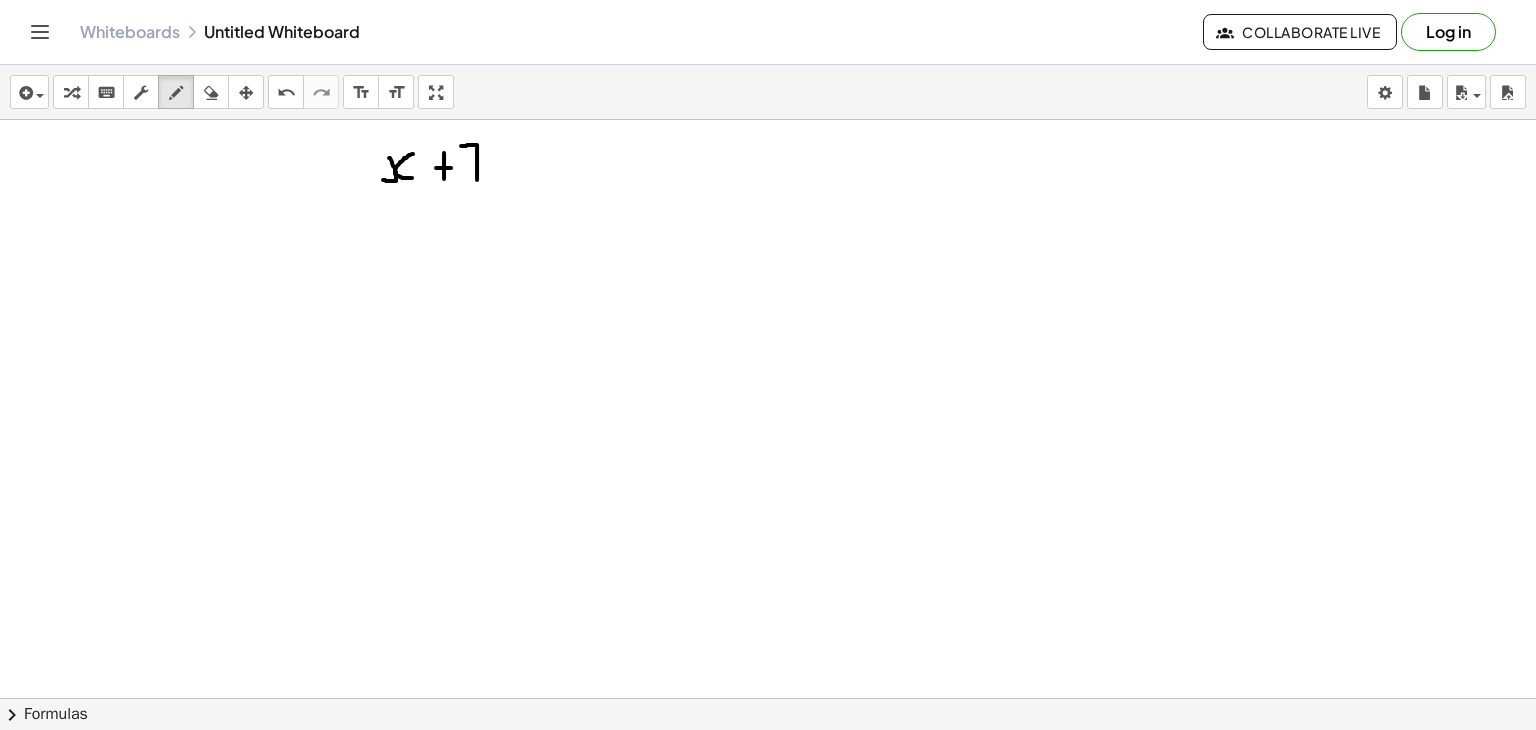 drag, startPoint x: 461, startPoint y: 145, endPoint x: 477, endPoint y: 181, distance: 39.39543 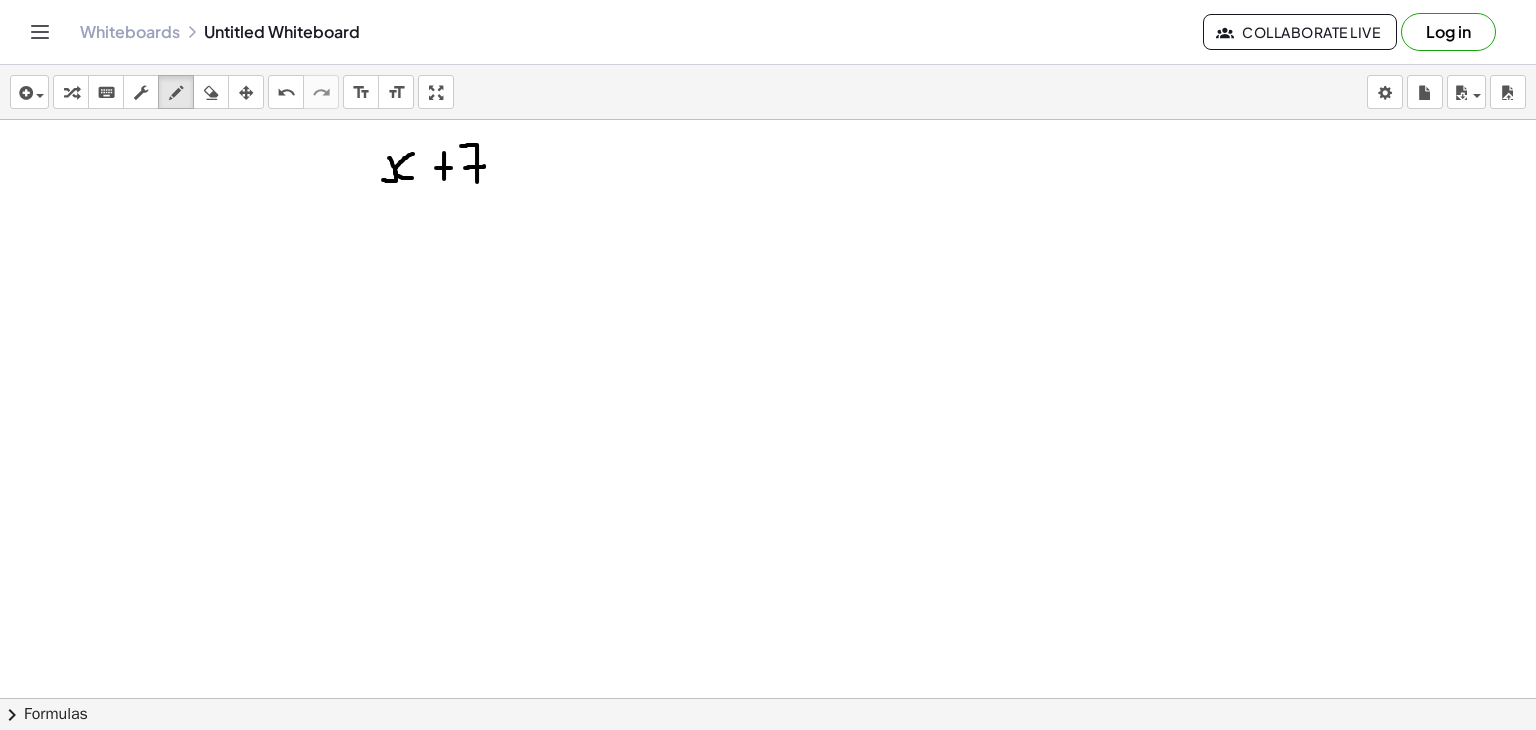 drag, startPoint x: 465, startPoint y: 167, endPoint x: 486, endPoint y: 165, distance: 21.095022 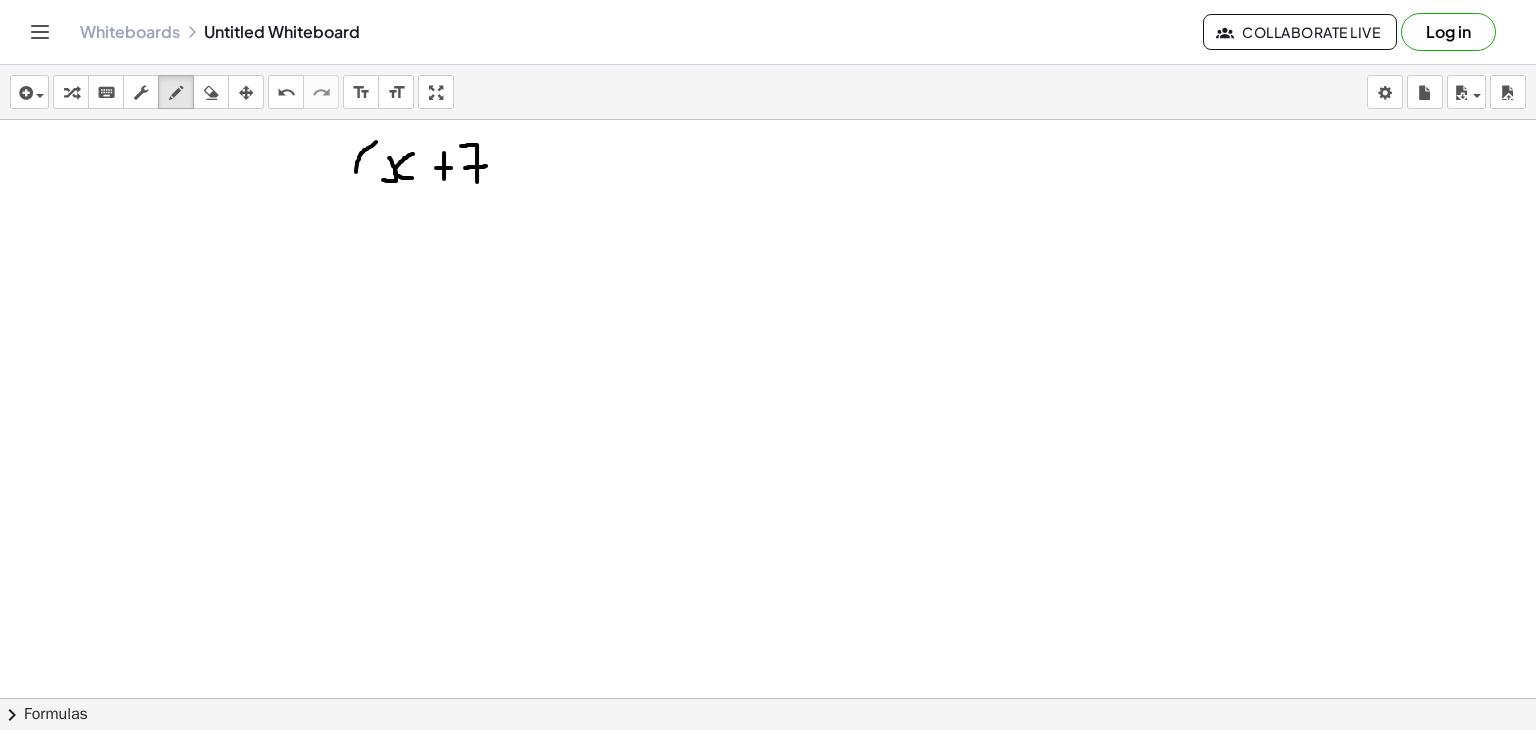 drag, startPoint x: 376, startPoint y: 141, endPoint x: 360, endPoint y: 183, distance: 44.94441 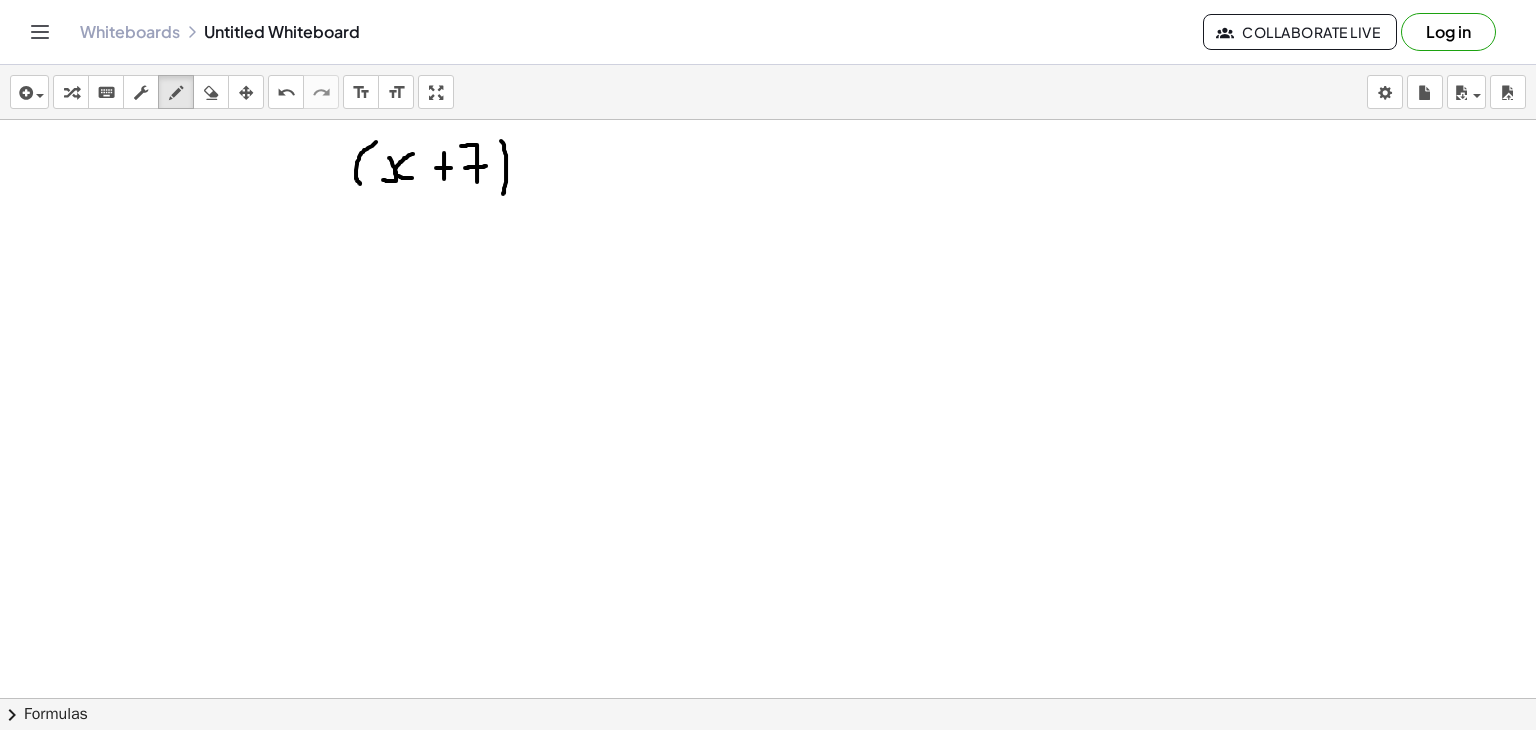 drag, startPoint x: 501, startPoint y: 140, endPoint x: 503, endPoint y: 193, distance: 53.037724 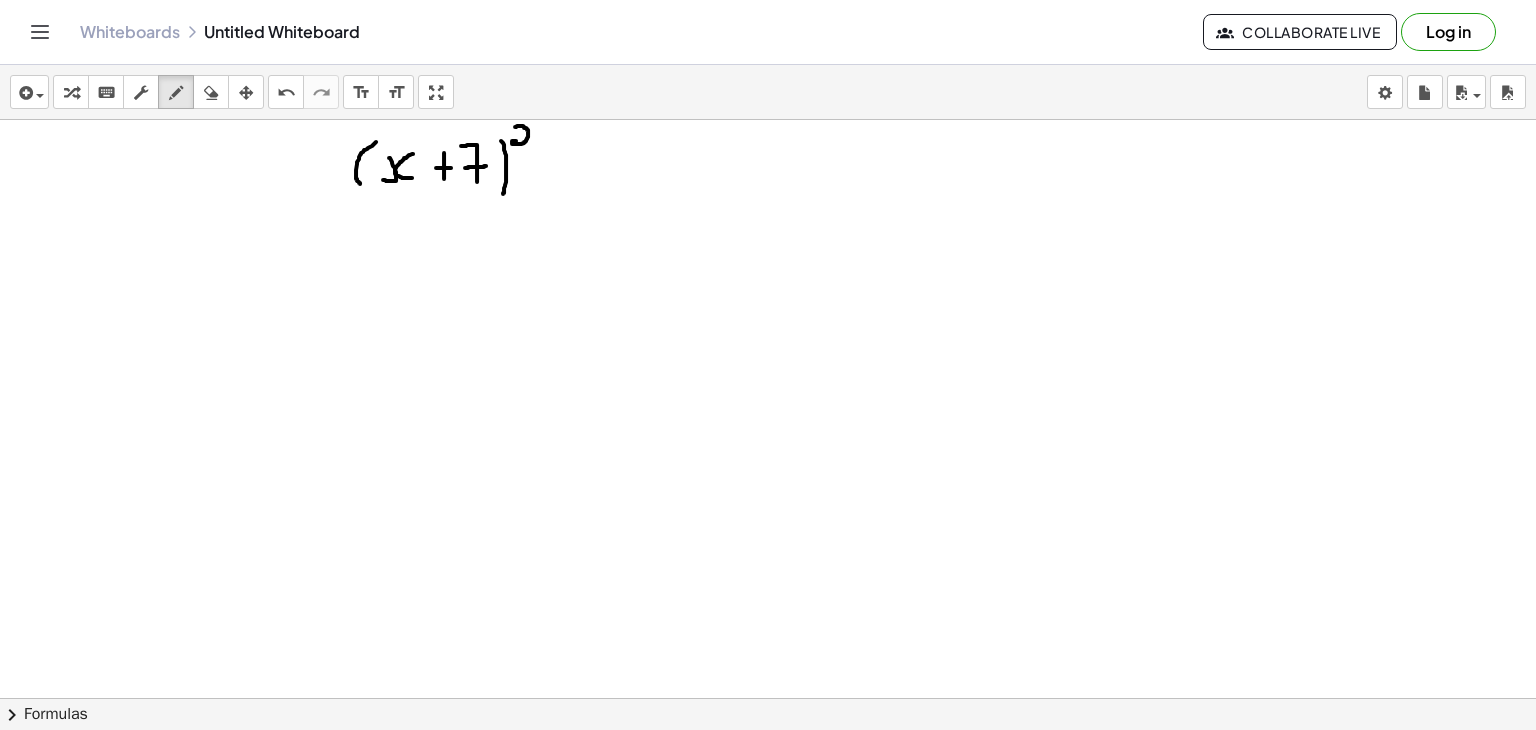 drag, startPoint x: 515, startPoint y: 126, endPoint x: 532, endPoint y: 143, distance: 24.04163 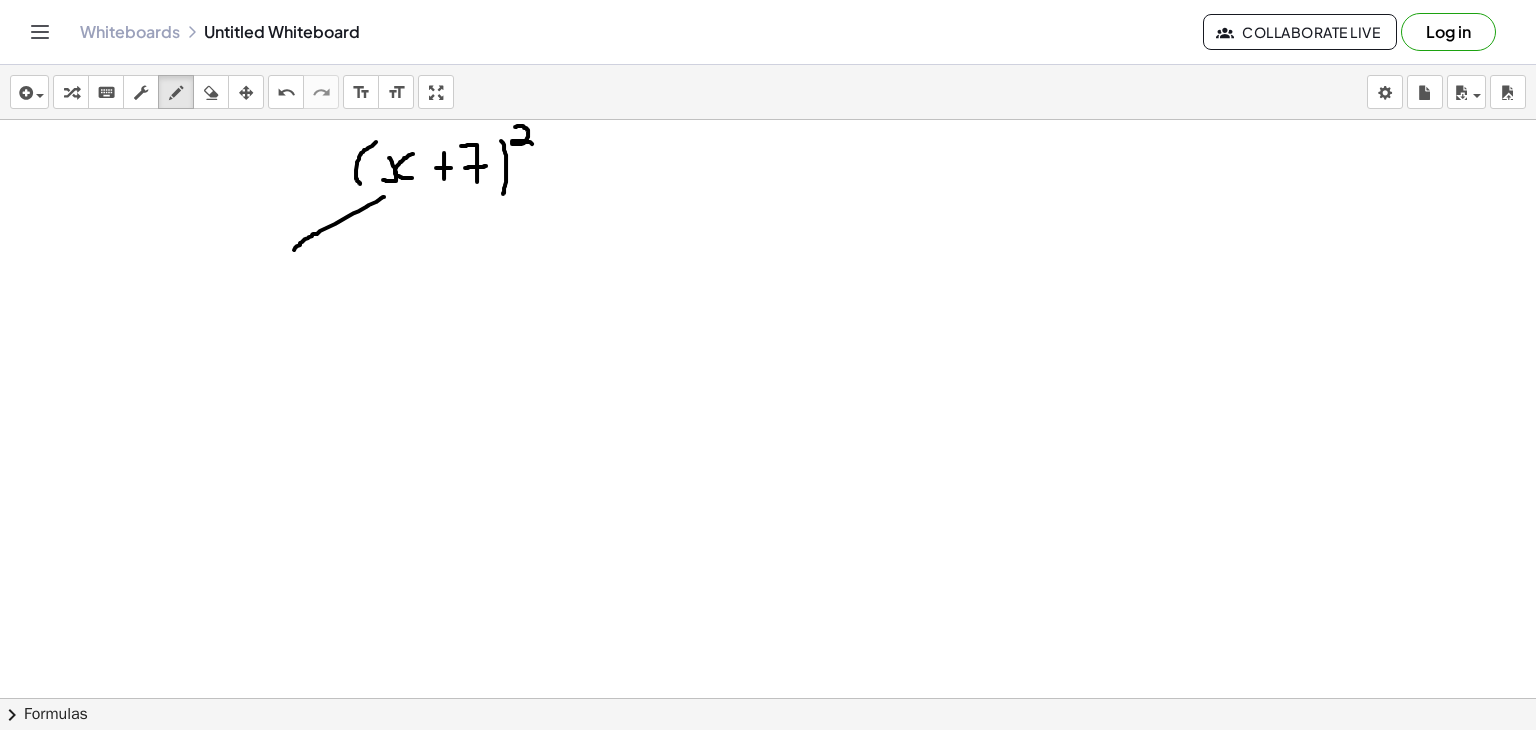 drag, startPoint x: 384, startPoint y: 196, endPoint x: 291, endPoint y: 250, distance: 107.54069 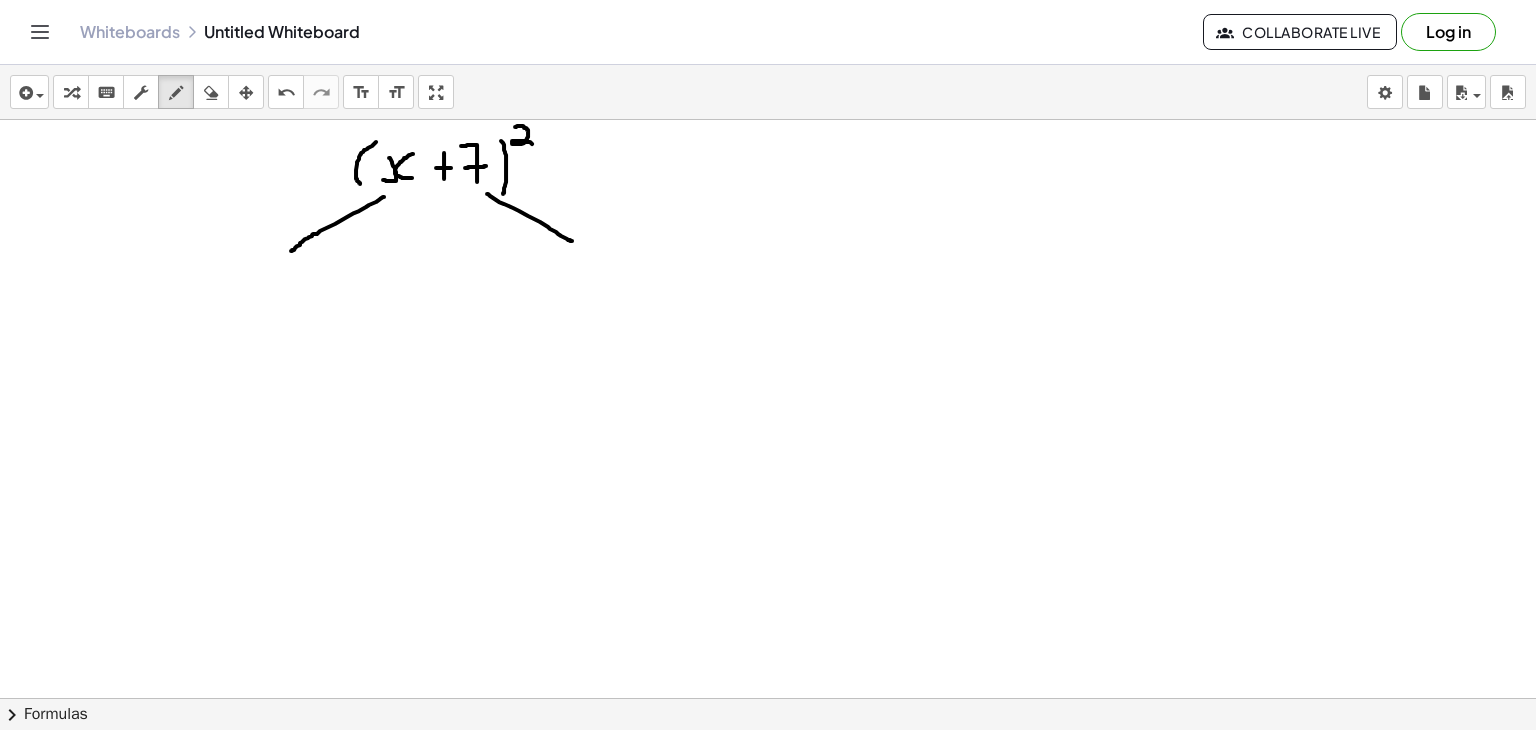 drag, startPoint x: 487, startPoint y: 193, endPoint x: 580, endPoint y: 244, distance: 106.06602 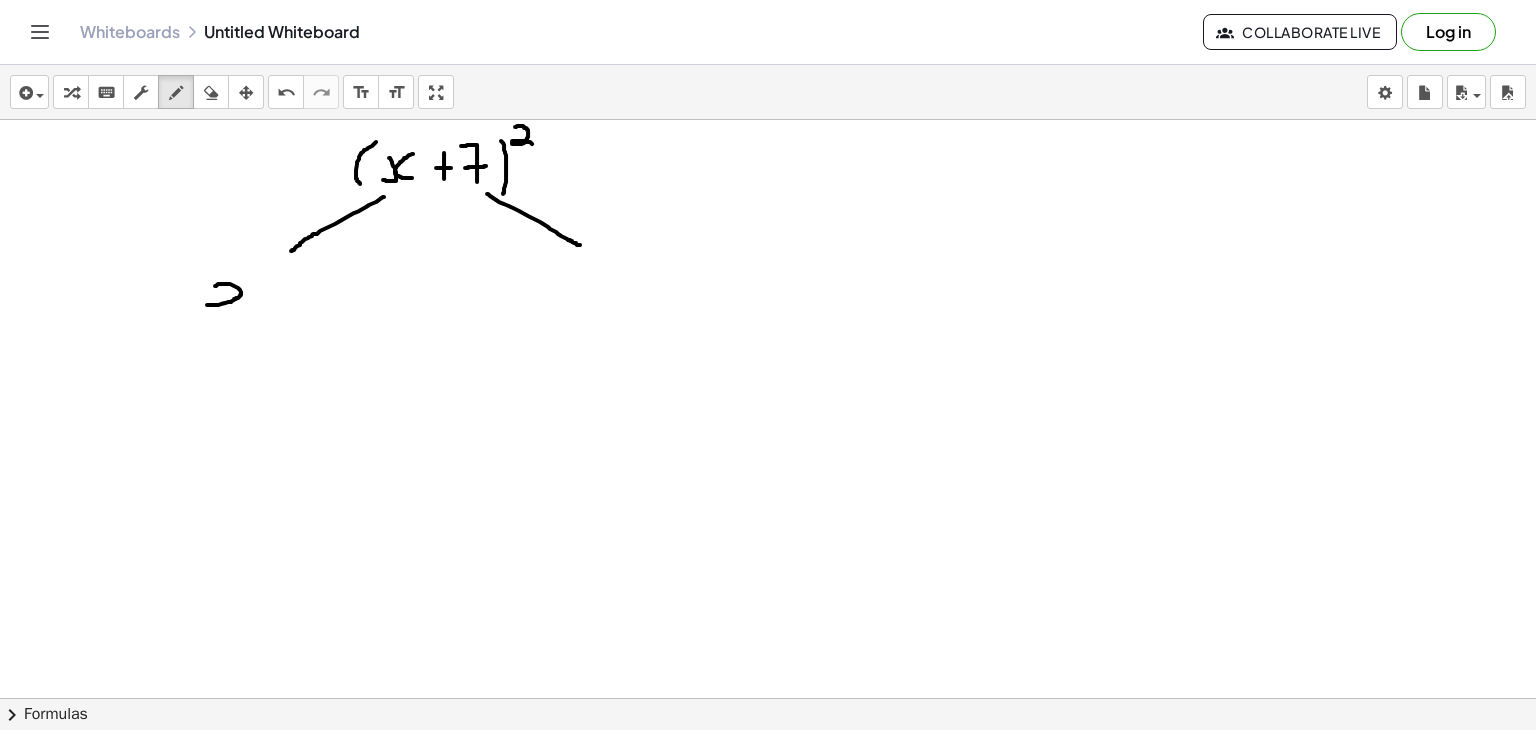 drag, startPoint x: 207, startPoint y: 304, endPoint x: 214, endPoint y: 287, distance: 18.384777 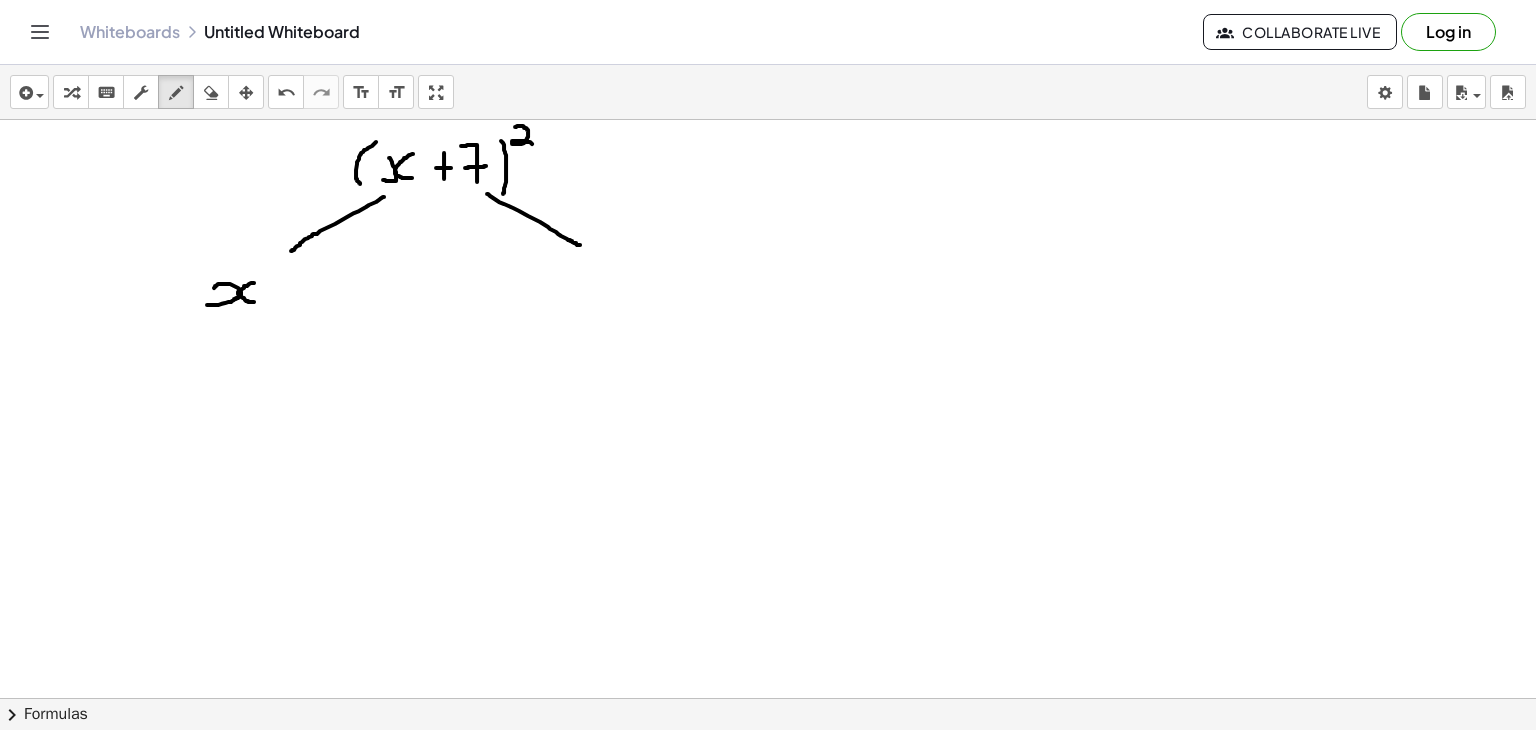 drag, startPoint x: 254, startPoint y: 282, endPoint x: 256, endPoint y: 301, distance: 19.104973 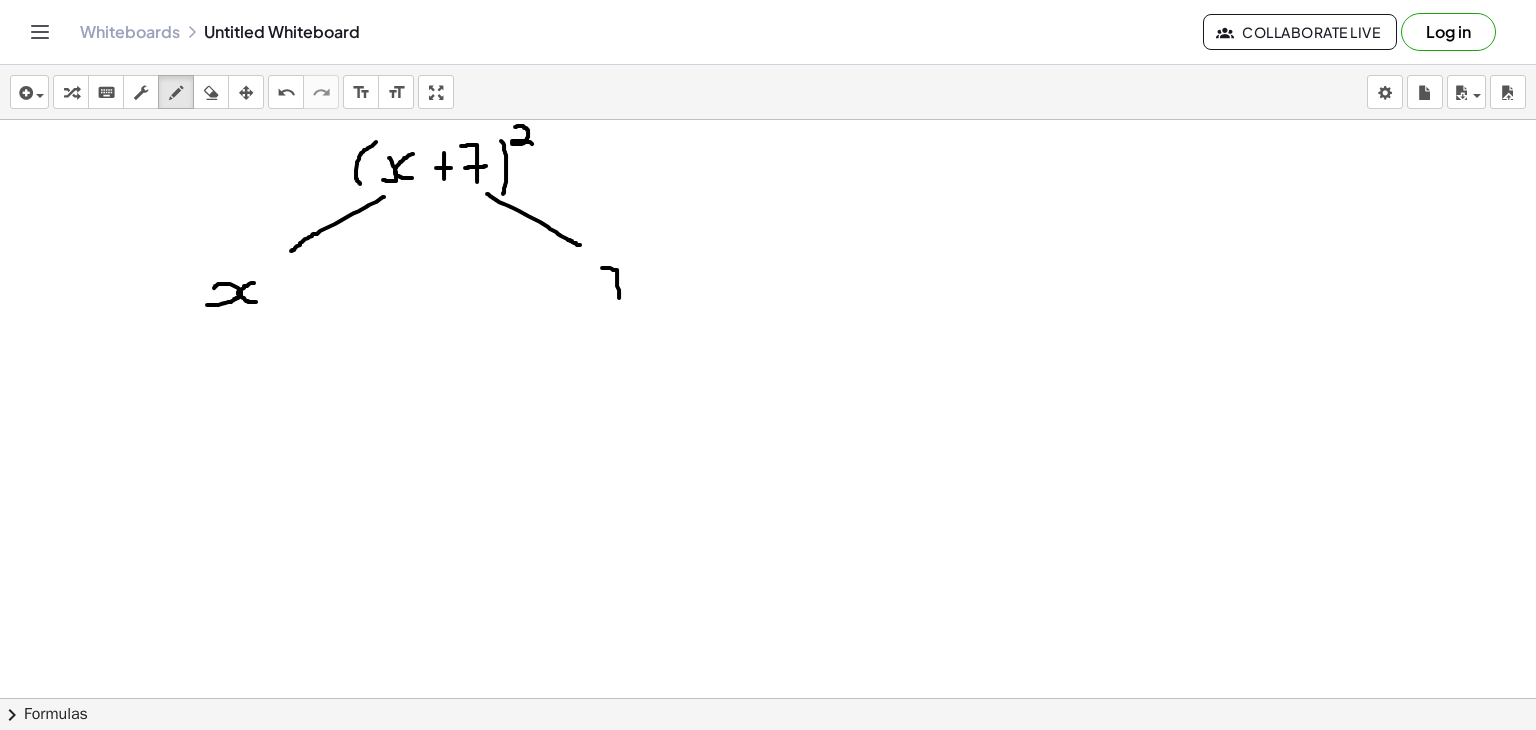 drag, startPoint x: 602, startPoint y: 267, endPoint x: 619, endPoint y: 308, distance: 44.38468 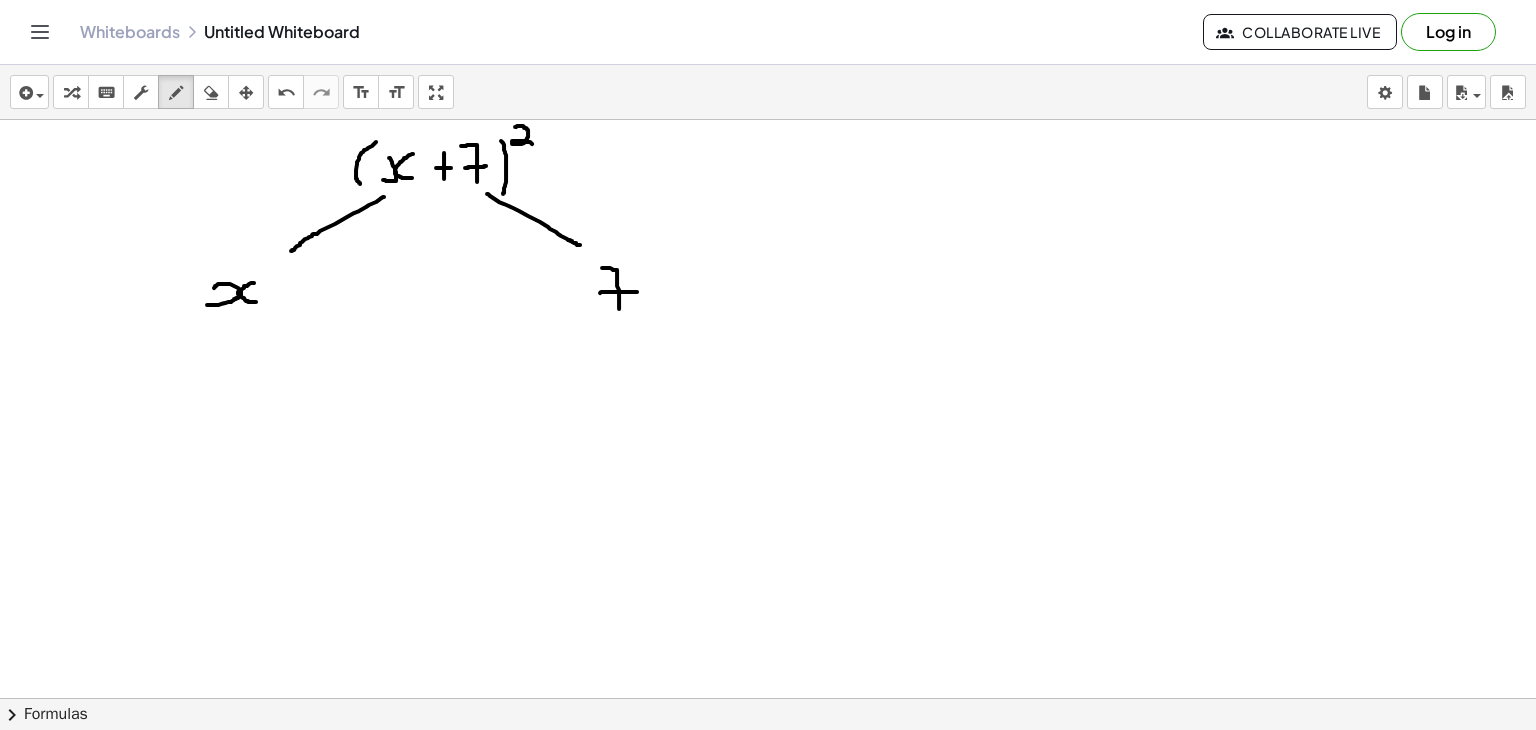drag, startPoint x: 600, startPoint y: 292, endPoint x: 640, endPoint y: 291, distance: 40.012497 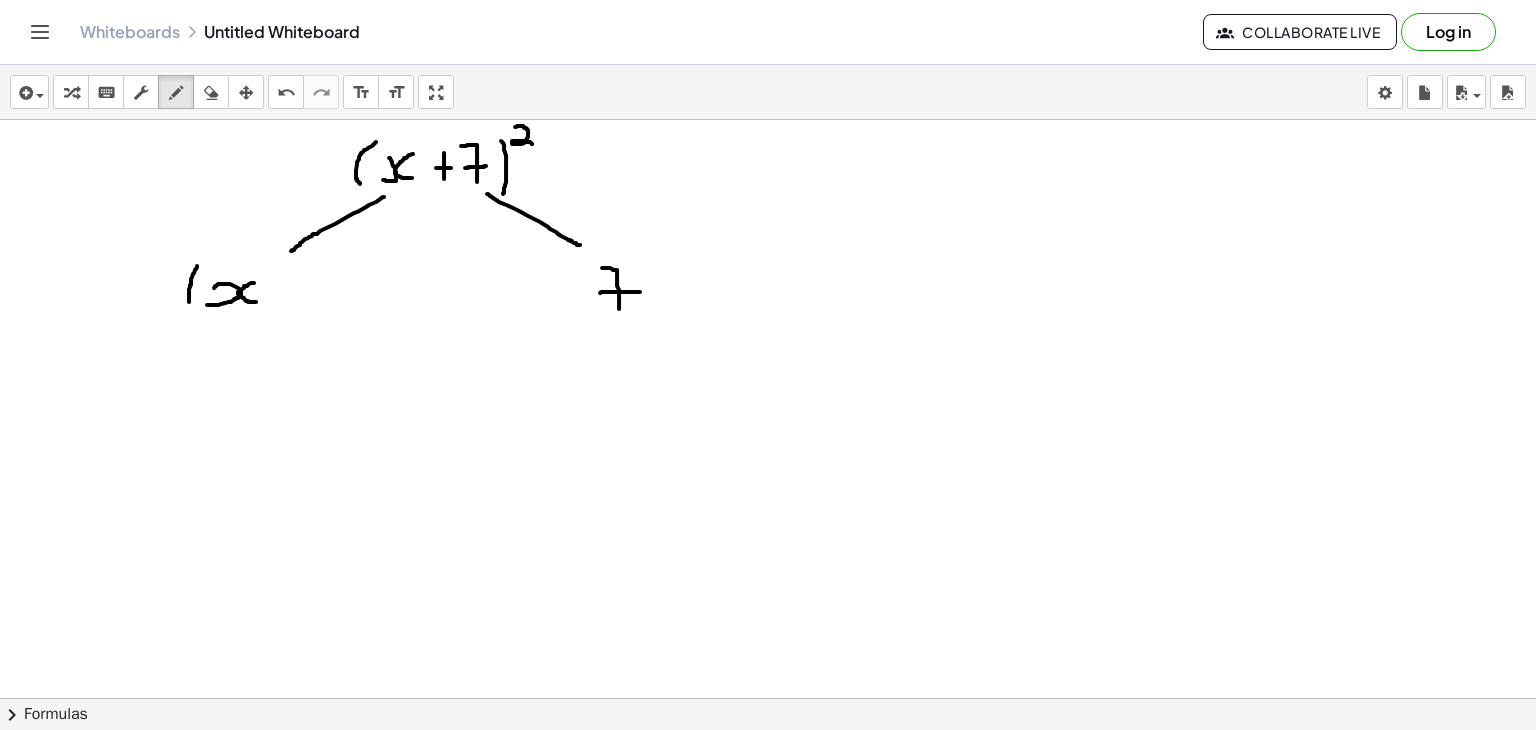 drag, startPoint x: 197, startPoint y: 265, endPoint x: 190, endPoint y: 311, distance: 46.52956 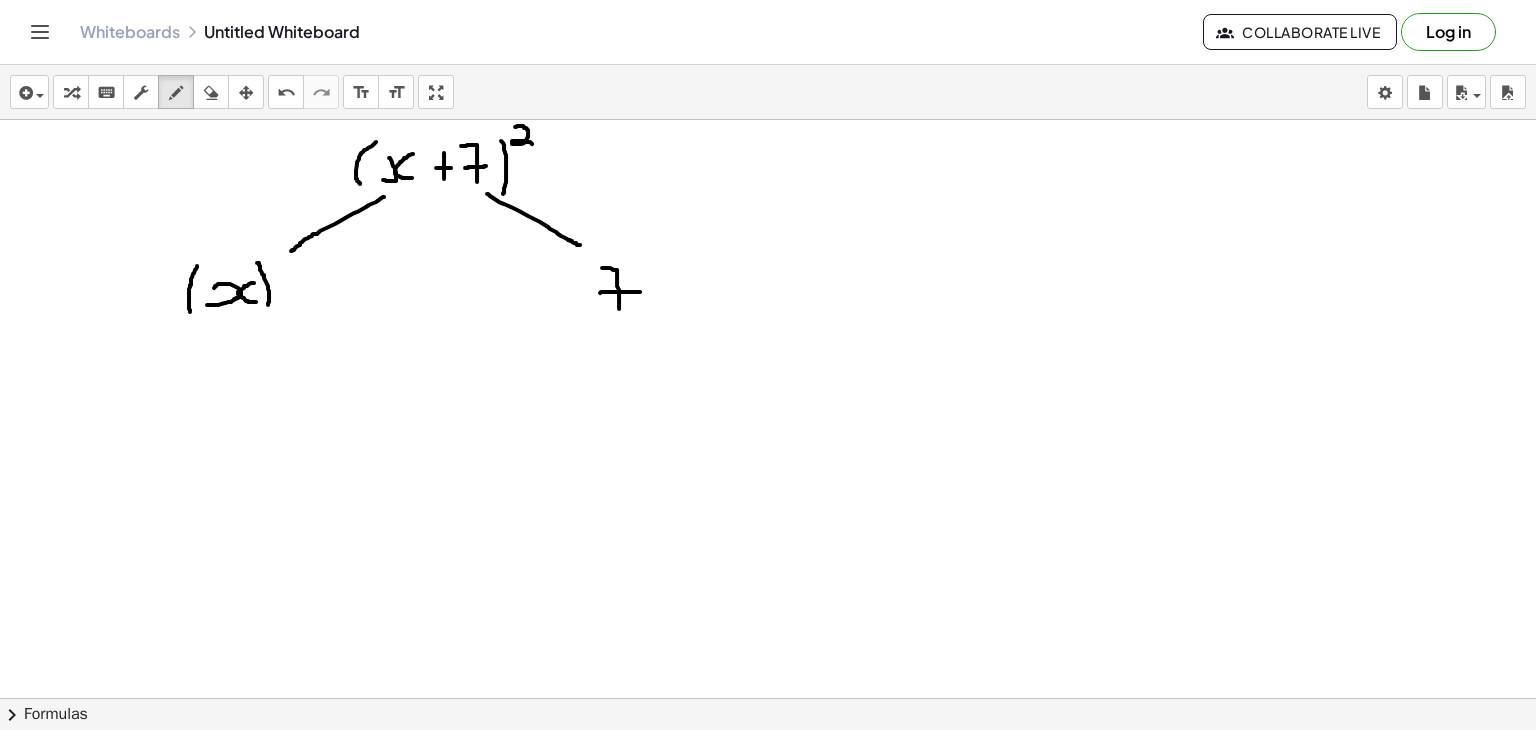 drag, startPoint x: 257, startPoint y: 262, endPoint x: 266, endPoint y: 310, distance: 48.83646 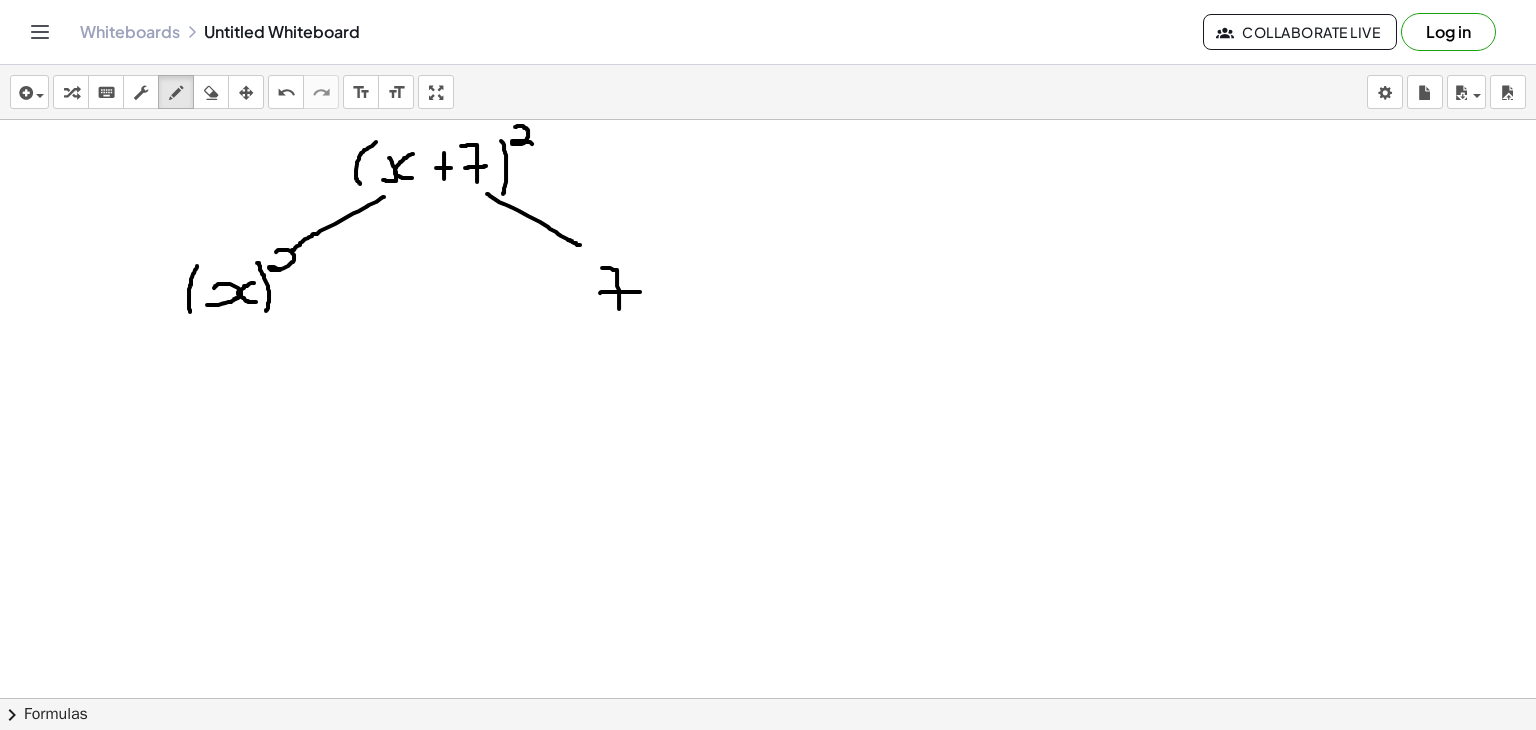 drag, startPoint x: 276, startPoint y: 251, endPoint x: 282, endPoint y: 268, distance: 18.027756 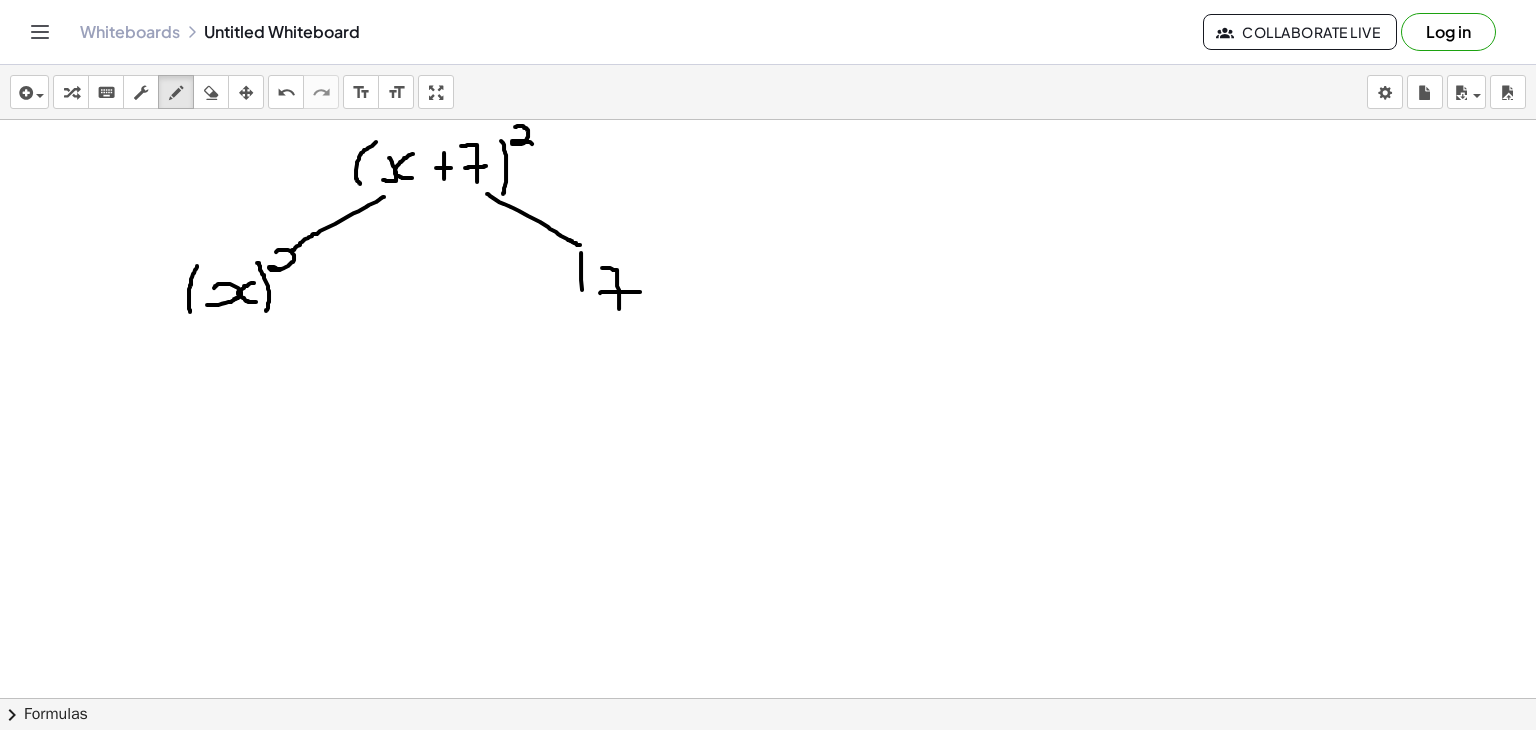 drag, startPoint x: 581, startPoint y: 252, endPoint x: 585, endPoint y: 310, distance: 58.137768 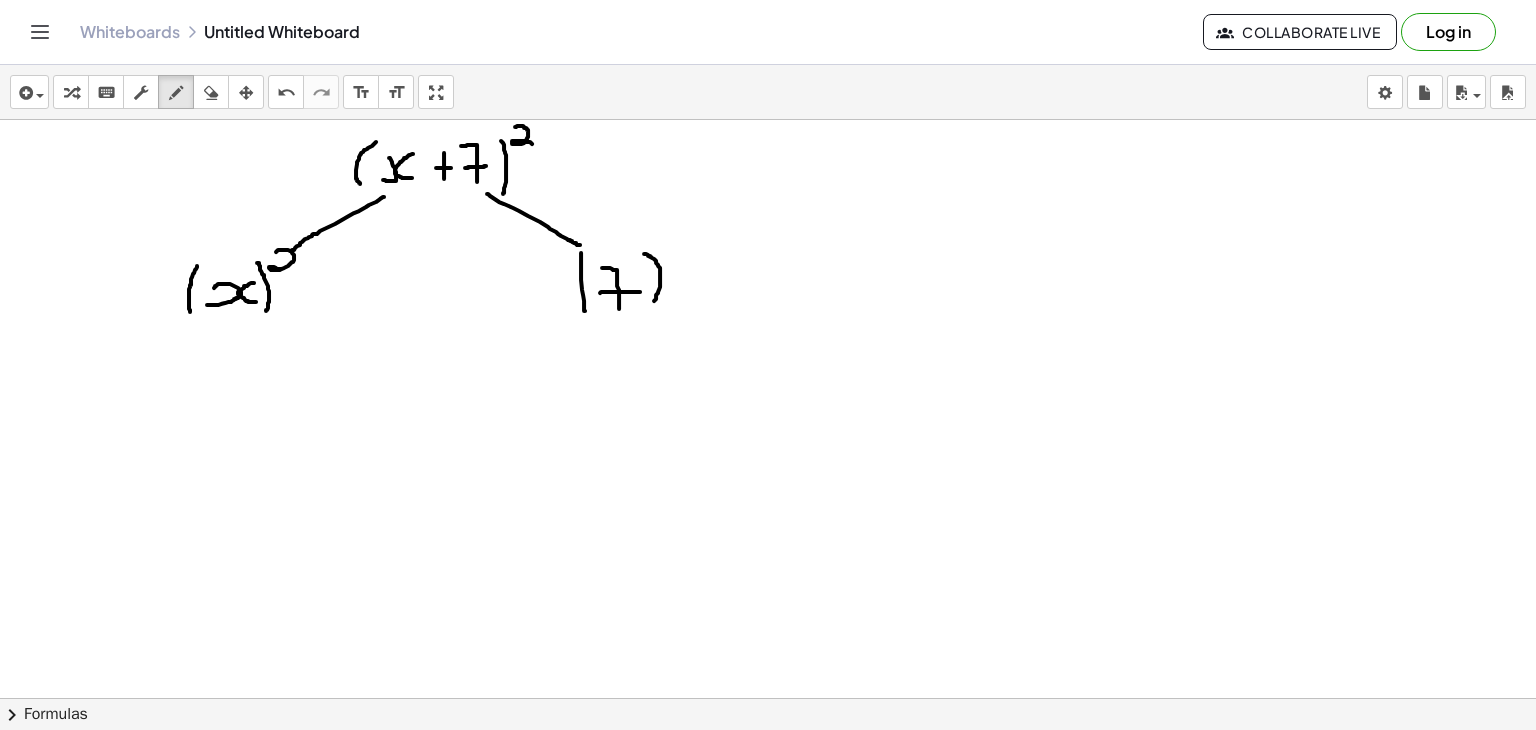 drag, startPoint x: 644, startPoint y: 253, endPoint x: 654, endPoint y: 301, distance: 49.0306 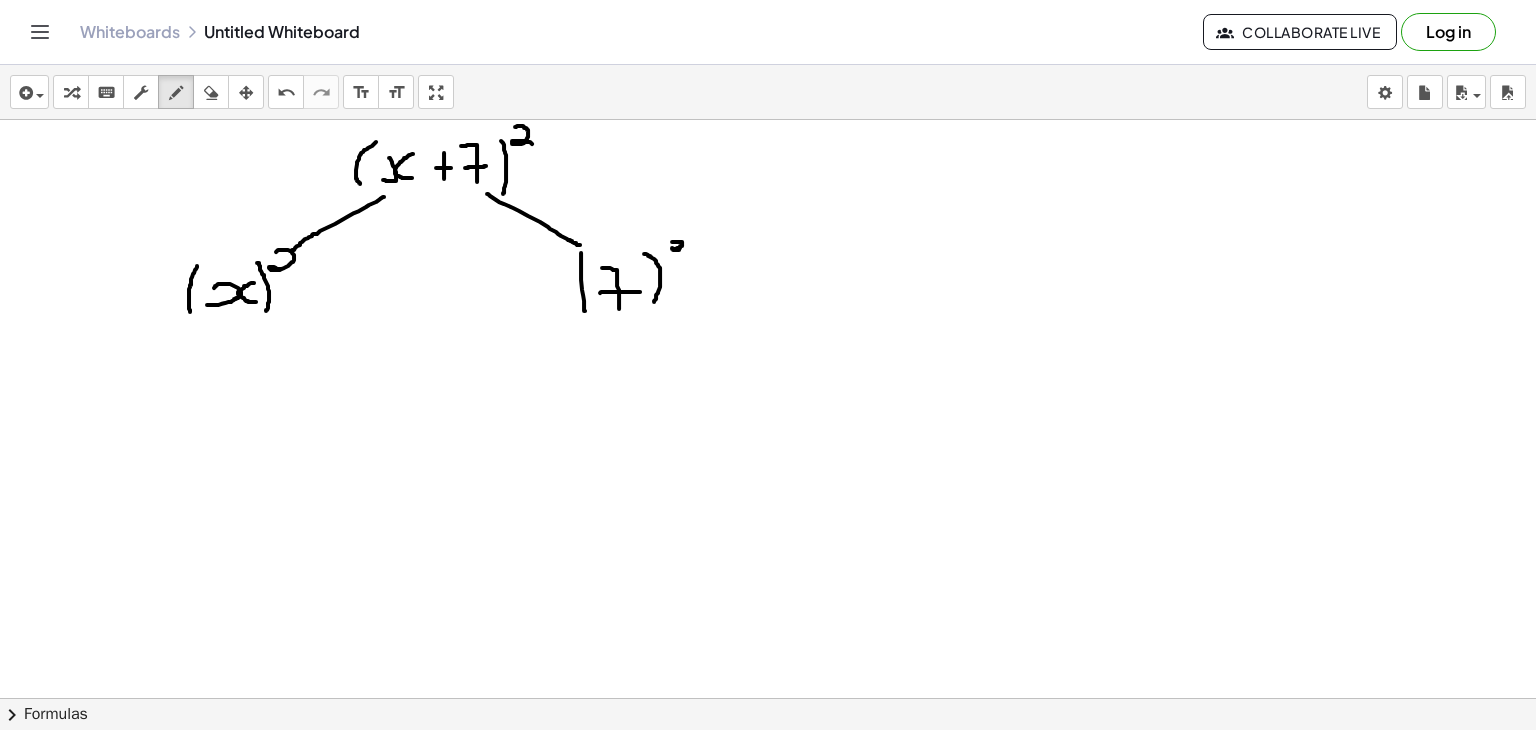 drag, startPoint x: 672, startPoint y: 241, endPoint x: 684, endPoint y: 250, distance: 15 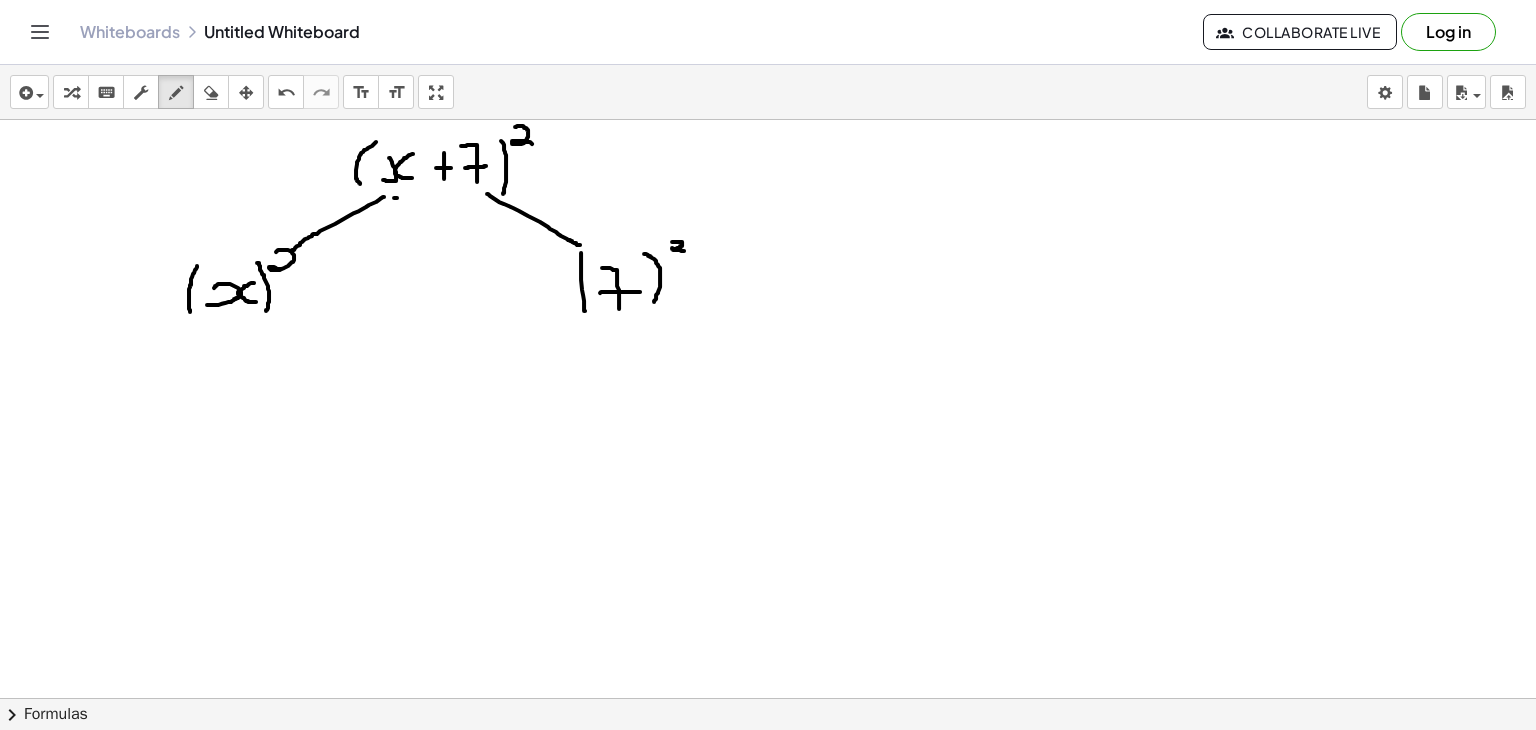 drag, startPoint x: 394, startPoint y: 197, endPoint x: 474, endPoint y: 197, distance: 80 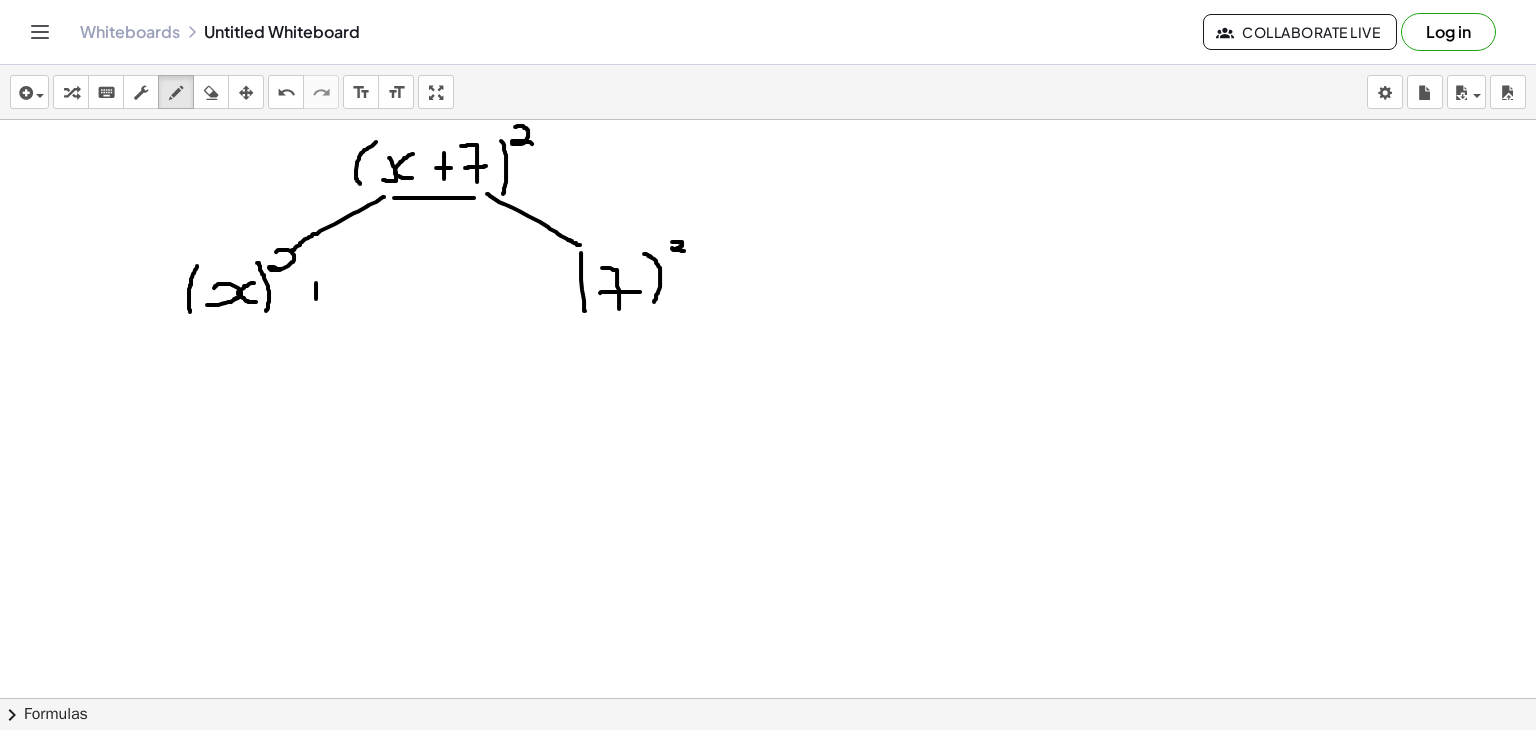 drag, startPoint x: 316, startPoint y: 282, endPoint x: 316, endPoint y: 305, distance: 23 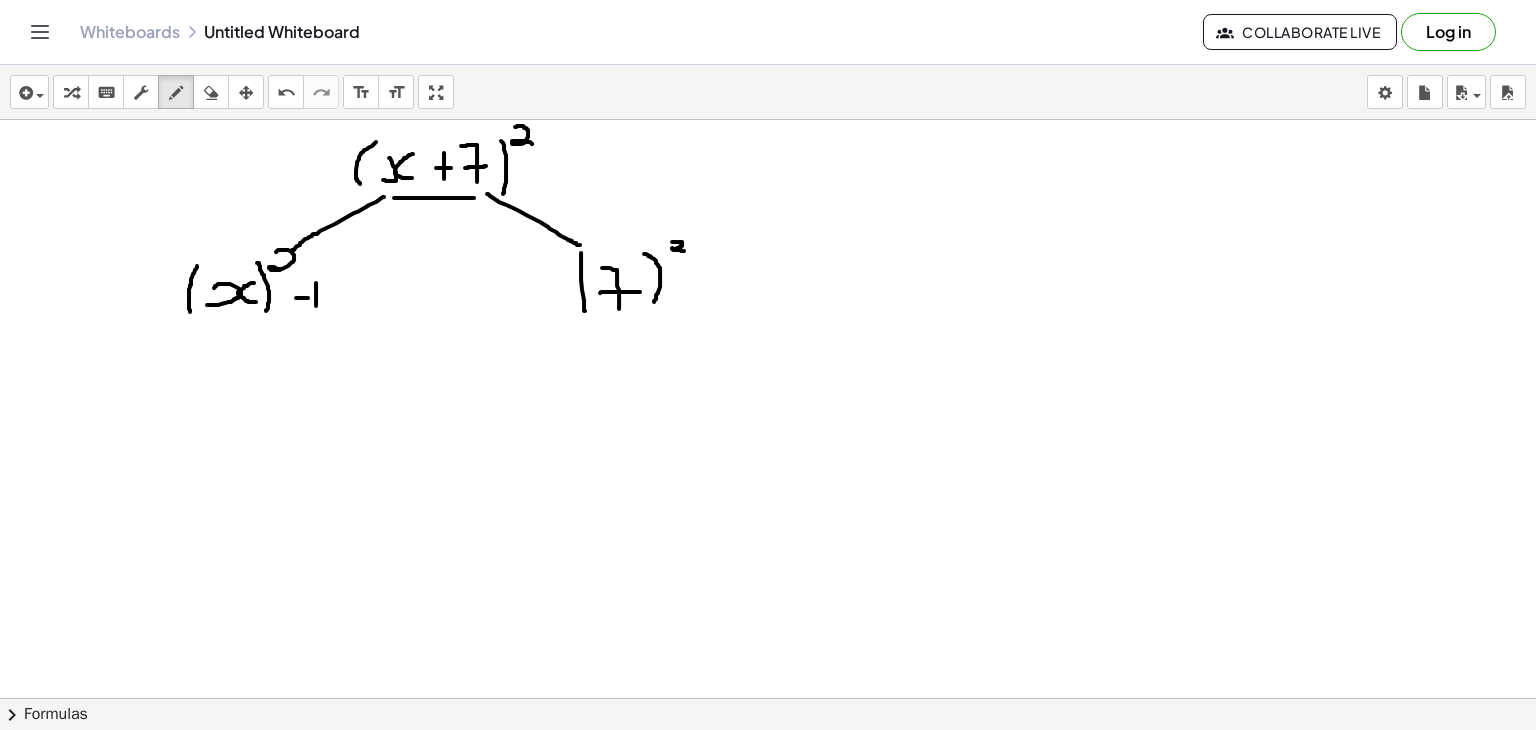 drag, startPoint x: 296, startPoint y: 297, endPoint x: 320, endPoint y: 297, distance: 24 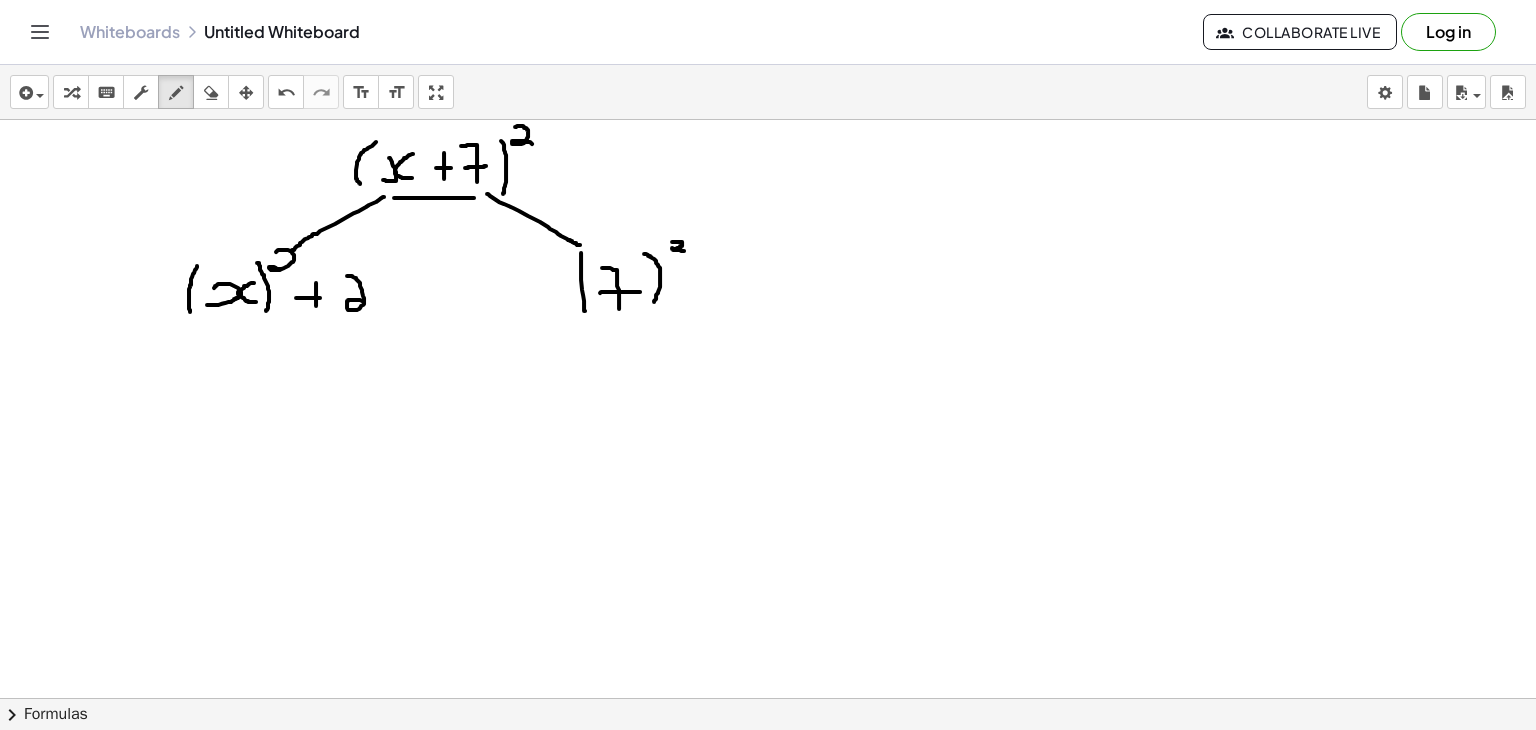 drag, startPoint x: 347, startPoint y: 275, endPoint x: 366, endPoint y: 301, distance: 32.202484 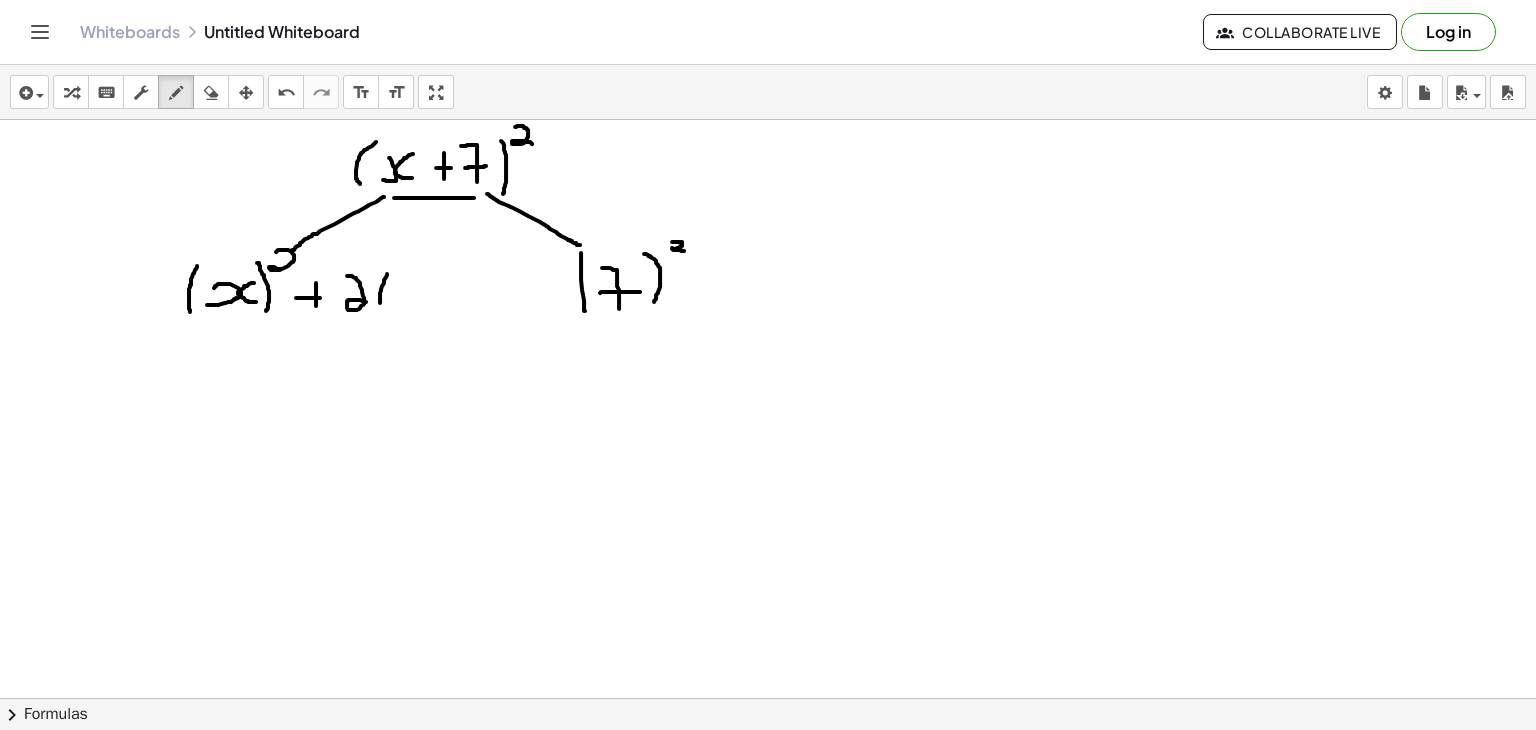 drag, startPoint x: 387, startPoint y: 273, endPoint x: 386, endPoint y: 313, distance: 40.012497 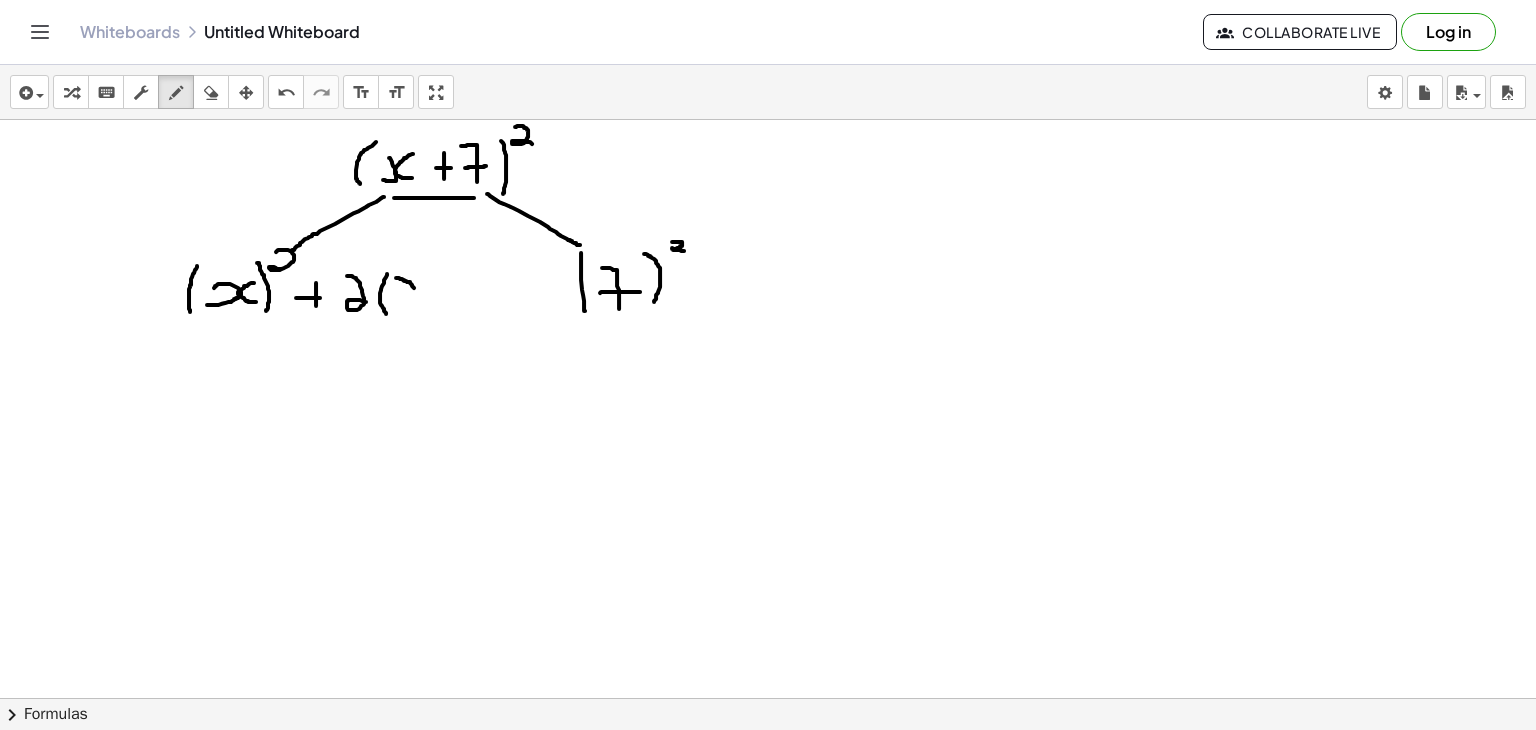 drag, startPoint x: 396, startPoint y: 277, endPoint x: 402, endPoint y: 296, distance: 19.924858 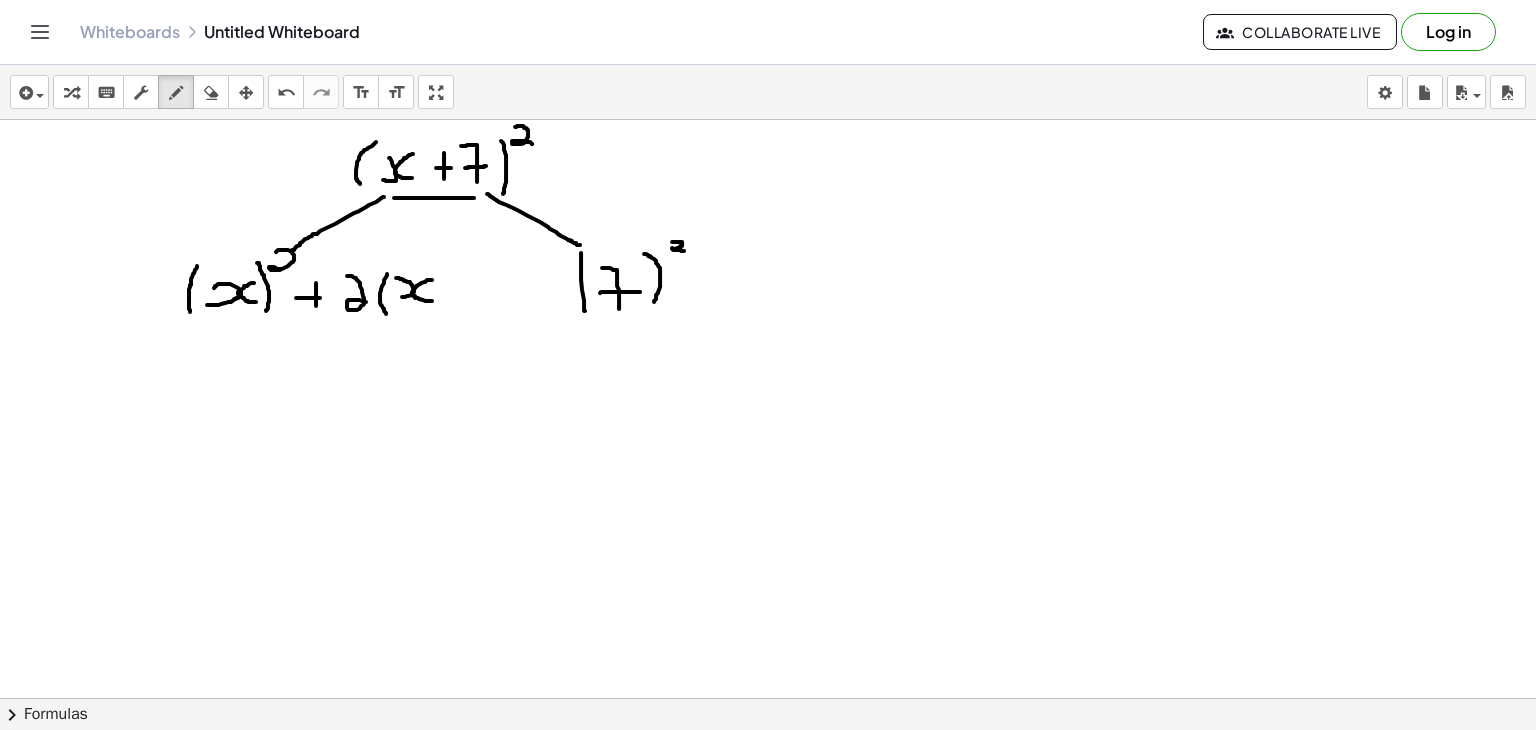 drag, startPoint x: 432, startPoint y: 279, endPoint x: 436, endPoint y: 300, distance: 21.377558 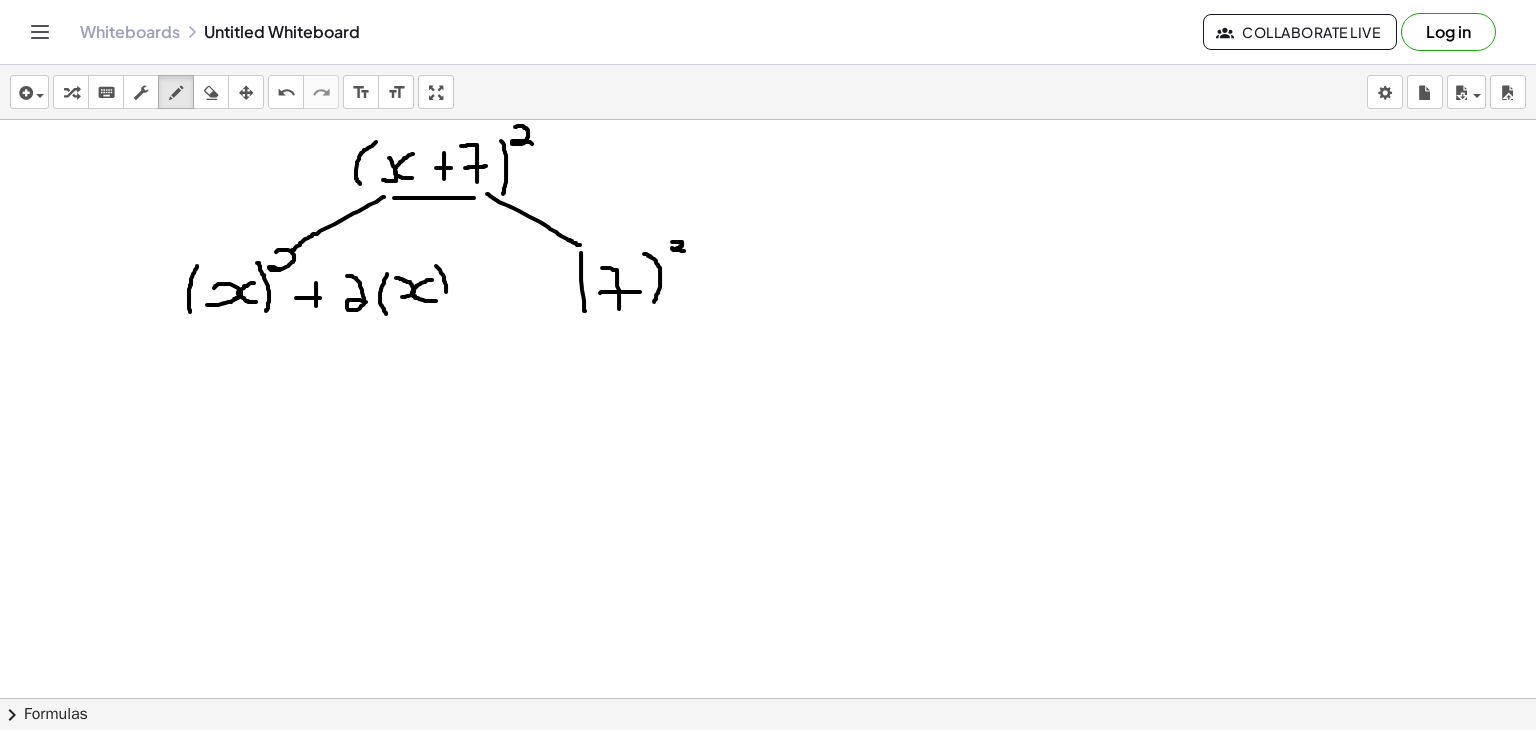 drag, startPoint x: 436, startPoint y: 265, endPoint x: 440, endPoint y: 305, distance: 40.1995 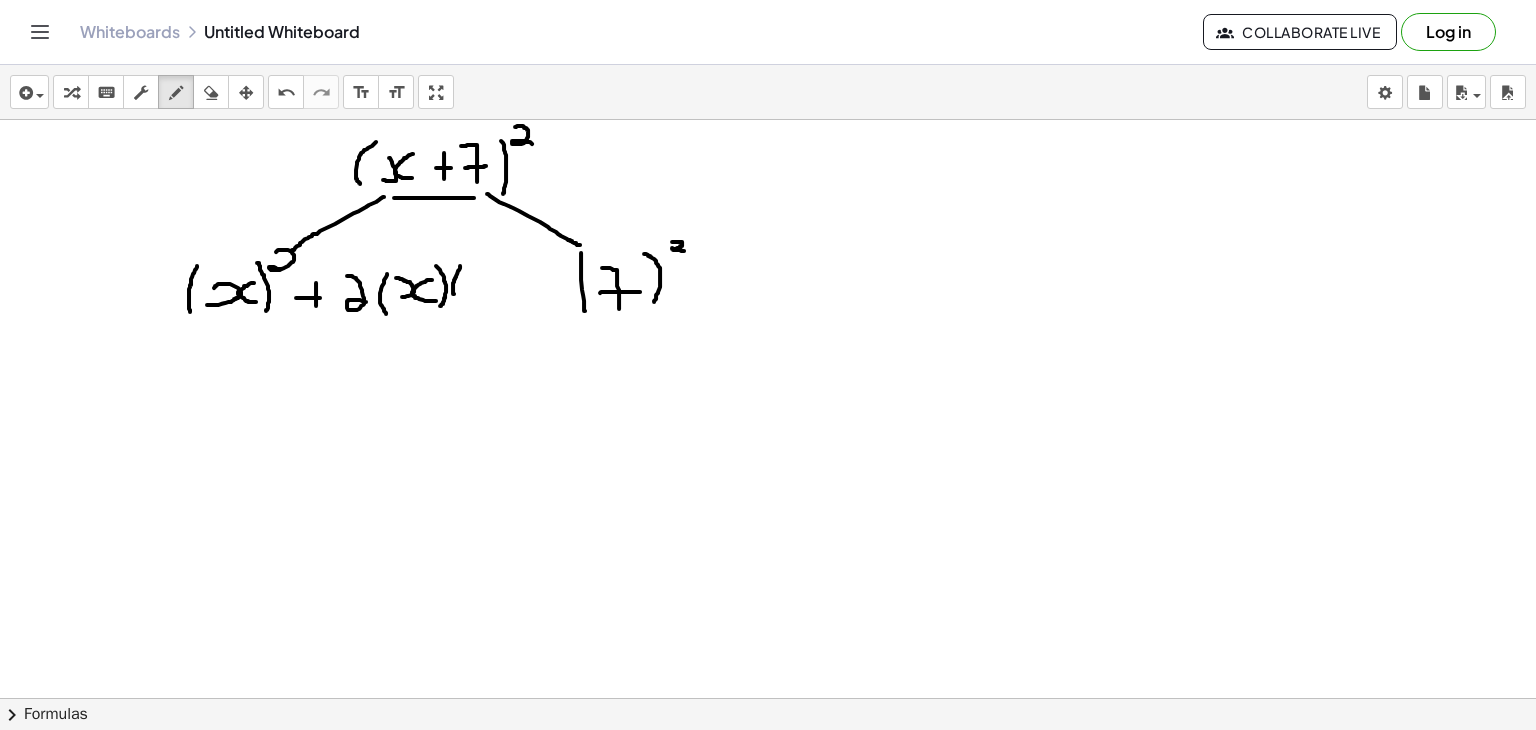 drag, startPoint x: 460, startPoint y: 265, endPoint x: 456, endPoint y: 300, distance: 35.22783 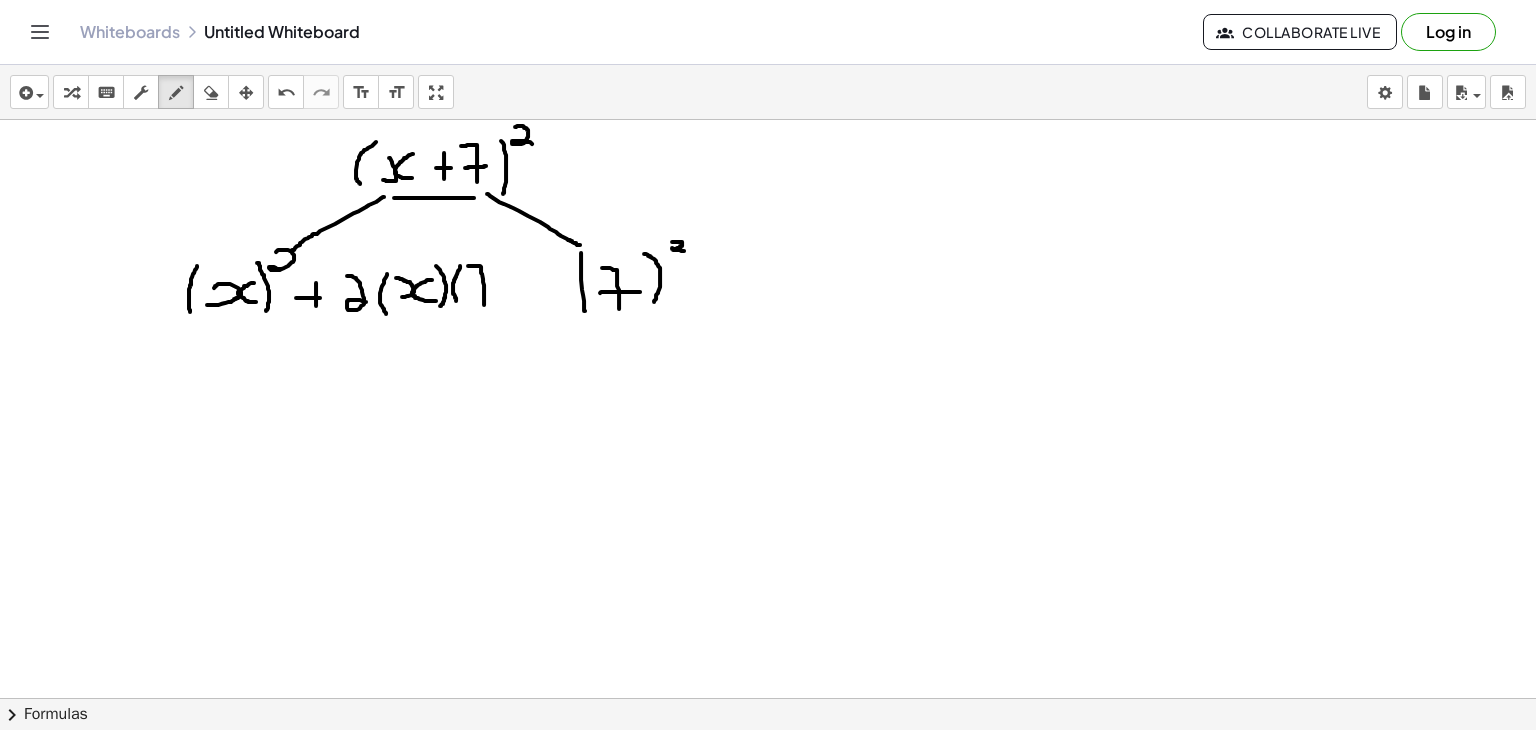 drag, startPoint x: 468, startPoint y: 265, endPoint x: 484, endPoint y: 304, distance: 42.154476 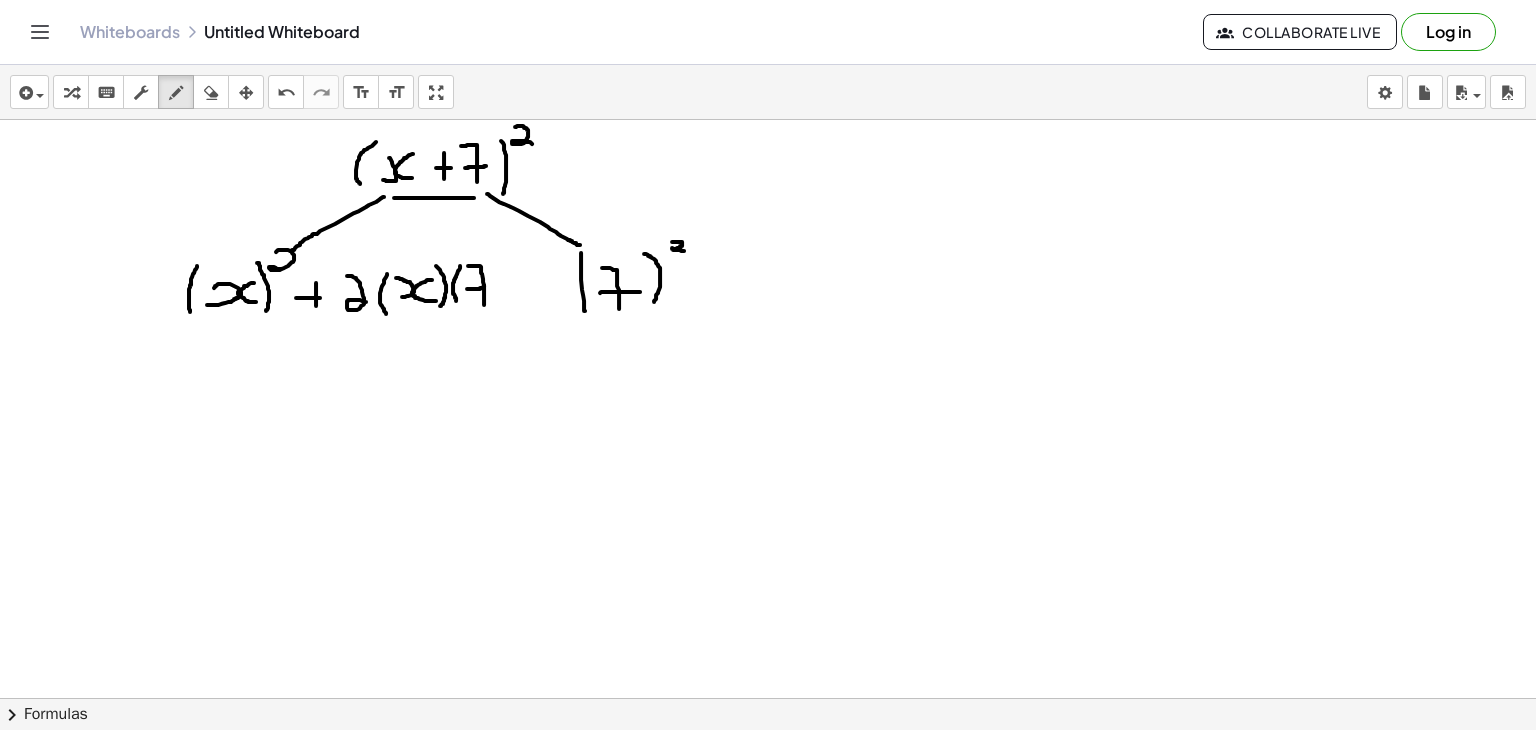drag, startPoint x: 467, startPoint y: 288, endPoint x: 485, endPoint y: 285, distance: 18.248287 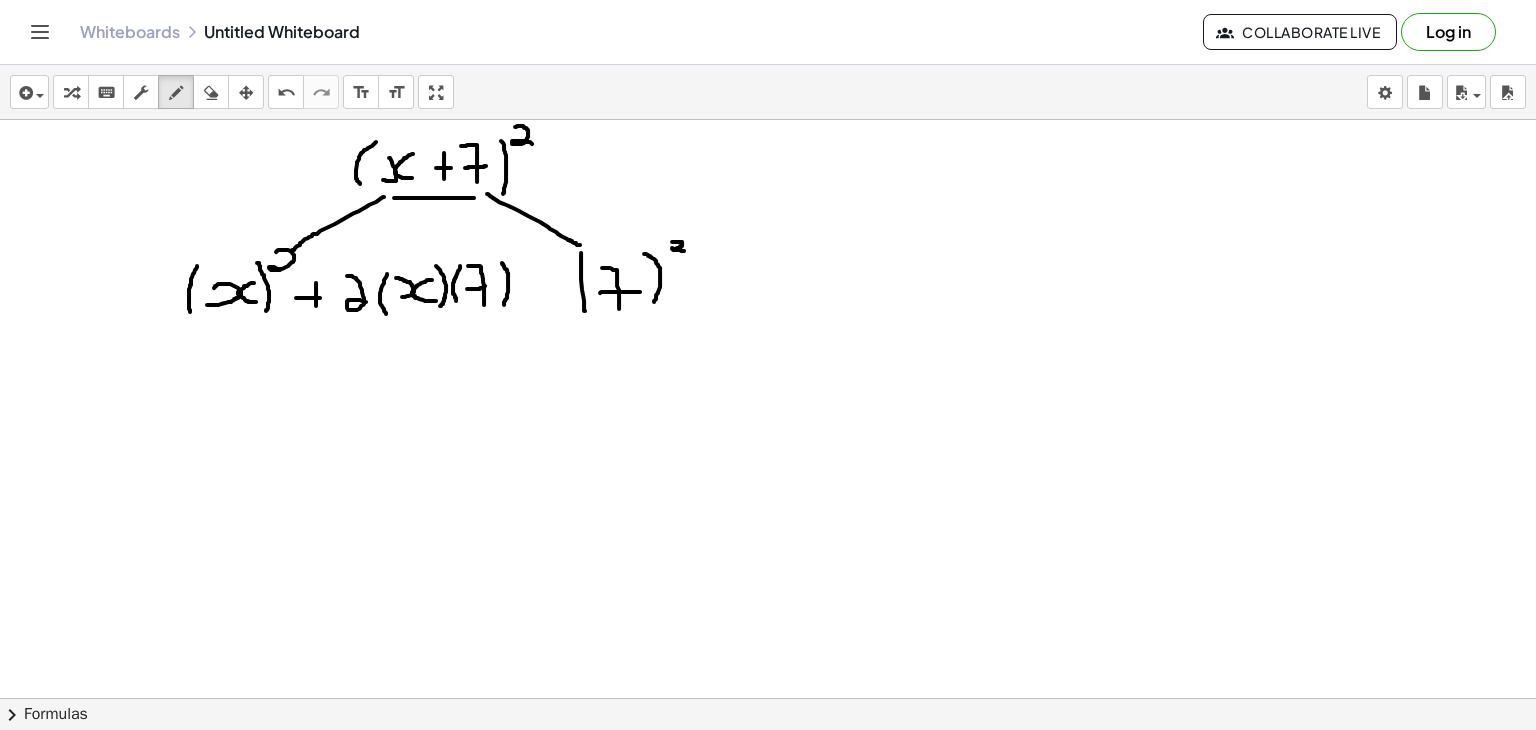 drag, startPoint x: 502, startPoint y: 262, endPoint x: 504, endPoint y: 304, distance: 42.047592 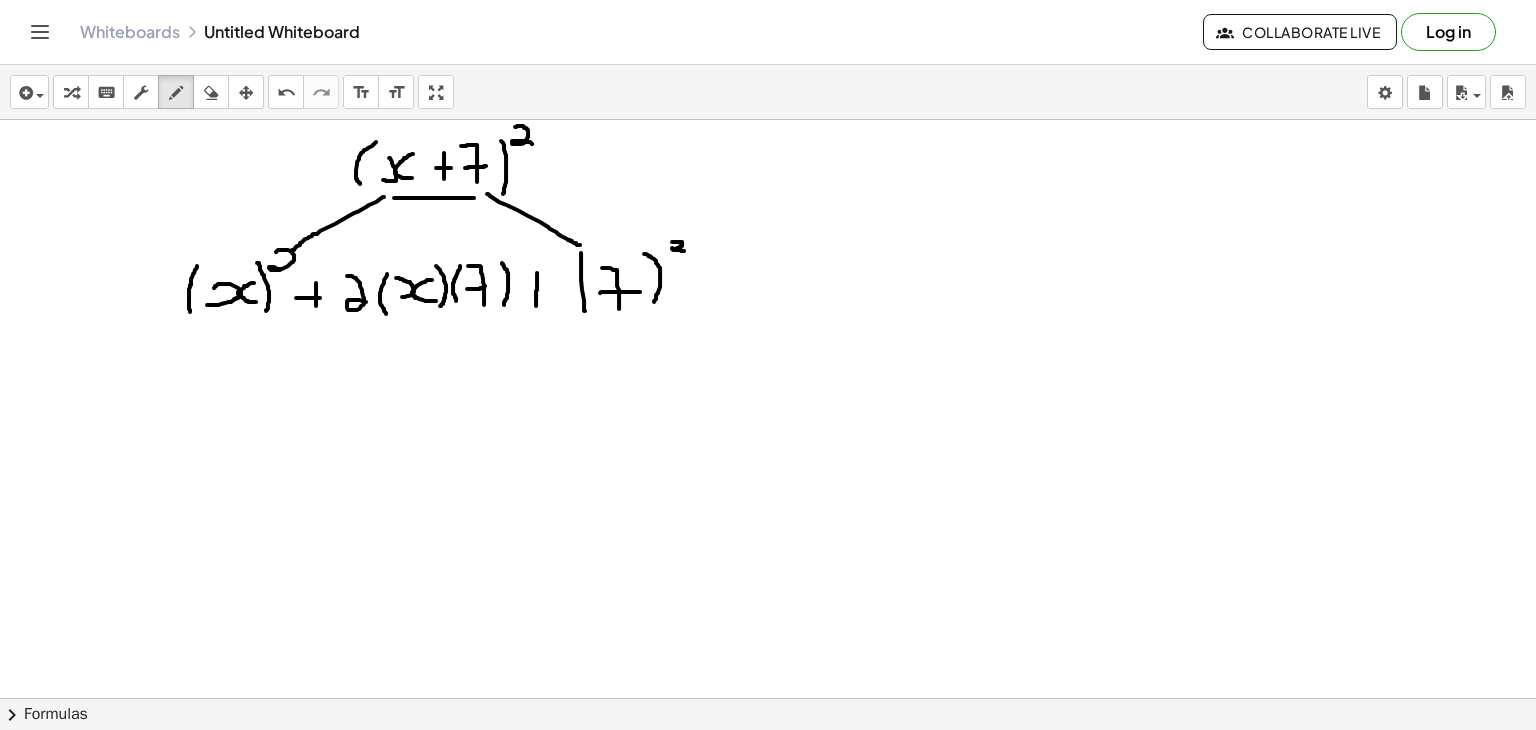 drag, startPoint x: 537, startPoint y: 272, endPoint x: 536, endPoint y: 305, distance: 33.01515 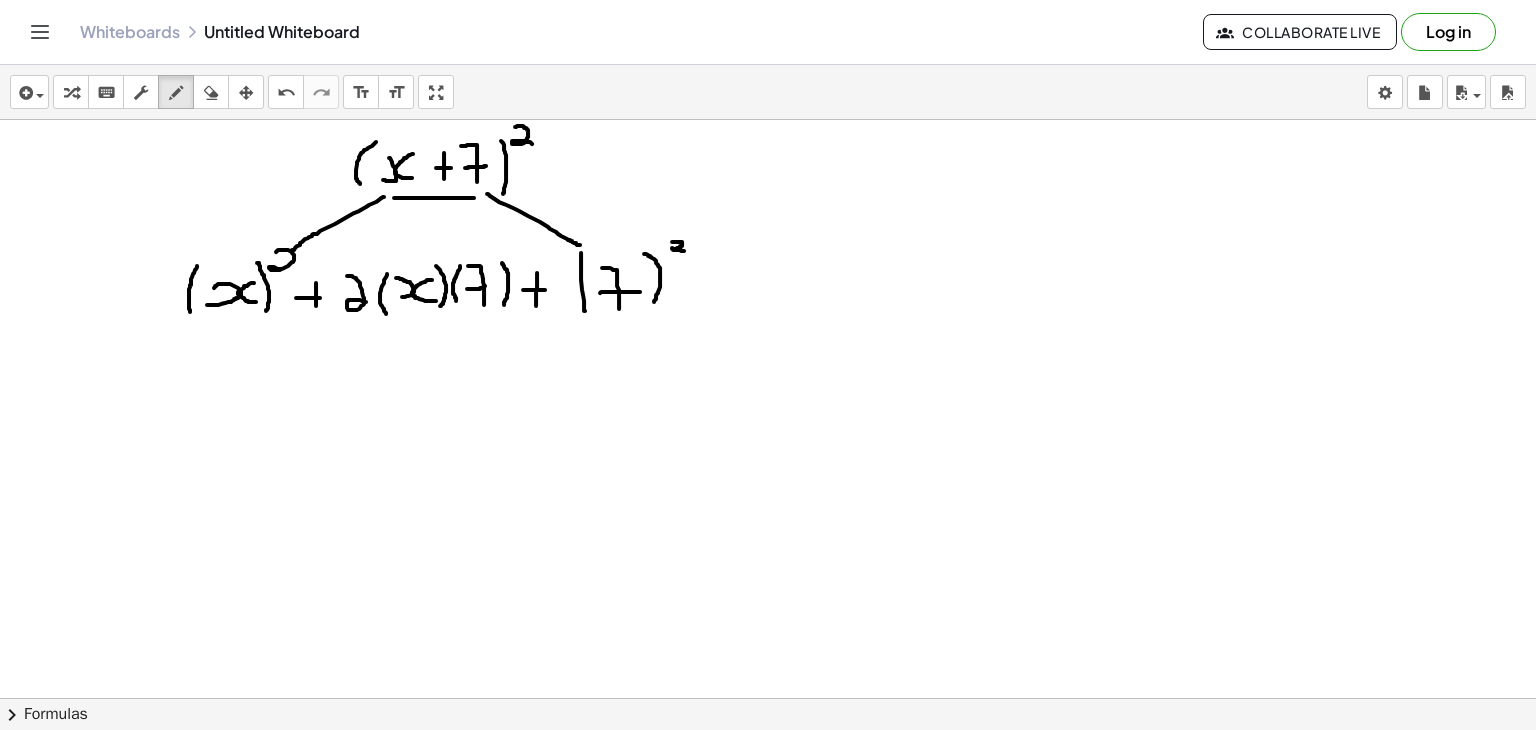 drag, startPoint x: 523, startPoint y: 289, endPoint x: 552, endPoint y: 289, distance: 29 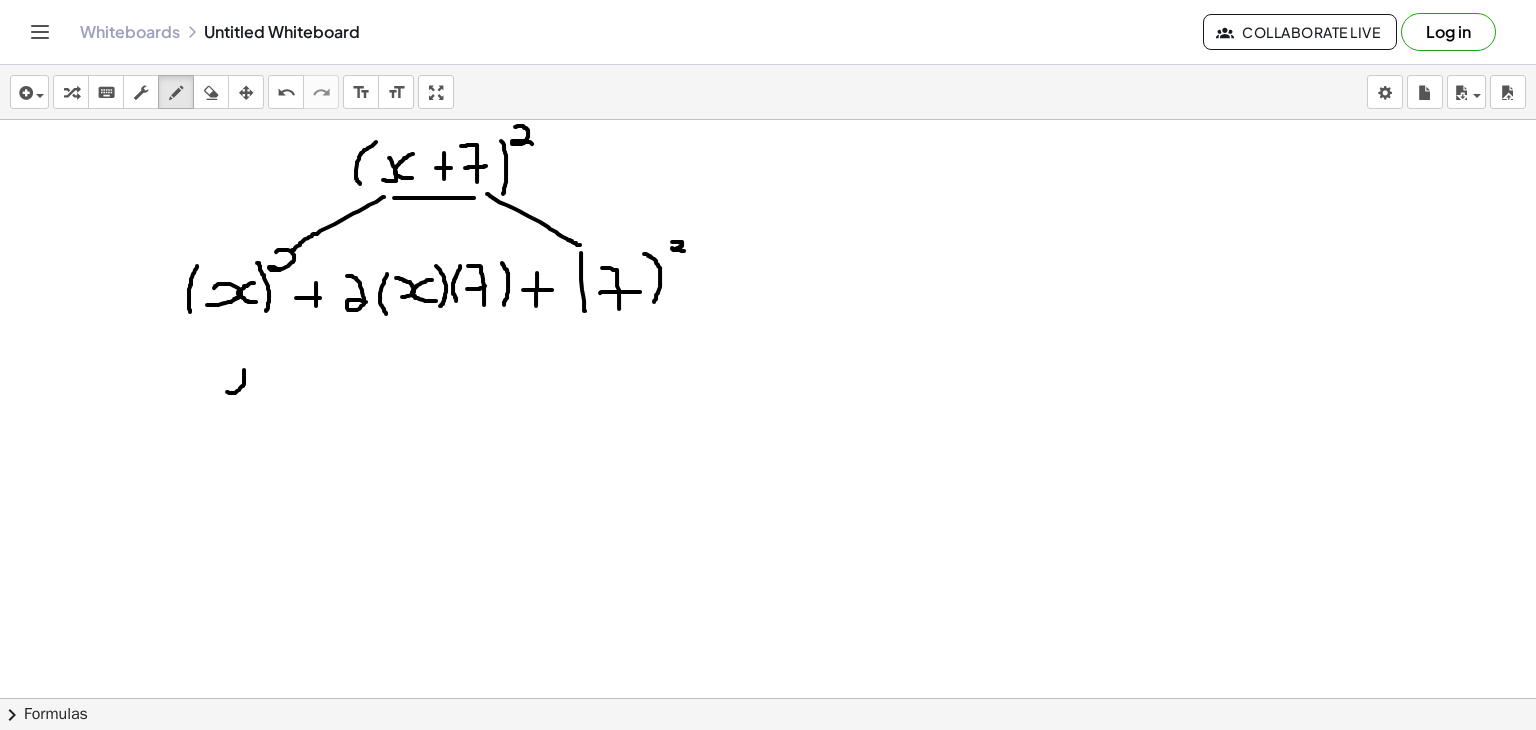 drag, startPoint x: 227, startPoint y: 391, endPoint x: 228, endPoint y: 366, distance: 25.019993 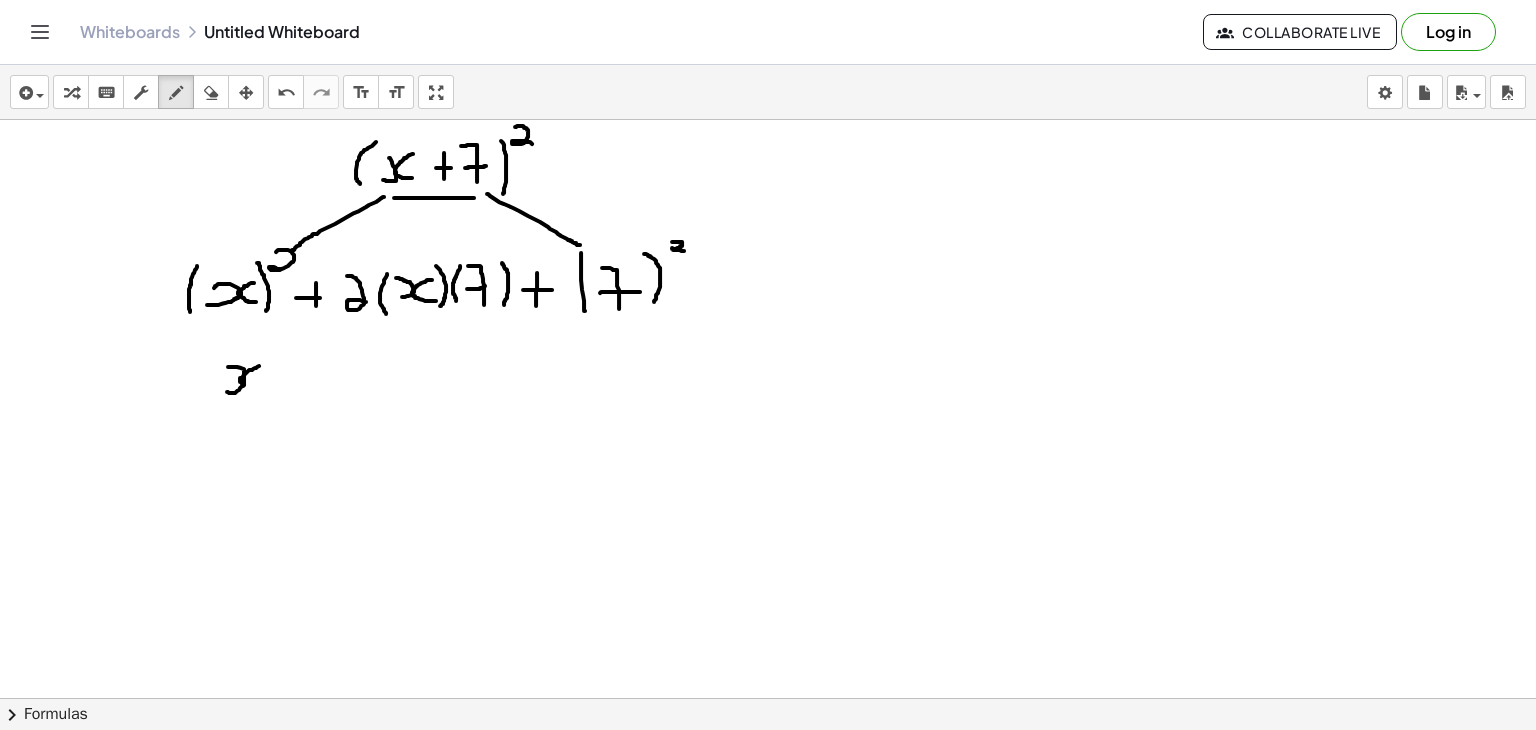 drag, startPoint x: 259, startPoint y: 365, endPoint x: 262, endPoint y: 383, distance: 18.248287 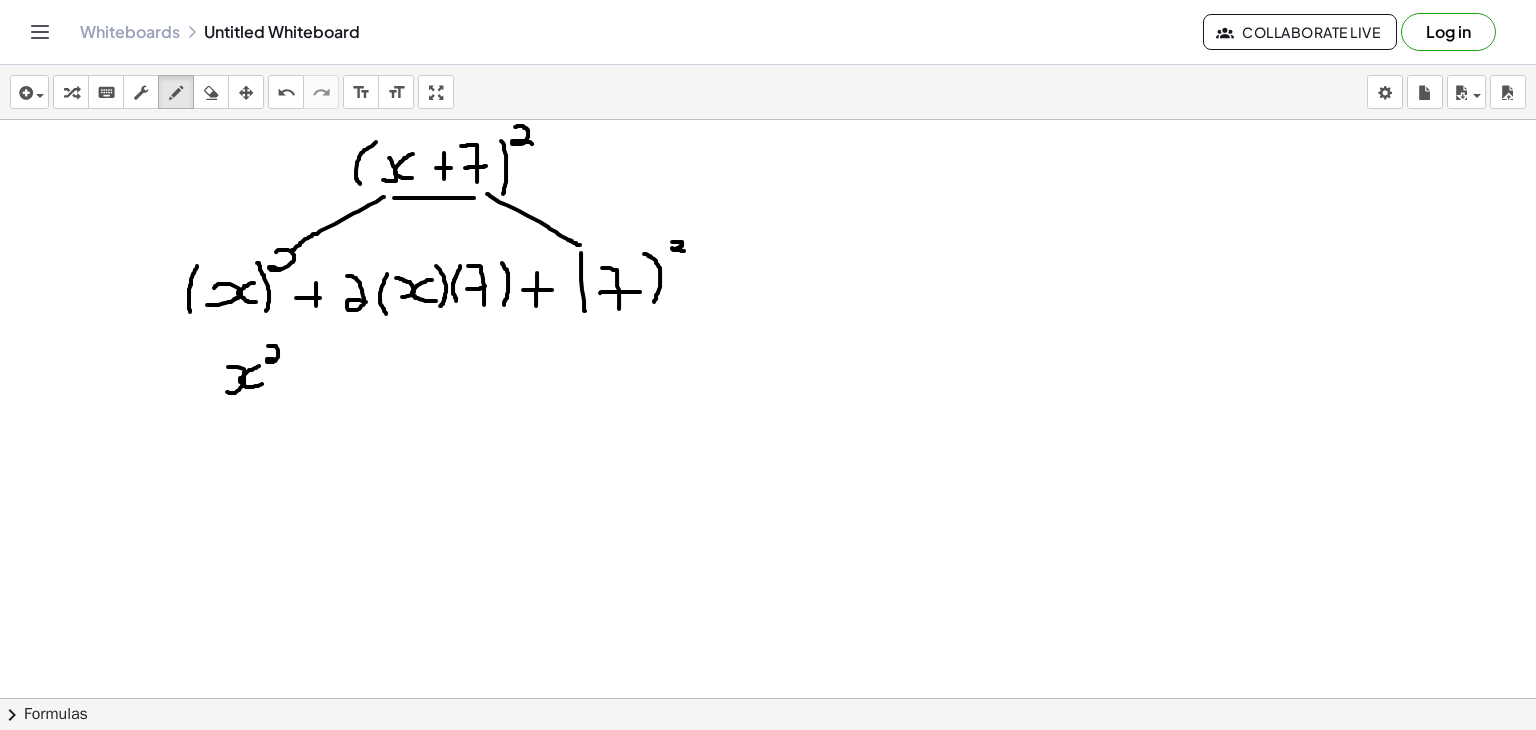 drag, startPoint x: 268, startPoint y: 345, endPoint x: 280, endPoint y: 360, distance: 19.209373 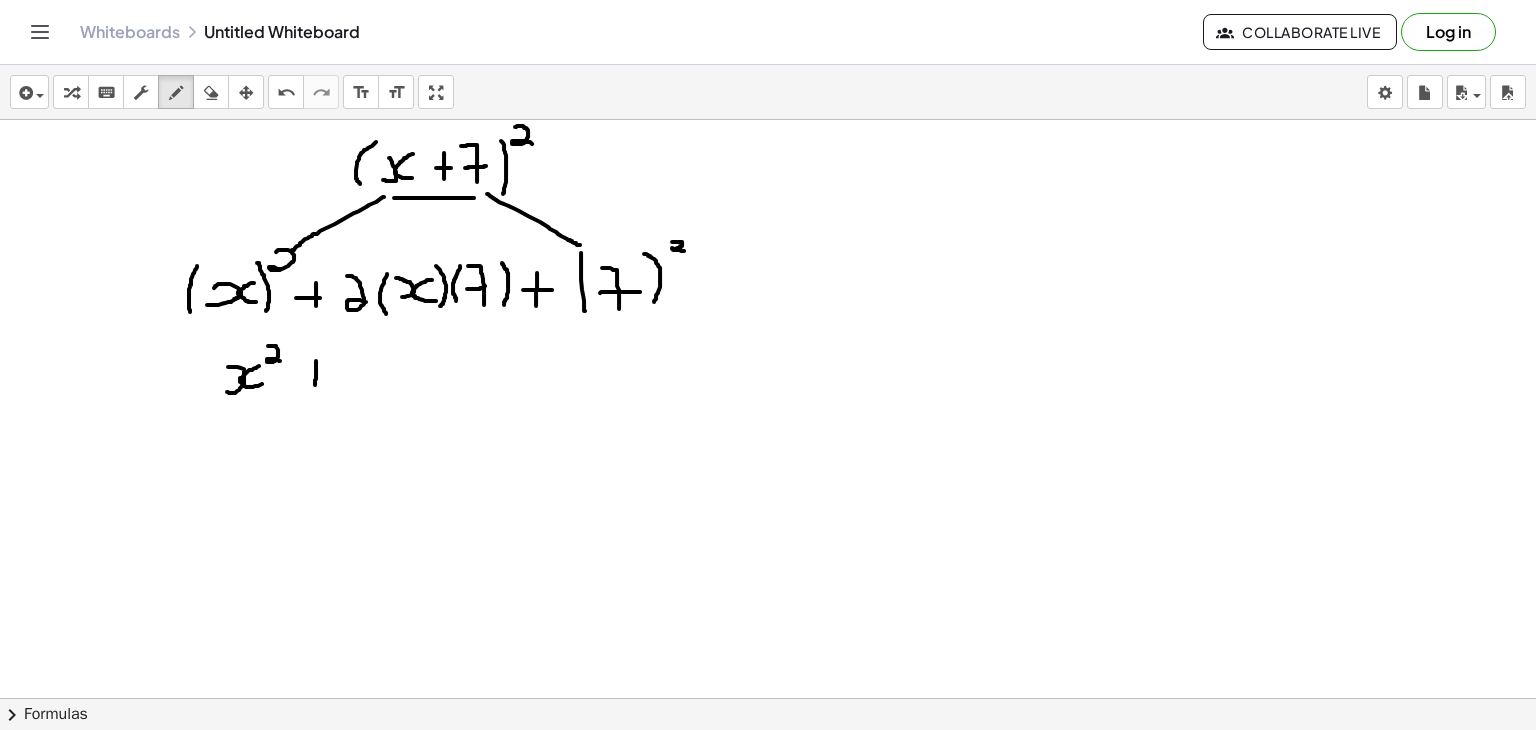 drag, startPoint x: 316, startPoint y: 360, endPoint x: 315, endPoint y: 384, distance: 24.020824 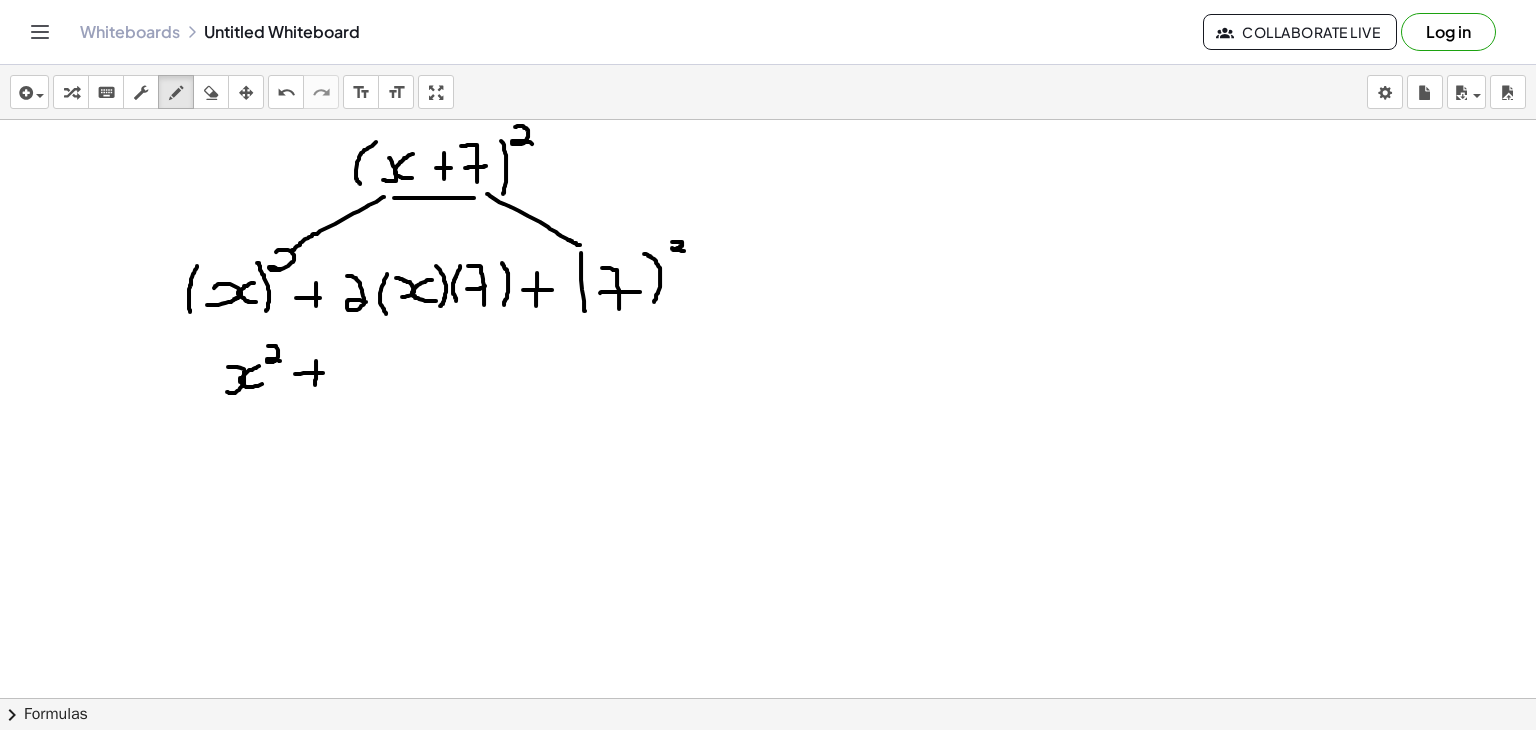 drag, startPoint x: 295, startPoint y: 373, endPoint x: 324, endPoint y: 372, distance: 29.017237 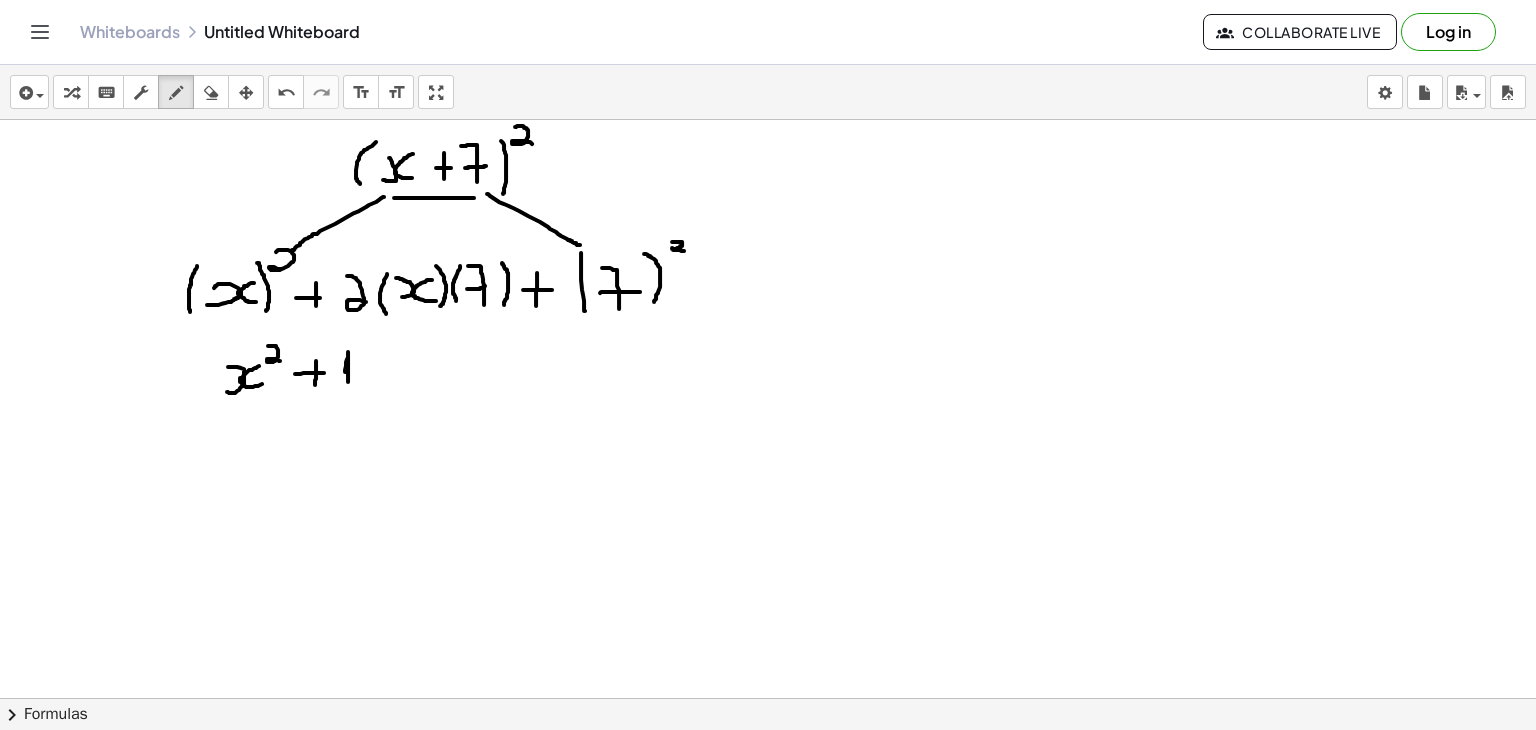 drag, startPoint x: 345, startPoint y: 371, endPoint x: 348, endPoint y: 386, distance: 15.297058 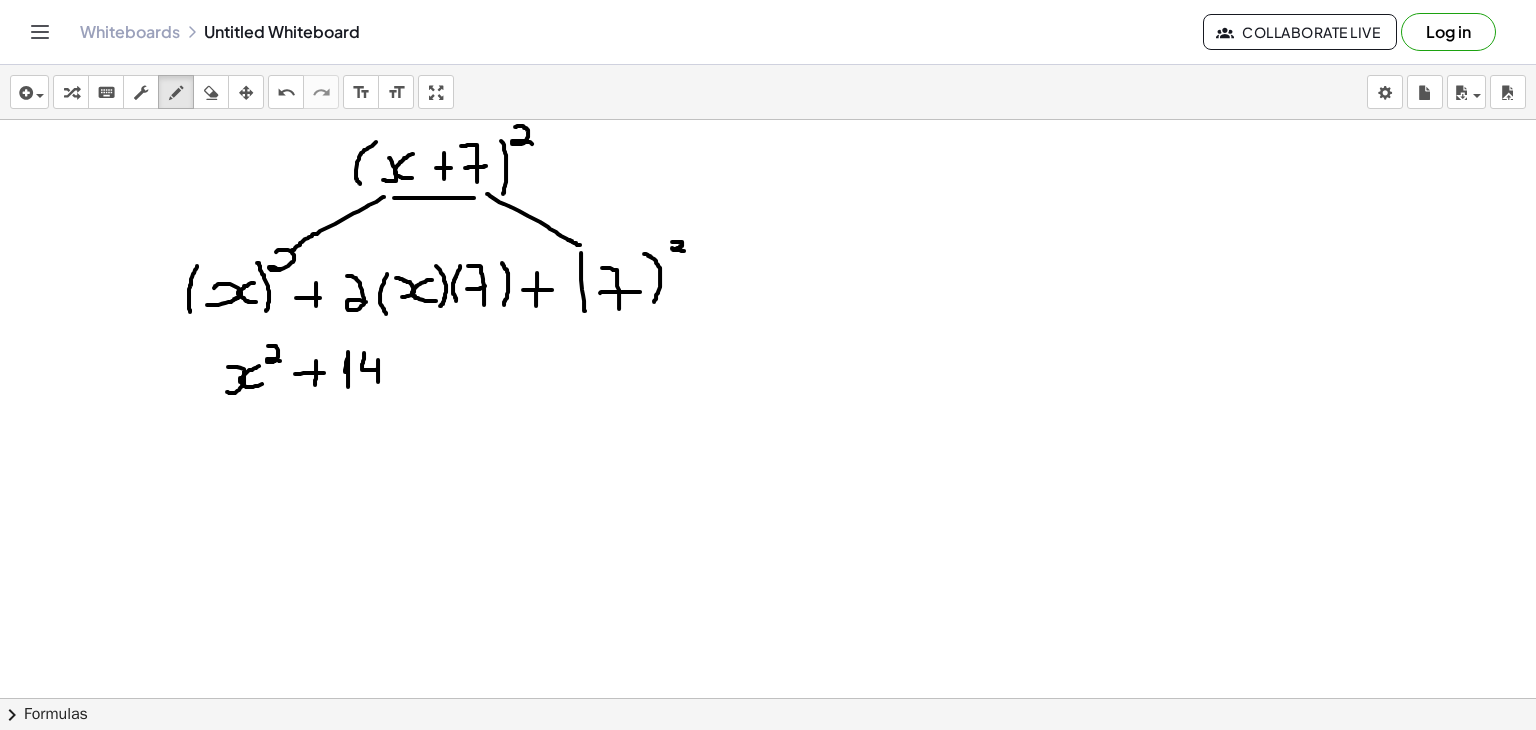 drag, startPoint x: 364, startPoint y: 352, endPoint x: 378, endPoint y: 381, distance: 32.202484 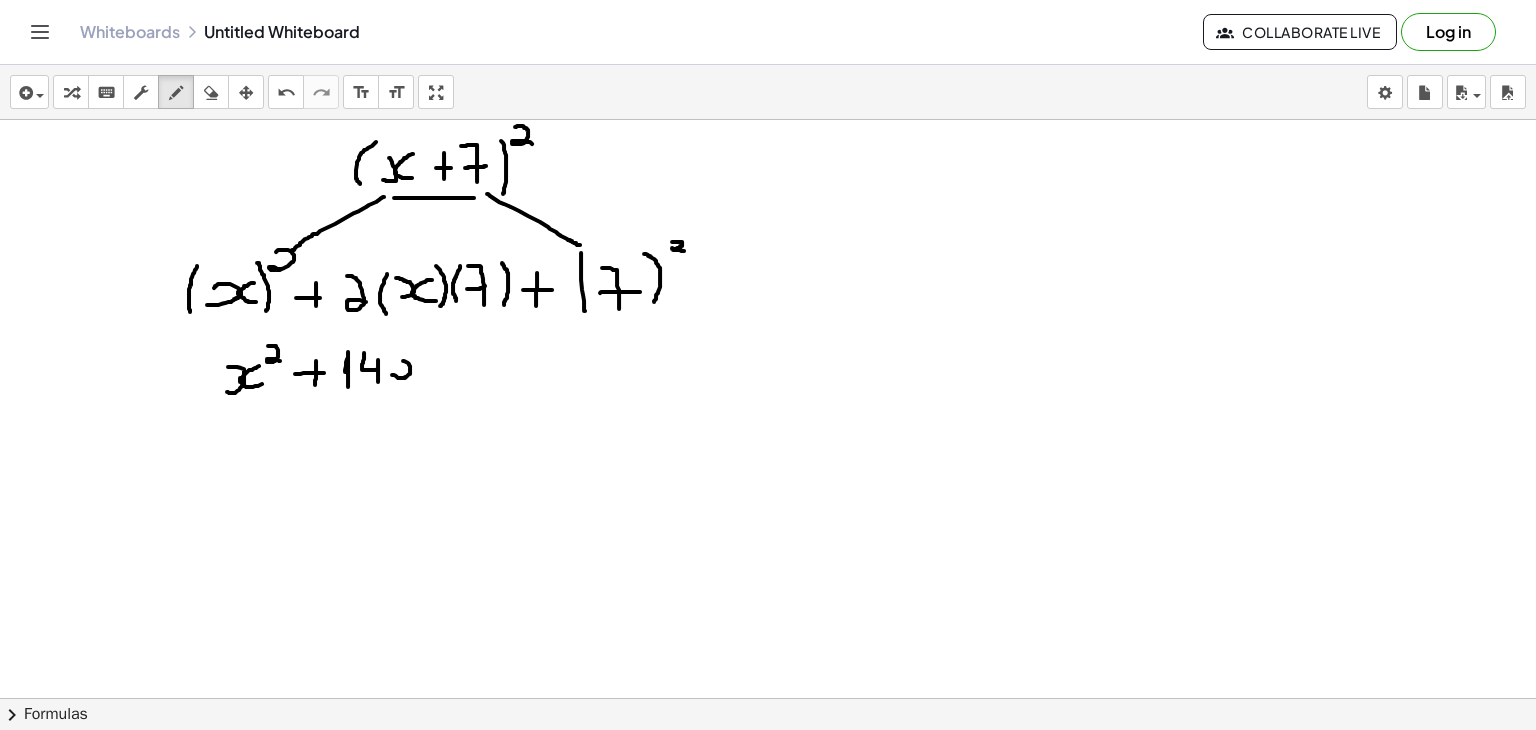 drag, startPoint x: 392, startPoint y: 374, endPoint x: 395, endPoint y: 358, distance: 16.27882 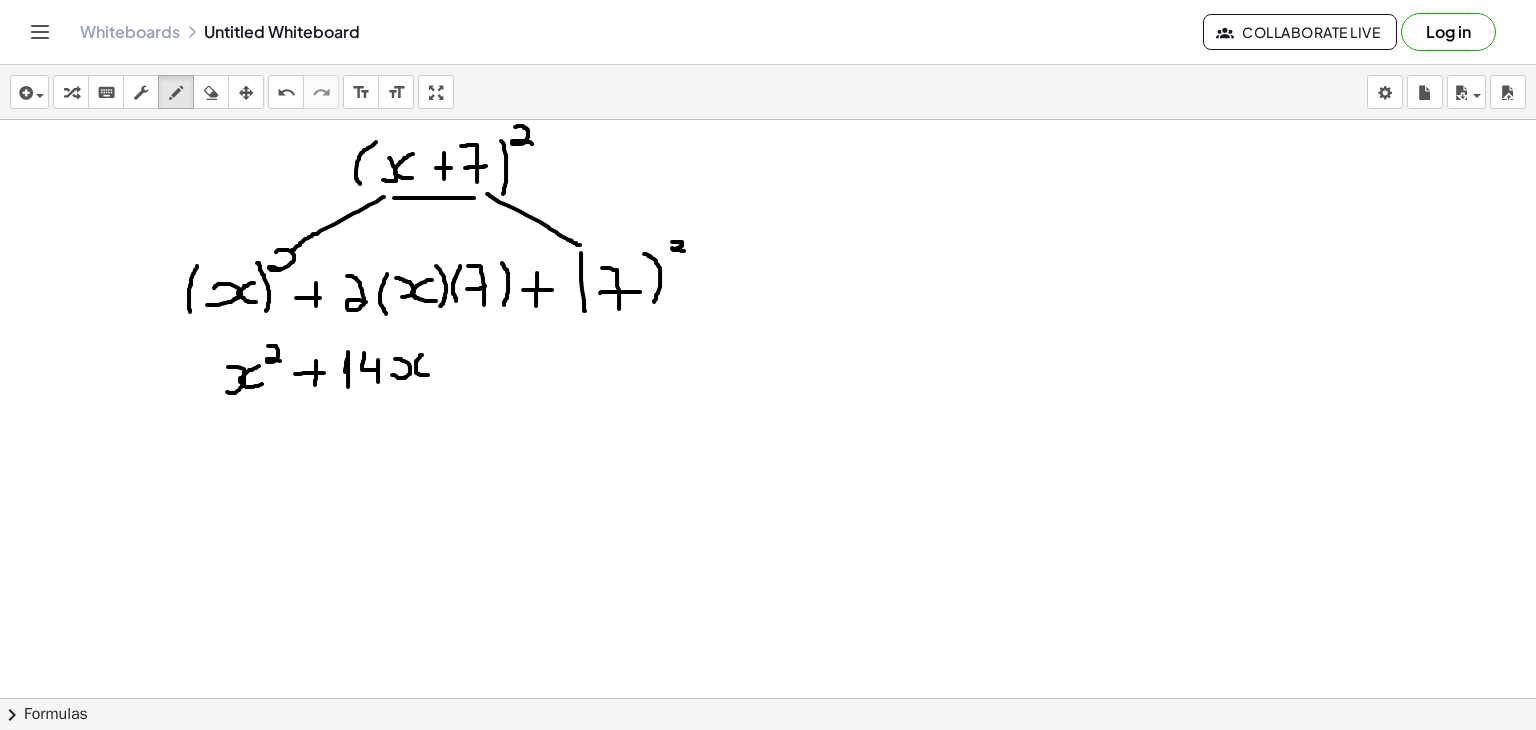 drag, startPoint x: 422, startPoint y: 354, endPoint x: 428, endPoint y: 374, distance: 20.880613 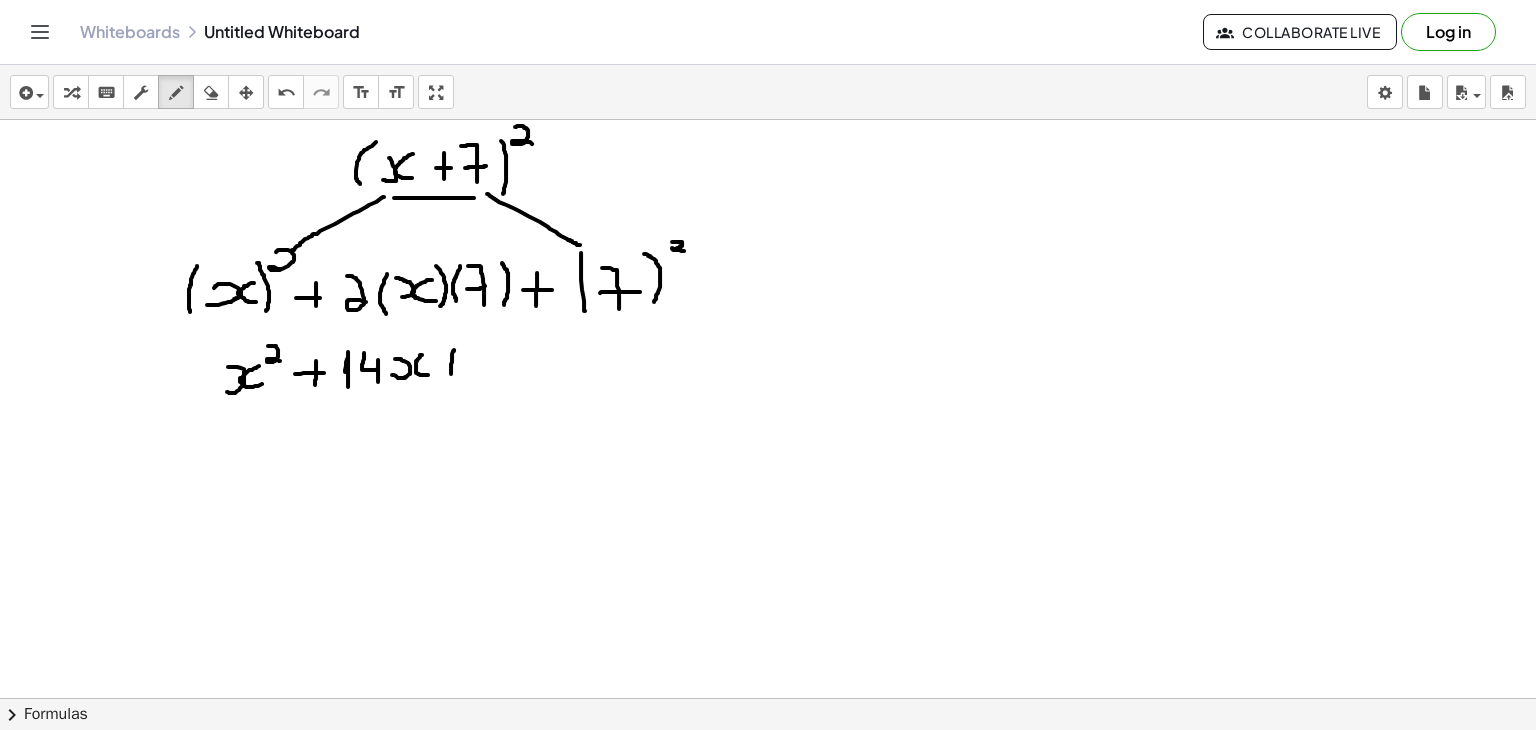 drag, startPoint x: 454, startPoint y: 349, endPoint x: 451, endPoint y: 376, distance: 27.166155 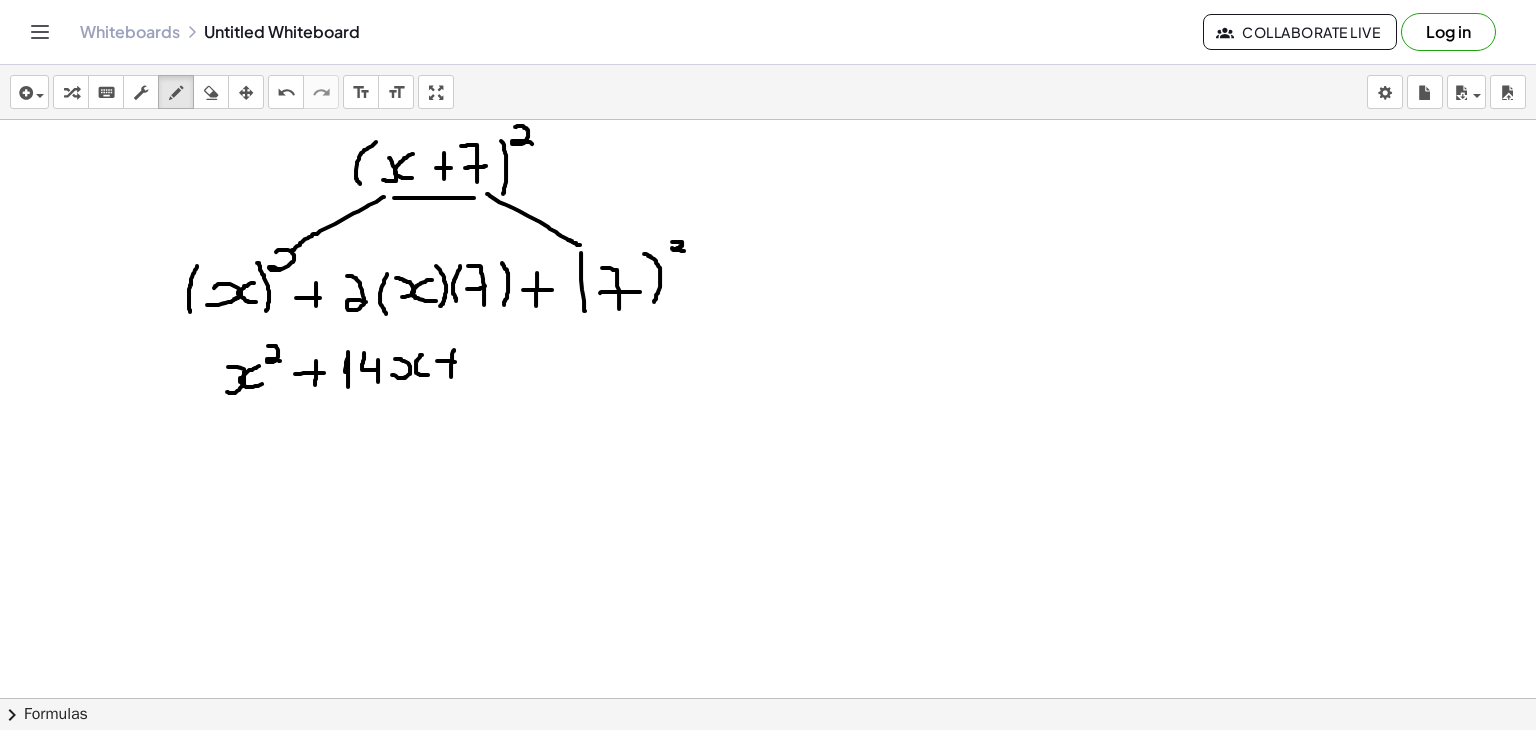 drag, startPoint x: 437, startPoint y: 360, endPoint x: 460, endPoint y: 363, distance: 23.194826 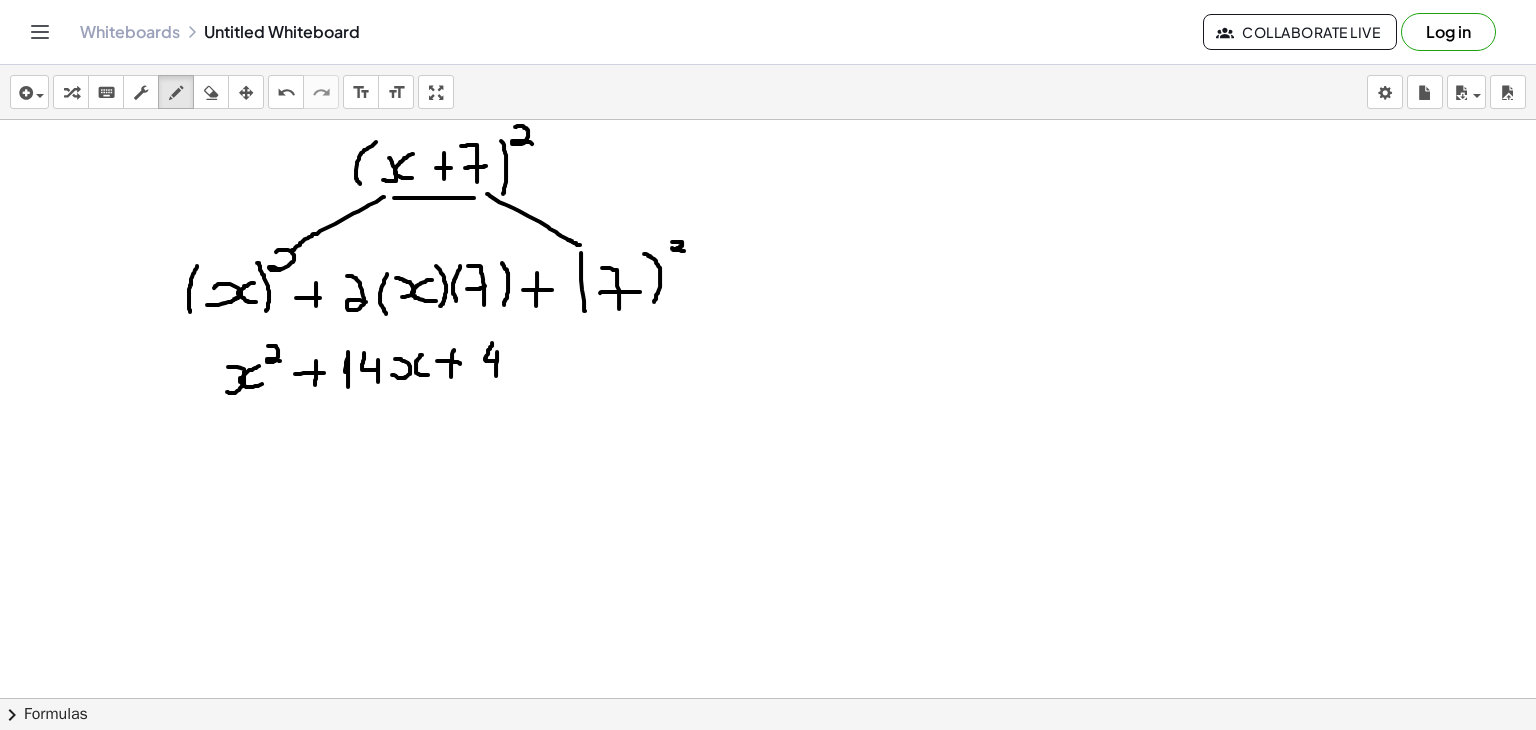 drag, startPoint x: 492, startPoint y: 342, endPoint x: 496, endPoint y: 376, distance: 34.234486 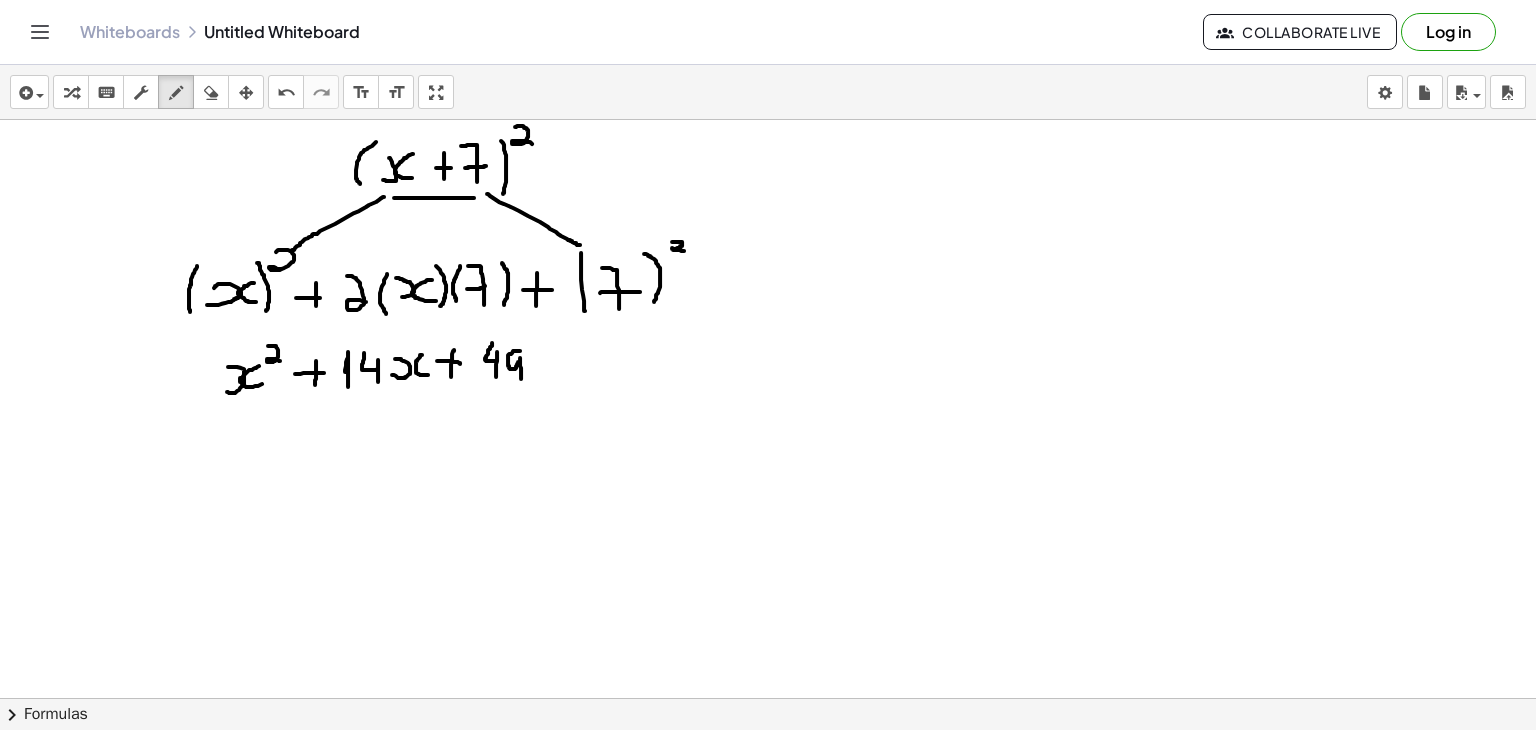 drag, startPoint x: 520, startPoint y: 350, endPoint x: 524, endPoint y: 383, distance: 33.24154 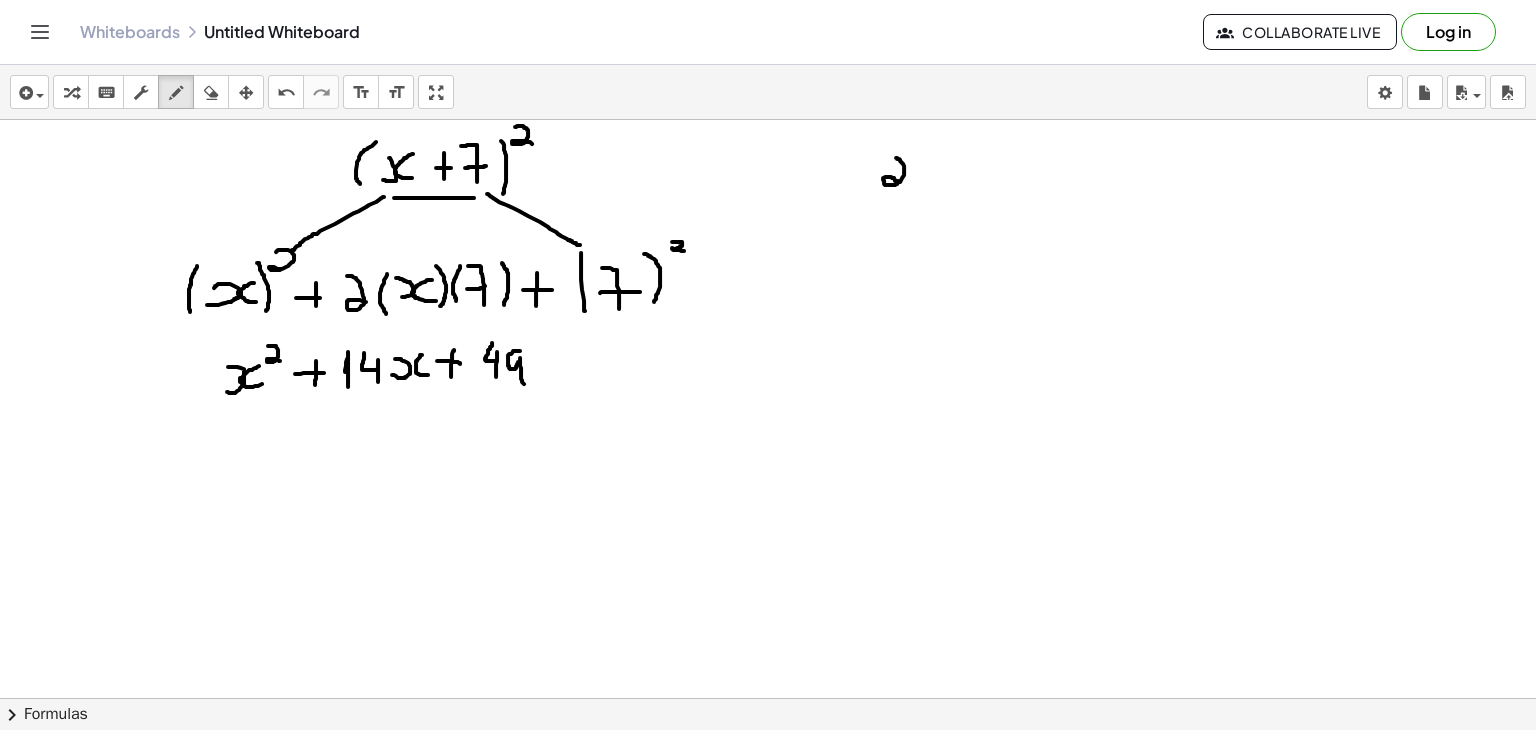 drag, startPoint x: 896, startPoint y: 157, endPoint x: 900, endPoint y: 182, distance: 25.317978 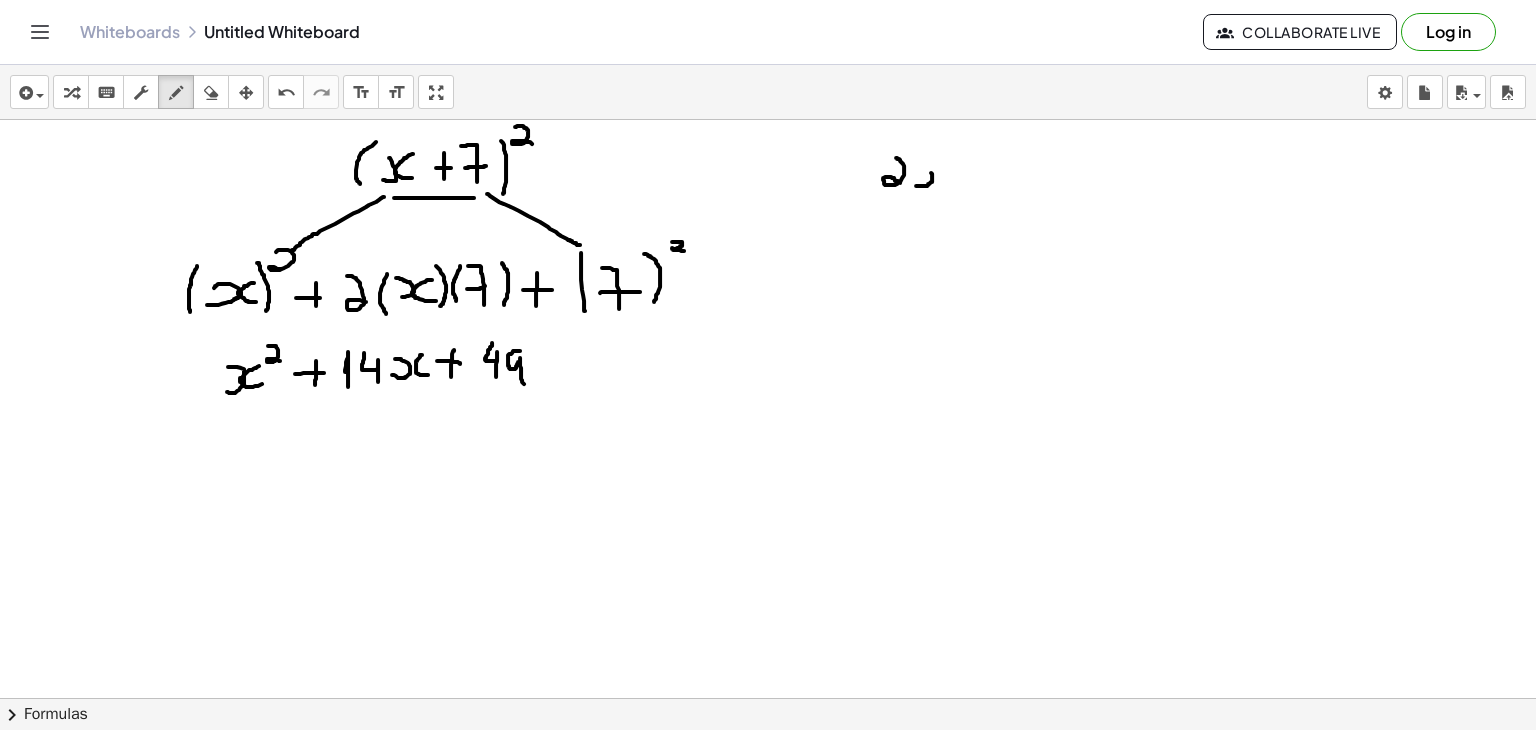 drag, startPoint x: 916, startPoint y: 185, endPoint x: 916, endPoint y: 163, distance: 22 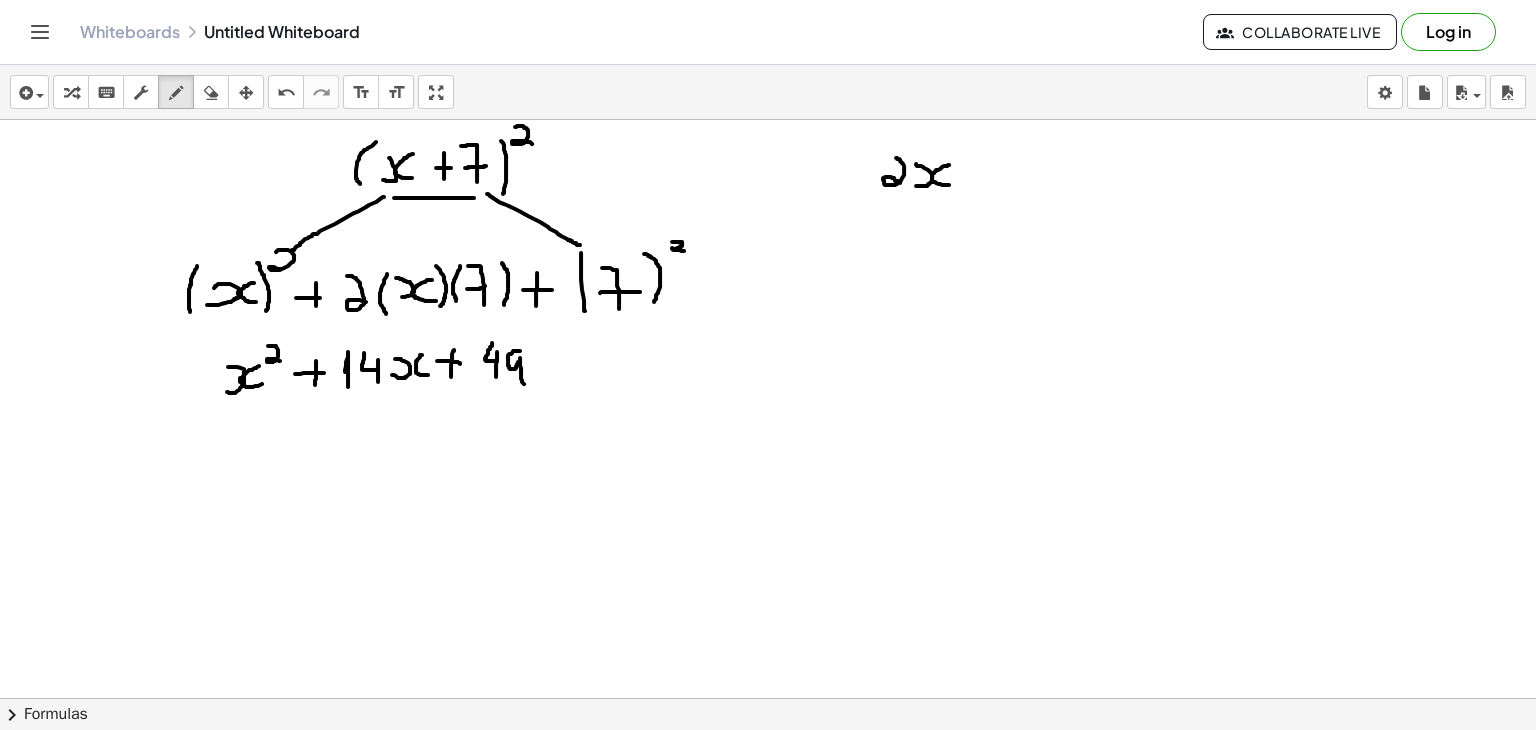drag, startPoint x: 949, startPoint y: 164, endPoint x: 950, endPoint y: 184, distance: 20.024984 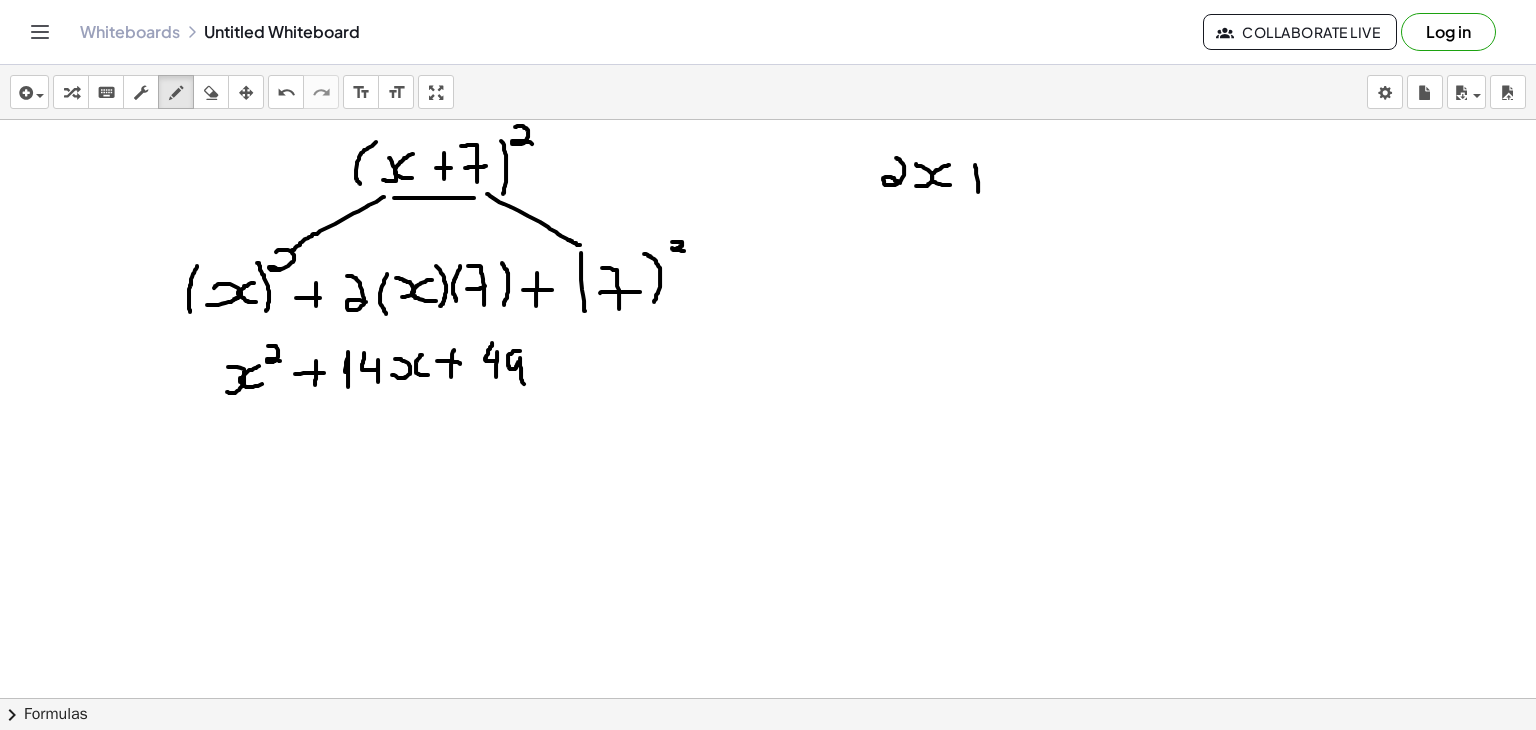 drag, startPoint x: 975, startPoint y: 164, endPoint x: 979, endPoint y: 193, distance: 29.274563 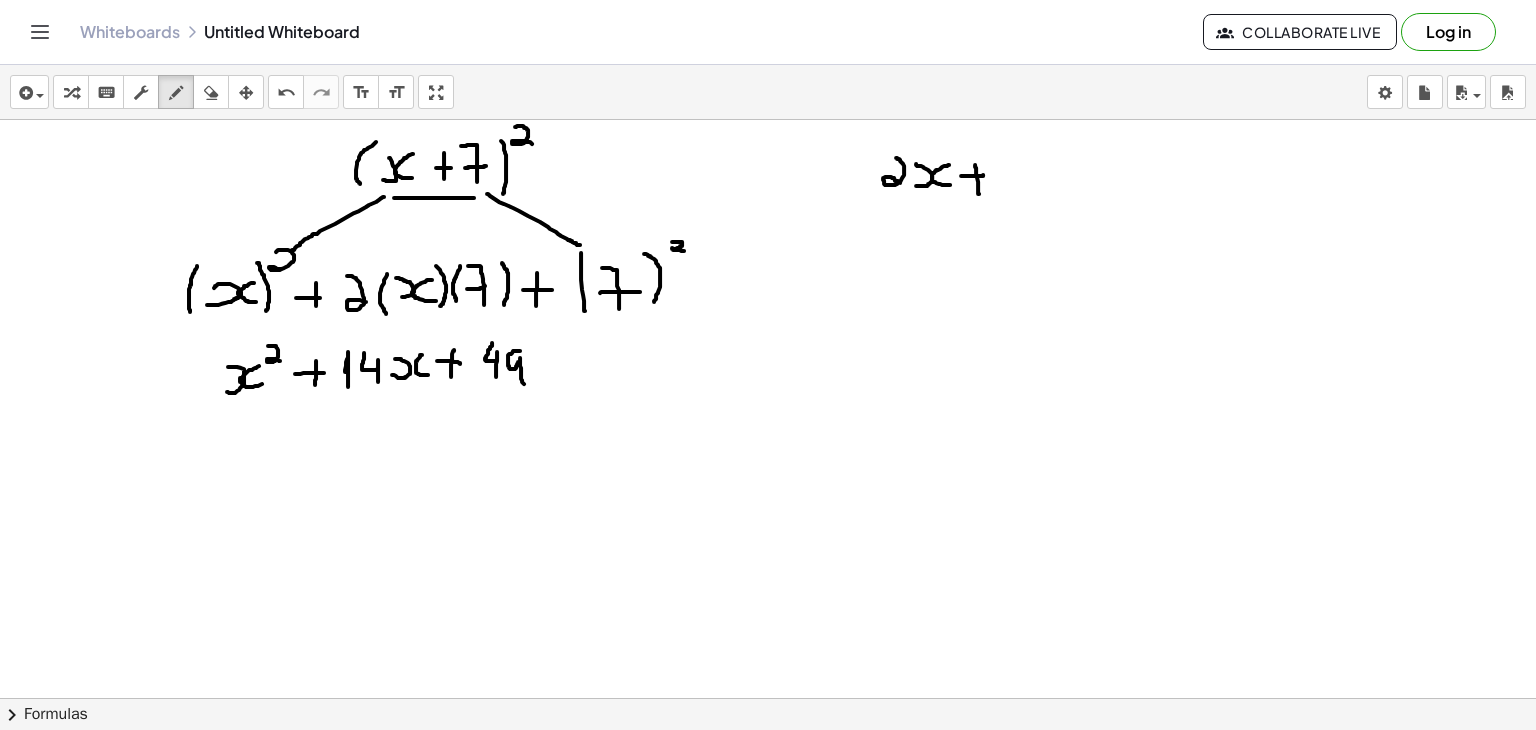 drag, startPoint x: 961, startPoint y: 175, endPoint x: 983, endPoint y: 174, distance: 22.022715 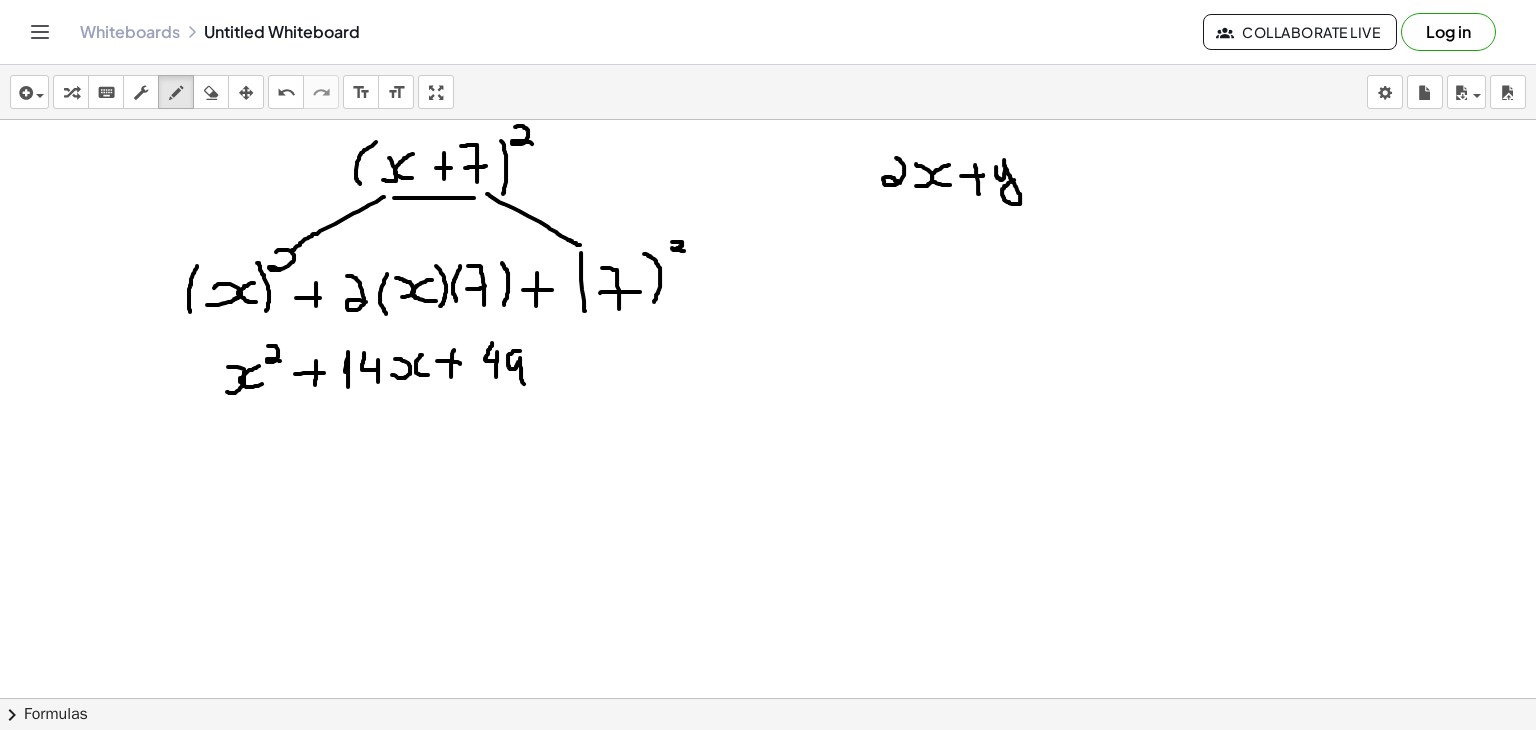 drag, startPoint x: 996, startPoint y: 166, endPoint x: 1020, endPoint y: 173, distance: 25 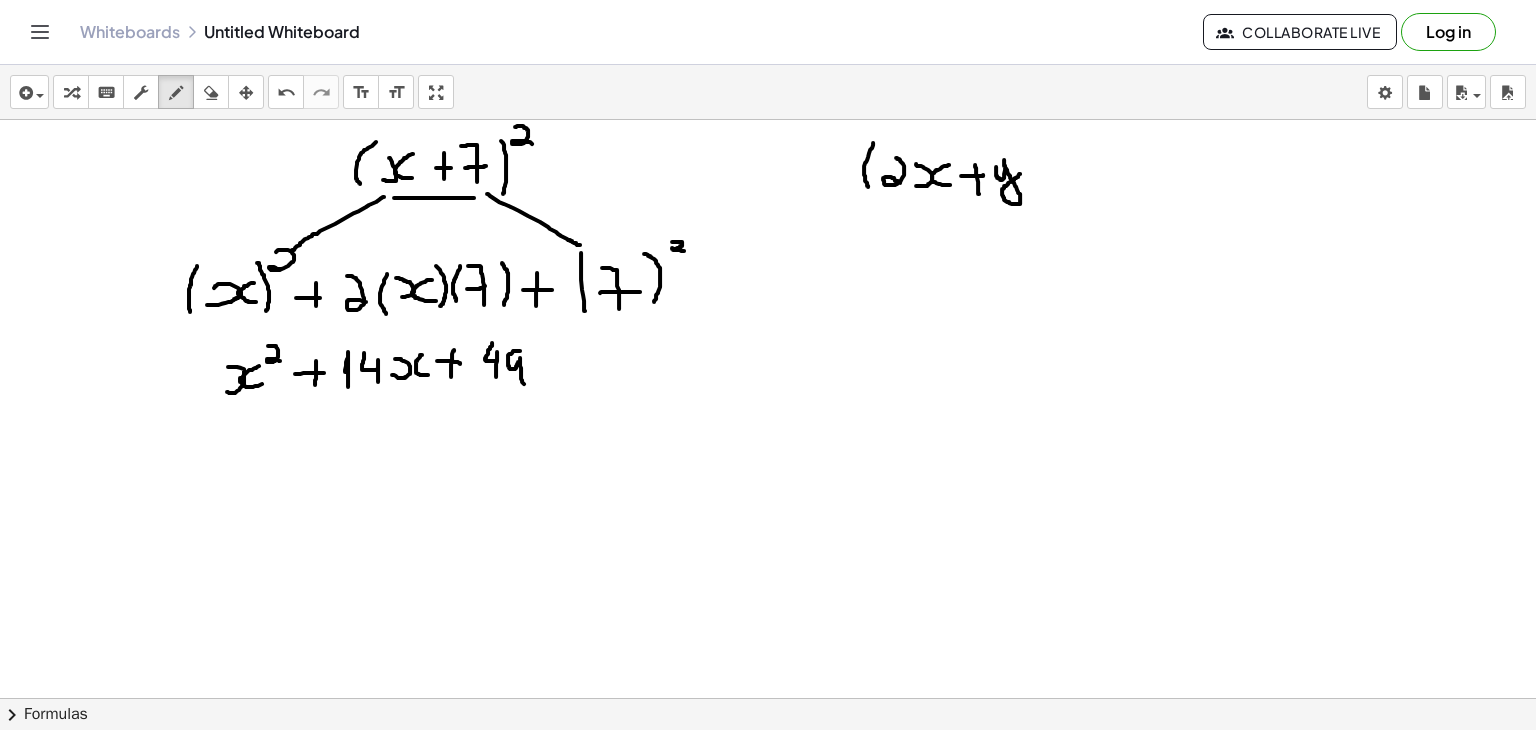 drag, startPoint x: 873, startPoint y: 142, endPoint x: 870, endPoint y: 190, distance: 48.09366 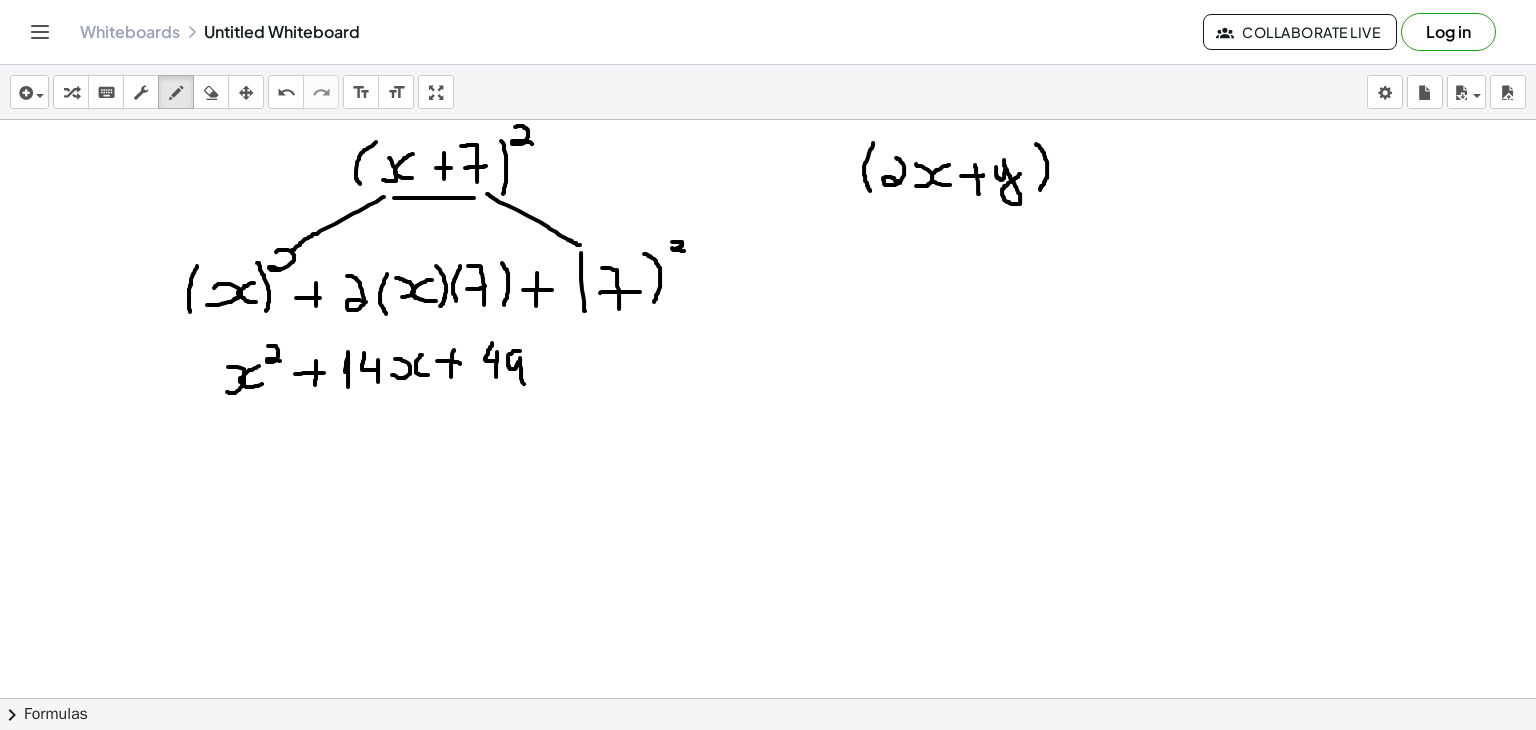 drag, startPoint x: 1036, startPoint y: 143, endPoint x: 1040, endPoint y: 189, distance: 46.173584 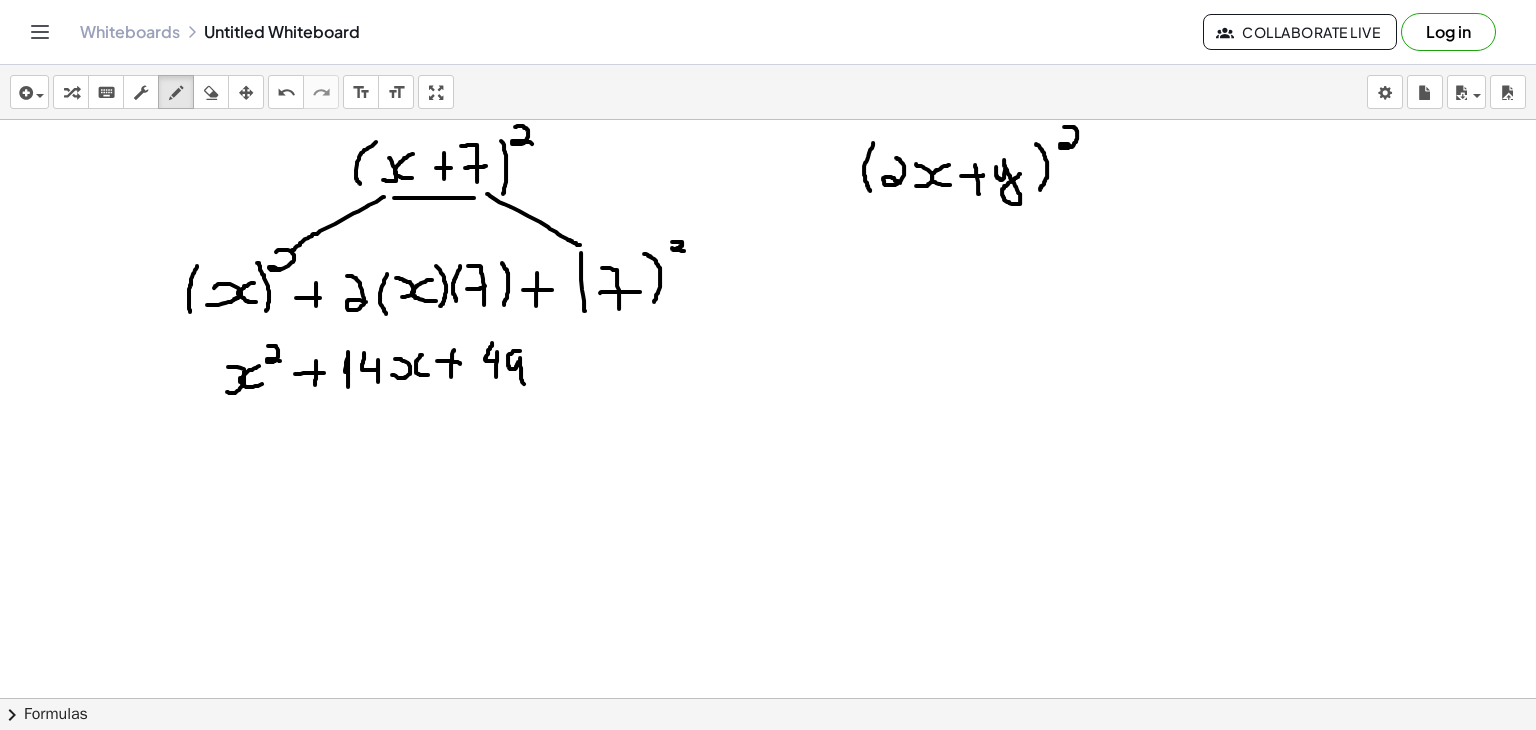 drag, startPoint x: 1064, startPoint y: 126, endPoint x: 1082, endPoint y: 147, distance: 27.658634 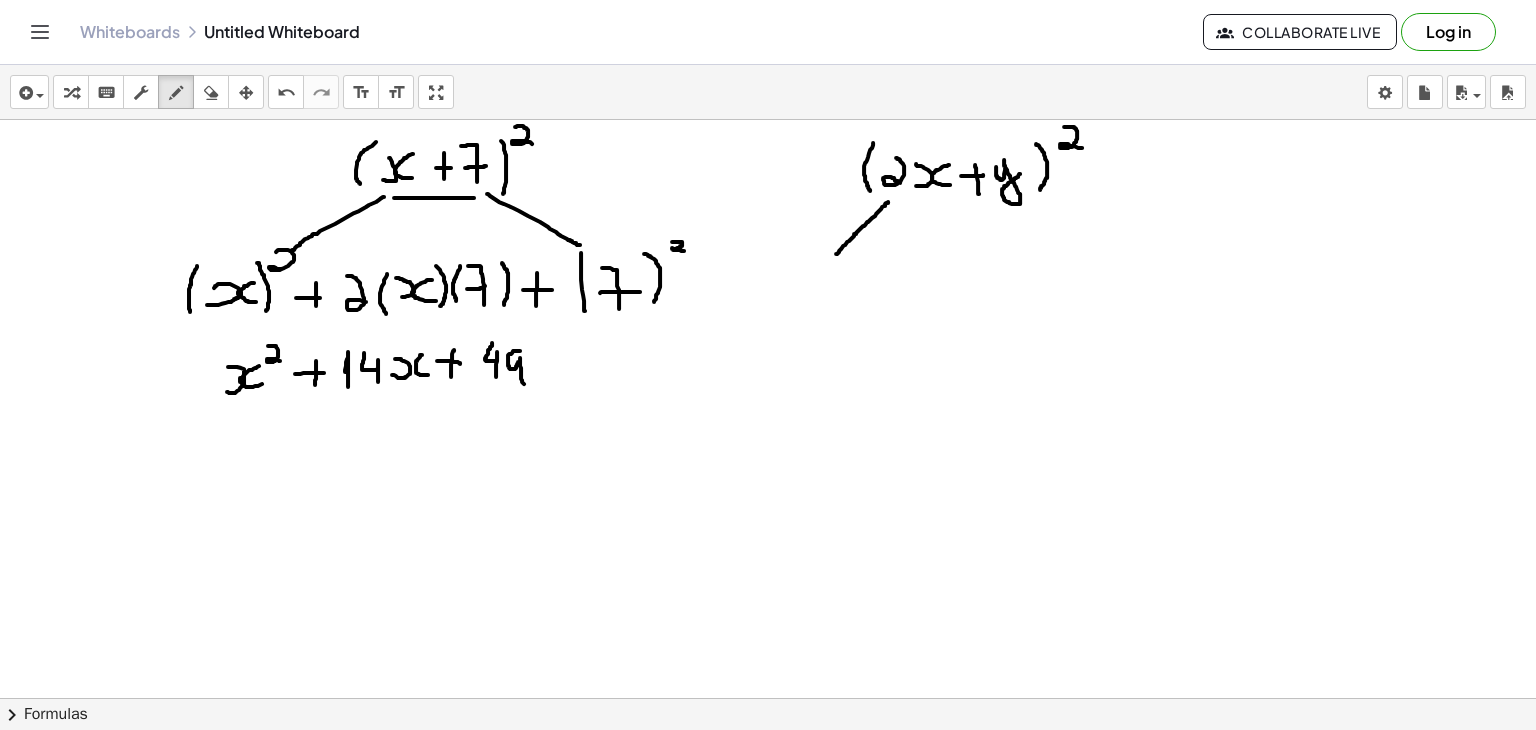 drag, startPoint x: 888, startPoint y: 201, endPoint x: 832, endPoint y: 257, distance: 79.19596 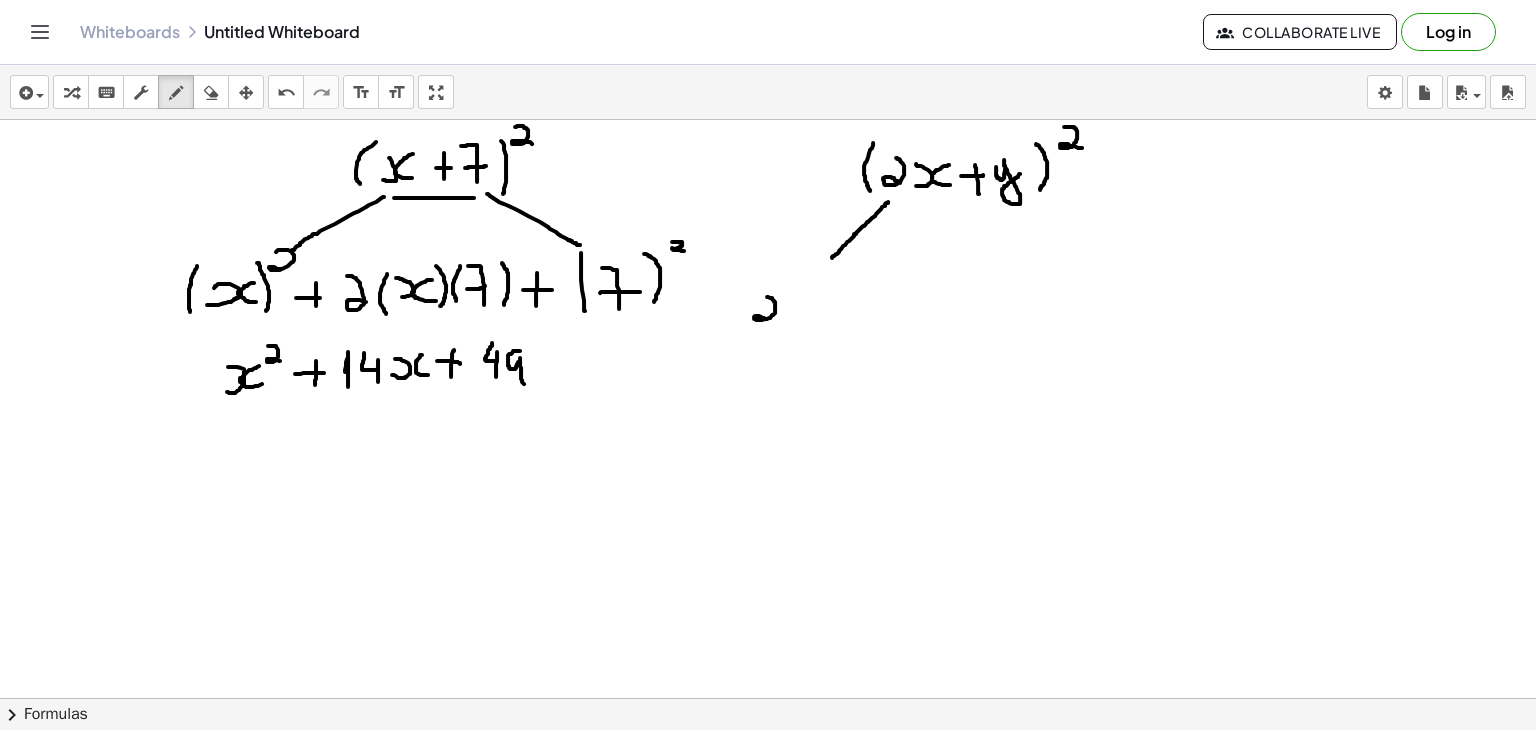 drag, startPoint x: 767, startPoint y: 296, endPoint x: 772, endPoint y: 321, distance: 25.495098 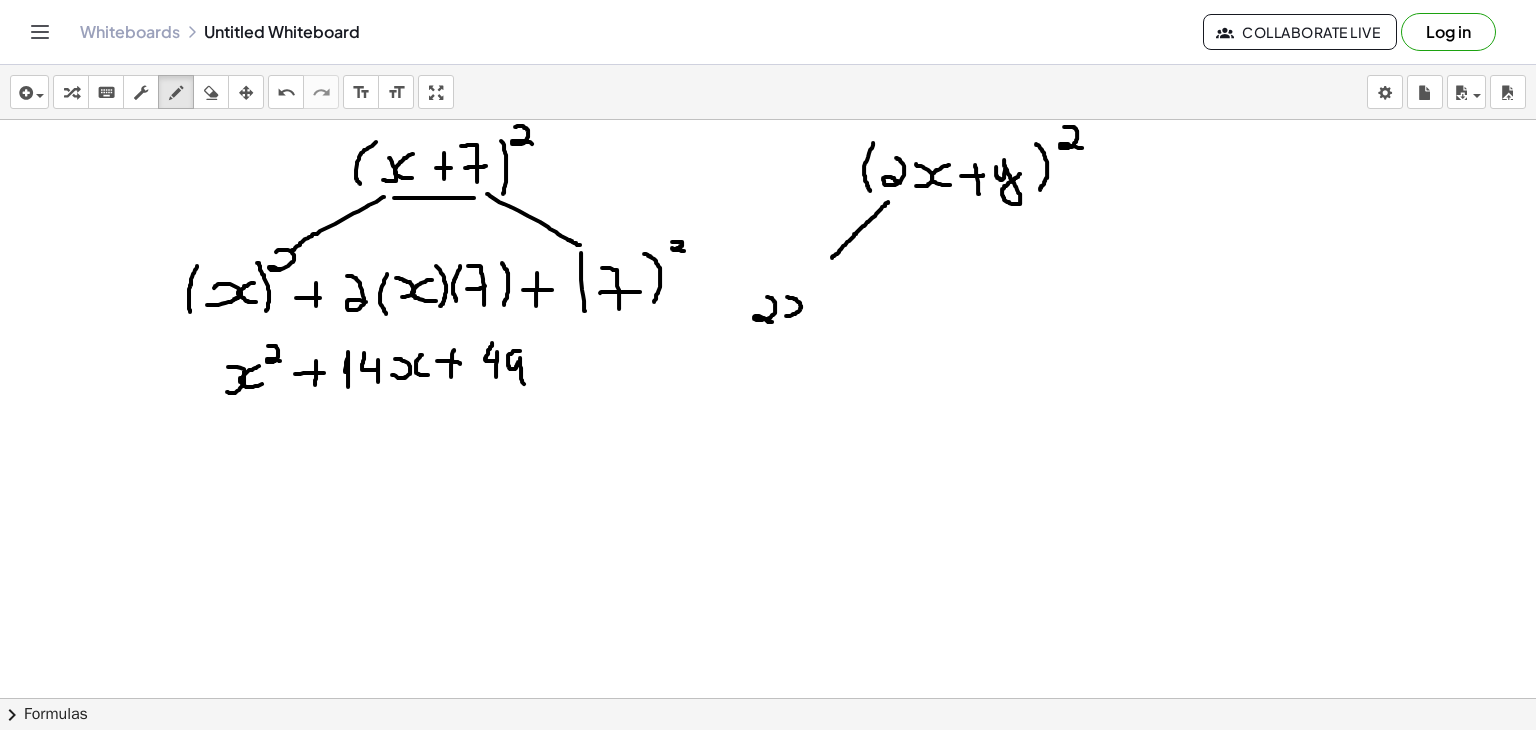 drag, startPoint x: 786, startPoint y: 315, endPoint x: 787, endPoint y: 296, distance: 19.026299 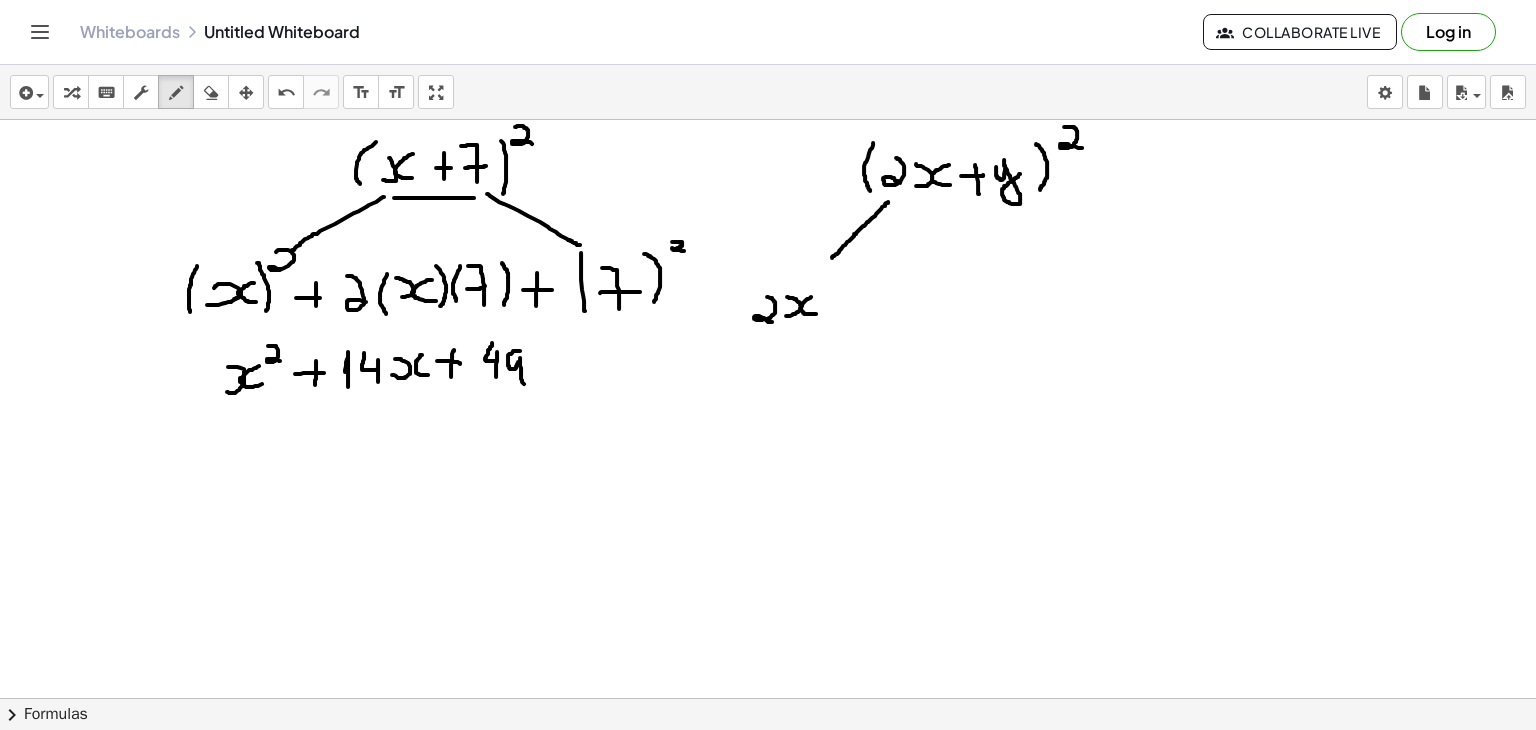 drag, startPoint x: 811, startPoint y: 296, endPoint x: 820, endPoint y: 313, distance: 19.235384 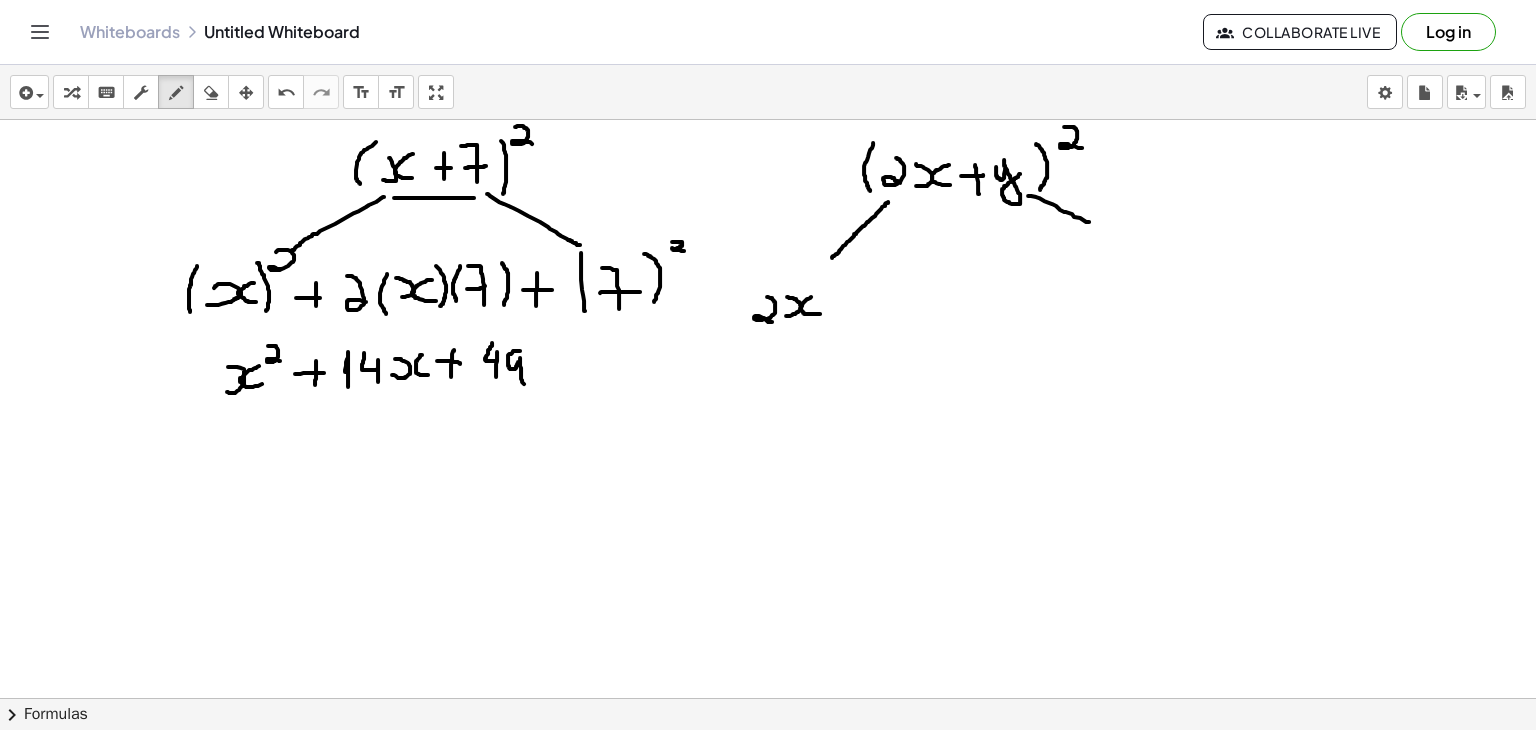 drag, startPoint x: 1028, startPoint y: 195, endPoint x: 1100, endPoint y: 225, distance: 78 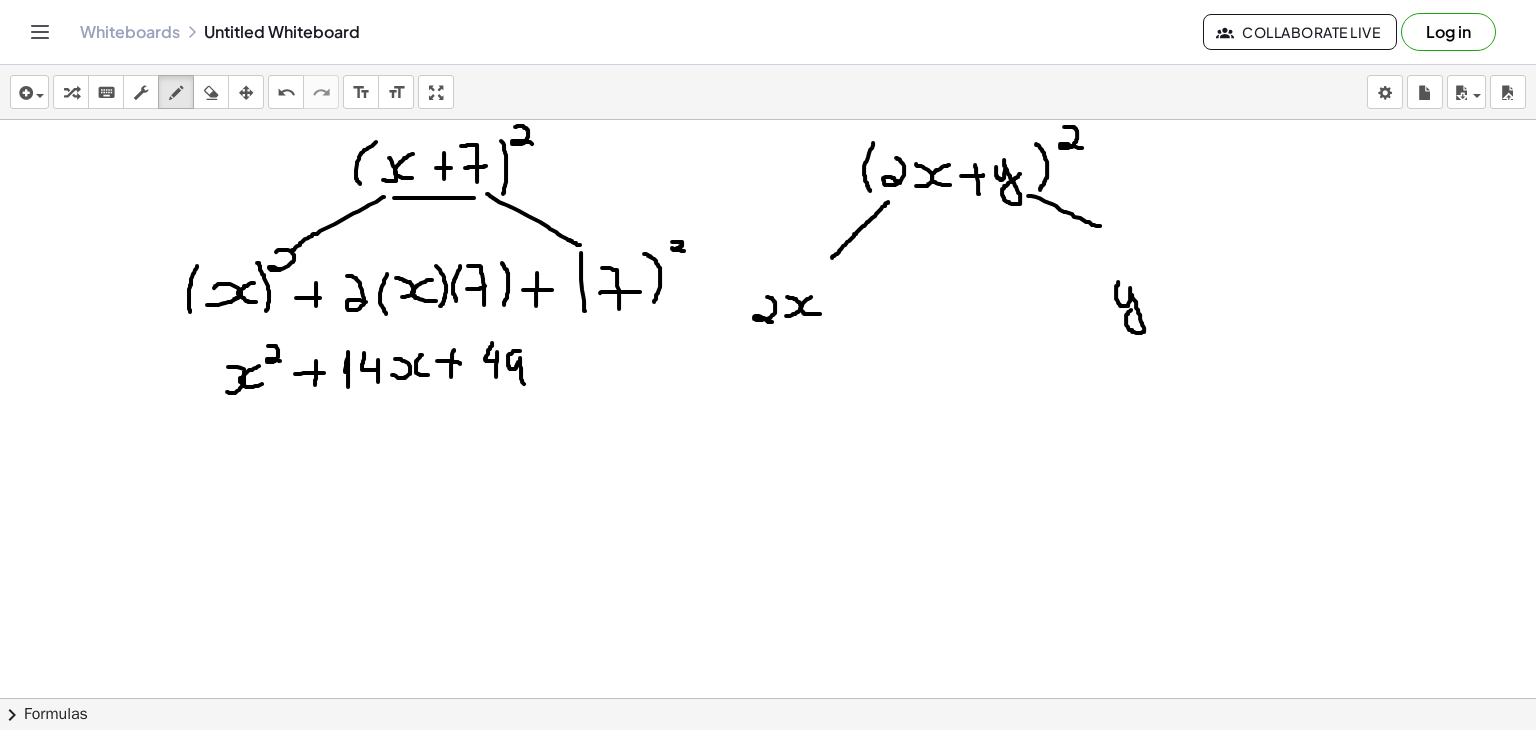 drag, startPoint x: 1118, startPoint y: 281, endPoint x: 1145, endPoint y: 295, distance: 30.413813 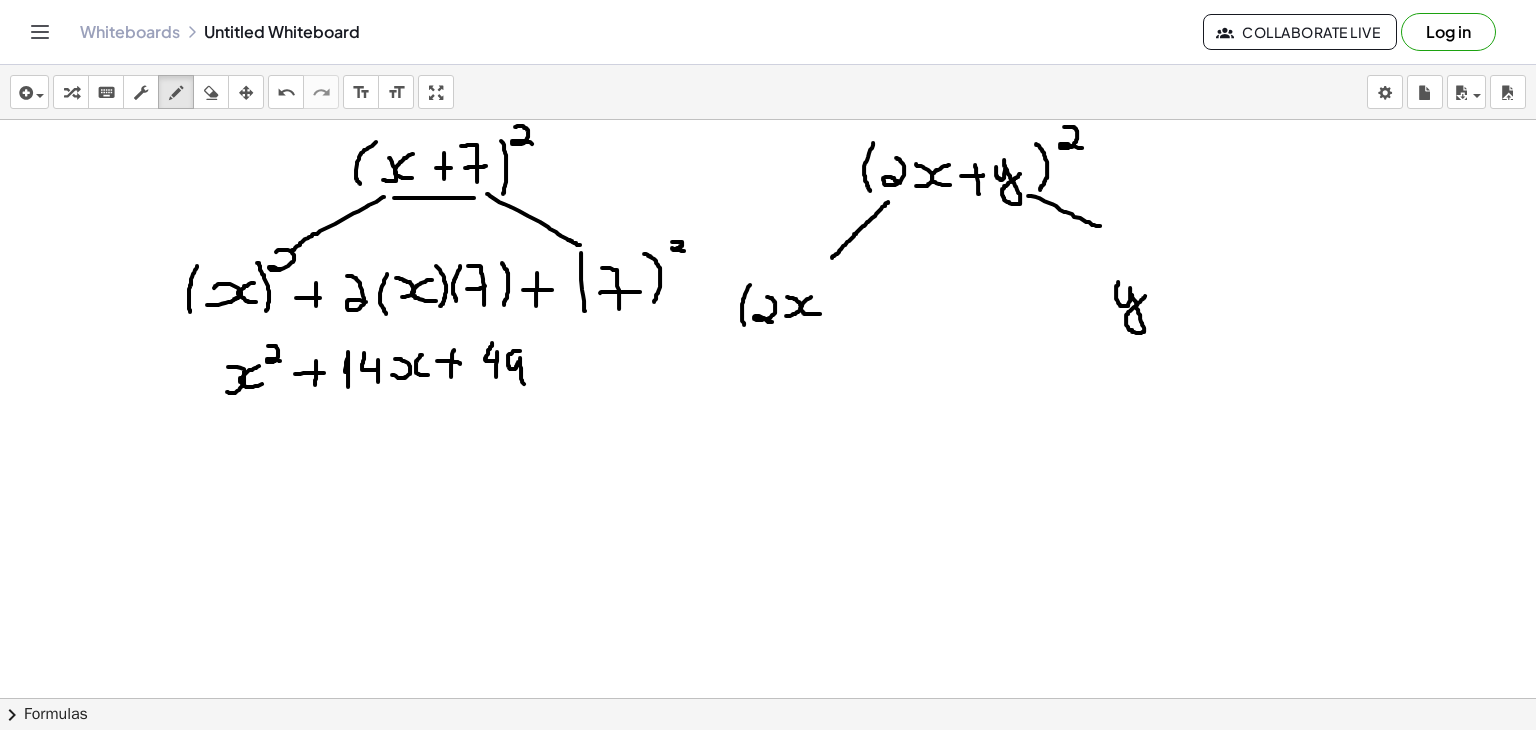 drag, startPoint x: 750, startPoint y: 284, endPoint x: 744, endPoint y: 326, distance: 42.426407 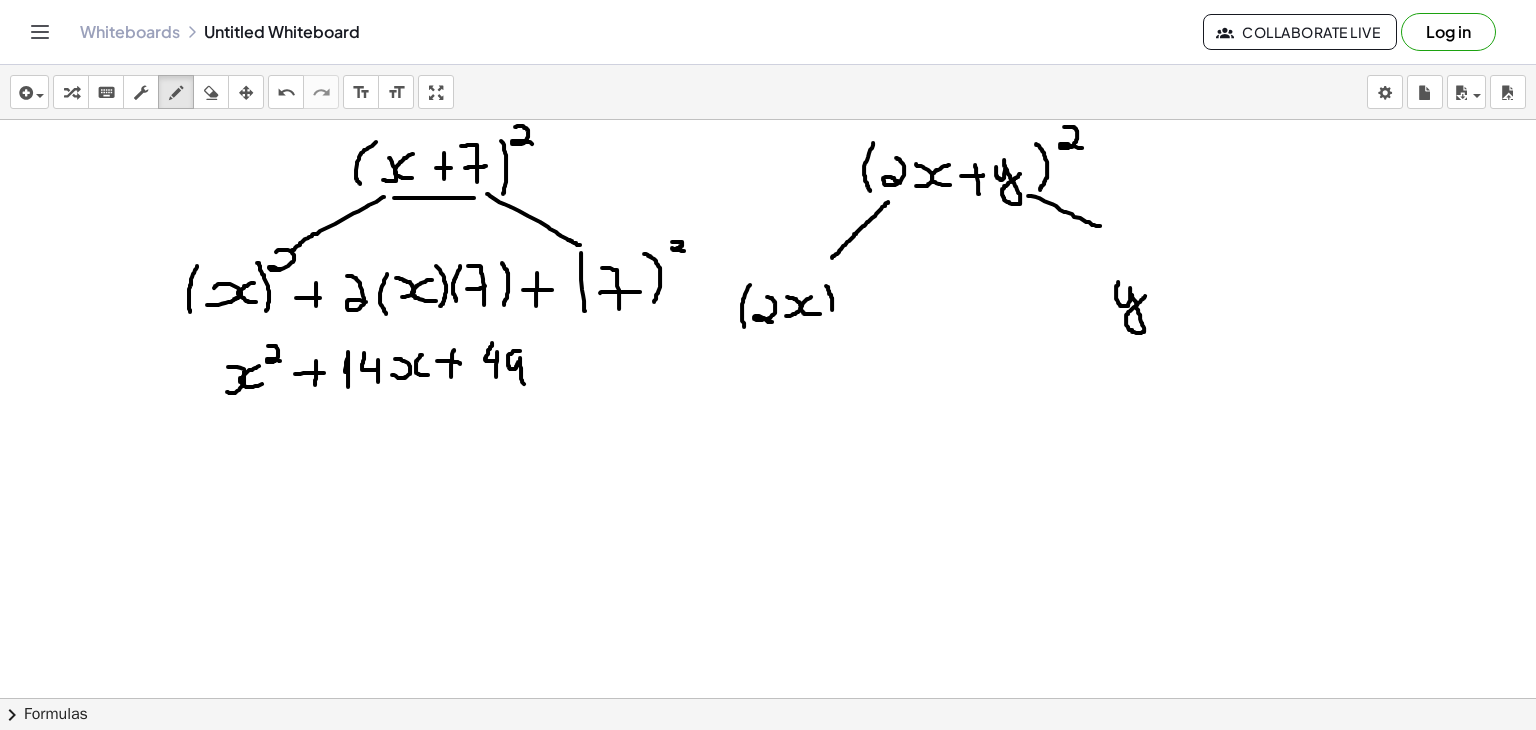 drag, startPoint x: 826, startPoint y: 285, endPoint x: 827, endPoint y: 327, distance: 42.0119 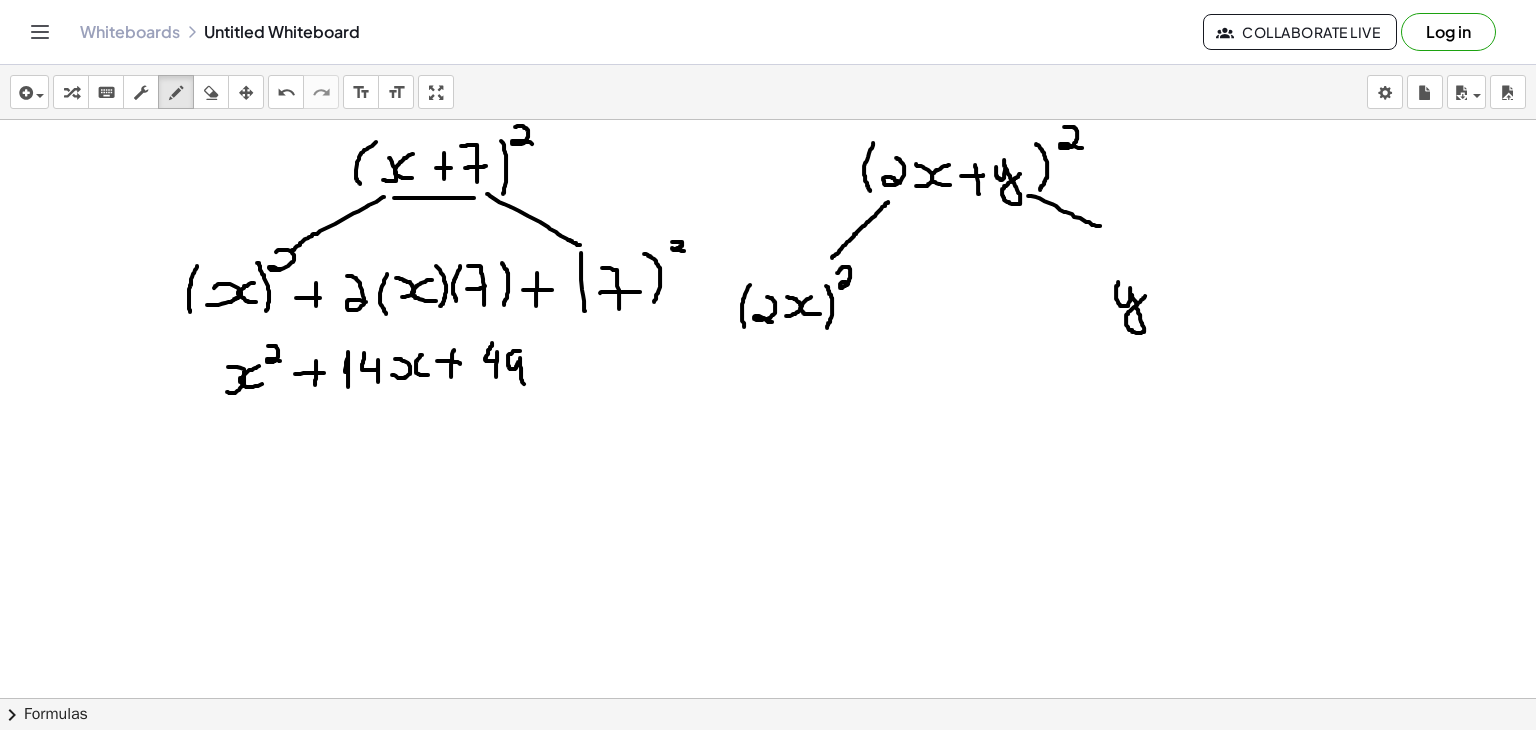drag, startPoint x: 837, startPoint y: 272, endPoint x: 856, endPoint y: 281, distance: 21.023796 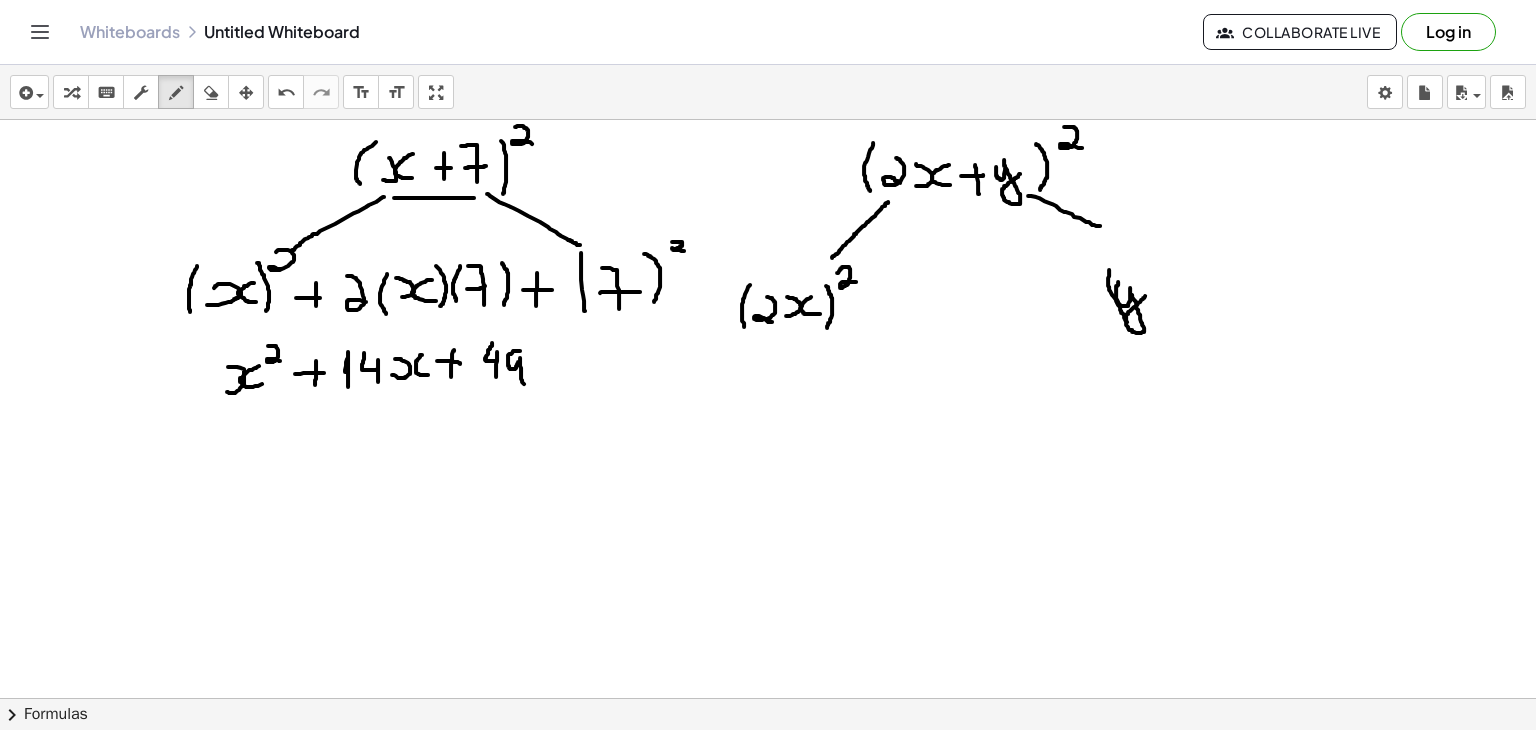 drag, startPoint x: 1109, startPoint y: 269, endPoint x: 1127, endPoint y: 321, distance: 55.027267 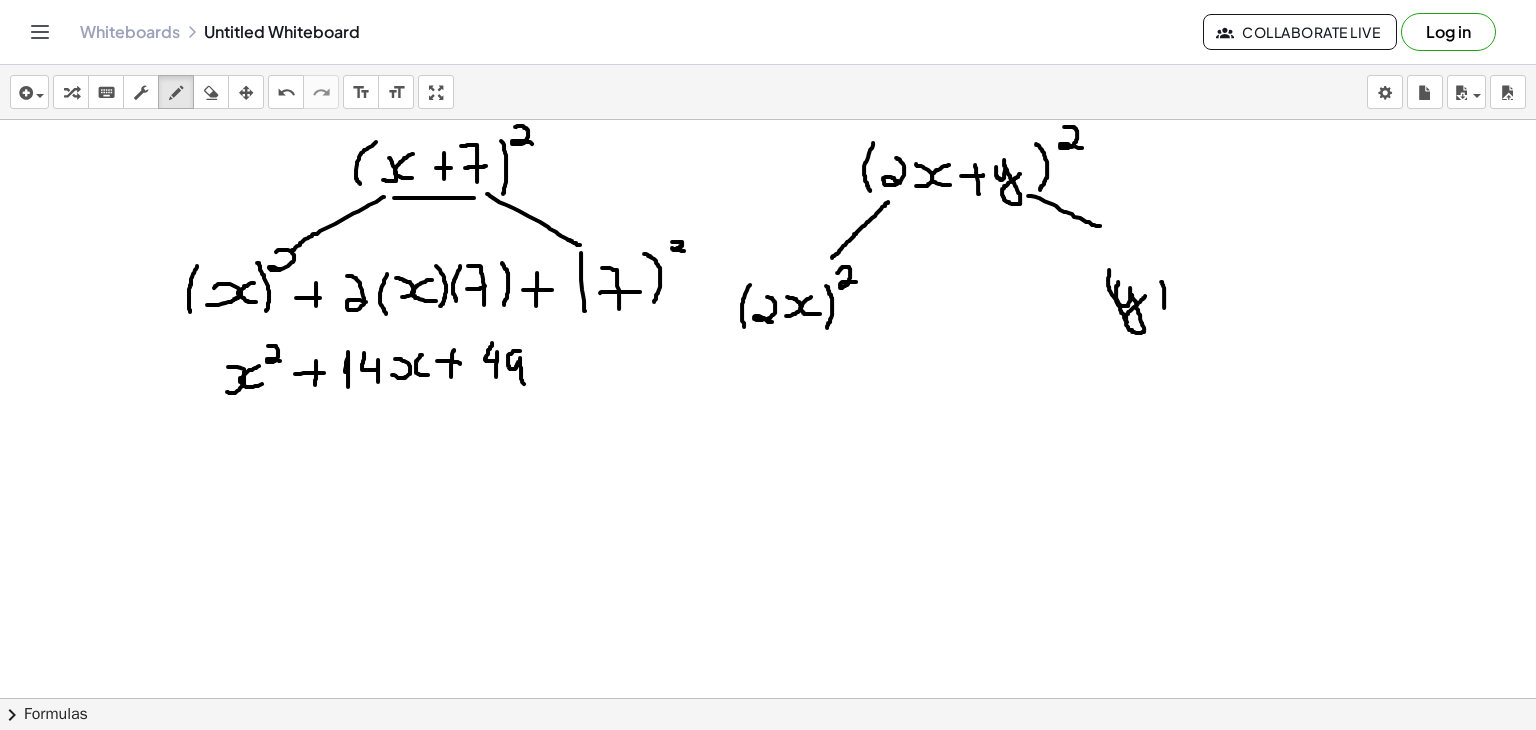 drag, startPoint x: 1161, startPoint y: 281, endPoint x: 1164, endPoint y: 326, distance: 45.099888 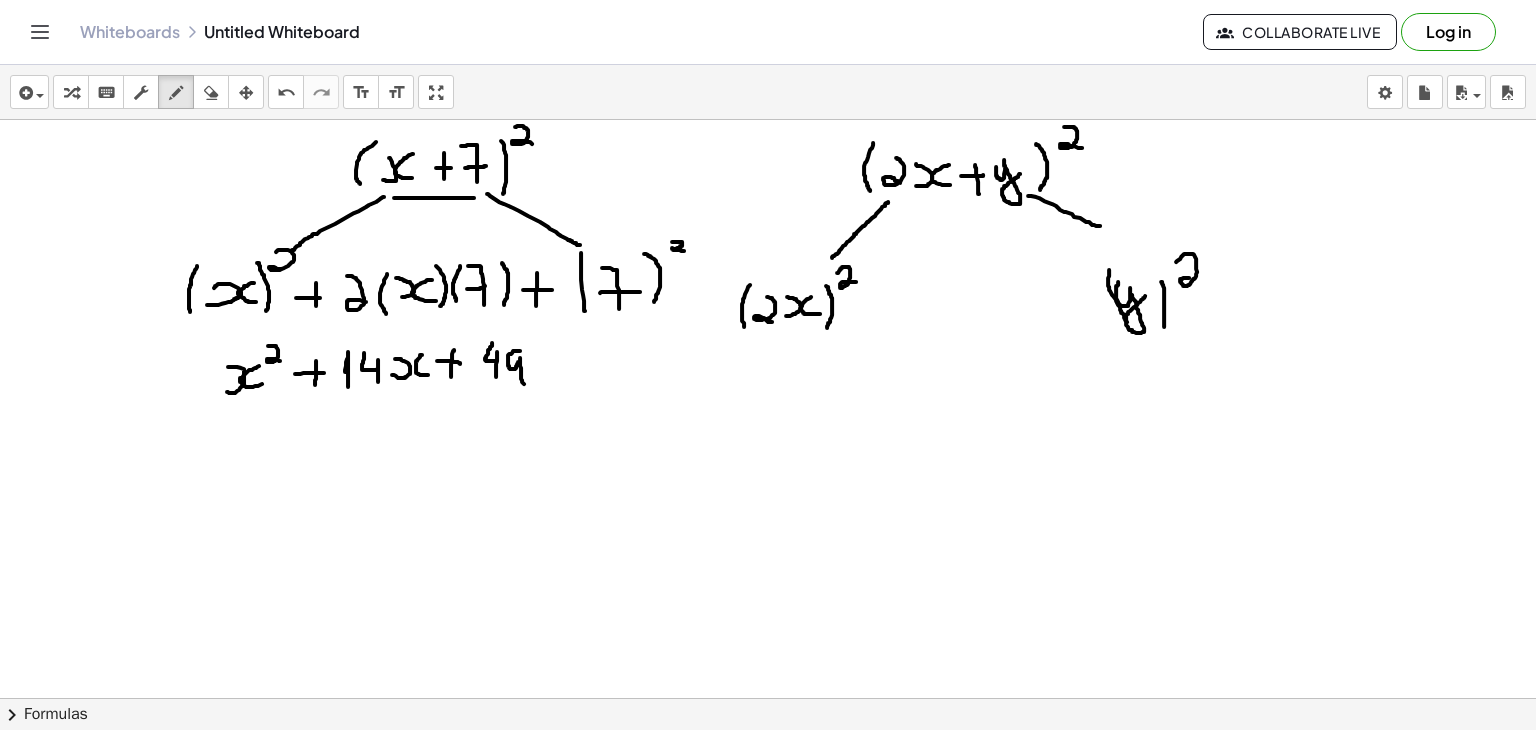 drag, startPoint x: 1176, startPoint y: 261, endPoint x: 1200, endPoint y: 282, distance: 31.890438 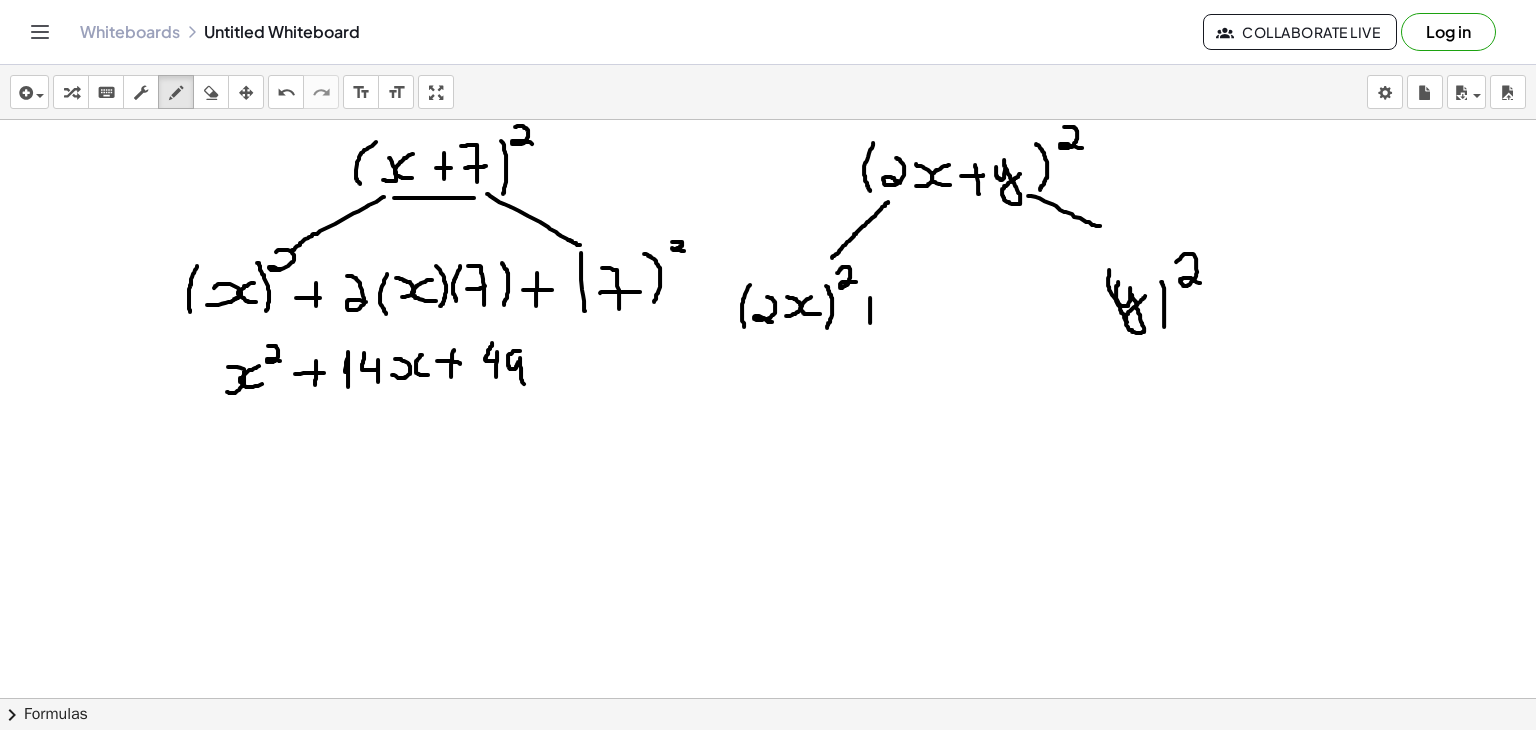 drag, startPoint x: 870, startPoint y: 297, endPoint x: 870, endPoint y: 326, distance: 29 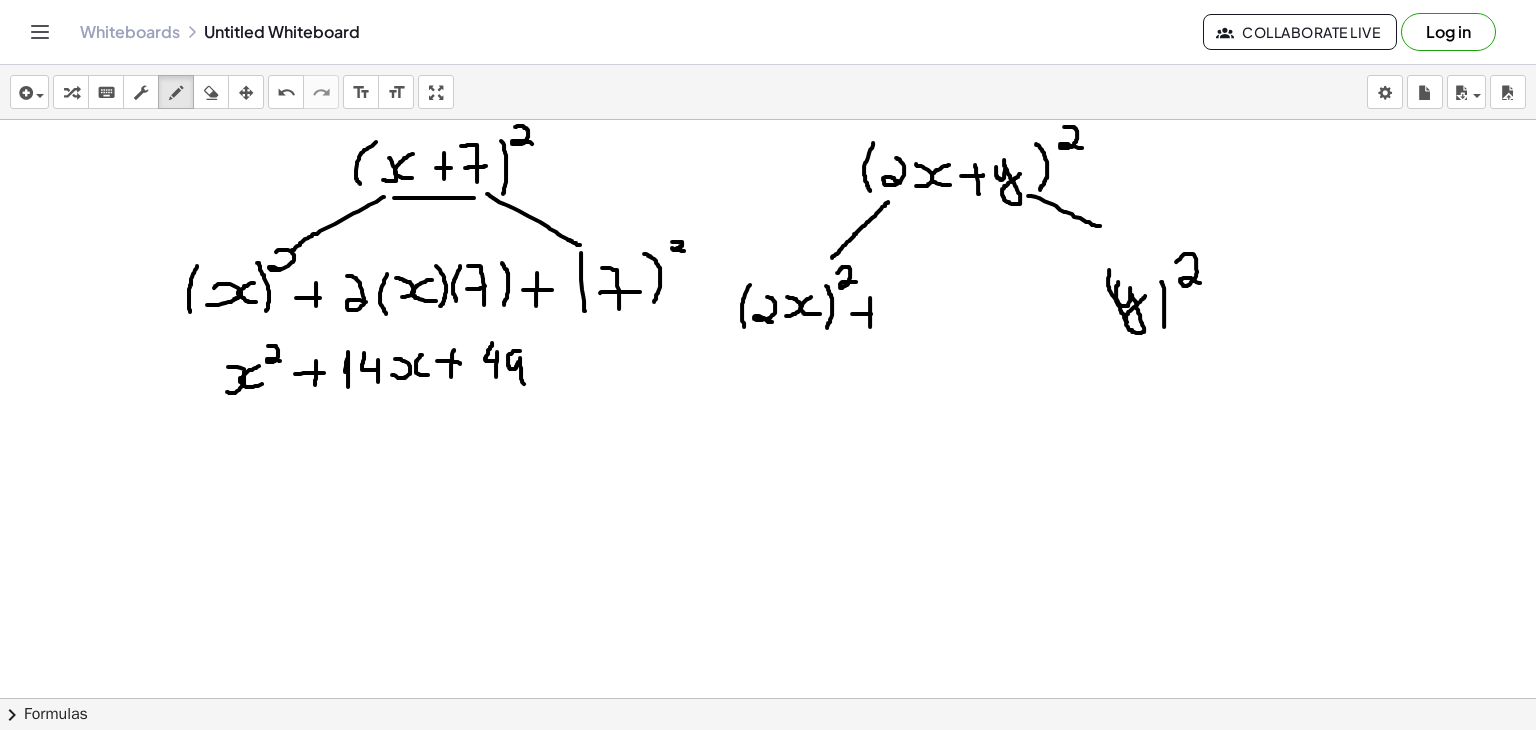 drag, startPoint x: 852, startPoint y: 313, endPoint x: 874, endPoint y: 313, distance: 22 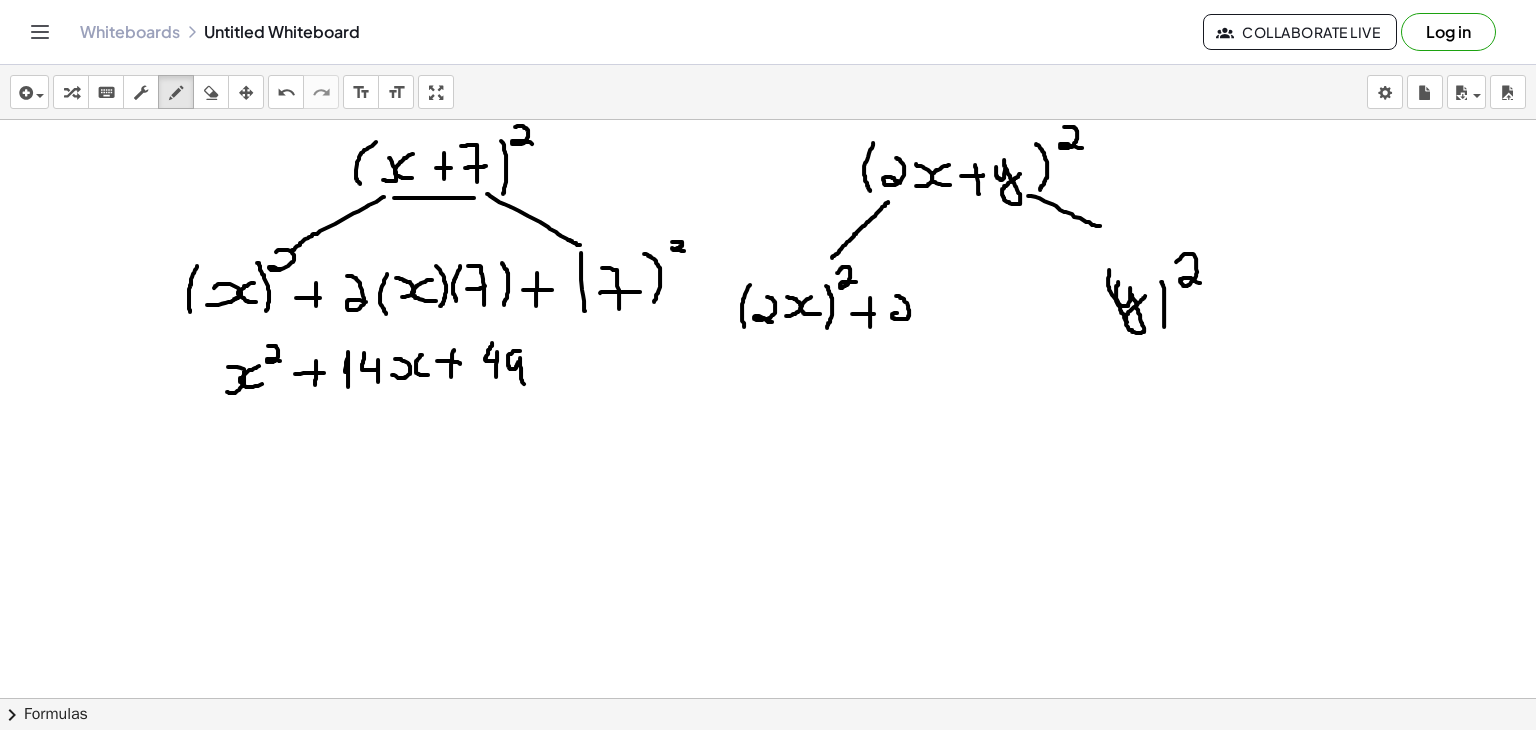 drag, startPoint x: 896, startPoint y: 295, endPoint x: 908, endPoint y: 316, distance: 24.186773 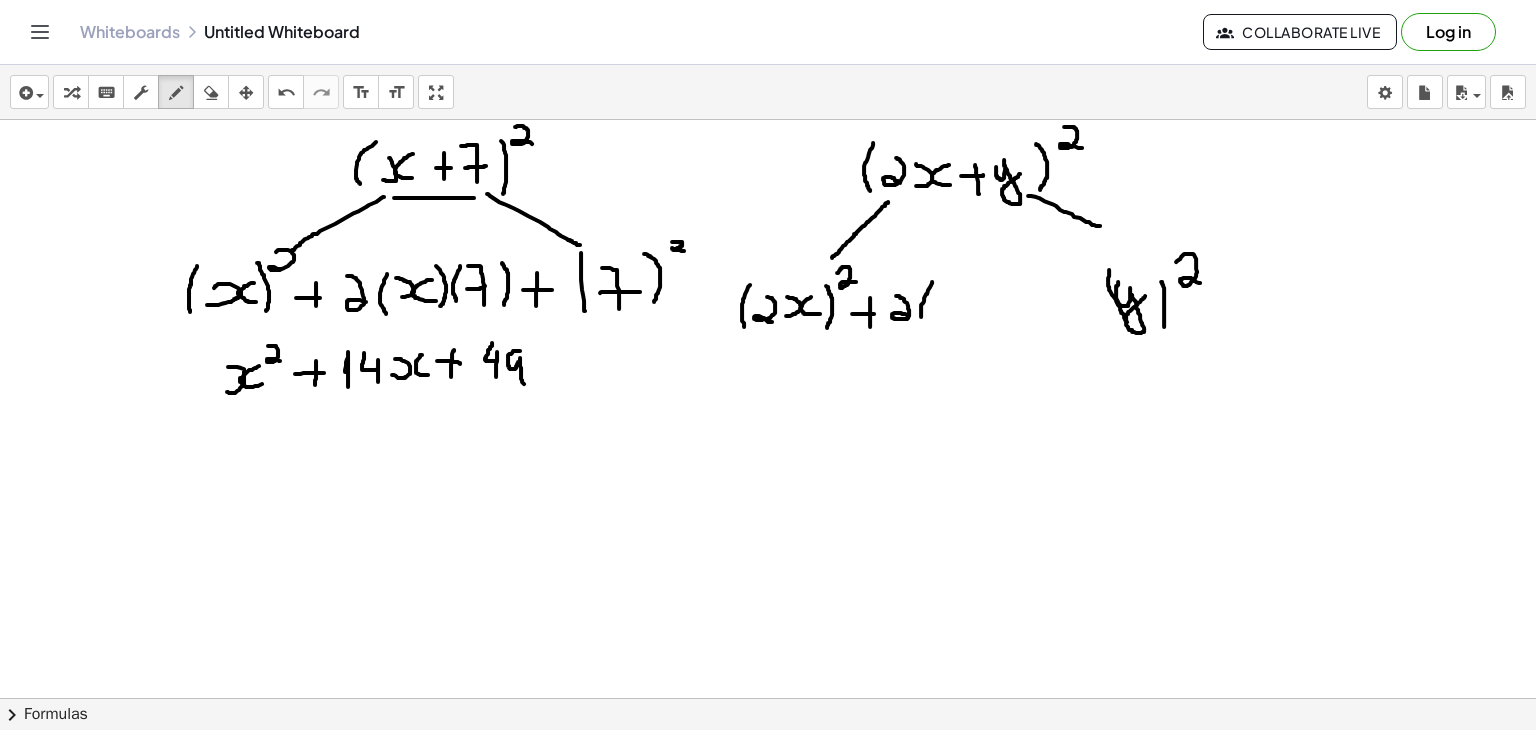 drag, startPoint x: 932, startPoint y: 281, endPoint x: 921, endPoint y: 323, distance: 43.416588 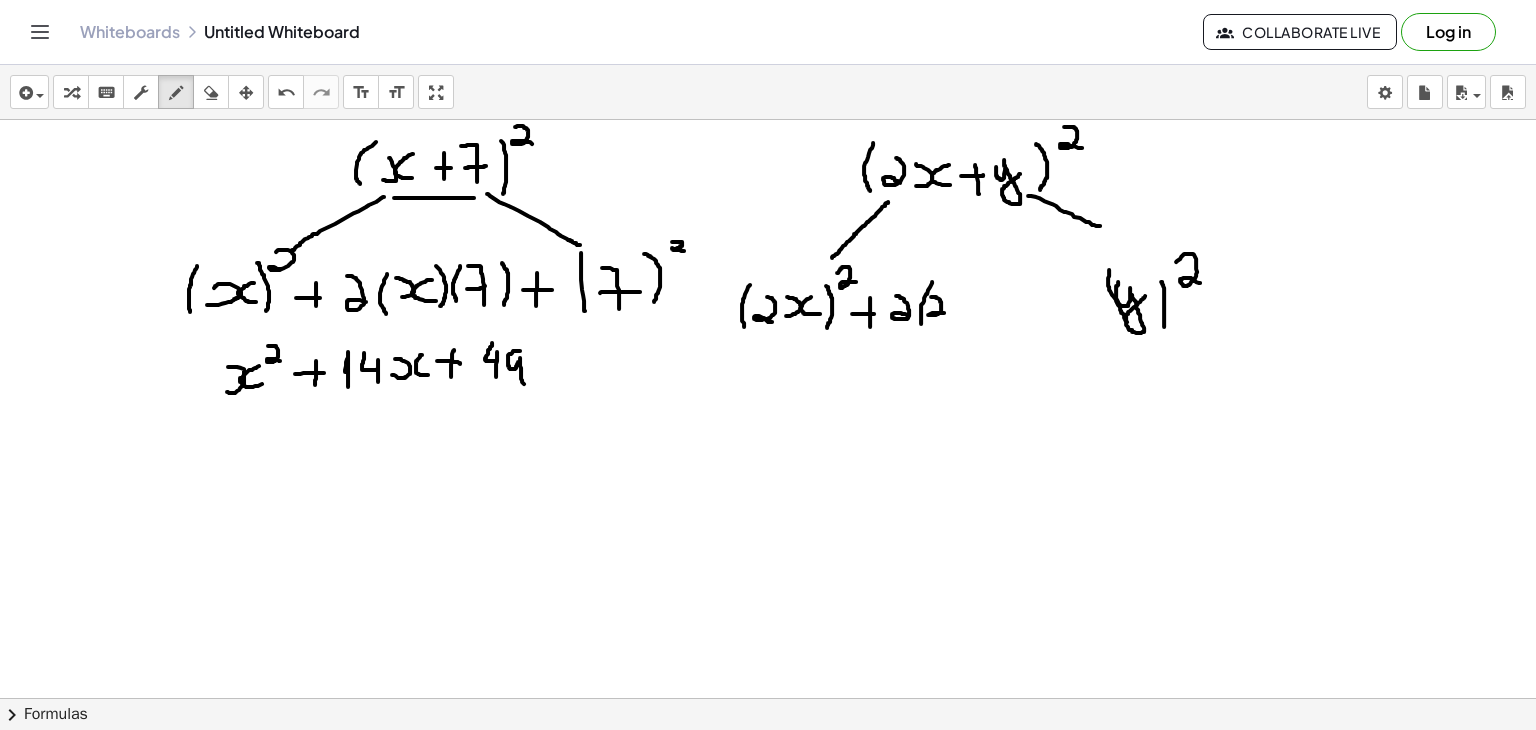 drag, startPoint x: 931, startPoint y: 296, endPoint x: 944, endPoint y: 312, distance: 20.615528 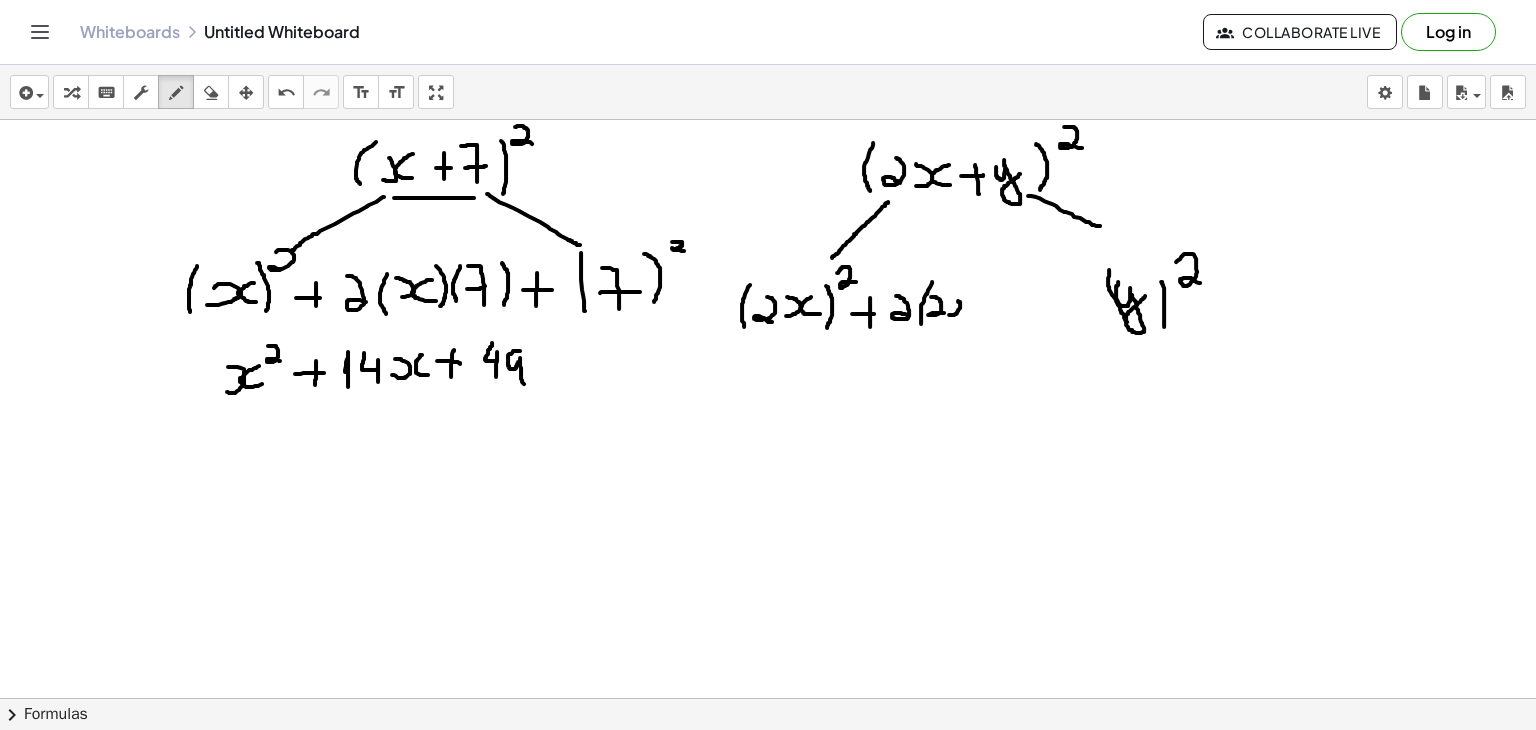 drag, startPoint x: 949, startPoint y: 314, endPoint x: 949, endPoint y: 297, distance: 17 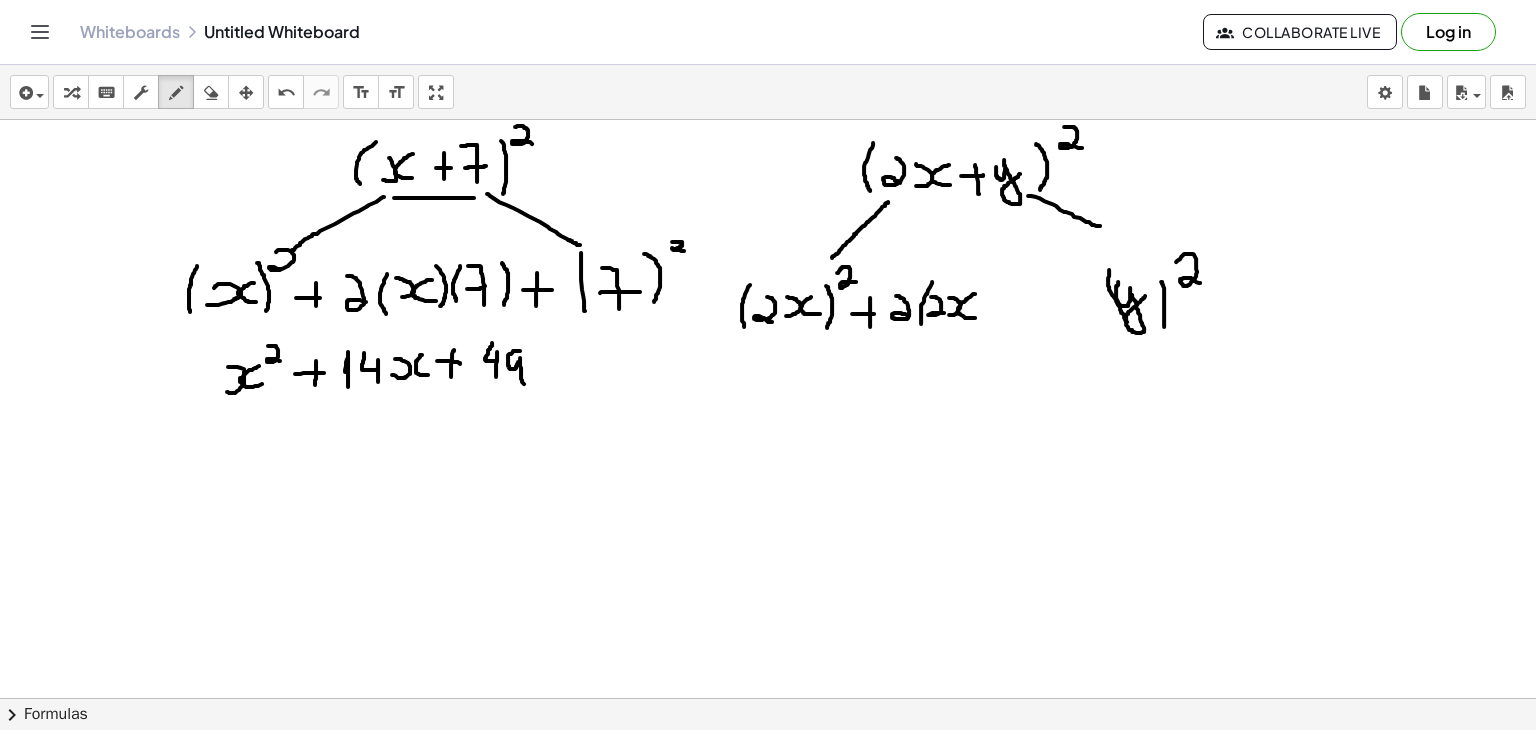 drag, startPoint x: 975, startPoint y: 293, endPoint x: 976, endPoint y: 317, distance: 24.020824 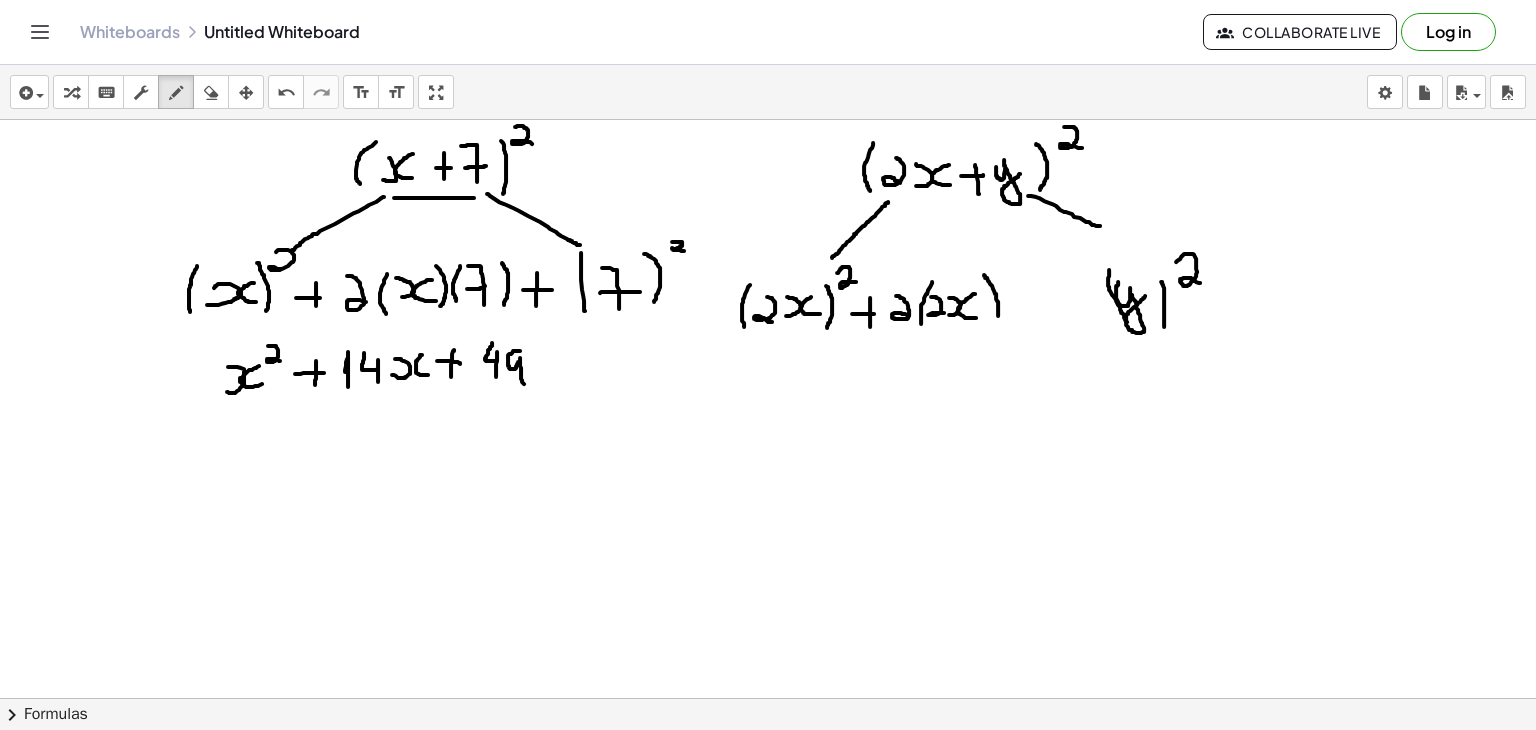 drag, startPoint x: 984, startPoint y: 274, endPoint x: 986, endPoint y: 328, distance: 54.037025 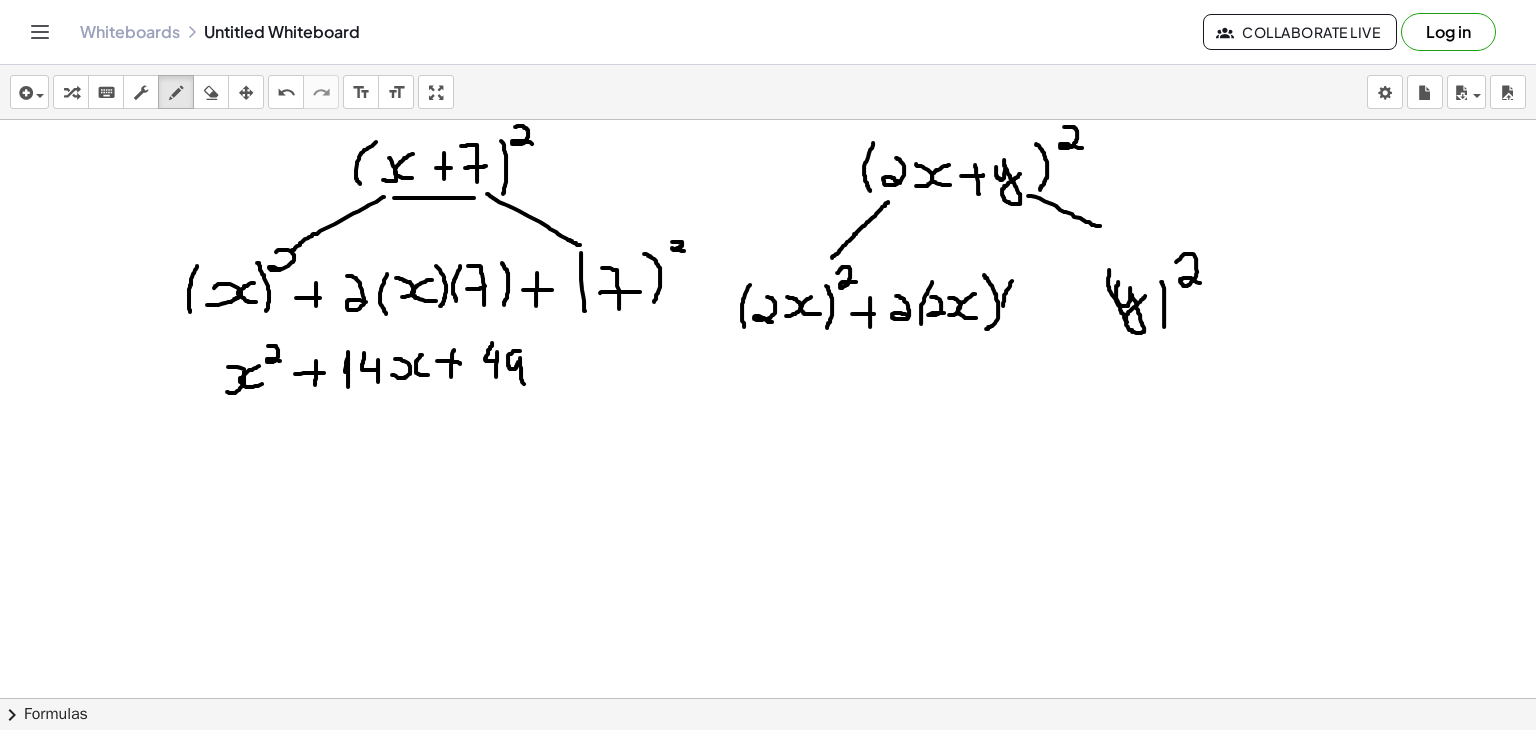 drag, startPoint x: 1012, startPoint y: 280, endPoint x: 1006, endPoint y: 321, distance: 41.4367 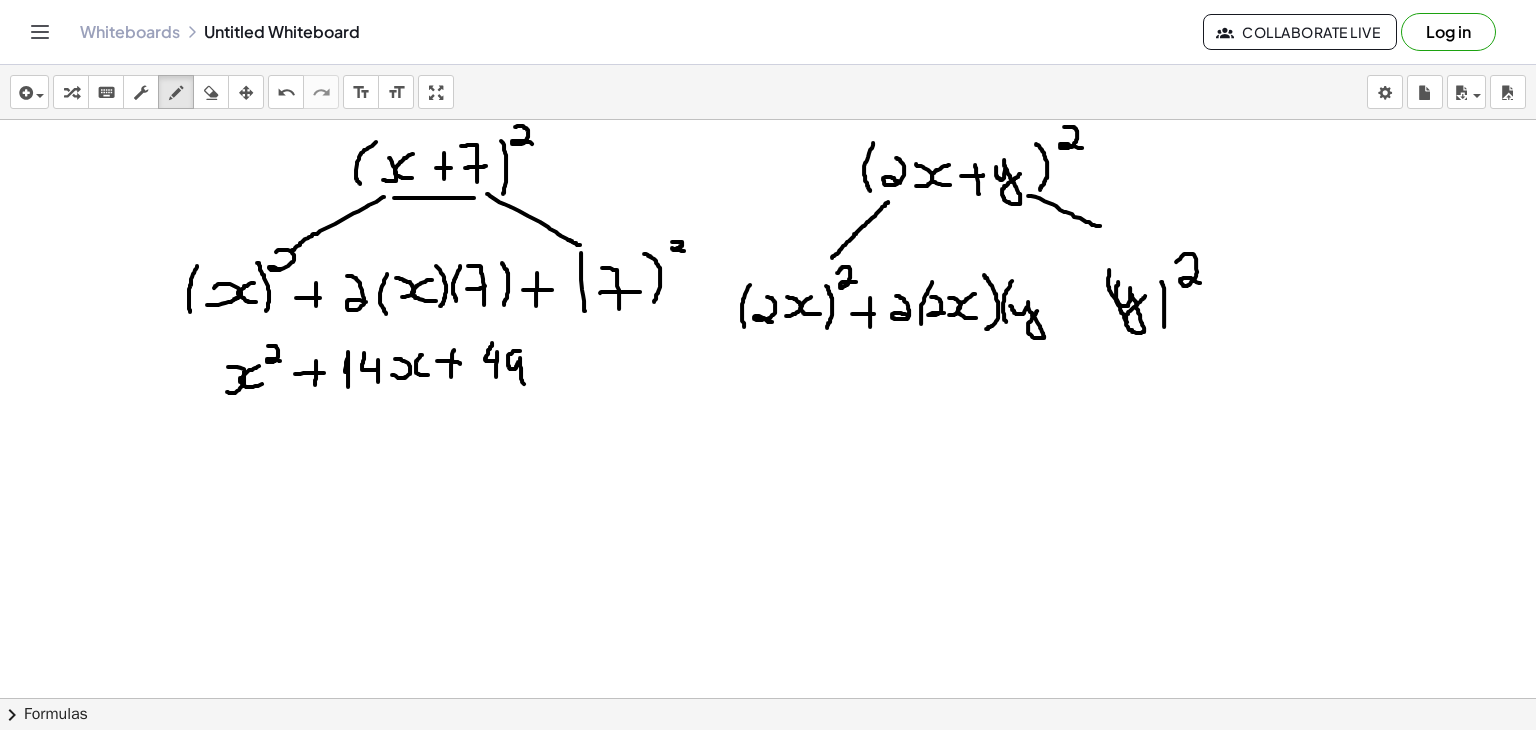 drag, startPoint x: 1010, startPoint y: 305, endPoint x: 1039, endPoint y: 309, distance: 29.274563 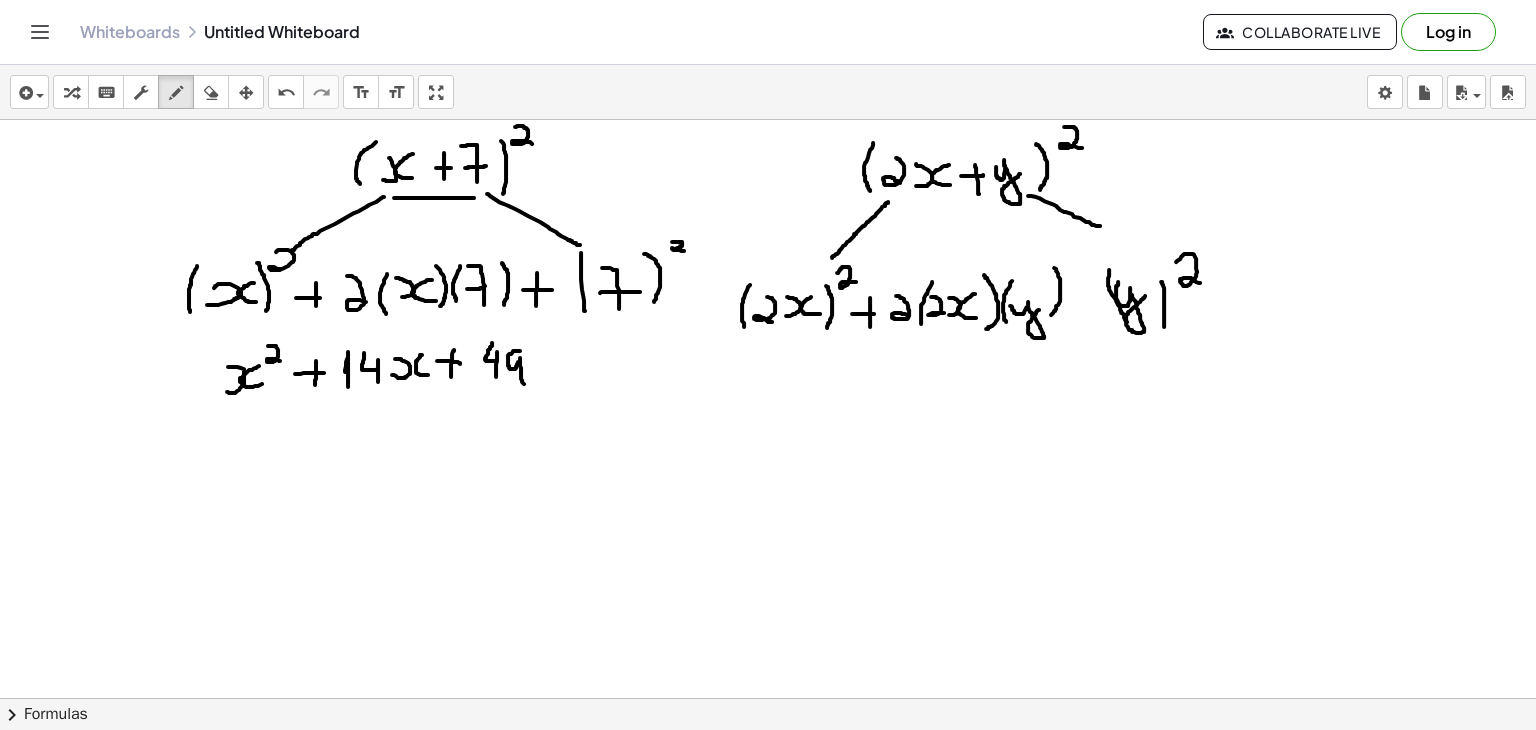 drag, startPoint x: 1054, startPoint y: 267, endPoint x: 1050, endPoint y: 316, distance: 49.162994 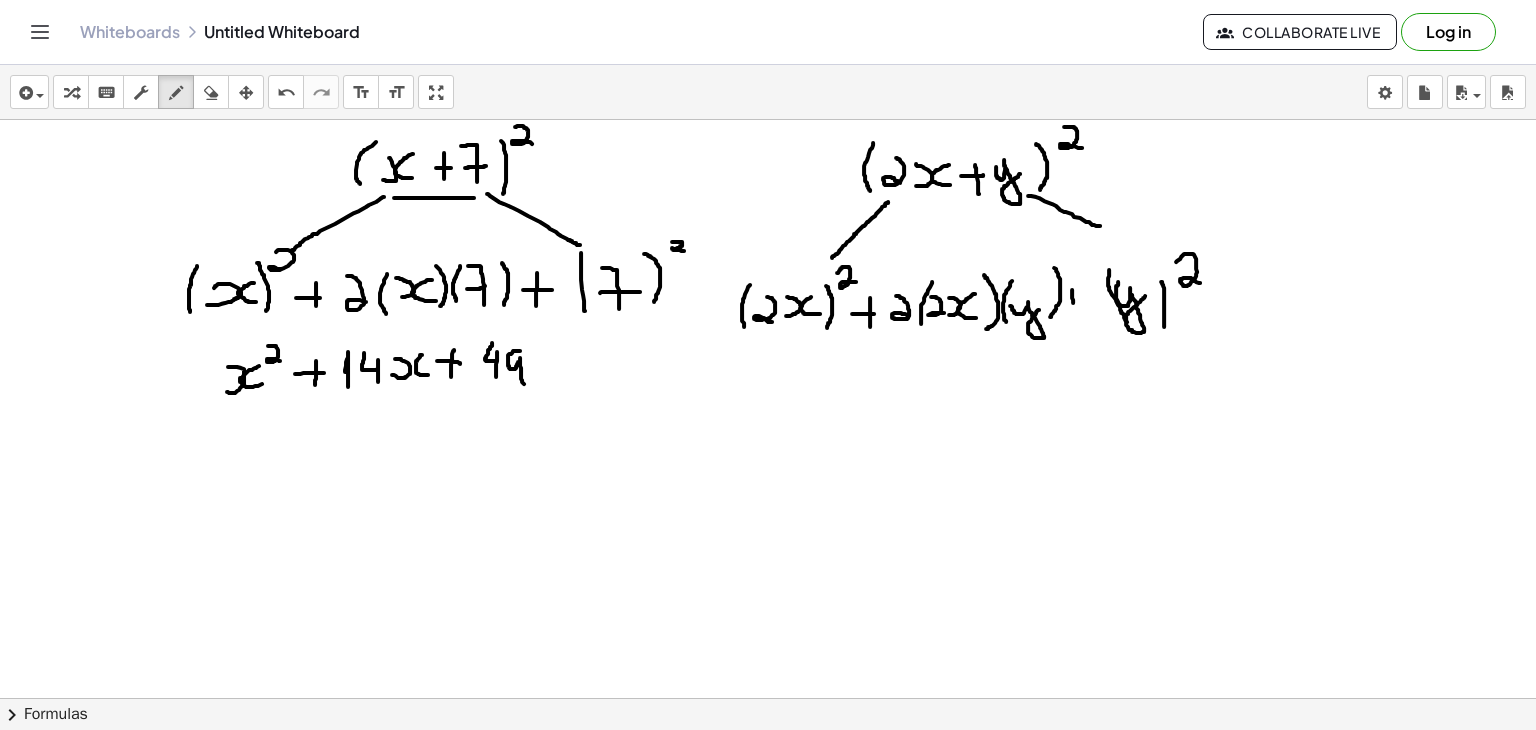 drag, startPoint x: 1072, startPoint y: 289, endPoint x: 1073, endPoint y: 311, distance: 22.022715 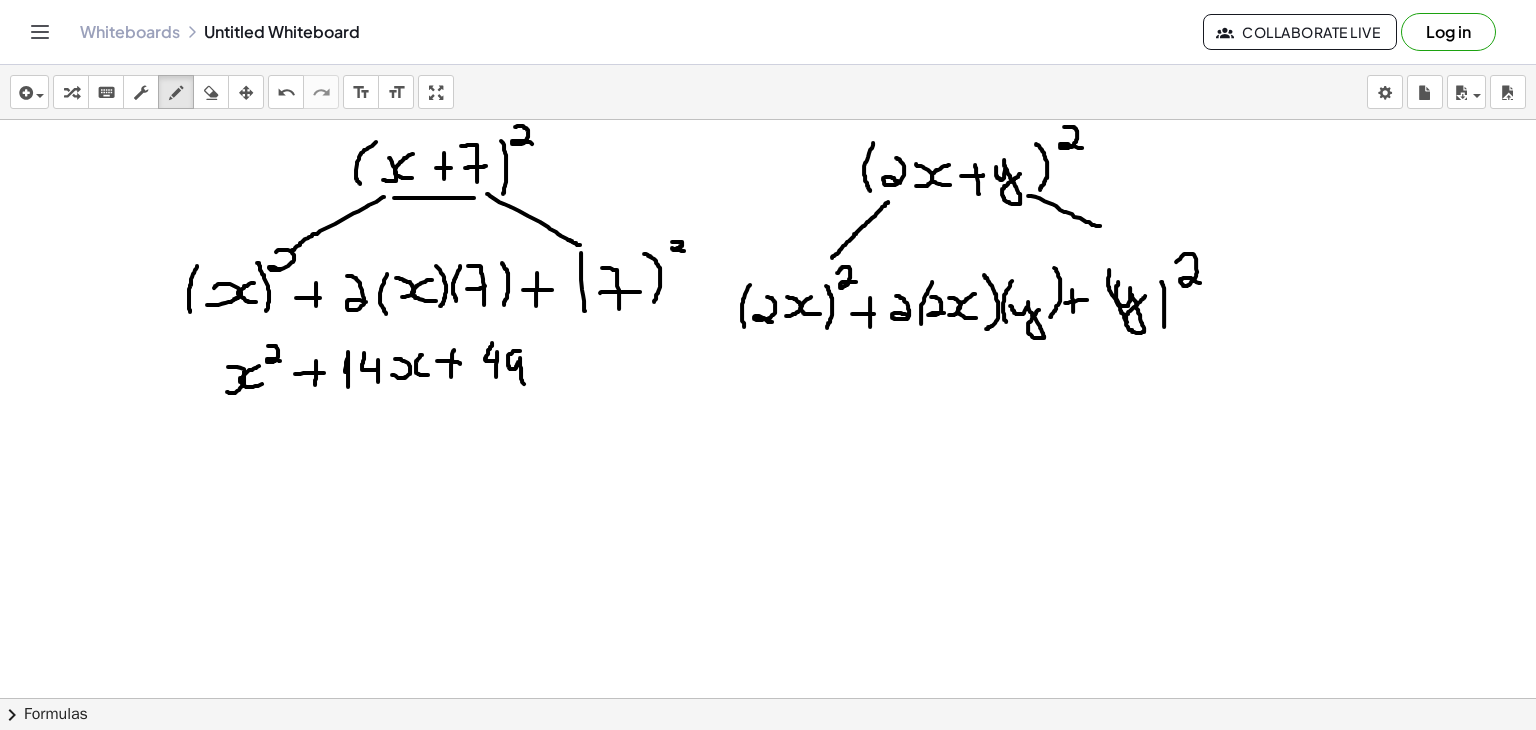 drag, startPoint x: 1065, startPoint y: 302, endPoint x: 1088, endPoint y: 299, distance: 23.194826 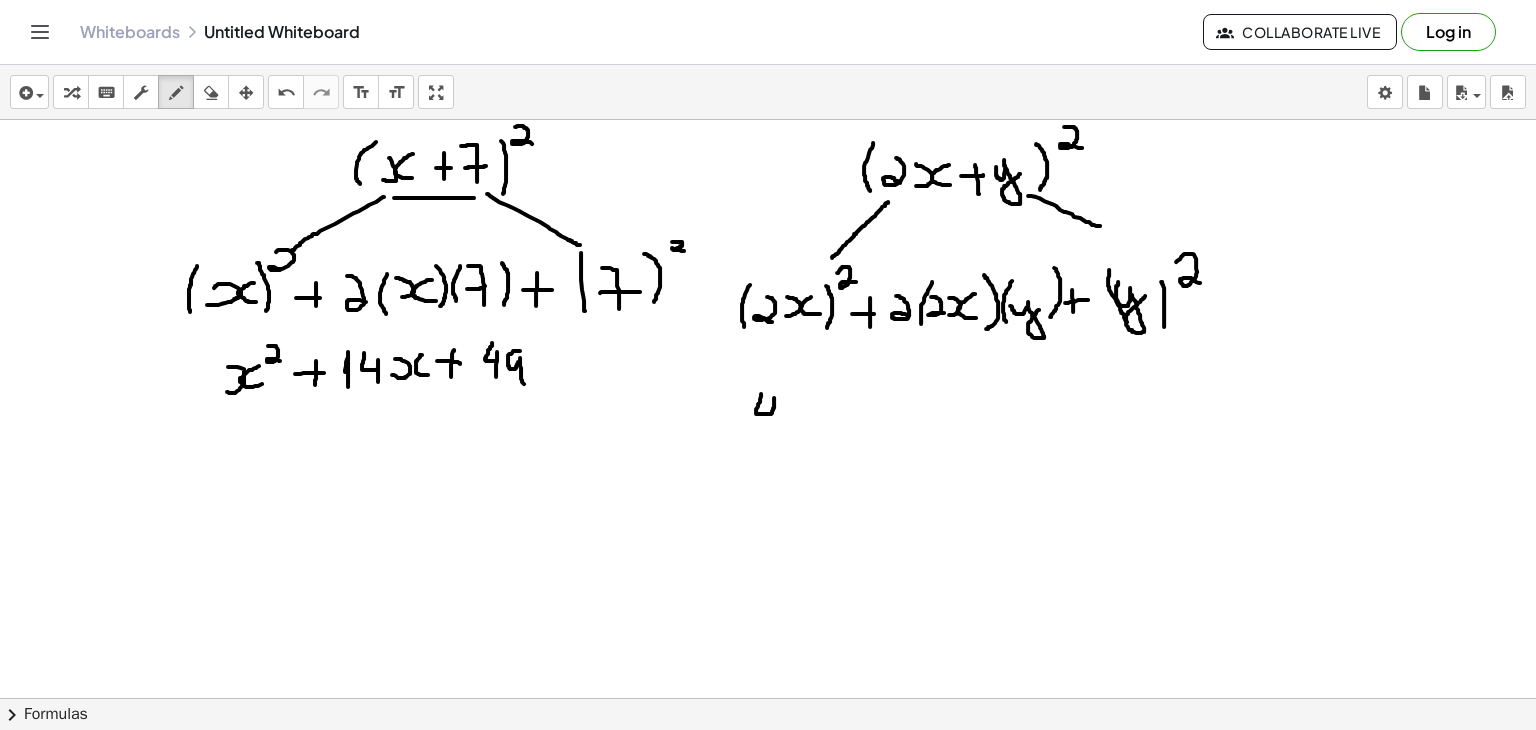 drag, startPoint x: 761, startPoint y: 393, endPoint x: 772, endPoint y: 425, distance: 33.83785 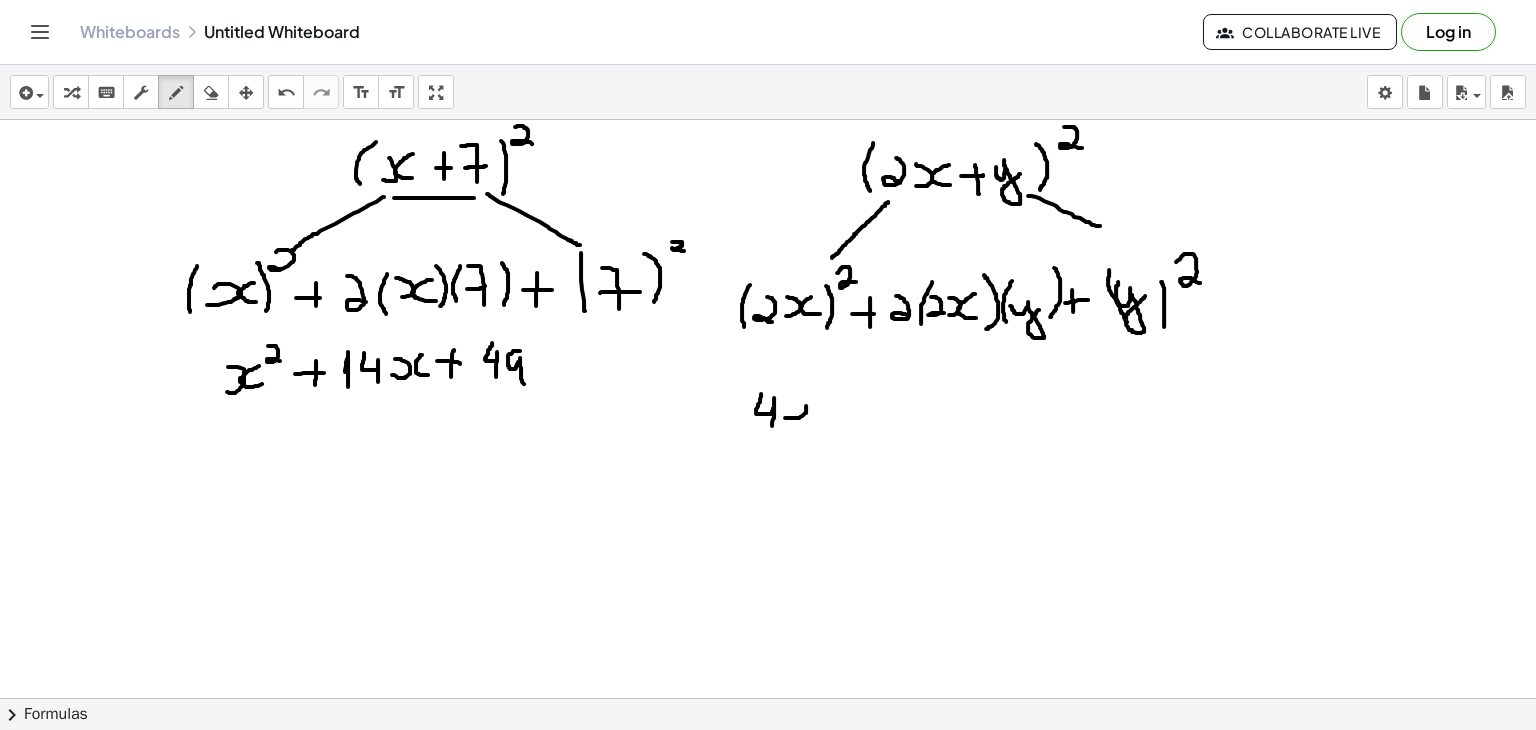 drag, startPoint x: 785, startPoint y: 417, endPoint x: 788, endPoint y: 399, distance: 18.248287 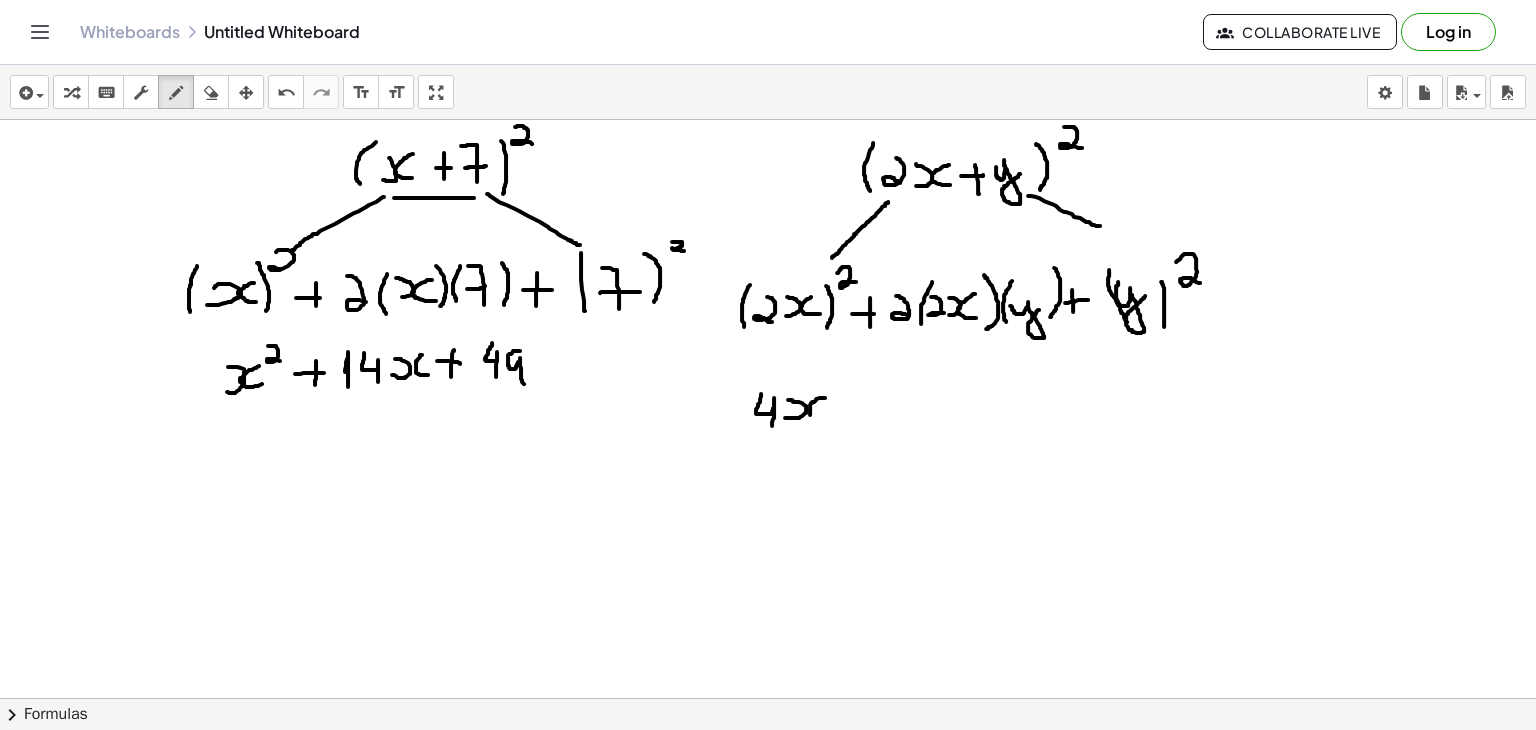 drag, startPoint x: 825, startPoint y: 397, endPoint x: 821, endPoint y: 418, distance: 21.377558 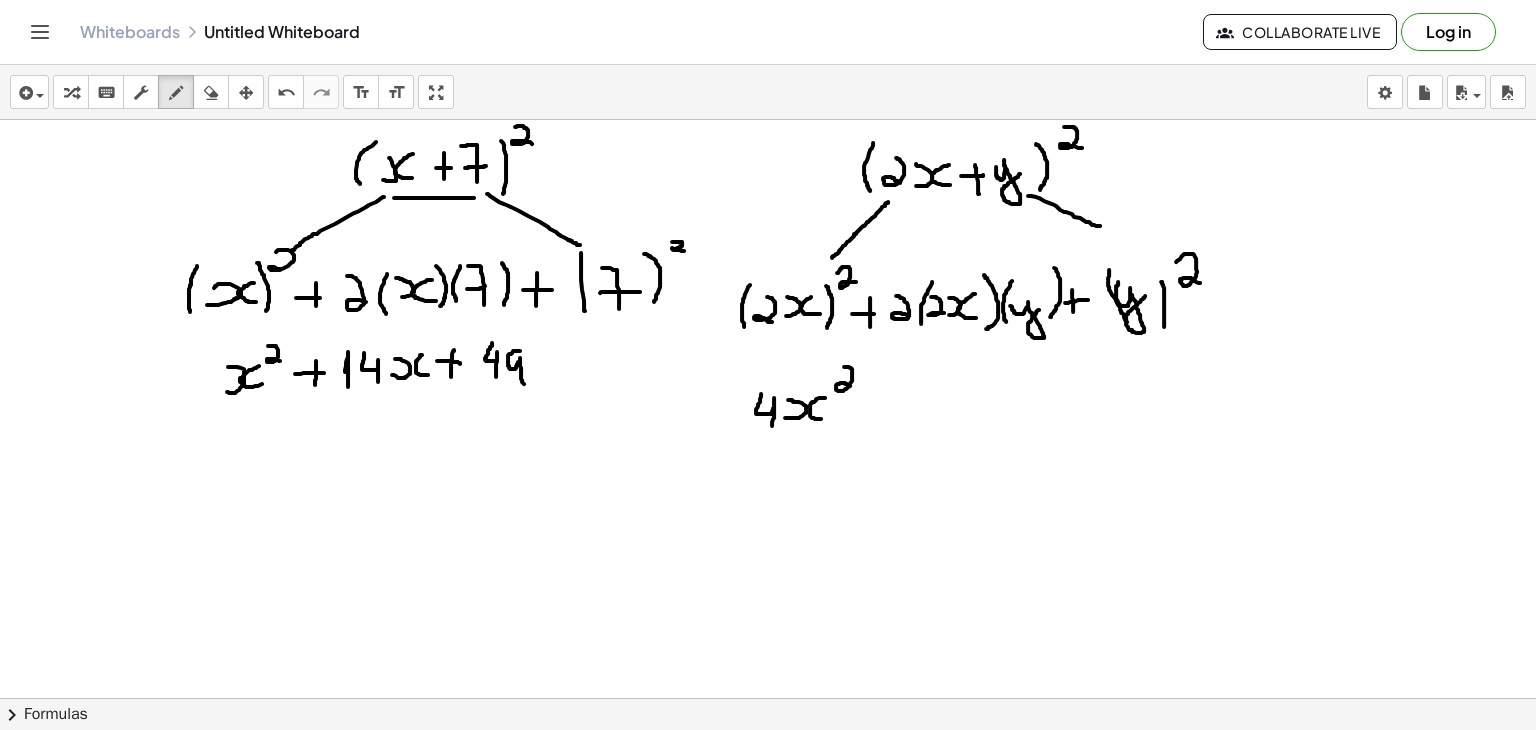 drag, startPoint x: 844, startPoint y: 366, endPoint x: 851, endPoint y: 385, distance: 20.248457 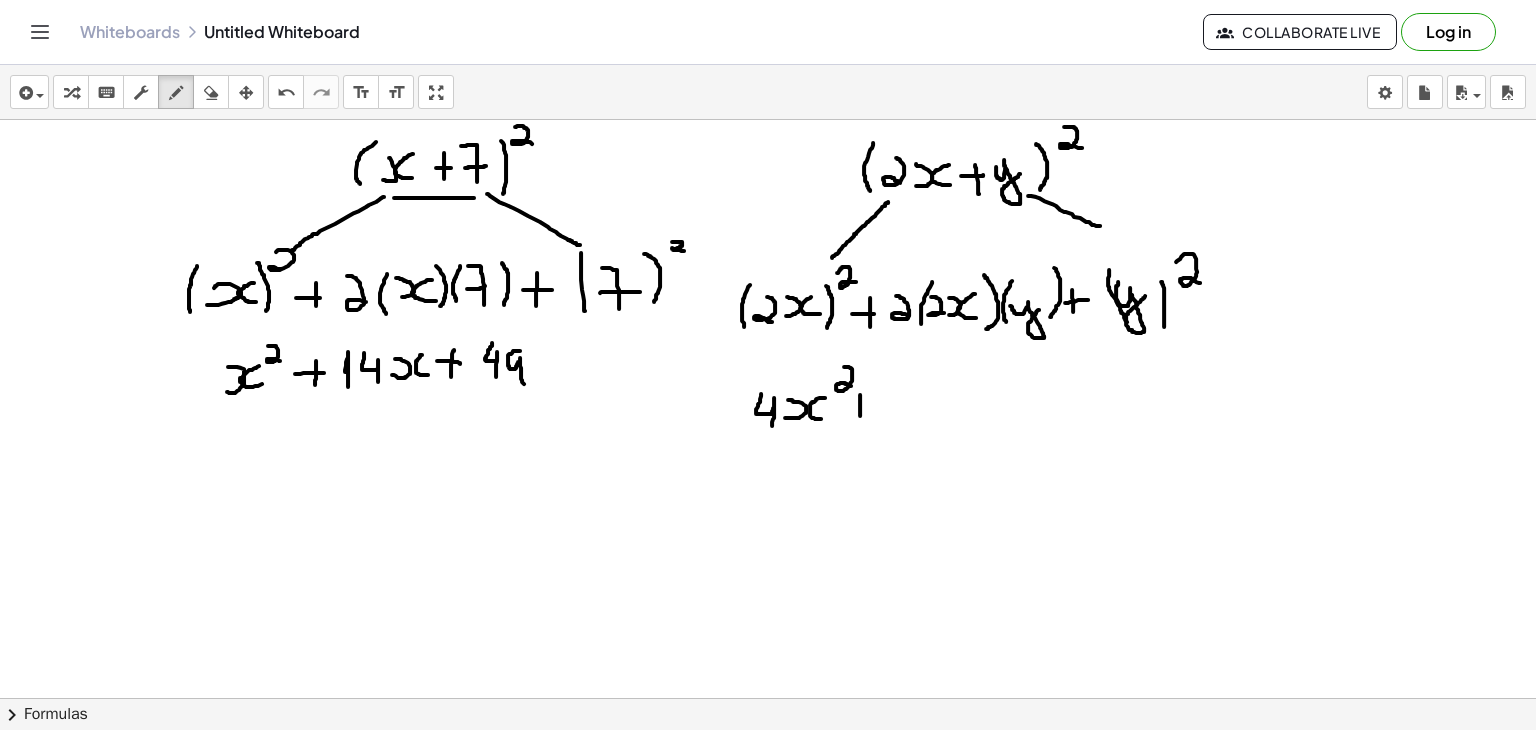 drag, startPoint x: 860, startPoint y: 394, endPoint x: 860, endPoint y: 415, distance: 21 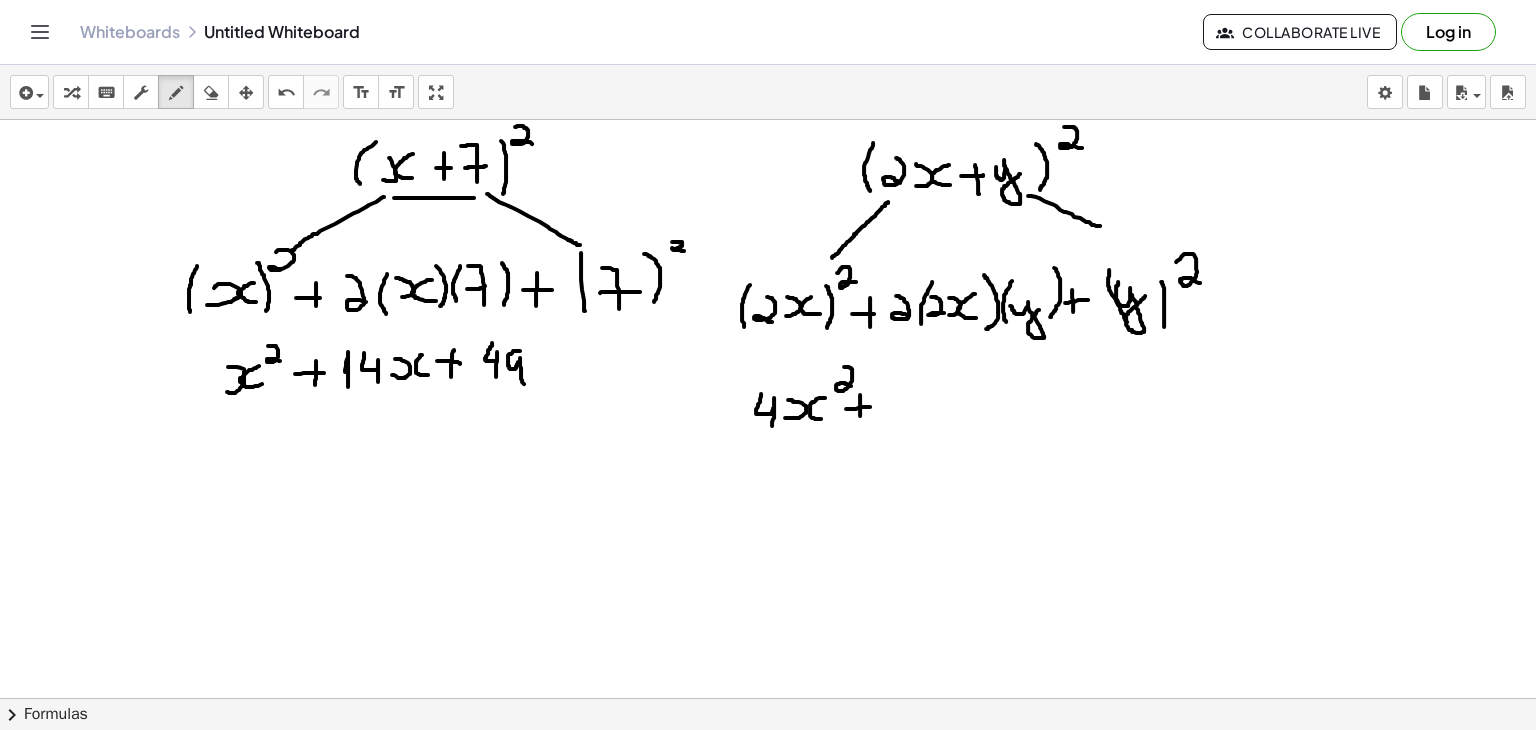 drag, startPoint x: 846, startPoint y: 408, endPoint x: 871, endPoint y: 405, distance: 25.179358 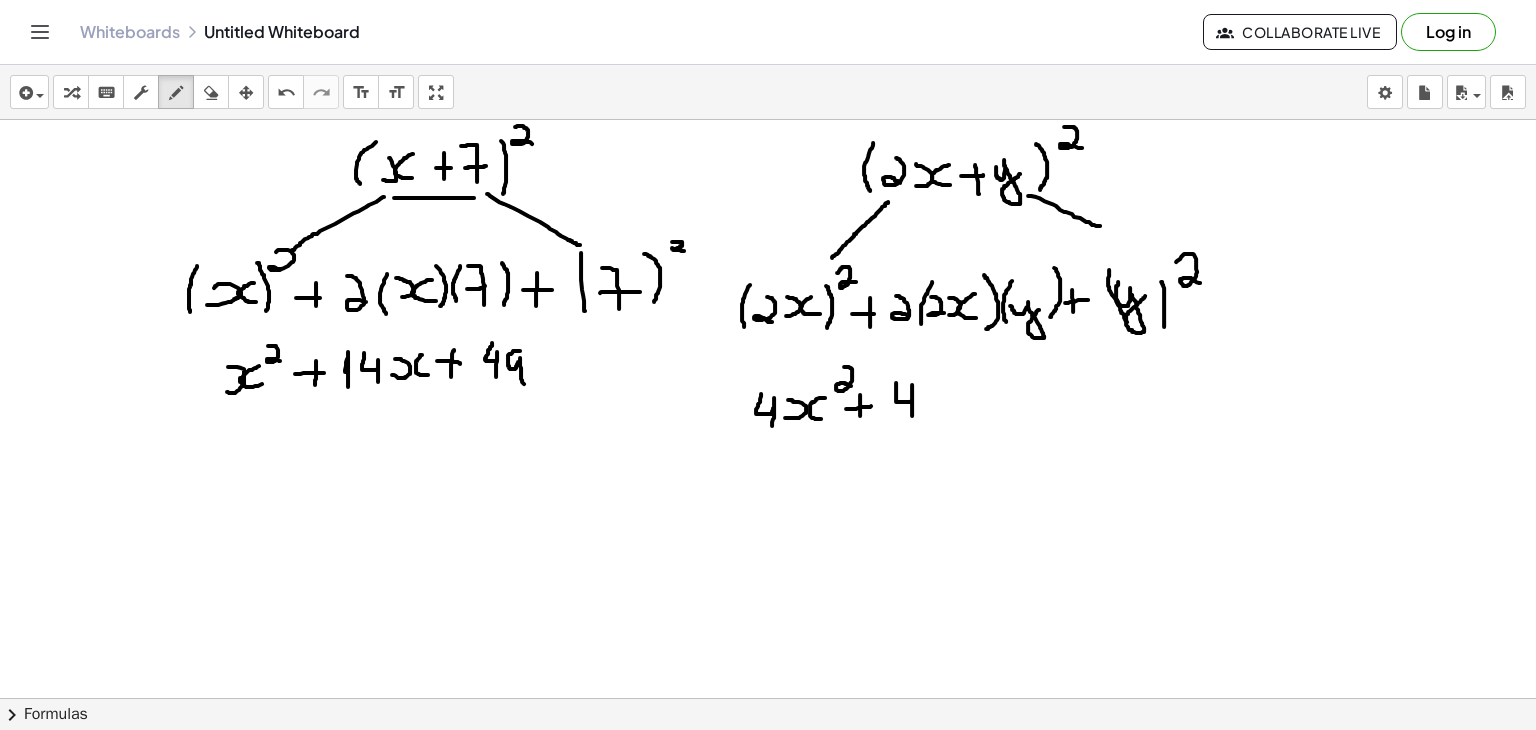 drag, startPoint x: 896, startPoint y: 382, endPoint x: 912, endPoint y: 416, distance: 37.576588 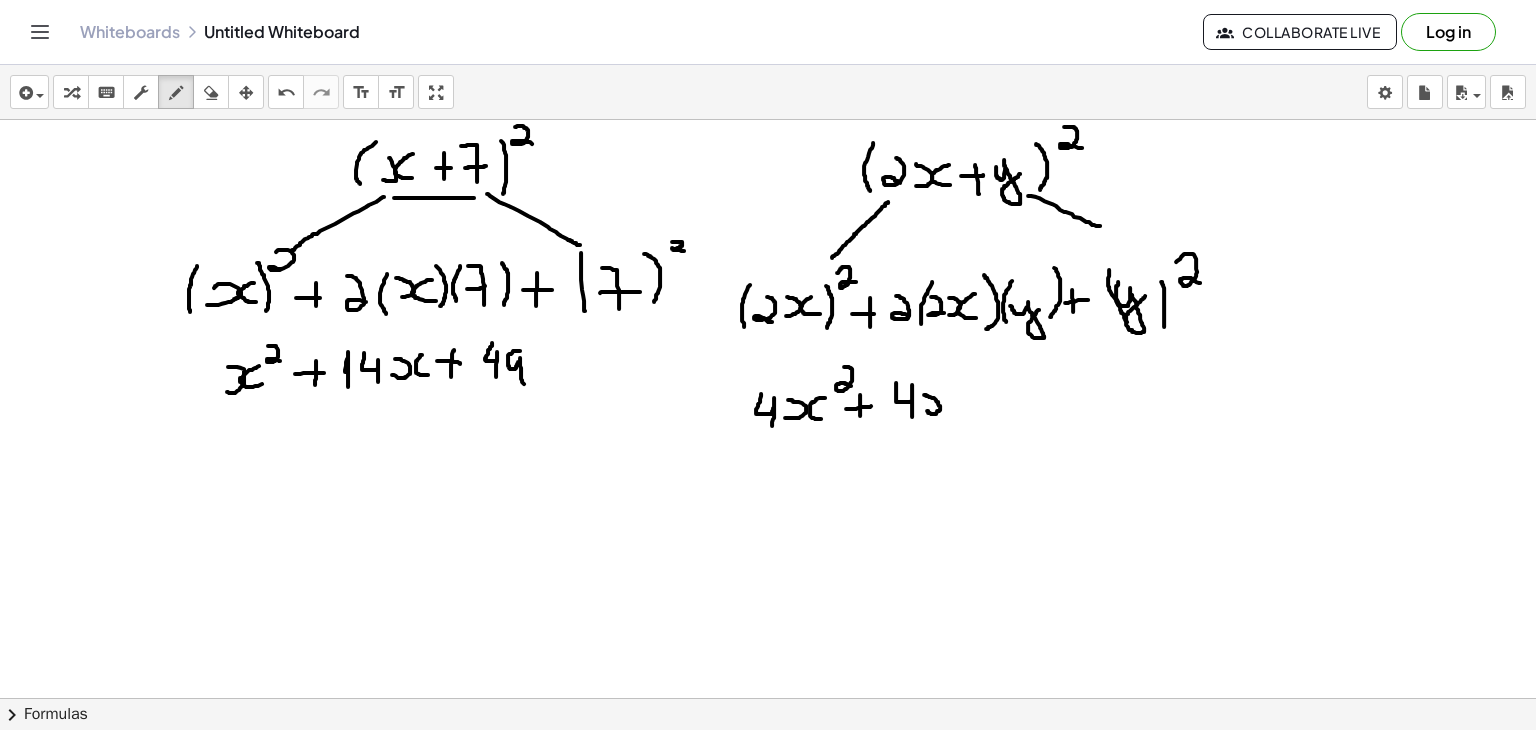 drag, startPoint x: 927, startPoint y: 410, endPoint x: 924, endPoint y: 394, distance: 16.27882 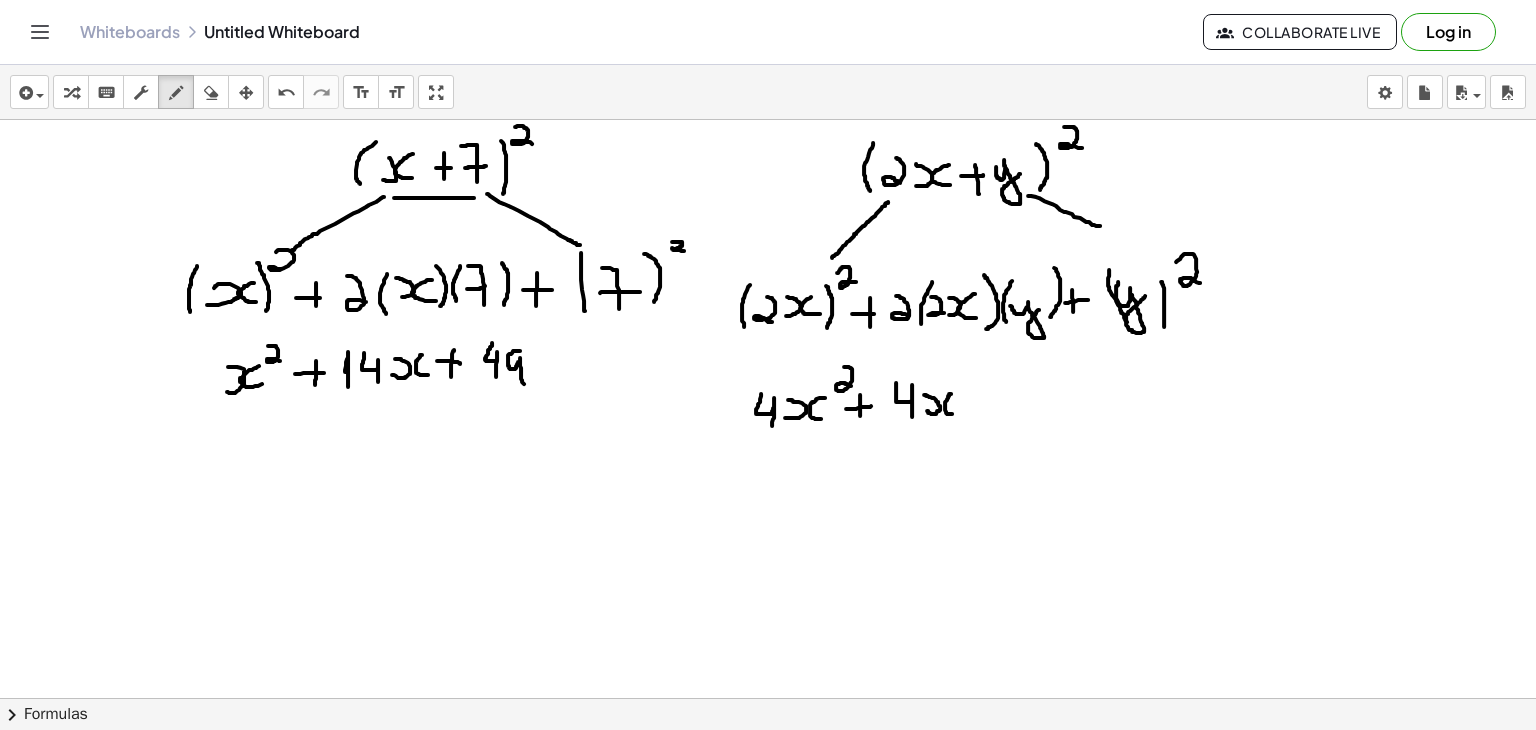 drag, startPoint x: 951, startPoint y: 393, endPoint x: 957, endPoint y: 413, distance: 20.880613 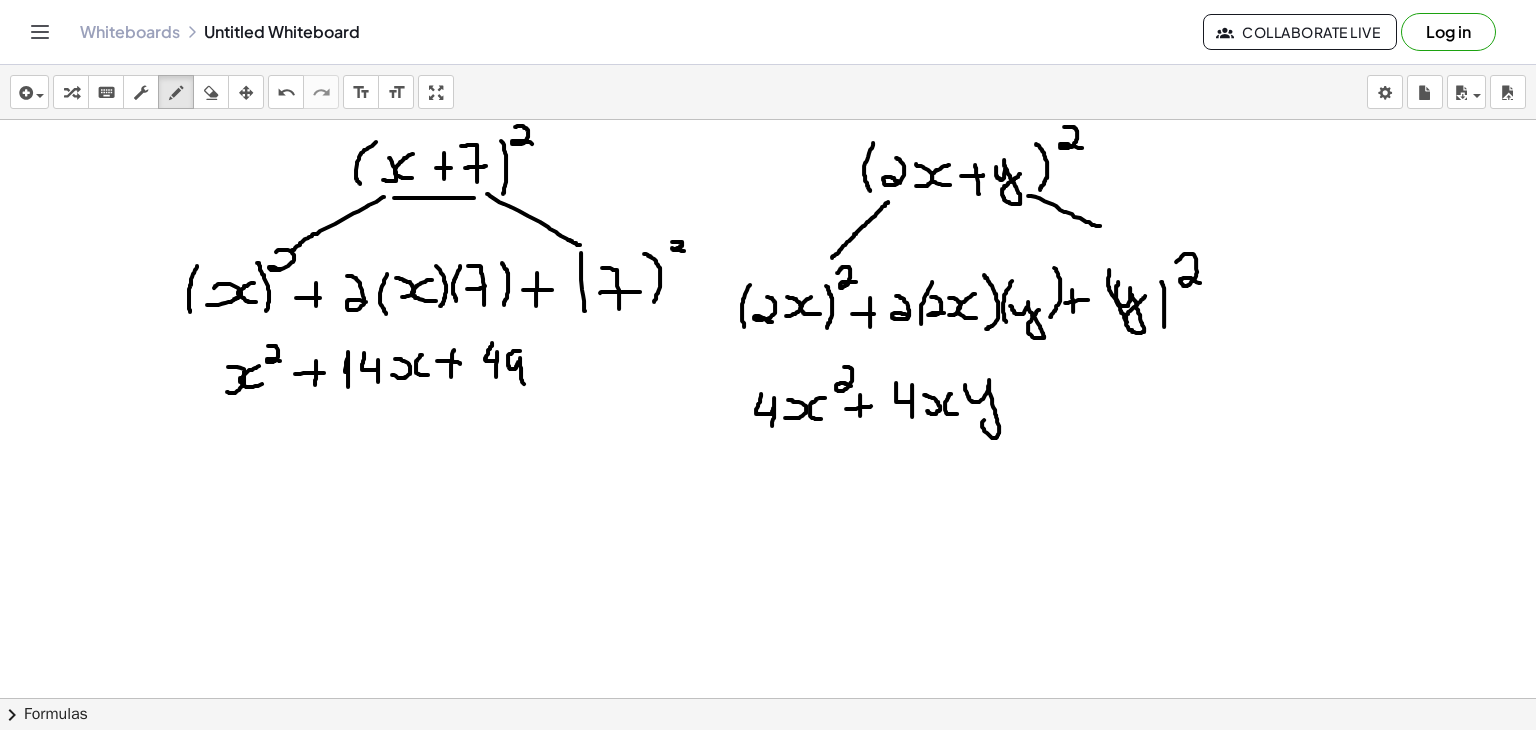 drag, startPoint x: 965, startPoint y: 384, endPoint x: 1008, endPoint y: 399, distance: 45.54119 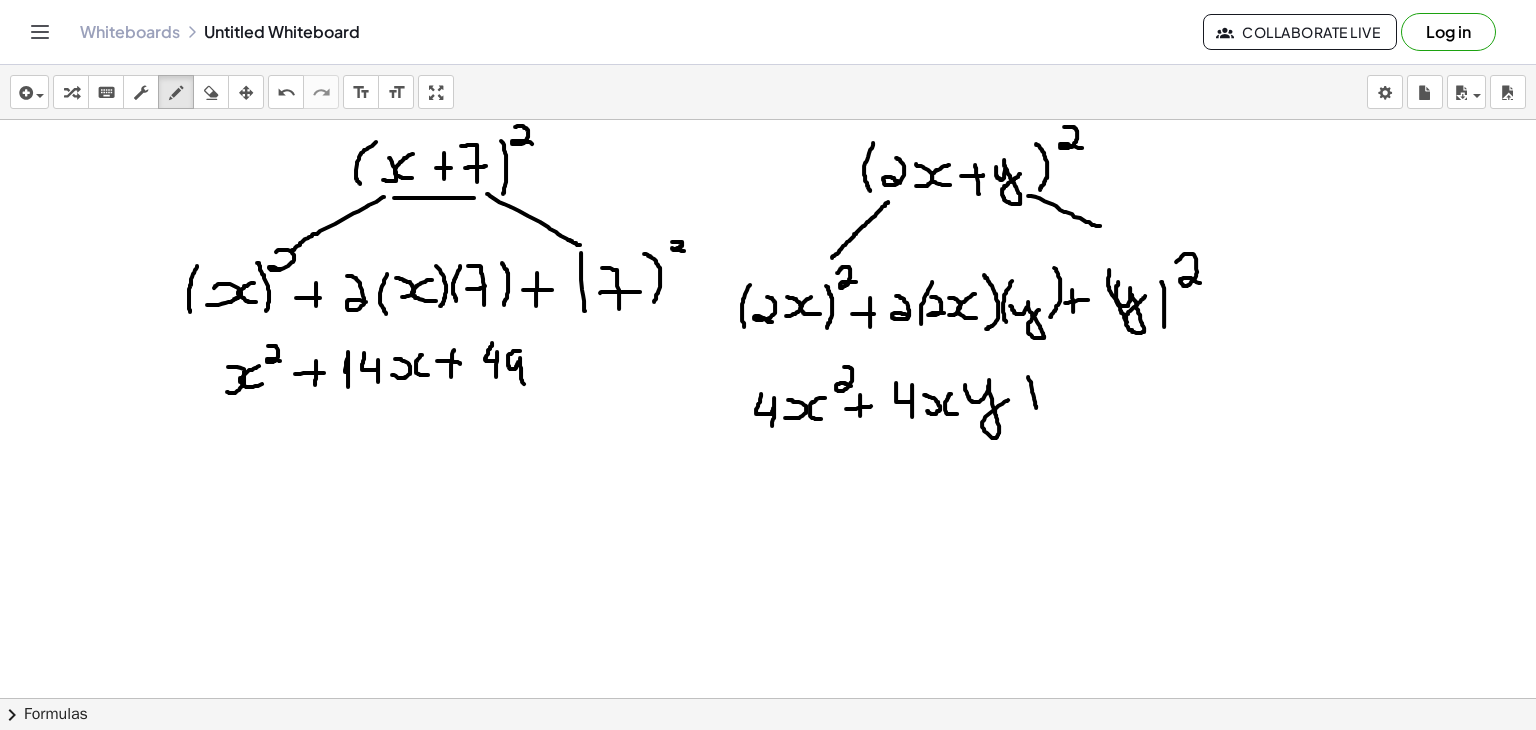 drag, startPoint x: 1028, startPoint y: 376, endPoint x: 1036, endPoint y: 408, distance: 32.984844 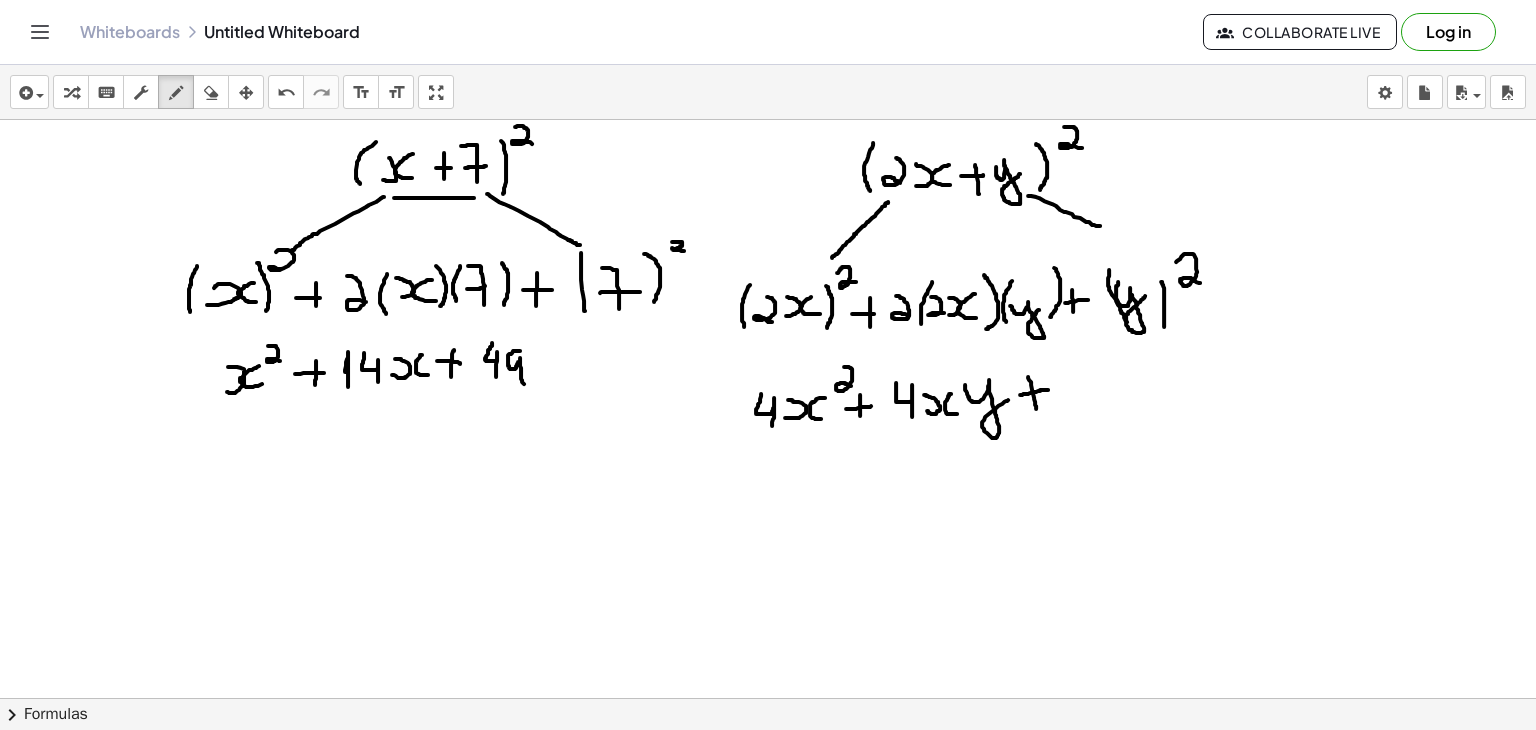 drag, startPoint x: 1020, startPoint y: 394, endPoint x: 1048, endPoint y: 389, distance: 28.442924 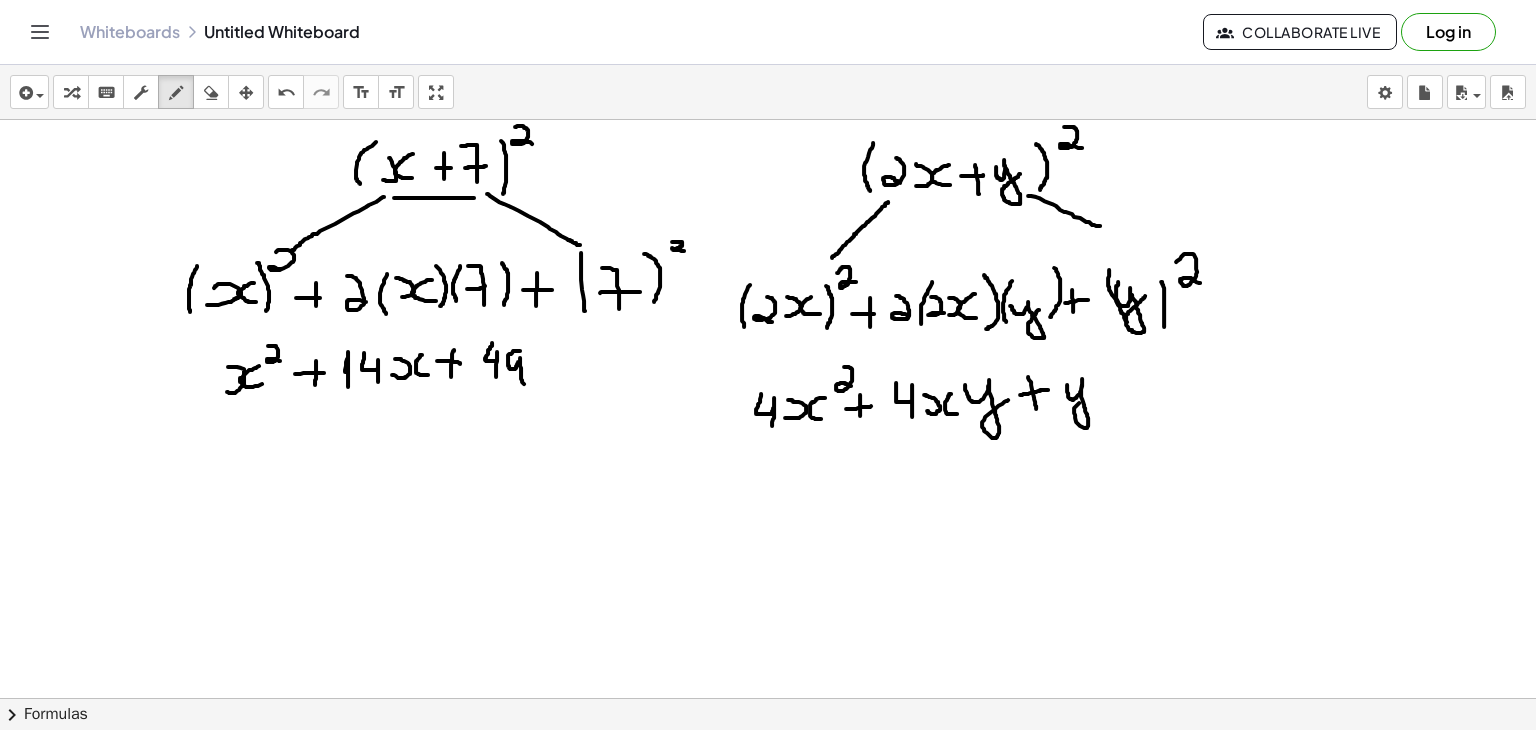 drag, startPoint x: 1067, startPoint y: 384, endPoint x: 1088, endPoint y: 397, distance: 24.698177 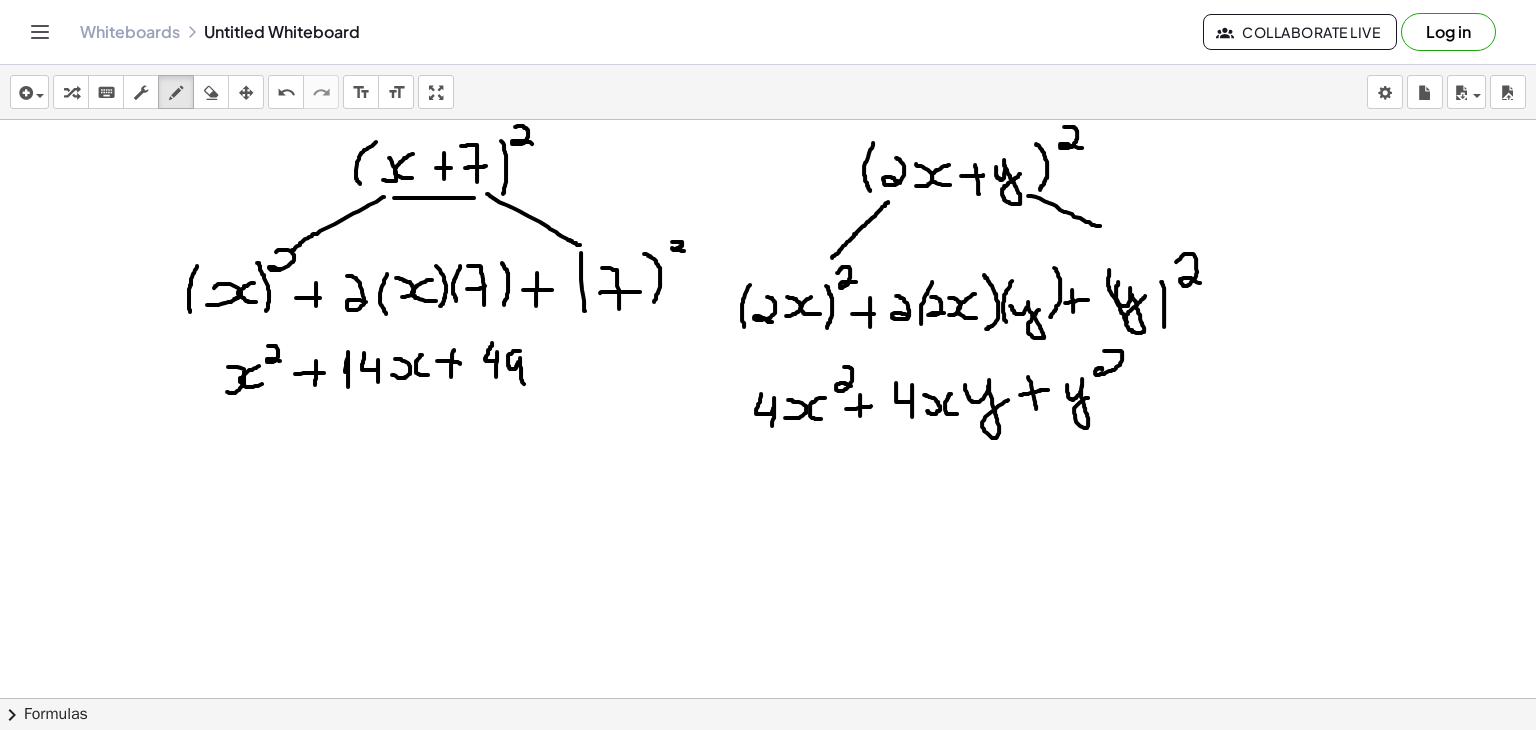 drag, startPoint x: 1104, startPoint y: 350, endPoint x: 1115, endPoint y: 376, distance: 28.231188 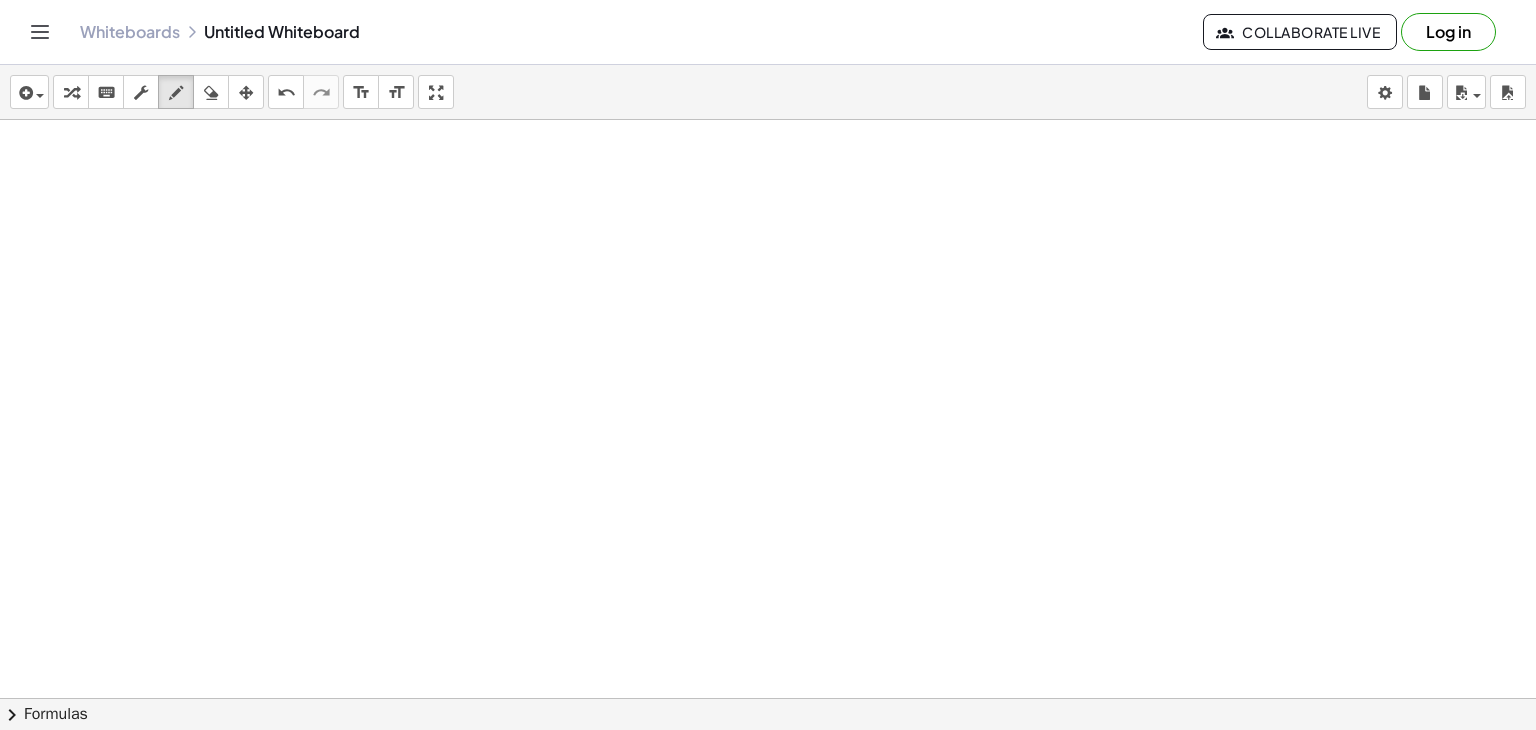scroll, scrollTop: 2120, scrollLeft: 0, axis: vertical 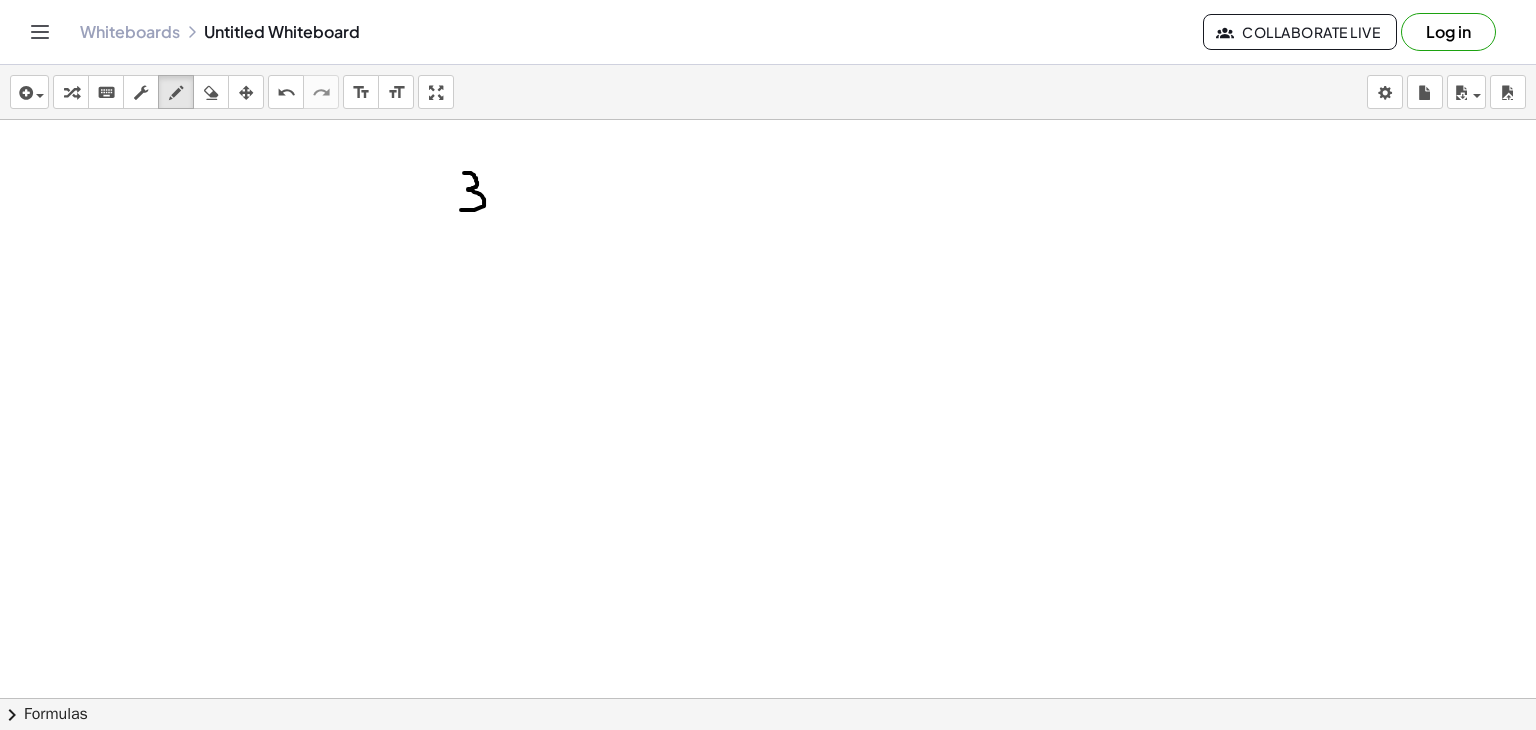 drag, startPoint x: 464, startPoint y: 172, endPoint x: 459, endPoint y: 209, distance: 37.336308 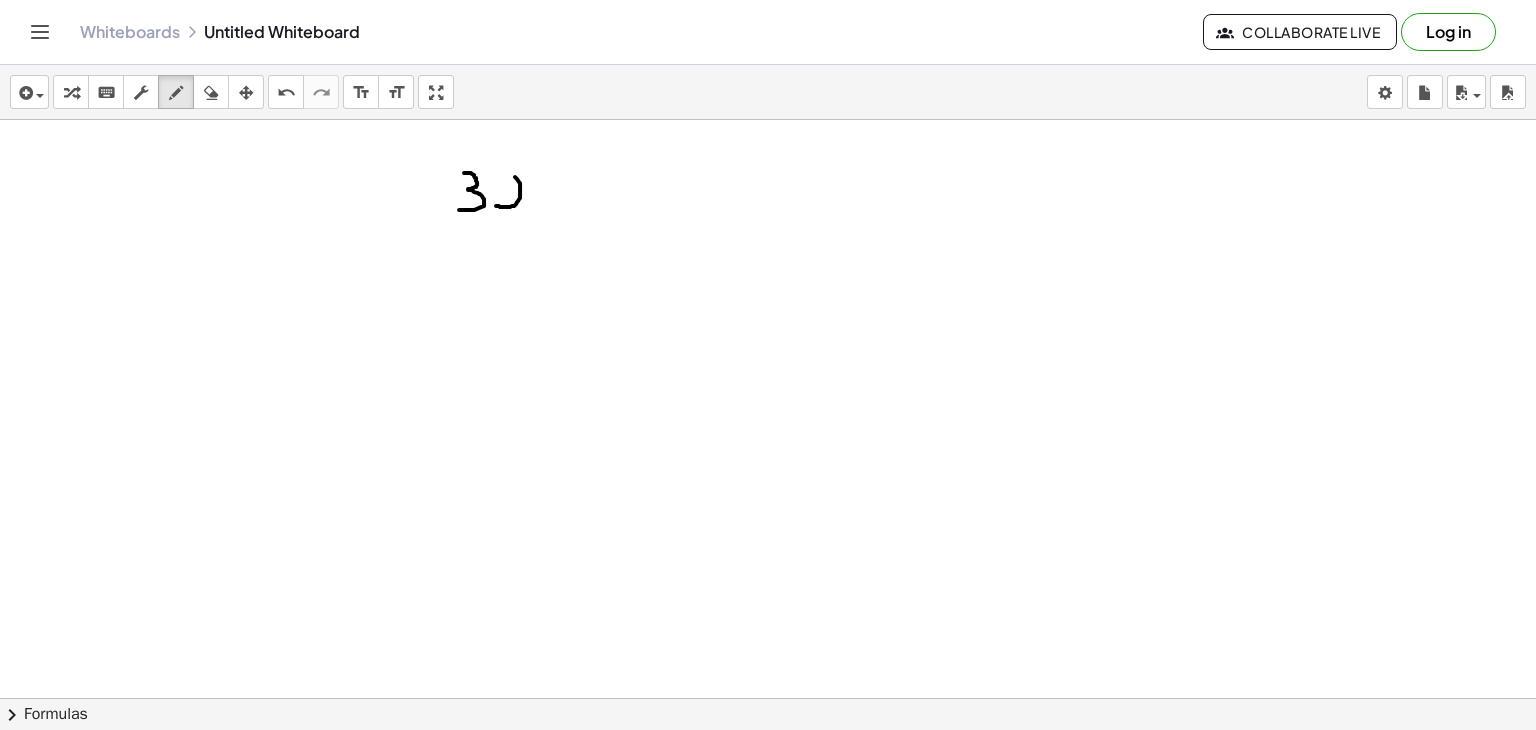 drag, startPoint x: 496, startPoint y: 205, endPoint x: 506, endPoint y: 172, distance: 34.48188 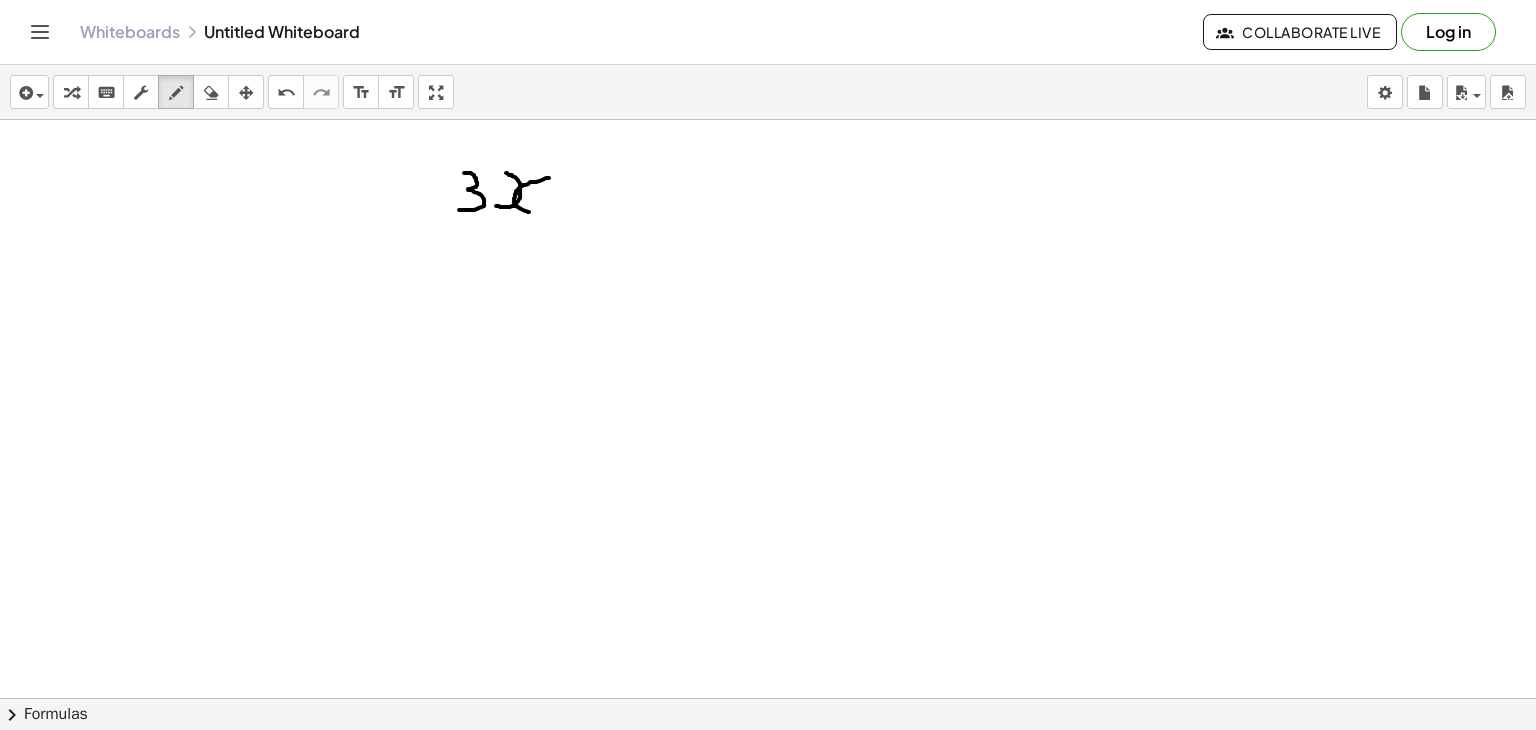 drag, startPoint x: 549, startPoint y: 177, endPoint x: 541, endPoint y: 209, distance: 32.984844 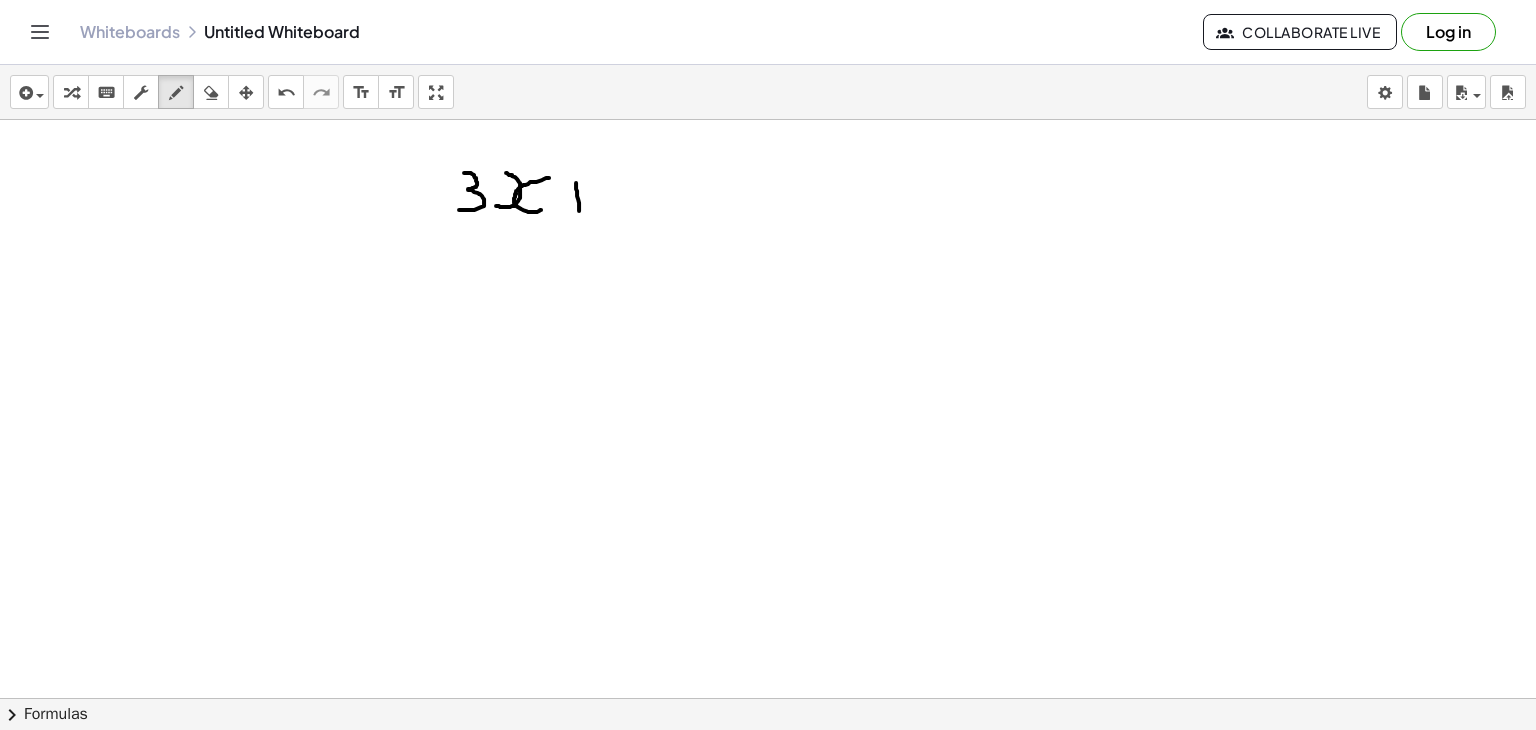 drag, startPoint x: 576, startPoint y: 182, endPoint x: 580, endPoint y: 212, distance: 30.265491 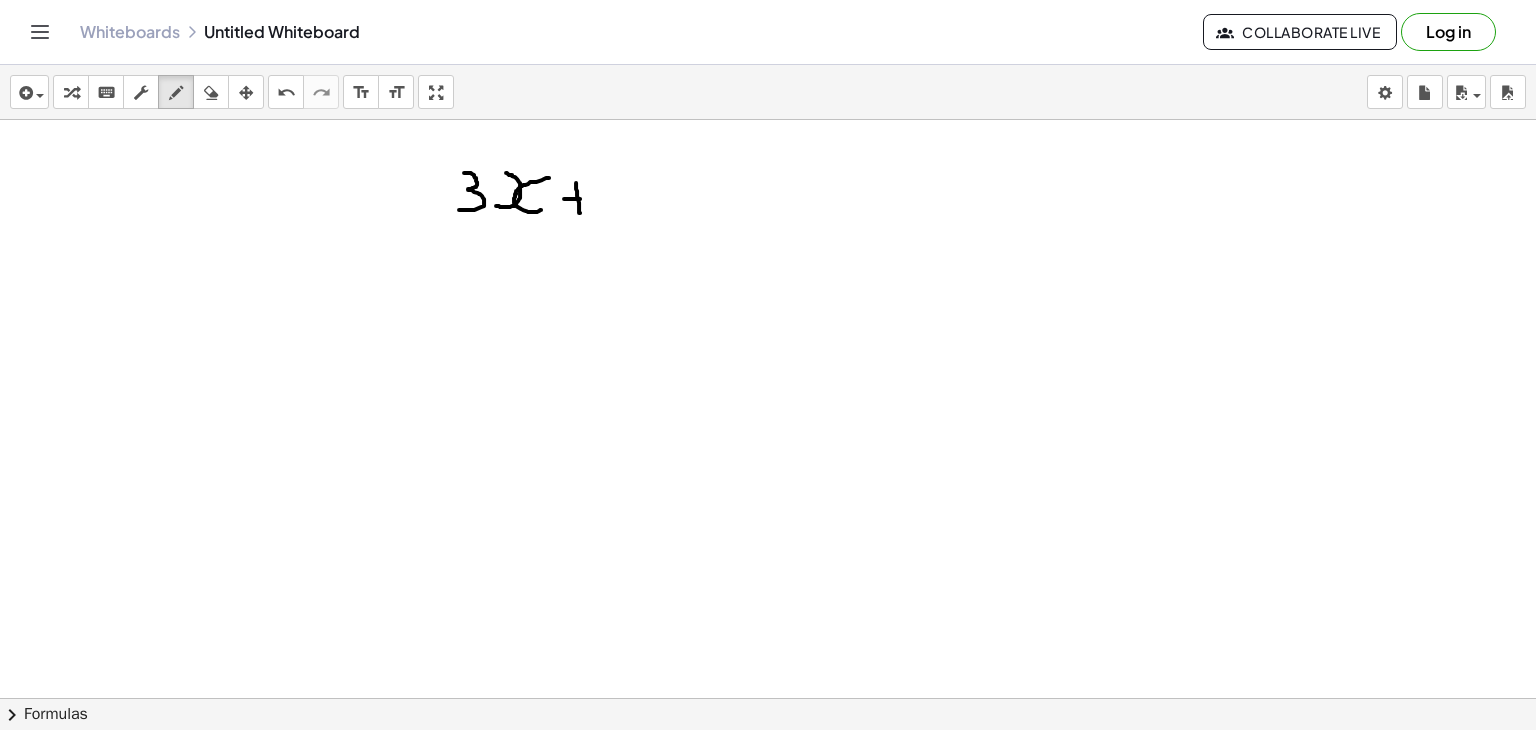 drag, startPoint x: 564, startPoint y: 198, endPoint x: 581, endPoint y: 198, distance: 17 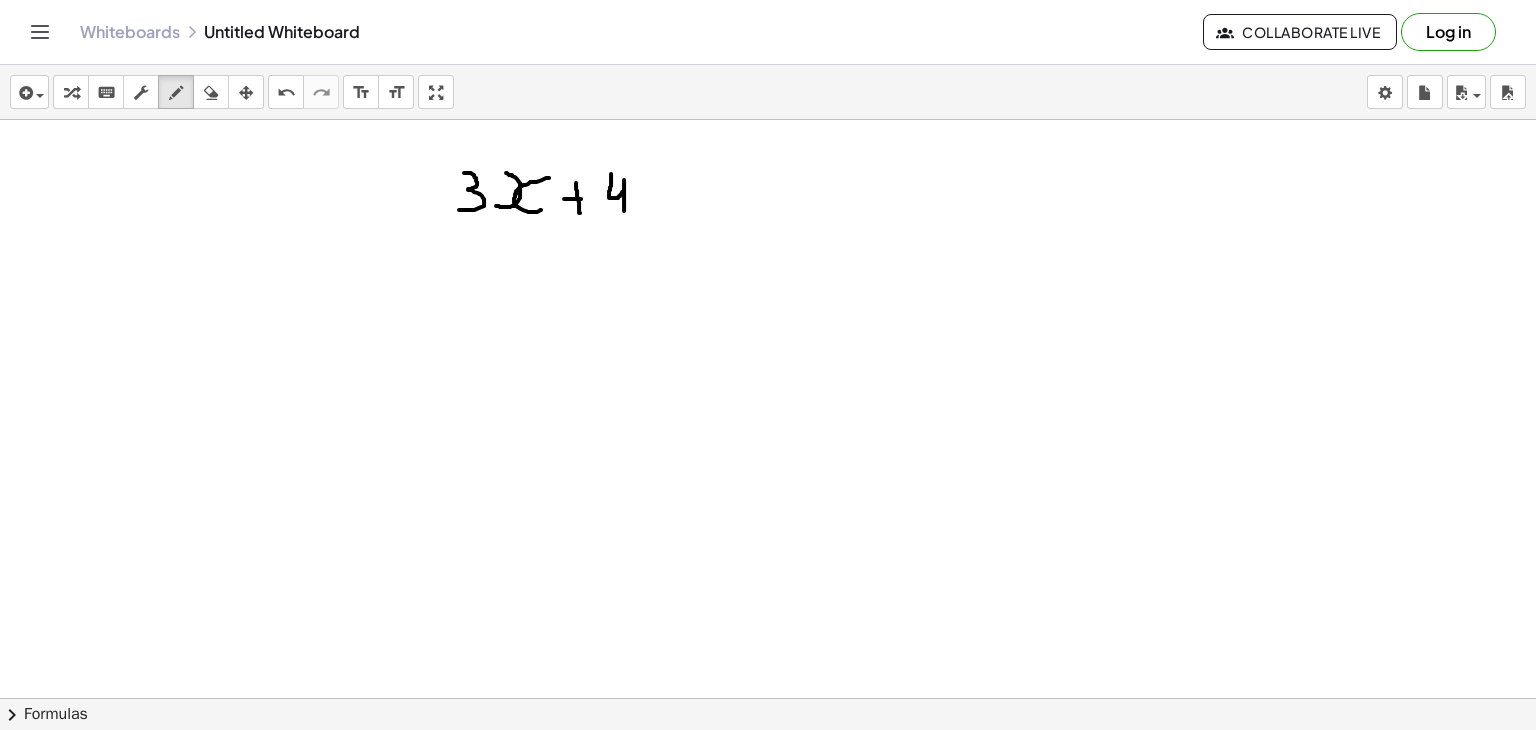 drag, startPoint x: 611, startPoint y: 173, endPoint x: 624, endPoint y: 210, distance: 39.217342 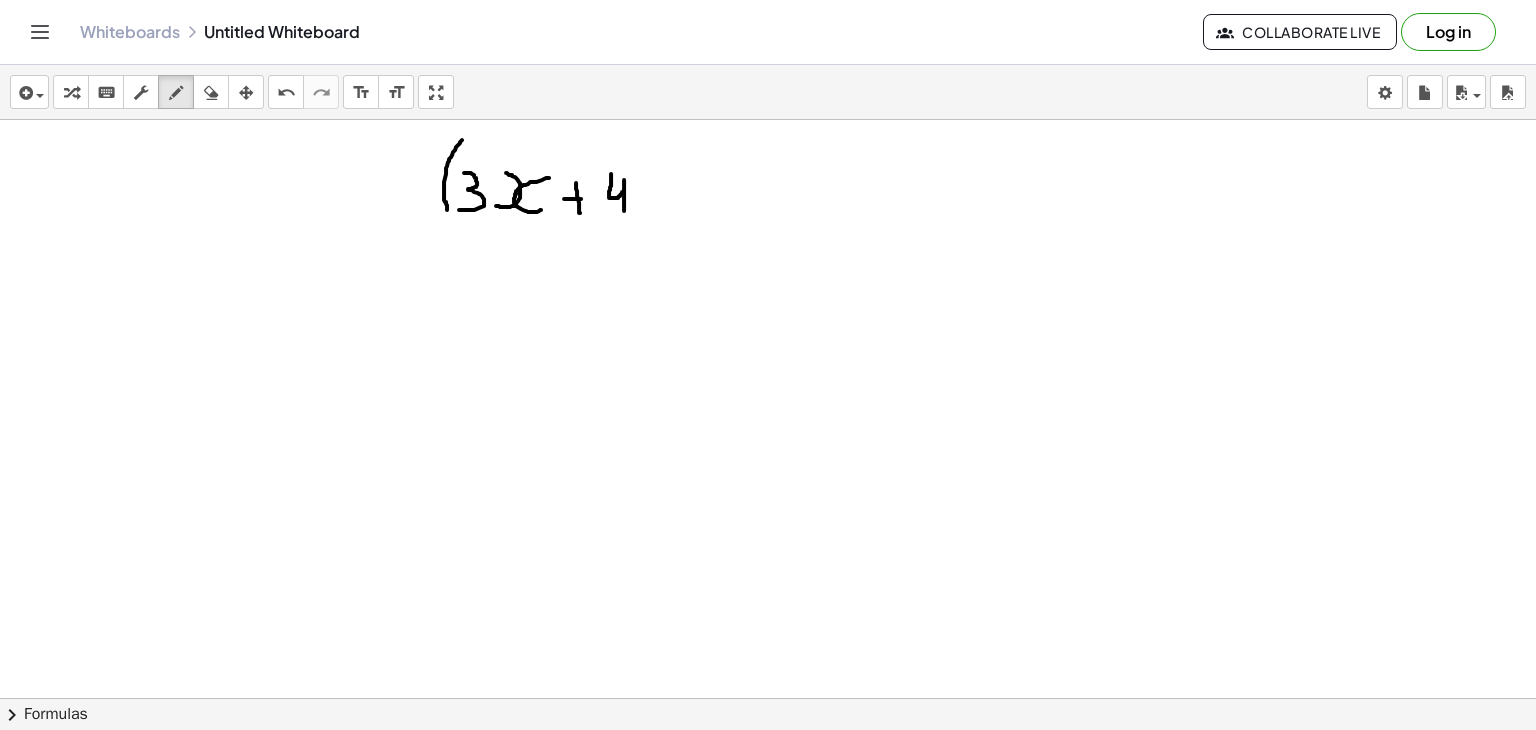 drag, startPoint x: 462, startPoint y: 139, endPoint x: 447, endPoint y: 209, distance: 71.5891 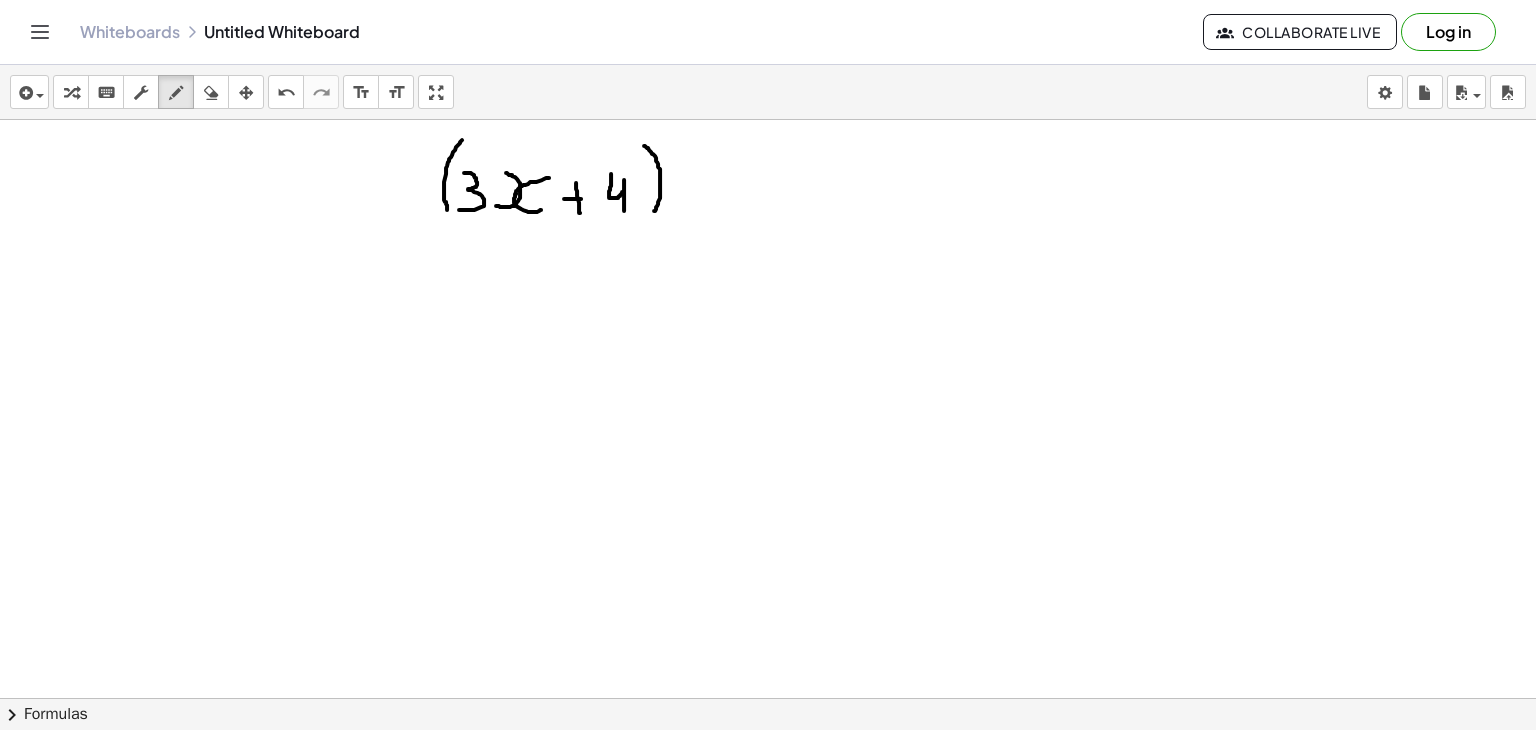 drag, startPoint x: 644, startPoint y: 145, endPoint x: 652, endPoint y: 217, distance: 72.443085 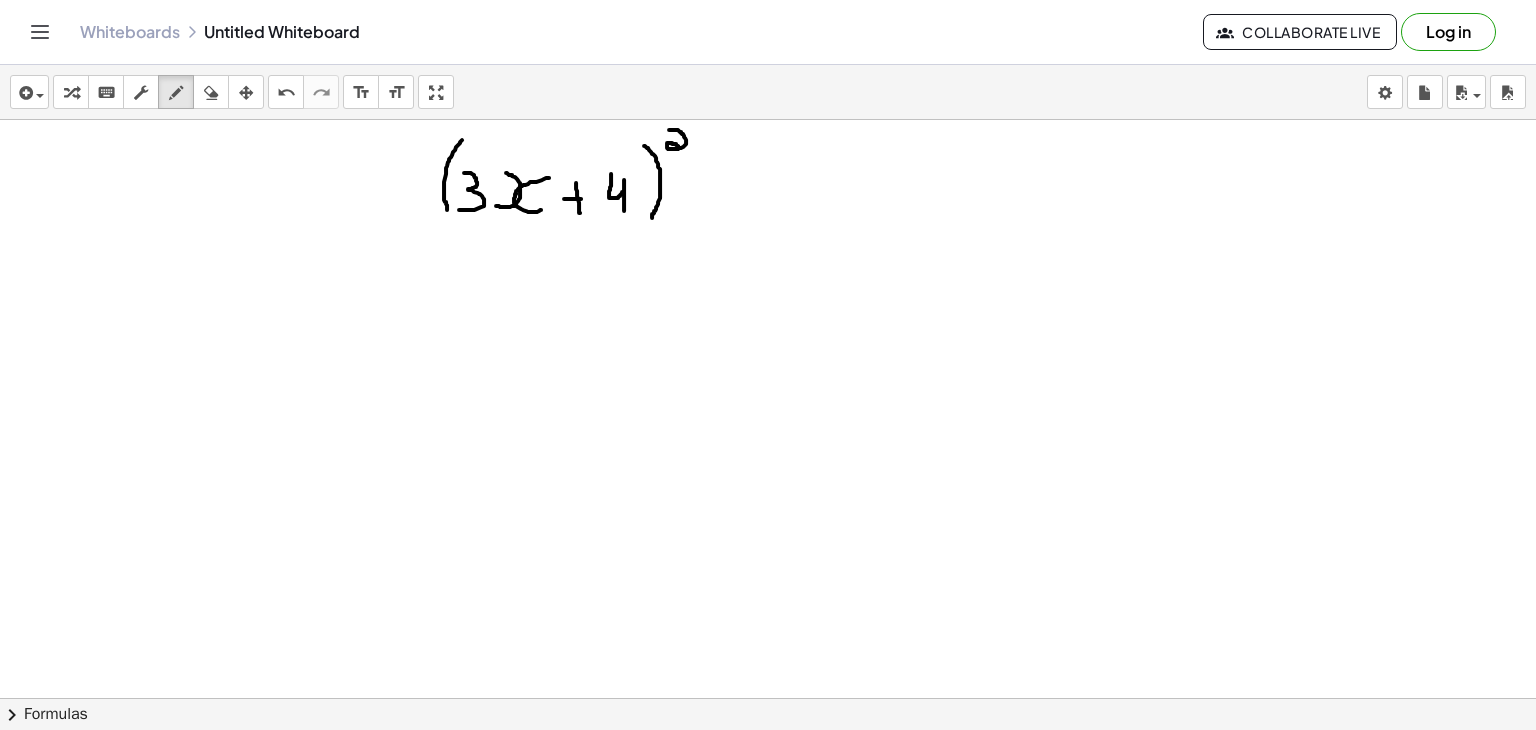 drag, startPoint x: 669, startPoint y: 129, endPoint x: 691, endPoint y: 146, distance: 27.802877 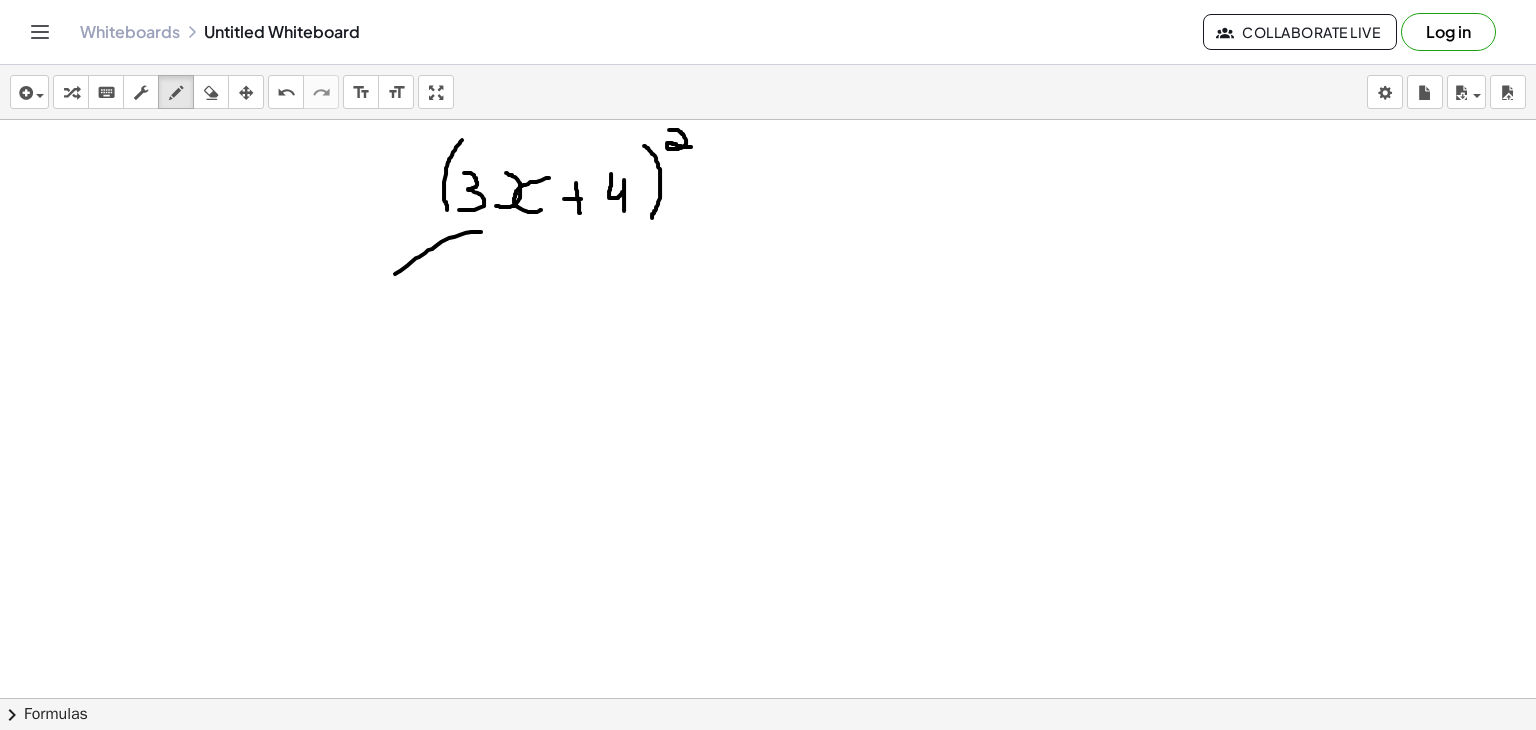 drag, startPoint x: 481, startPoint y: 231, endPoint x: 387, endPoint y: 281, distance: 106.47065 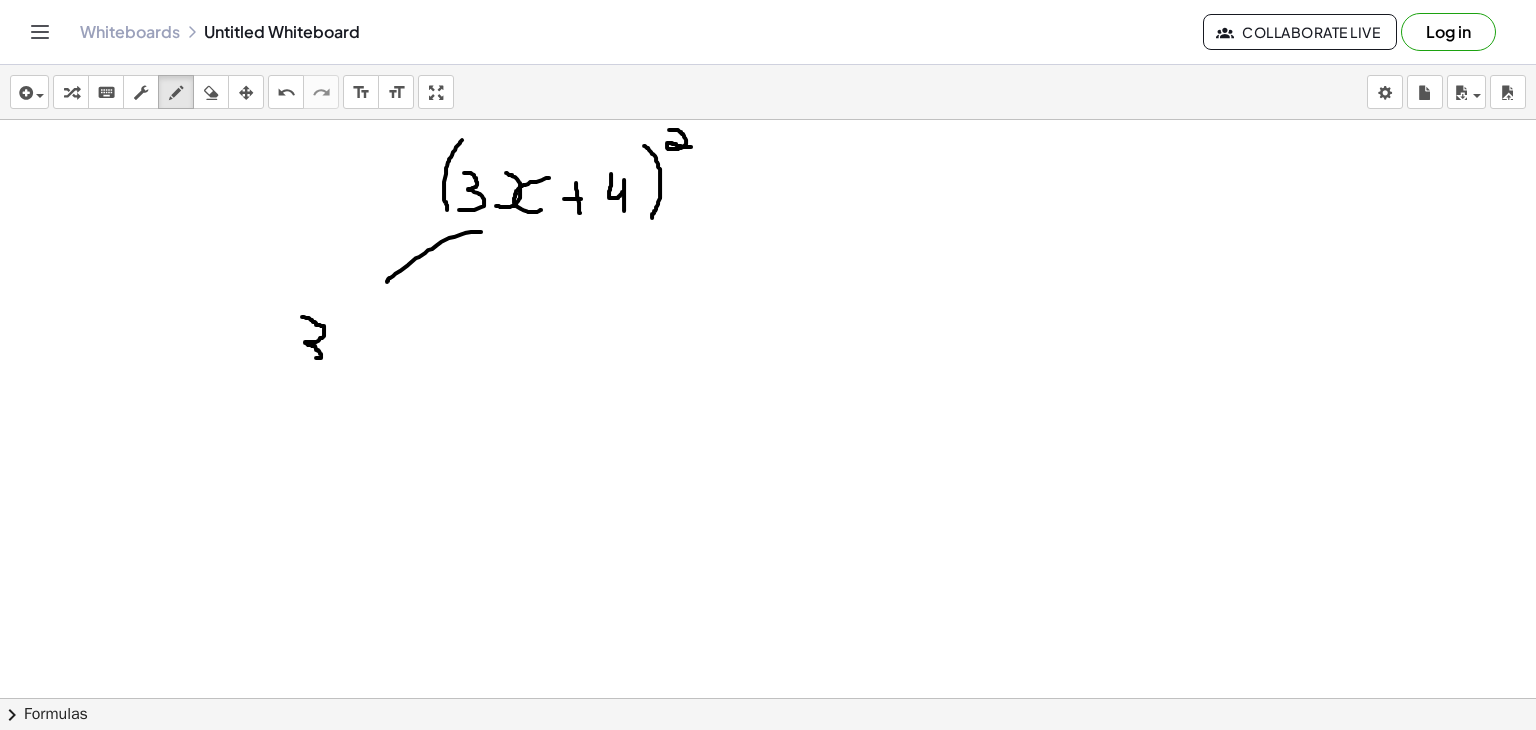 drag, startPoint x: 302, startPoint y: 316, endPoint x: 310, endPoint y: 358, distance: 42.755116 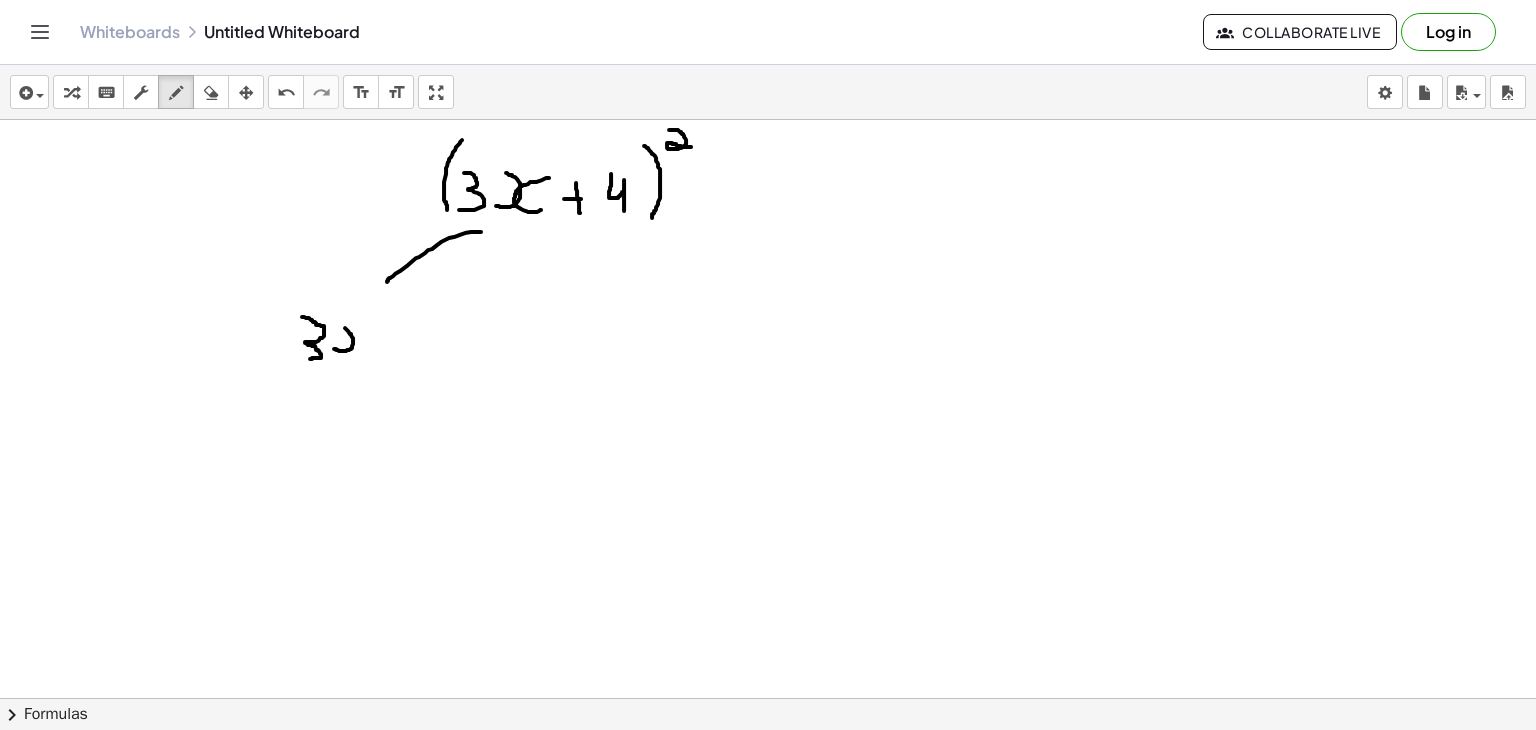 drag, startPoint x: 334, startPoint y: 348, endPoint x: 339, endPoint y: 323, distance: 25.495098 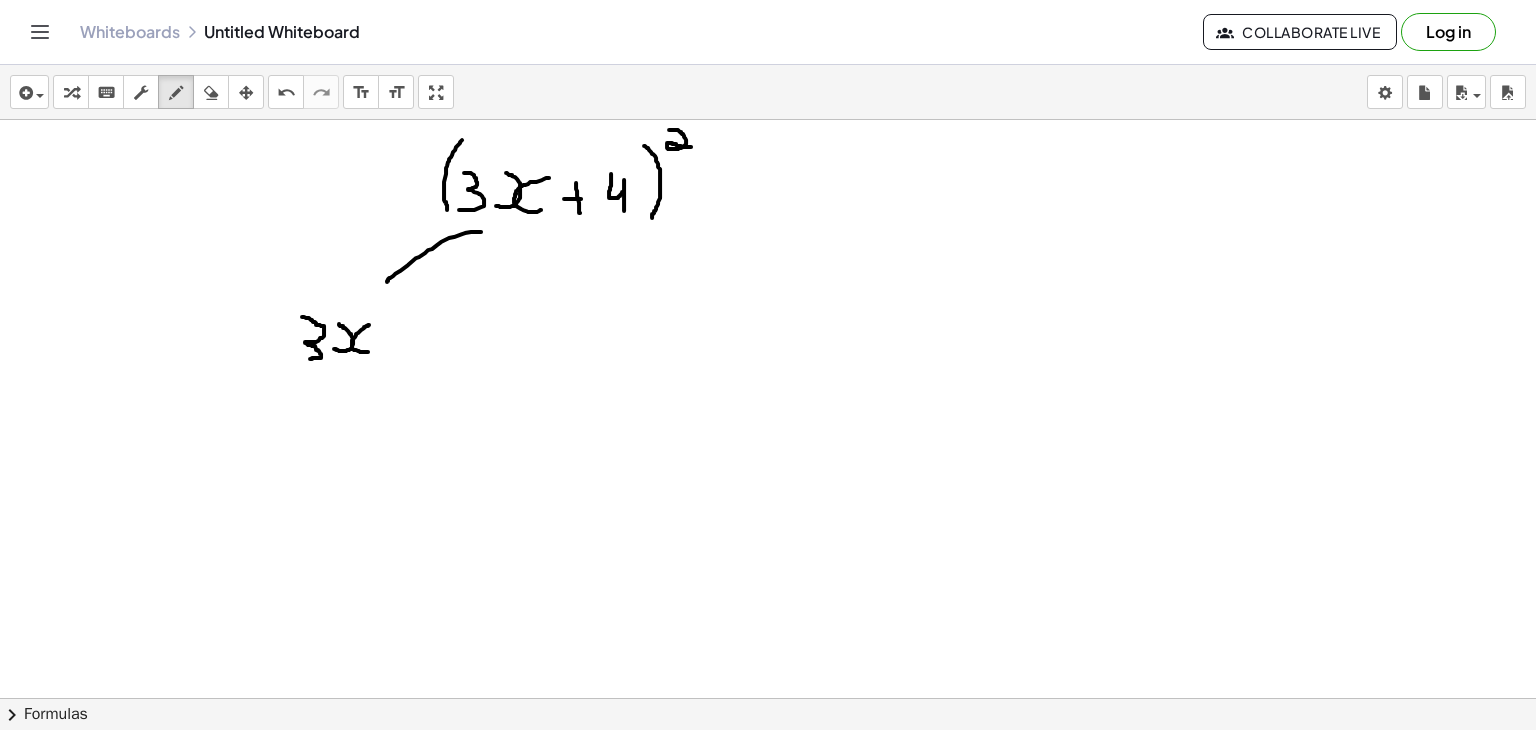 drag, startPoint x: 369, startPoint y: 324, endPoint x: 375, endPoint y: 350, distance: 26.683329 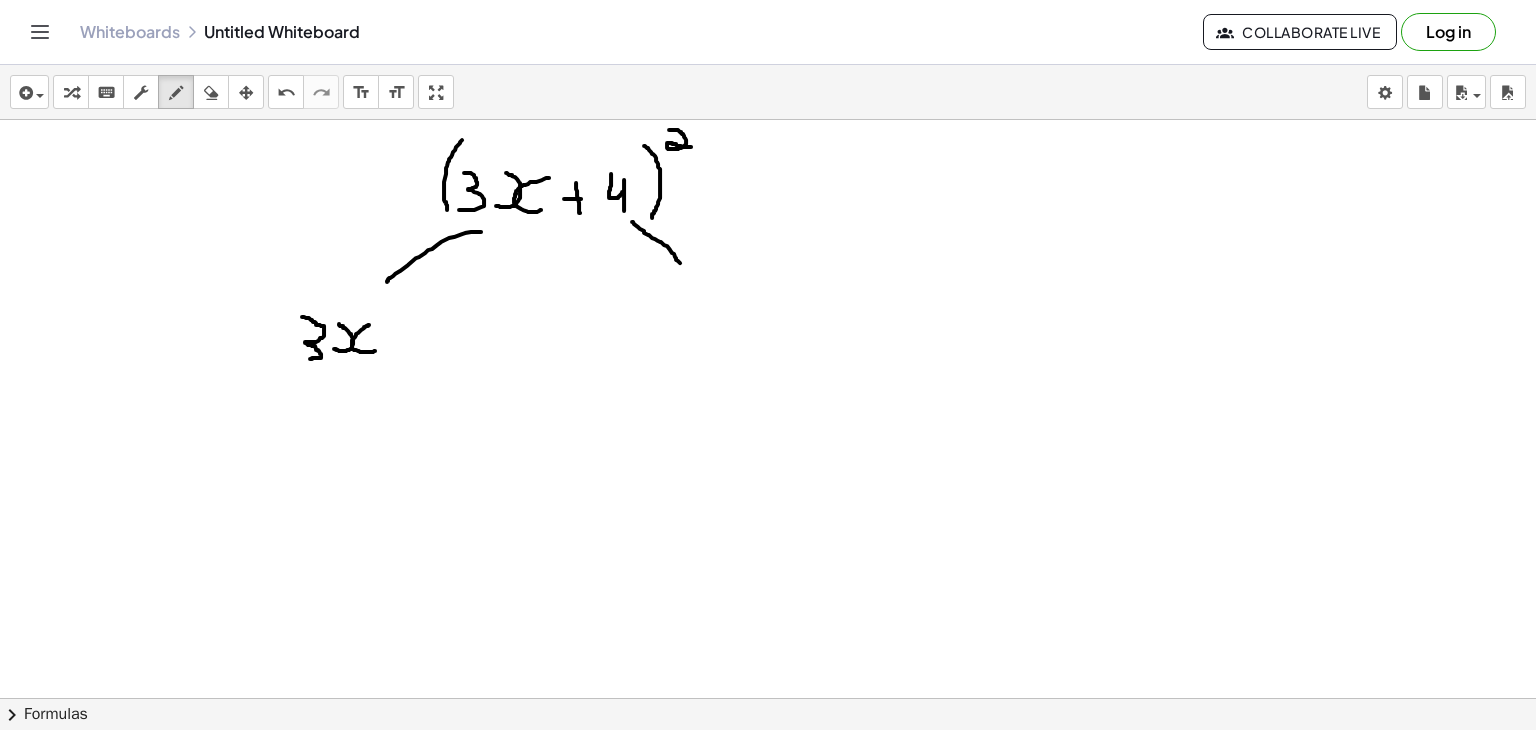 drag, startPoint x: 632, startPoint y: 221, endPoint x: 683, endPoint y: 265, distance: 67.357254 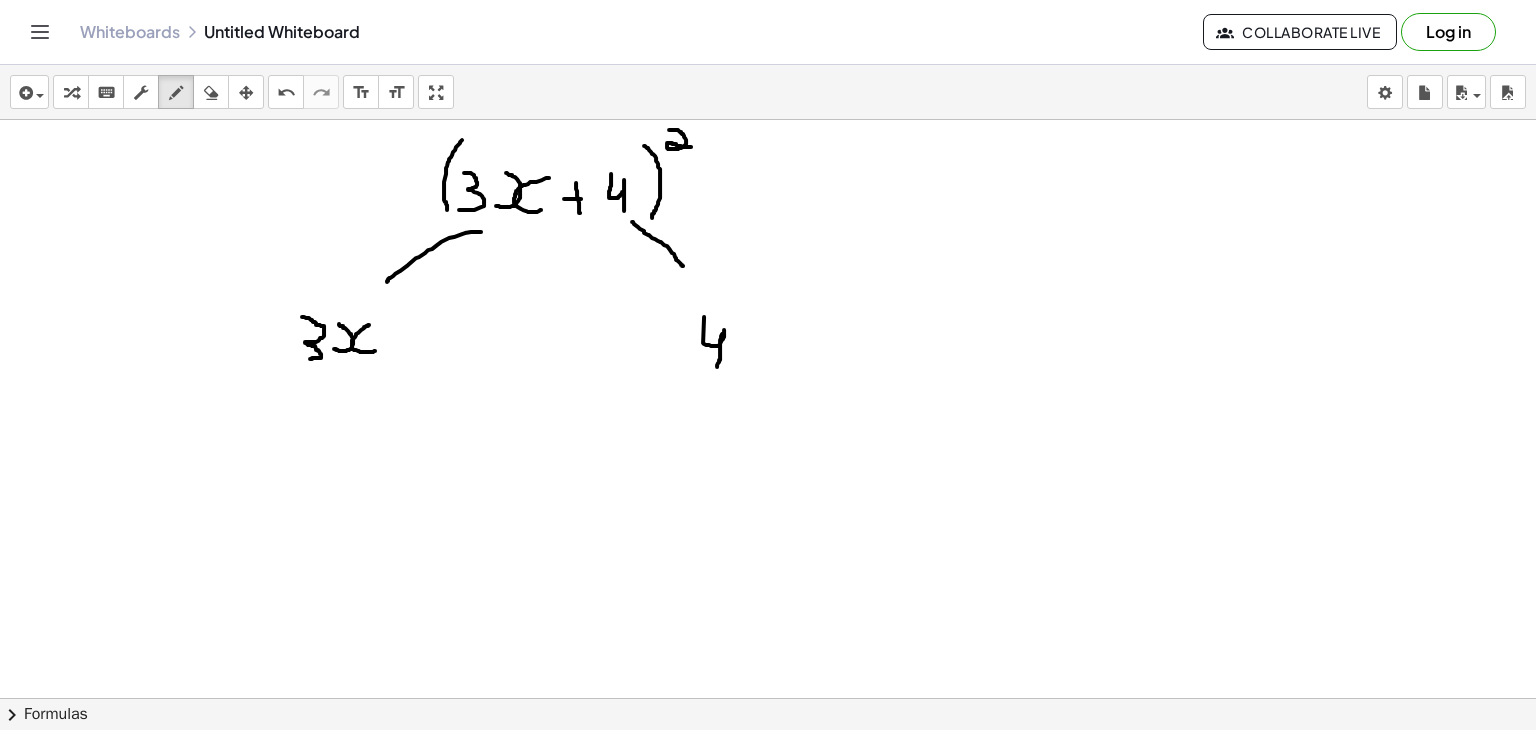 drag, startPoint x: 704, startPoint y: 316, endPoint x: 717, endPoint y: 373, distance: 58.463665 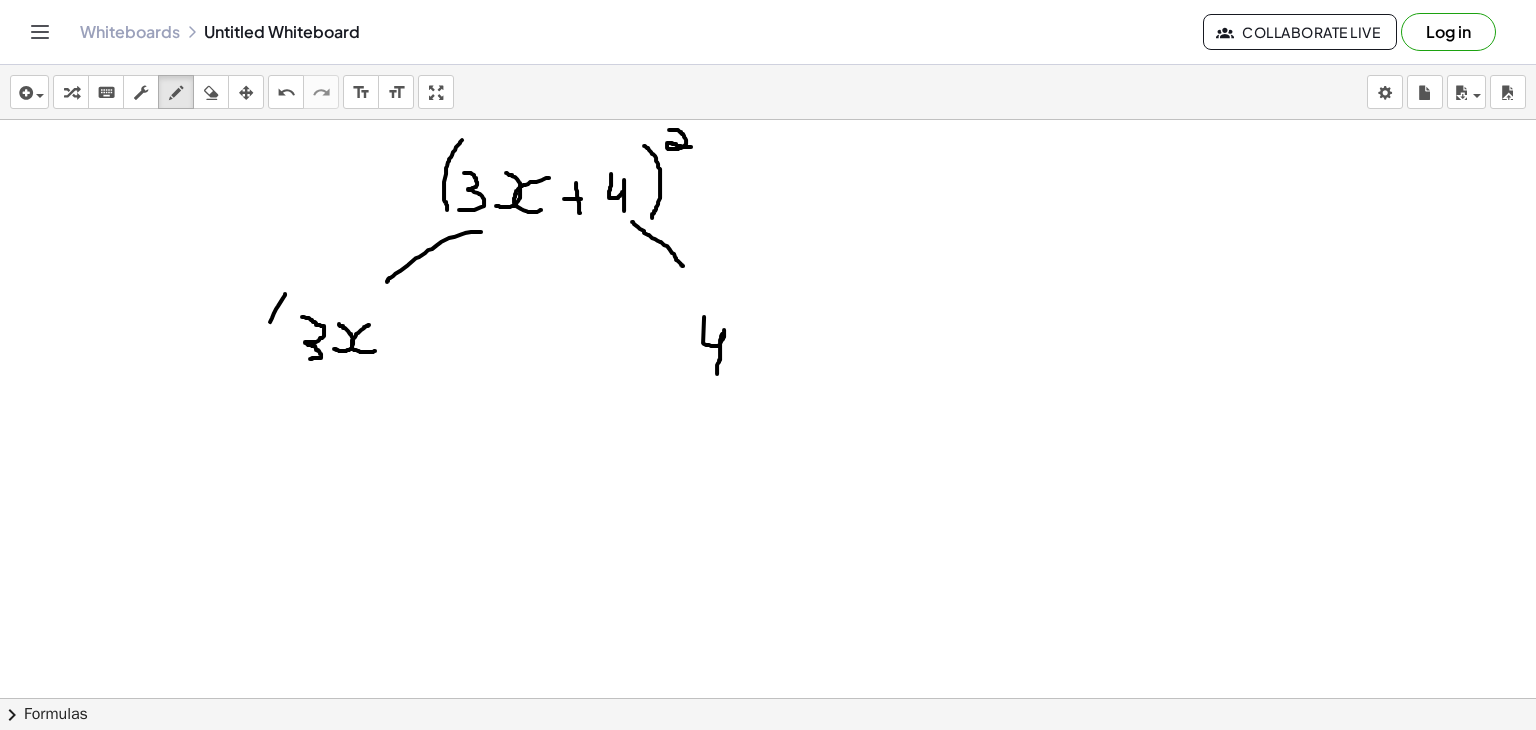 drag, startPoint x: 285, startPoint y: 293, endPoint x: 271, endPoint y: 359, distance: 67.46851 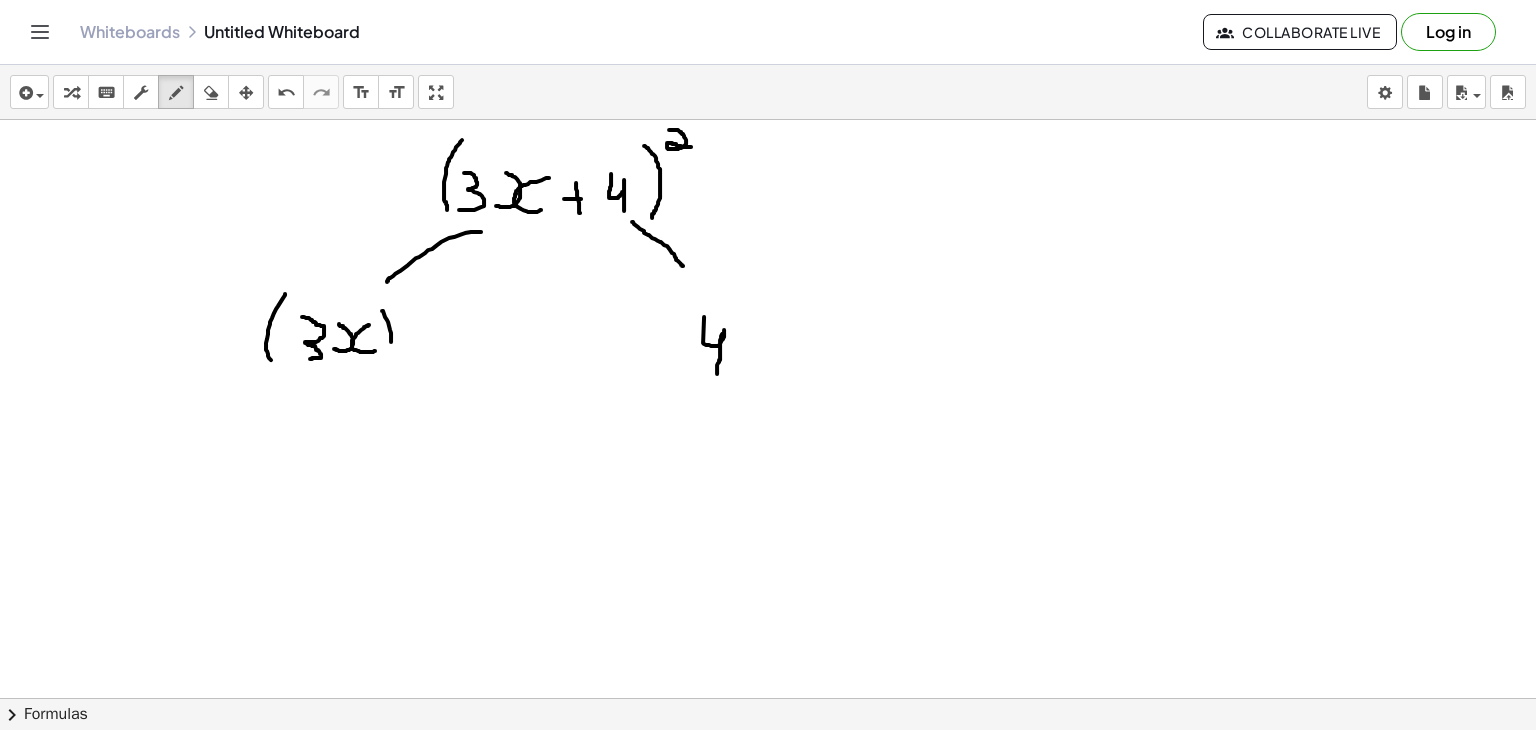 drag, startPoint x: 382, startPoint y: 310, endPoint x: 385, endPoint y: 363, distance: 53.08484 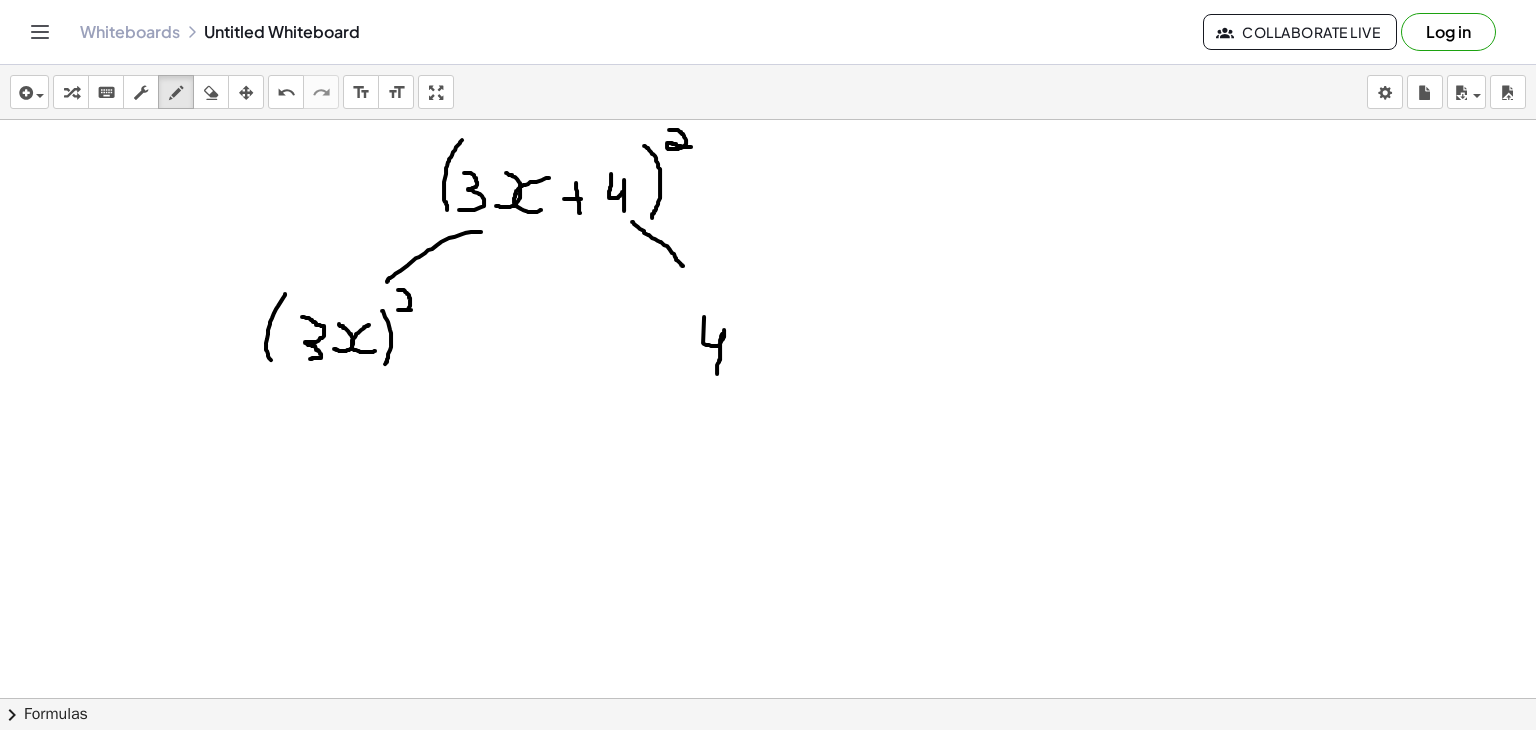 drag, startPoint x: 398, startPoint y: 289, endPoint x: 415, endPoint y: 309, distance: 26.24881 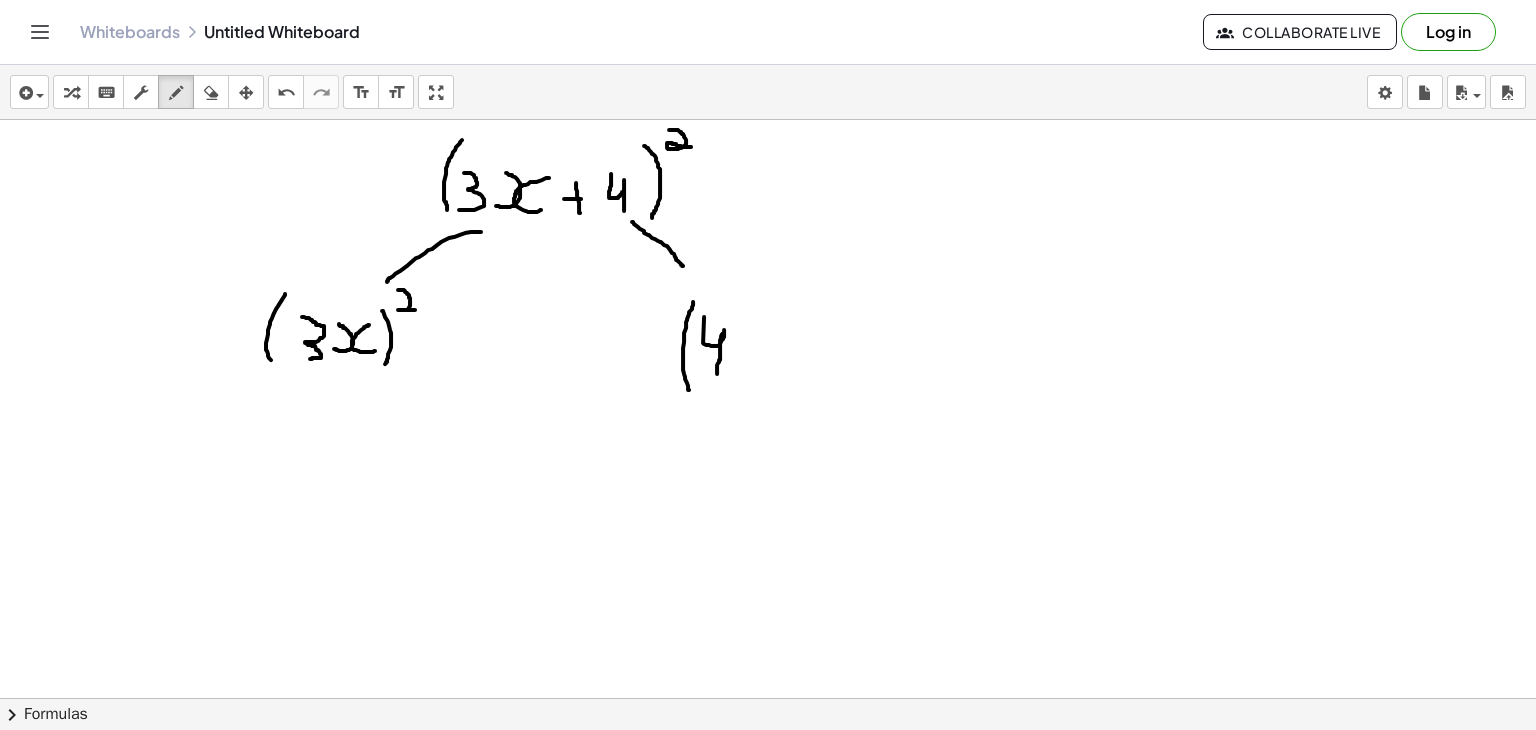 drag, startPoint x: 693, startPoint y: 301, endPoint x: 691, endPoint y: 392, distance: 91.02197 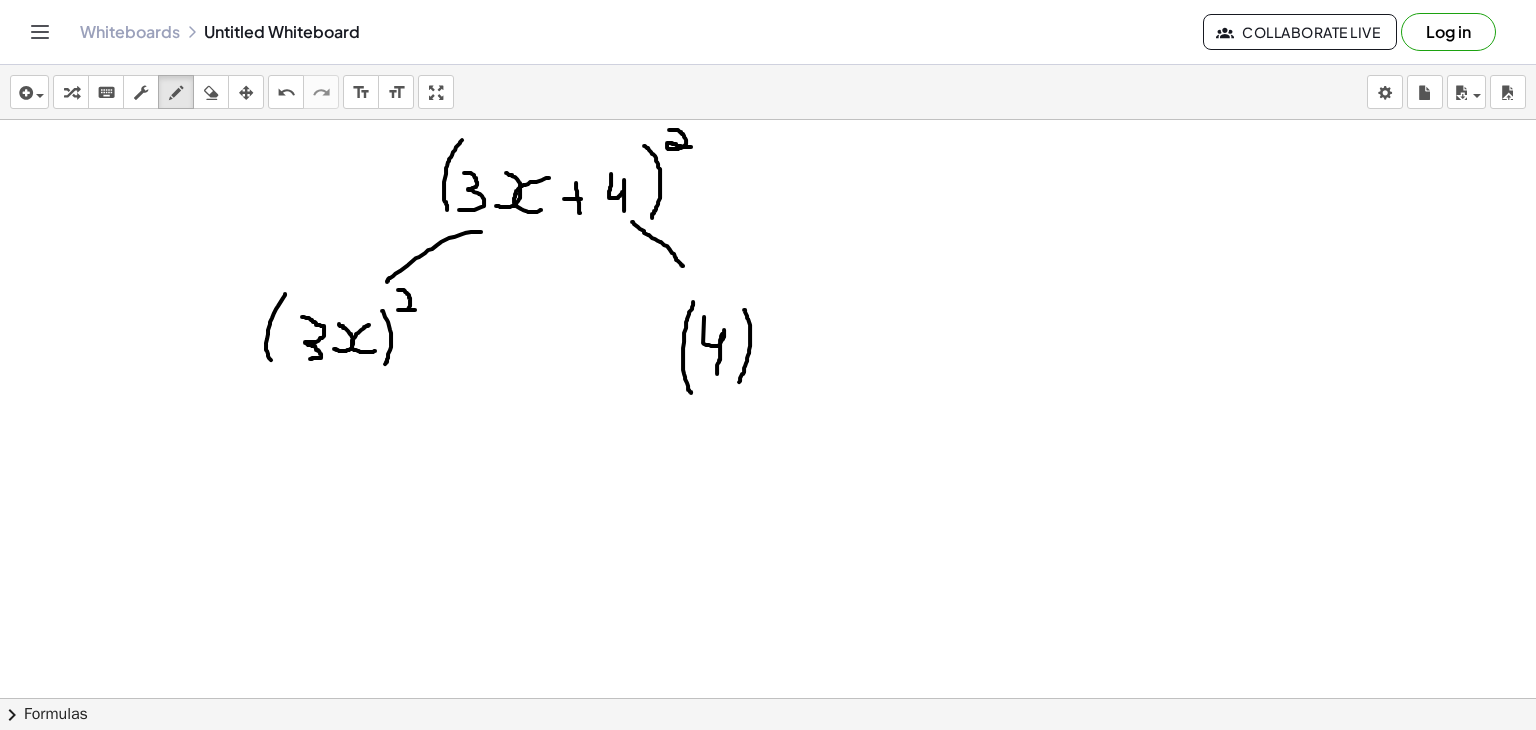 drag, startPoint x: 744, startPoint y: 309, endPoint x: 738, endPoint y: 383, distance: 74.24284 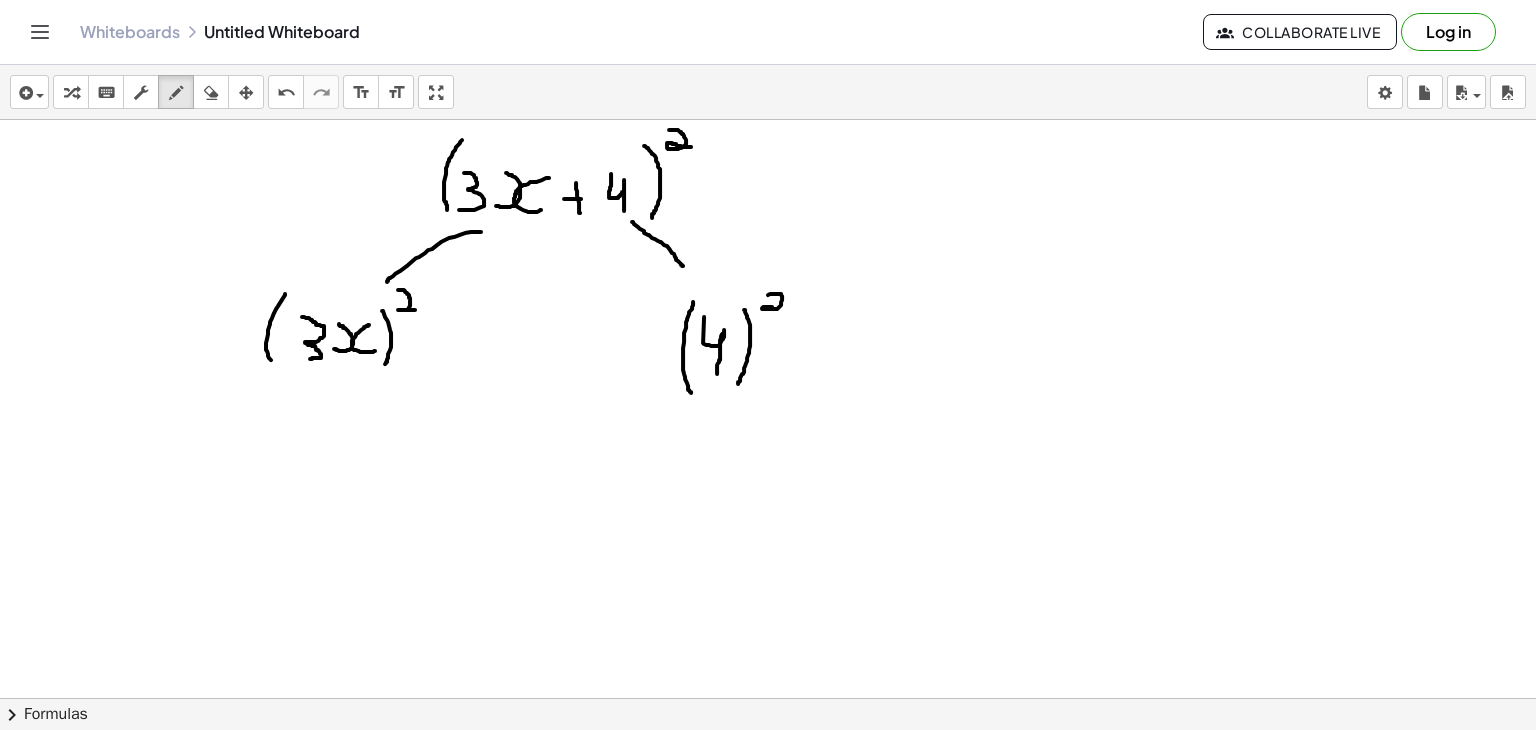drag, startPoint x: 768, startPoint y: 294, endPoint x: 780, endPoint y: 306, distance: 16.970562 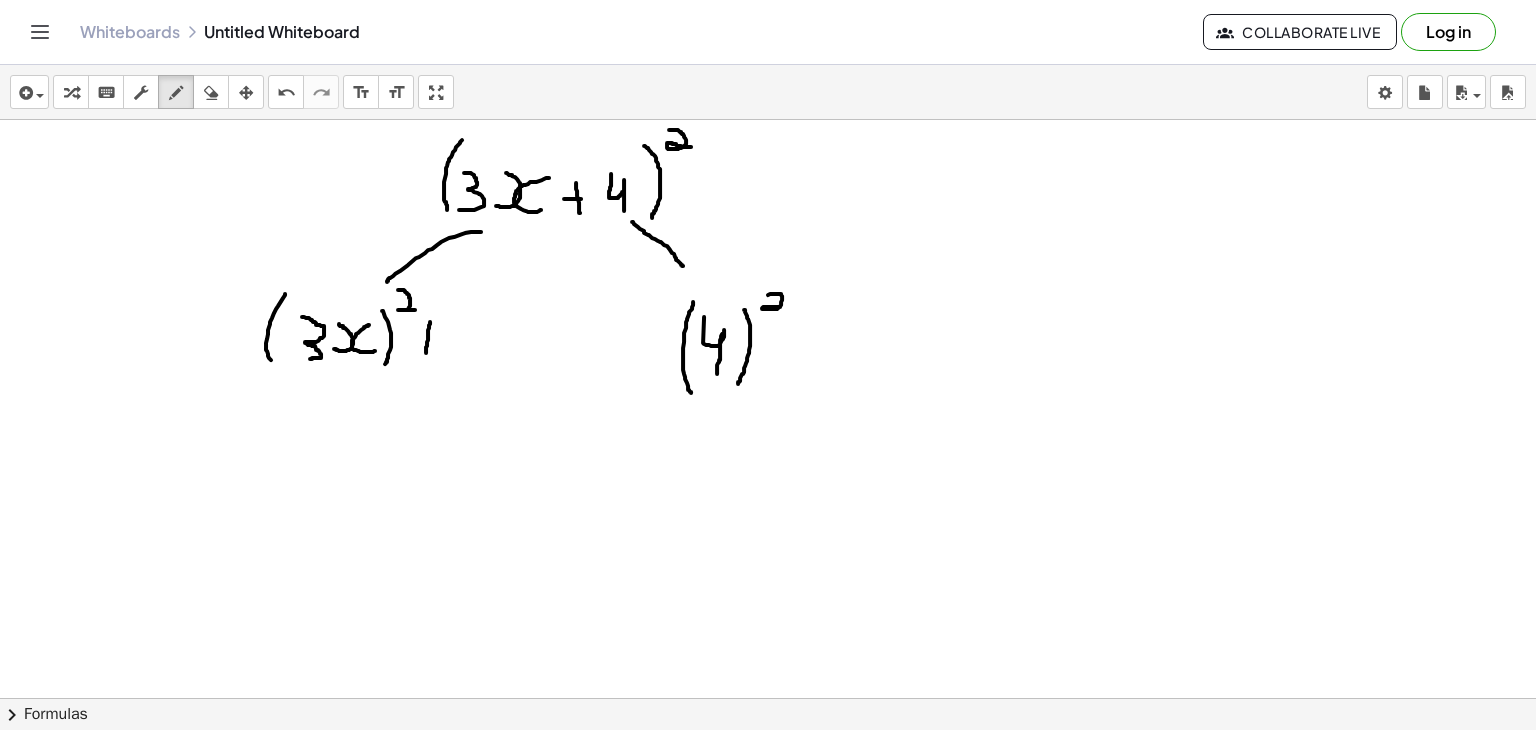 drag, startPoint x: 430, startPoint y: 321, endPoint x: 426, endPoint y: 353, distance: 32.24903 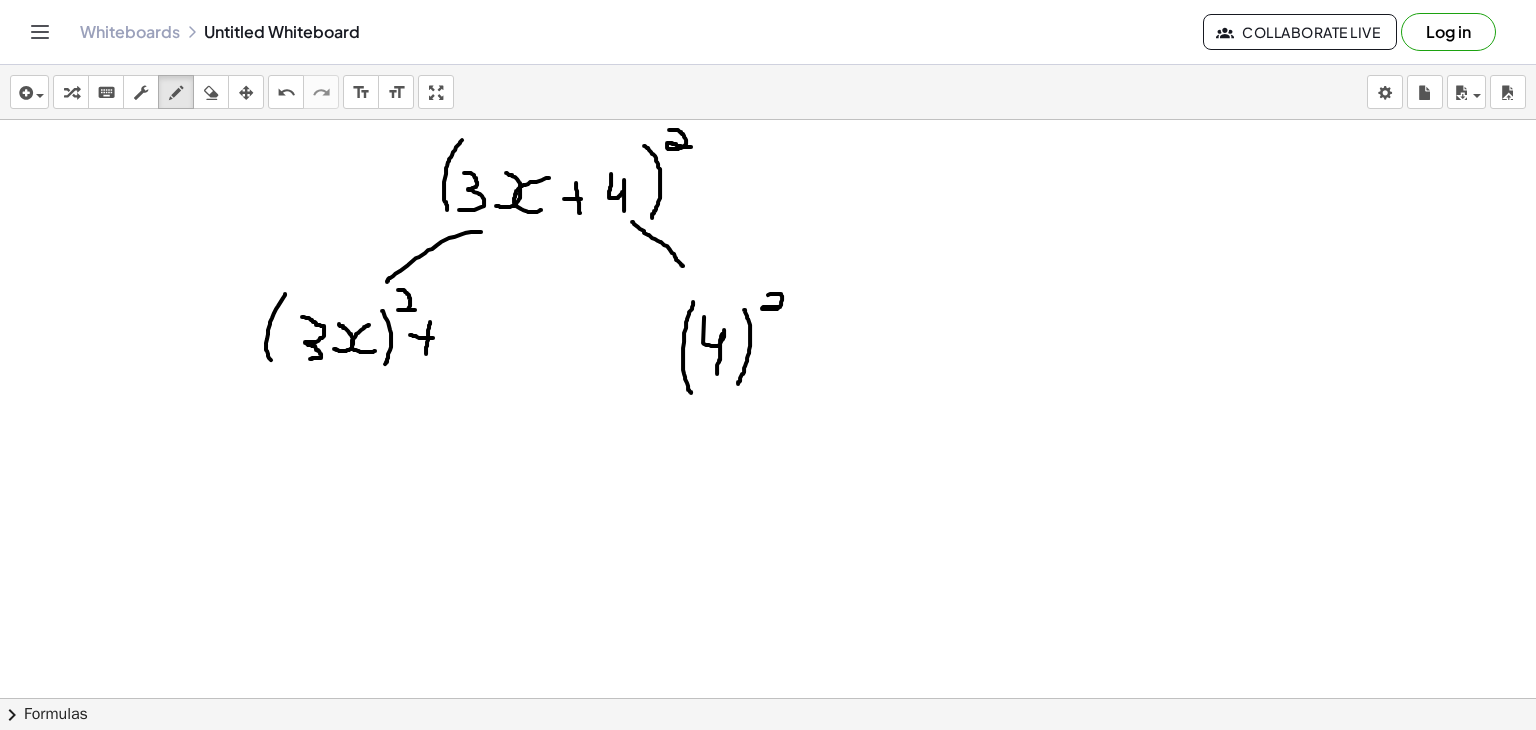 drag, startPoint x: 410, startPoint y: 334, endPoint x: 434, endPoint y: 337, distance: 24.186773 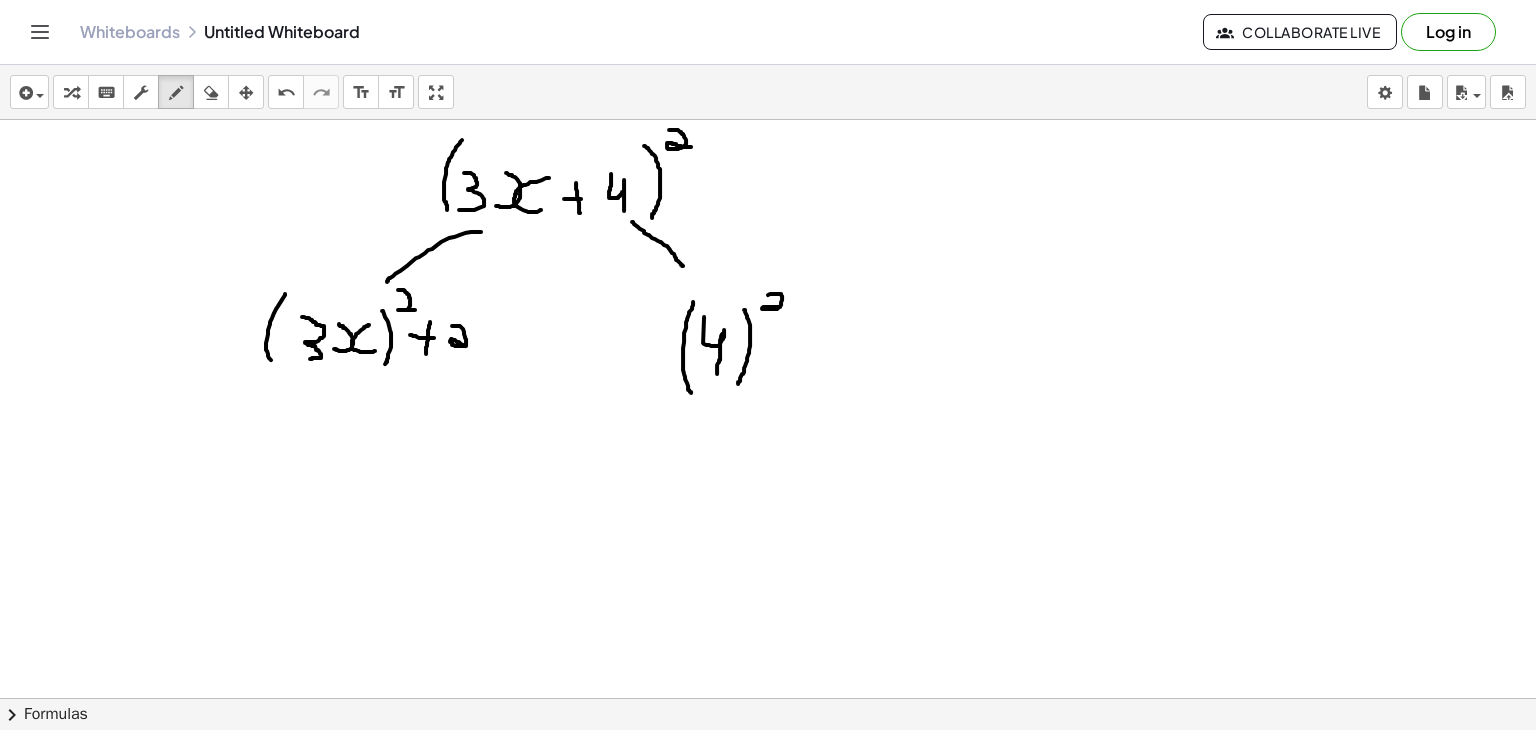 drag, startPoint x: 452, startPoint y: 325, endPoint x: 471, endPoint y: 348, distance: 29.832869 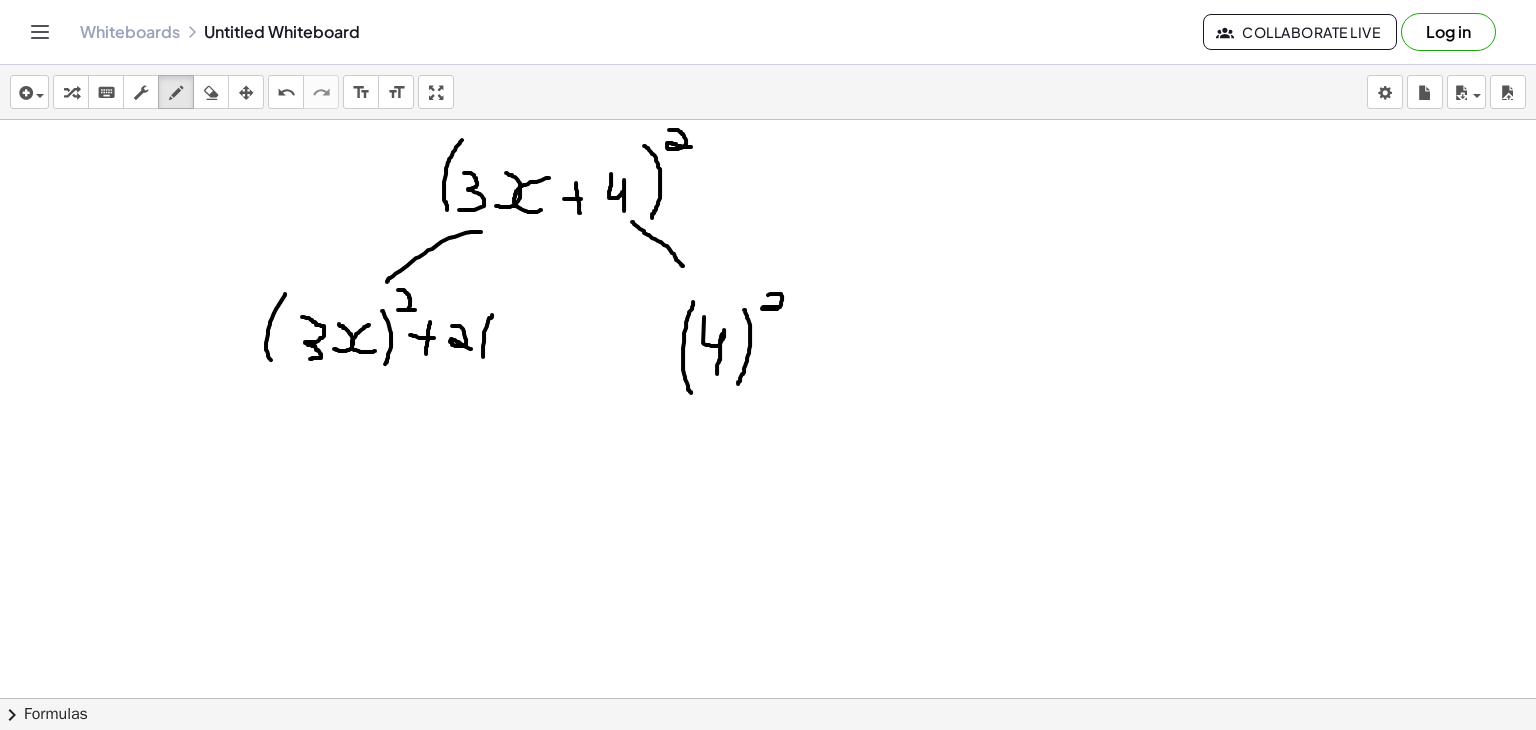 drag, startPoint x: 492, startPoint y: 314, endPoint x: 483, endPoint y: 360, distance: 46.872166 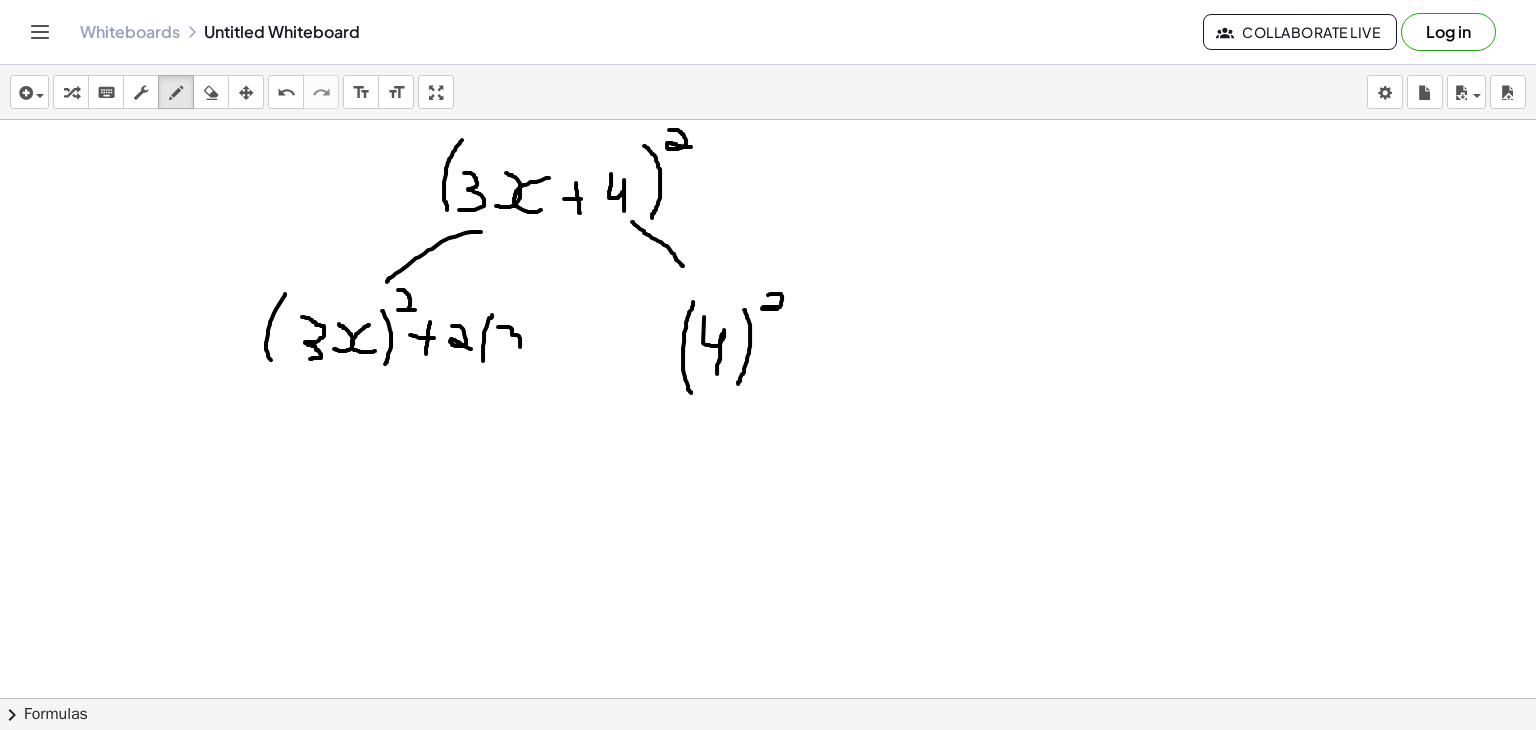 drag, startPoint x: 498, startPoint y: 326, endPoint x: 504, endPoint y: 353, distance: 27.658634 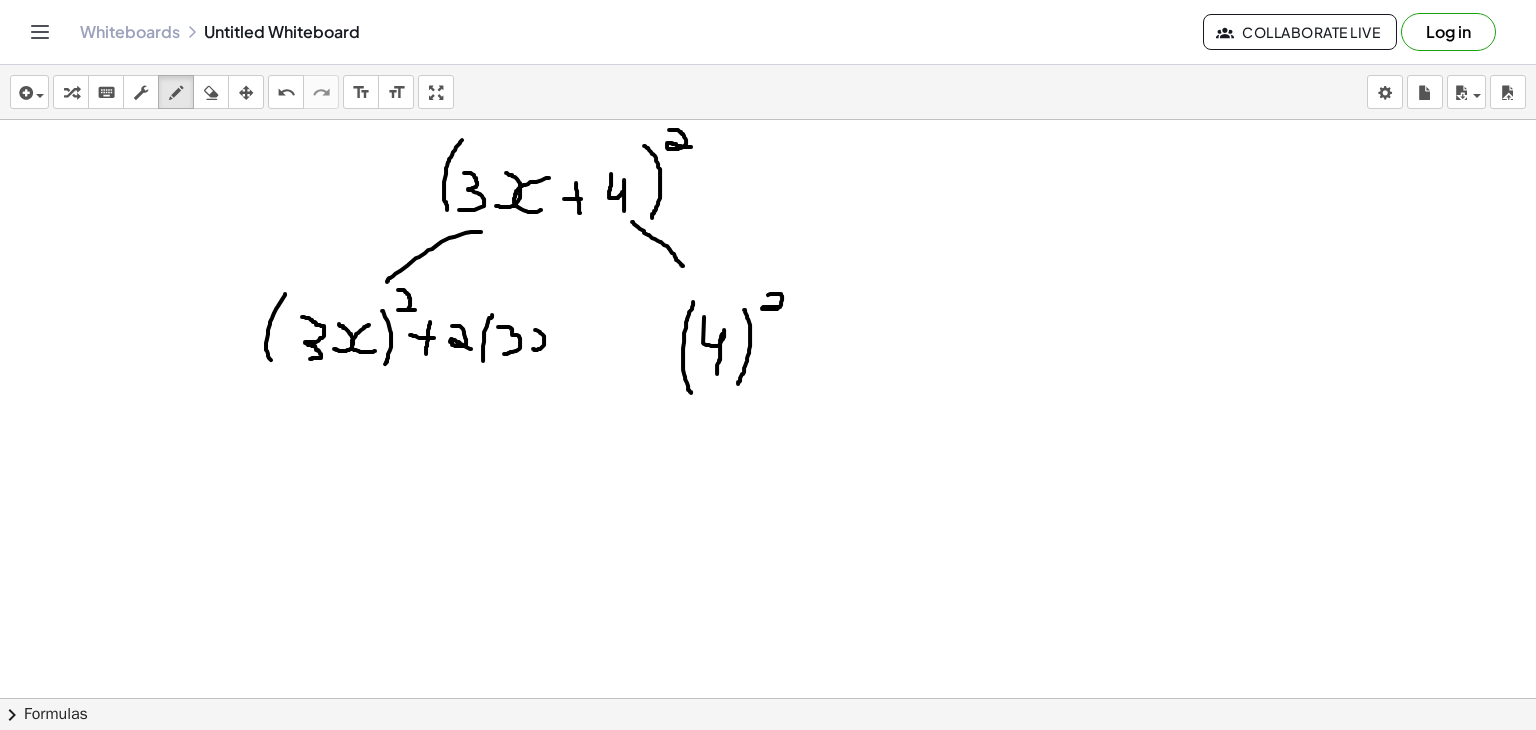 drag, startPoint x: 533, startPoint y: 348, endPoint x: 532, endPoint y: 326, distance: 22.022715 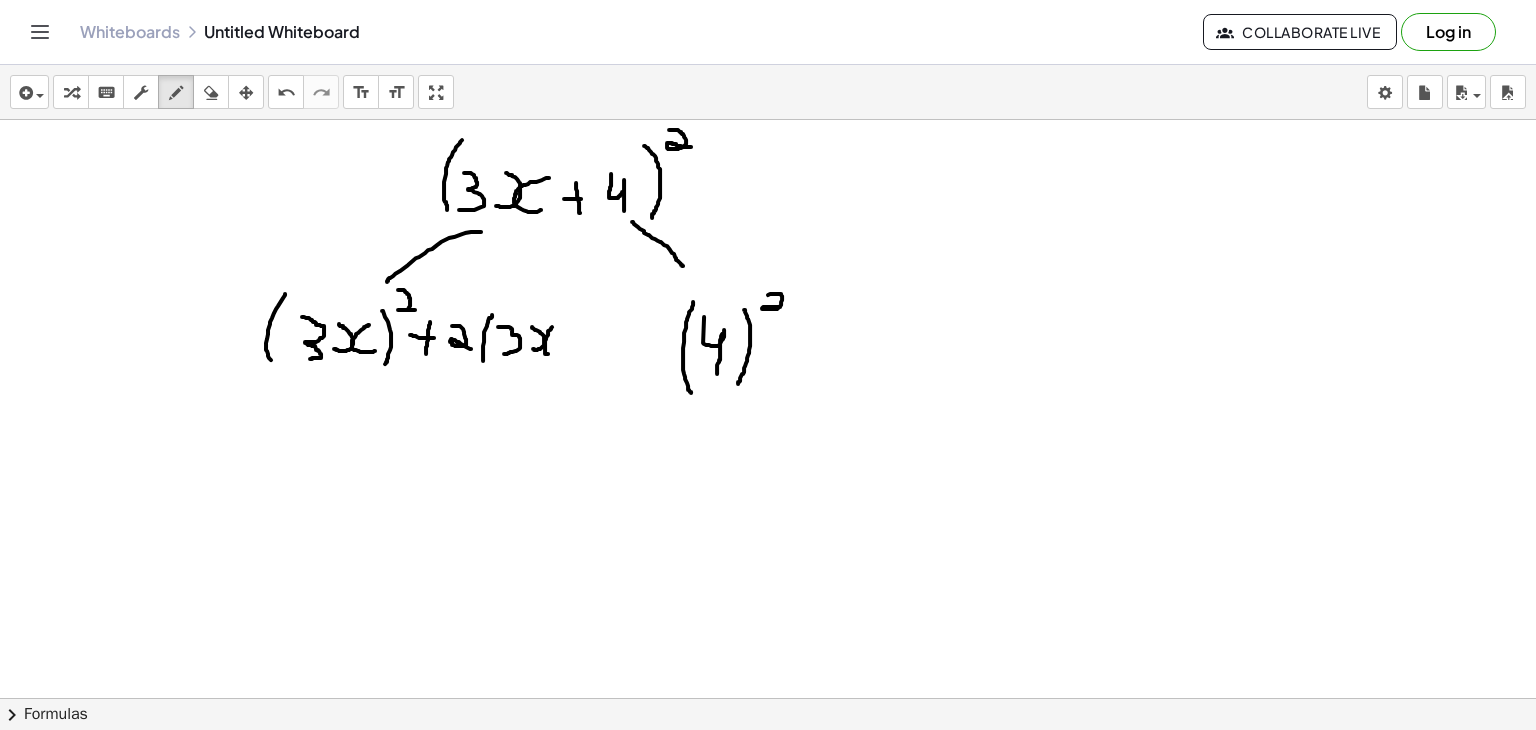 drag, startPoint x: 552, startPoint y: 326, endPoint x: 553, endPoint y: 353, distance: 27.018513 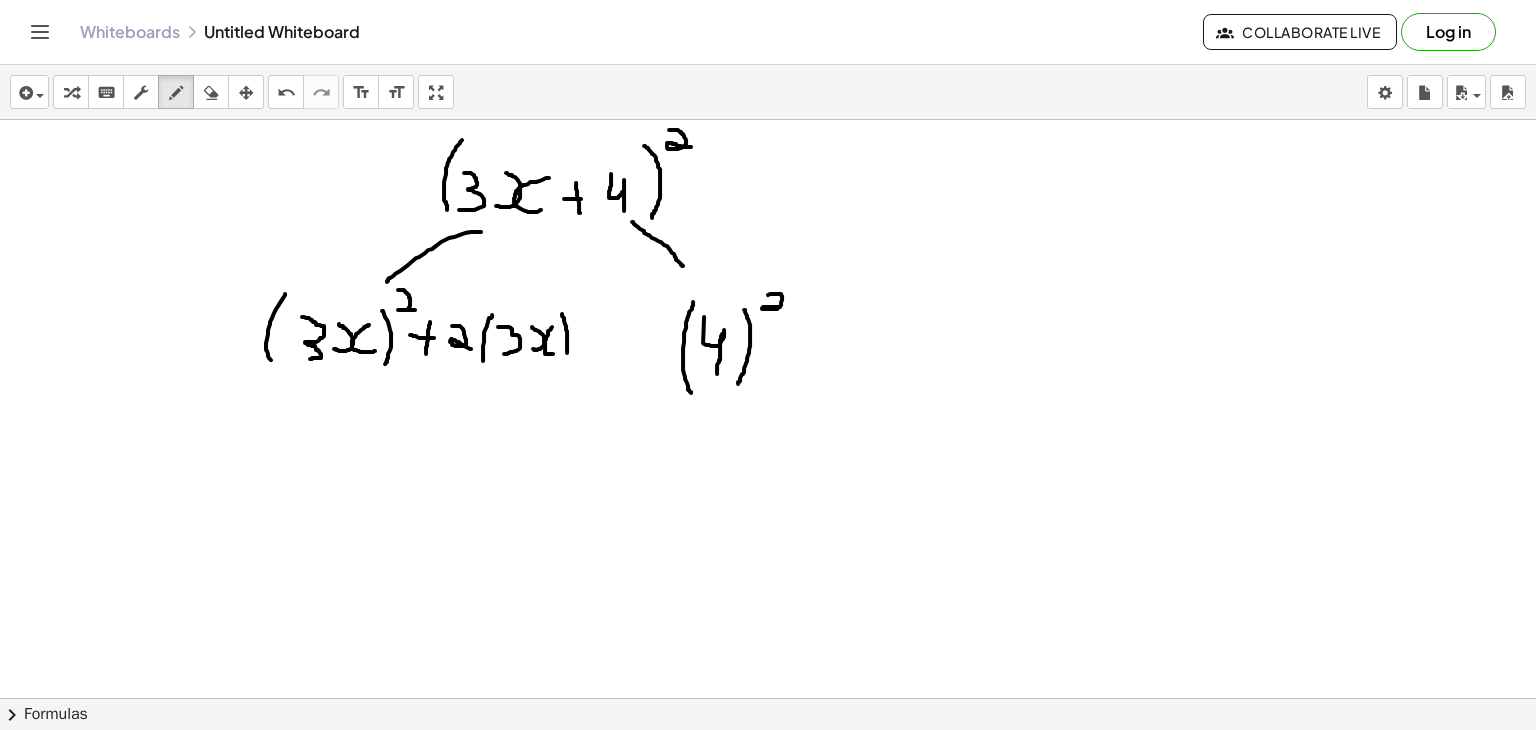 drag, startPoint x: 562, startPoint y: 313, endPoint x: 564, endPoint y: 361, distance: 48.04165 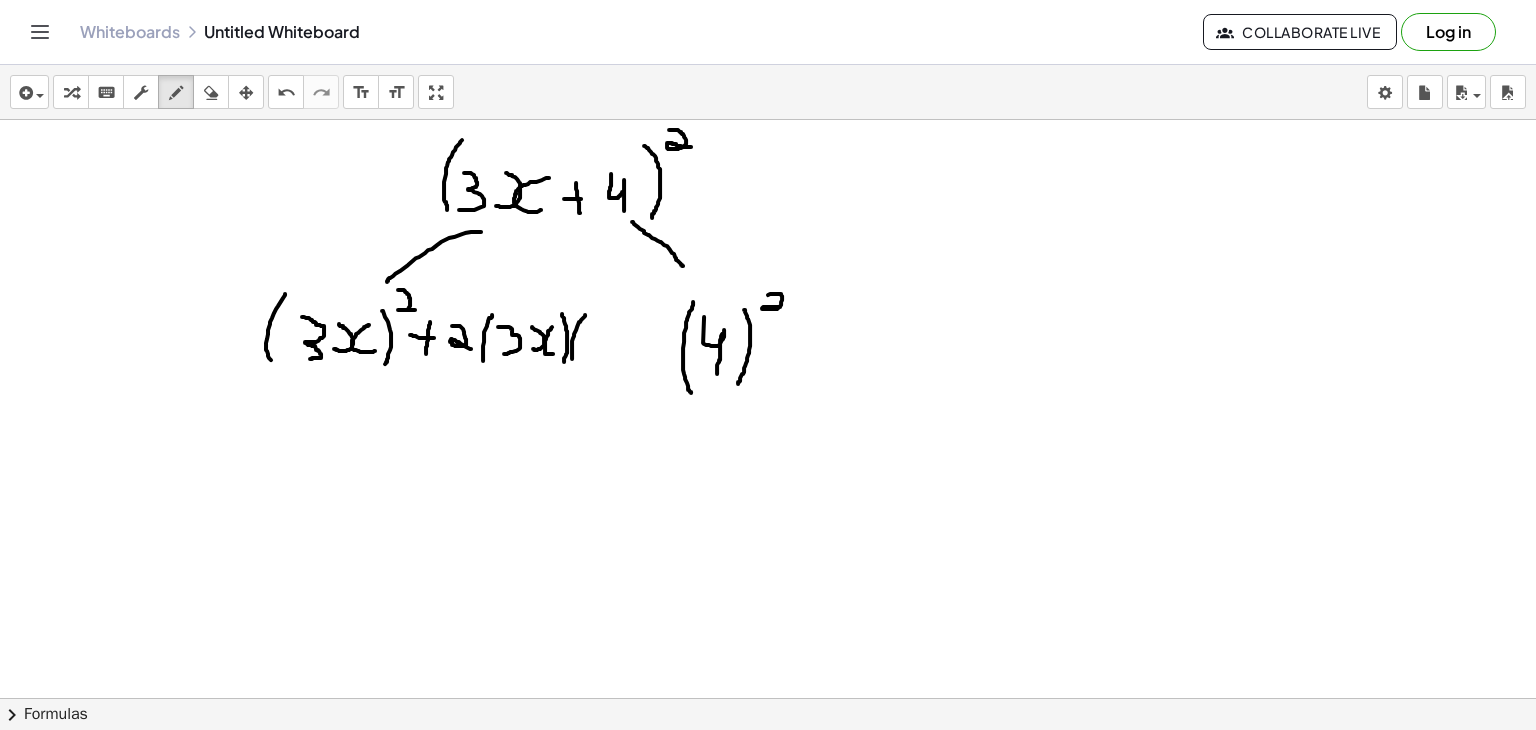 drag, startPoint x: 585, startPoint y: 314, endPoint x: 572, endPoint y: 358, distance: 45.88028 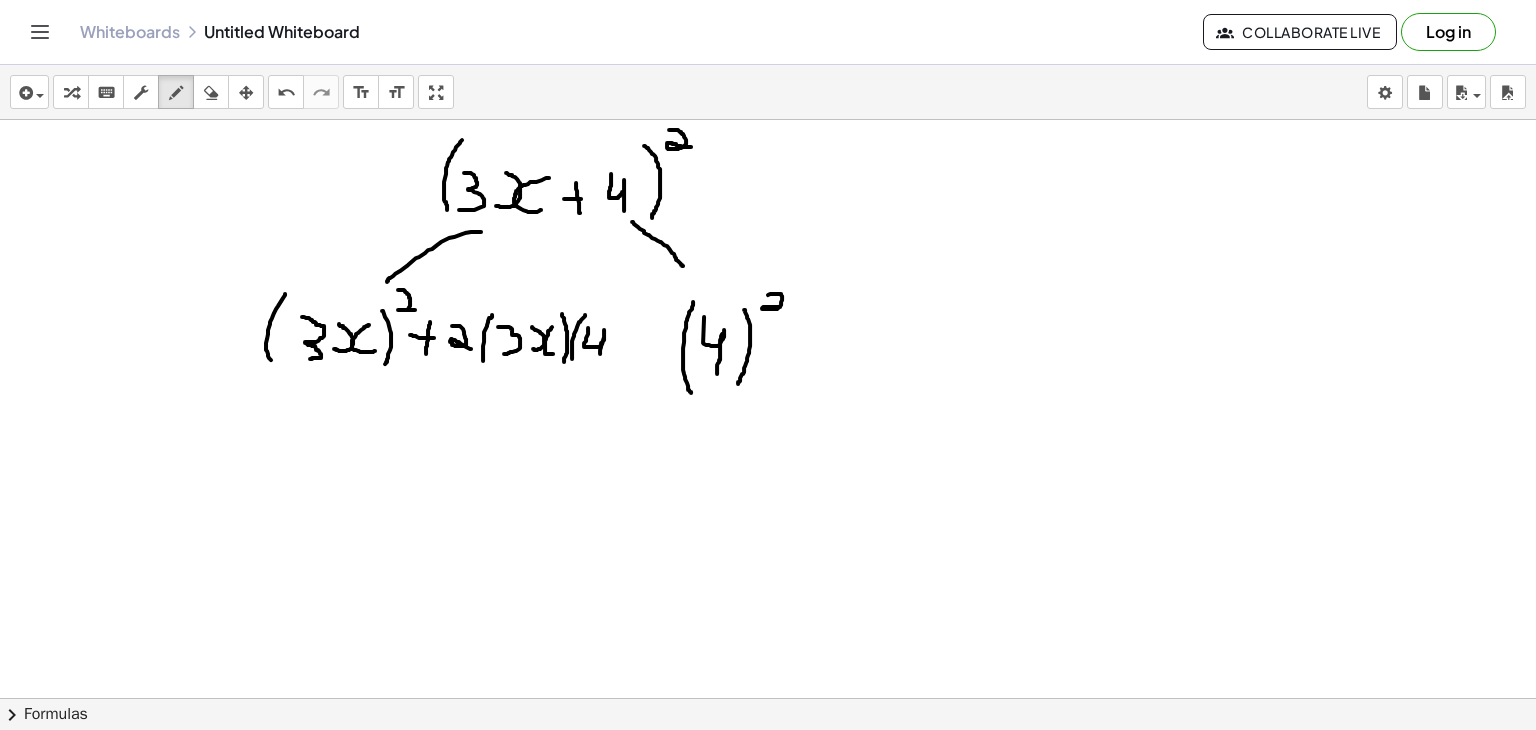 drag, startPoint x: 588, startPoint y: 327, endPoint x: 600, endPoint y: 361, distance: 36.05551 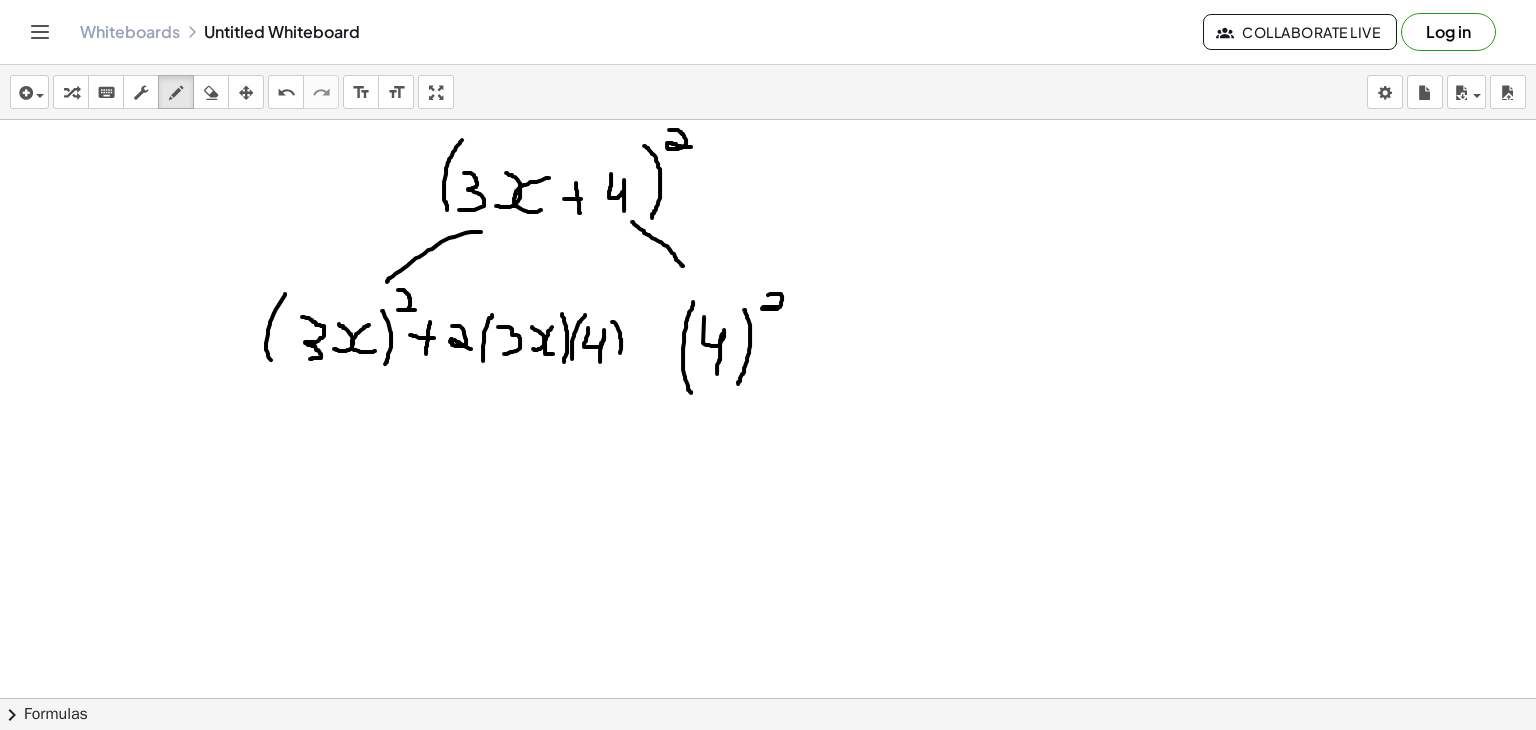 drag, startPoint x: 612, startPoint y: 321, endPoint x: 612, endPoint y: 364, distance: 43 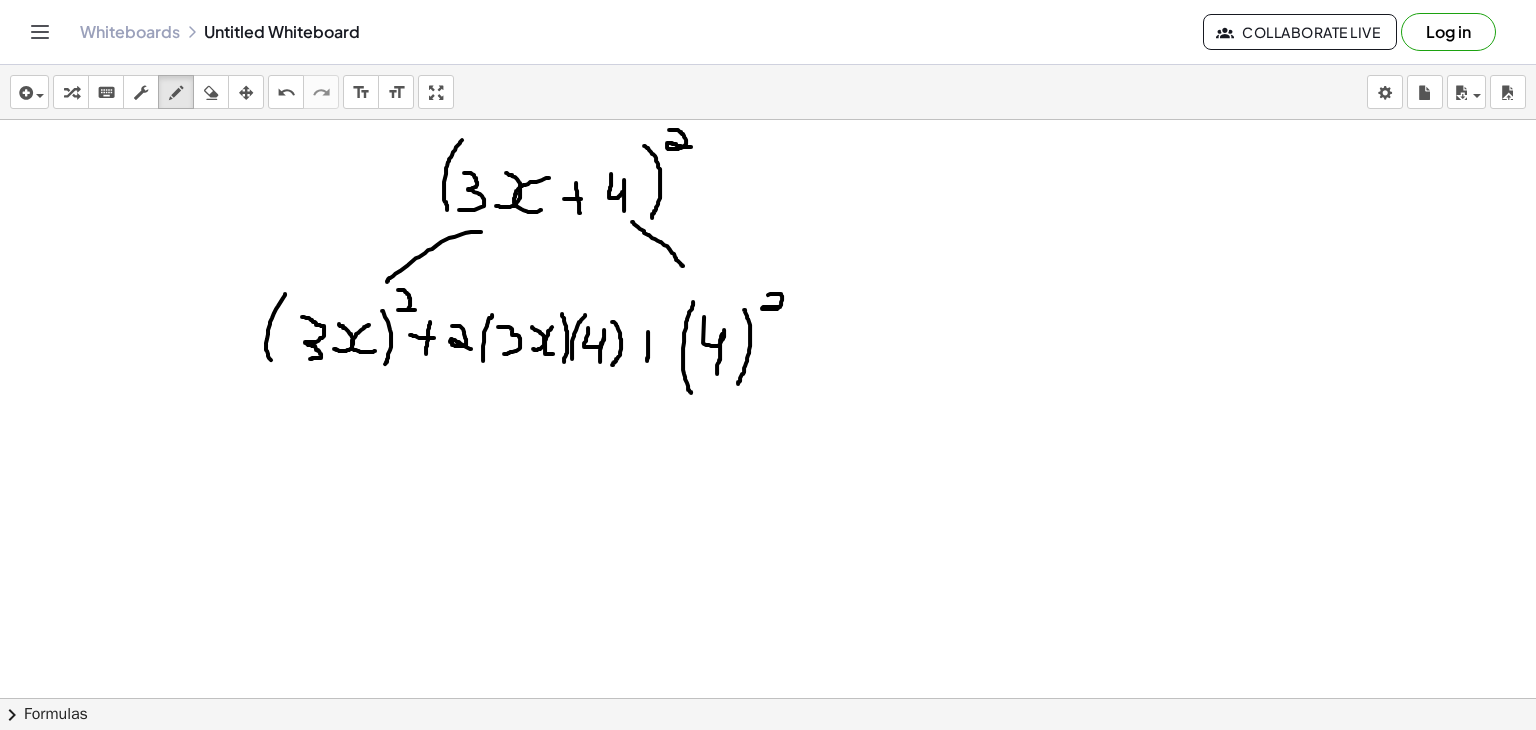 drag, startPoint x: 648, startPoint y: 331, endPoint x: 647, endPoint y: 360, distance: 29.017237 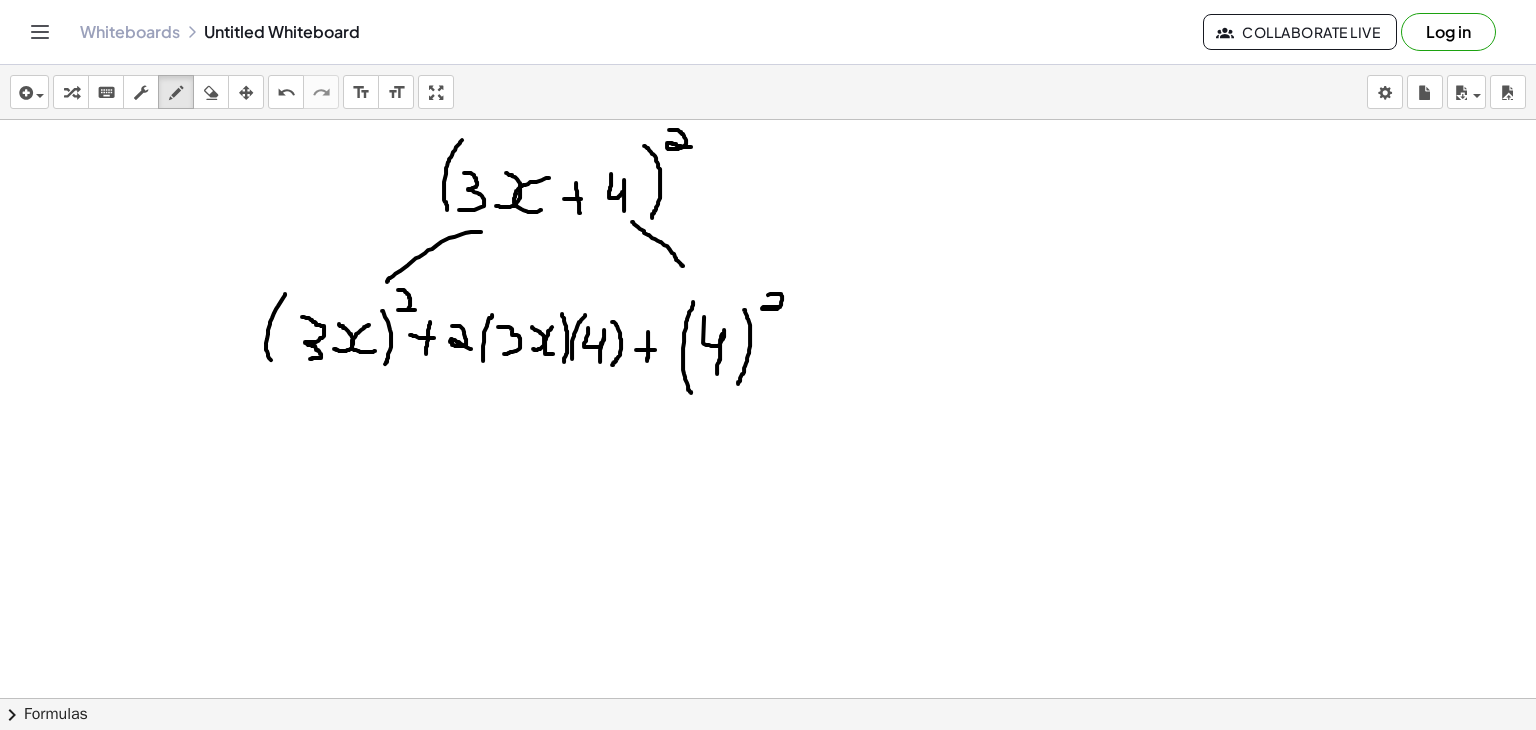 drag, startPoint x: 636, startPoint y: 349, endPoint x: 656, endPoint y: 349, distance: 20 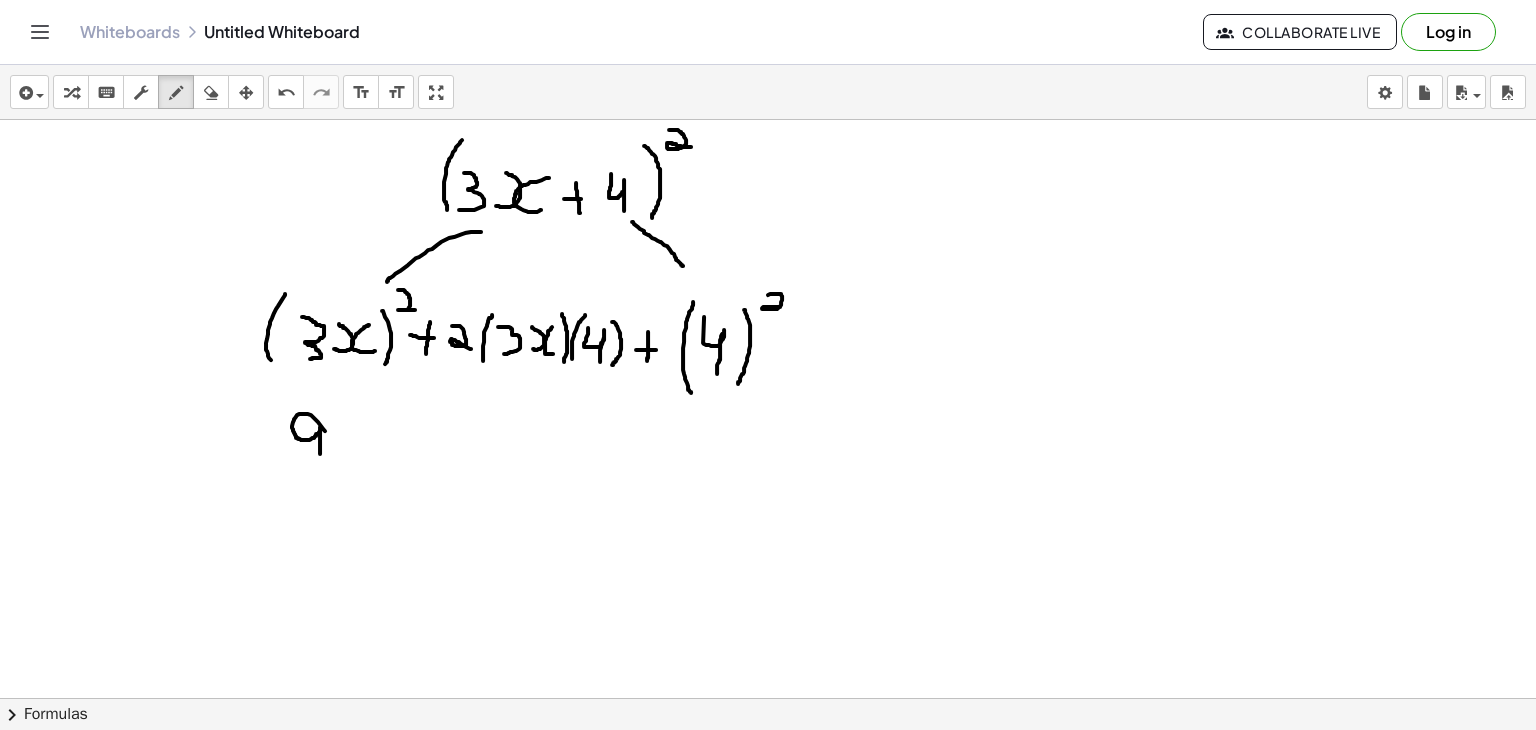 drag, startPoint x: 325, startPoint y: 430, endPoint x: 319, endPoint y: 464, distance: 34.525352 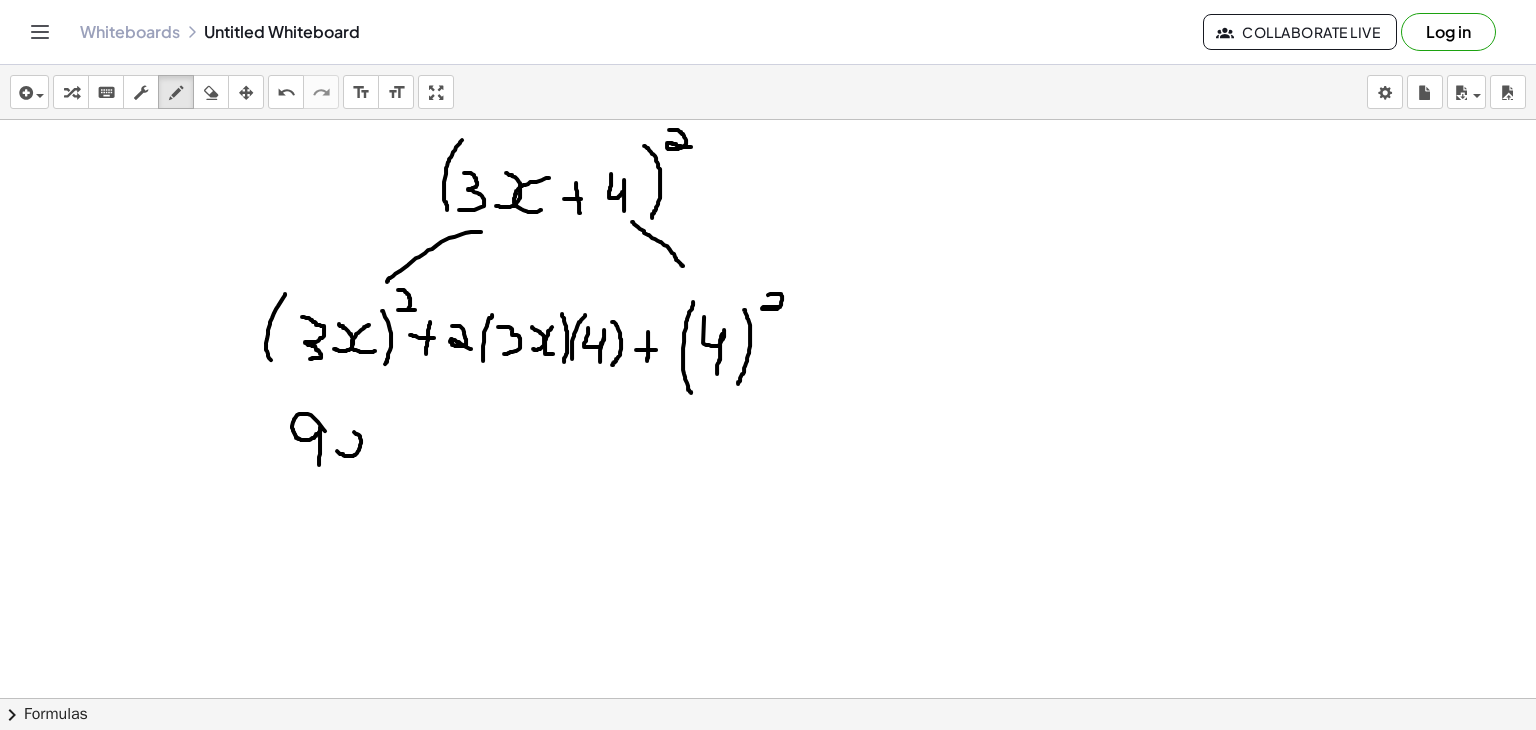 drag, startPoint x: 337, startPoint y: 450, endPoint x: 344, endPoint y: 427, distance: 24.04163 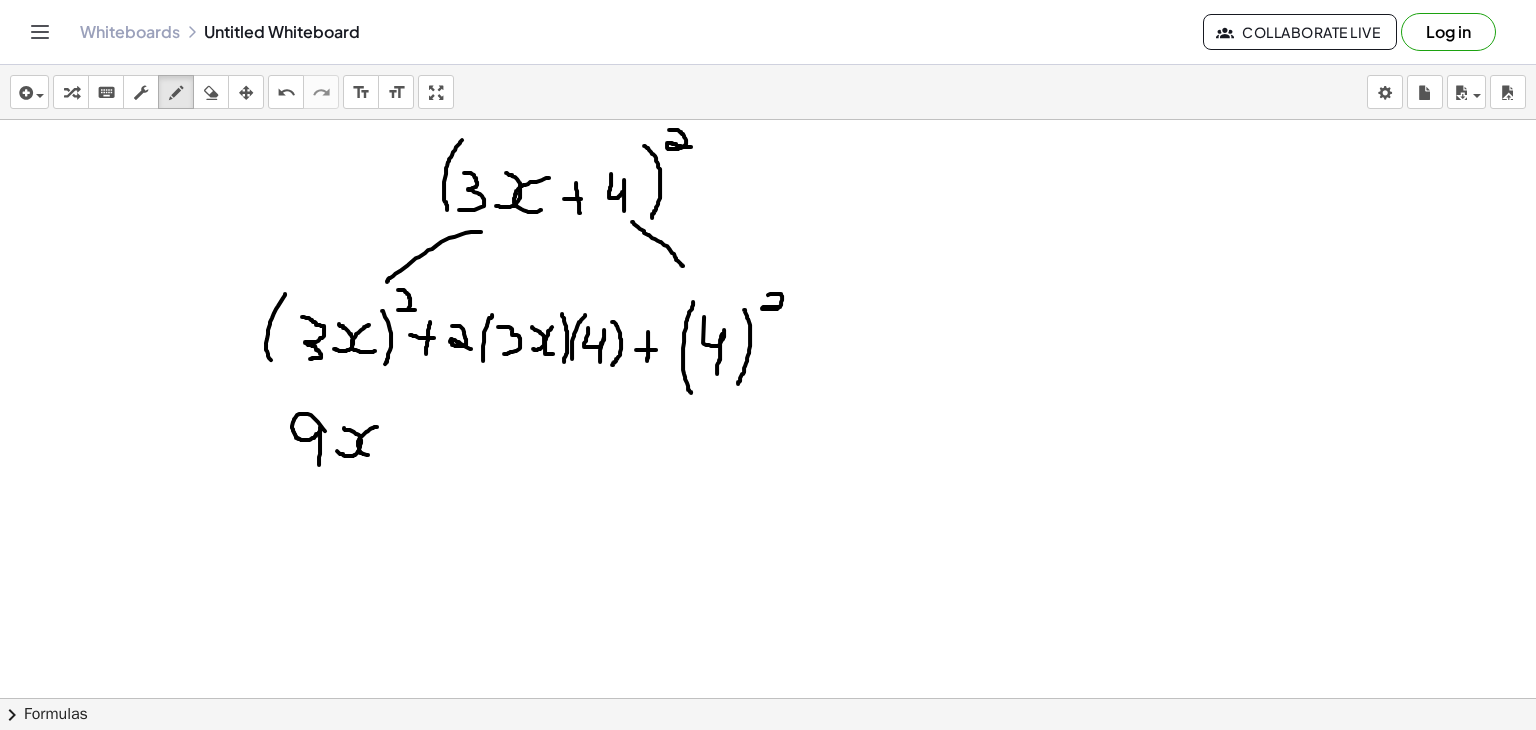 drag, startPoint x: 377, startPoint y: 426, endPoint x: 384, endPoint y: 453, distance: 27.89265 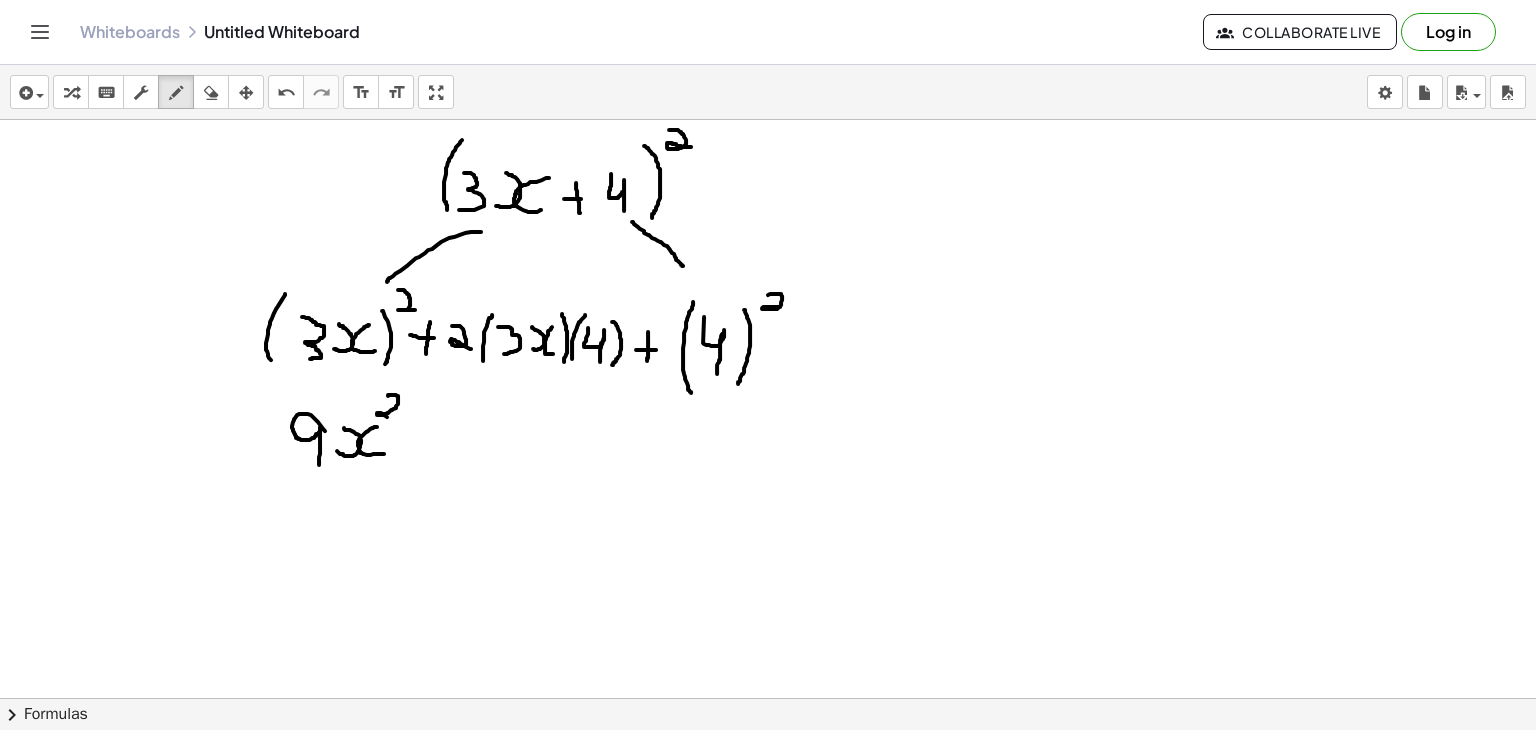 drag, startPoint x: 388, startPoint y: 395, endPoint x: 390, endPoint y: 418, distance: 23.086792 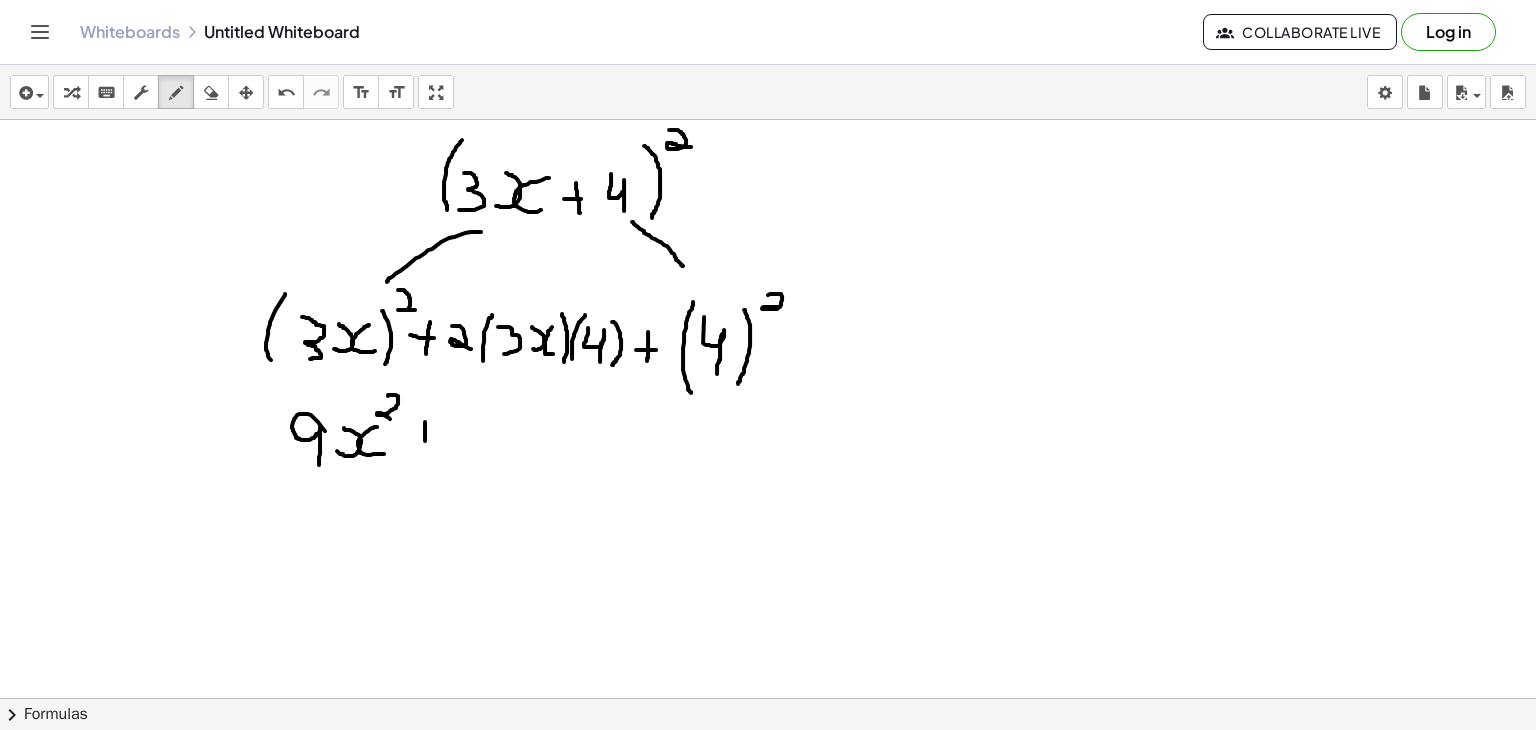 drag, startPoint x: 425, startPoint y: 421, endPoint x: 424, endPoint y: 457, distance: 36.013885 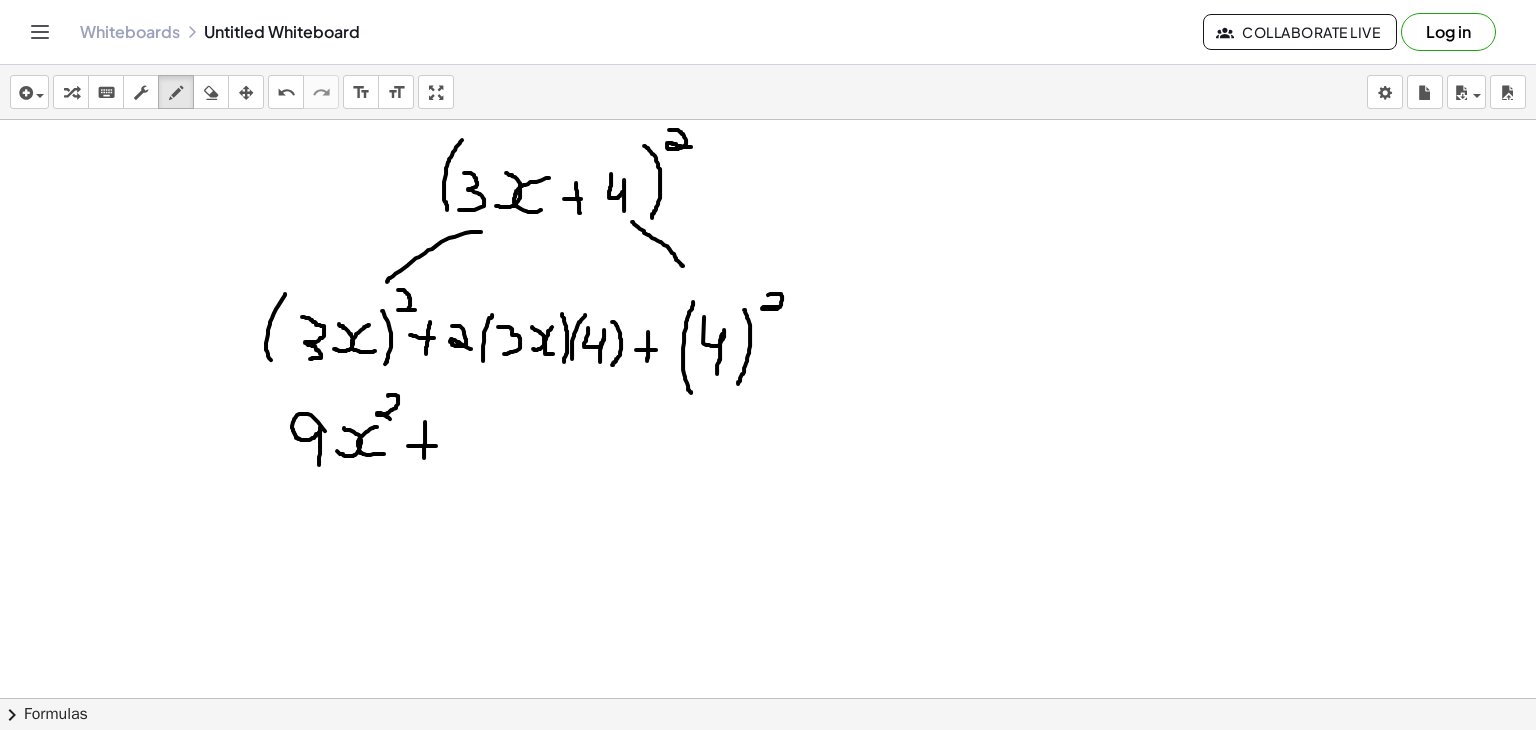 drag, startPoint x: 408, startPoint y: 445, endPoint x: 439, endPoint y: 445, distance: 31 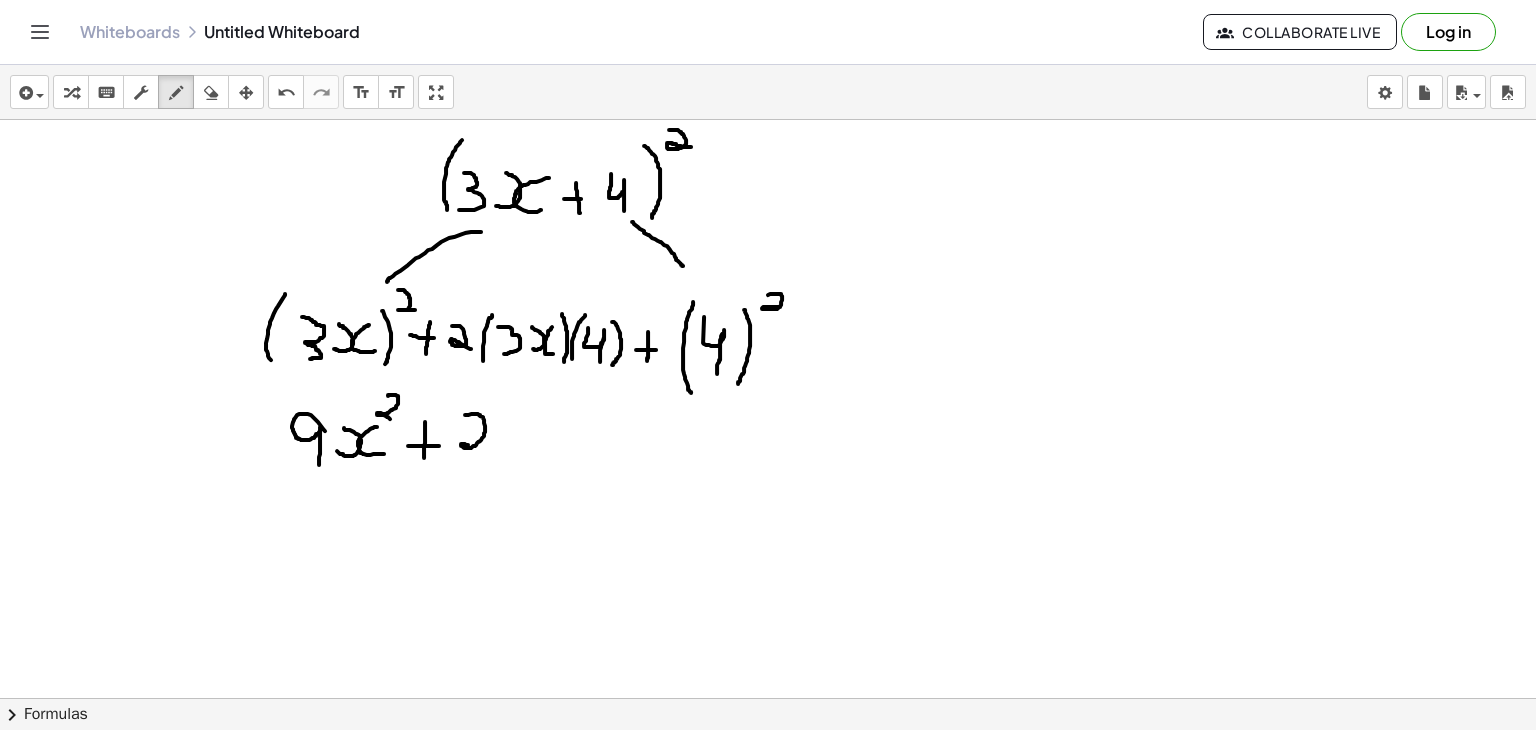 drag, startPoint x: 465, startPoint y: 414, endPoint x: 476, endPoint y: 448, distance: 35.735138 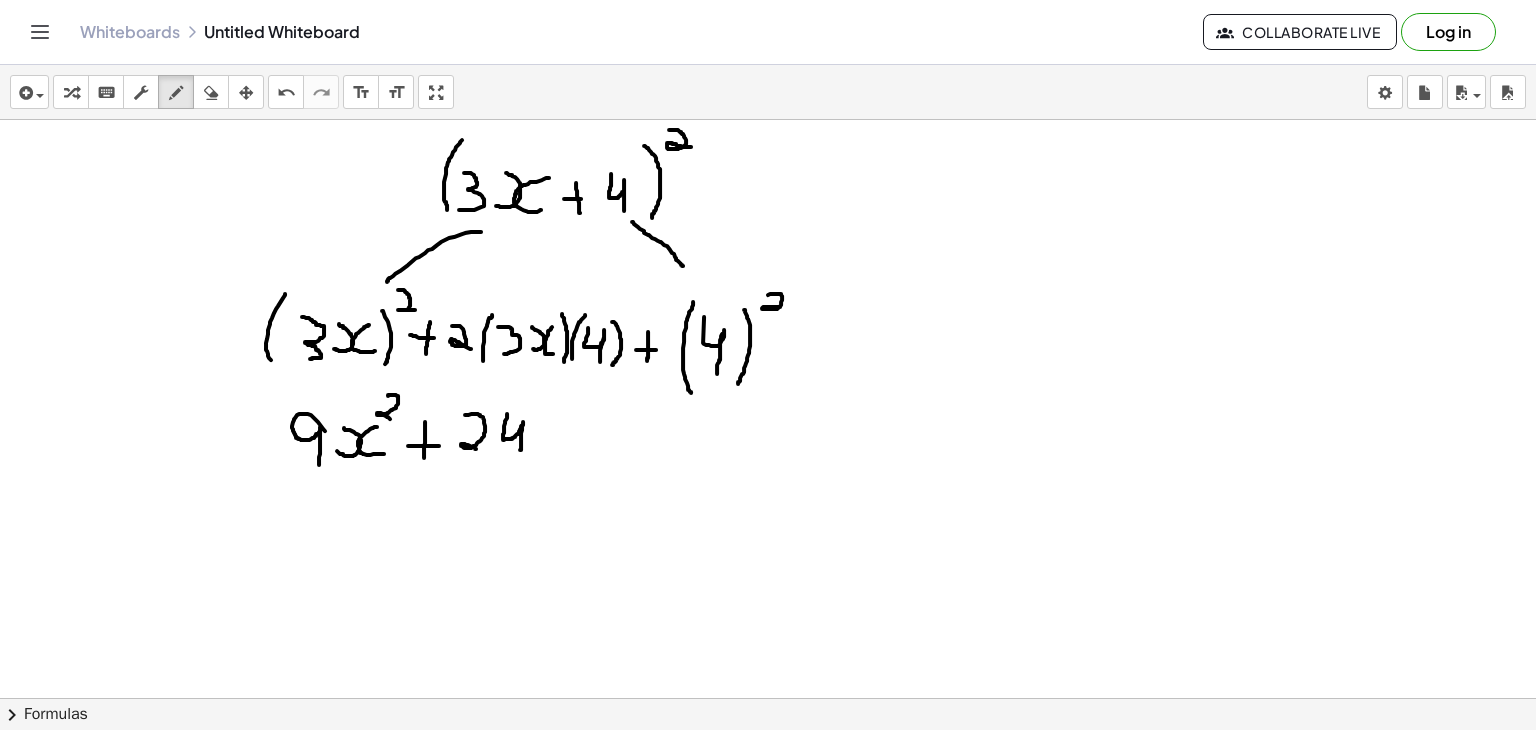 drag, startPoint x: 507, startPoint y: 413, endPoint x: 520, endPoint y: 449, distance: 38.27532 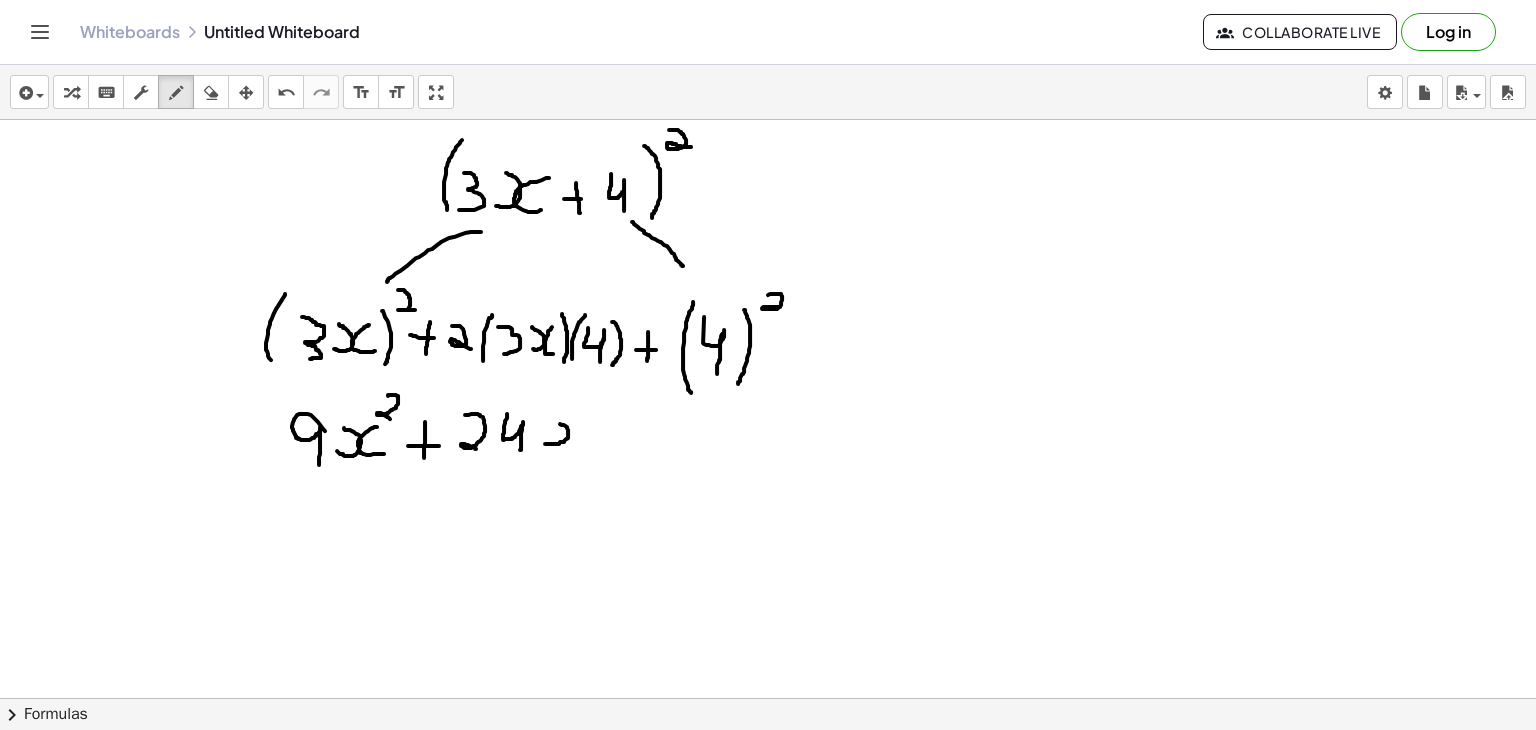 drag, startPoint x: 545, startPoint y: 443, endPoint x: 544, endPoint y: 422, distance: 21.023796 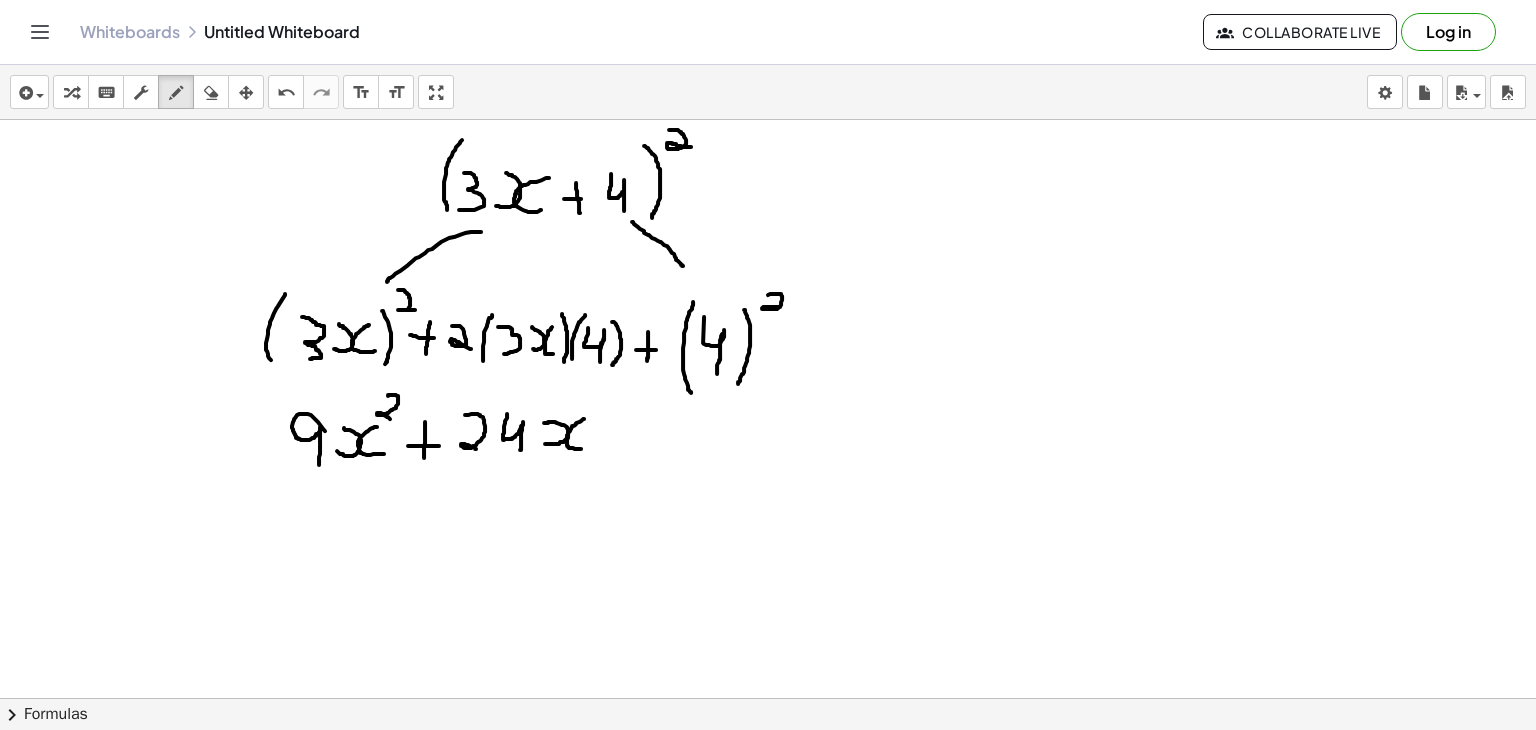 drag, startPoint x: 584, startPoint y: 418, endPoint x: 584, endPoint y: 448, distance: 30 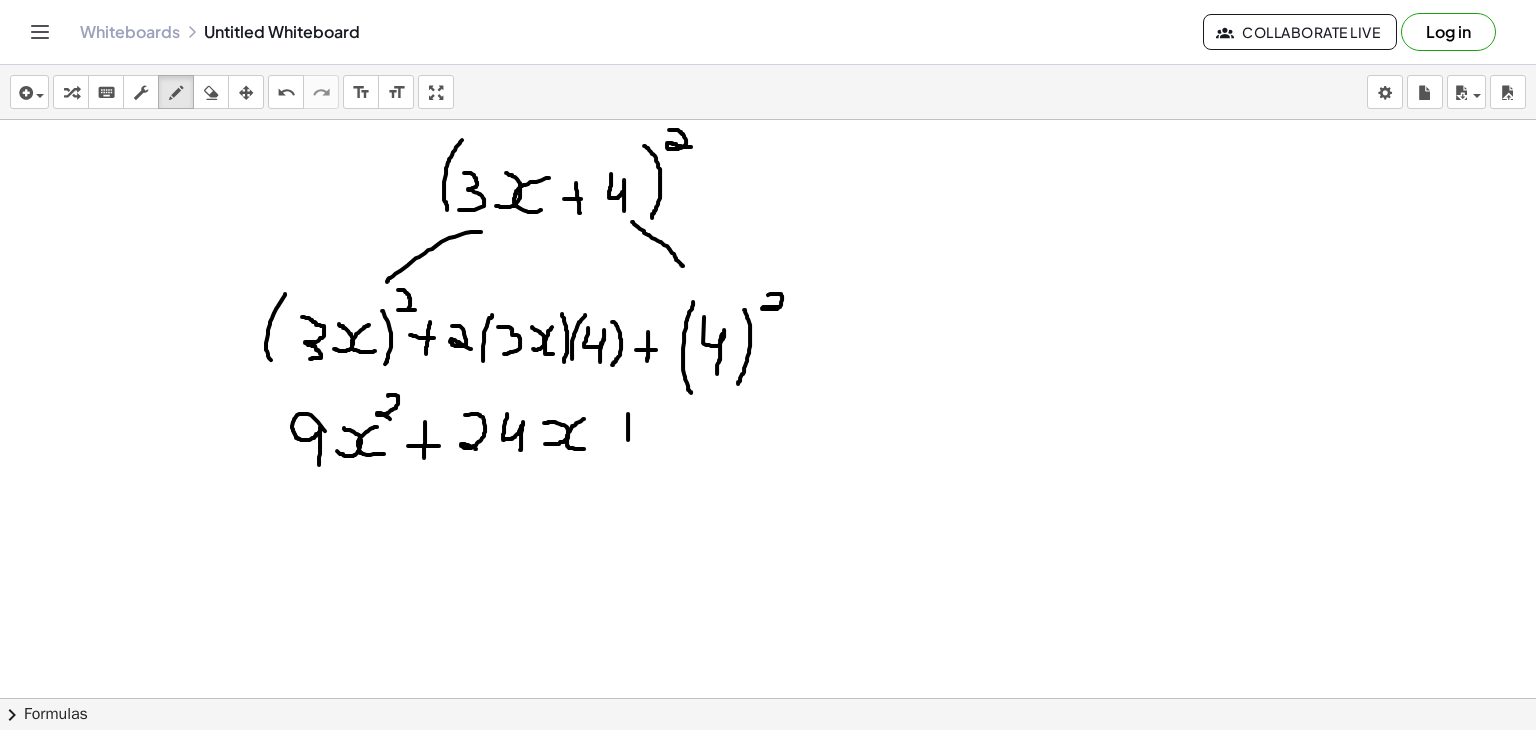 drag, startPoint x: 628, startPoint y: 413, endPoint x: 628, endPoint y: 444, distance: 31 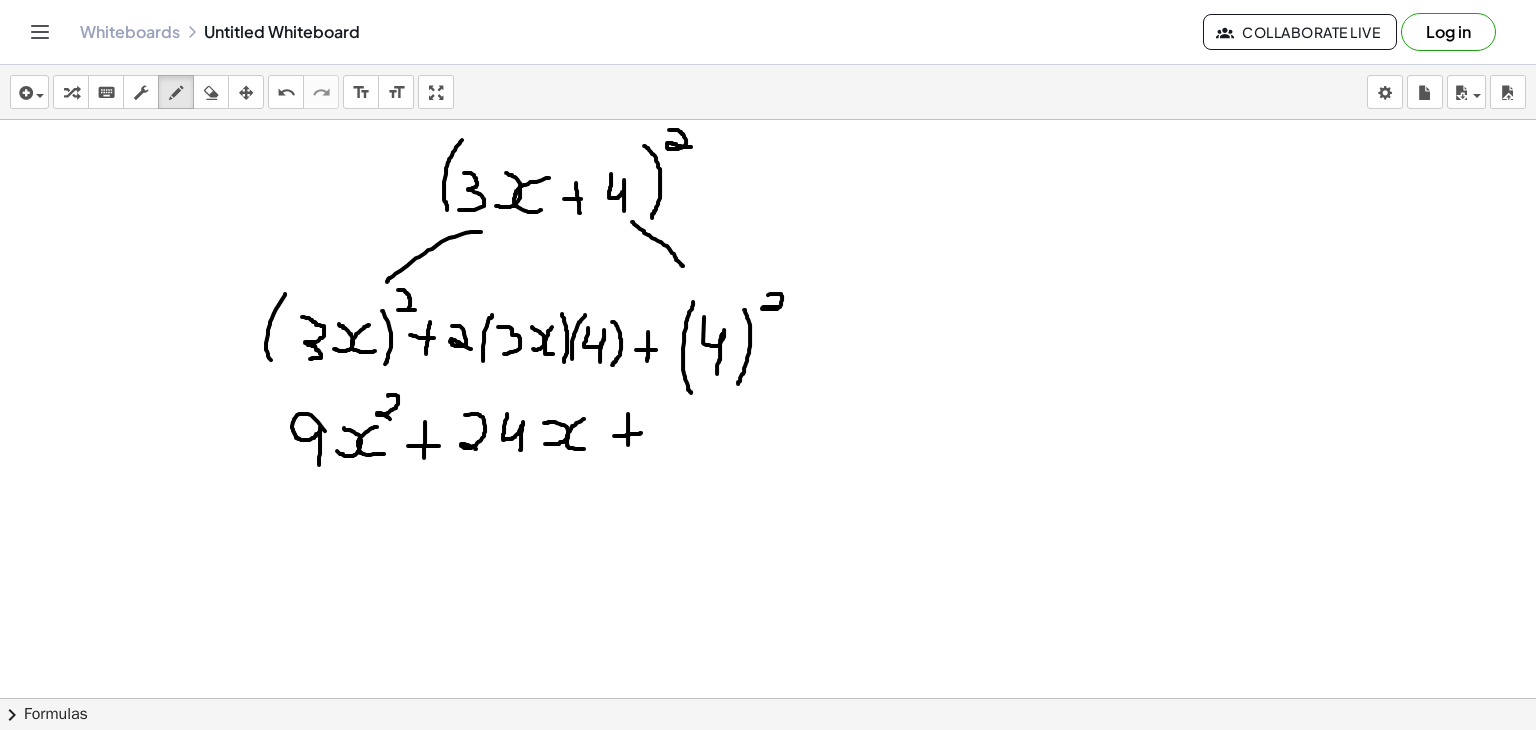 drag, startPoint x: 614, startPoint y: 435, endPoint x: 641, endPoint y: 432, distance: 27.166155 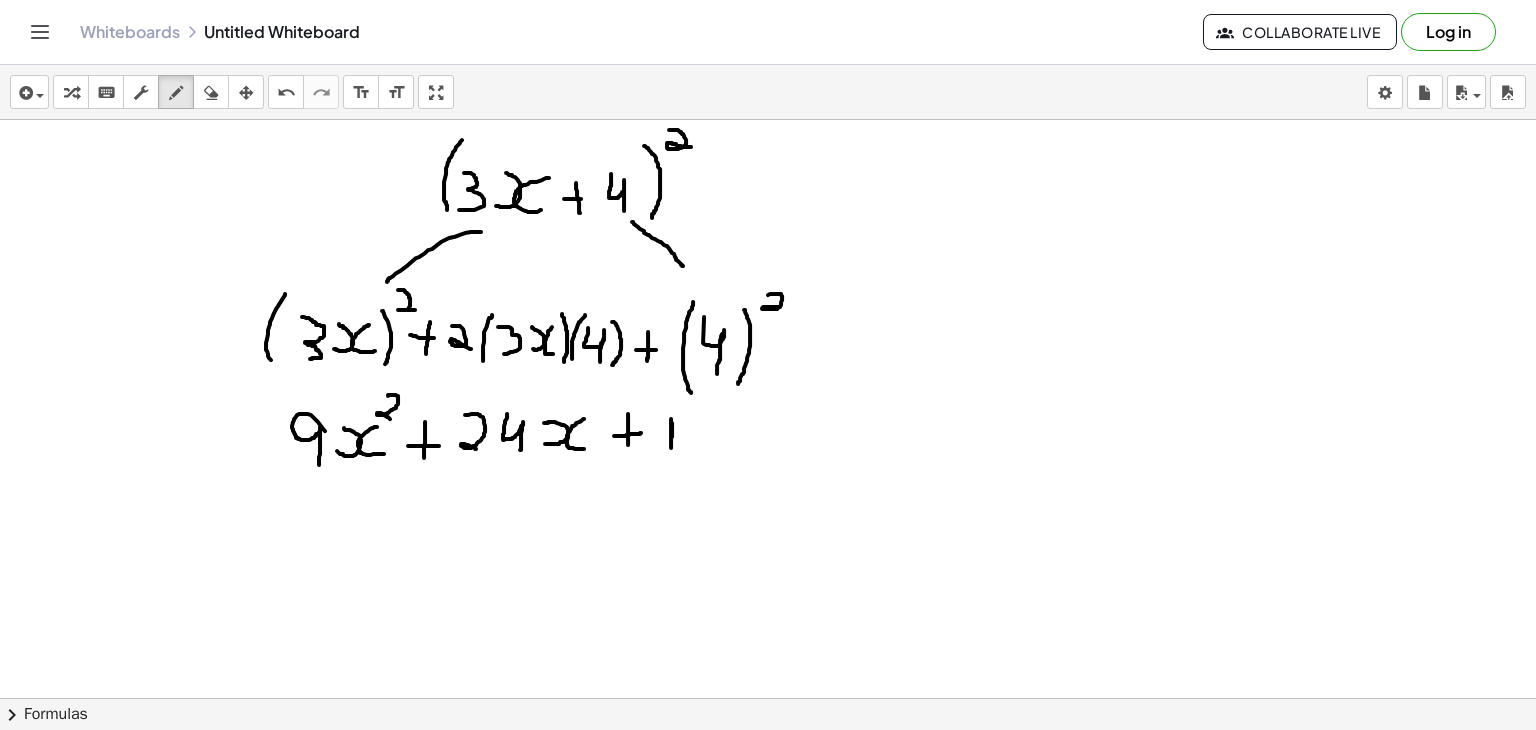 drag, startPoint x: 672, startPoint y: 436, endPoint x: 671, endPoint y: 453, distance: 17.029387 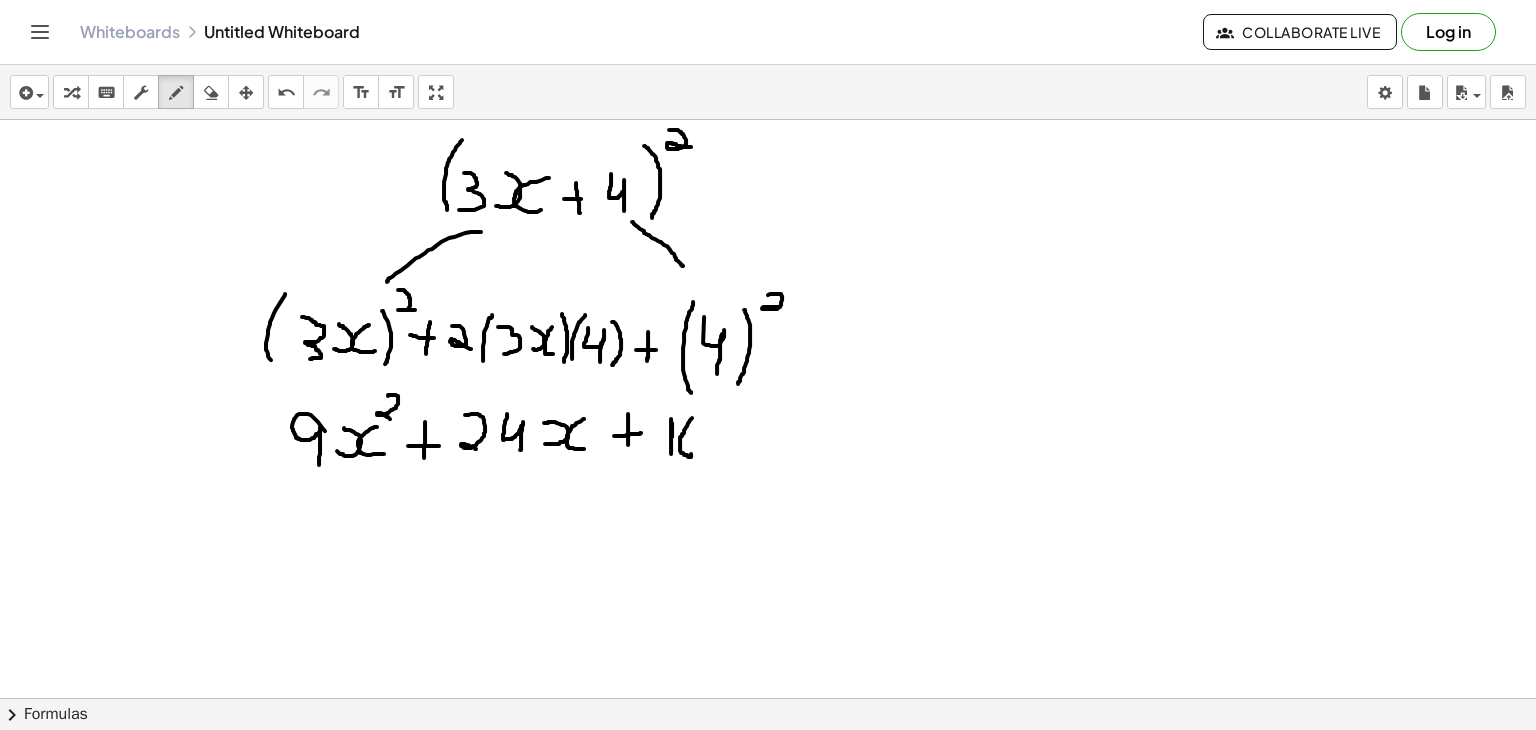 drag, startPoint x: 692, startPoint y: 417, endPoint x: 691, endPoint y: 453, distance: 36.013885 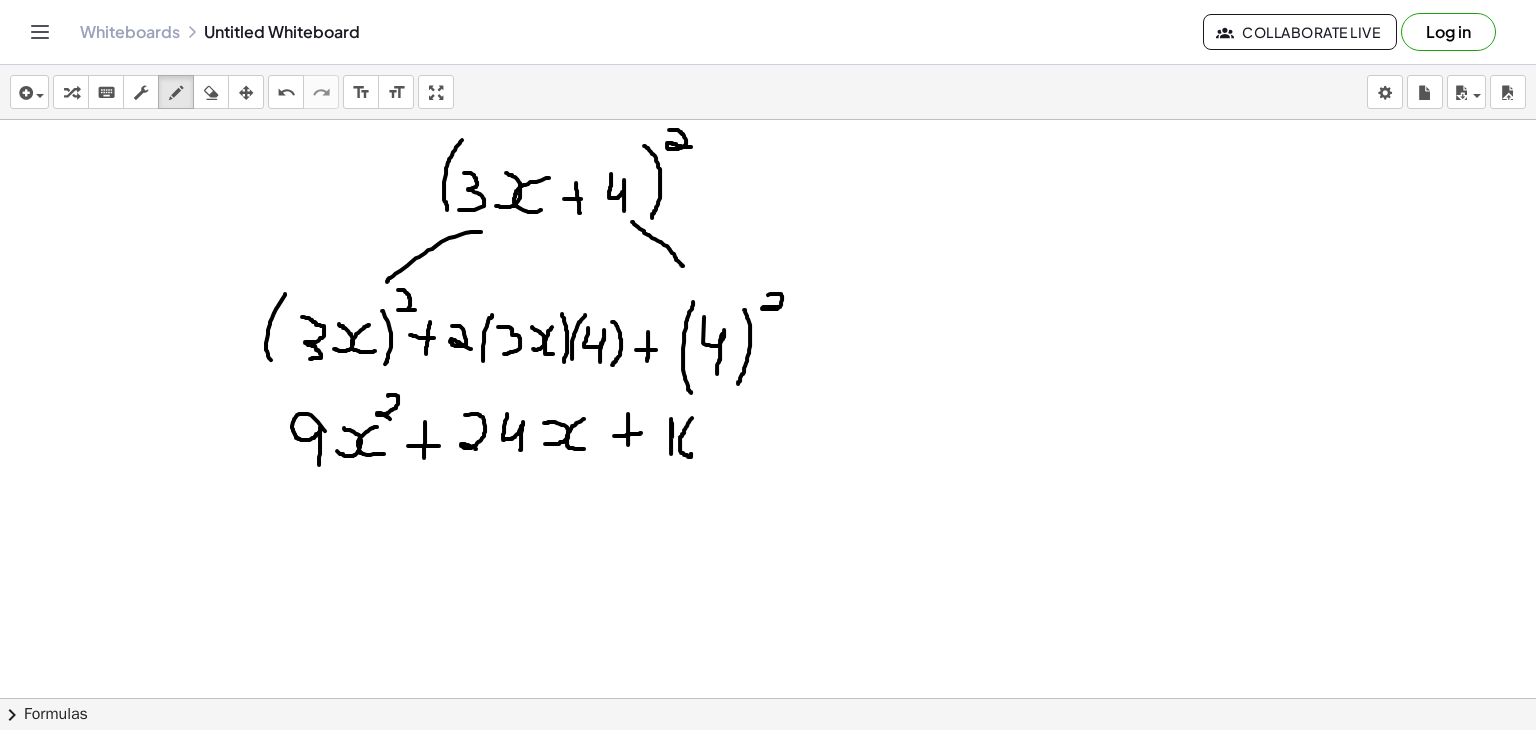click at bounding box center (768, -554) 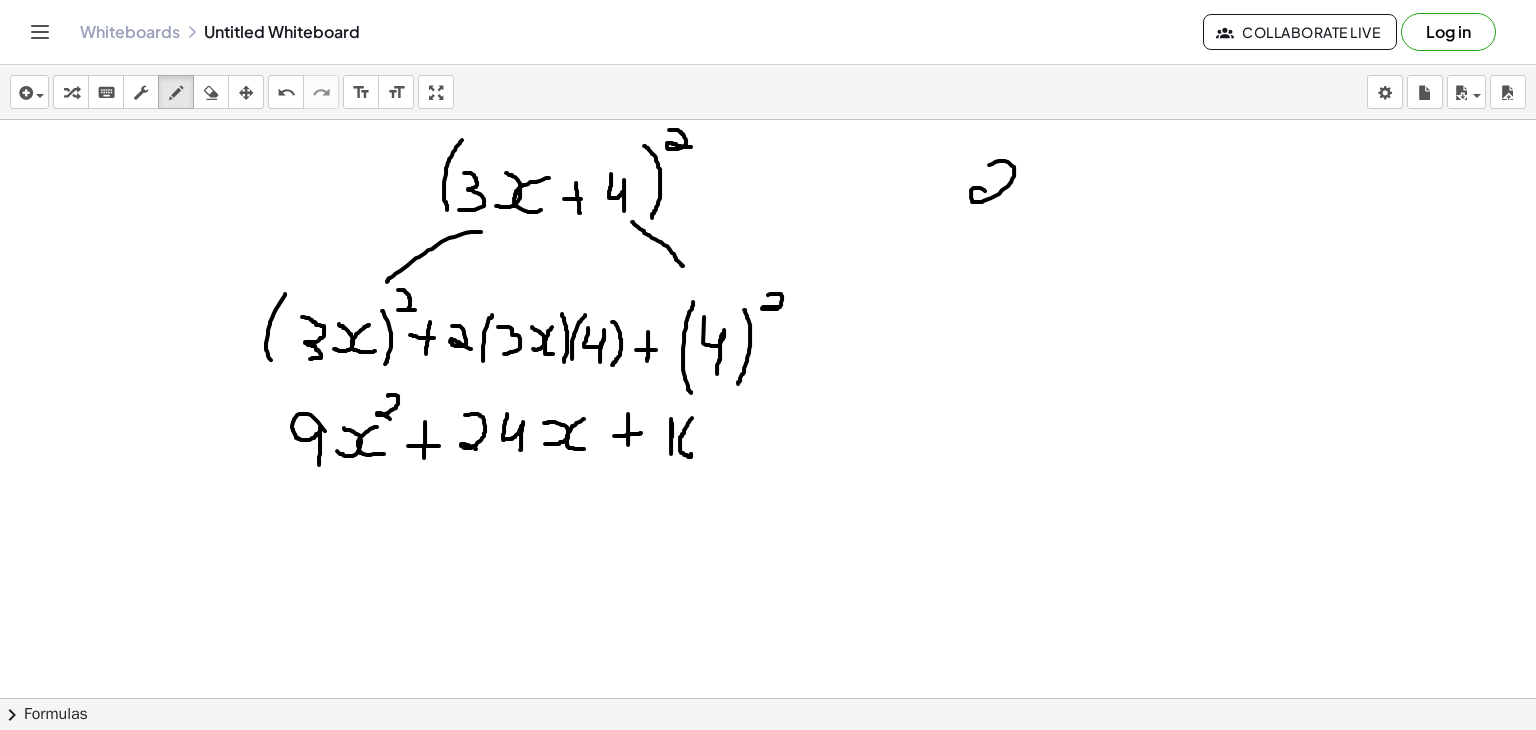 drag, startPoint x: 989, startPoint y: 164, endPoint x: 1007, endPoint y: 209, distance: 48.466484 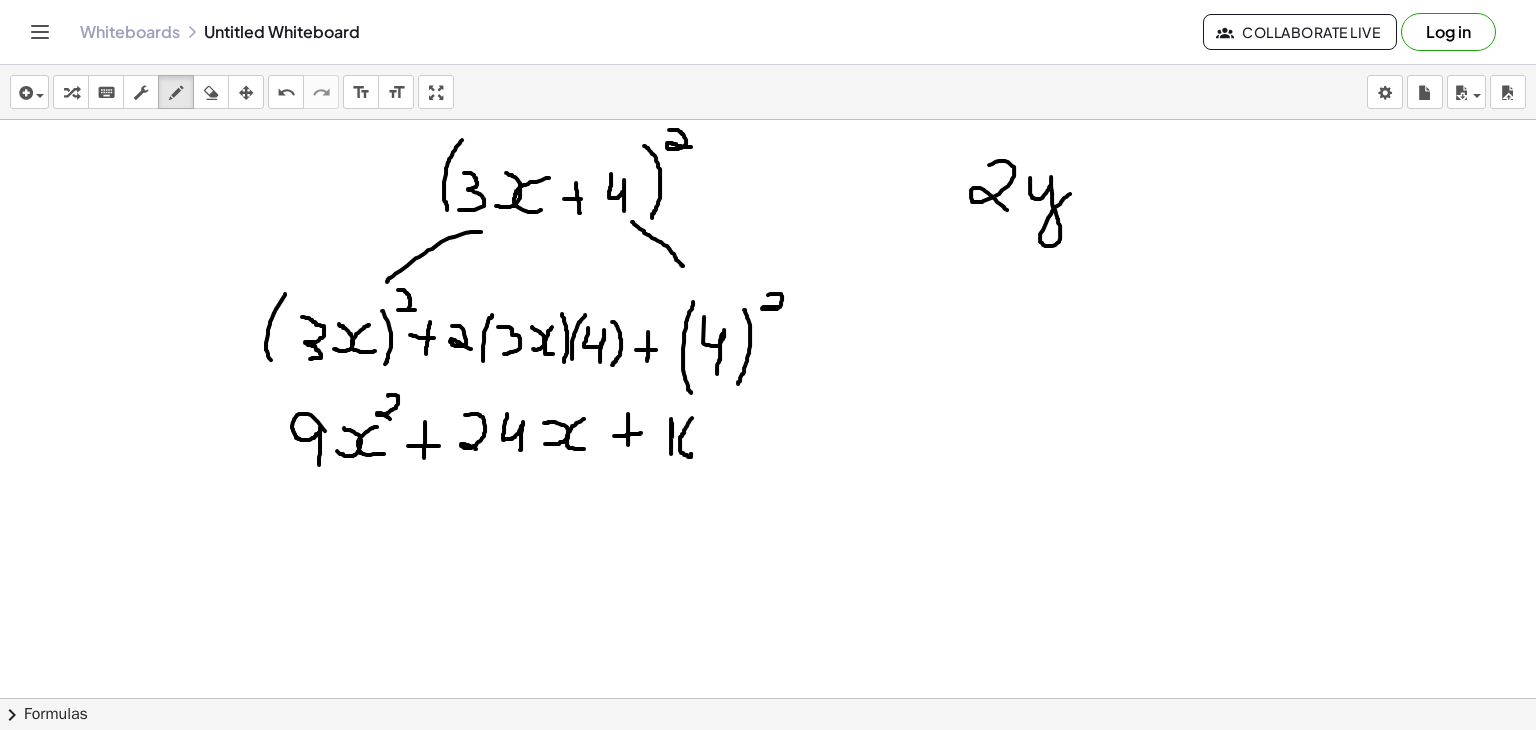 drag, startPoint x: 1030, startPoint y: 177, endPoint x: 1072, endPoint y: 191, distance: 44.27189 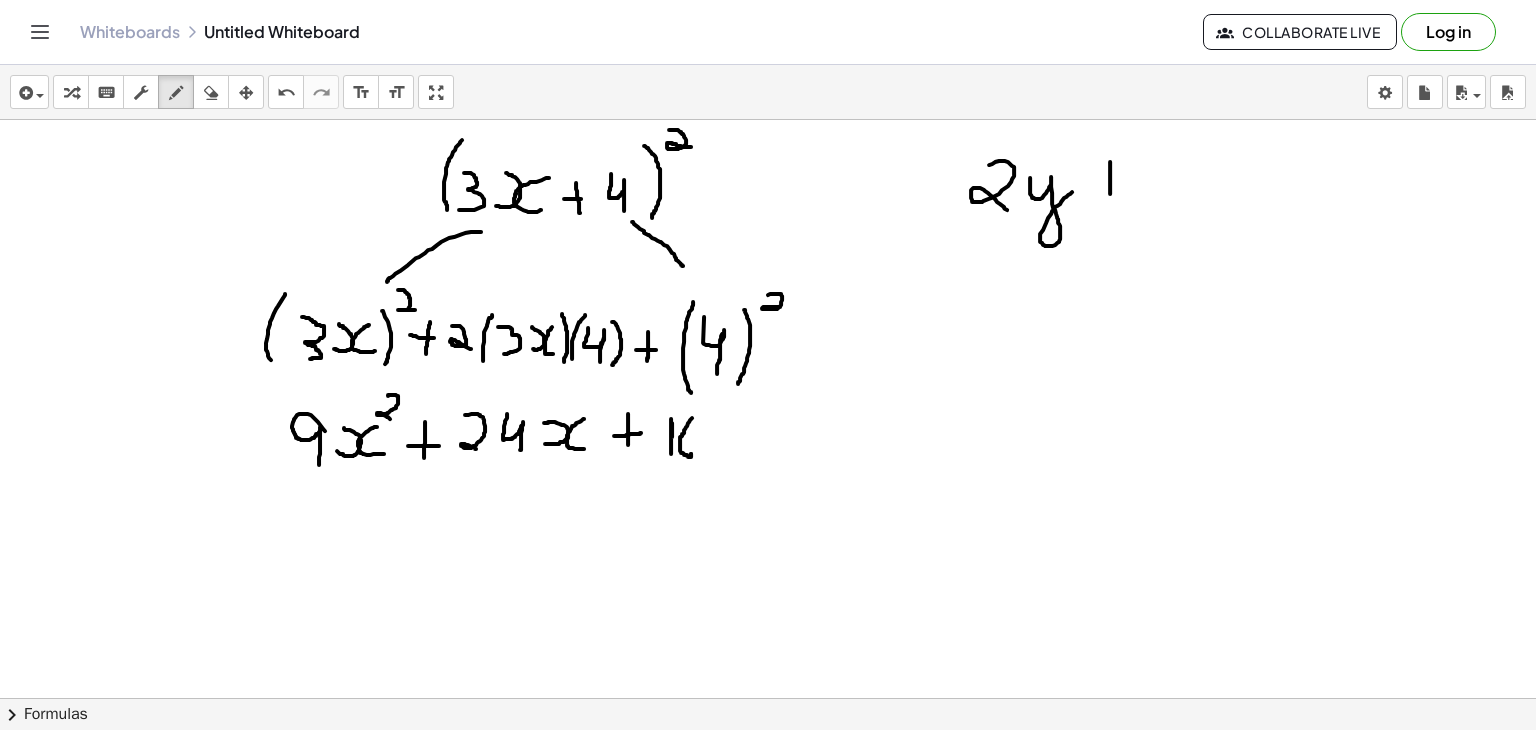 drag, startPoint x: 1110, startPoint y: 161, endPoint x: 1110, endPoint y: 197, distance: 36 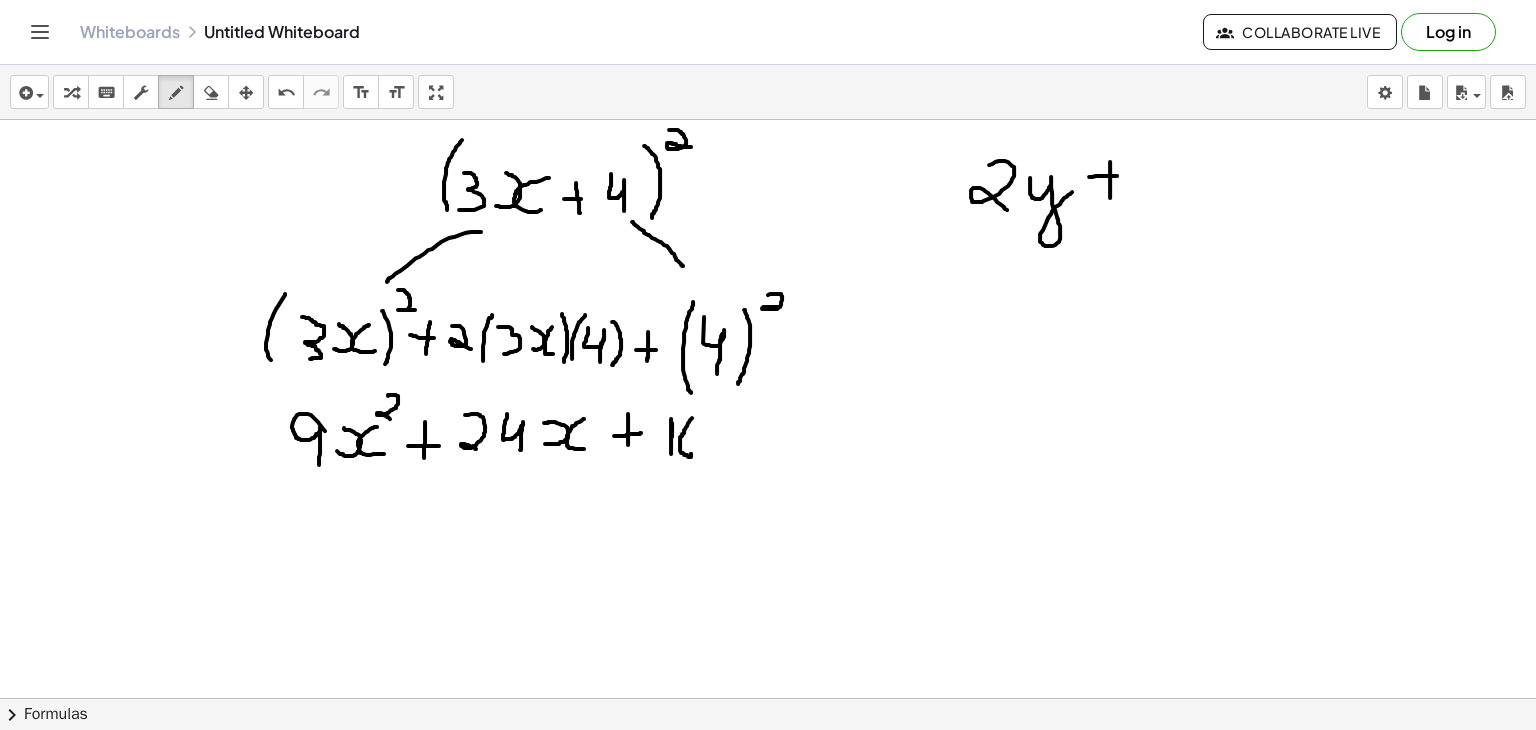drag, startPoint x: 1089, startPoint y: 176, endPoint x: 1120, endPoint y: 175, distance: 31.016125 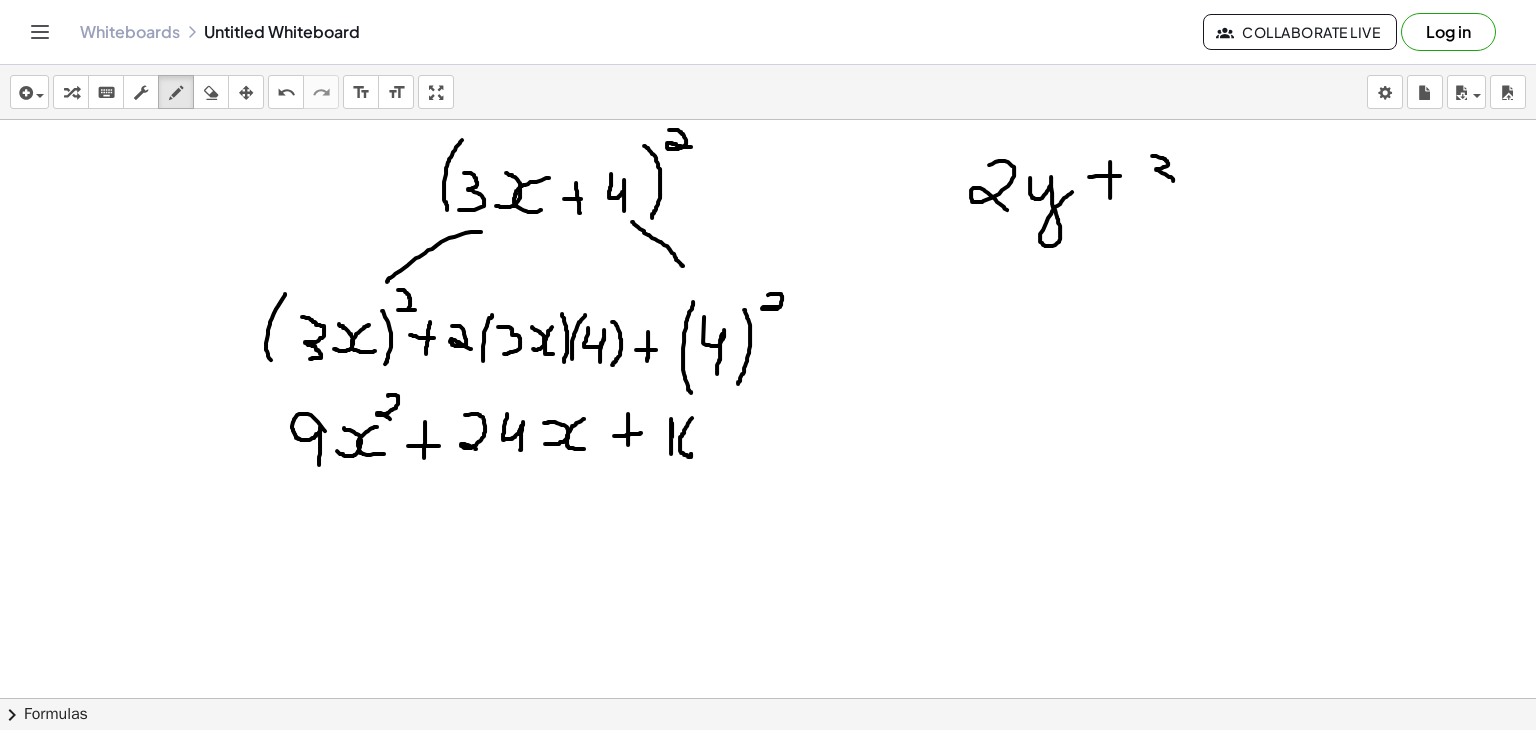 drag, startPoint x: 1152, startPoint y: 155, endPoint x: 1146, endPoint y: 191, distance: 36.496574 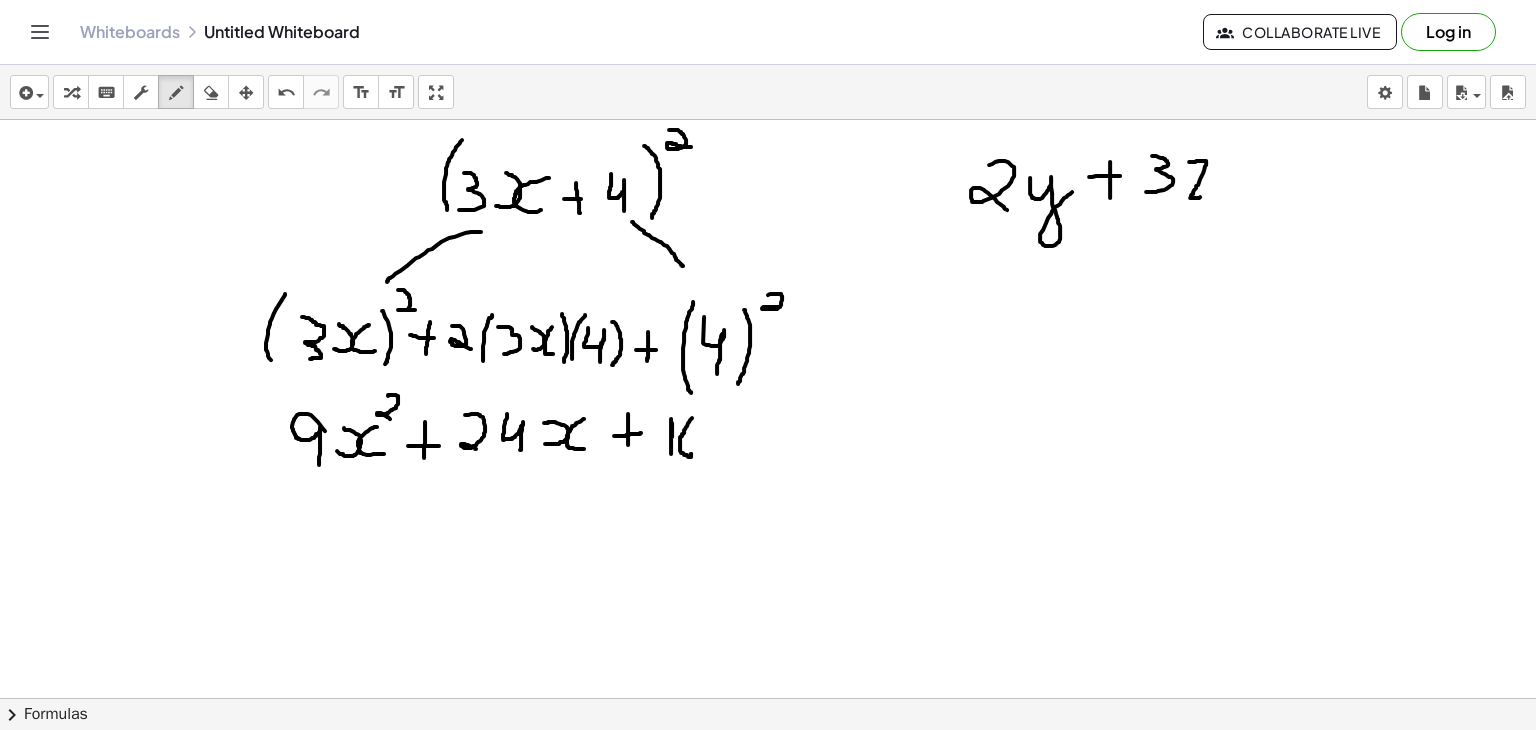 drag, startPoint x: 1189, startPoint y: 161, endPoint x: 1205, endPoint y: 195, distance: 37.576588 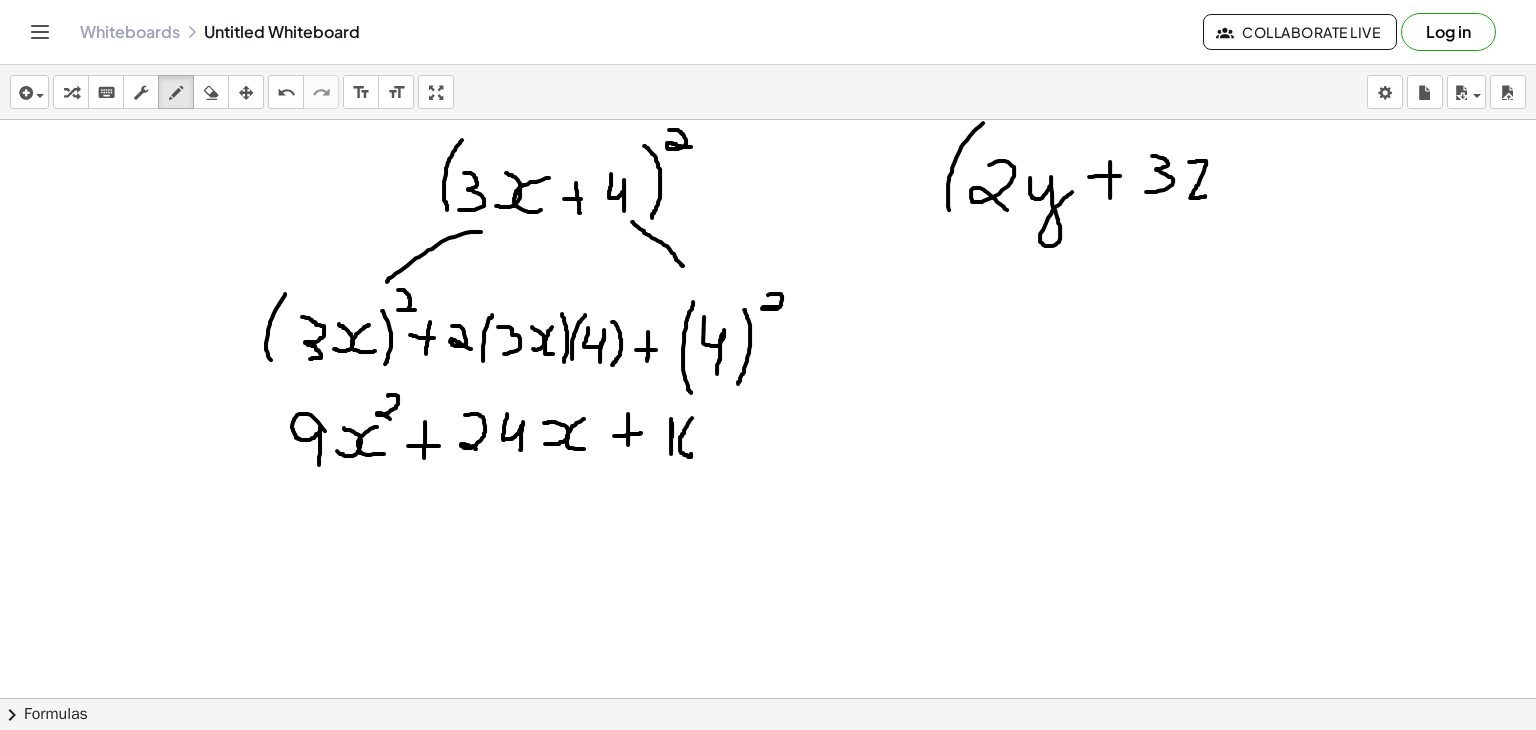 drag, startPoint x: 983, startPoint y: 122, endPoint x: 952, endPoint y: 221, distance: 103.74006 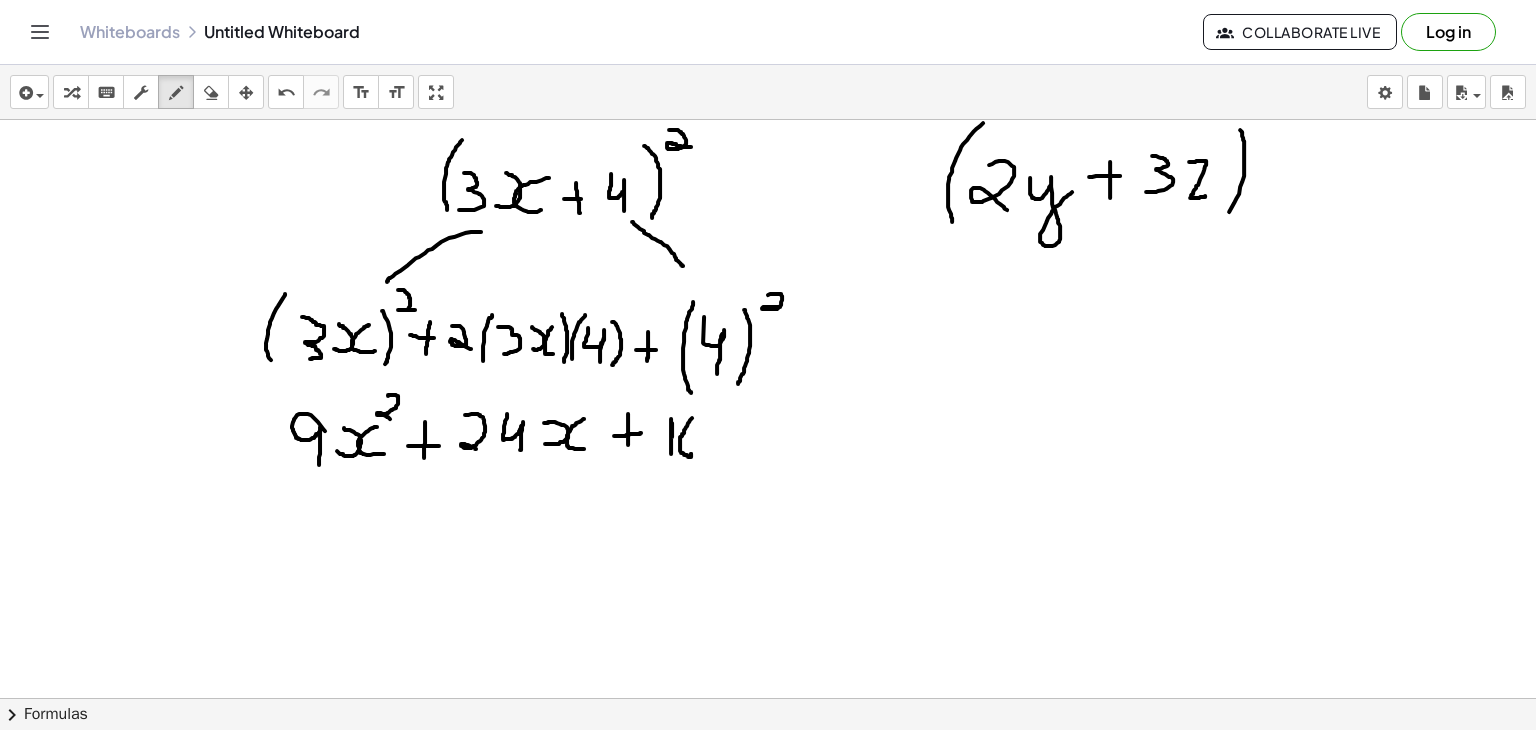 drag, startPoint x: 1240, startPoint y: 129, endPoint x: 1214, endPoint y: 239, distance: 113.03097 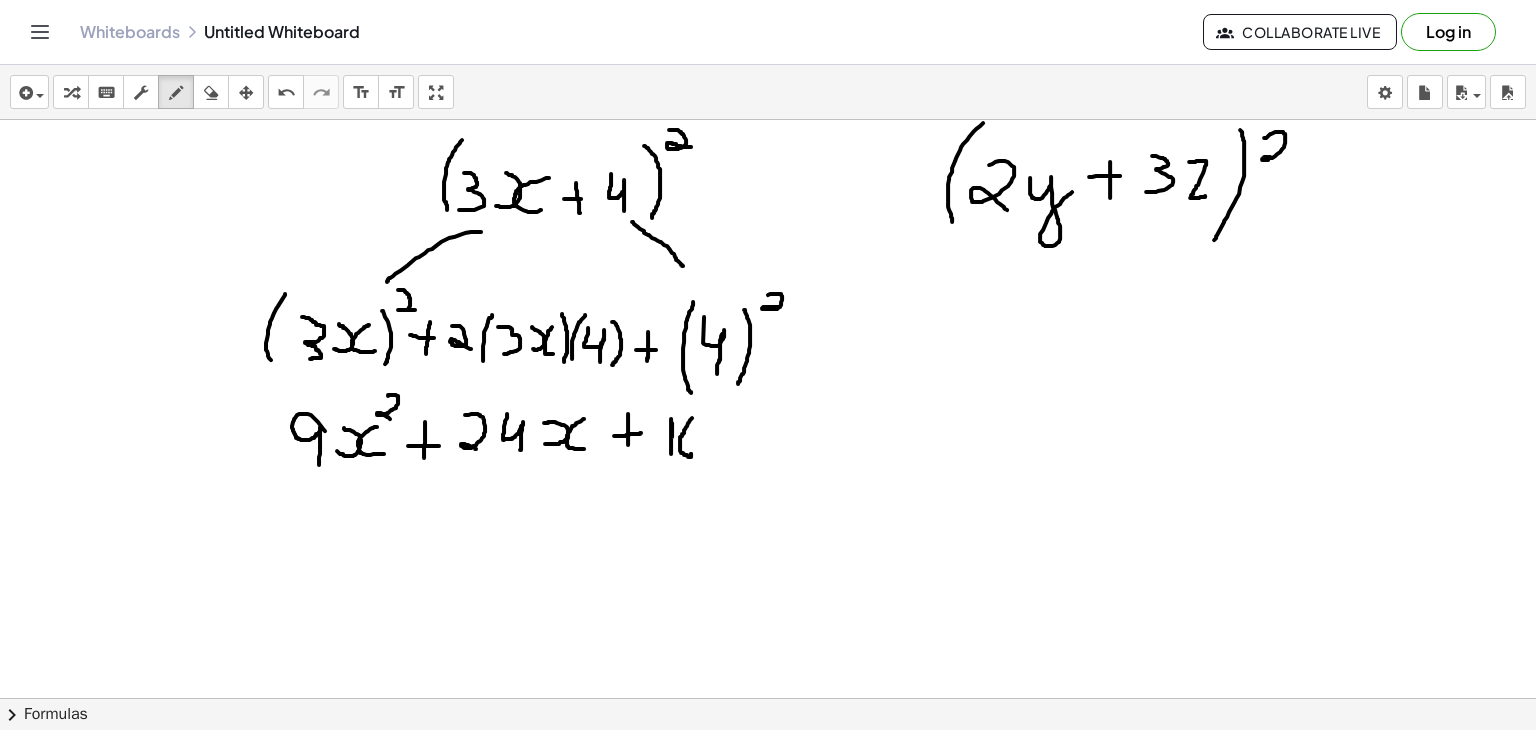 drag, startPoint x: 1264, startPoint y: 137, endPoint x: 1283, endPoint y: 157, distance: 27.58623 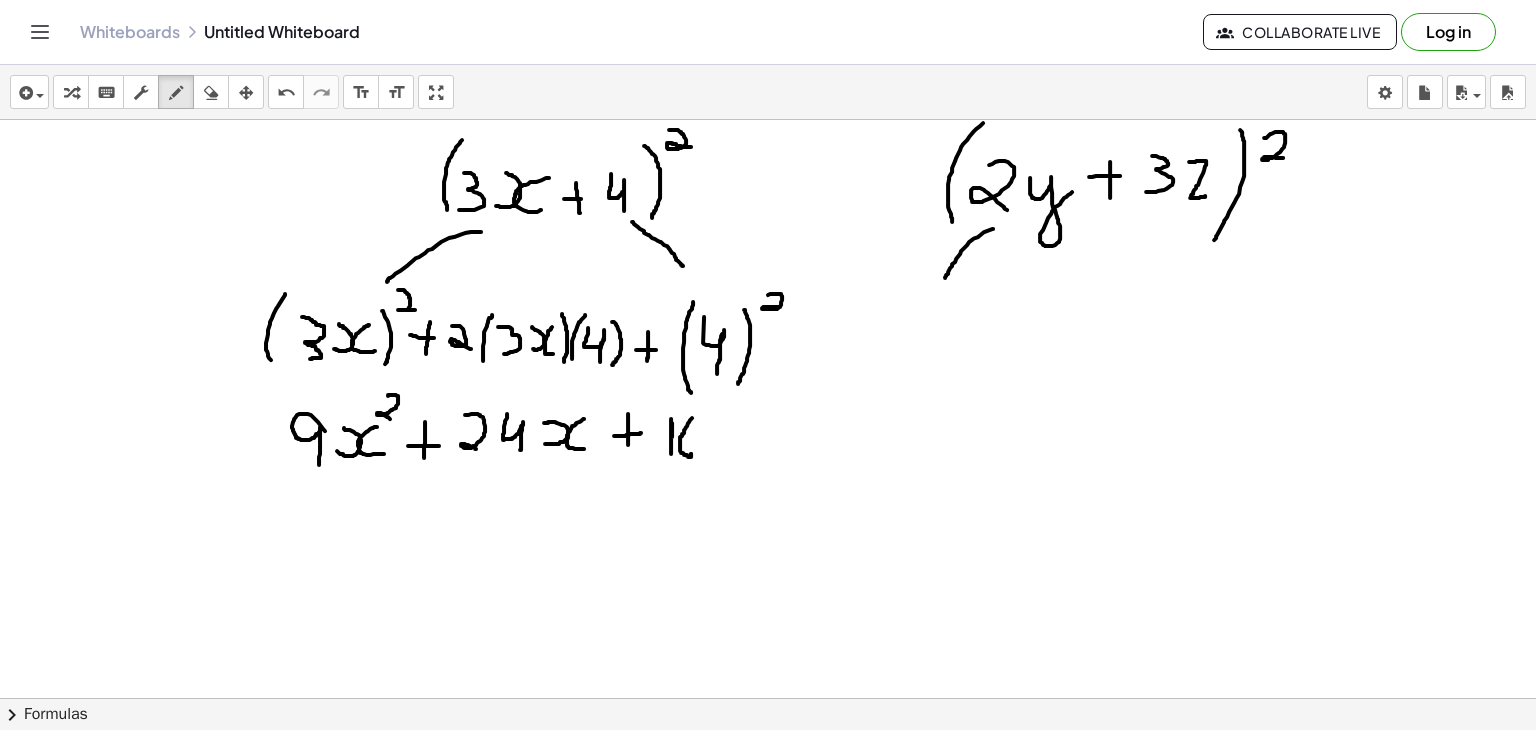 drag, startPoint x: 993, startPoint y: 228, endPoint x: 945, endPoint y: 277, distance: 68.593 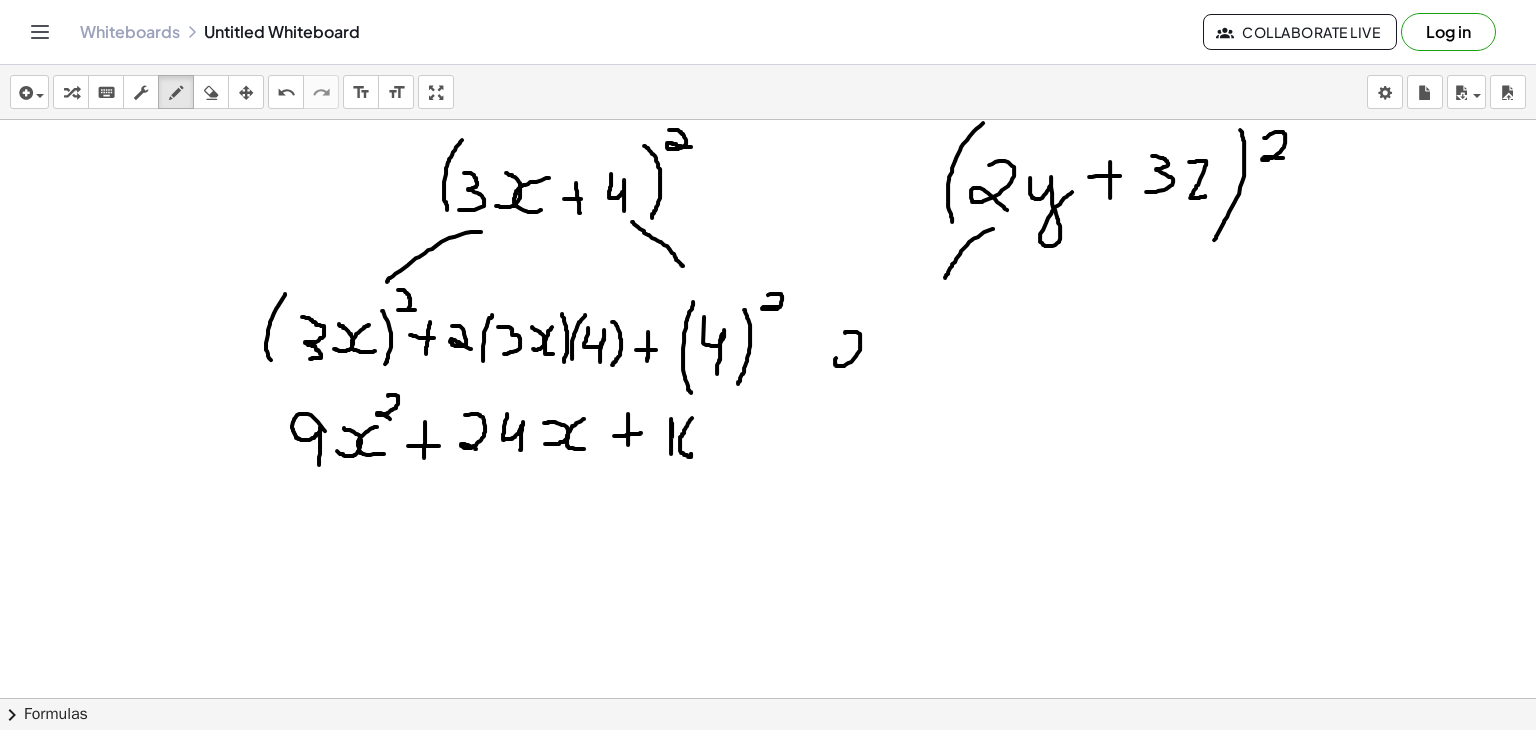 drag, startPoint x: 845, startPoint y: 332, endPoint x: 849, endPoint y: 365, distance: 33.24154 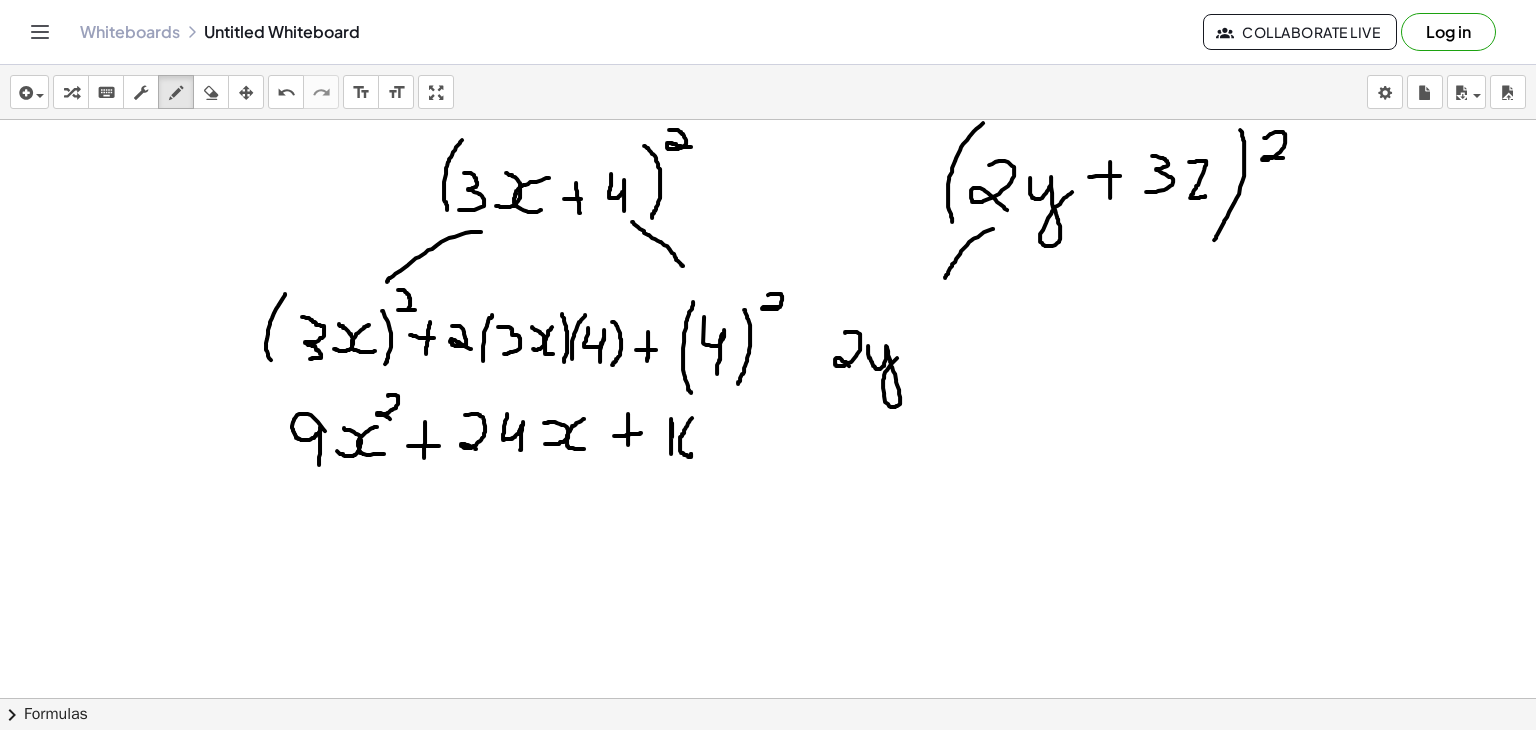 drag, startPoint x: 868, startPoint y: 345, endPoint x: 904, endPoint y: 351, distance: 36.496574 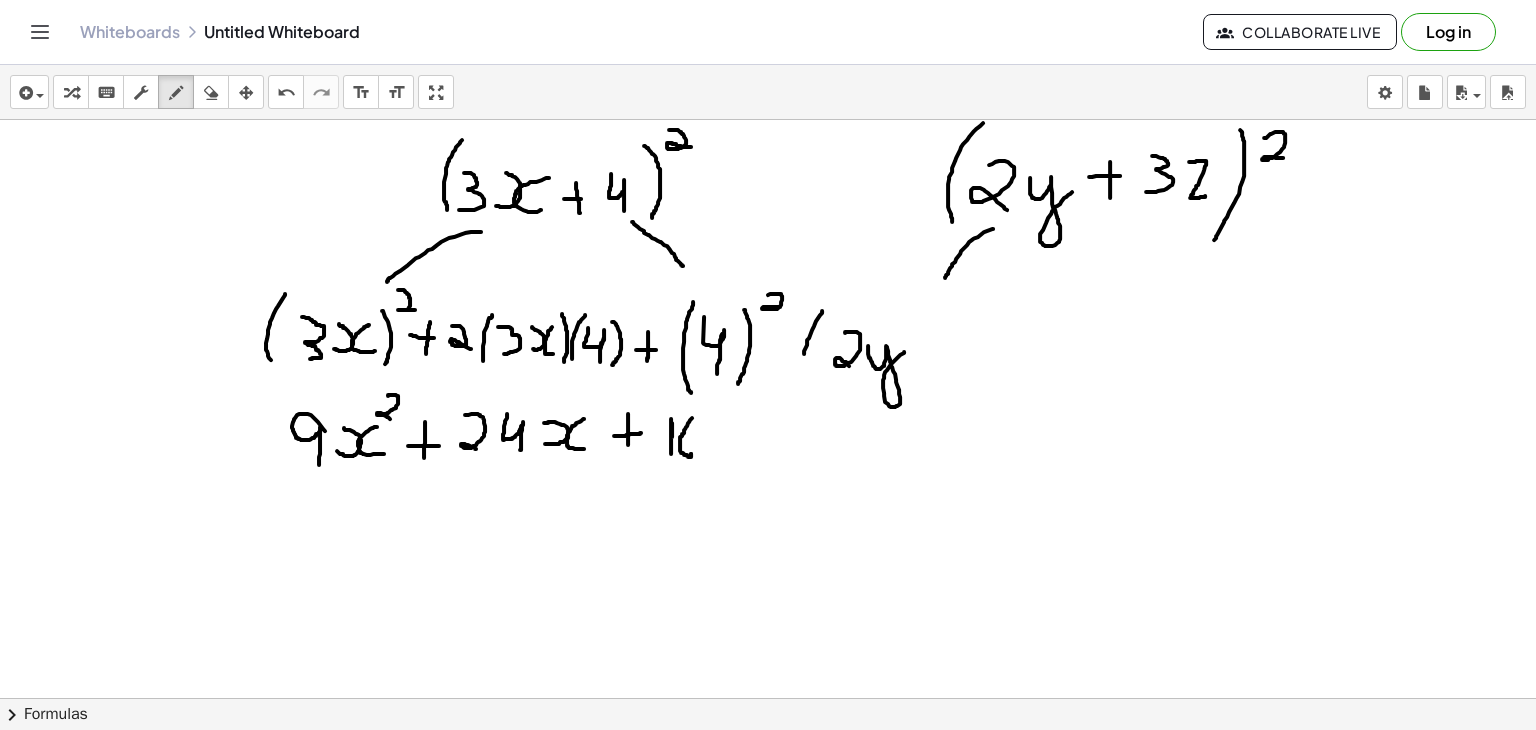 drag, startPoint x: 822, startPoint y: 310, endPoint x: 816, endPoint y: 393, distance: 83.21658 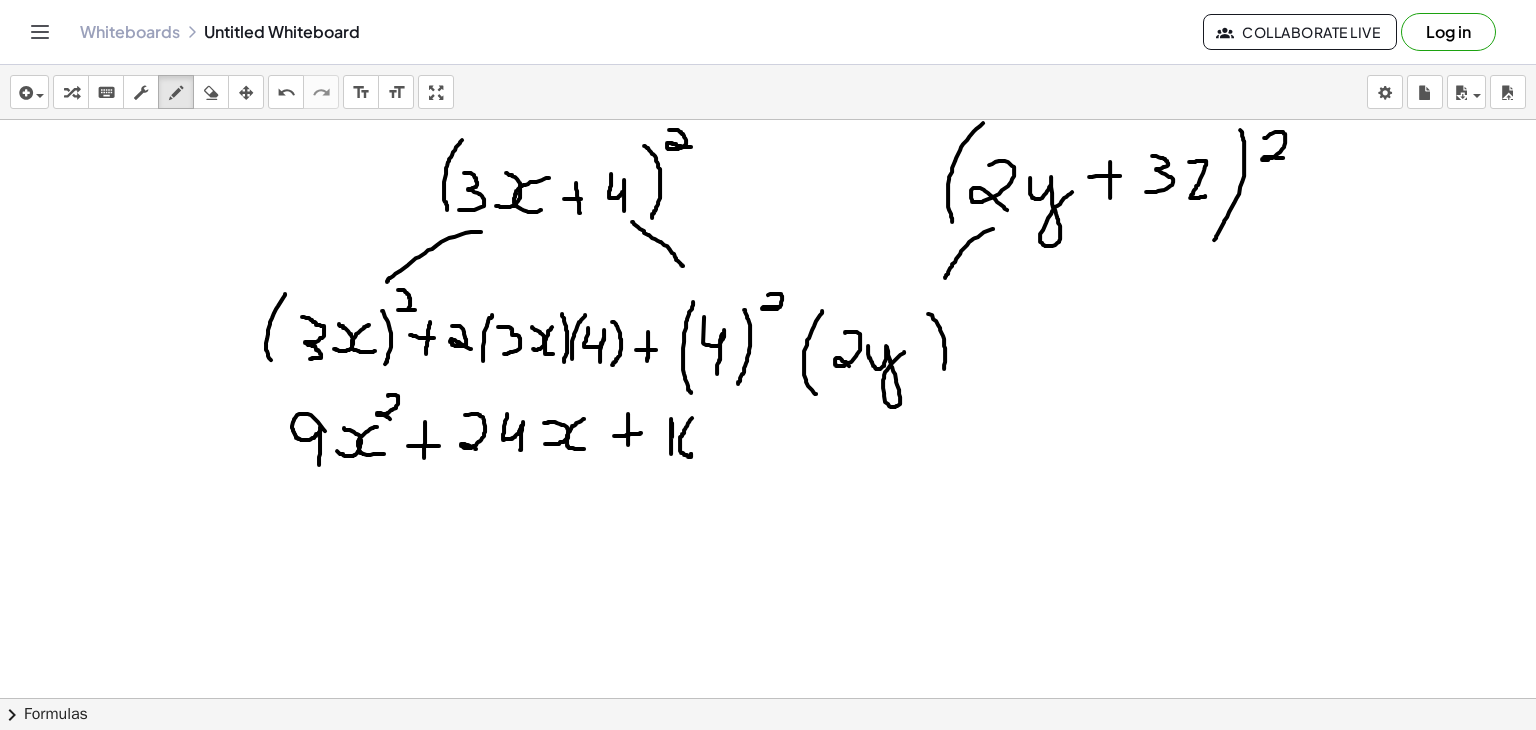 drag, startPoint x: 928, startPoint y: 313, endPoint x: 935, endPoint y: 384, distance: 71.34424 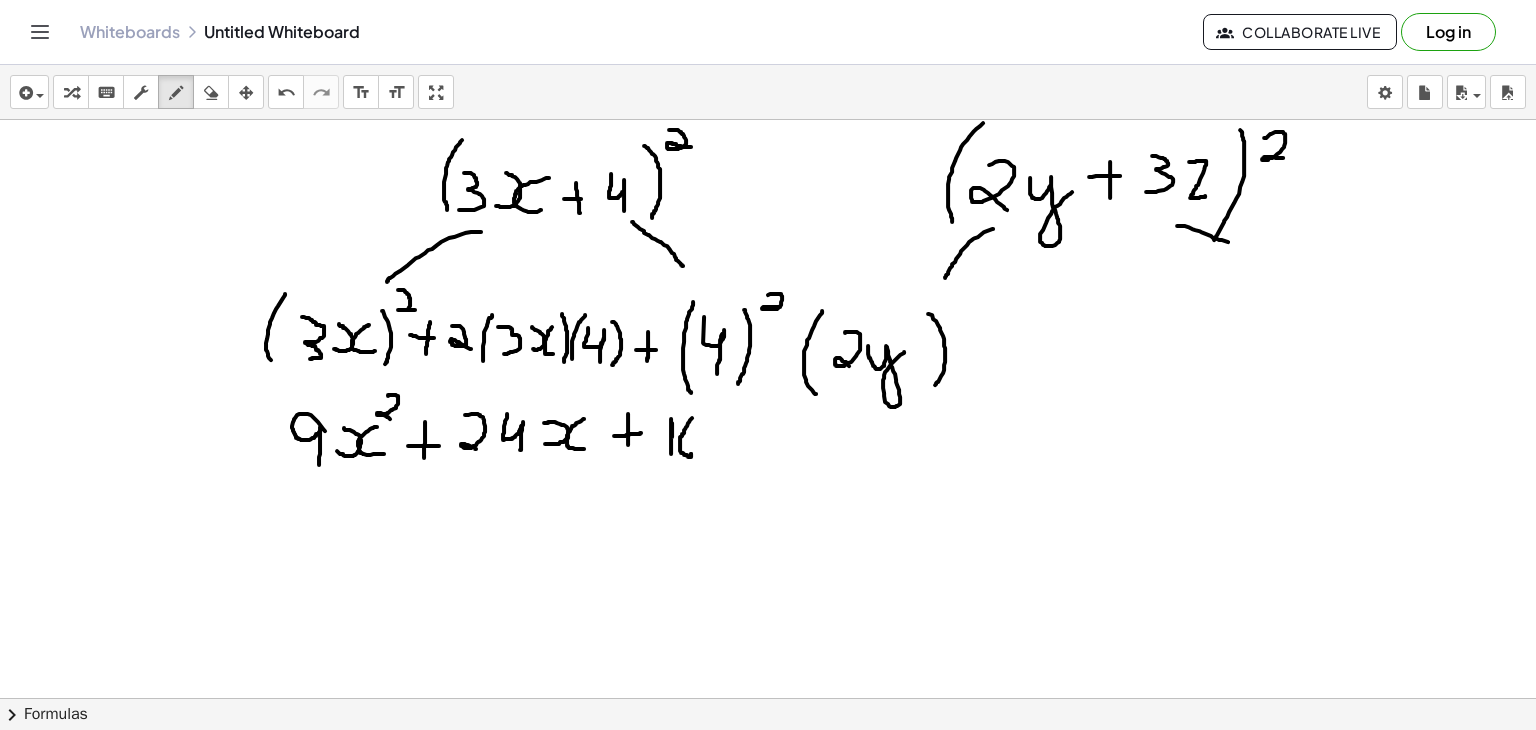 drag, startPoint x: 1177, startPoint y: 225, endPoint x: 1231, endPoint y: 241, distance: 56.32051 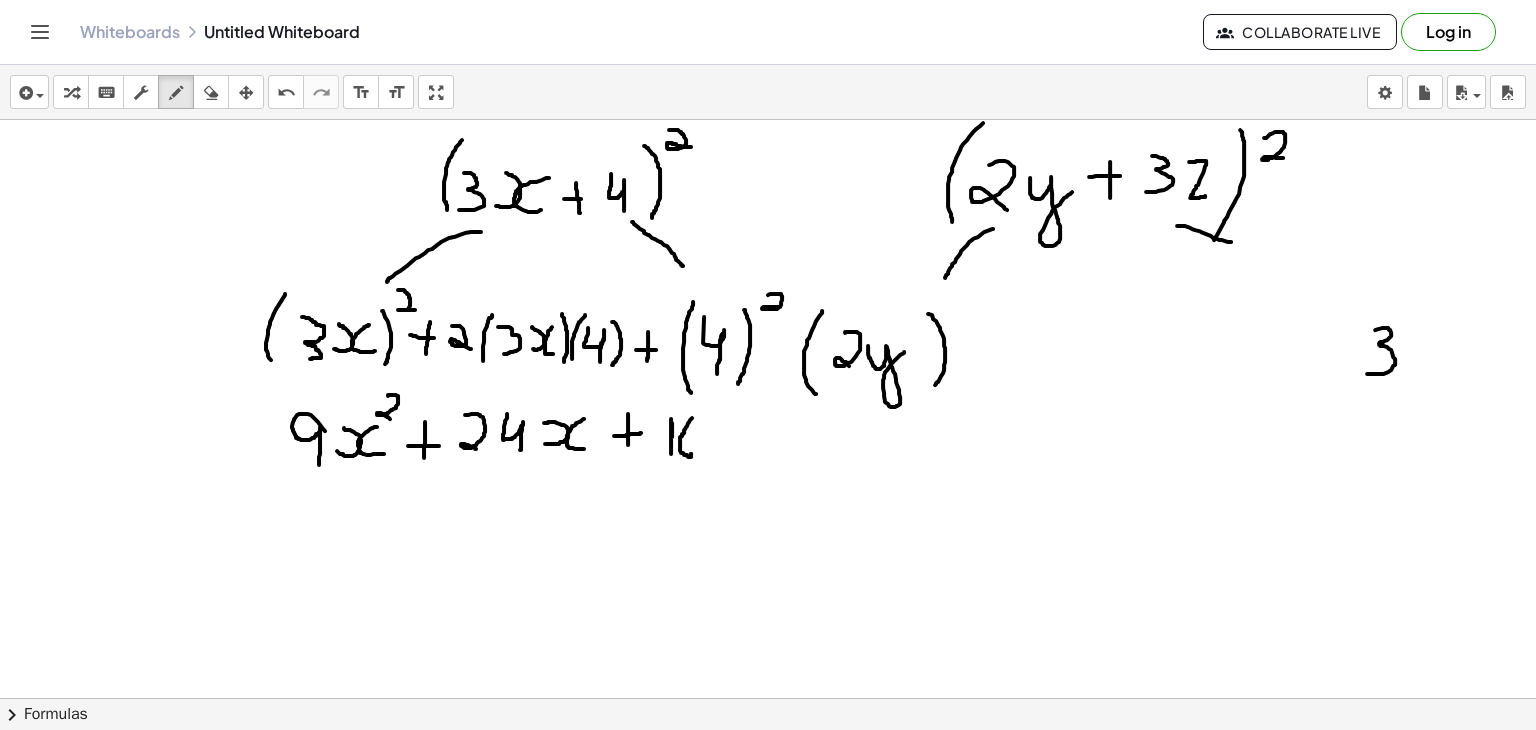 drag, startPoint x: 1375, startPoint y: 329, endPoint x: 1365, endPoint y: 373, distance: 45.122055 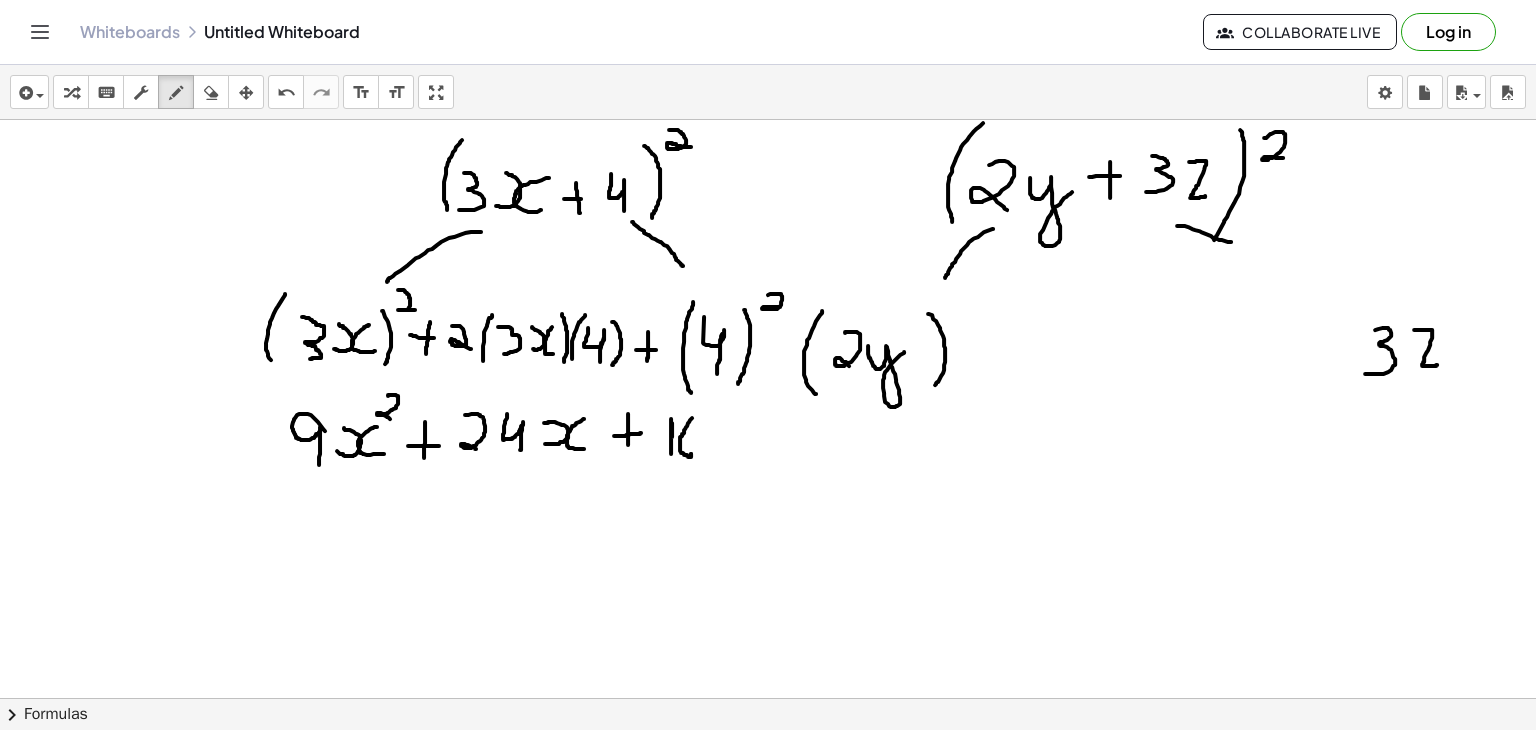 drag, startPoint x: 1414, startPoint y: 329, endPoint x: 1437, endPoint y: 364, distance: 41.880783 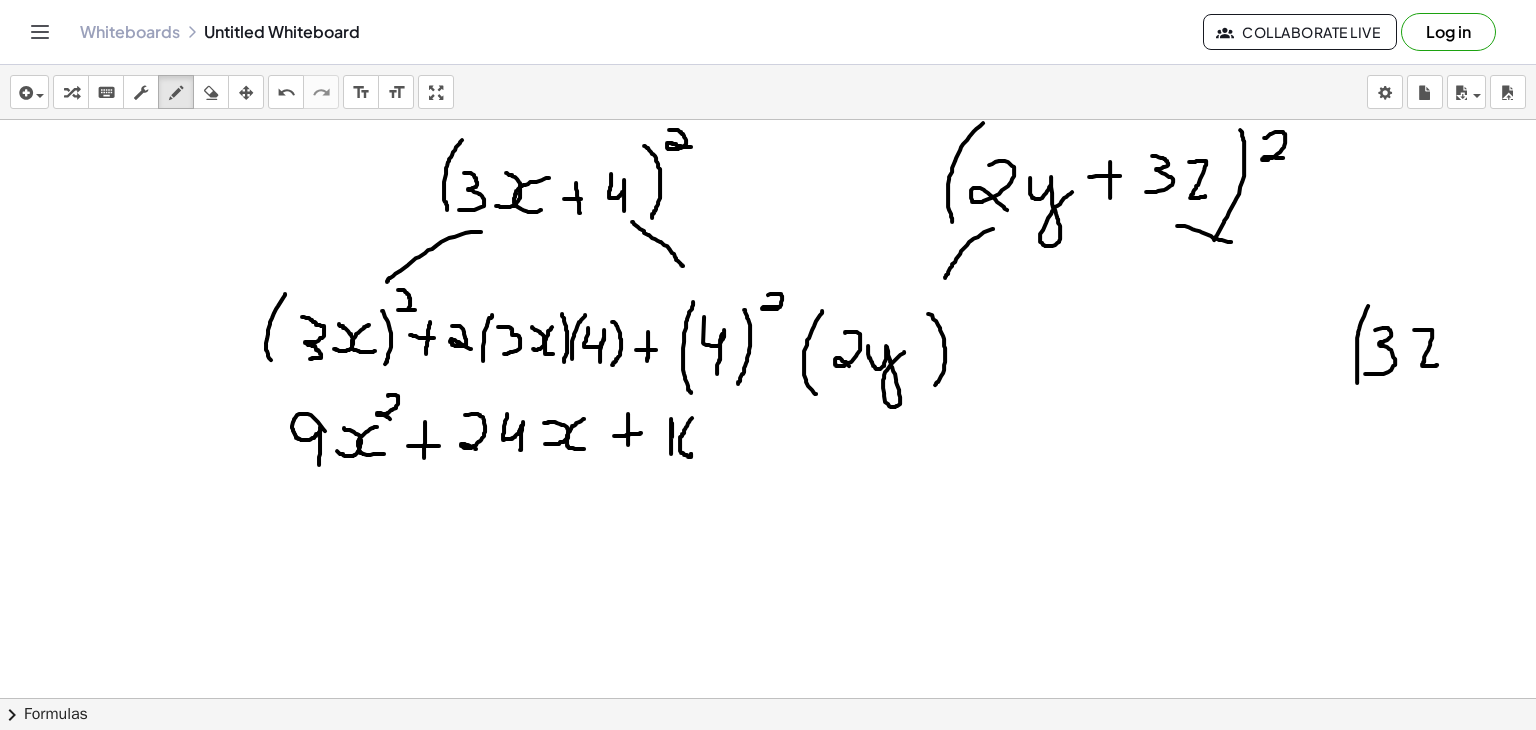 drag, startPoint x: 1368, startPoint y: 305, endPoint x: 1357, endPoint y: 389, distance: 84.71718 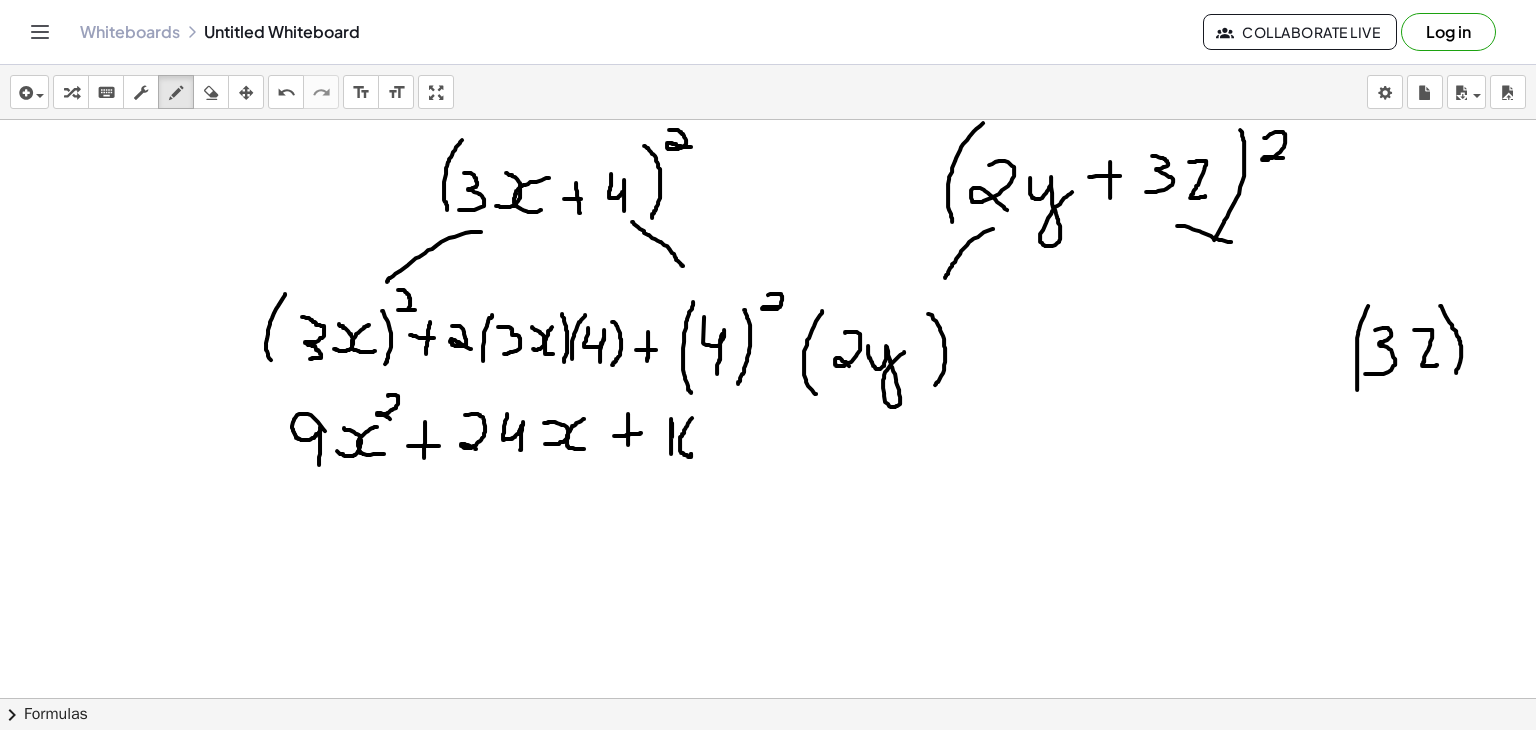 drag, startPoint x: 1440, startPoint y: 305, endPoint x: 1453, endPoint y: 376, distance: 72.18033 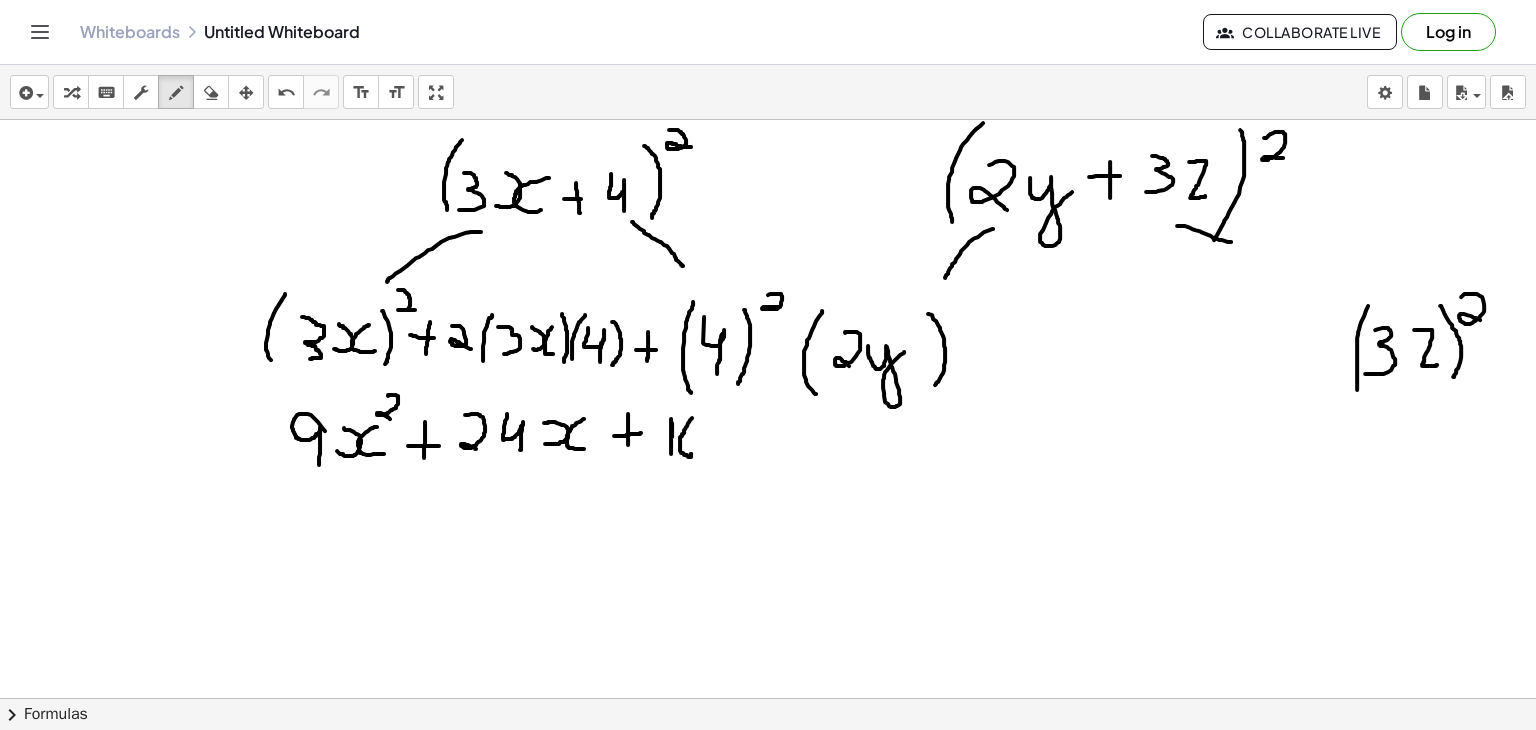 drag, startPoint x: 1461, startPoint y: 296, endPoint x: 1482, endPoint y: 320, distance: 31.890438 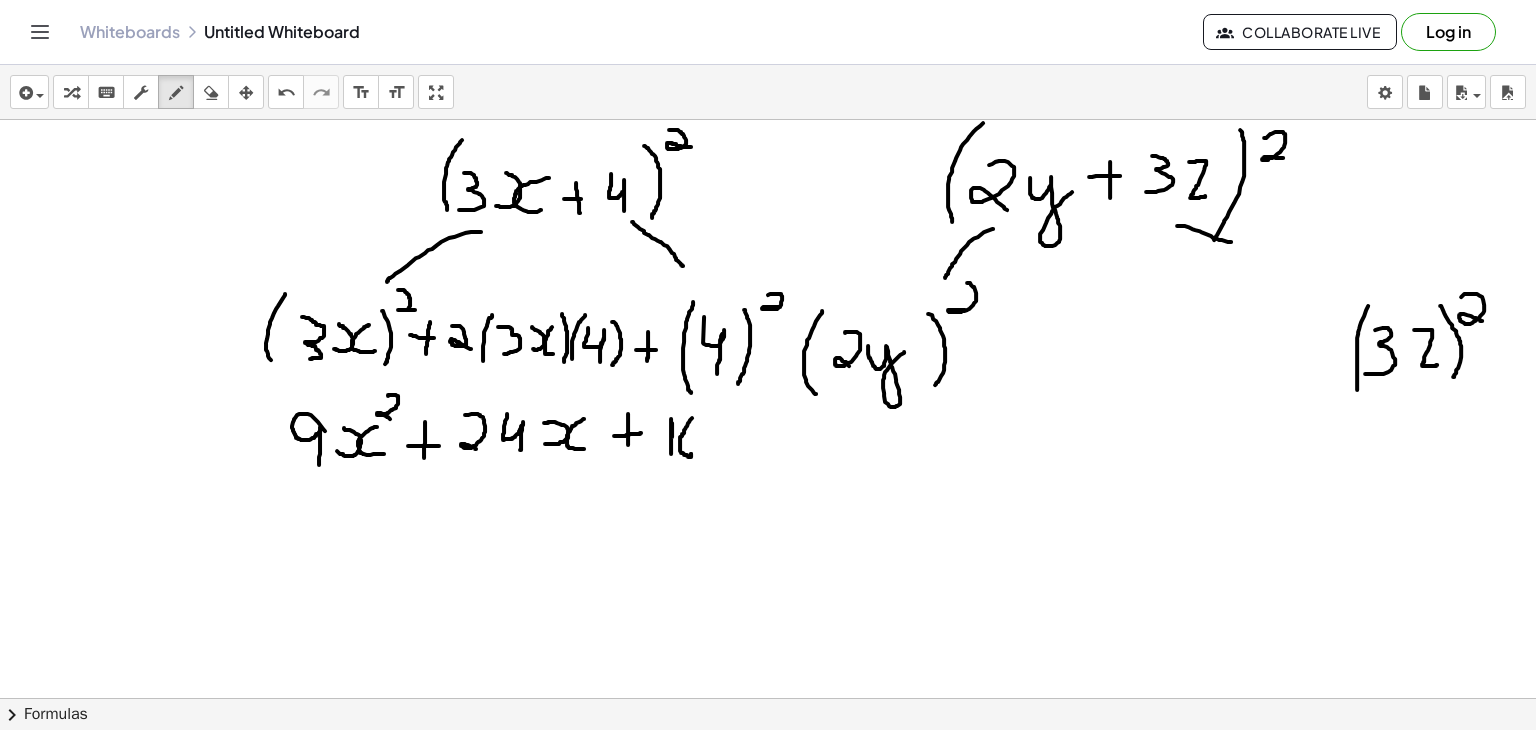 drag, startPoint x: 967, startPoint y: 282, endPoint x: 970, endPoint y: 311, distance: 29.15476 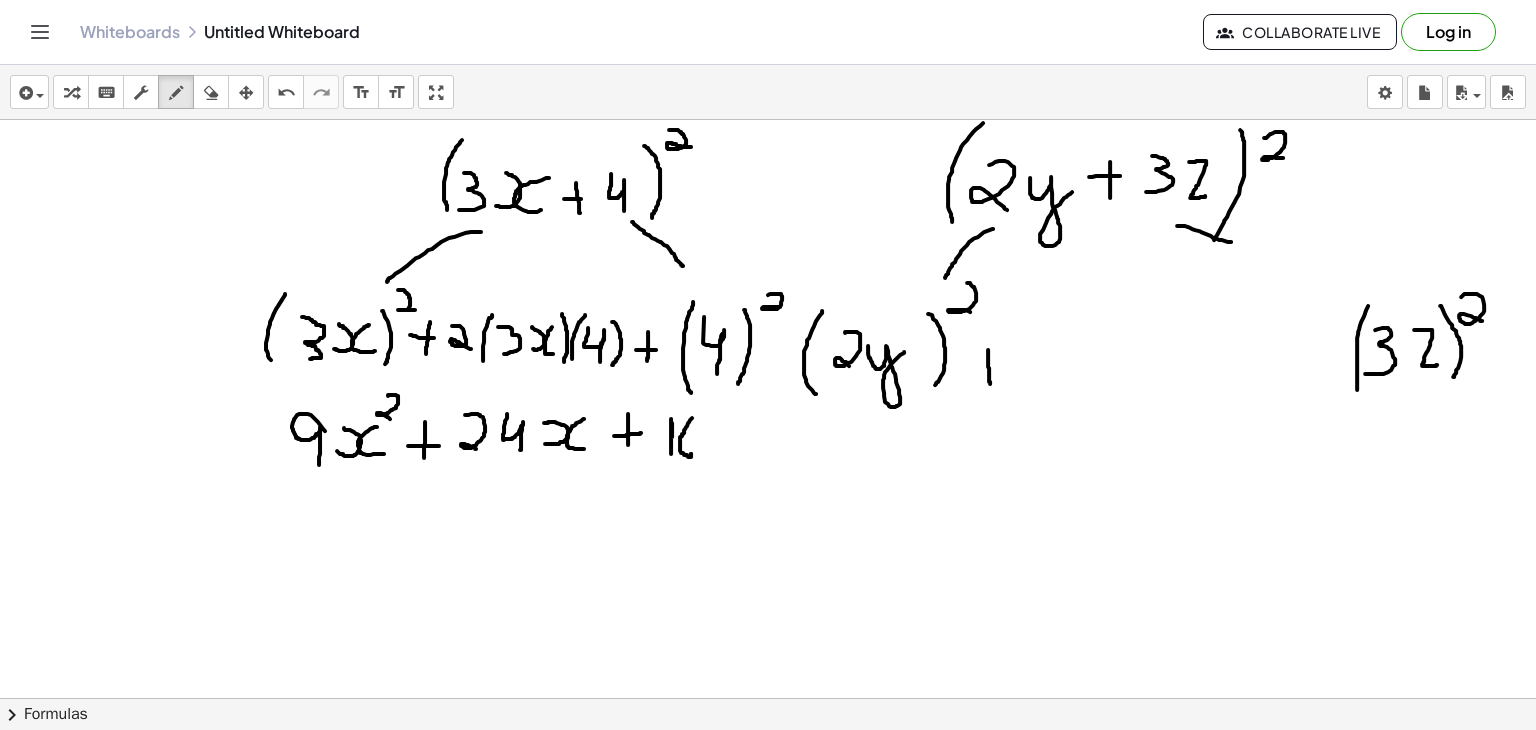 drag, startPoint x: 988, startPoint y: 349, endPoint x: 990, endPoint y: 383, distance: 34.058773 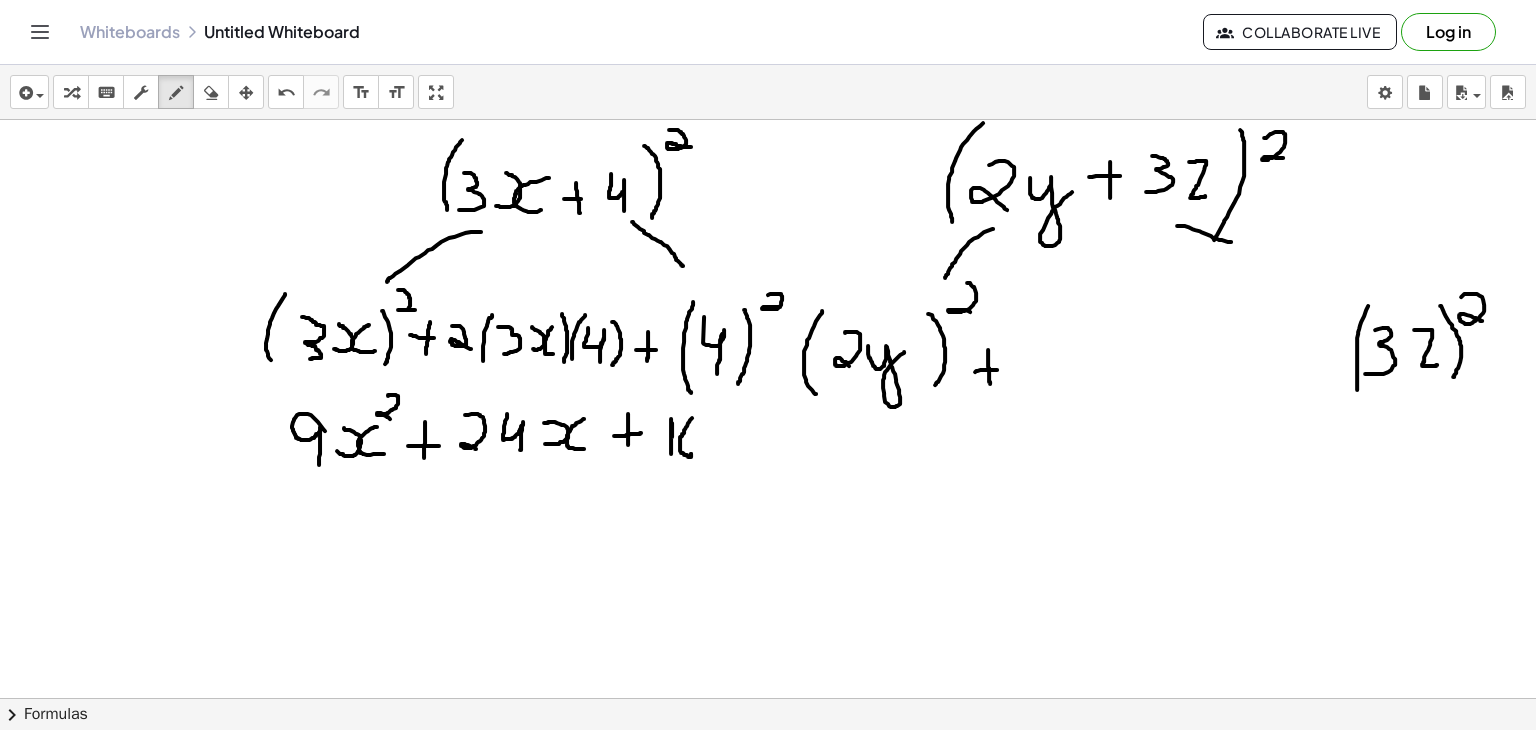 drag, startPoint x: 975, startPoint y: 371, endPoint x: 997, endPoint y: 369, distance: 22.090721 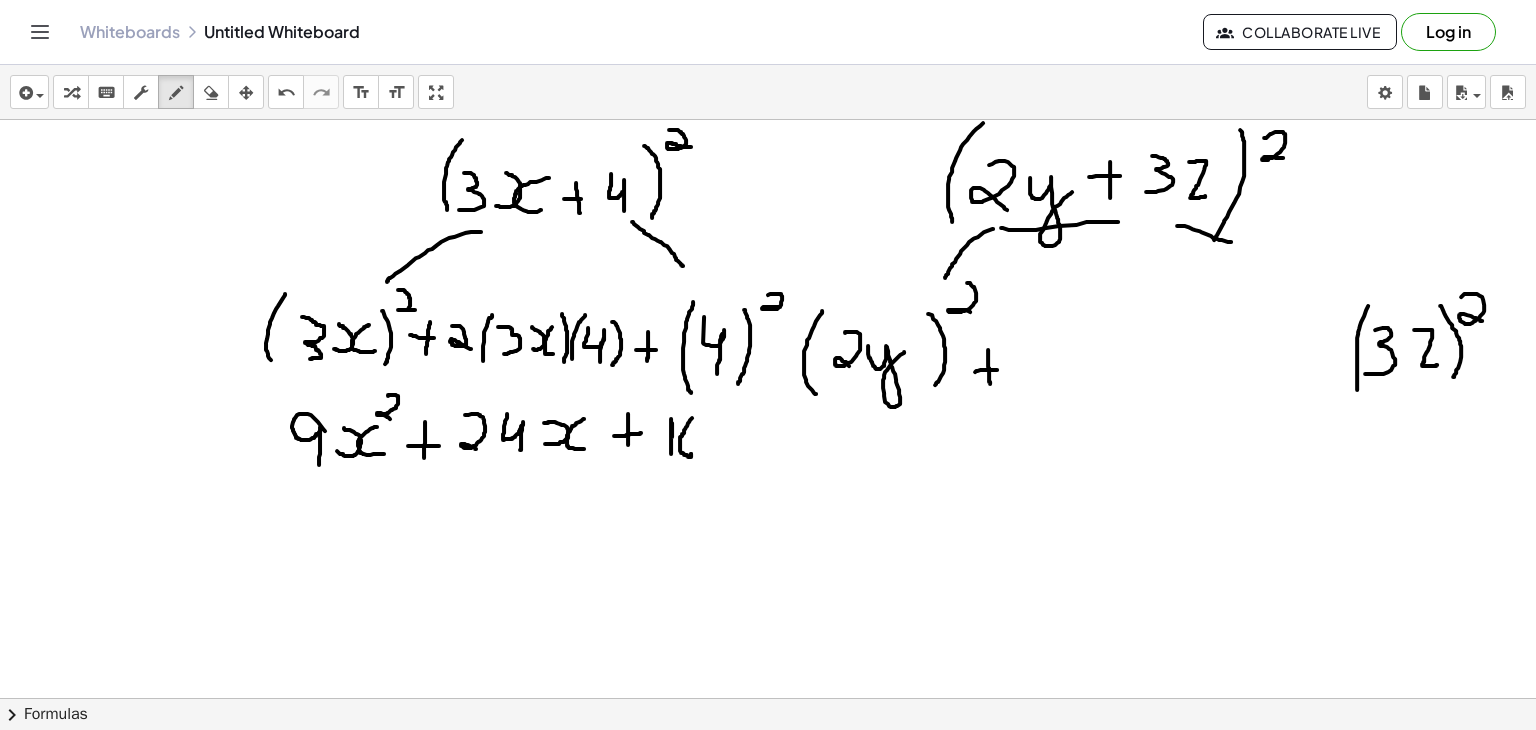 drag, startPoint x: 1001, startPoint y: 227, endPoint x: 1132, endPoint y: 221, distance: 131.13733 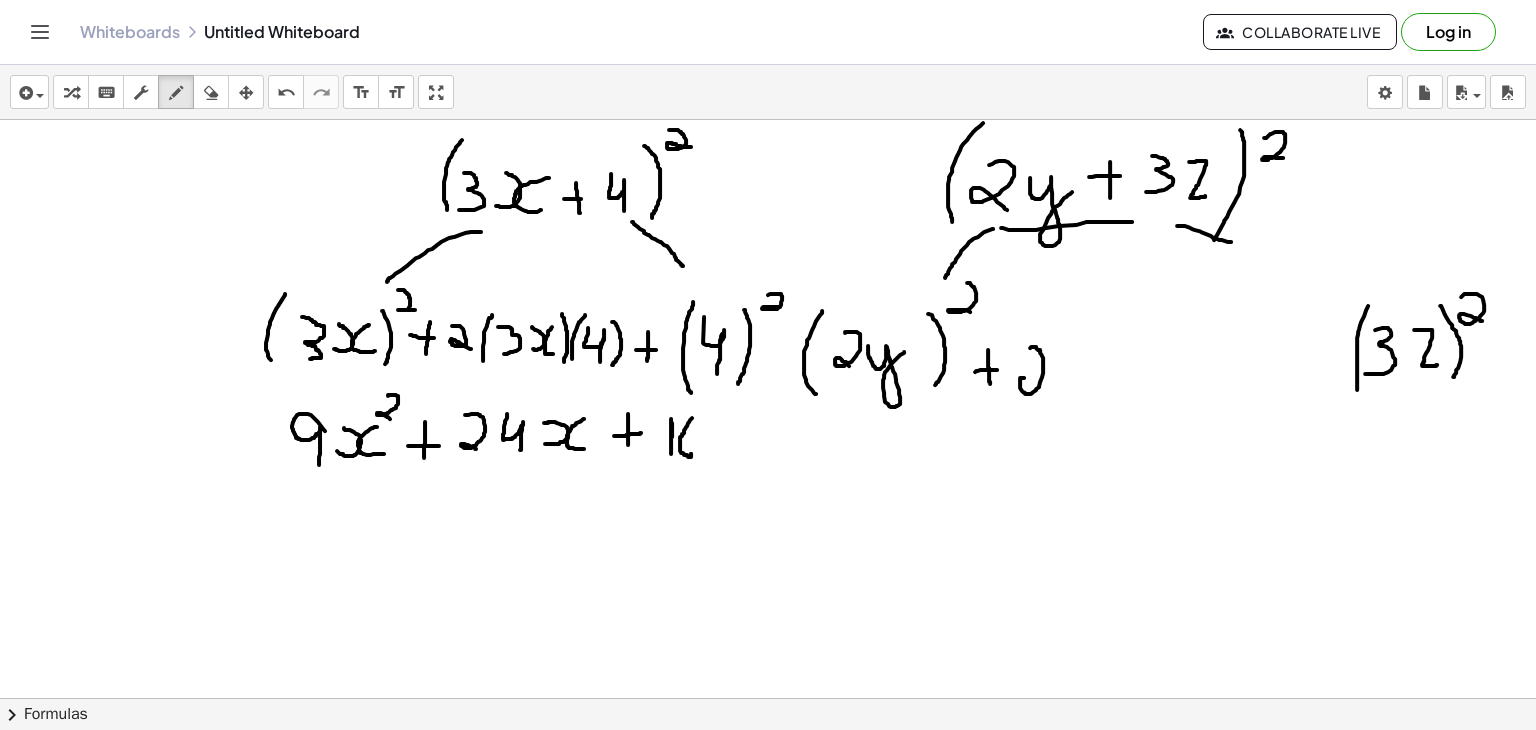 drag, startPoint x: 1030, startPoint y: 347, endPoint x: 1041, endPoint y: 388, distance: 42.44997 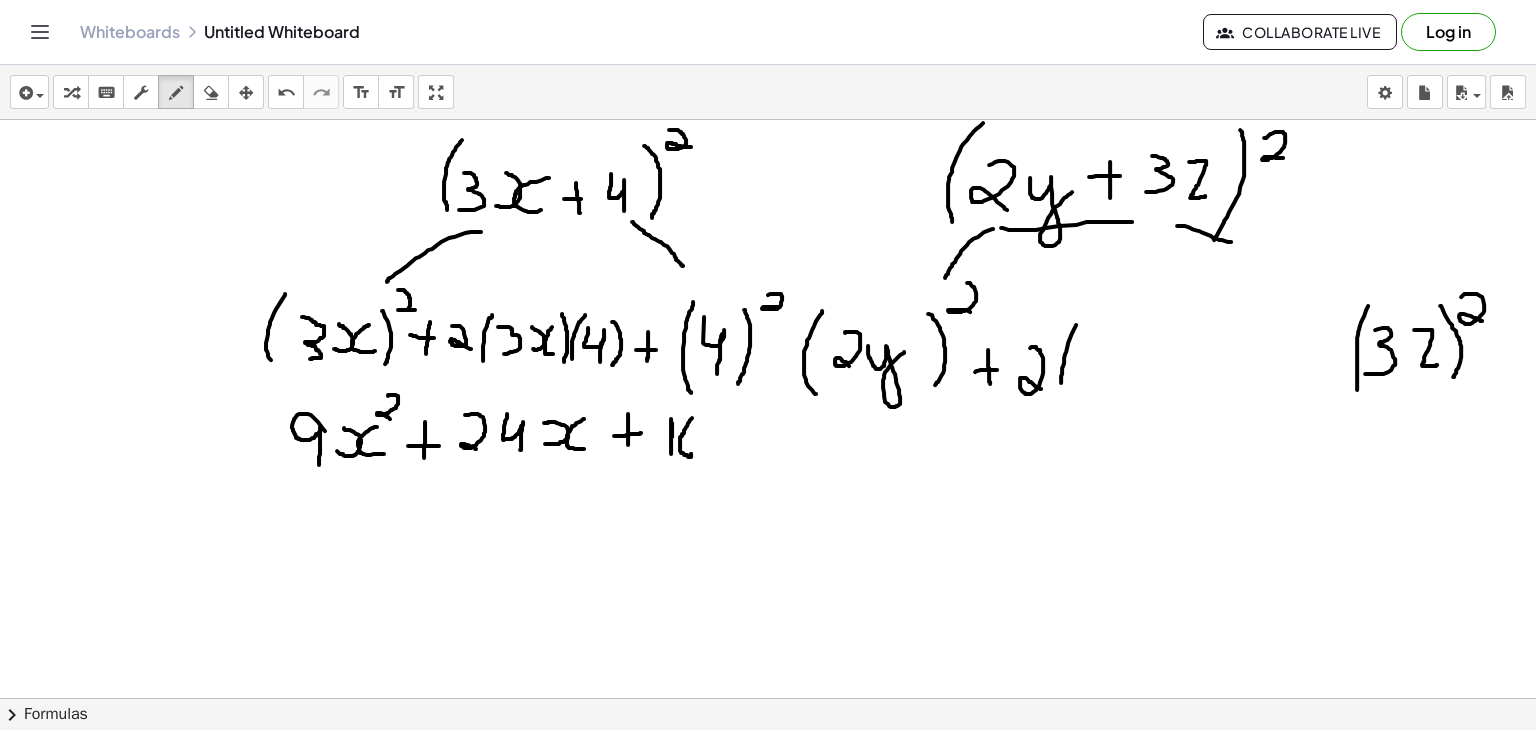 drag, startPoint x: 1076, startPoint y: 324, endPoint x: 1061, endPoint y: 385, distance: 62.817196 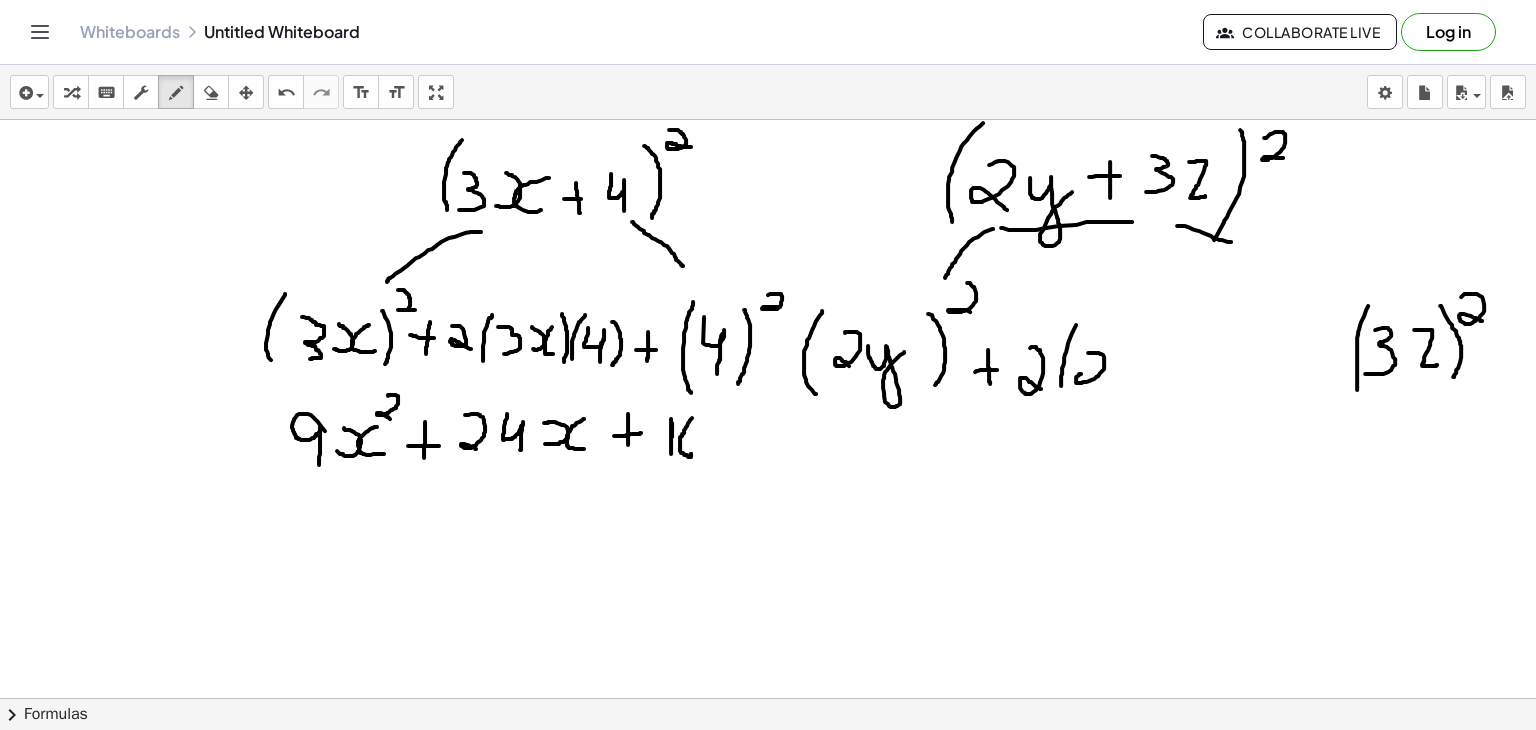 drag, startPoint x: 1088, startPoint y: 352, endPoint x: 1096, endPoint y: 379, distance: 28.160255 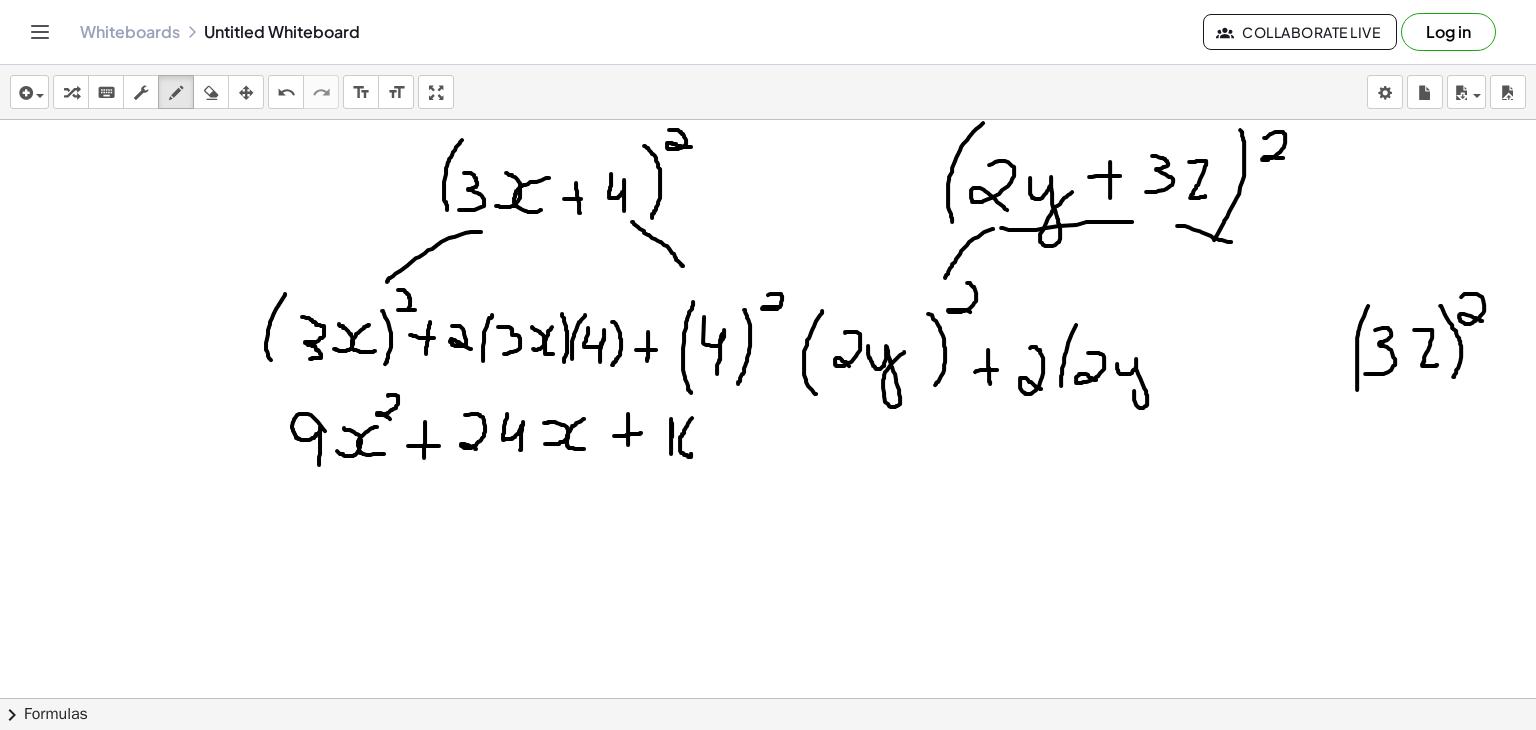 drag, startPoint x: 1117, startPoint y: 363, endPoint x: 1147, endPoint y: 374, distance: 31.95309 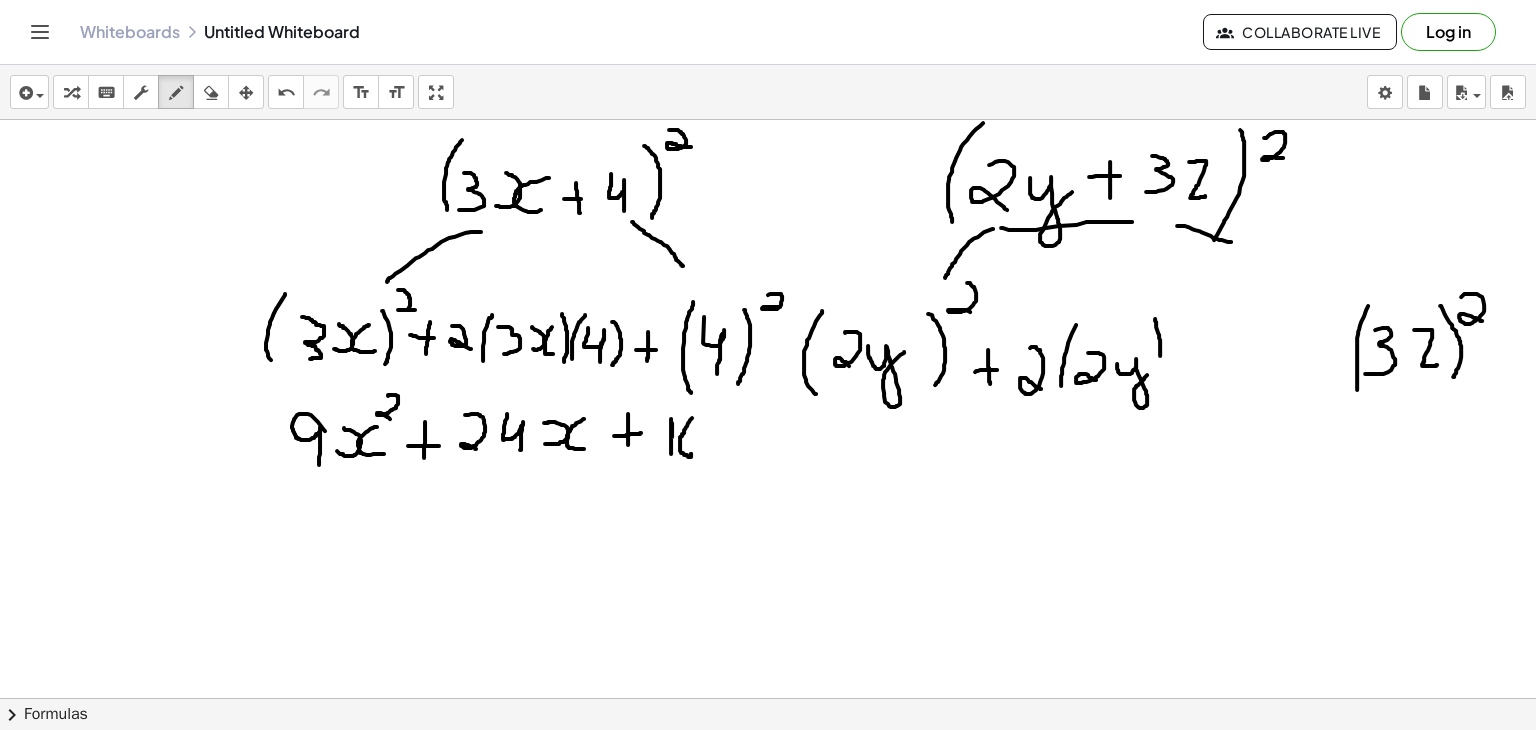 drag, startPoint x: 1155, startPoint y: 318, endPoint x: 1156, endPoint y: 379, distance: 61.008198 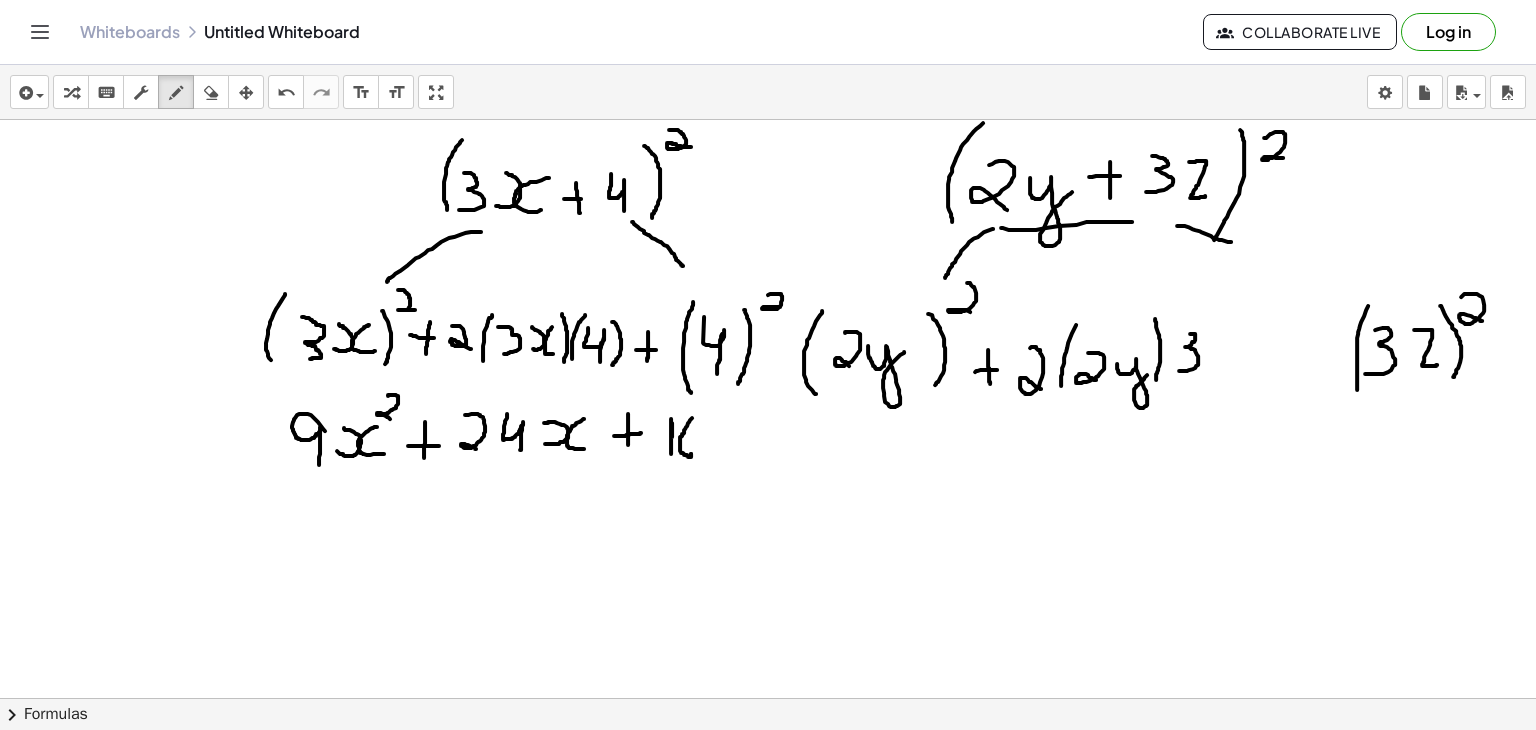 drag, startPoint x: 1190, startPoint y: 333, endPoint x: 1178, endPoint y: 370, distance: 38.8973 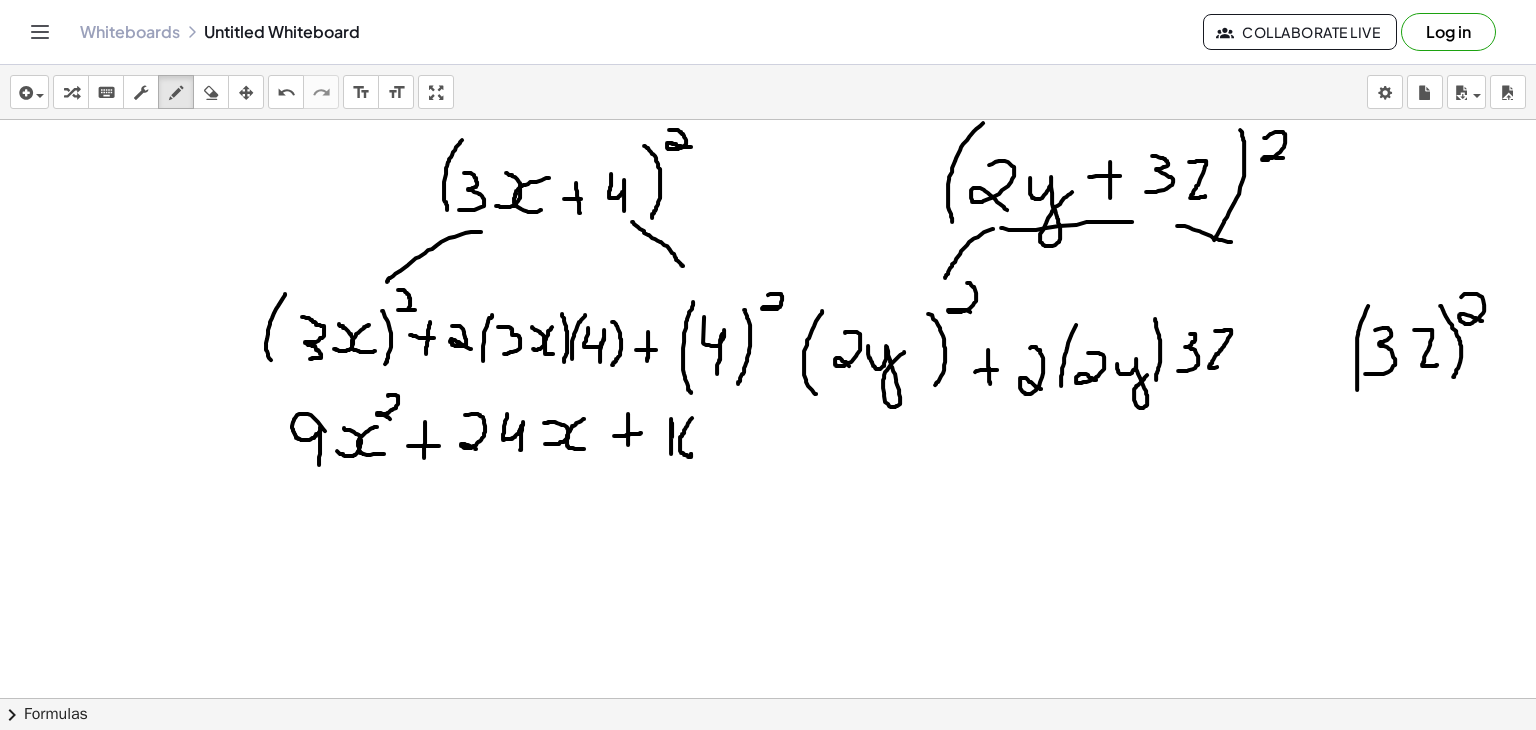 drag, startPoint x: 1215, startPoint y: 330, endPoint x: 1232, endPoint y: 365, distance: 38.910152 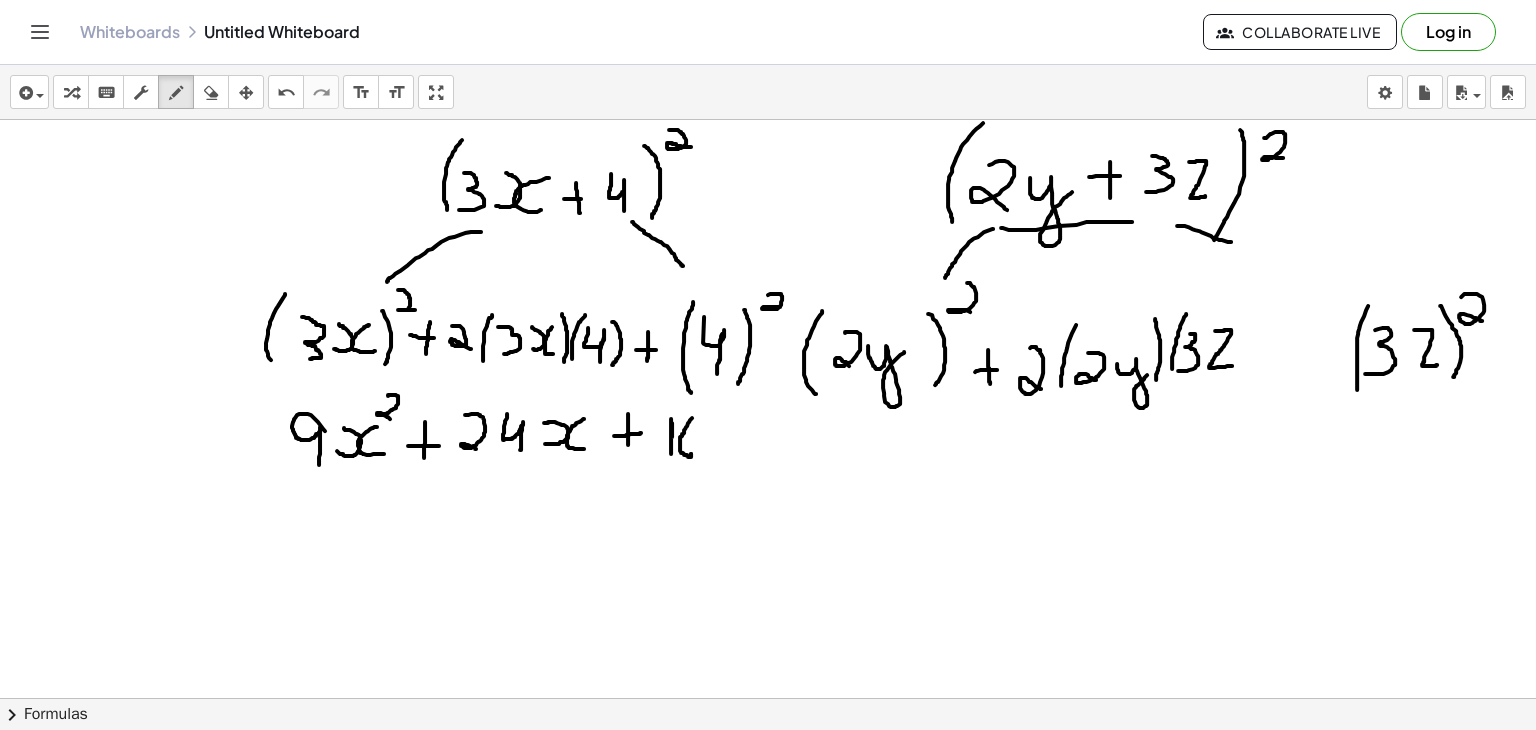 drag, startPoint x: 1186, startPoint y: 313, endPoint x: 1172, endPoint y: 371, distance: 59.665737 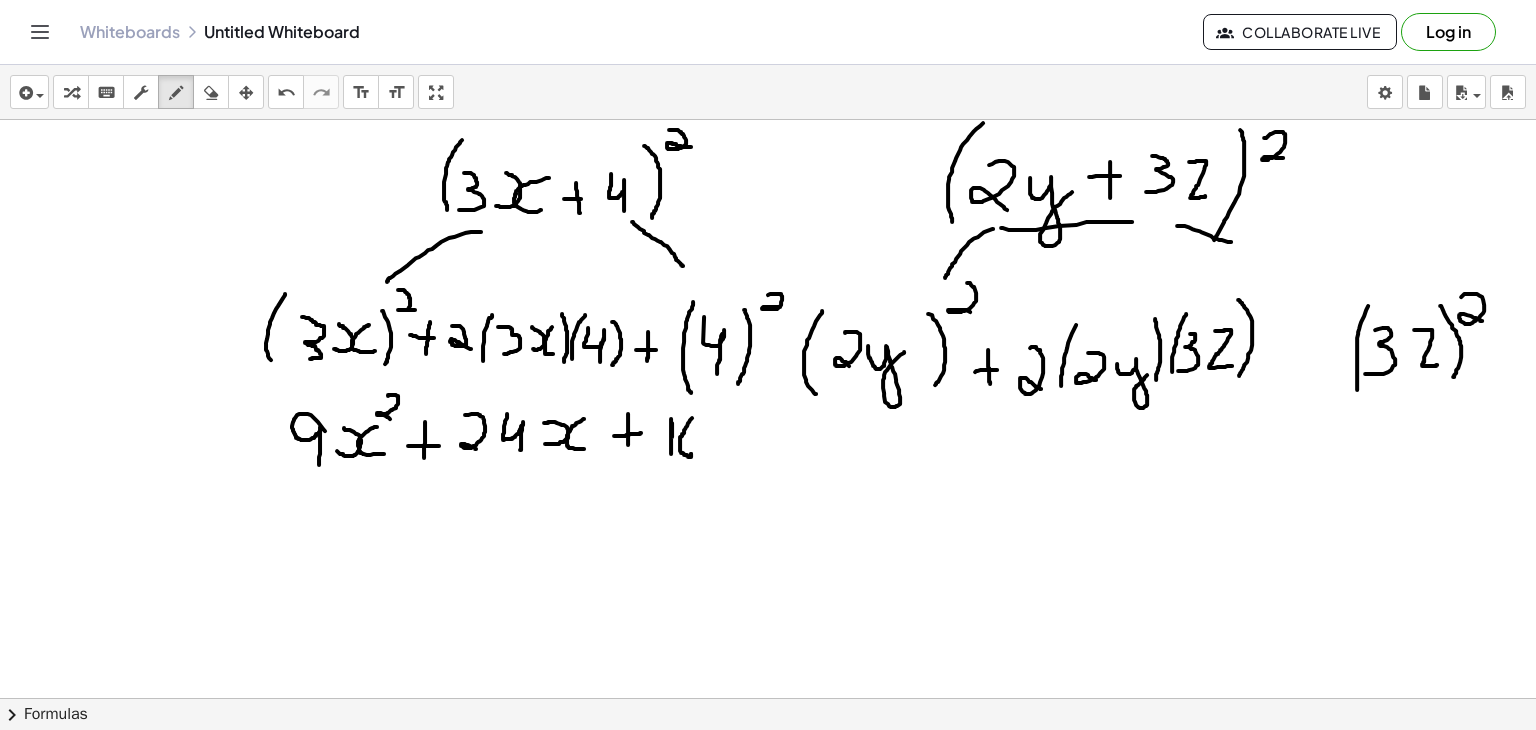 drag, startPoint x: 1238, startPoint y: 299, endPoint x: 1237, endPoint y: 377, distance: 78.00641 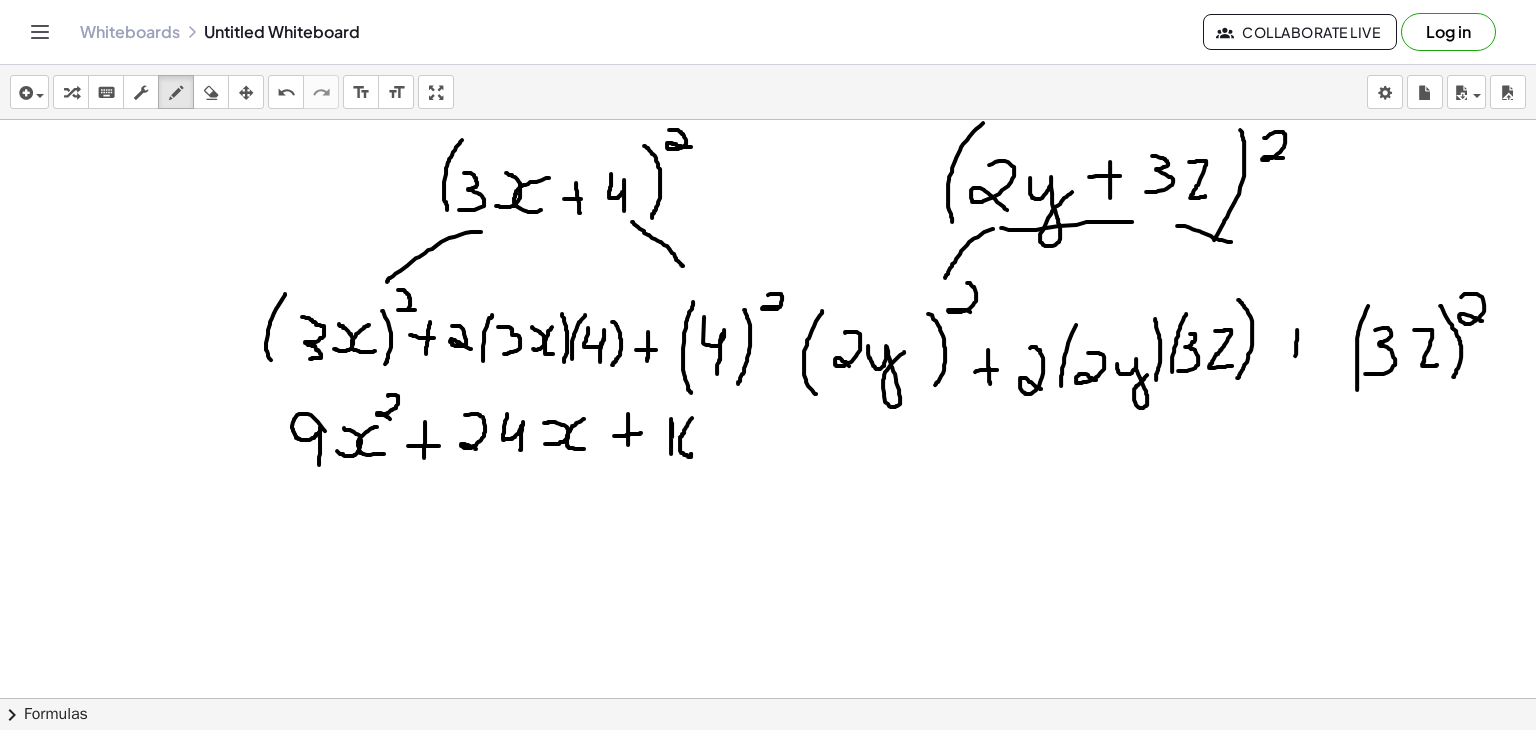 drag, startPoint x: 1297, startPoint y: 329, endPoint x: 1295, endPoint y: 363, distance: 34.058773 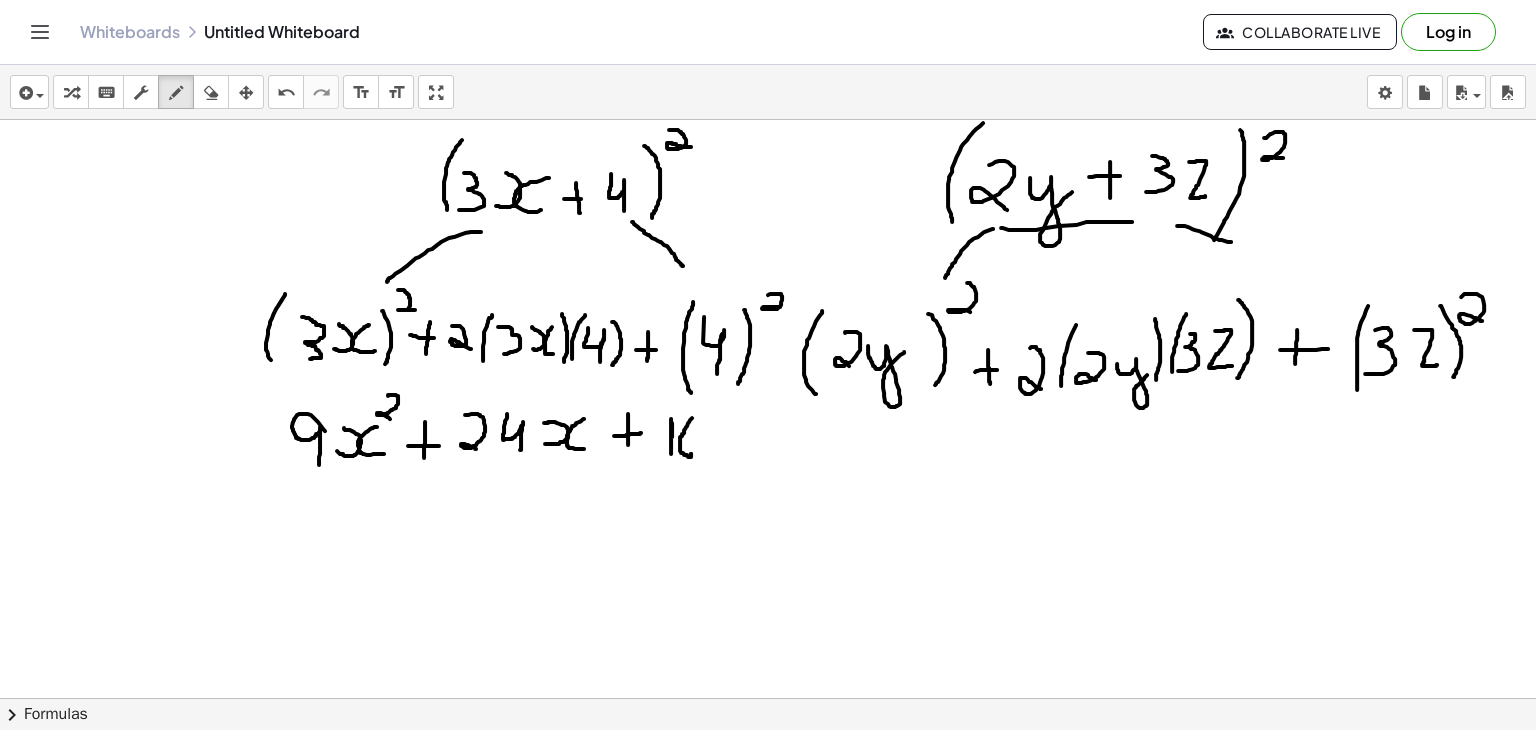 drag, startPoint x: 1280, startPoint y: 349, endPoint x: 1331, endPoint y: 348, distance: 51.009804 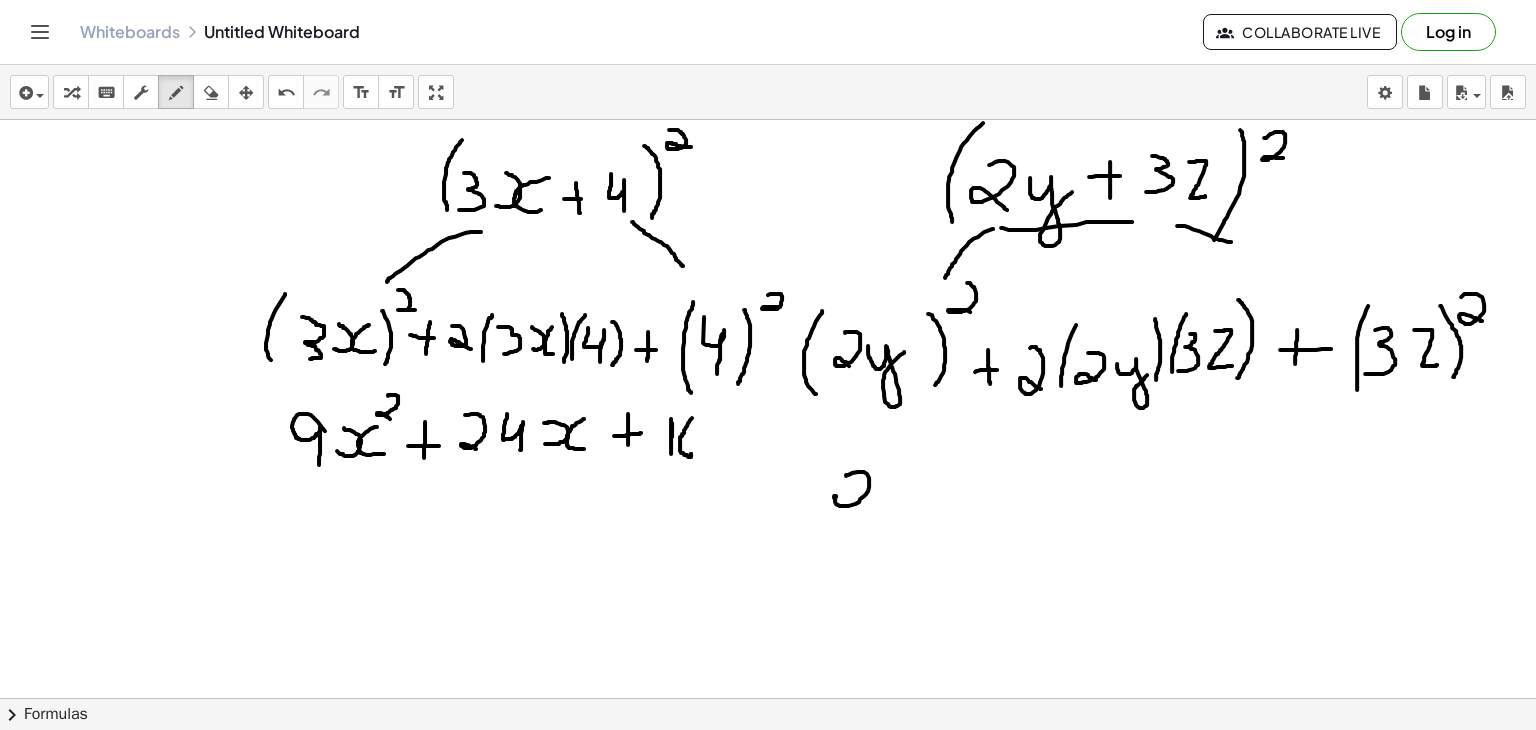 drag, startPoint x: 846, startPoint y: 475, endPoint x: 856, endPoint y: 509, distance: 35.44009 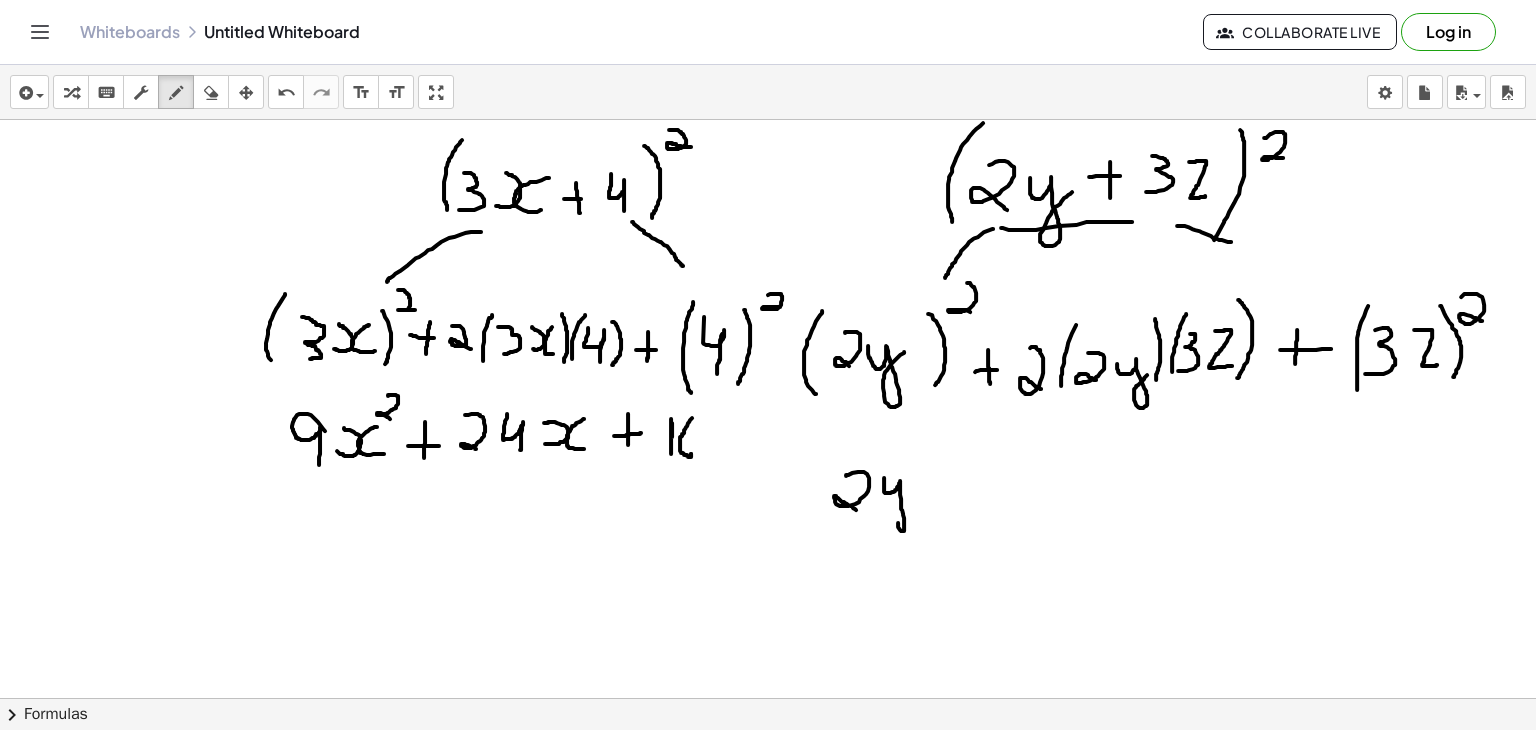 drag, startPoint x: 884, startPoint y: 477, endPoint x: 913, endPoint y: 499, distance: 36.40055 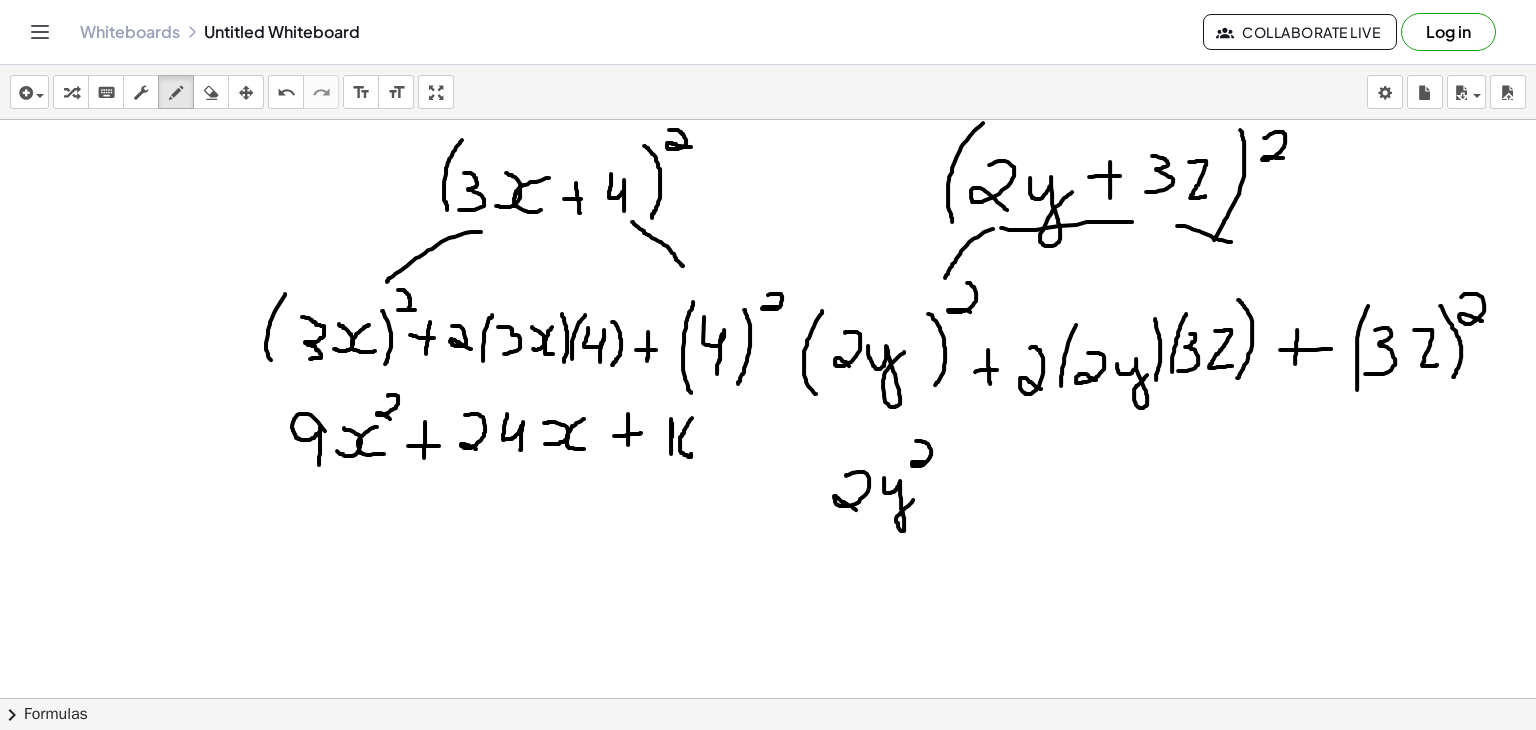 drag, startPoint x: 916, startPoint y: 440, endPoint x: 927, endPoint y: 462, distance: 24.596748 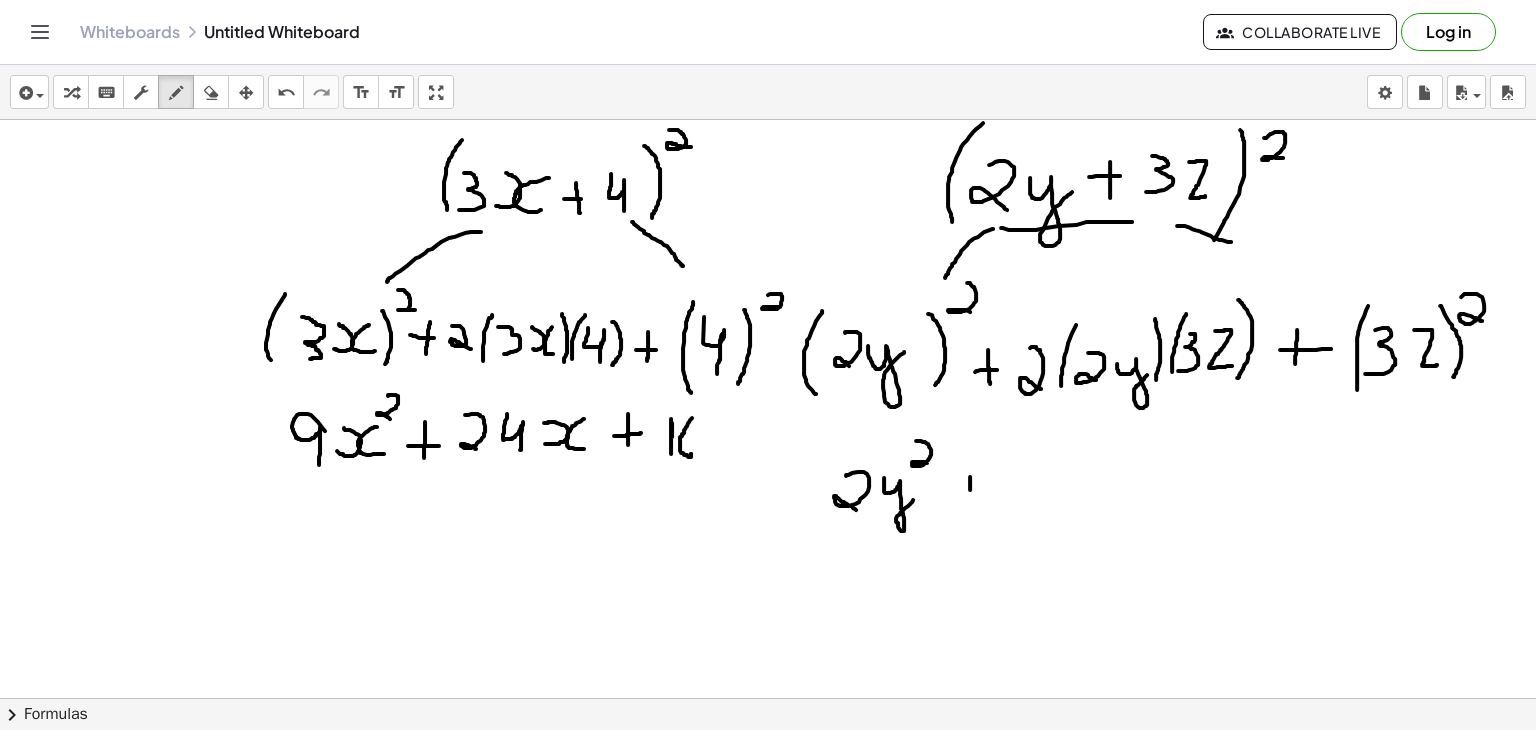 drag, startPoint x: 970, startPoint y: 476, endPoint x: 970, endPoint y: 503, distance: 27 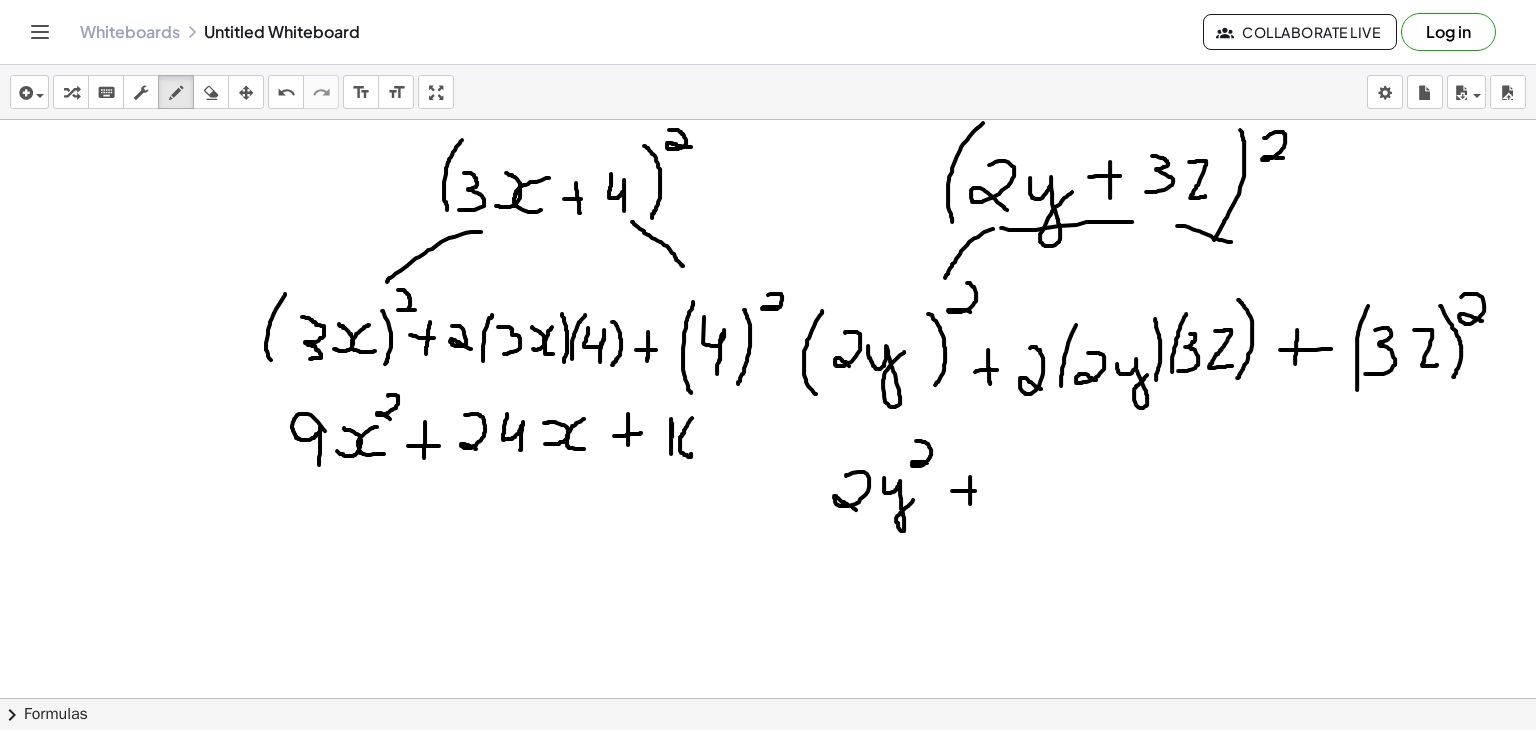 drag, startPoint x: 952, startPoint y: 490, endPoint x: 976, endPoint y: 490, distance: 24 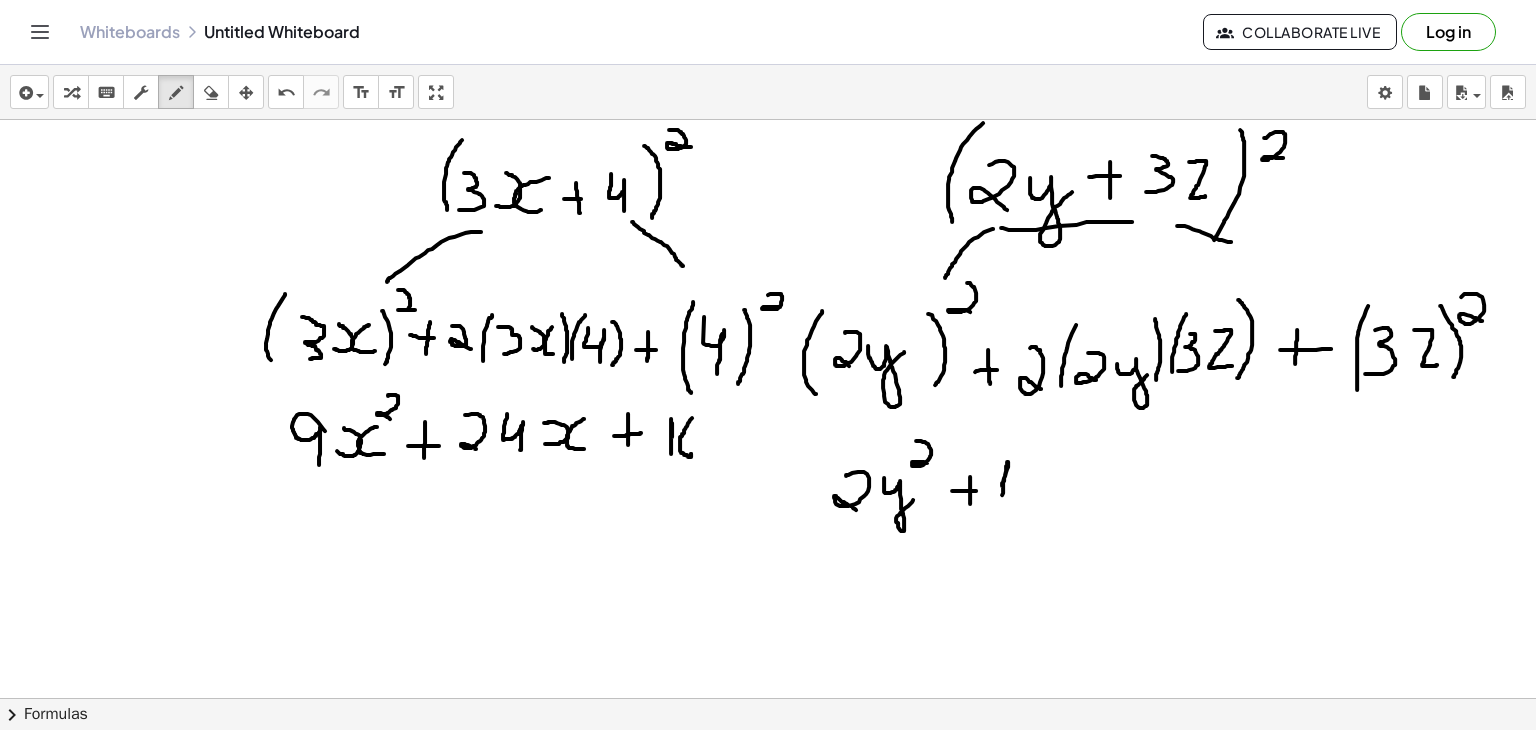 drag, startPoint x: 1002, startPoint y: 485, endPoint x: 1002, endPoint y: 504, distance: 19 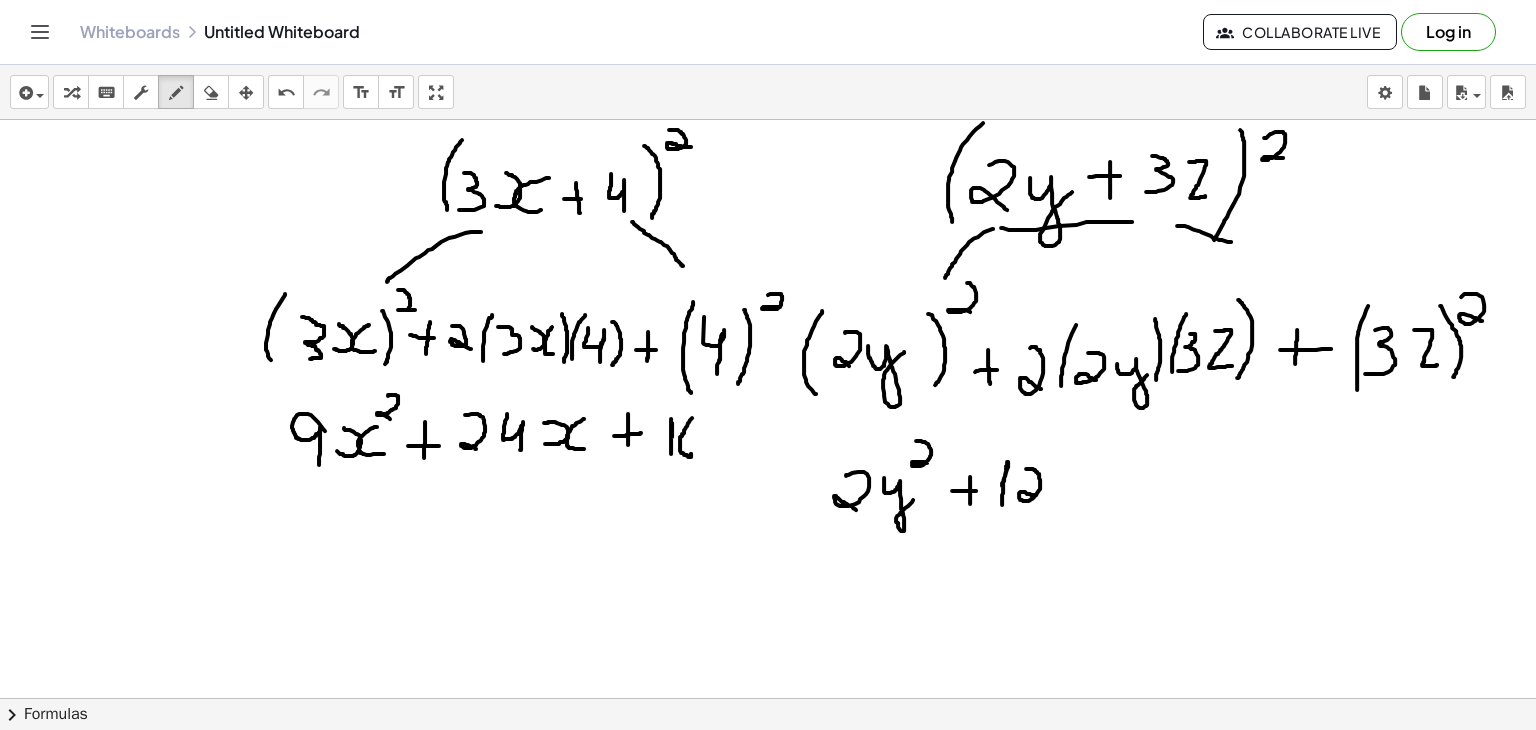 drag, startPoint x: 1026, startPoint y: 468, endPoint x: 1039, endPoint y: 497, distance: 31.780497 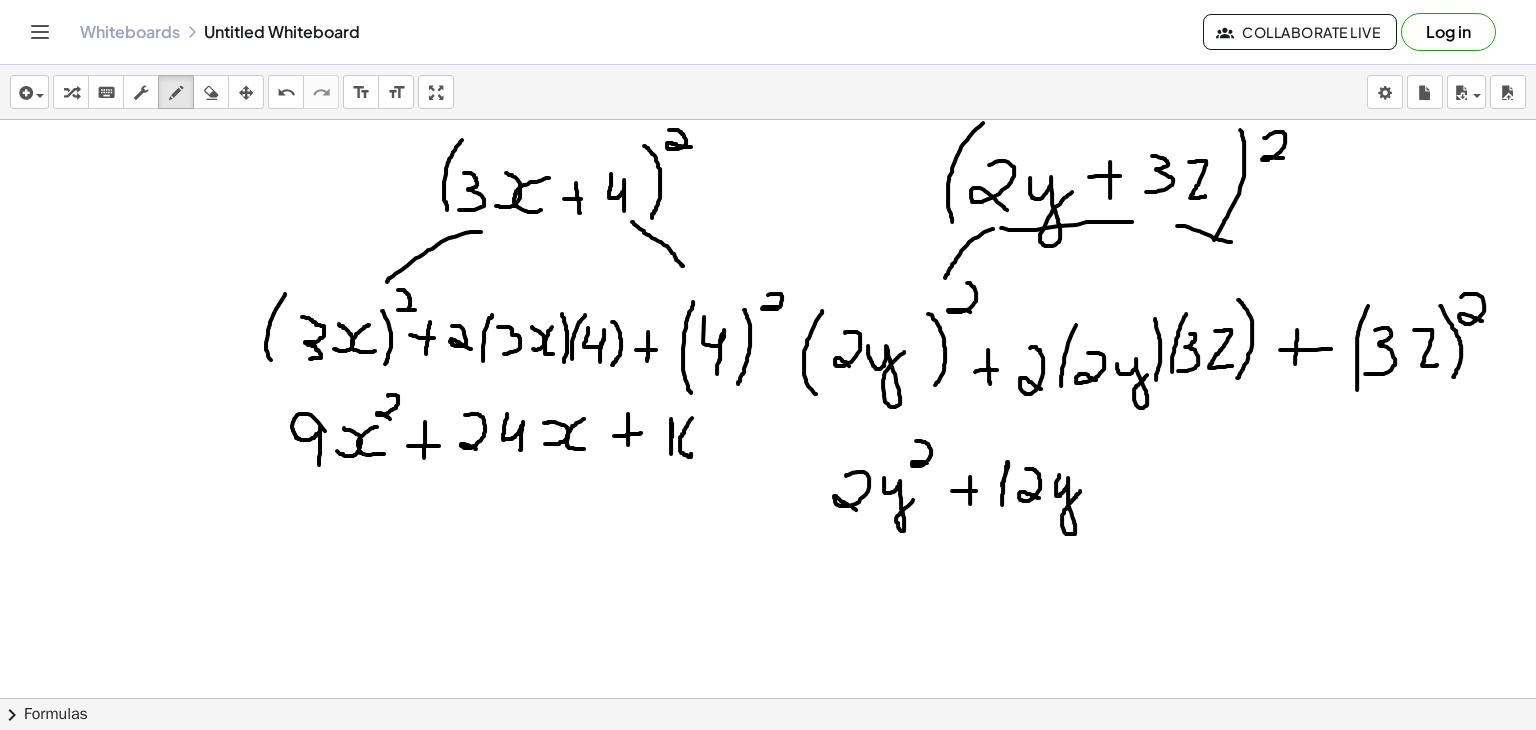 drag, startPoint x: 1059, startPoint y: 474, endPoint x: 1081, endPoint y: 489, distance: 26.627054 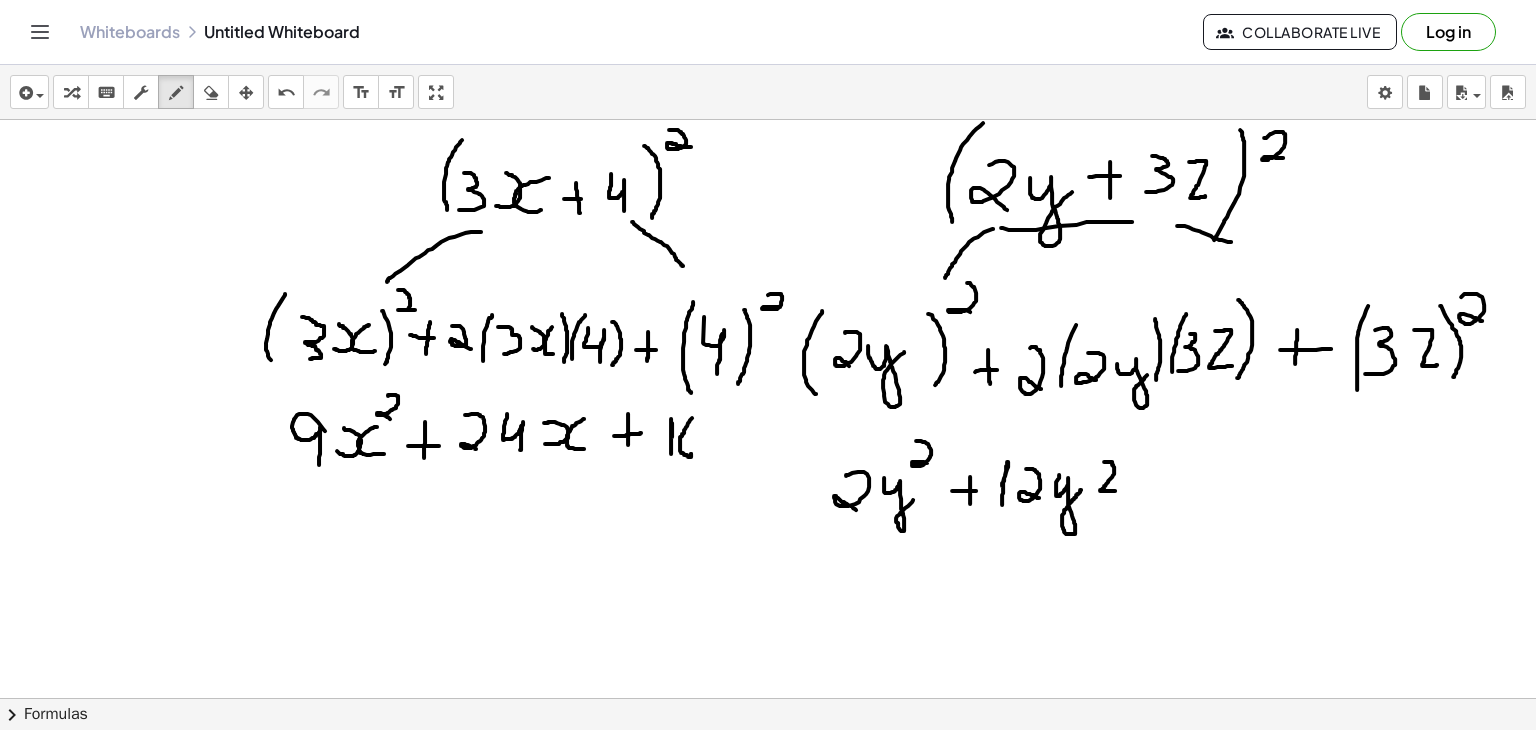 drag, startPoint x: 1104, startPoint y: 461, endPoint x: 1128, endPoint y: 490, distance: 37.64306 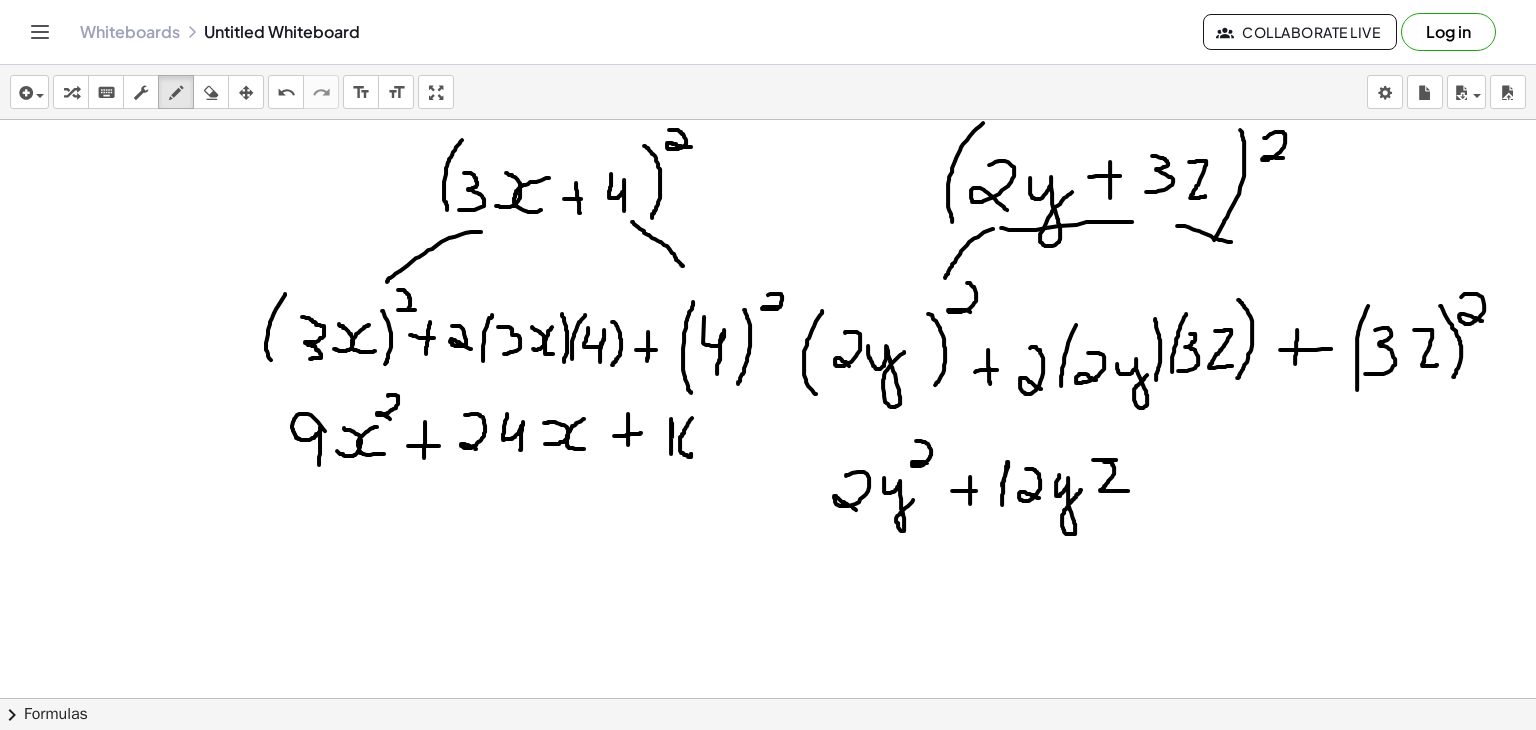 drag, startPoint x: 1093, startPoint y: 459, endPoint x: 1118, endPoint y: 459, distance: 25 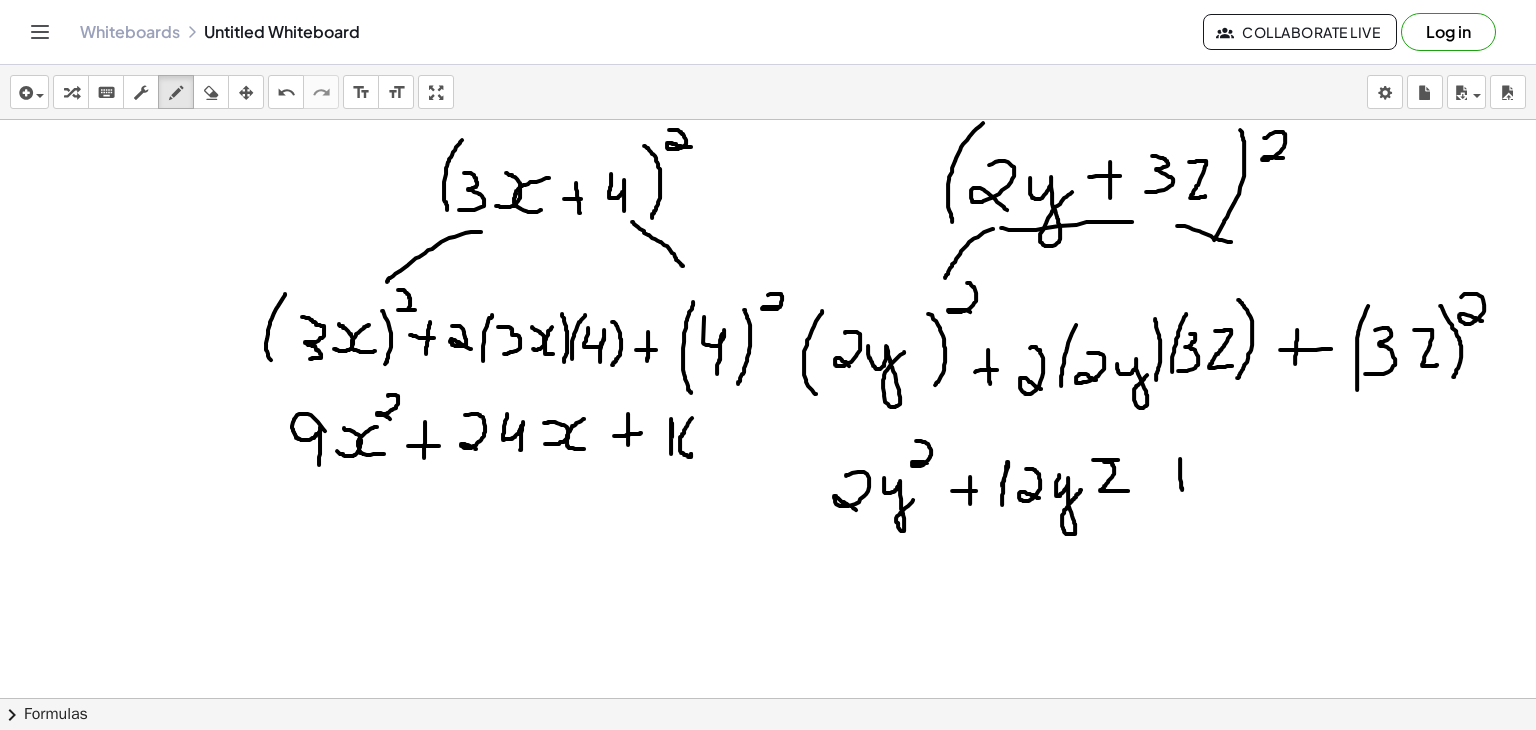 drag, startPoint x: 1180, startPoint y: 458, endPoint x: 1181, endPoint y: 493, distance: 35.014282 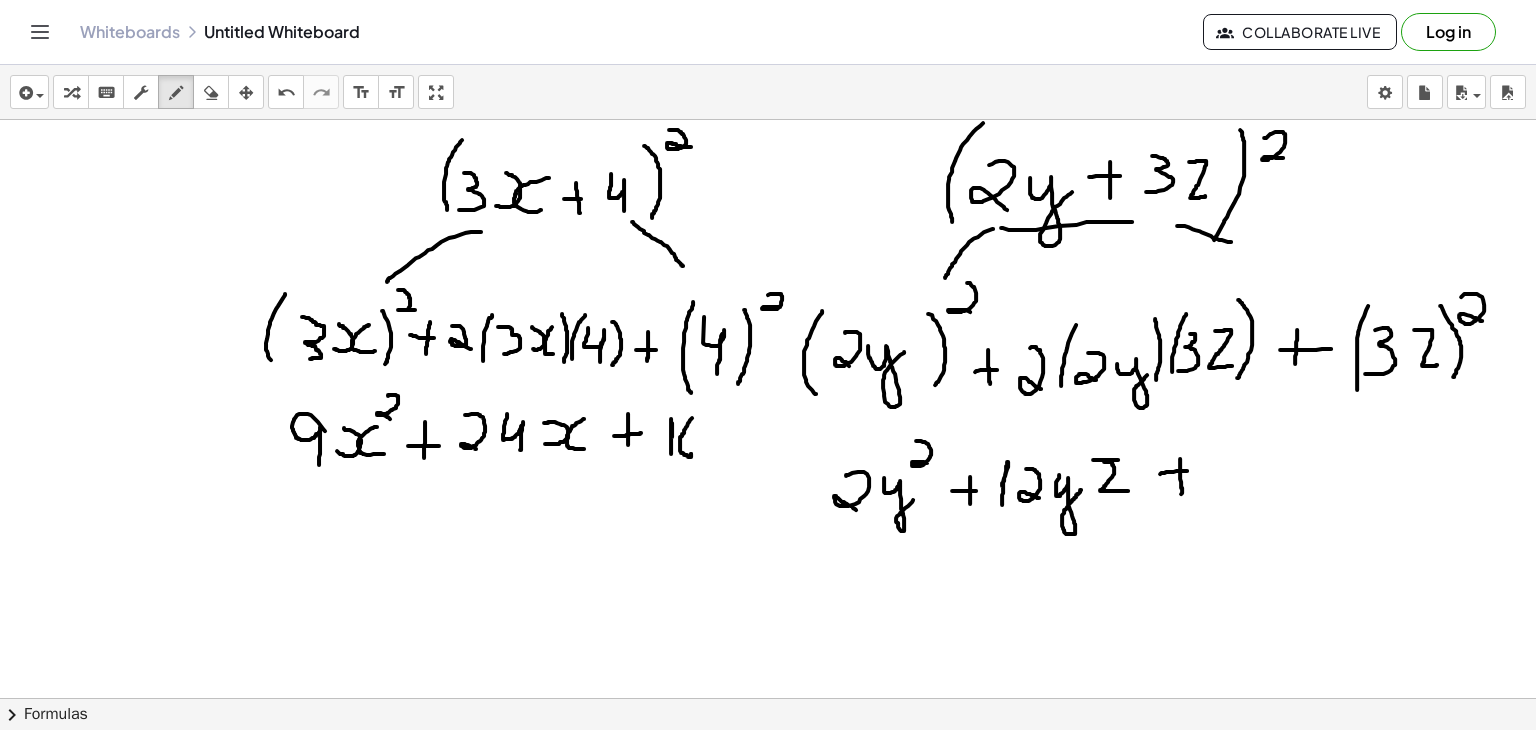 drag, startPoint x: 1160, startPoint y: 473, endPoint x: 1191, endPoint y: 470, distance: 31.144823 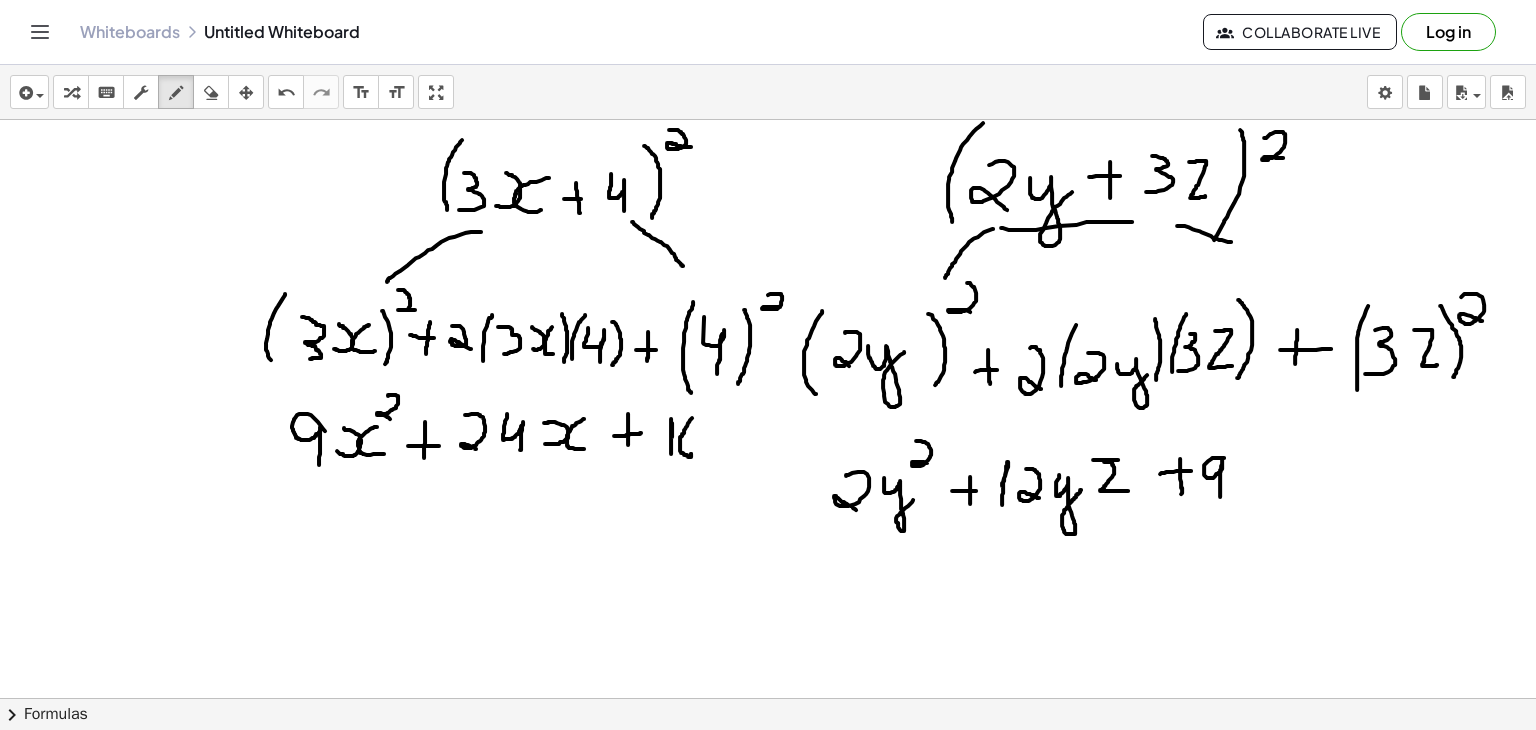 drag, startPoint x: 1224, startPoint y: 457, endPoint x: 1220, endPoint y: 497, distance: 40.1995 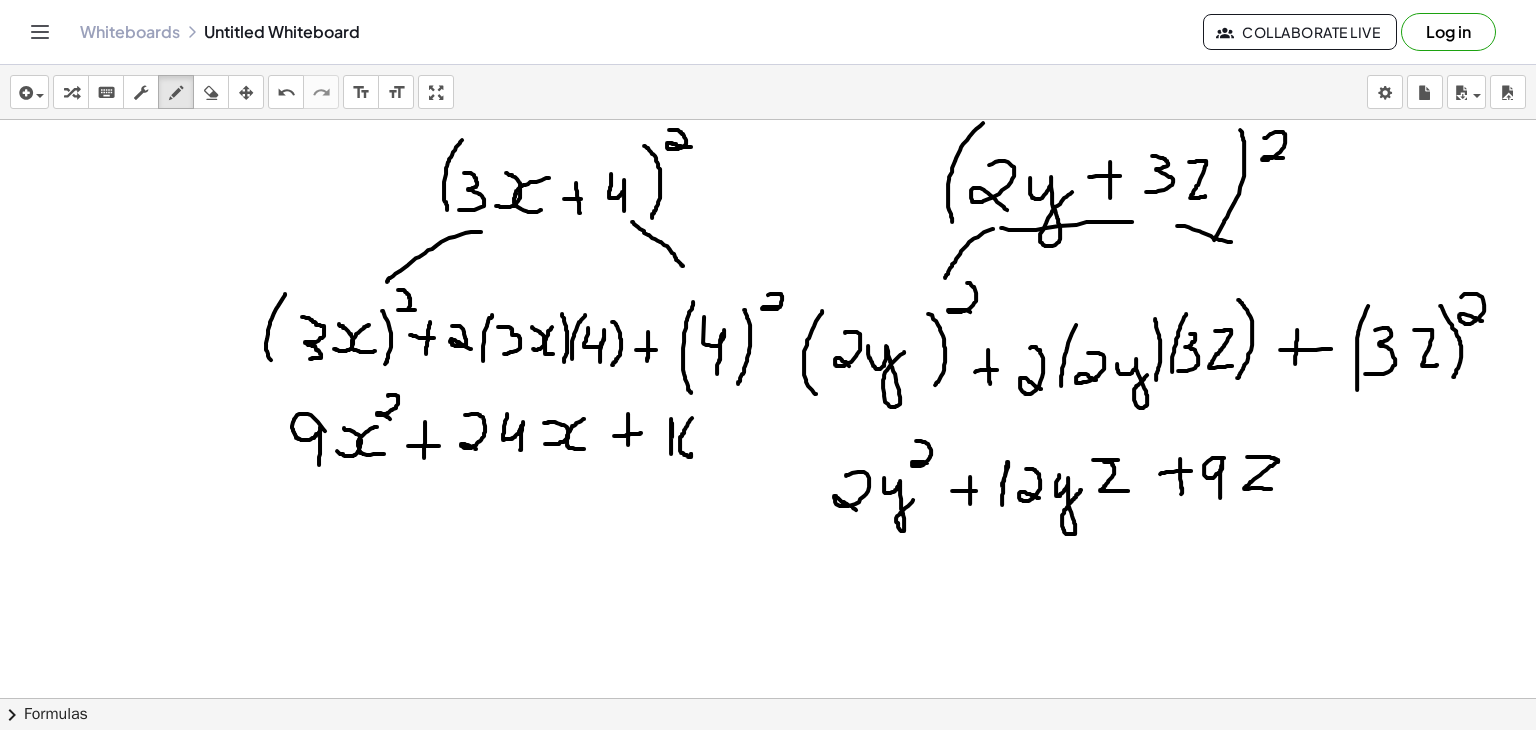 drag, startPoint x: 1247, startPoint y: 456, endPoint x: 1273, endPoint y: 488, distance: 41.231056 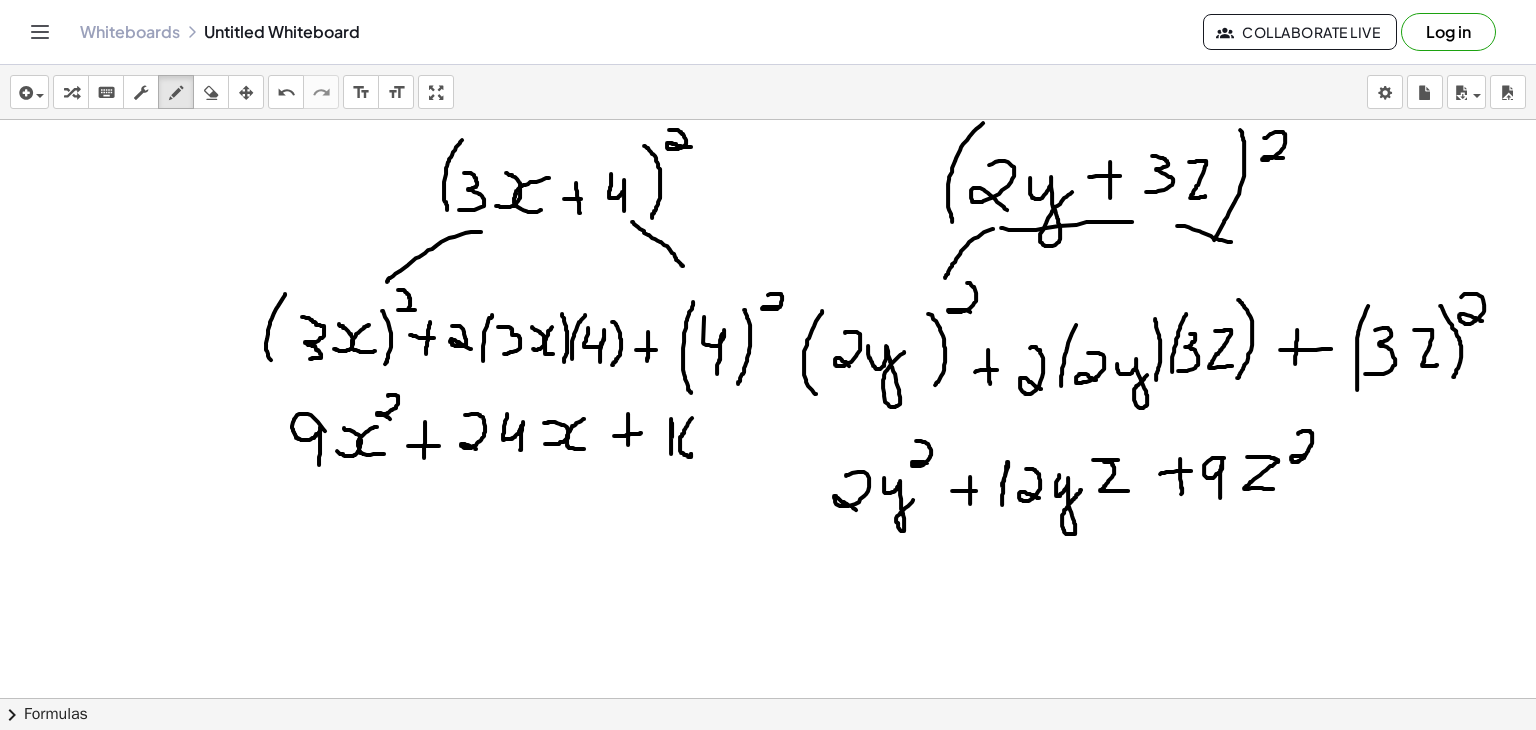 drag, startPoint x: 1298, startPoint y: 433, endPoint x: 1308, endPoint y: 455, distance: 24.166092 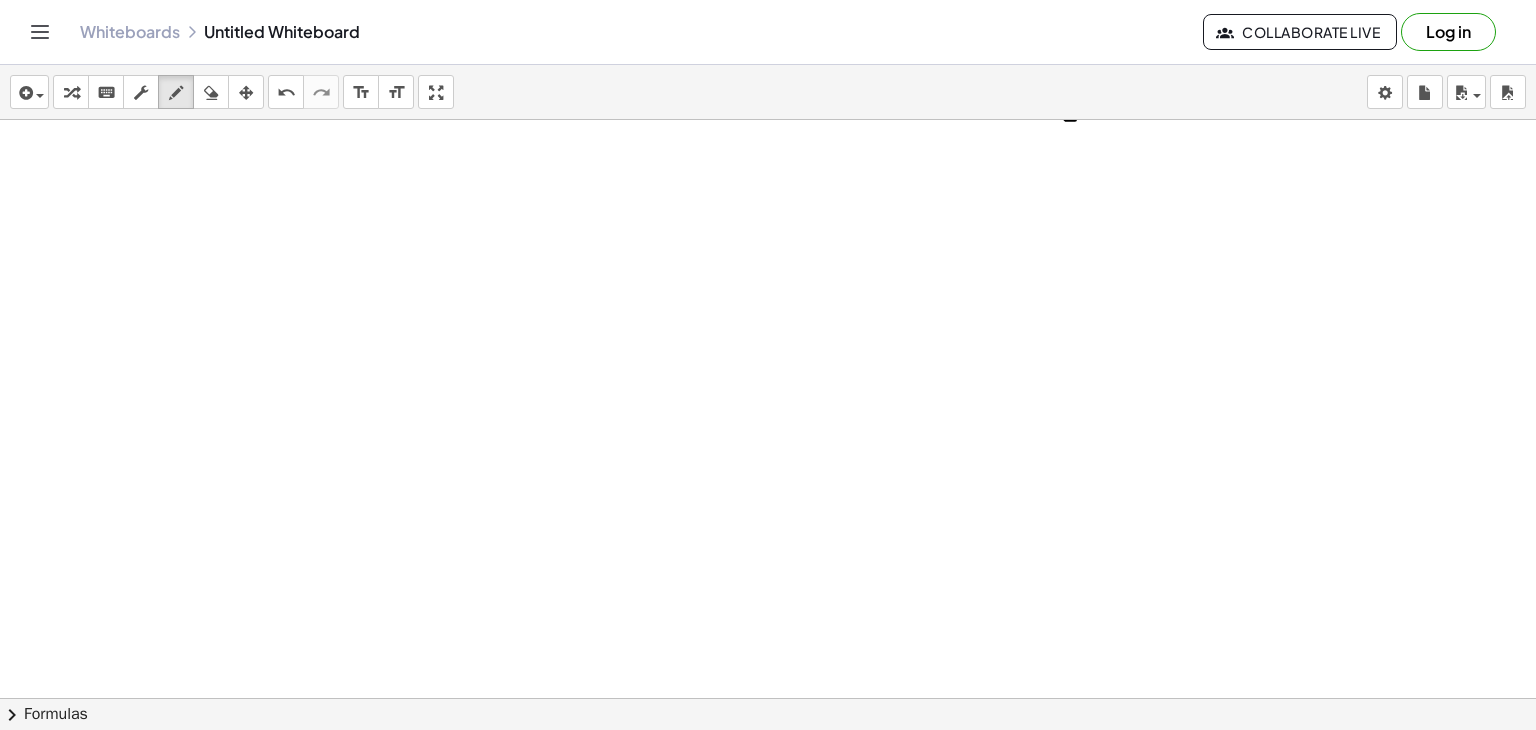 scroll, scrollTop: 2536, scrollLeft: 0, axis: vertical 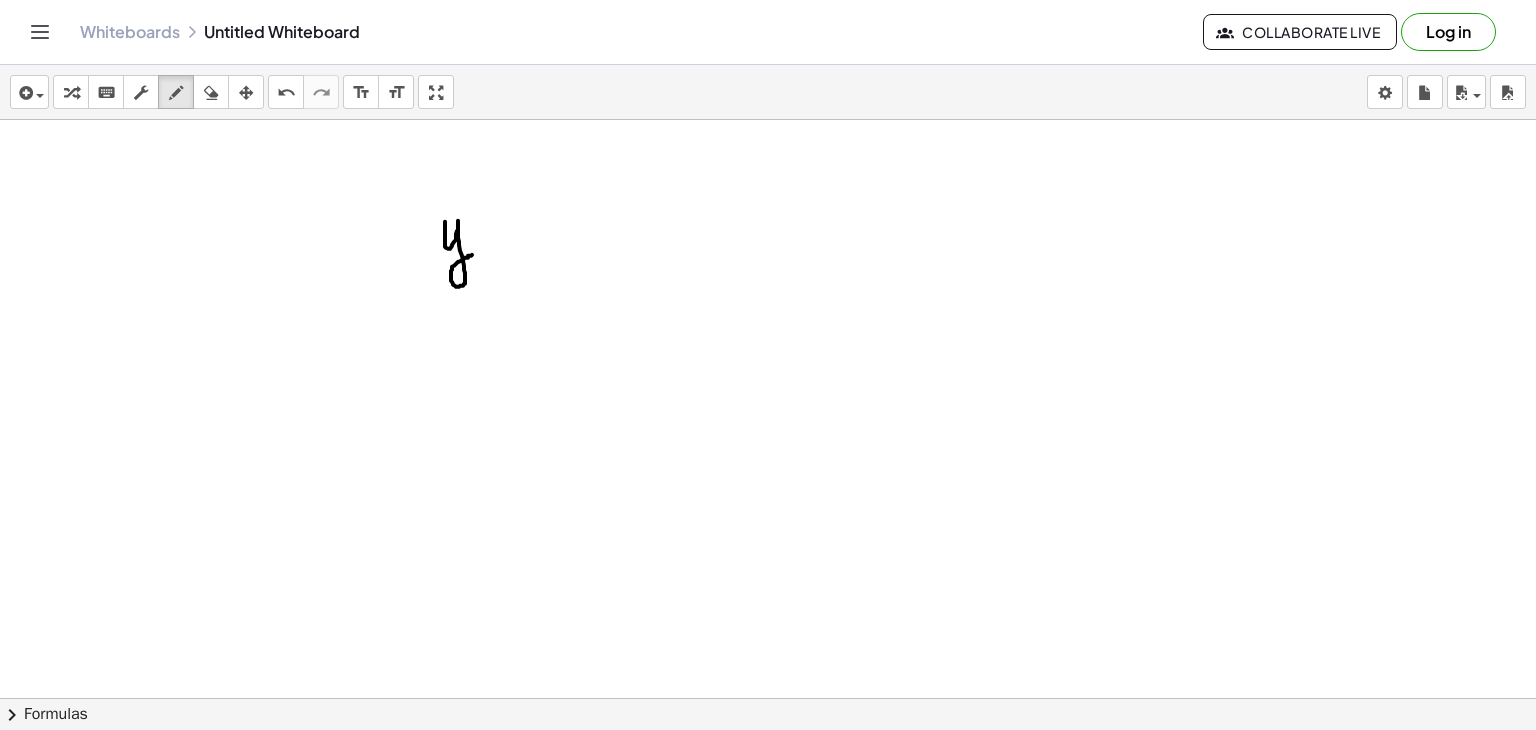 drag, startPoint x: 445, startPoint y: 221, endPoint x: 473, endPoint y: 253, distance: 42.520584 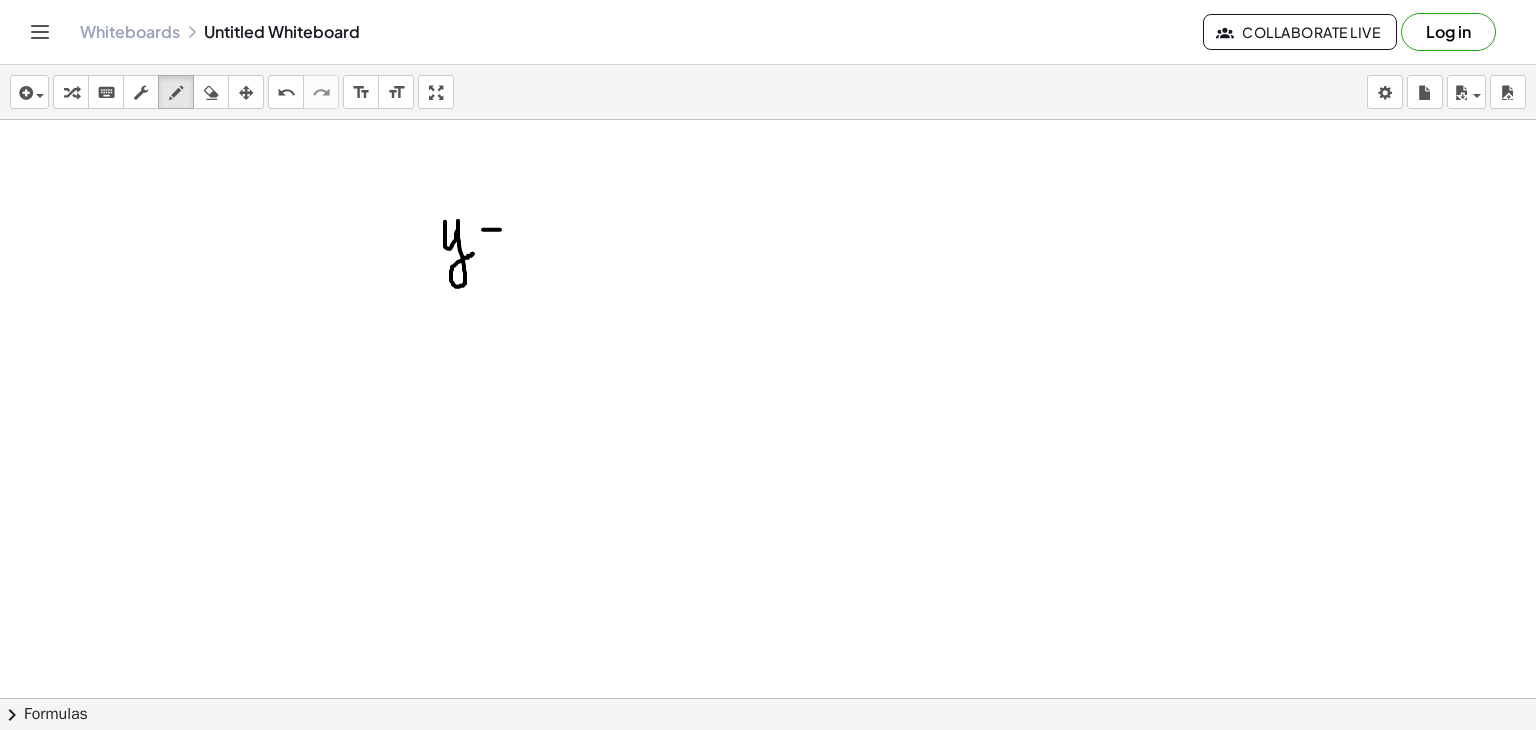 drag, startPoint x: 483, startPoint y: 229, endPoint x: 501, endPoint y: 229, distance: 18 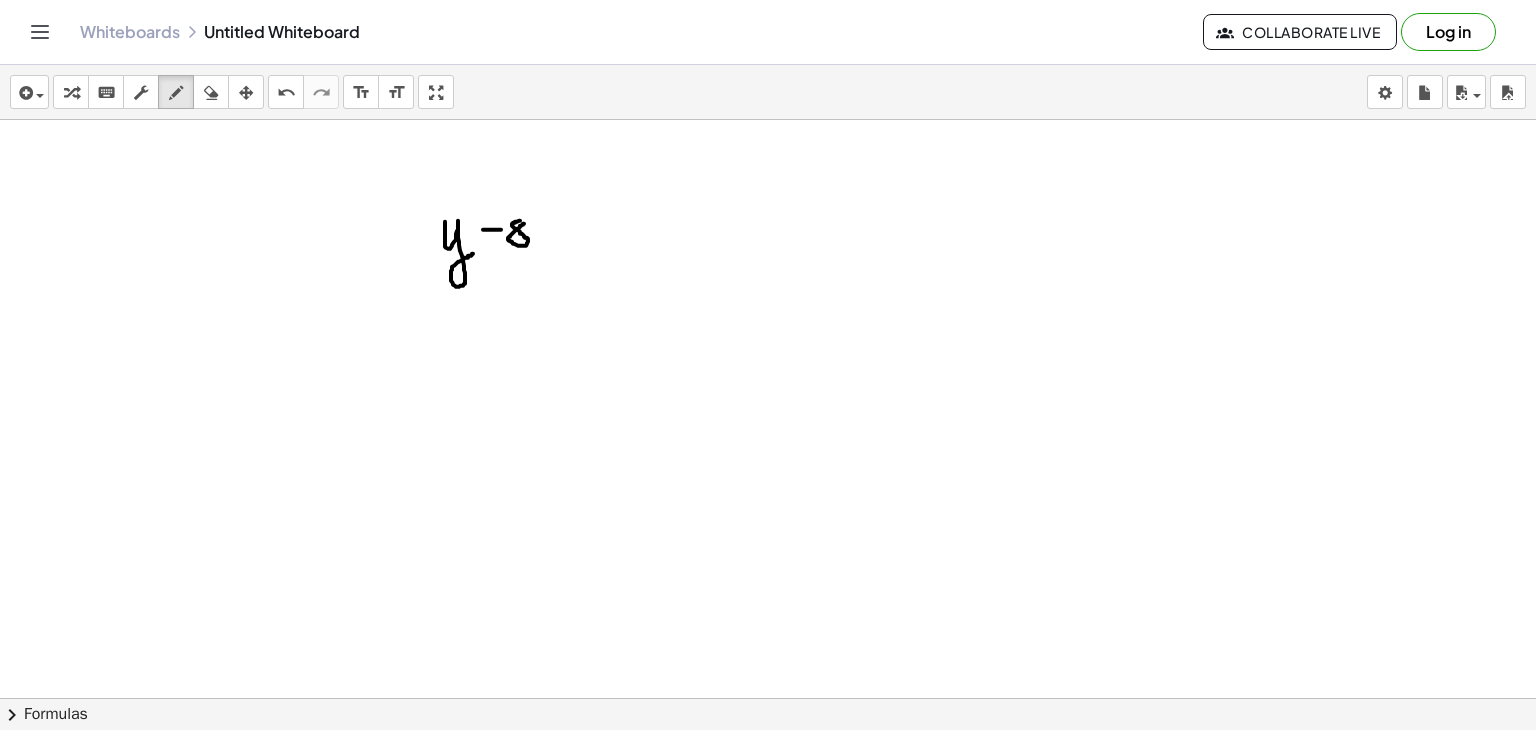 click at bounding box center [768, -681] 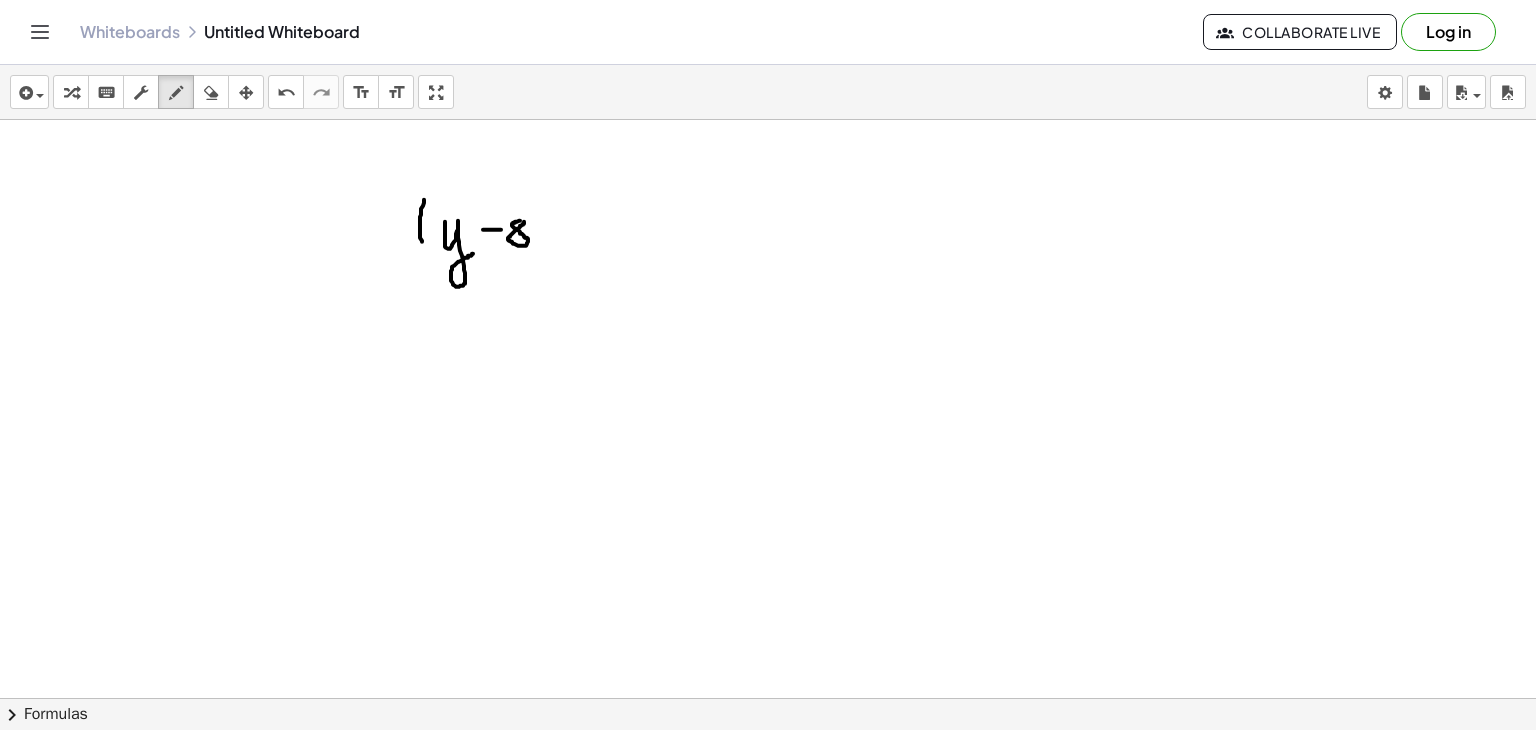 drag, startPoint x: 424, startPoint y: 199, endPoint x: 423, endPoint y: 246, distance: 47.010635 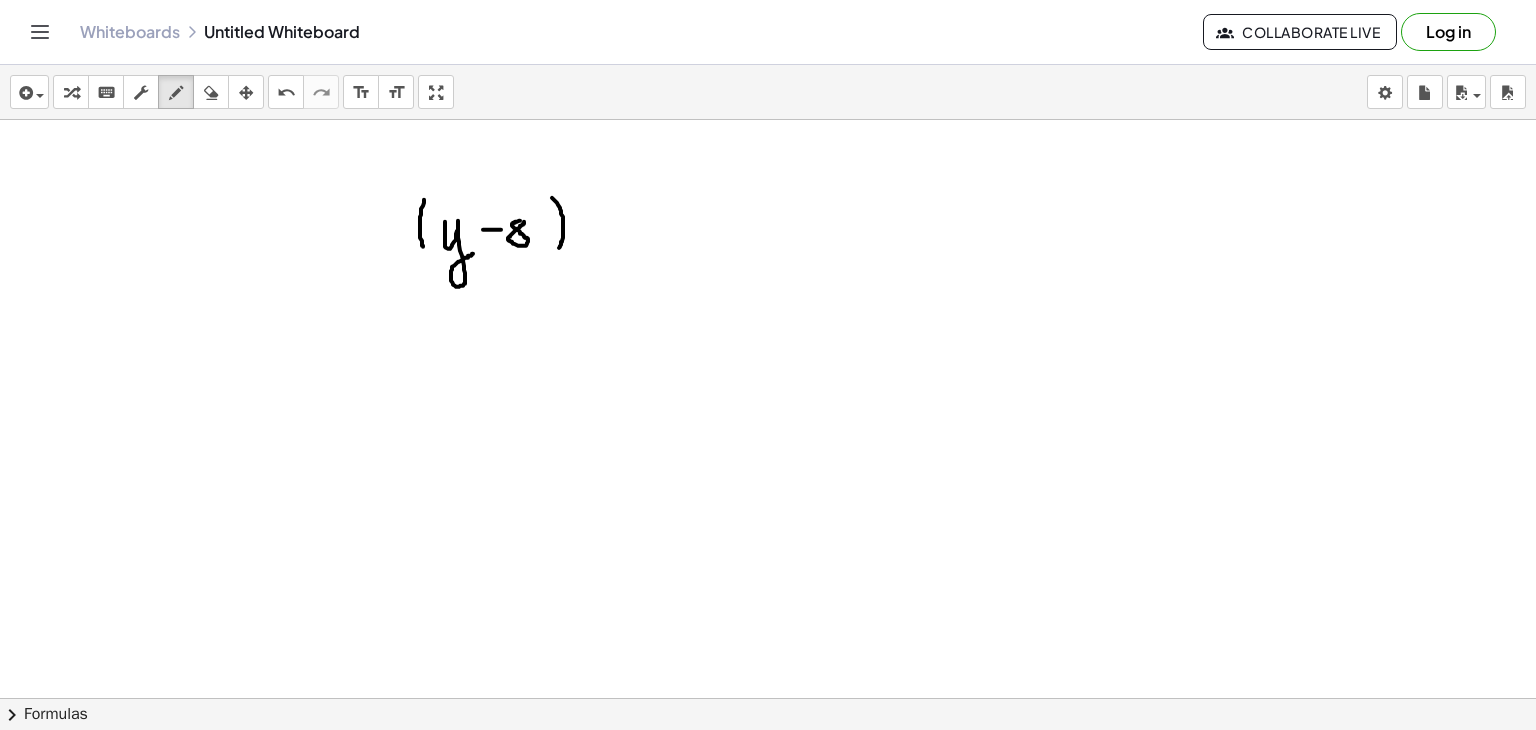 drag, startPoint x: 552, startPoint y: 197, endPoint x: 554, endPoint y: 254, distance: 57.035076 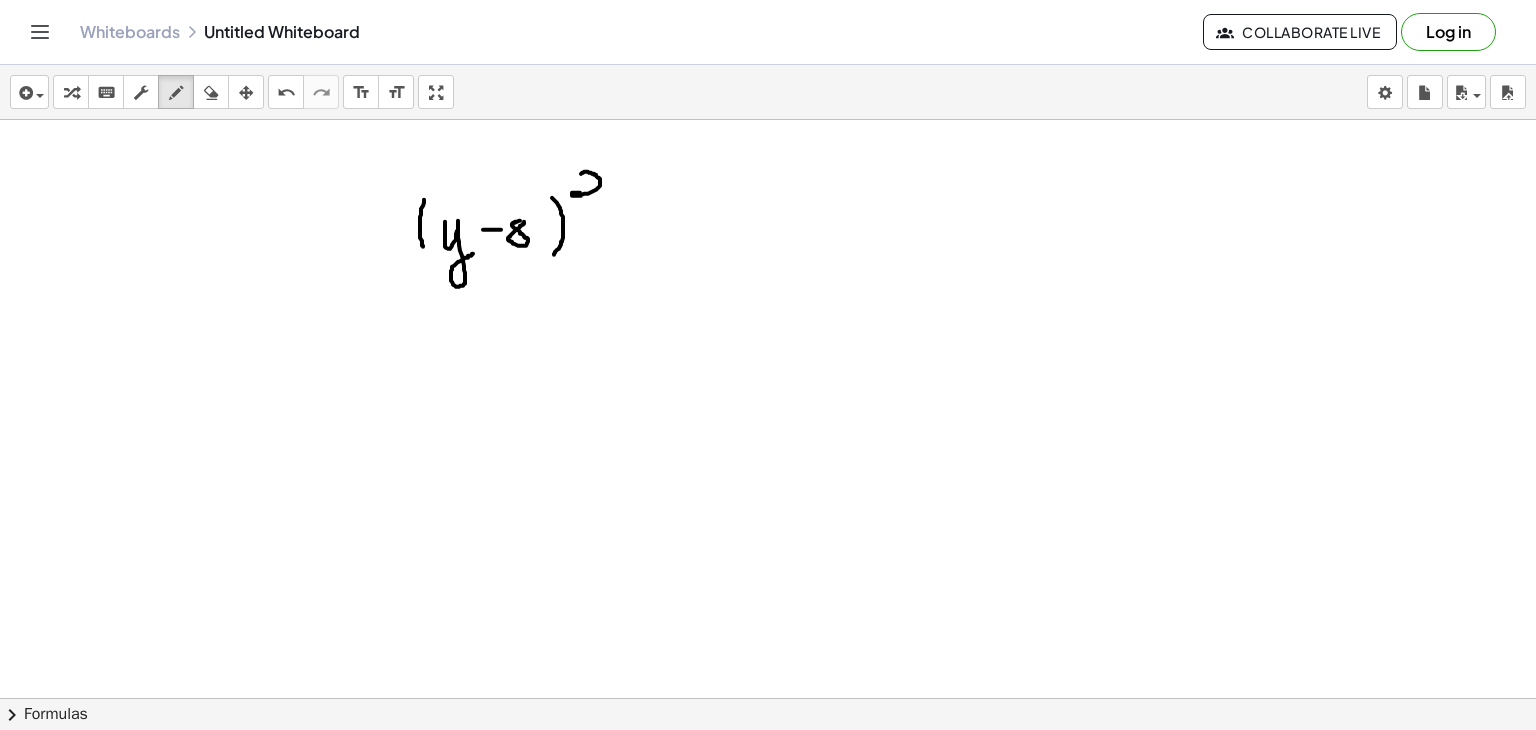 drag, startPoint x: 581, startPoint y: 173, endPoint x: 595, endPoint y: 199, distance: 29.529646 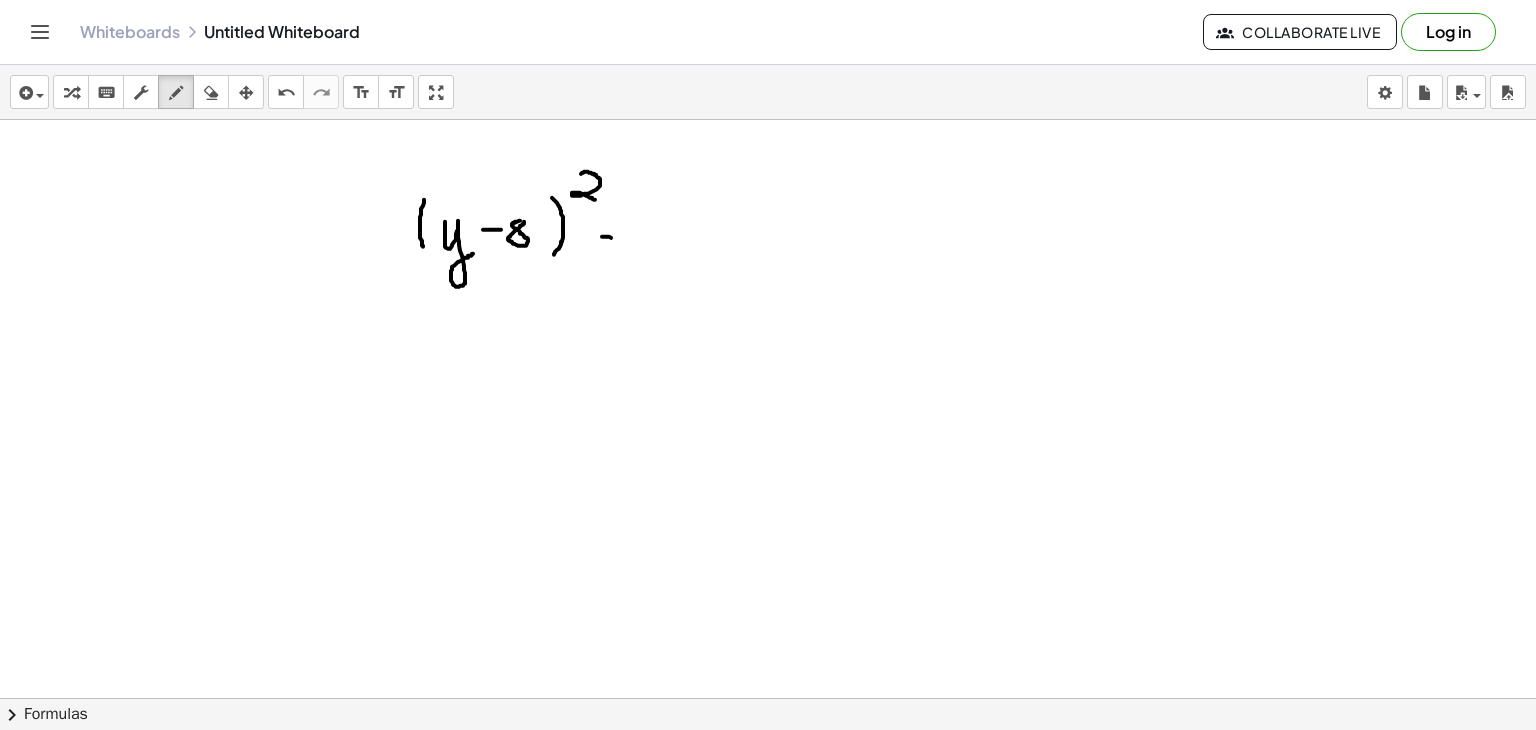 drag, startPoint x: 602, startPoint y: 236, endPoint x: 616, endPoint y: 237, distance: 14.035668 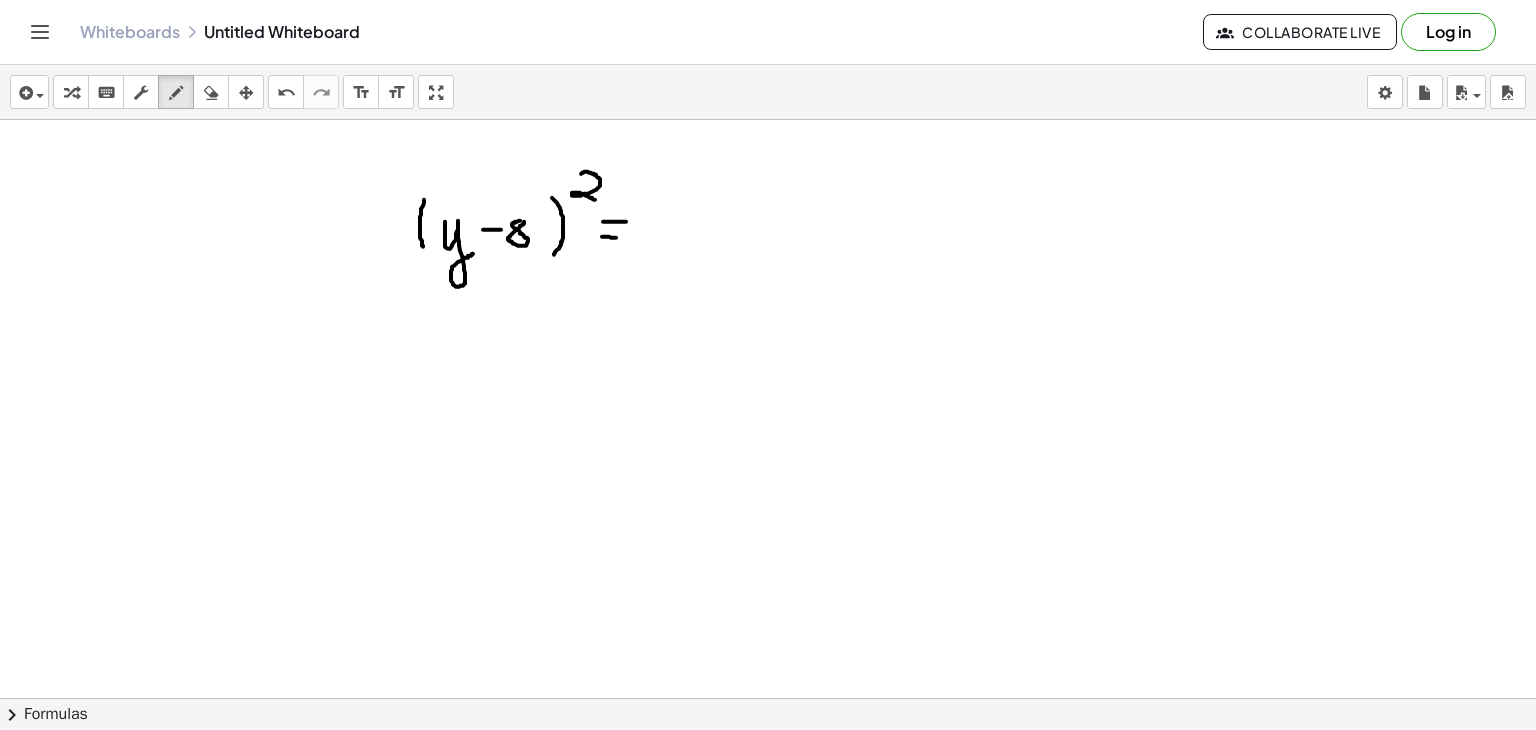 drag, startPoint x: 603, startPoint y: 221, endPoint x: 627, endPoint y: 221, distance: 24 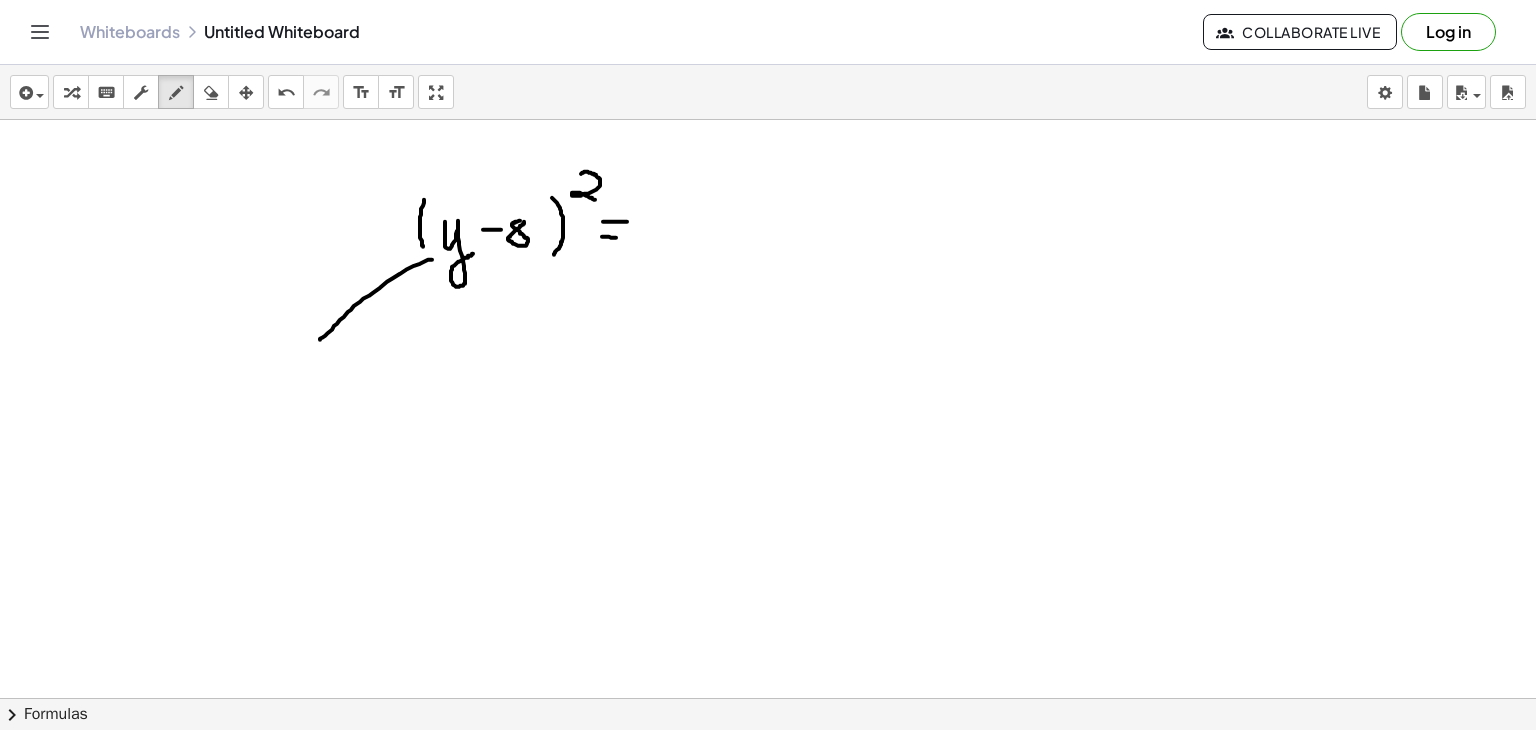 drag, startPoint x: 432, startPoint y: 259, endPoint x: 313, endPoint y: 343, distance: 145.66057 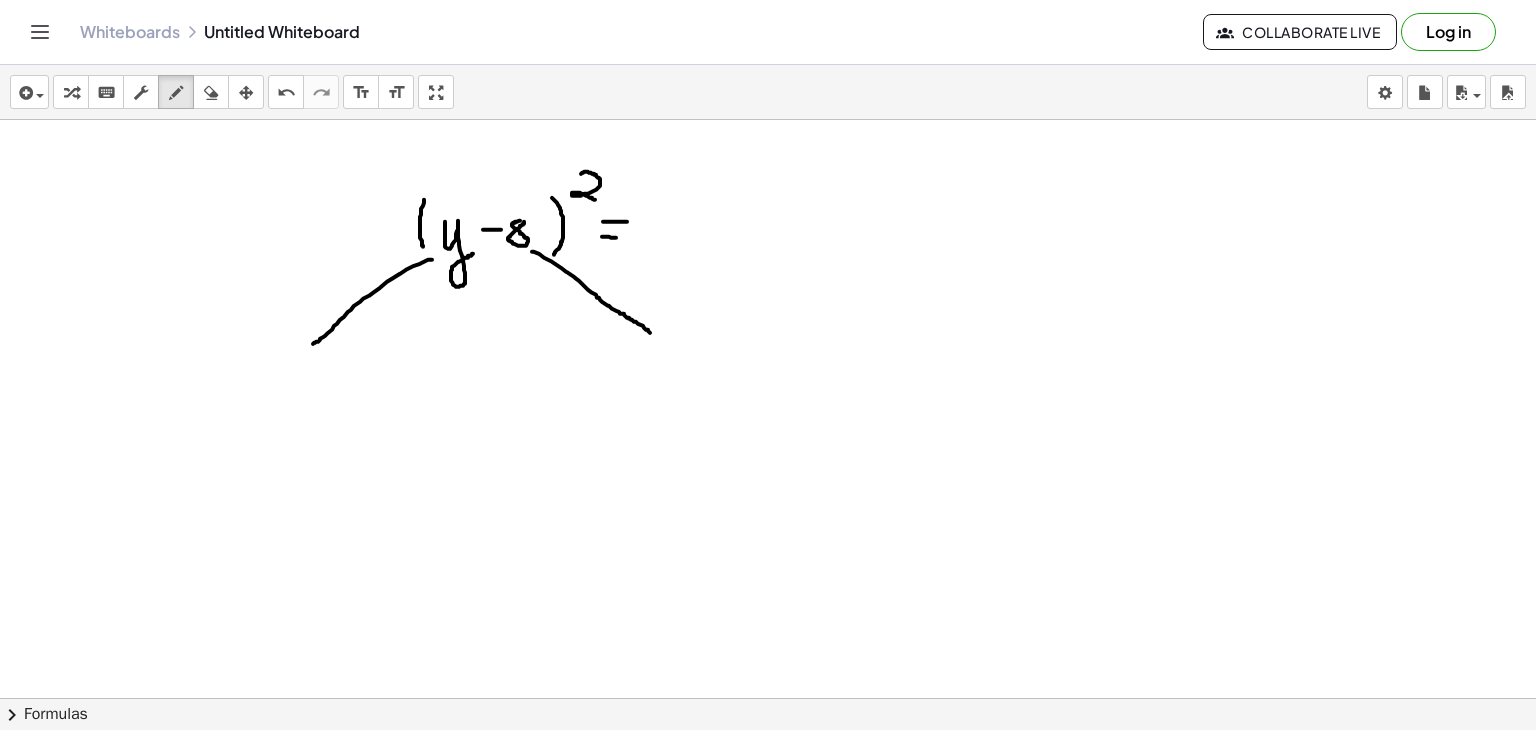 drag, startPoint x: 532, startPoint y: 251, endPoint x: 651, endPoint y: 333, distance: 144.51643 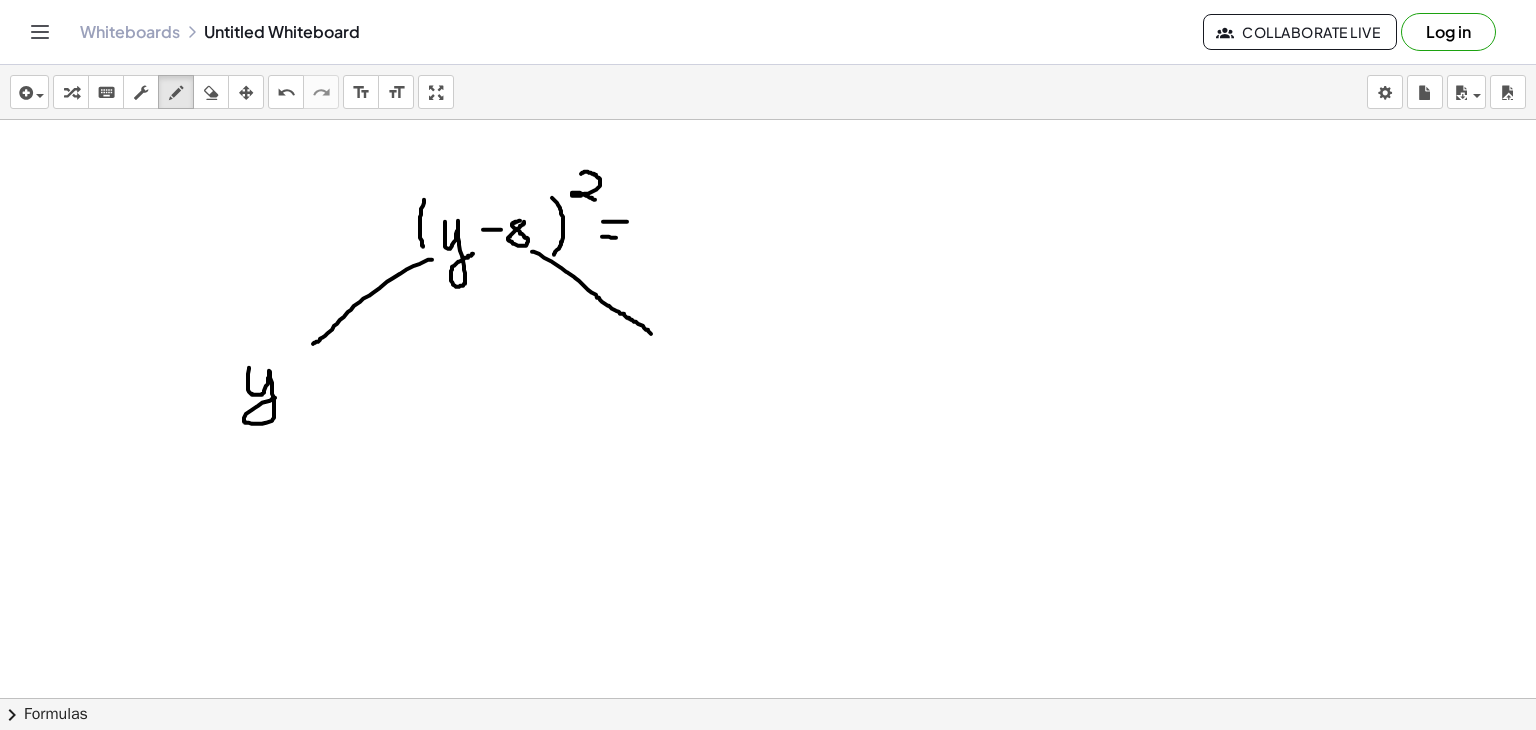 drag, startPoint x: 249, startPoint y: 367, endPoint x: 282, endPoint y: 394, distance: 42.638012 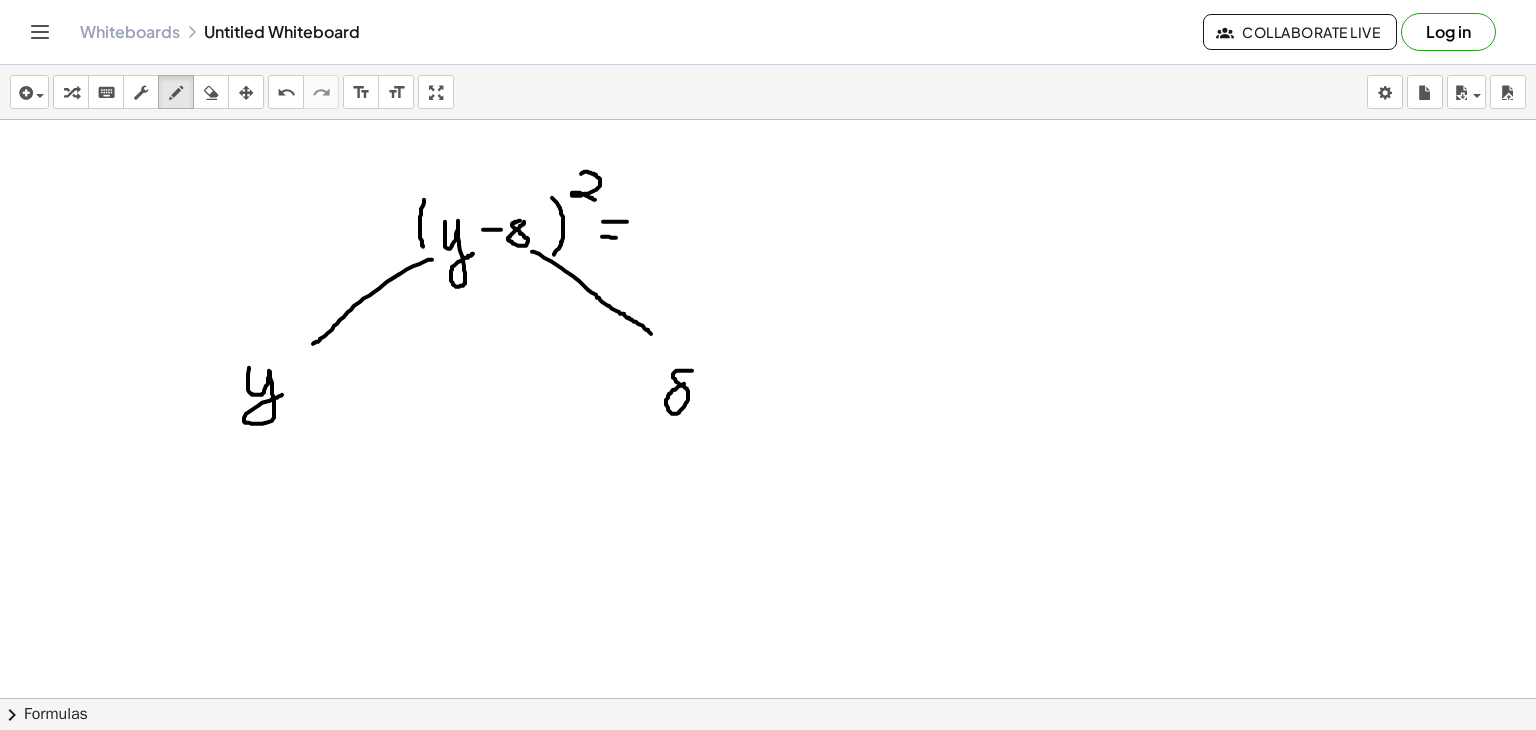 click at bounding box center [768, -681] 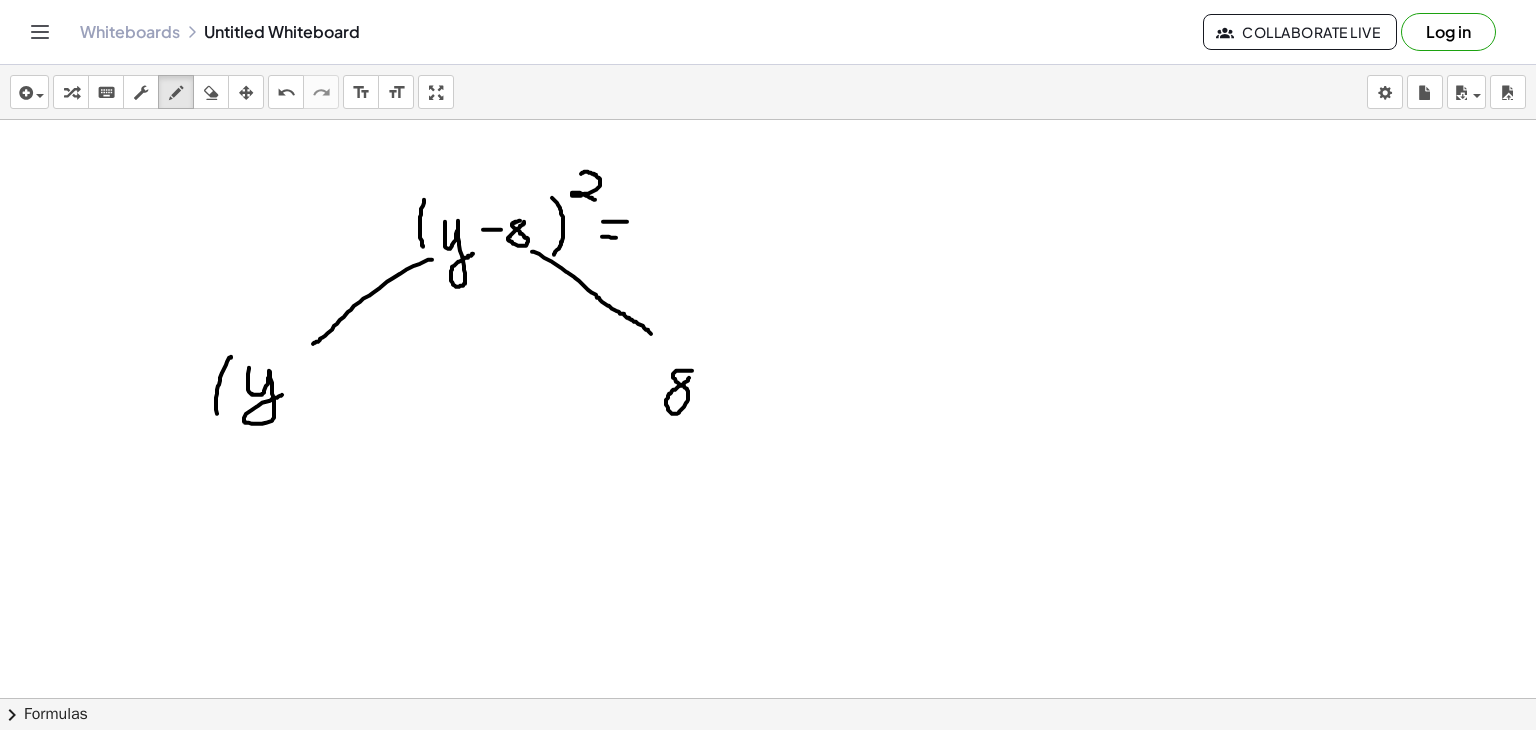 drag, startPoint x: 231, startPoint y: 356, endPoint x: 220, endPoint y: 424, distance: 68.88396 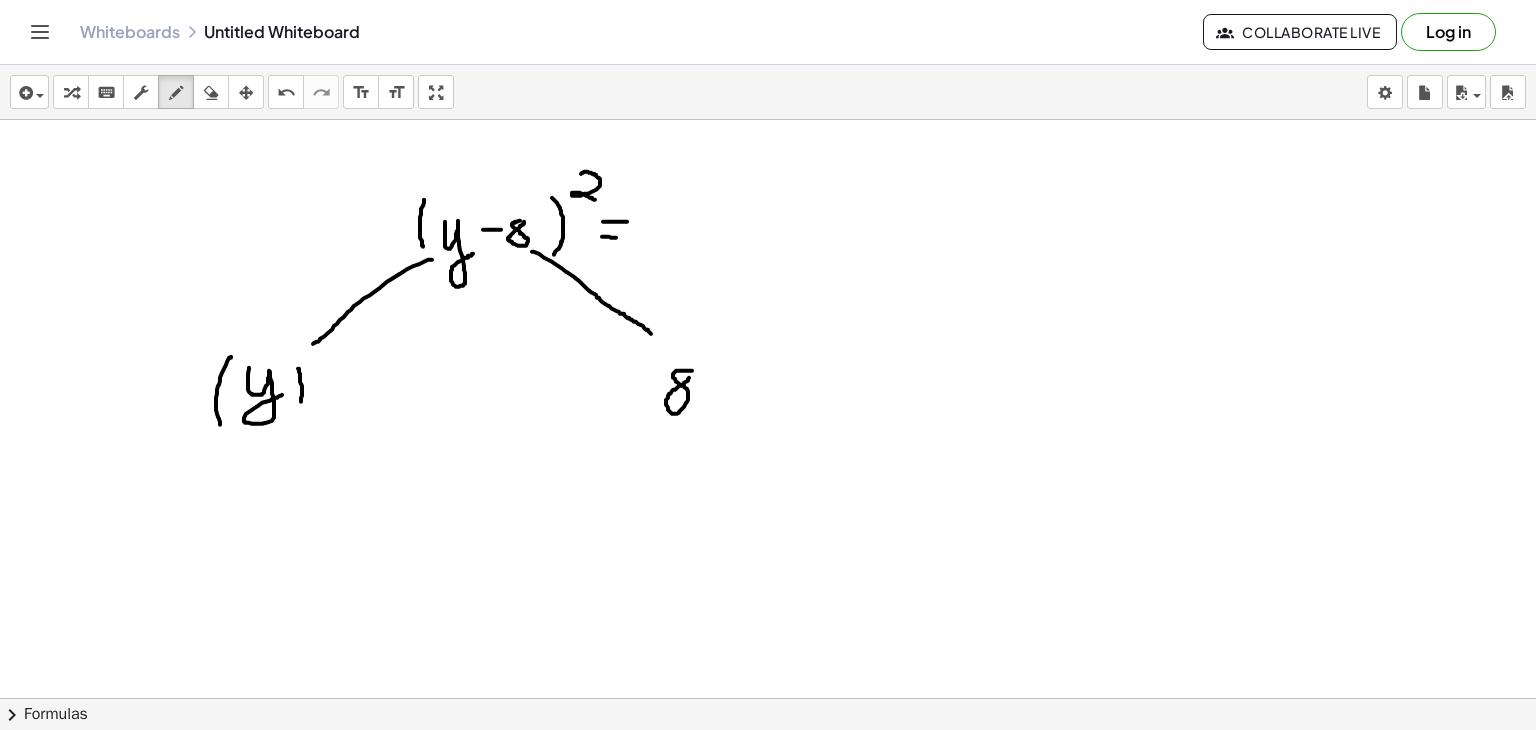 drag, startPoint x: 298, startPoint y: 368, endPoint x: 296, endPoint y: 421, distance: 53.037724 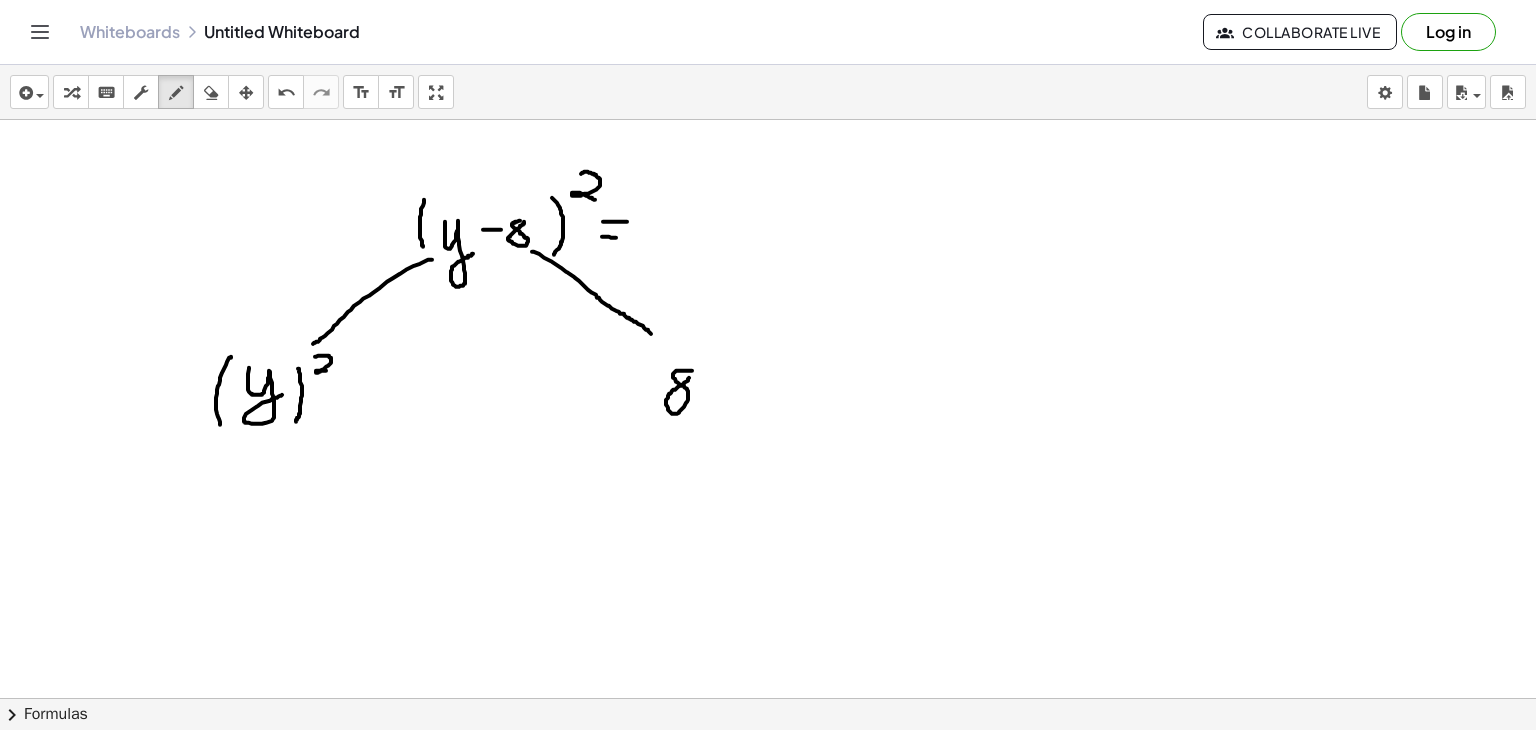 drag, startPoint x: 315, startPoint y: 356, endPoint x: 337, endPoint y: 372, distance: 27.202942 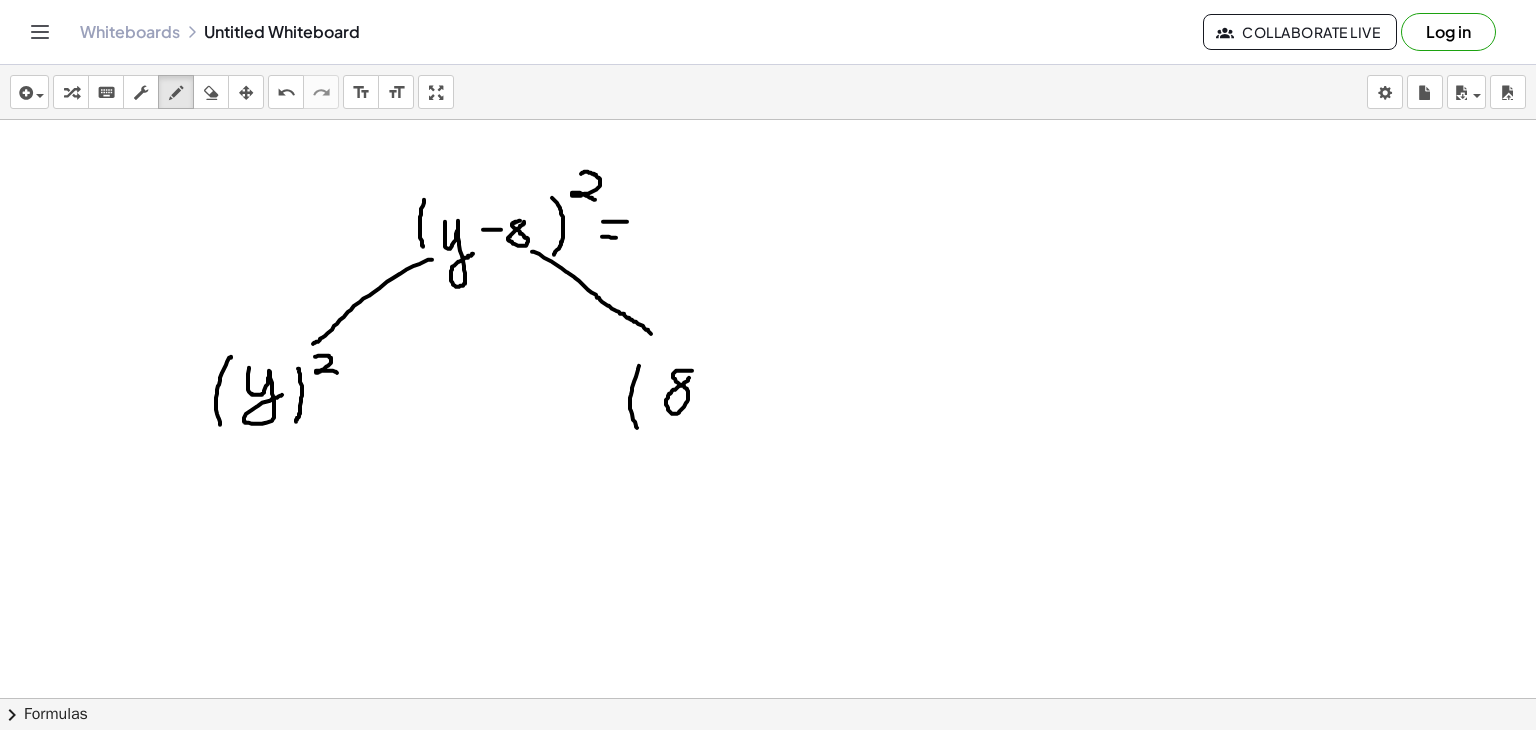drag, startPoint x: 639, startPoint y: 365, endPoint x: 638, endPoint y: 429, distance: 64.00781 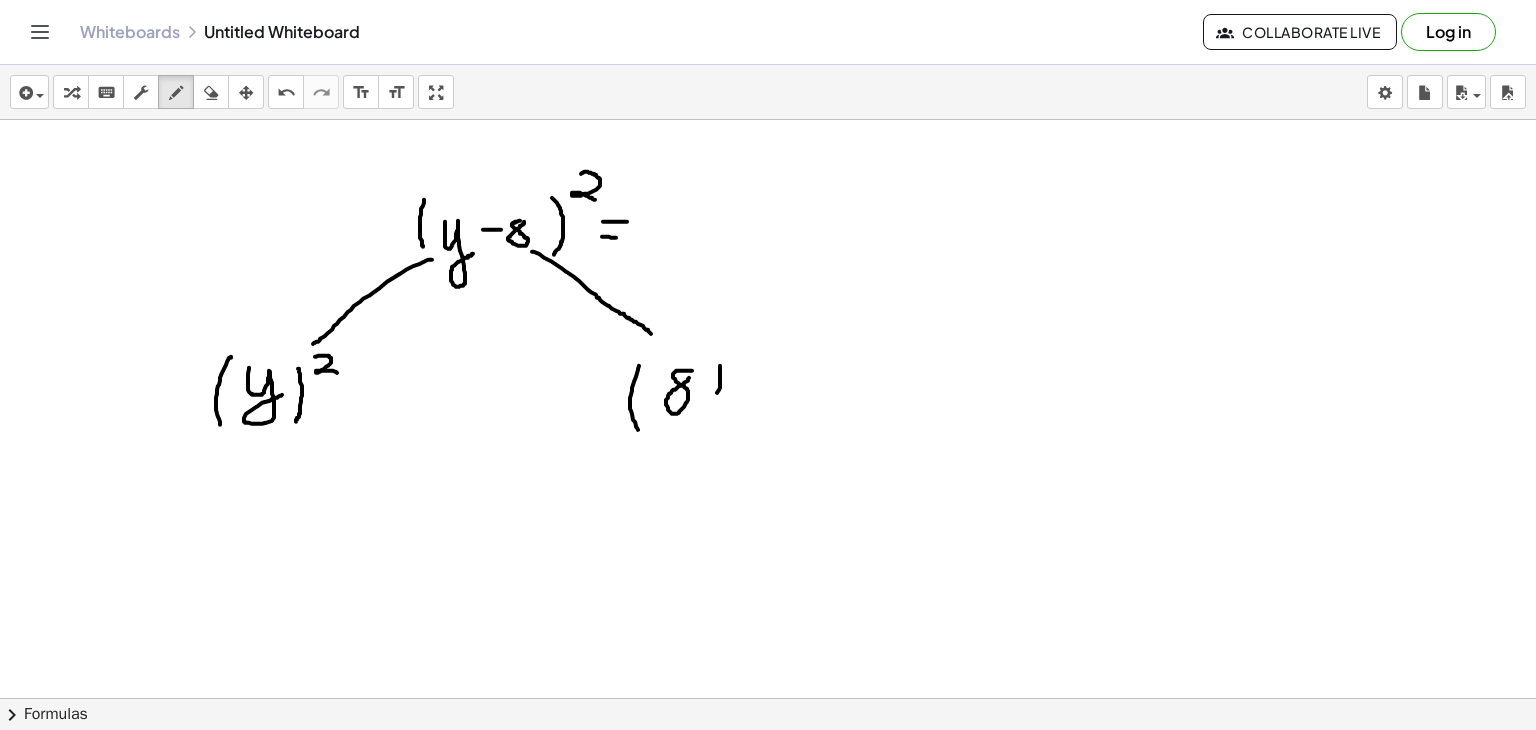 drag, startPoint x: 720, startPoint y: 365, endPoint x: 705, endPoint y: 413, distance: 50.289165 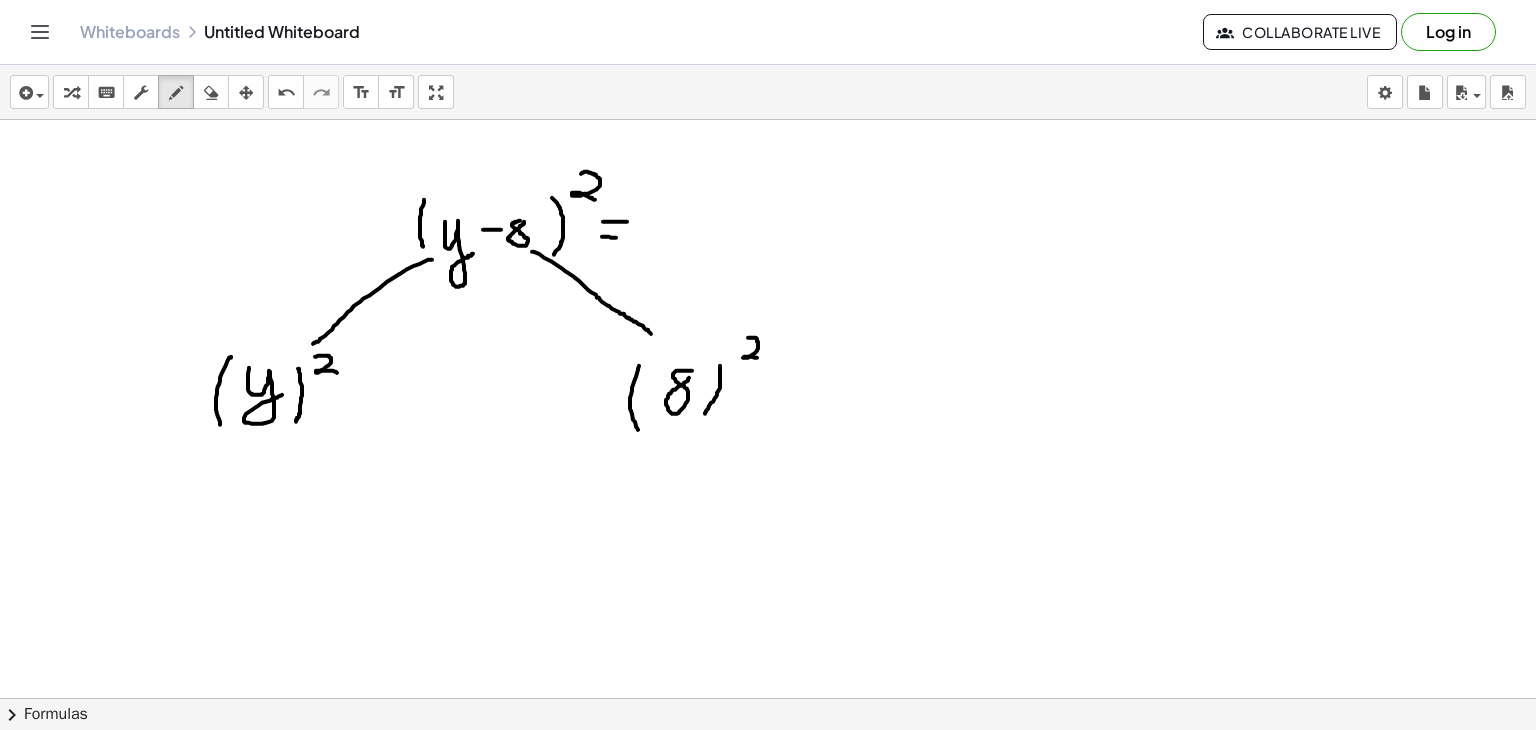 drag, startPoint x: 748, startPoint y: 337, endPoint x: 760, endPoint y: 358, distance: 24.186773 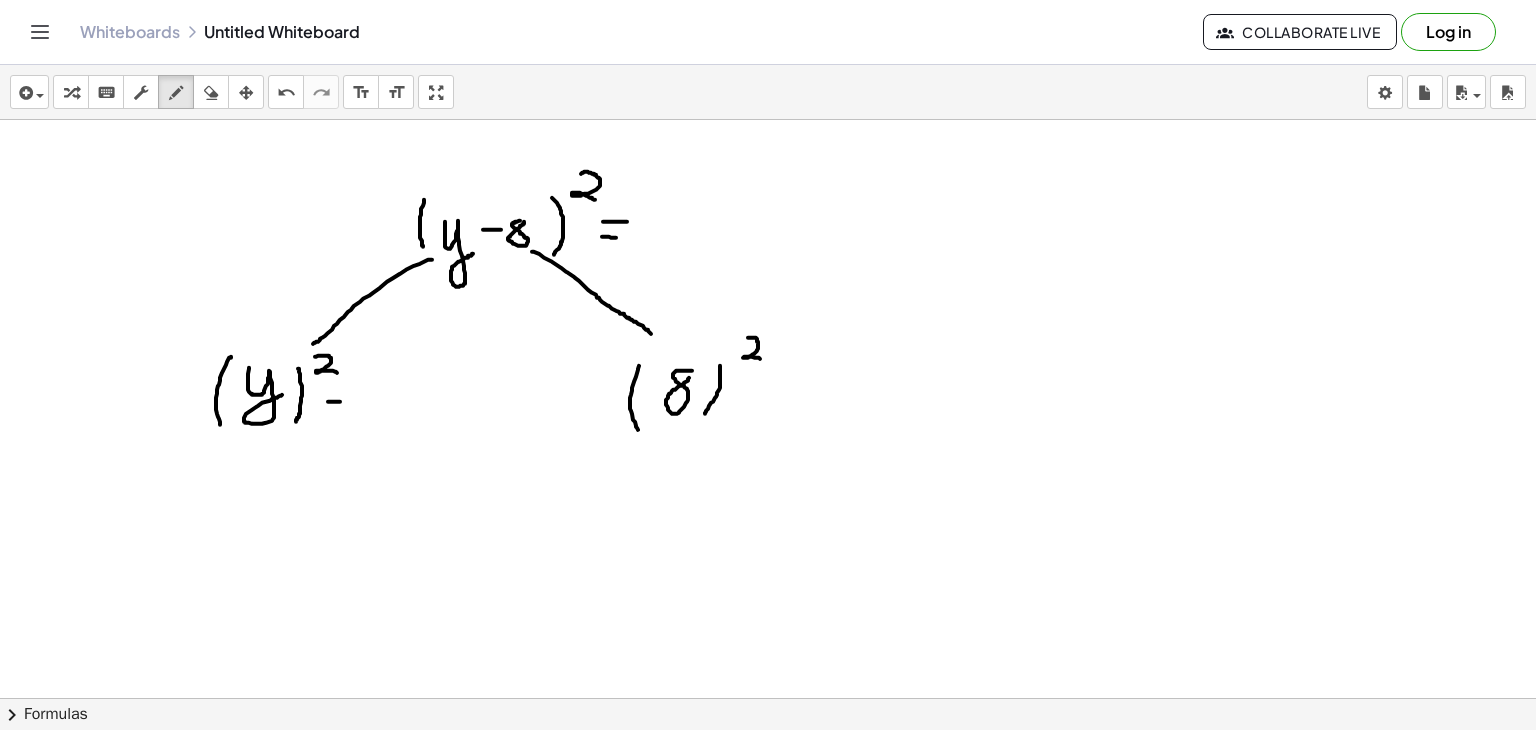 drag, startPoint x: 328, startPoint y: 401, endPoint x: 340, endPoint y: 401, distance: 12 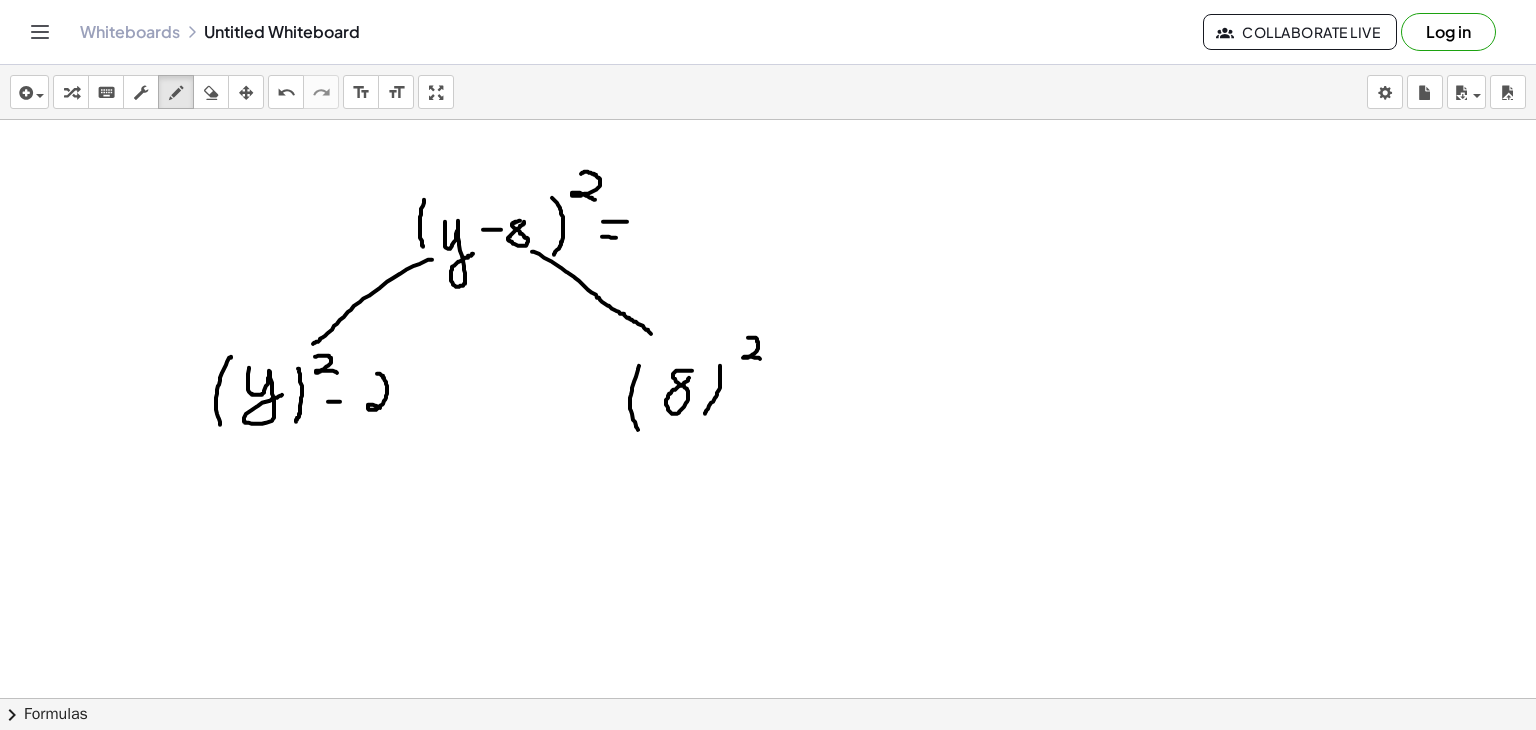 drag, startPoint x: 377, startPoint y: 373, endPoint x: 384, endPoint y: 408, distance: 35.69314 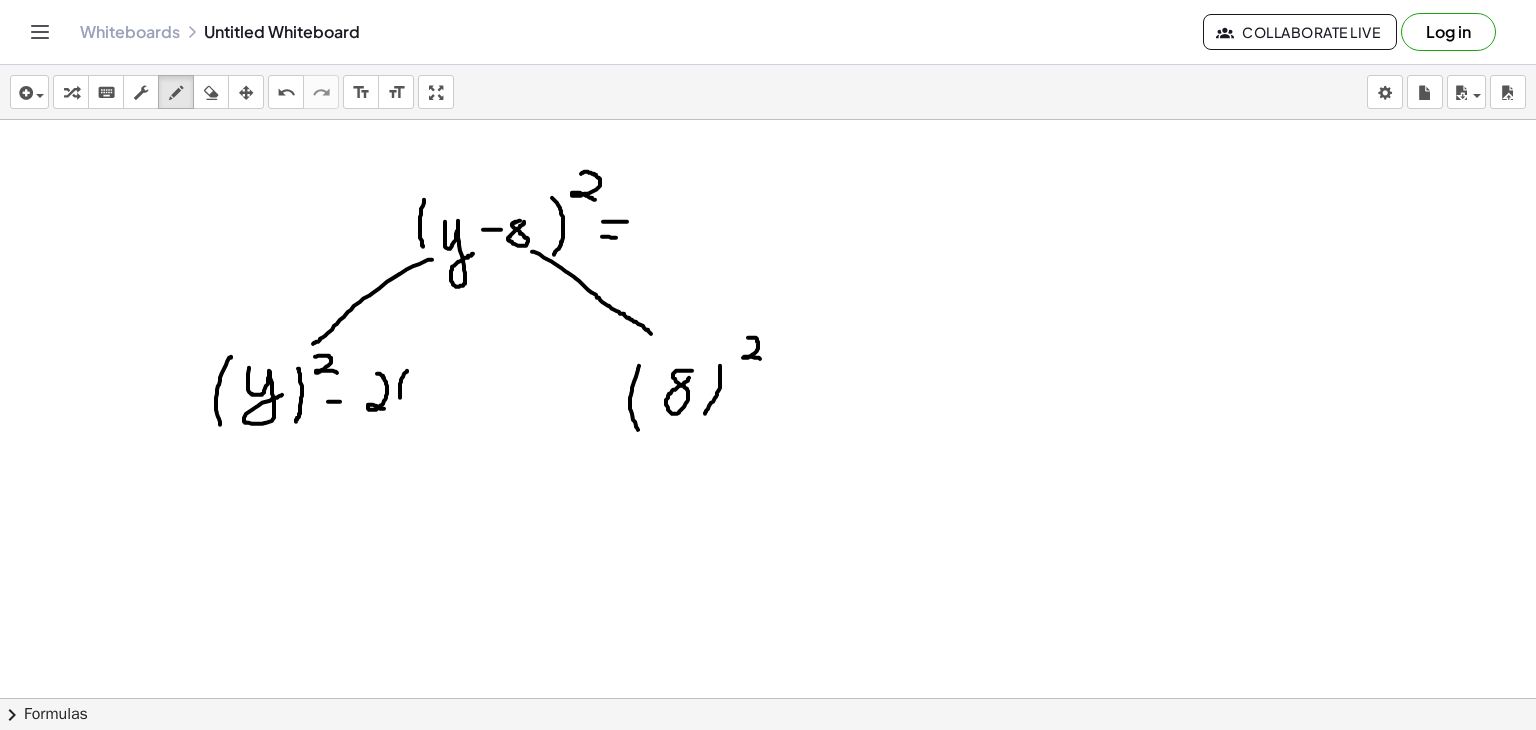 drag, startPoint x: 407, startPoint y: 370, endPoint x: 405, endPoint y: 409, distance: 39.051247 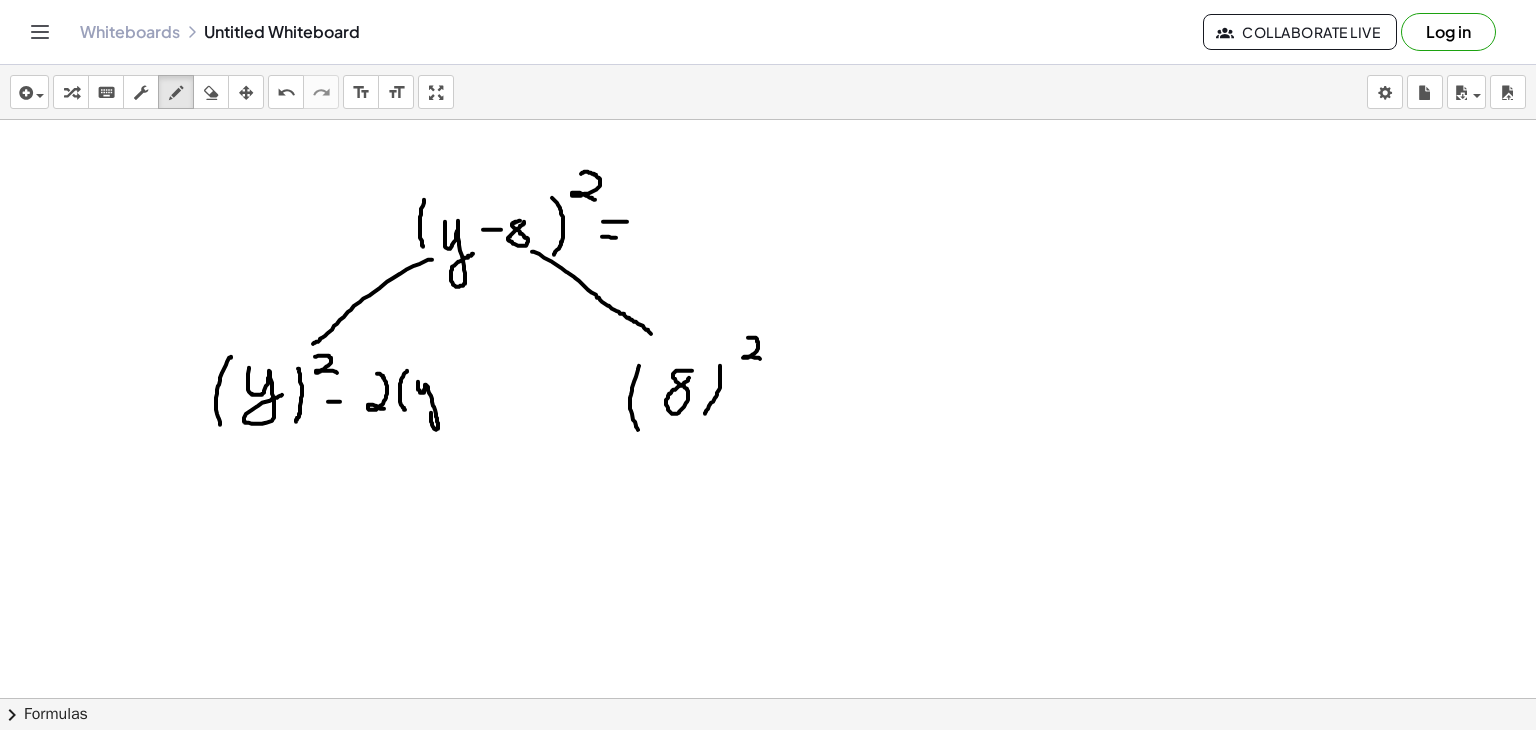 drag, startPoint x: 418, startPoint y: 381, endPoint x: 448, endPoint y: 392, distance: 31.95309 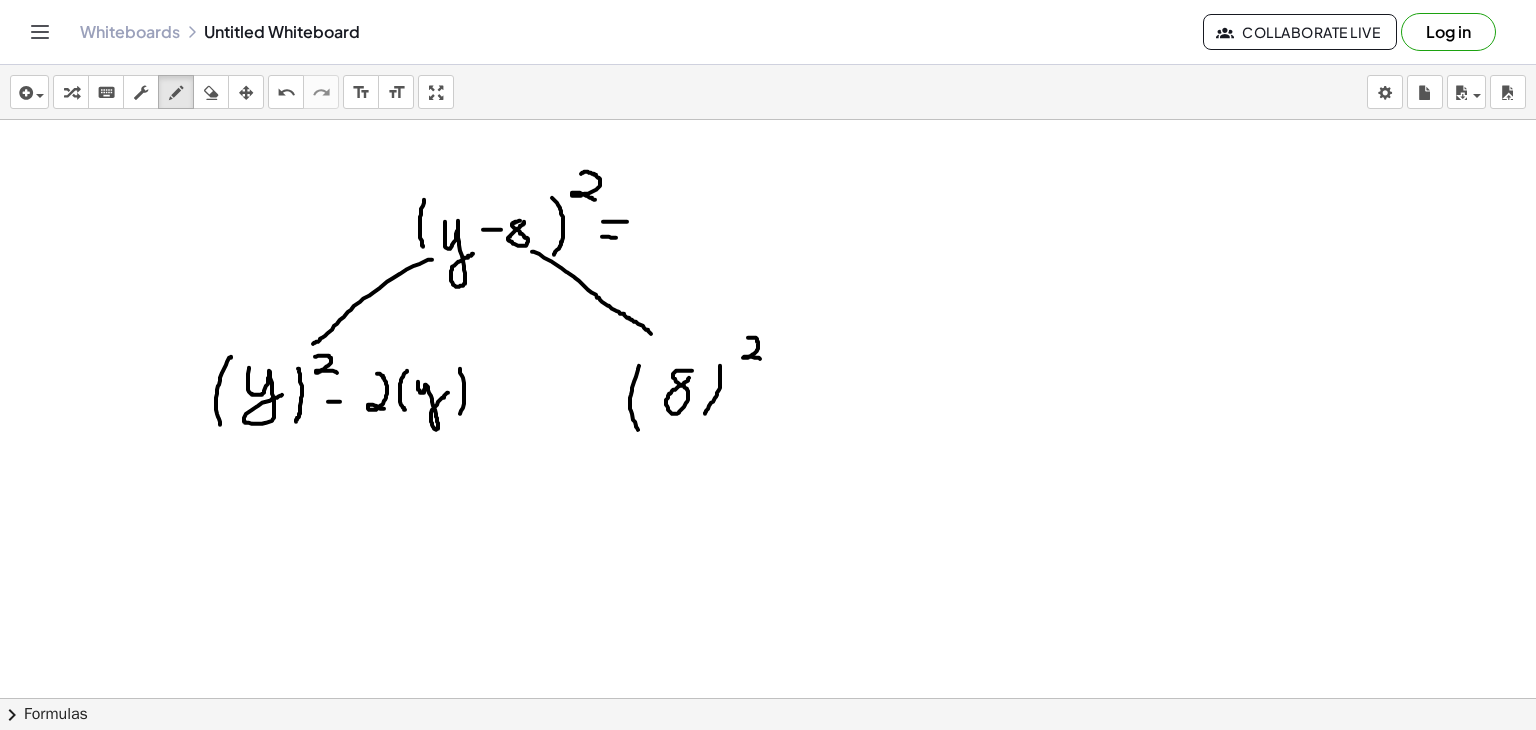 drag, startPoint x: 460, startPoint y: 368, endPoint x: 456, endPoint y: 422, distance: 54.147945 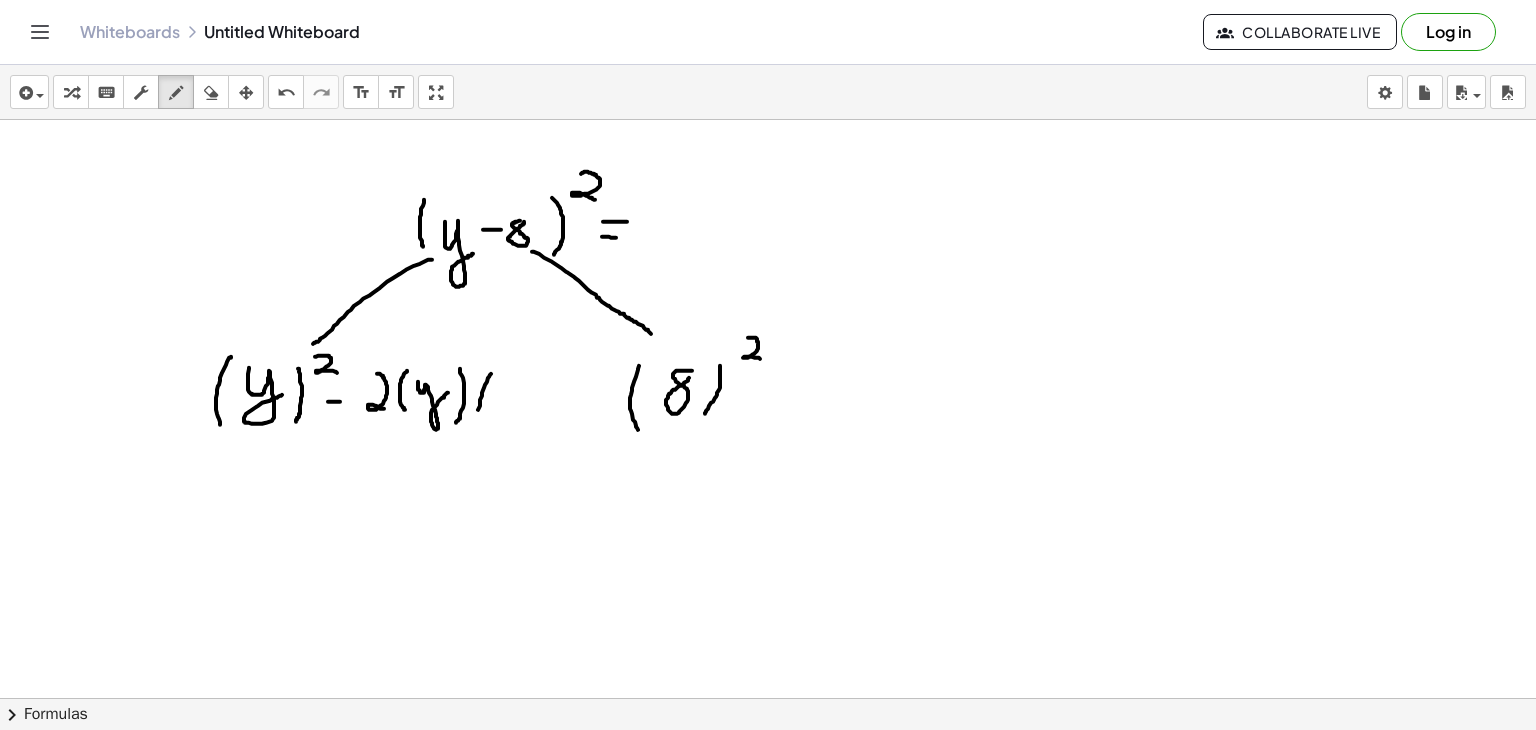 drag, startPoint x: 491, startPoint y: 373, endPoint x: 477, endPoint y: 418, distance: 47.127487 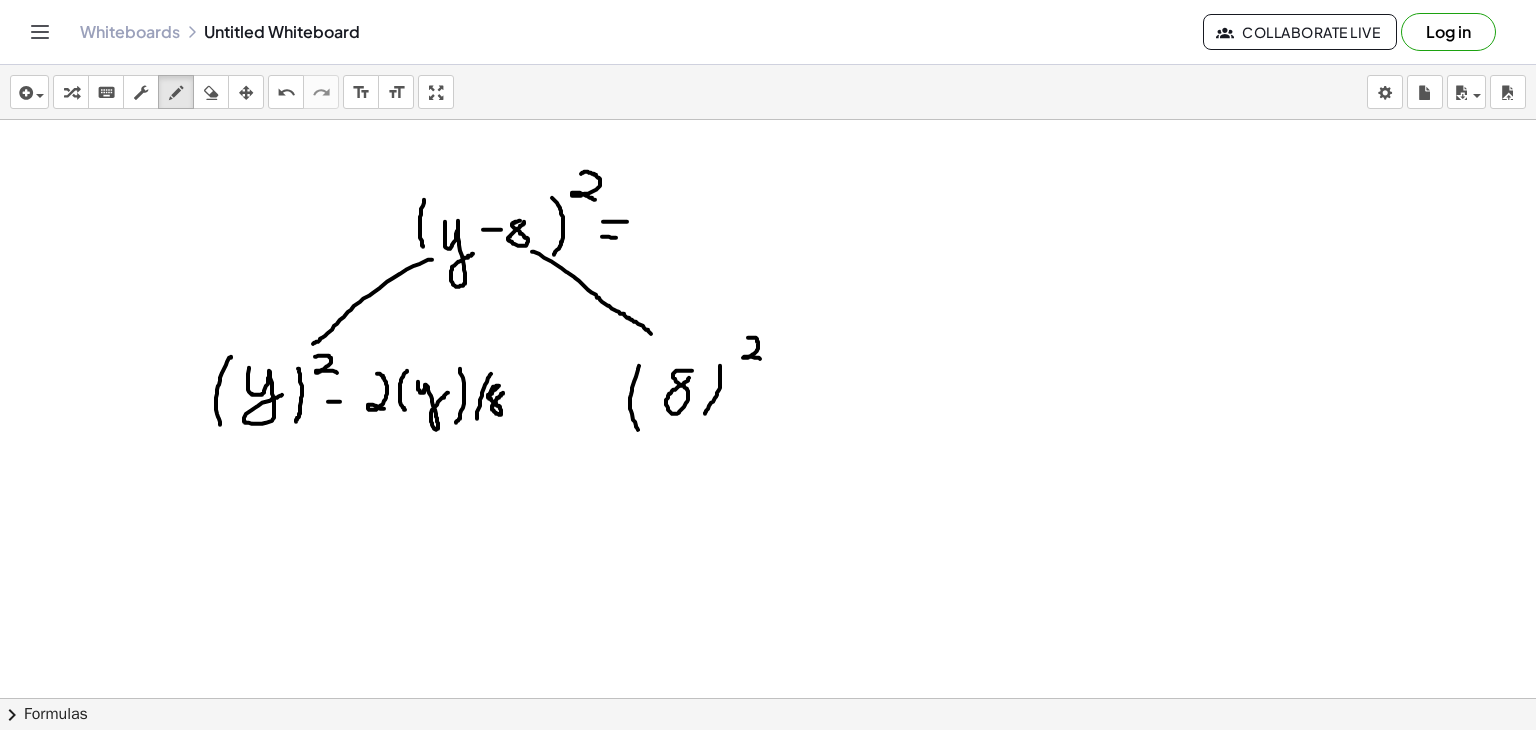 drag, startPoint x: 490, startPoint y: 395, endPoint x: 503, endPoint y: 392, distance: 13.341664 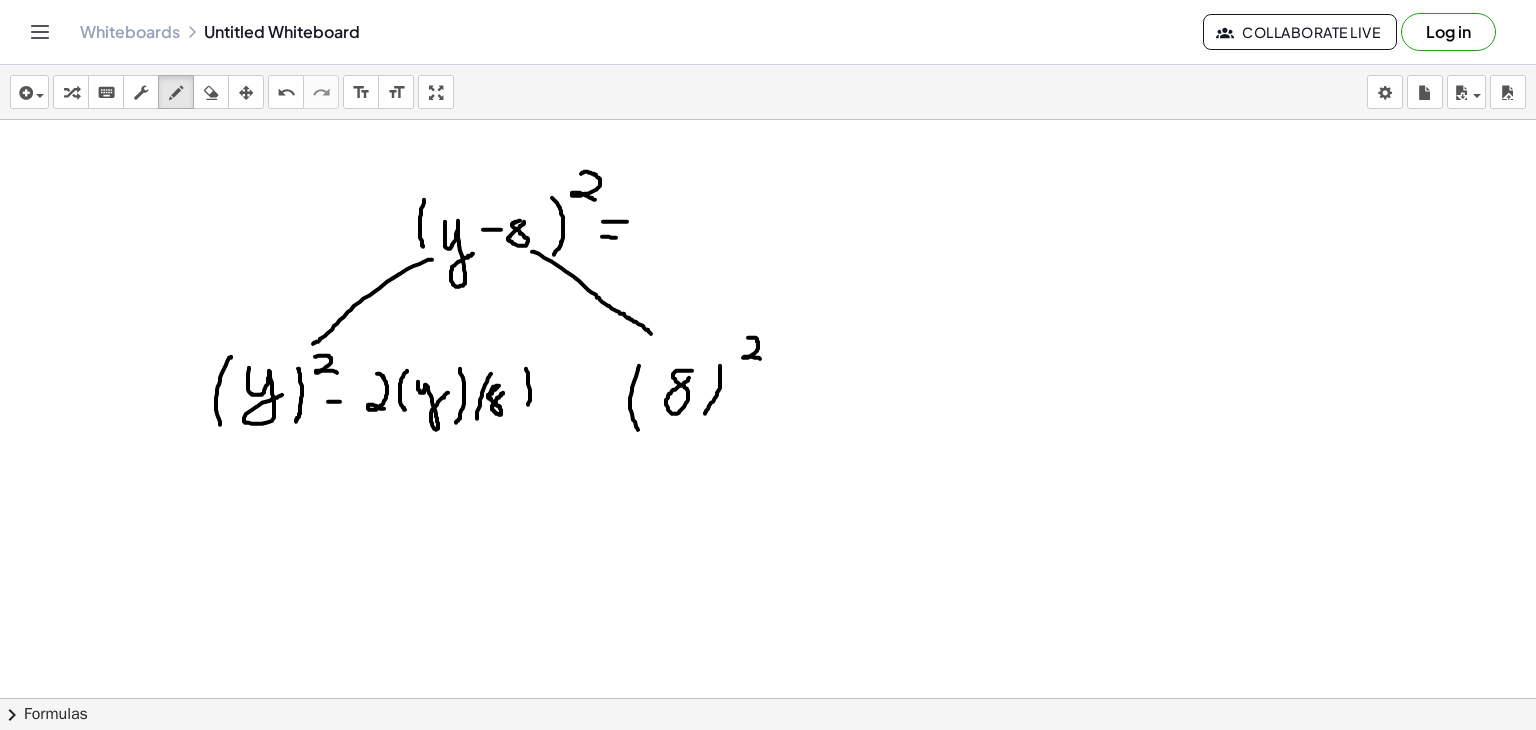 drag, startPoint x: 526, startPoint y: 368, endPoint x: 522, endPoint y: 412, distance: 44.181442 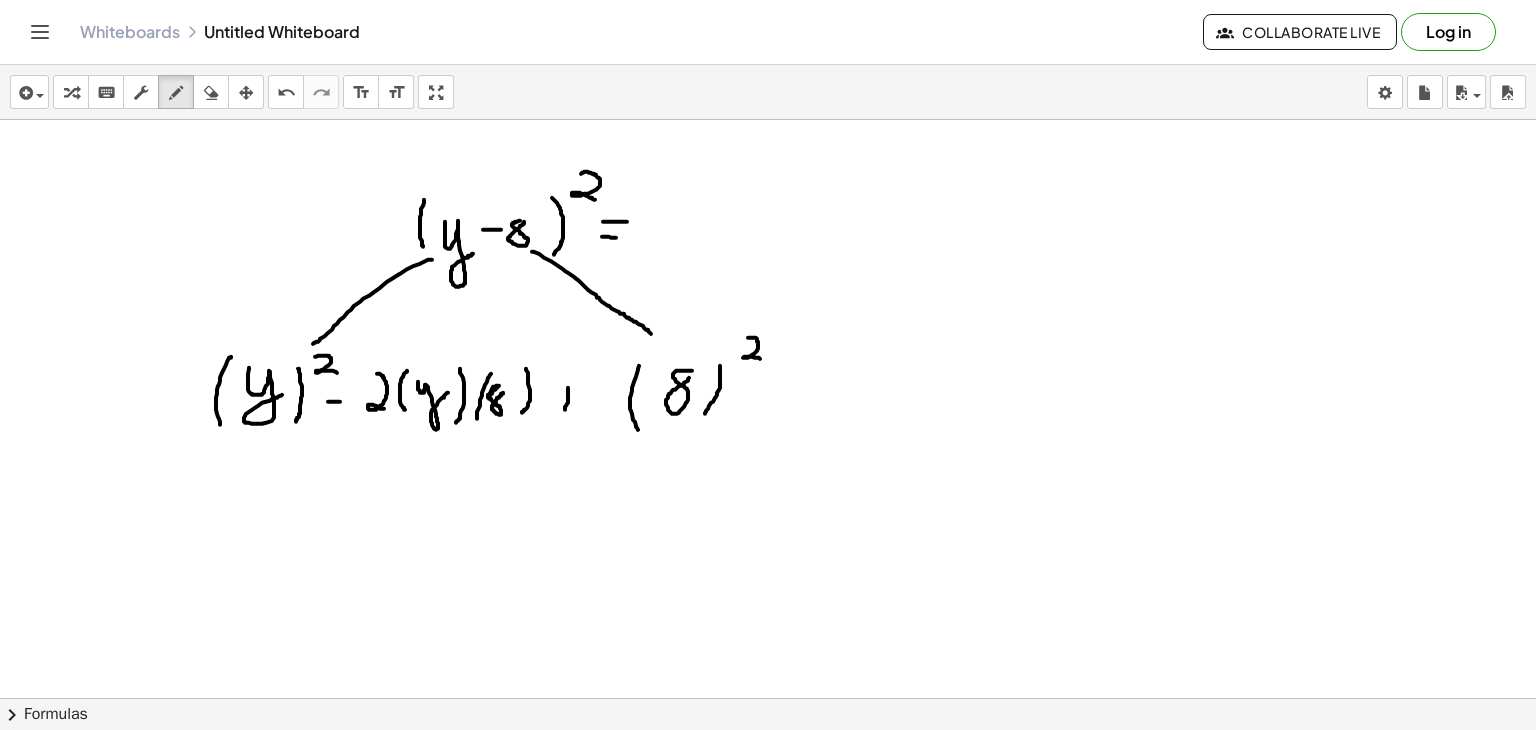 drag, startPoint x: 568, startPoint y: 387, endPoint x: 565, endPoint y: 413, distance: 26.172504 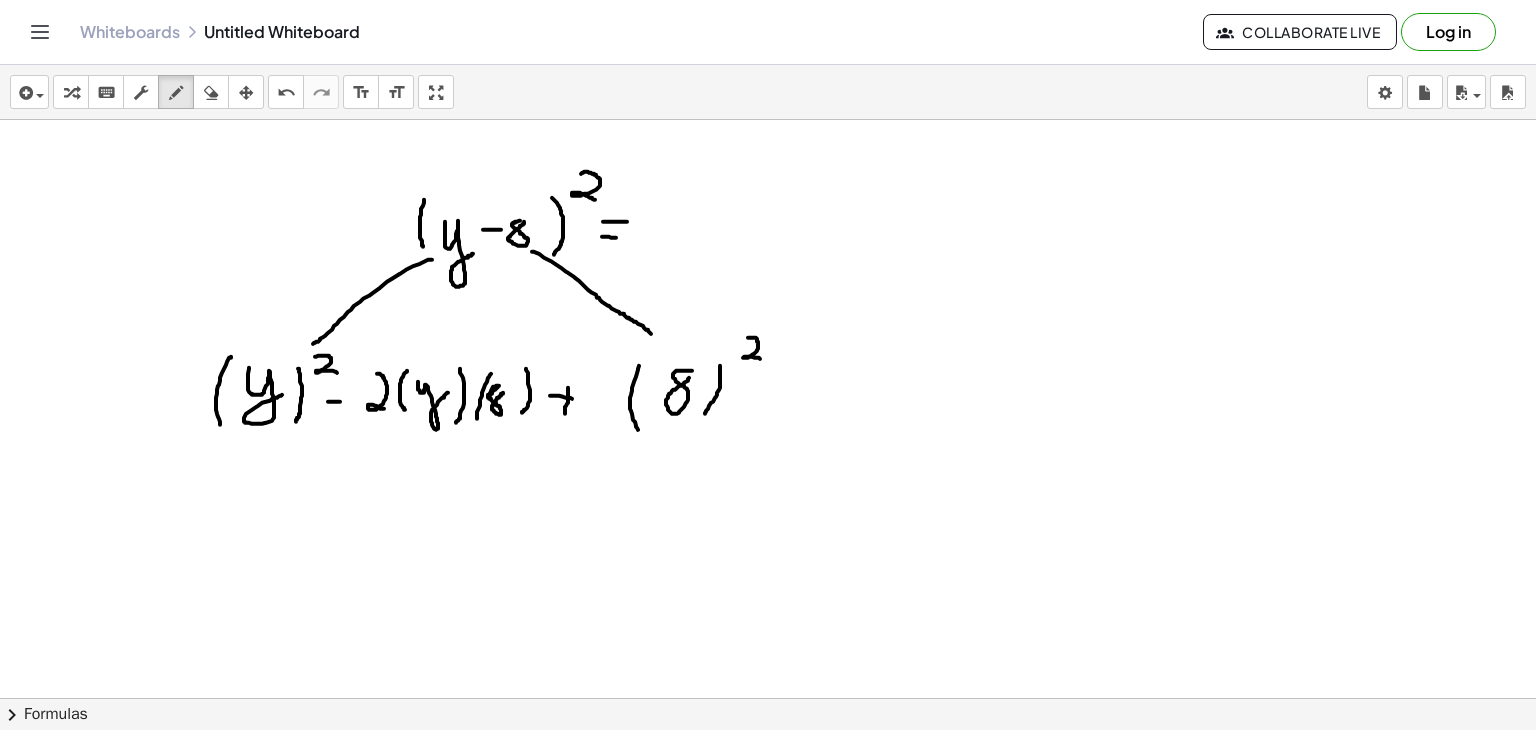 drag, startPoint x: 550, startPoint y: 395, endPoint x: 576, endPoint y: 399, distance: 26.305893 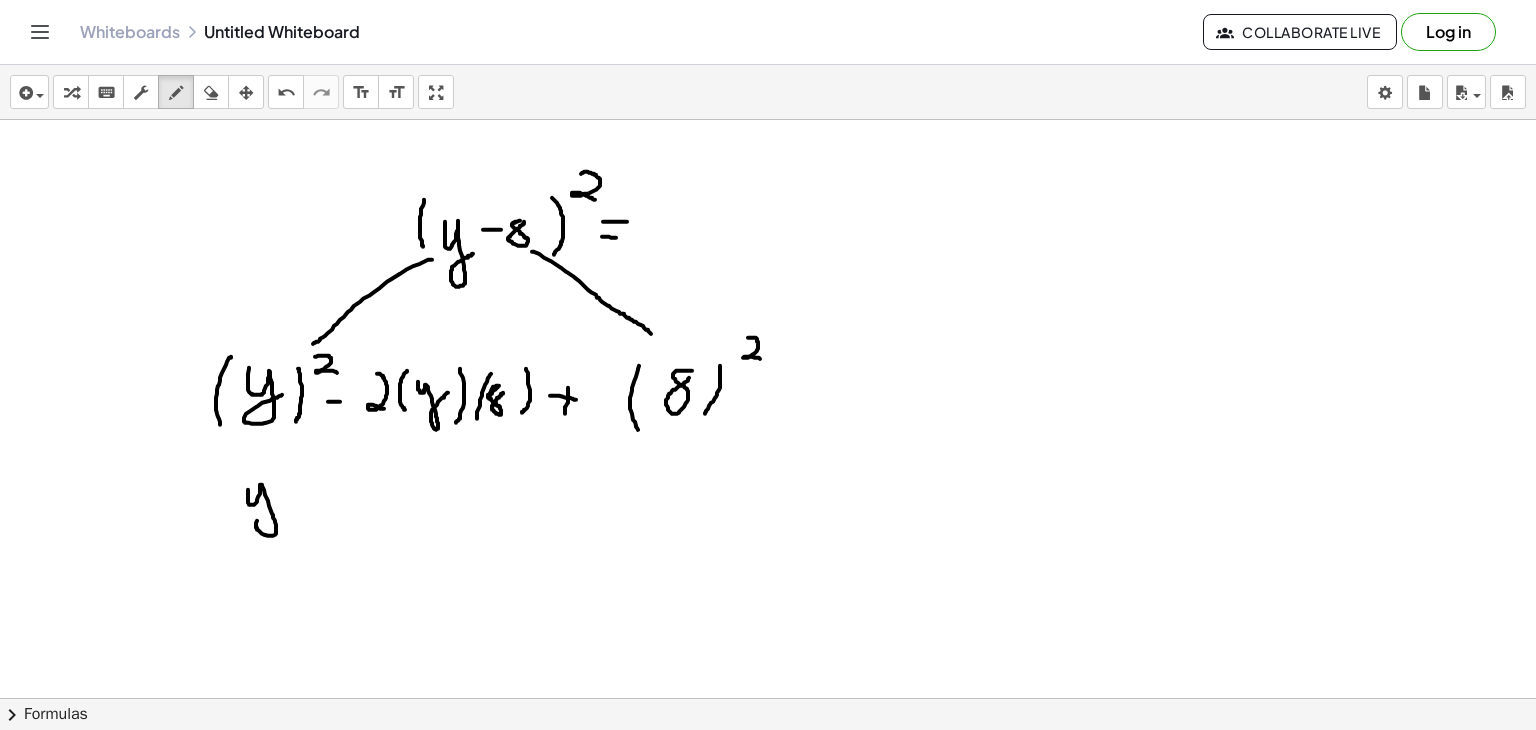drag, startPoint x: 248, startPoint y: 489, endPoint x: 266, endPoint y: 507, distance: 25.455845 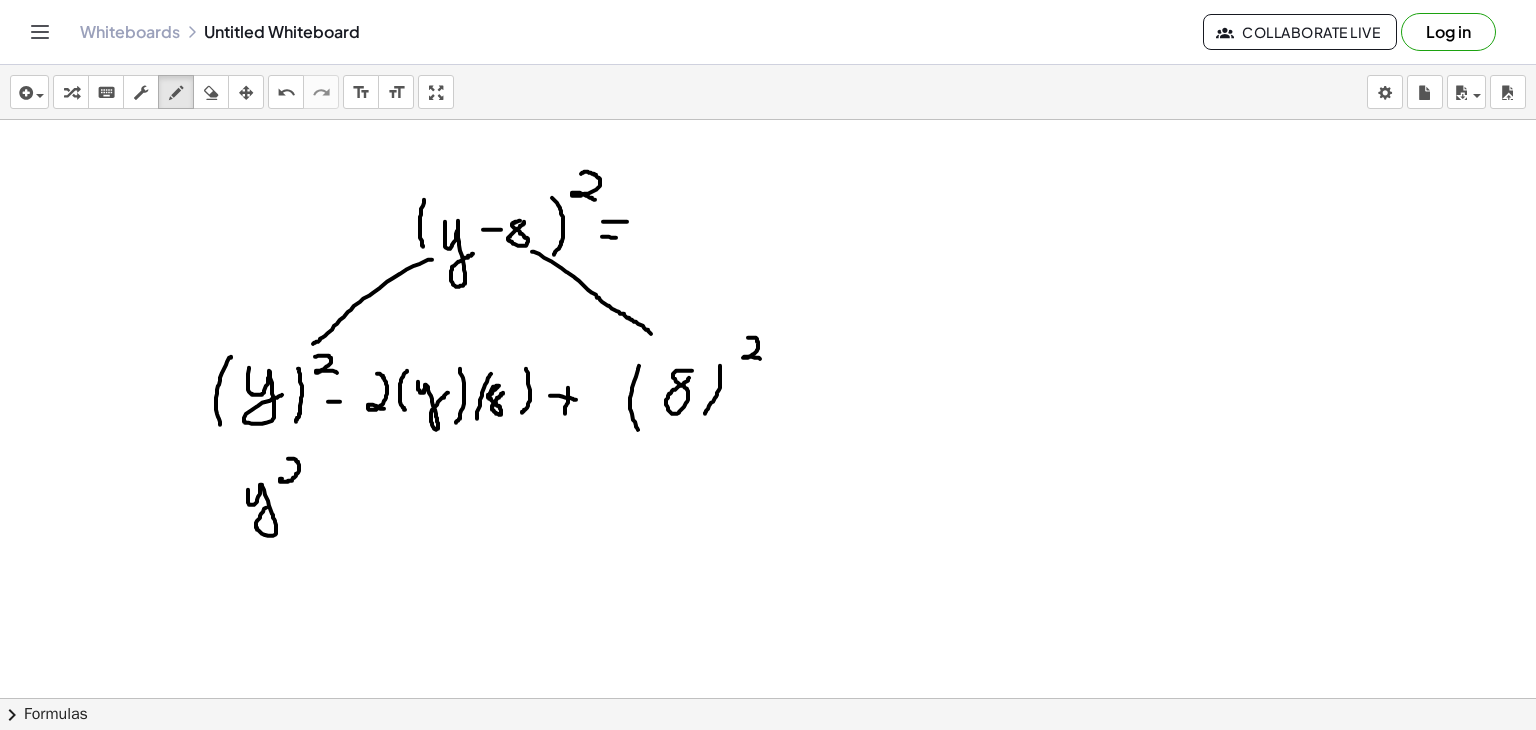 drag, startPoint x: 288, startPoint y: 458, endPoint x: 294, endPoint y: 479, distance: 21.84033 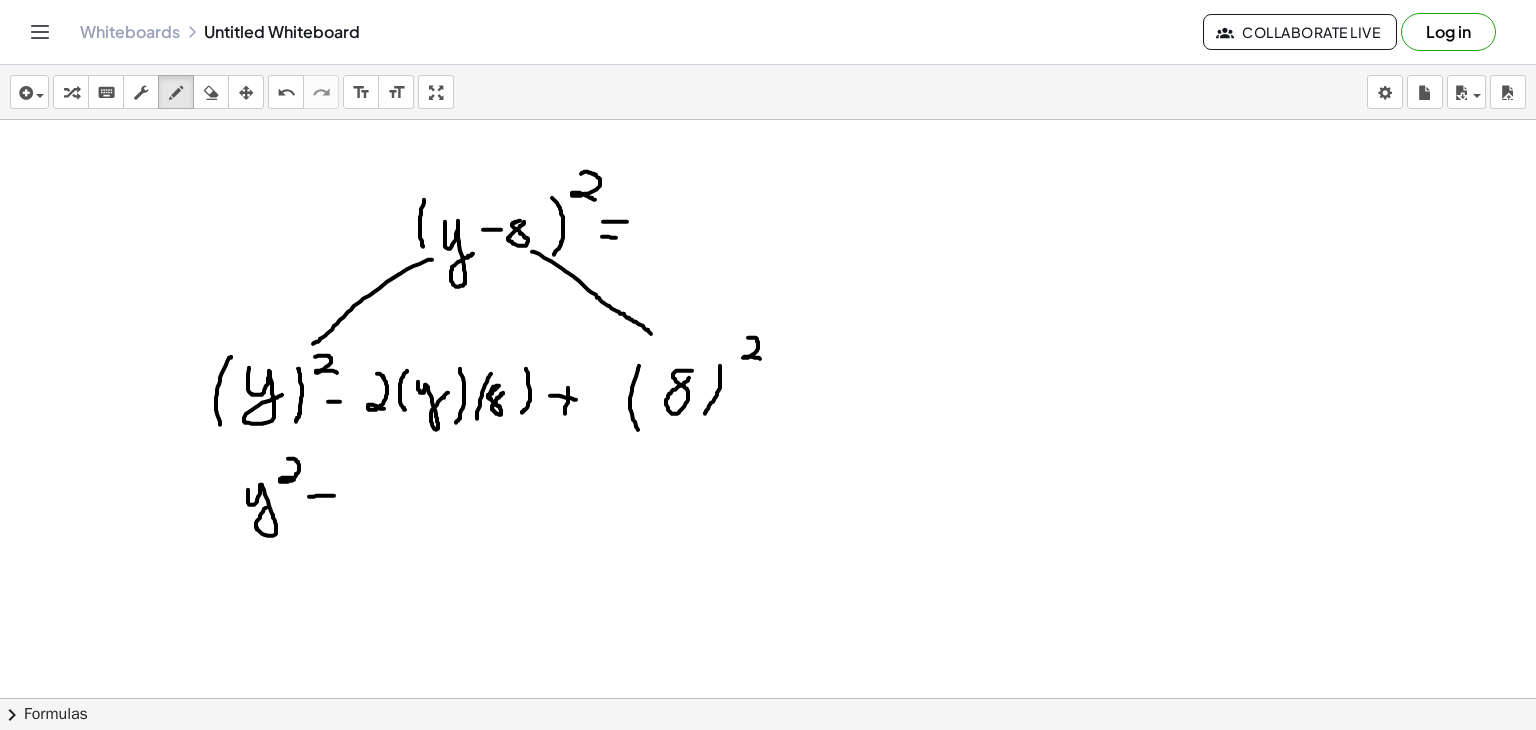 drag, startPoint x: 309, startPoint y: 496, endPoint x: 336, endPoint y: 495, distance: 27.018513 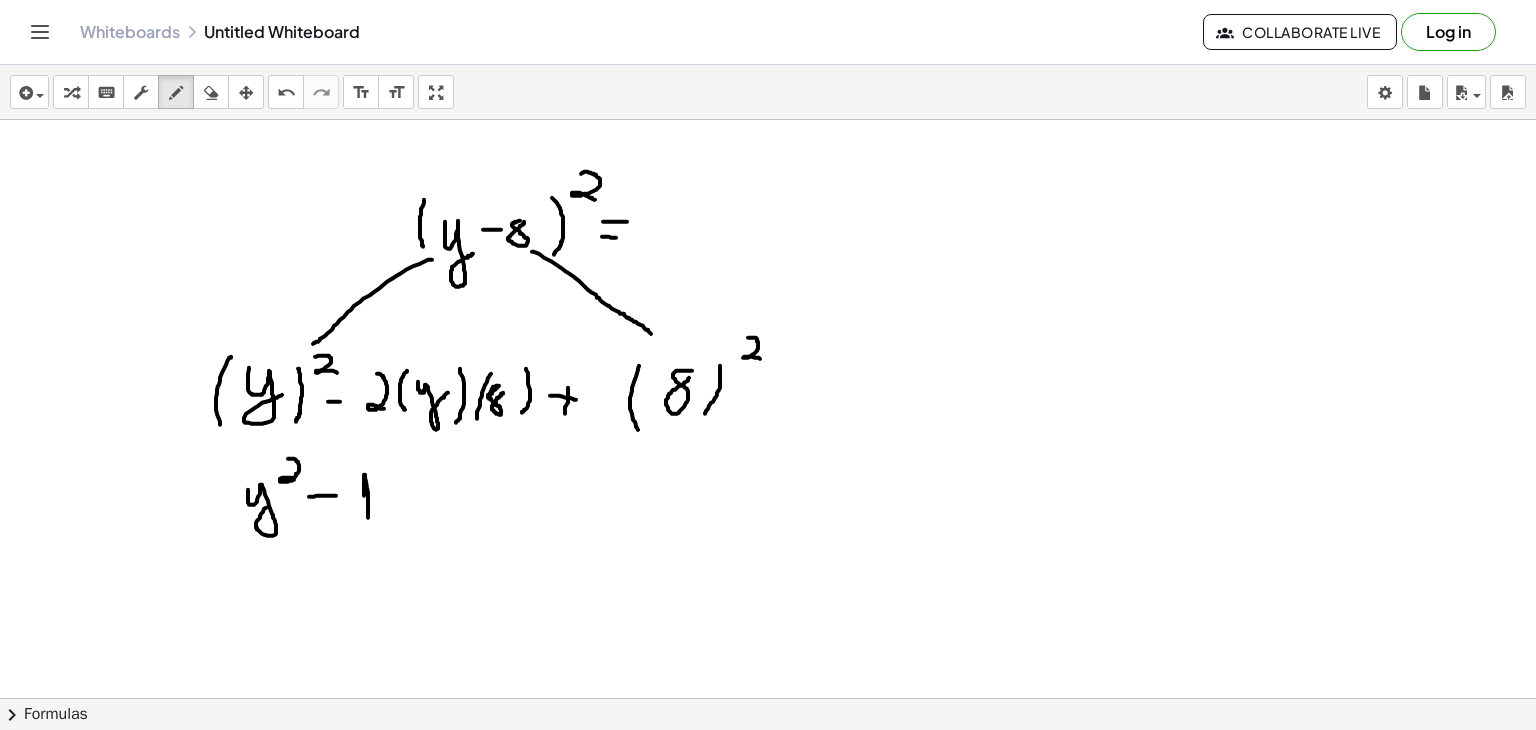drag, startPoint x: 364, startPoint y: 495, endPoint x: 368, endPoint y: 517, distance: 22.36068 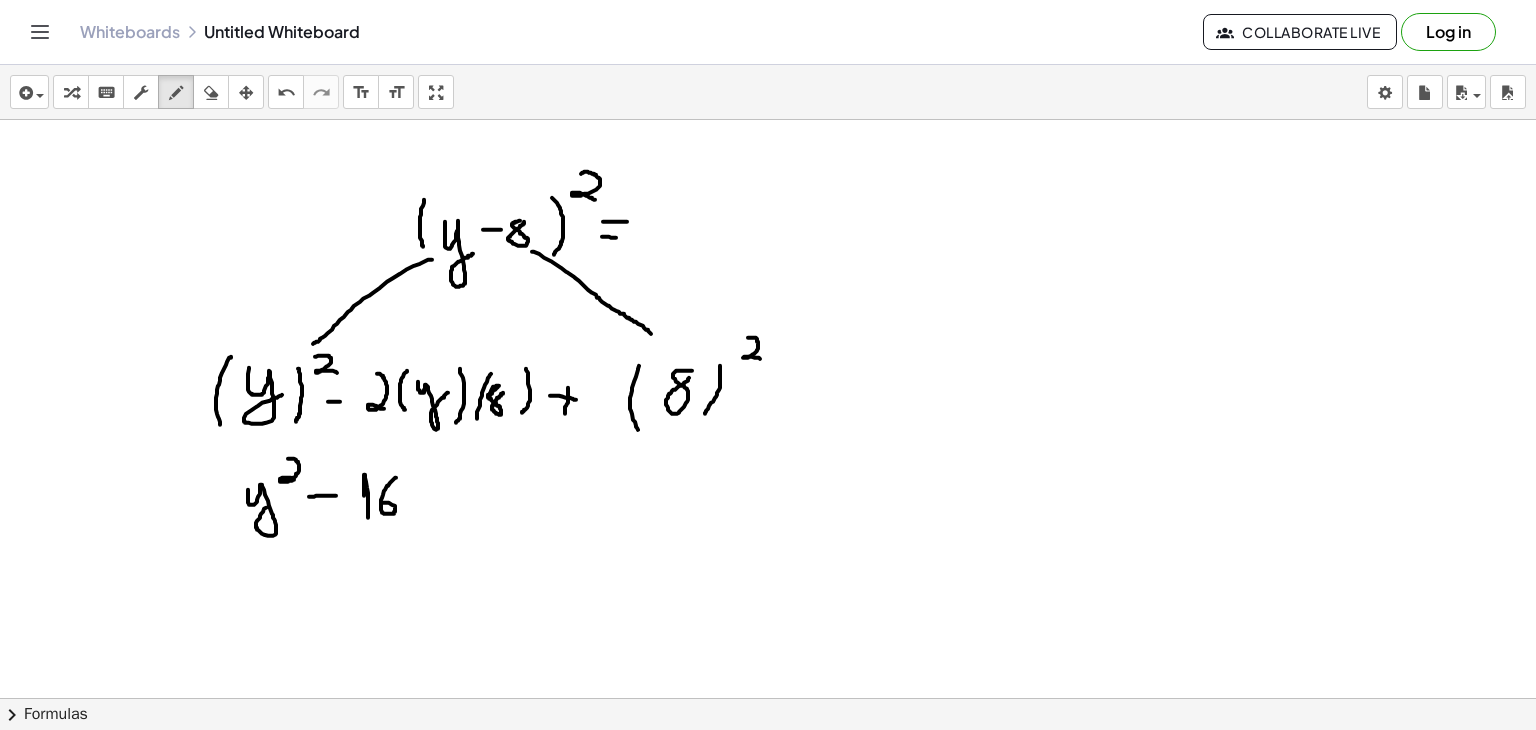 drag, startPoint x: 396, startPoint y: 477, endPoint x: 375, endPoint y: 502, distance: 32.649654 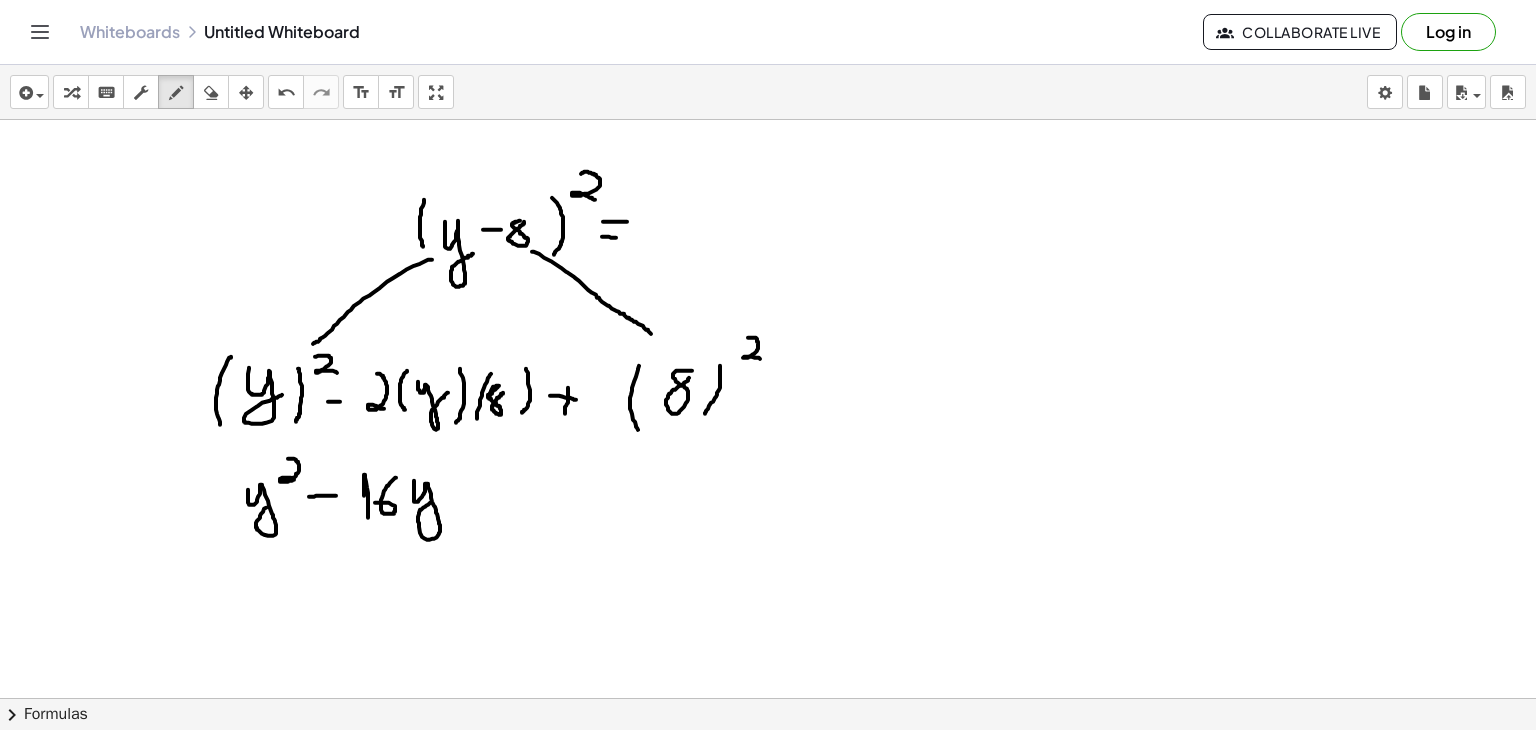 drag, startPoint x: 414, startPoint y: 480, endPoint x: 444, endPoint y: 494, distance: 33.105892 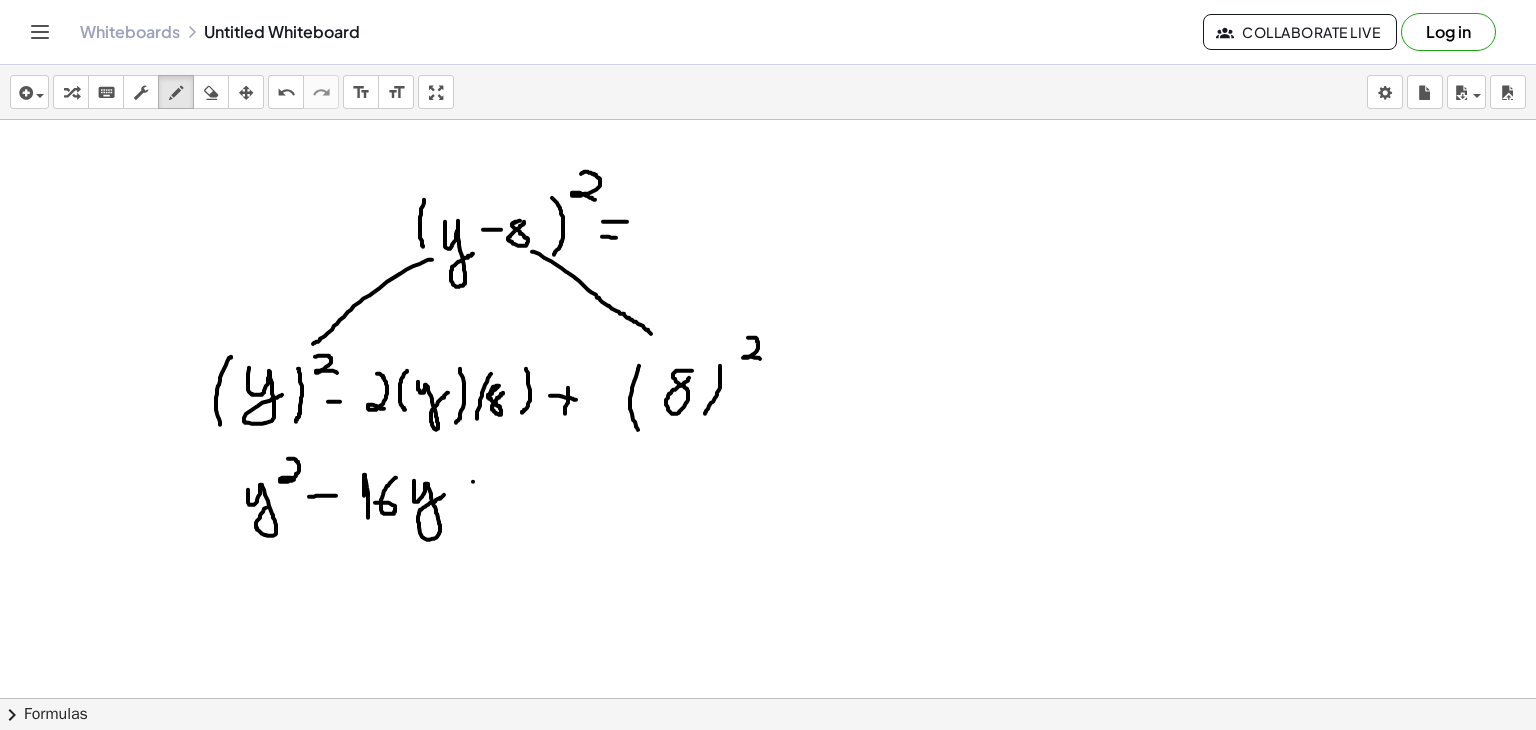 drag, startPoint x: 473, startPoint y: 481, endPoint x: 473, endPoint y: 500, distance: 19 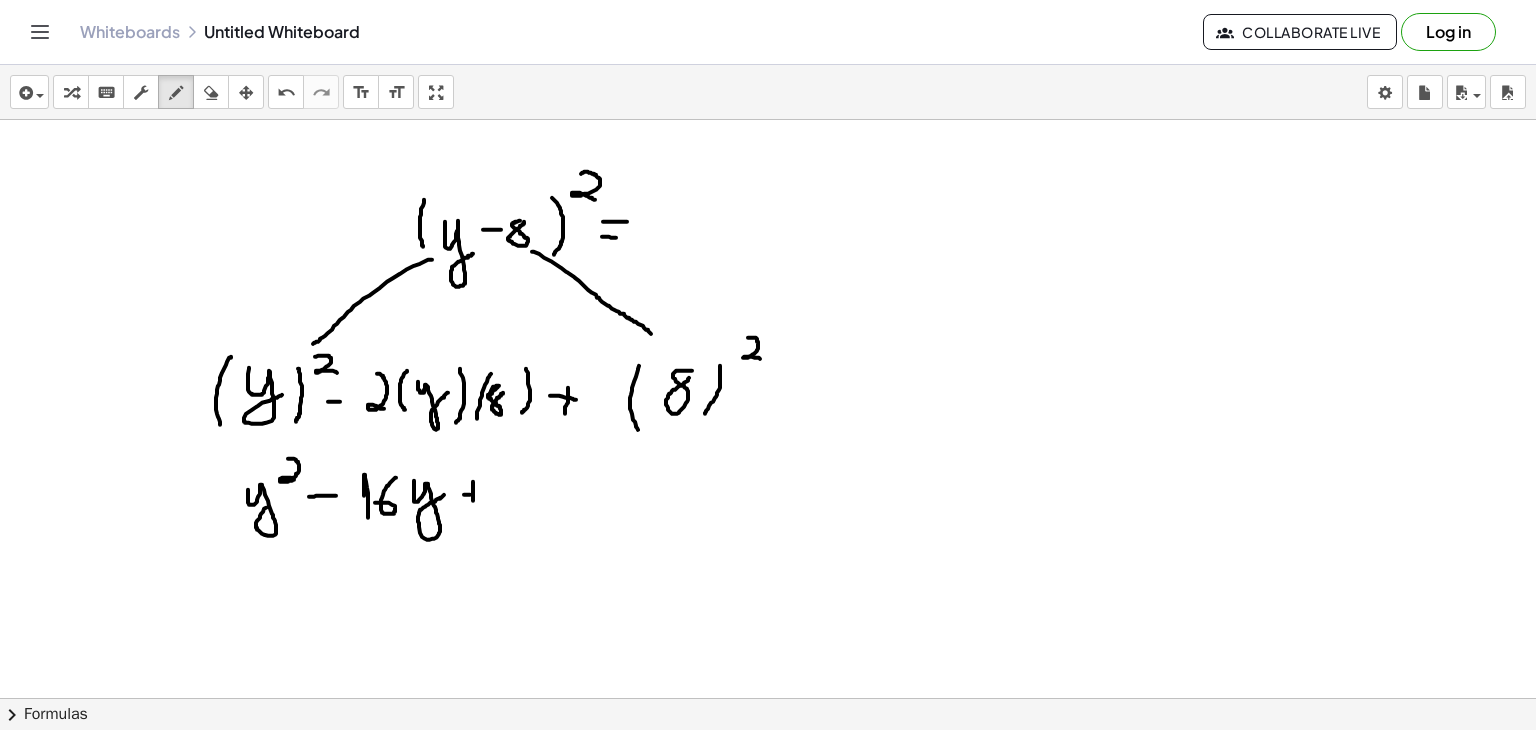 drag, startPoint x: 464, startPoint y: 494, endPoint x: 480, endPoint y: 494, distance: 16 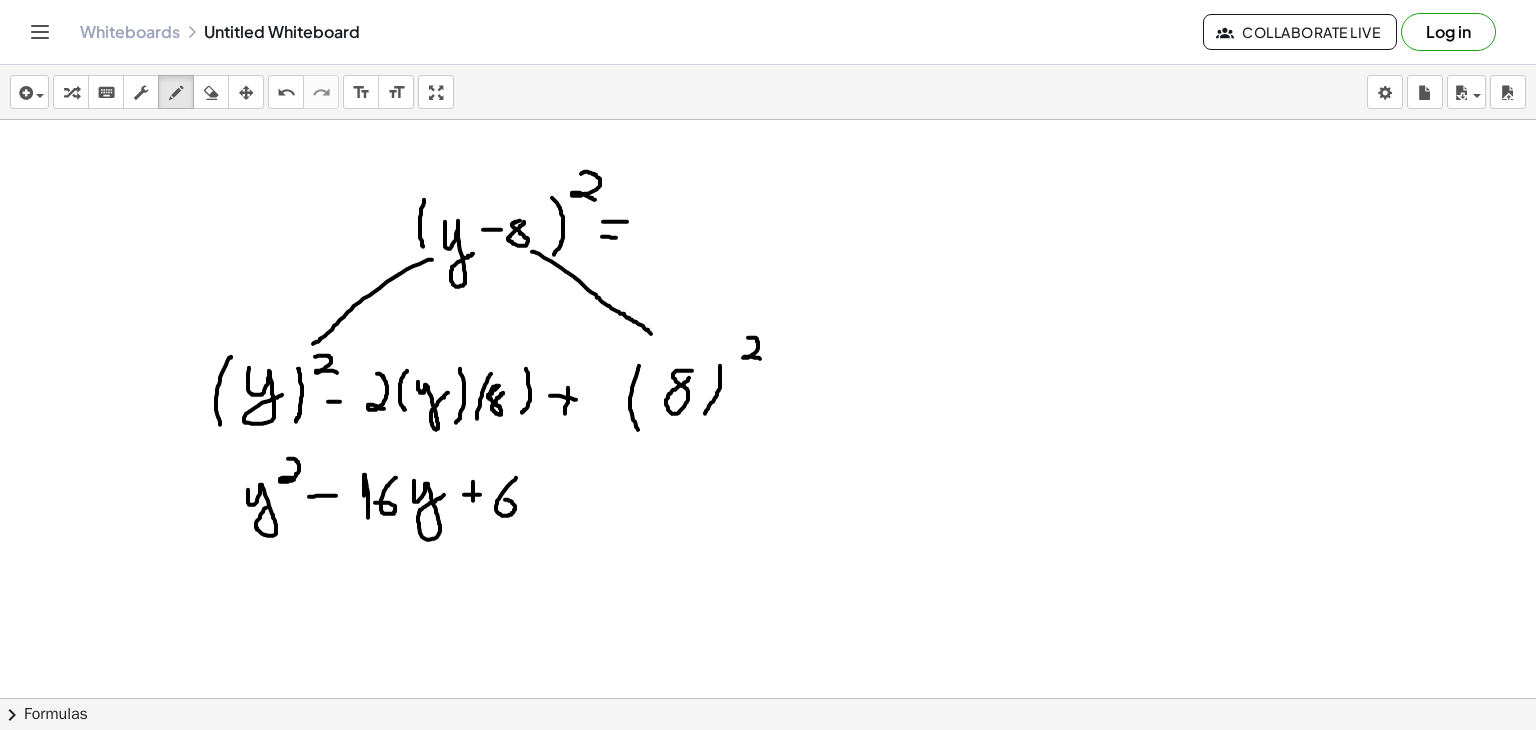 drag, startPoint x: 516, startPoint y: 477, endPoint x: 505, endPoint y: 499, distance: 24.596748 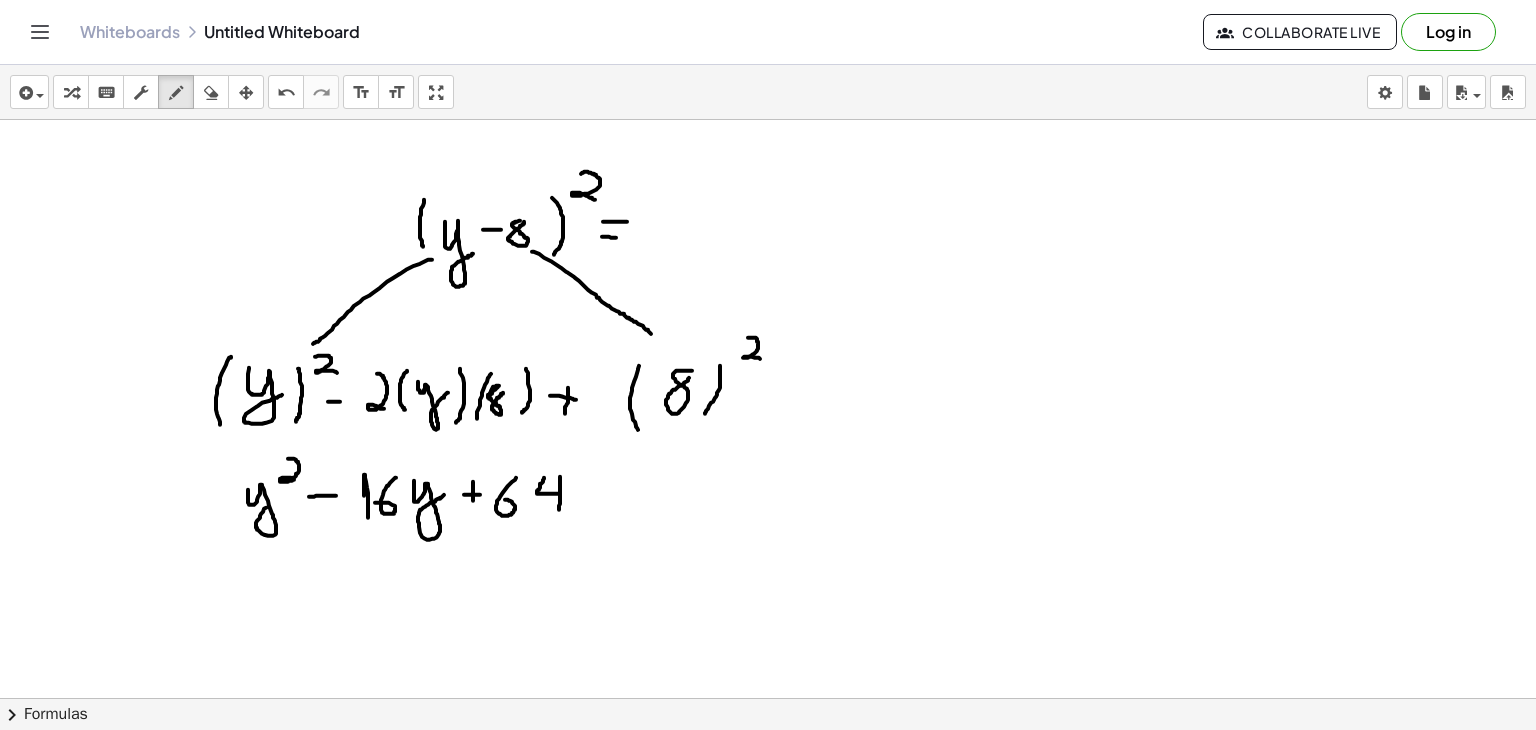 drag, startPoint x: 544, startPoint y: 477, endPoint x: 559, endPoint y: 511, distance: 37.161808 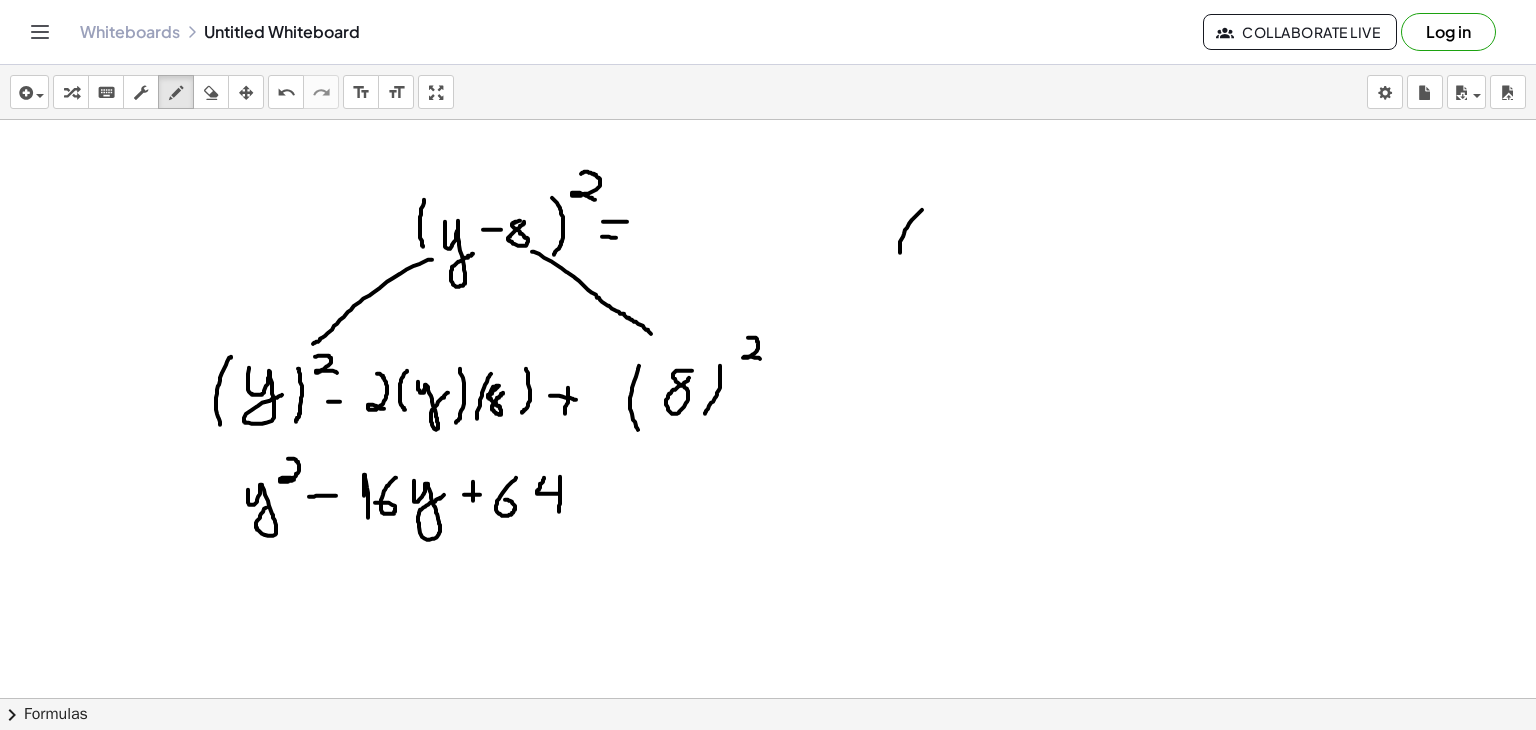 drag, startPoint x: 922, startPoint y: 209, endPoint x: 900, endPoint y: 256, distance: 51.894123 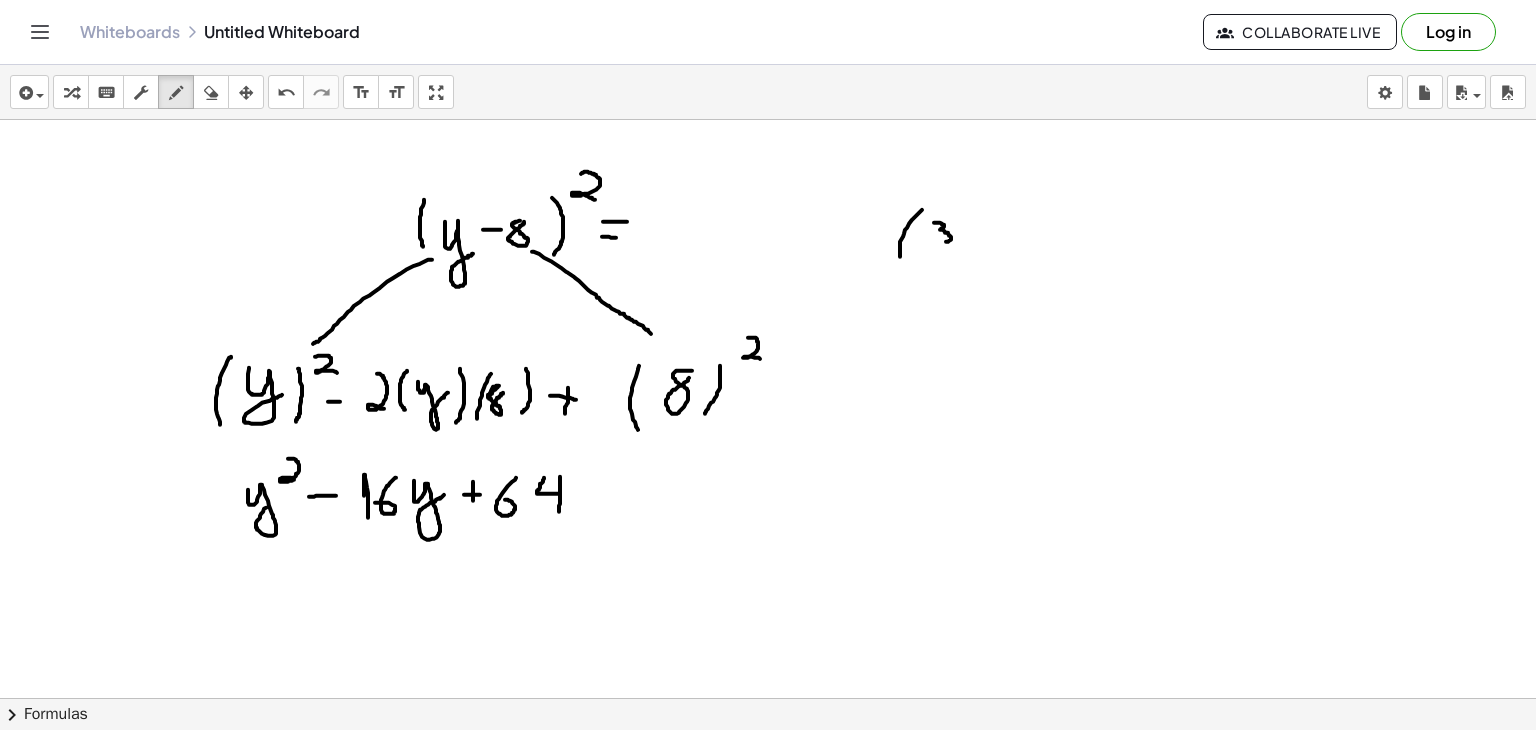drag, startPoint x: 934, startPoint y: 222, endPoint x: 934, endPoint y: 243, distance: 21 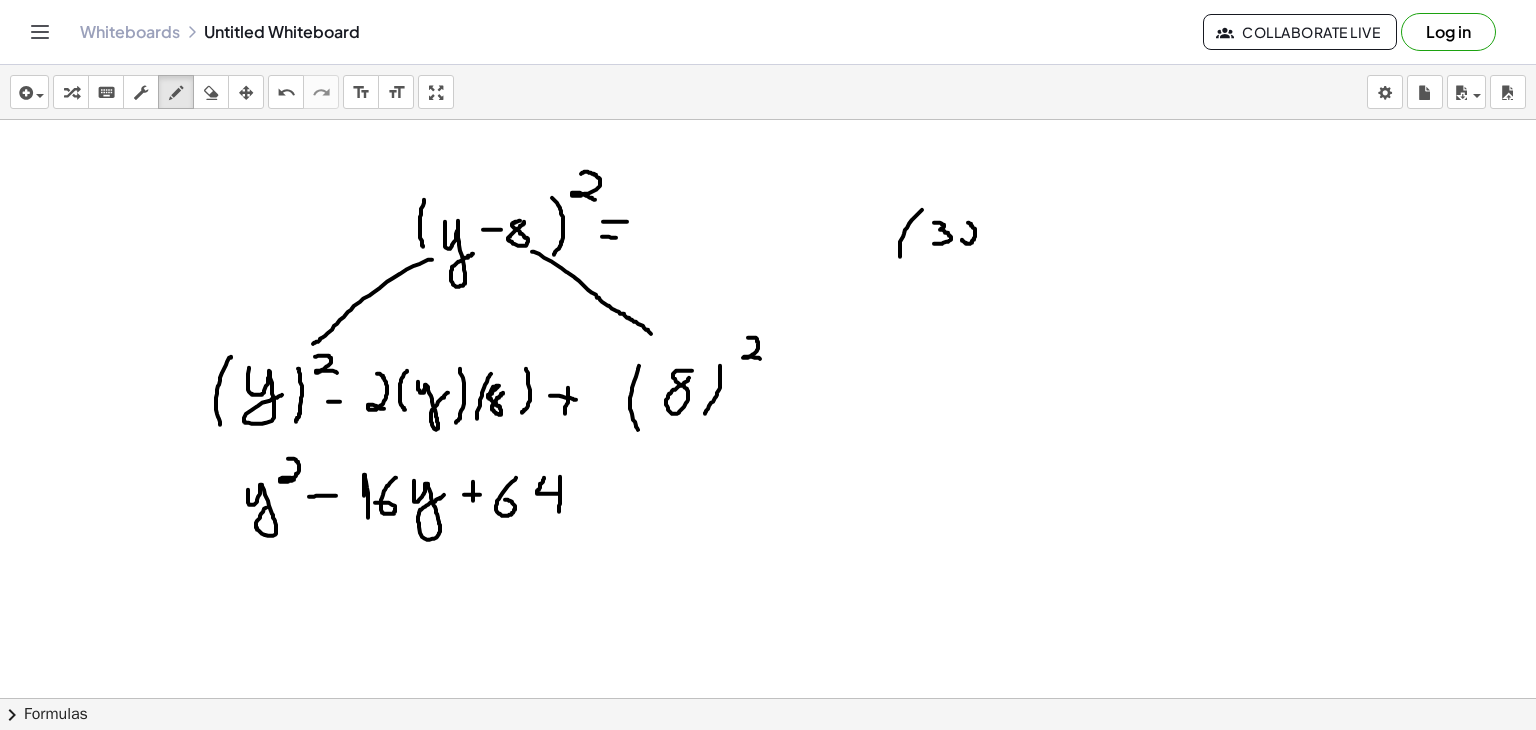 drag, startPoint x: 962, startPoint y: 239, endPoint x: 966, endPoint y: 221, distance: 18.439089 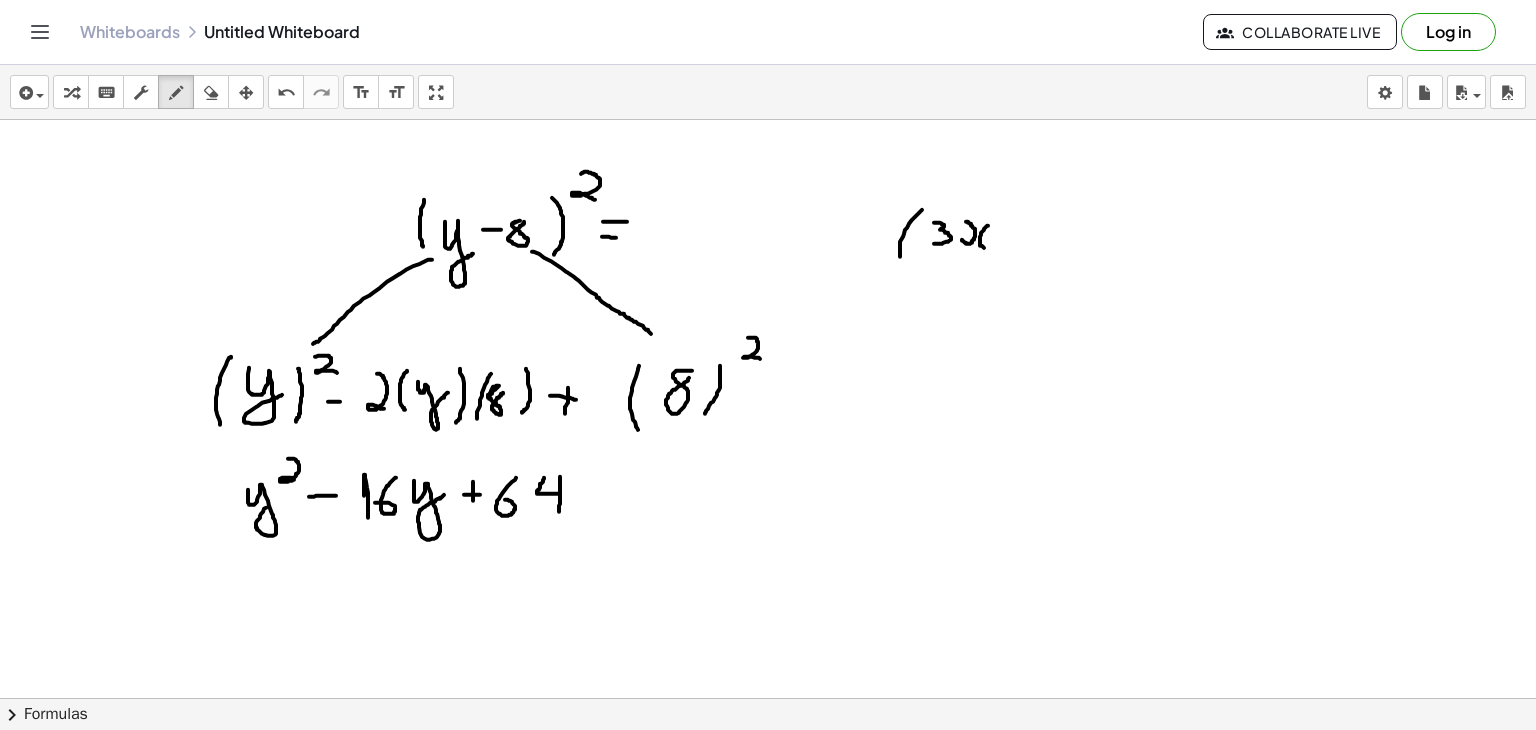 drag, startPoint x: 988, startPoint y: 225, endPoint x: 988, endPoint y: 247, distance: 22 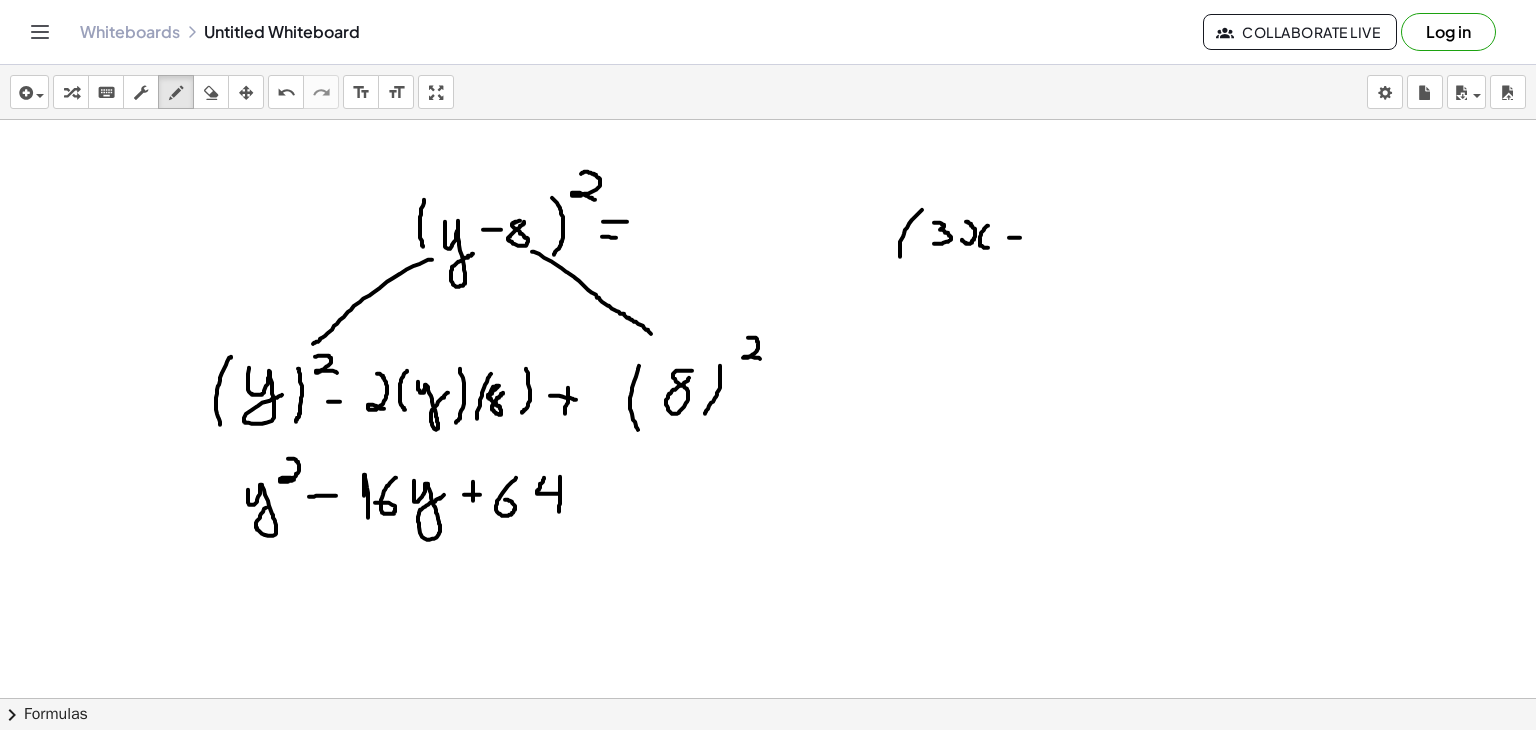 drag, startPoint x: 1009, startPoint y: 237, endPoint x: 1023, endPoint y: 237, distance: 14 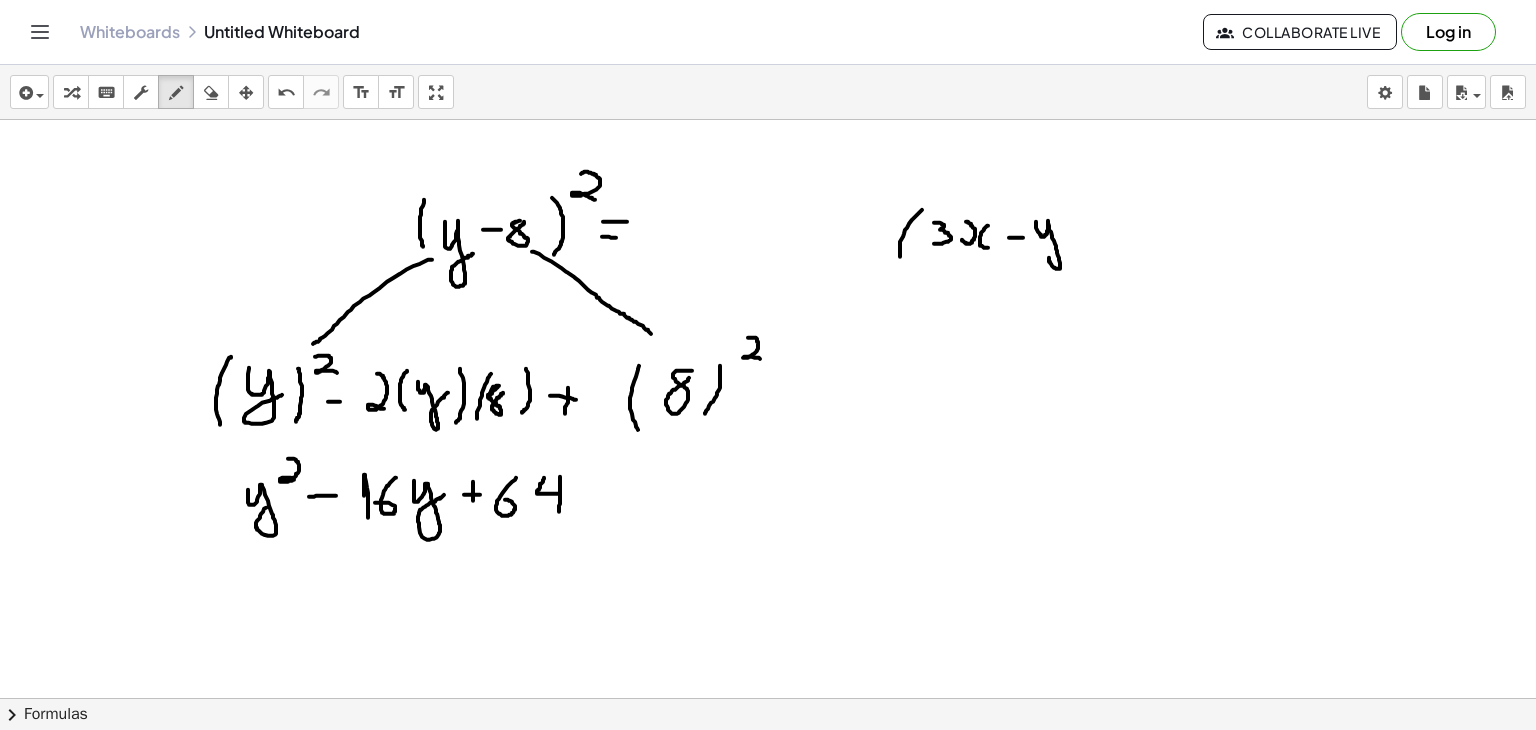 drag, startPoint x: 1036, startPoint y: 221, endPoint x: 1060, endPoint y: 241, distance: 31.241 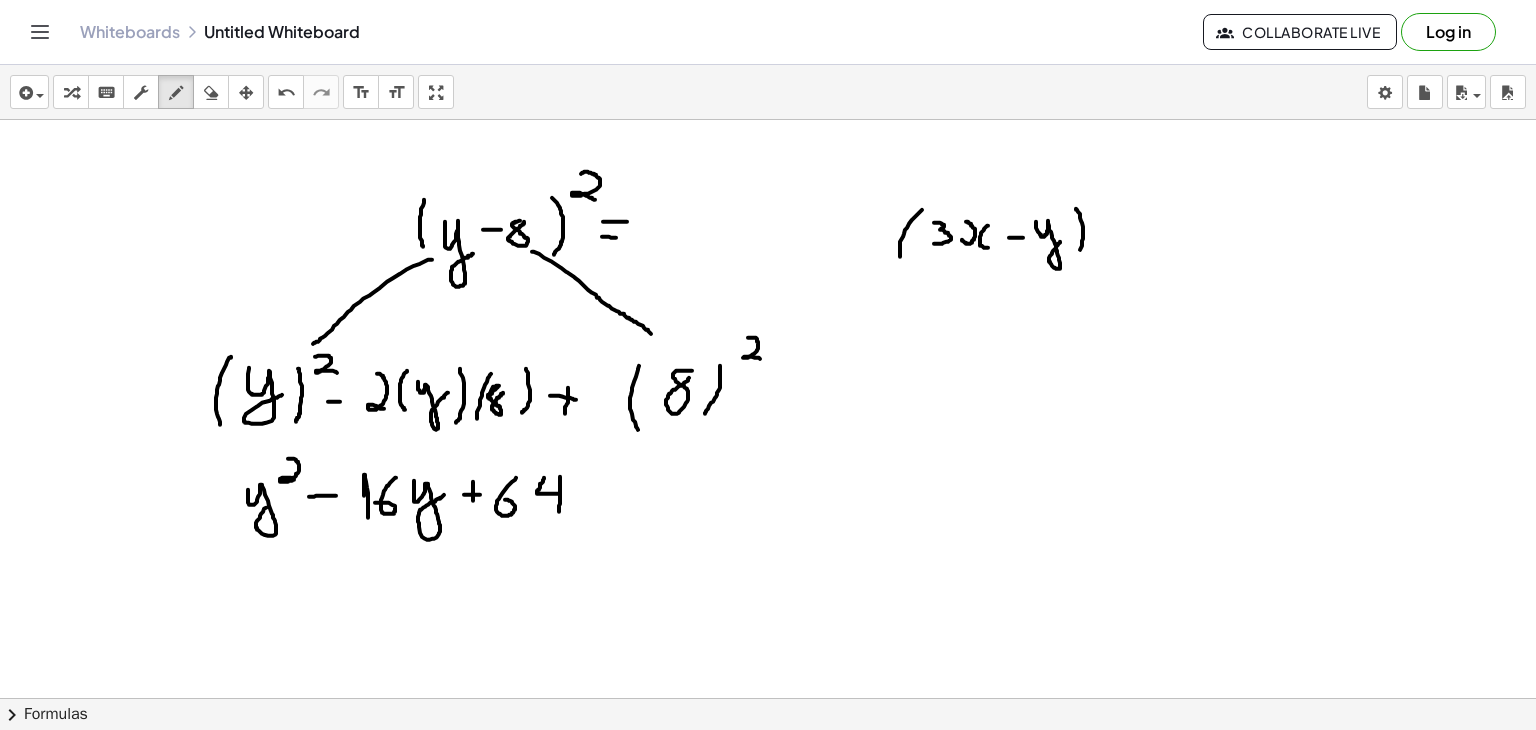 drag, startPoint x: 1076, startPoint y: 208, endPoint x: 1077, endPoint y: 254, distance: 46.010868 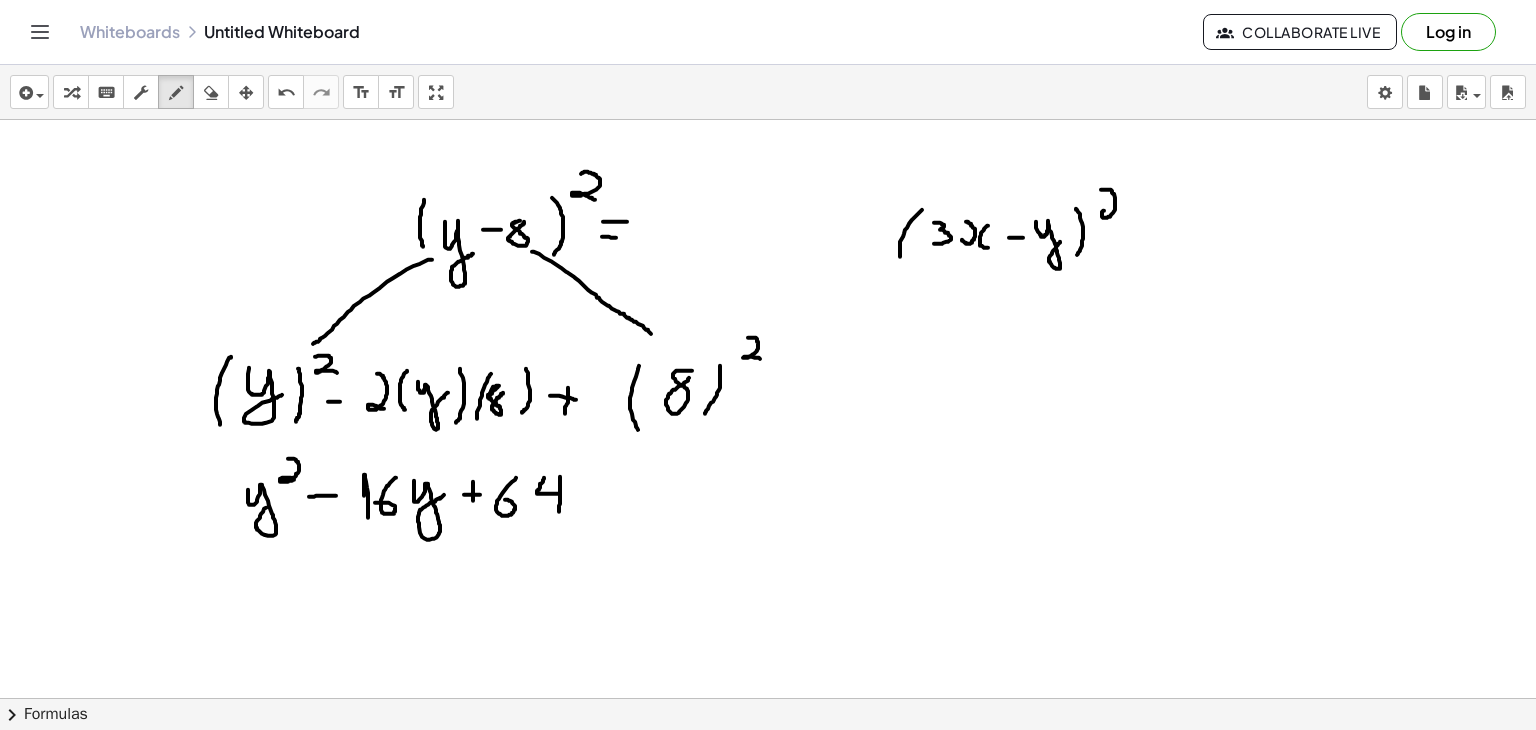 drag, startPoint x: 1101, startPoint y: 189, endPoint x: 1115, endPoint y: 210, distance: 25.23886 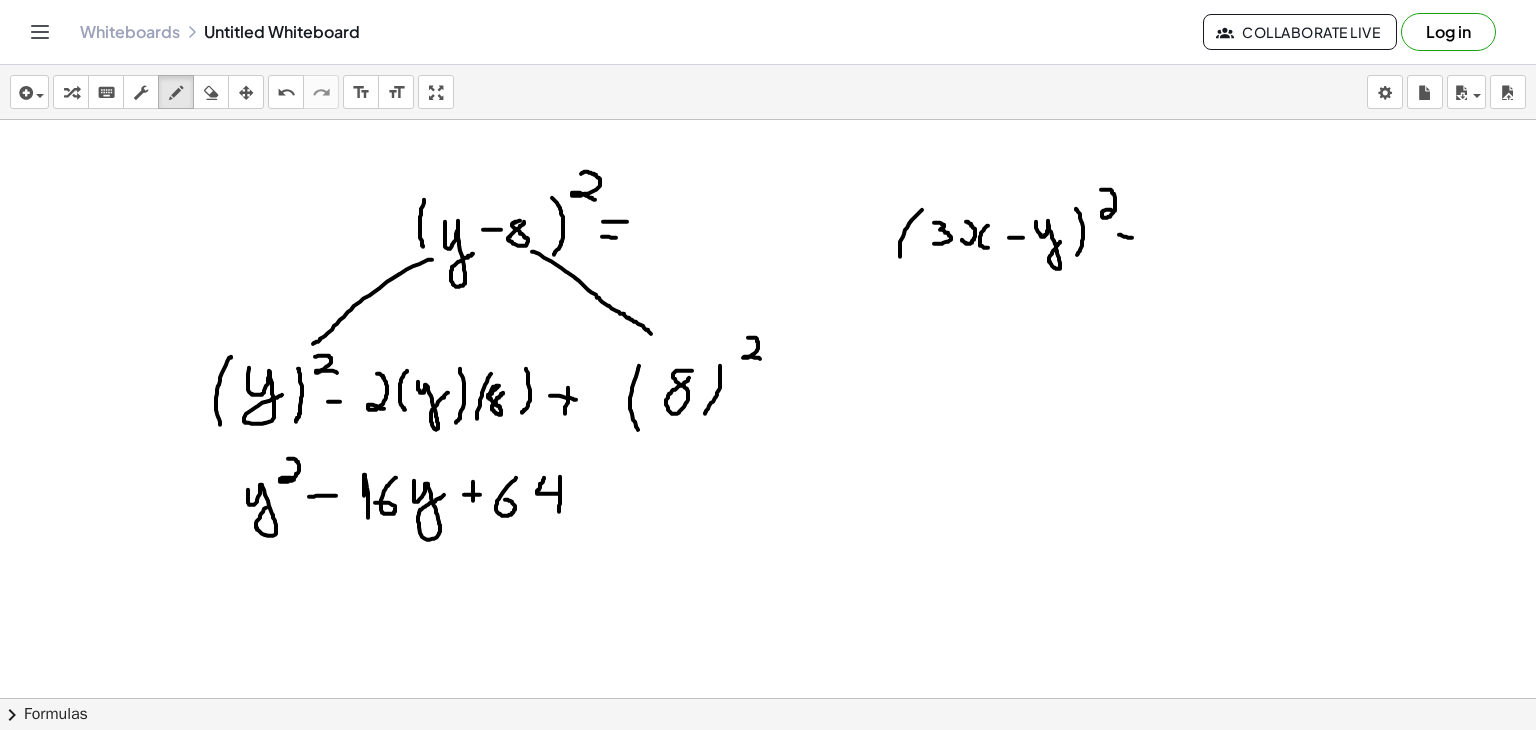 drag, startPoint x: 1119, startPoint y: 234, endPoint x: 1132, endPoint y: 237, distance: 13.341664 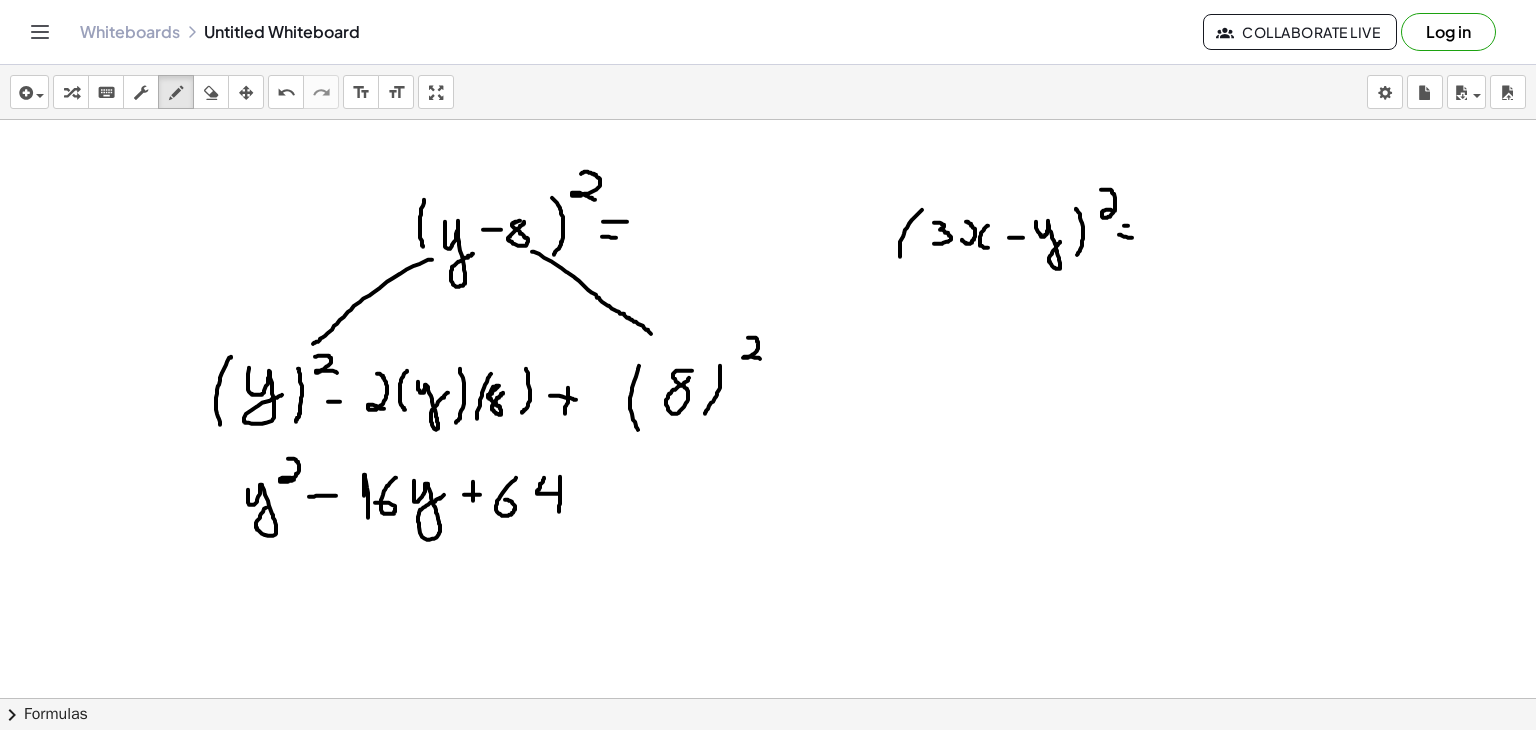 drag, startPoint x: 1124, startPoint y: 225, endPoint x: 1138, endPoint y: 225, distance: 14 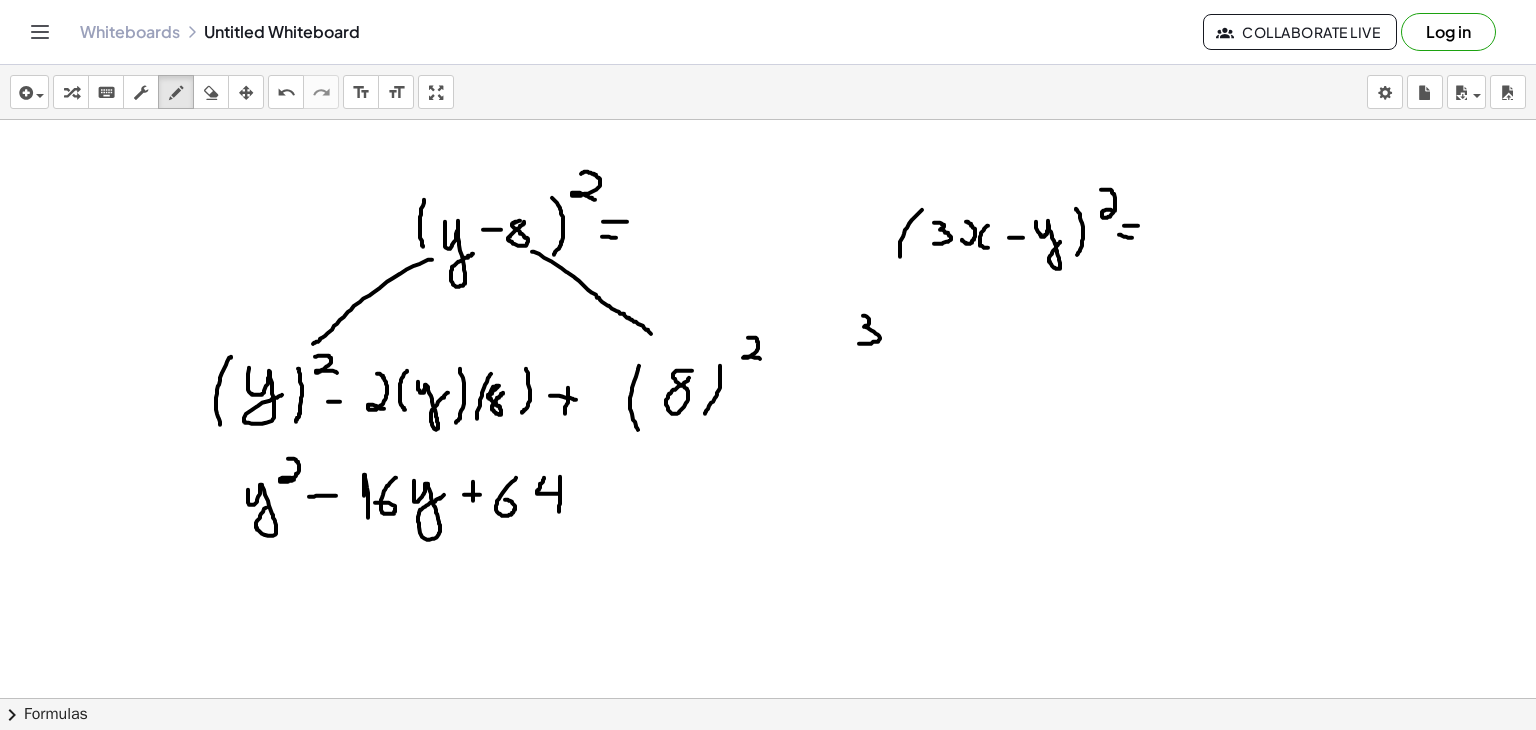 drag, startPoint x: 863, startPoint y: 315, endPoint x: 858, endPoint y: 343, distance: 28.442924 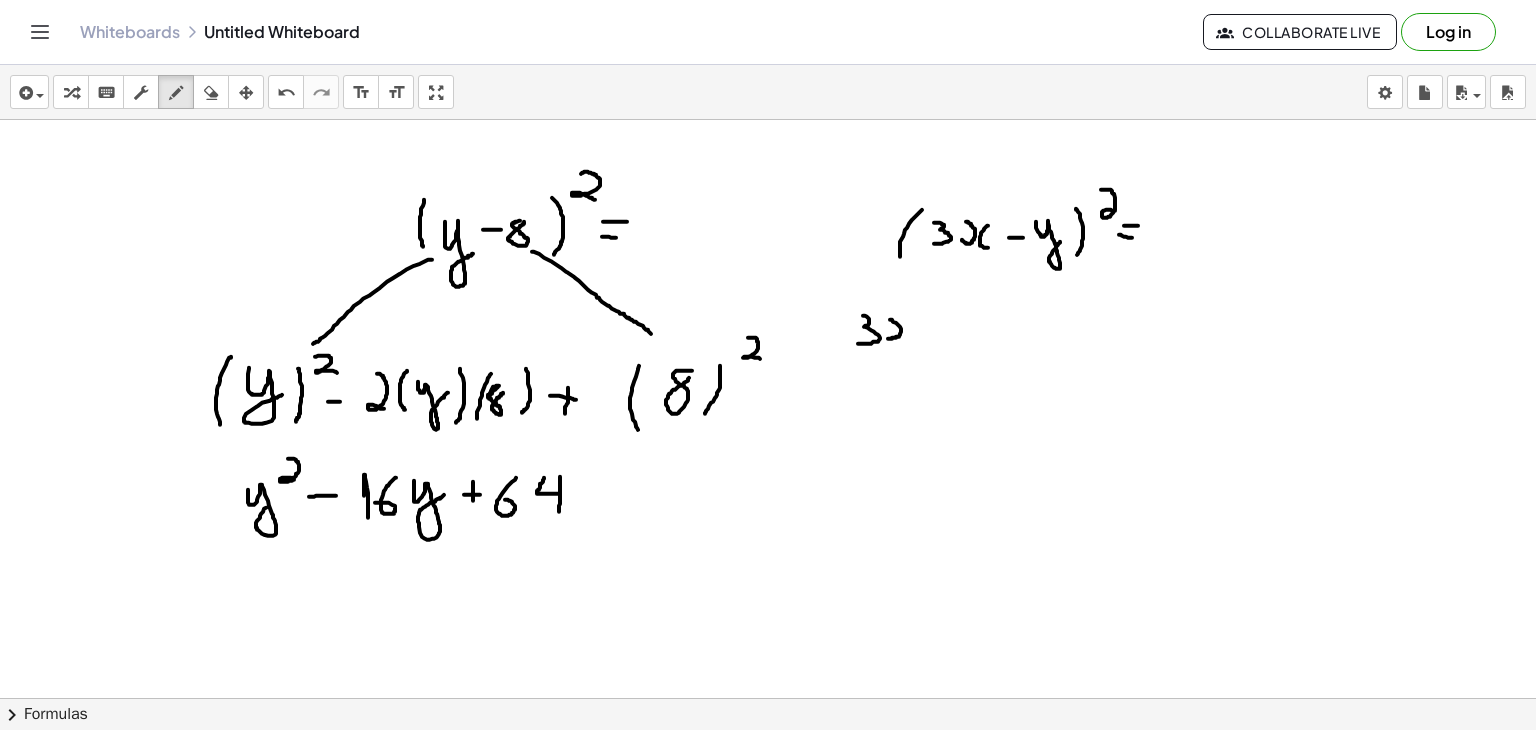 drag, startPoint x: 888, startPoint y: 338, endPoint x: 884, endPoint y: 317, distance: 21.377558 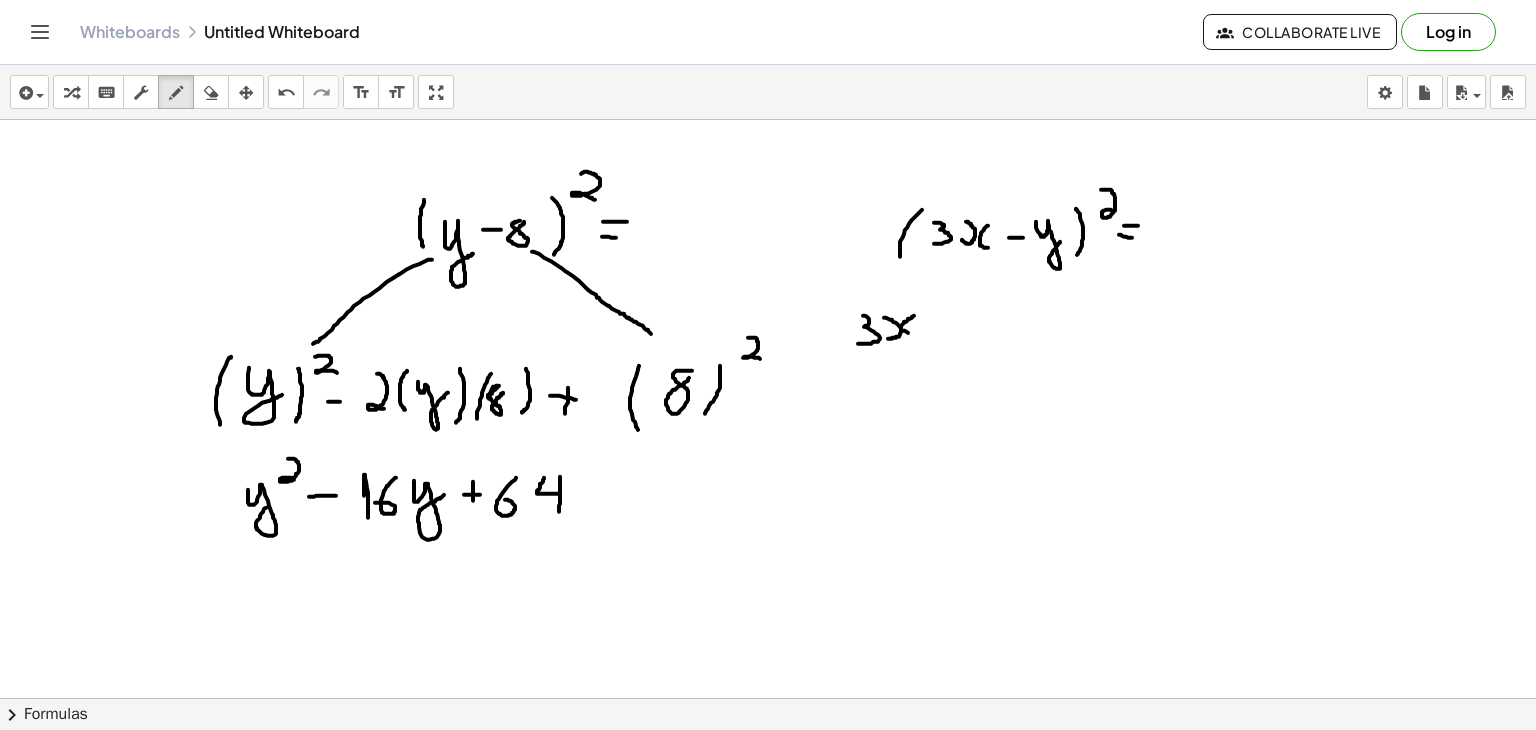 drag, startPoint x: 914, startPoint y: 315, endPoint x: 920, endPoint y: 337, distance: 22.803509 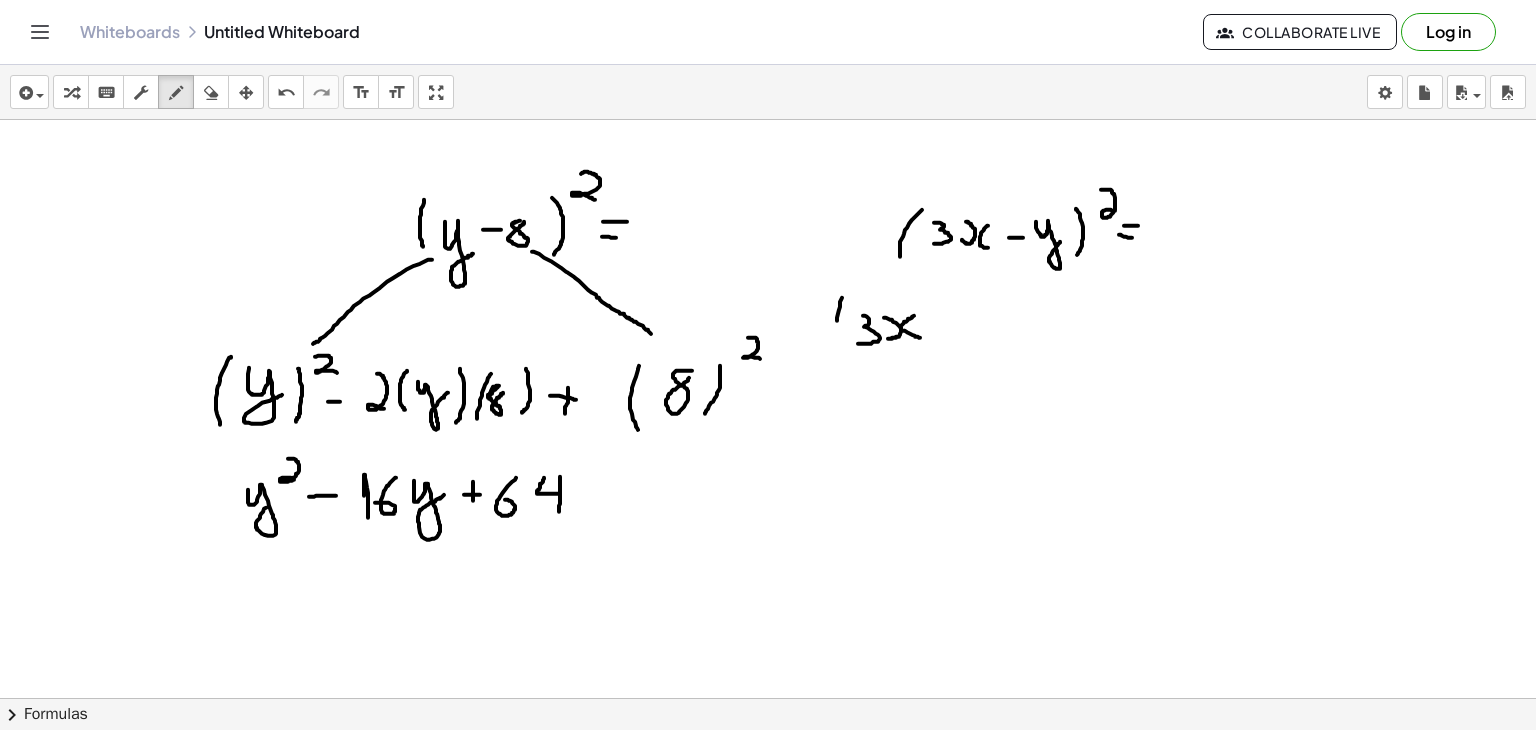 drag, startPoint x: 842, startPoint y: 297, endPoint x: 840, endPoint y: 335, distance: 38.052597 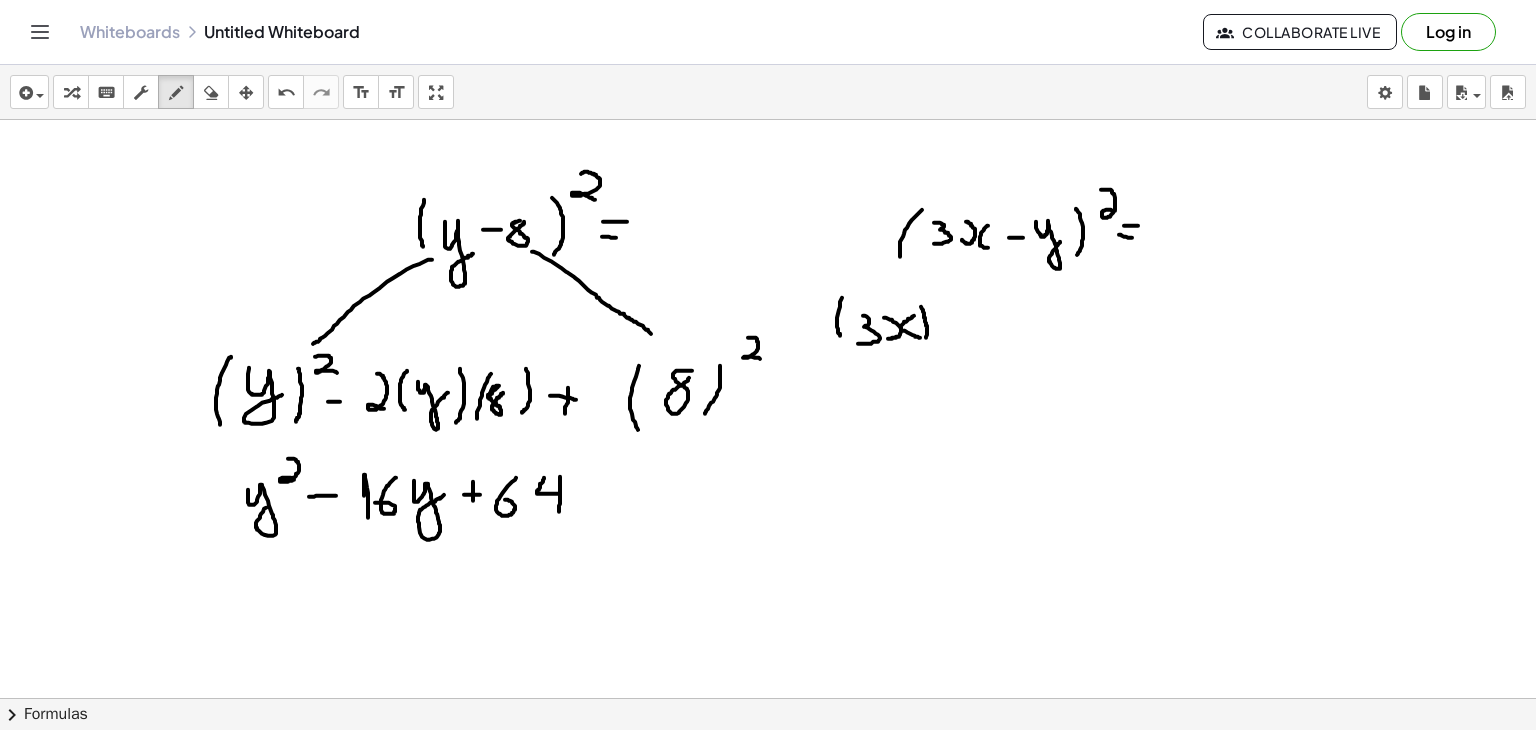 drag, startPoint x: 921, startPoint y: 306, endPoint x: 924, endPoint y: 340, distance: 34.132095 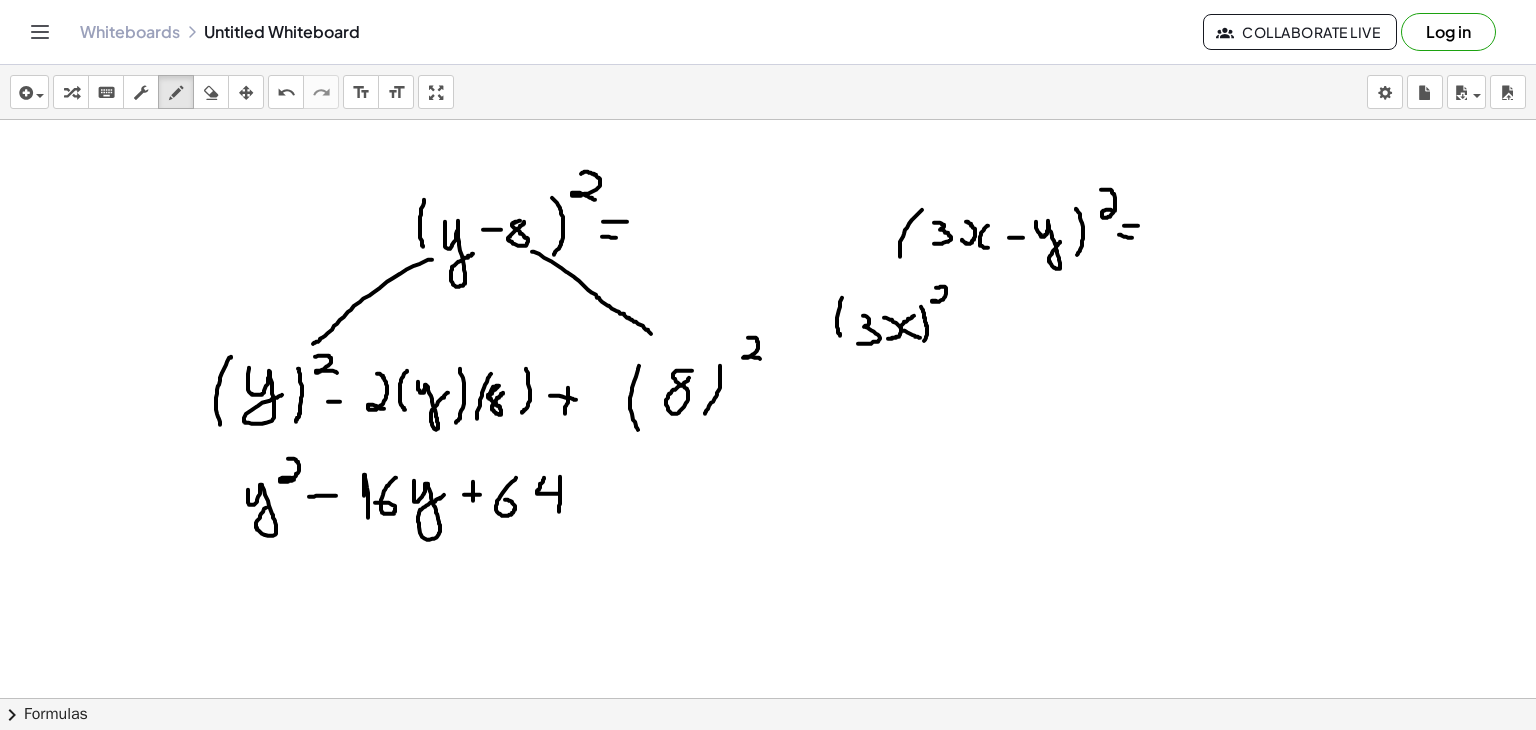 drag, startPoint x: 936, startPoint y: 287, endPoint x: 945, endPoint y: 301, distance: 16.643316 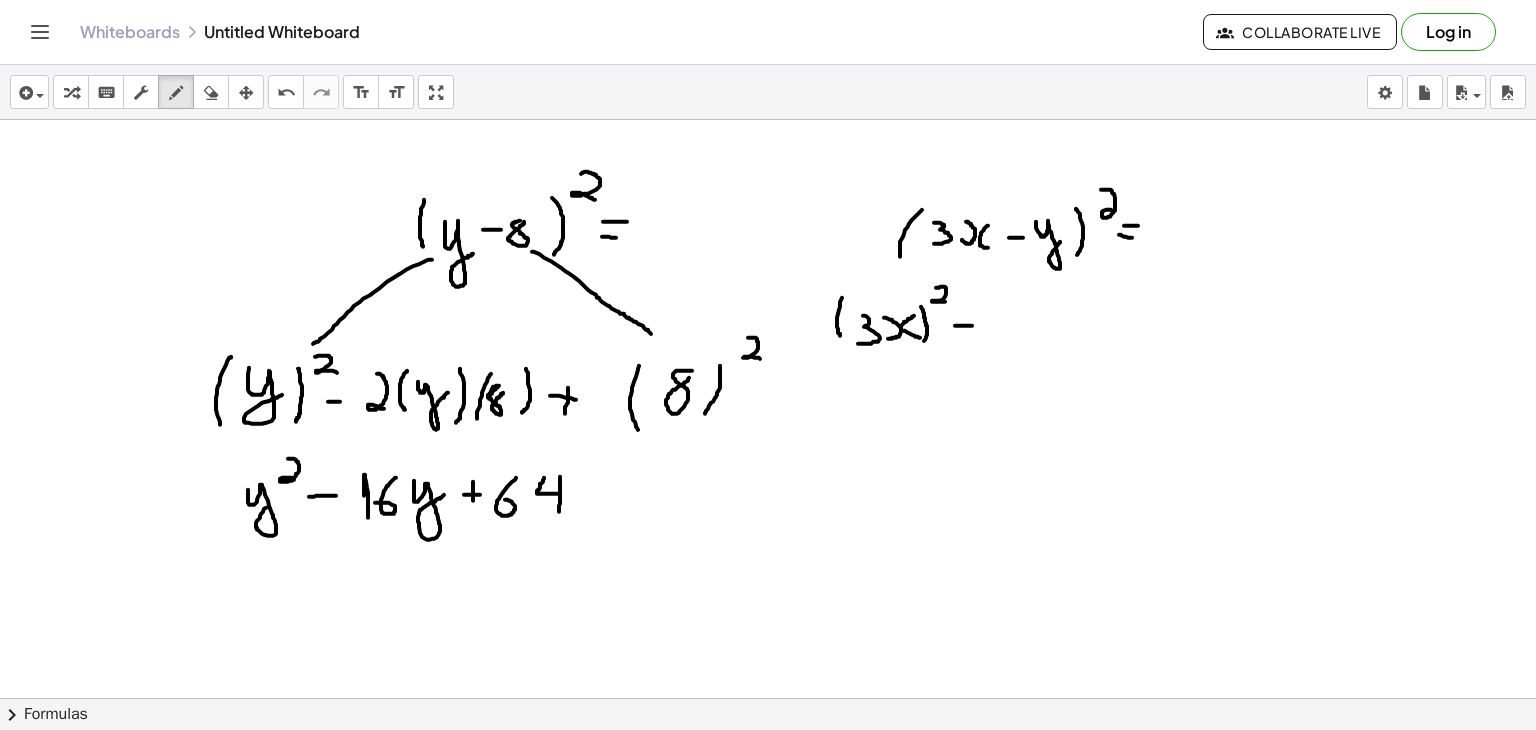 drag, startPoint x: 955, startPoint y: 325, endPoint x: 976, endPoint y: 325, distance: 21 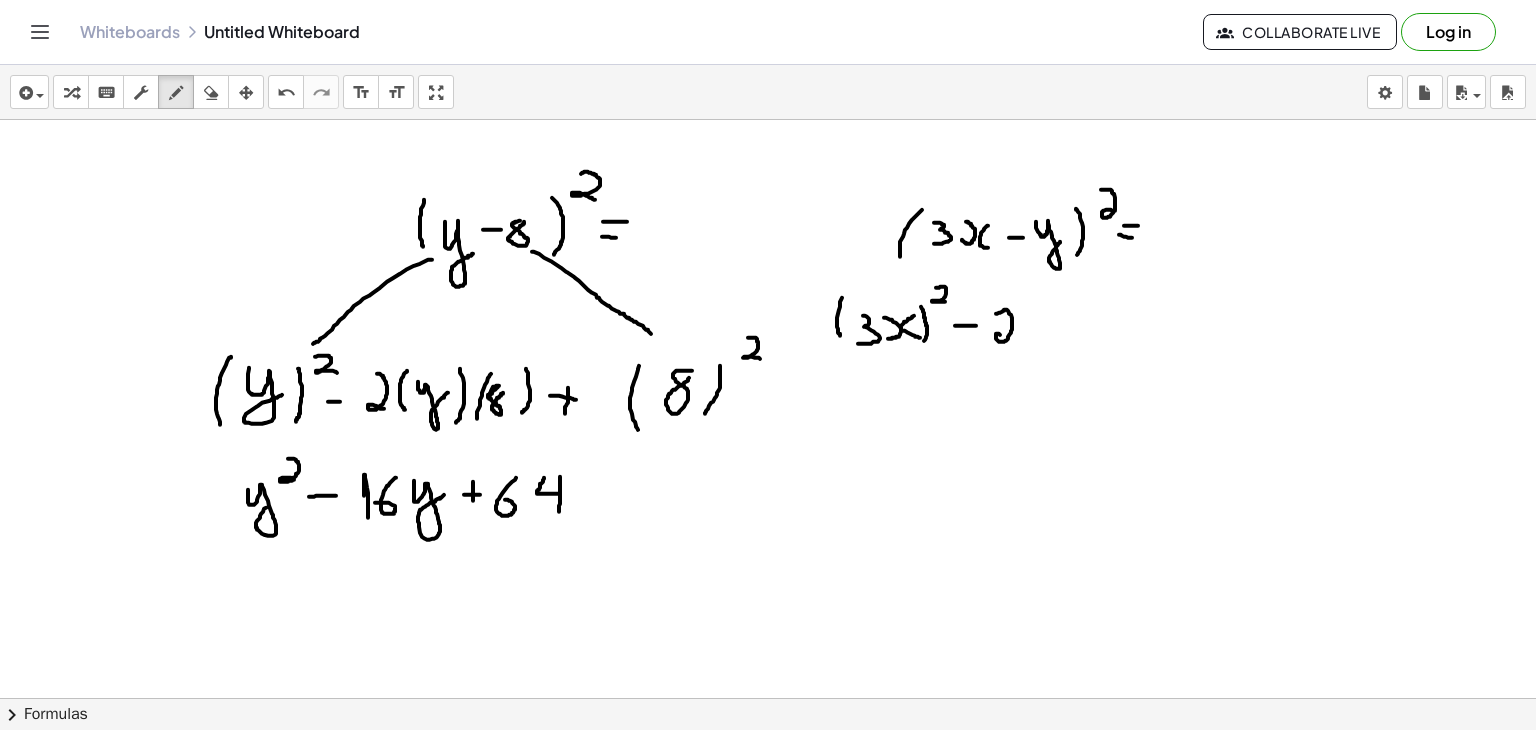 drag, startPoint x: 996, startPoint y: 313, endPoint x: 1020, endPoint y: 346, distance: 40.804413 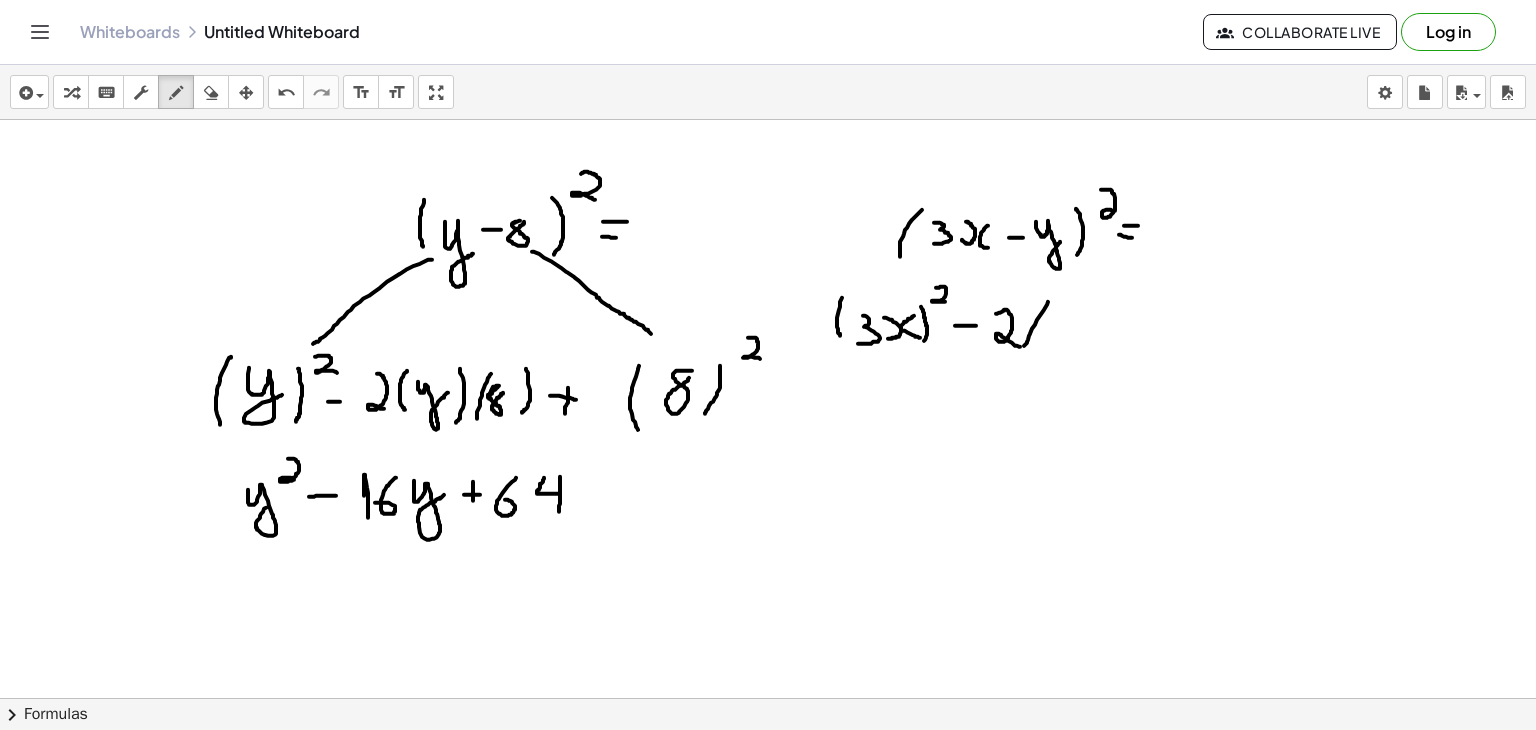drag, startPoint x: 1048, startPoint y: 301, endPoint x: 1027, endPoint y: 363, distance: 65.459915 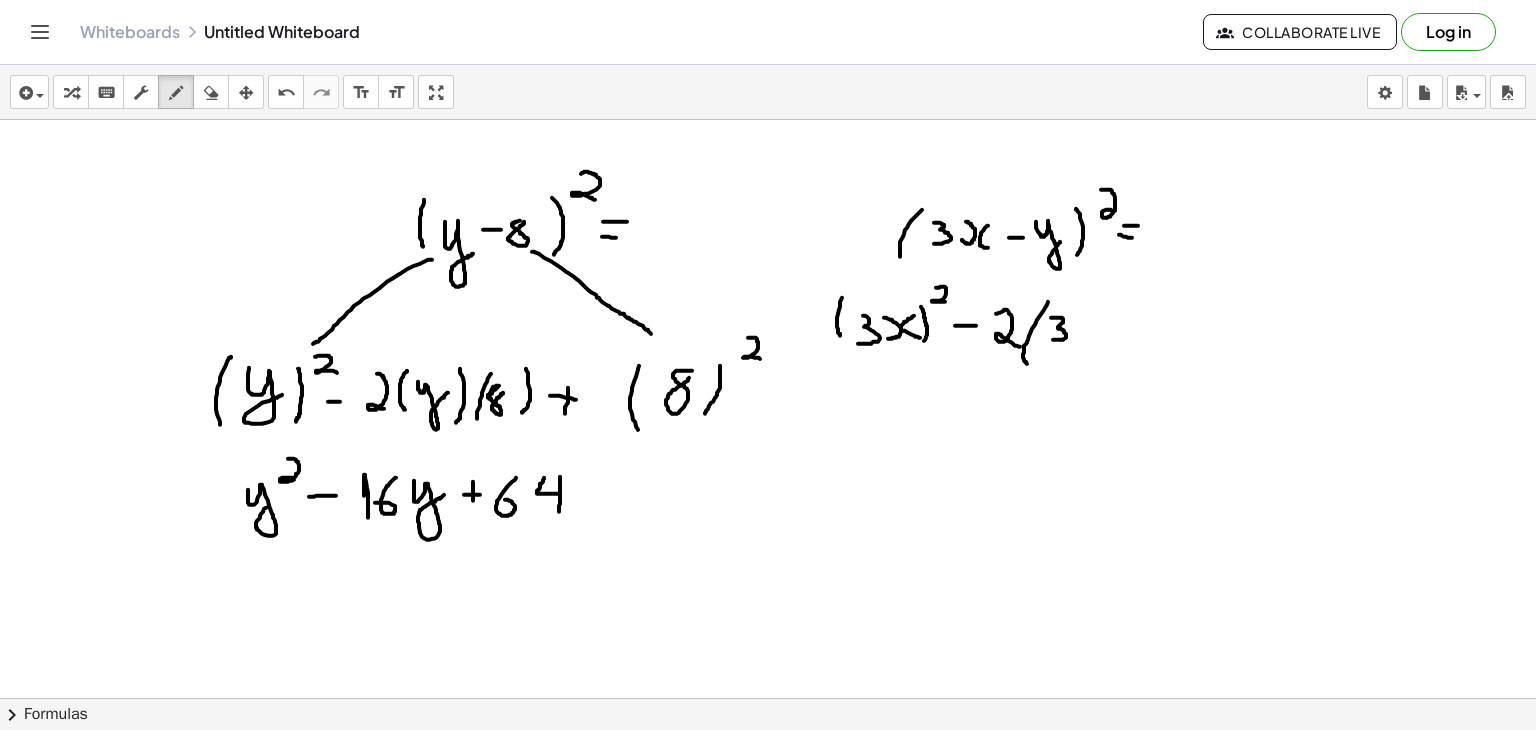 drag, startPoint x: 1051, startPoint y: 317, endPoint x: 1052, endPoint y: 339, distance: 22.022715 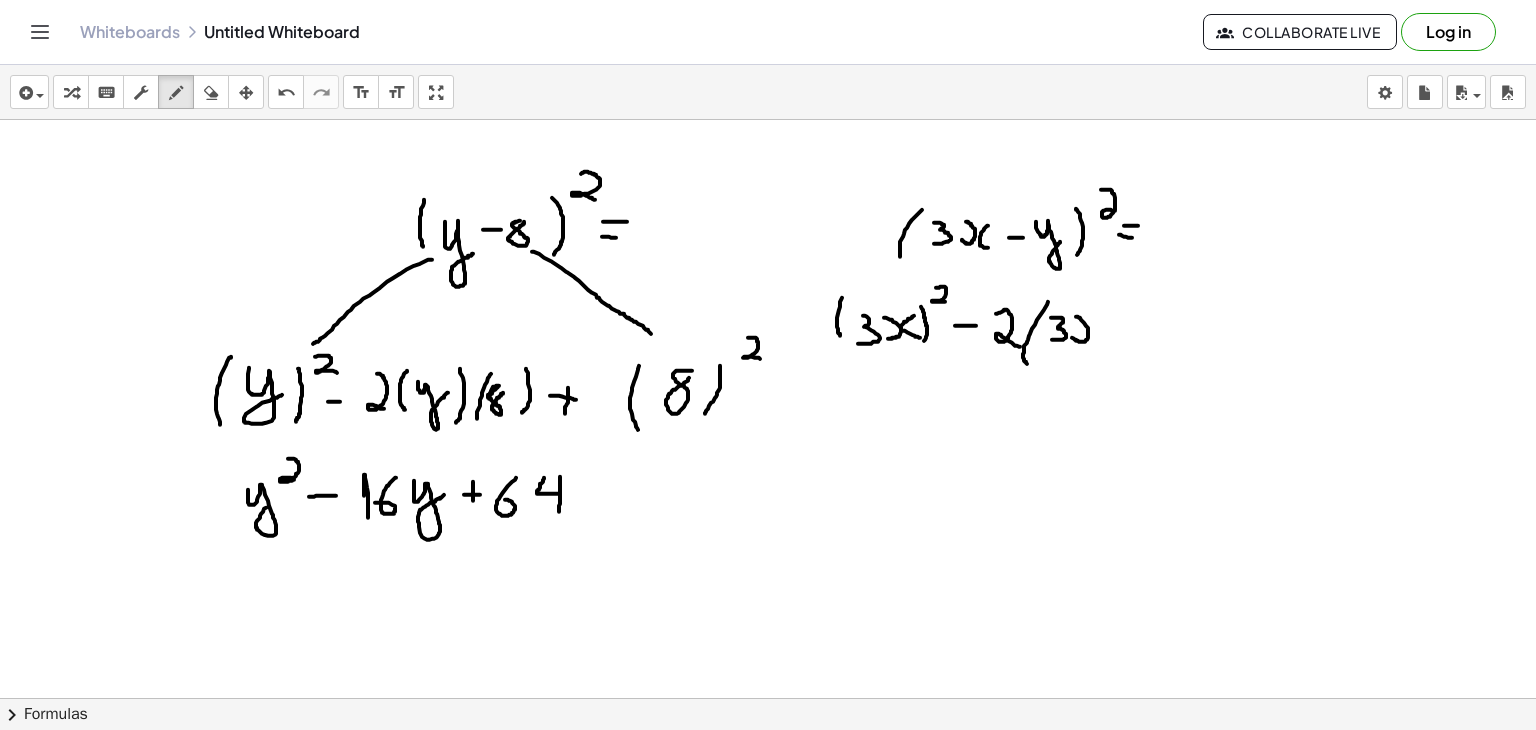 drag, startPoint x: 1072, startPoint y: 337, endPoint x: 1073, endPoint y: 314, distance: 23.021729 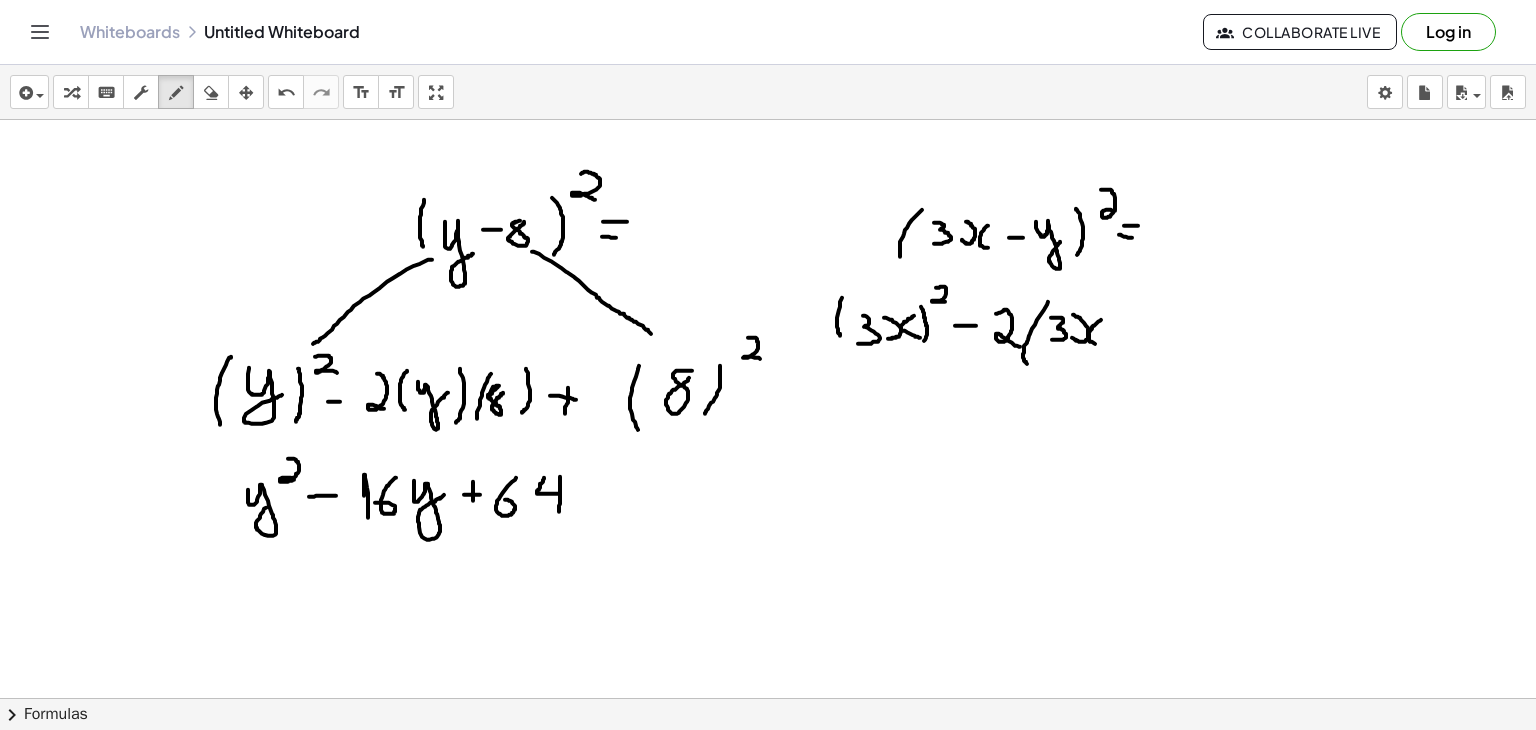 drag, startPoint x: 1101, startPoint y: 319, endPoint x: 1107, endPoint y: 344, distance: 25.70992 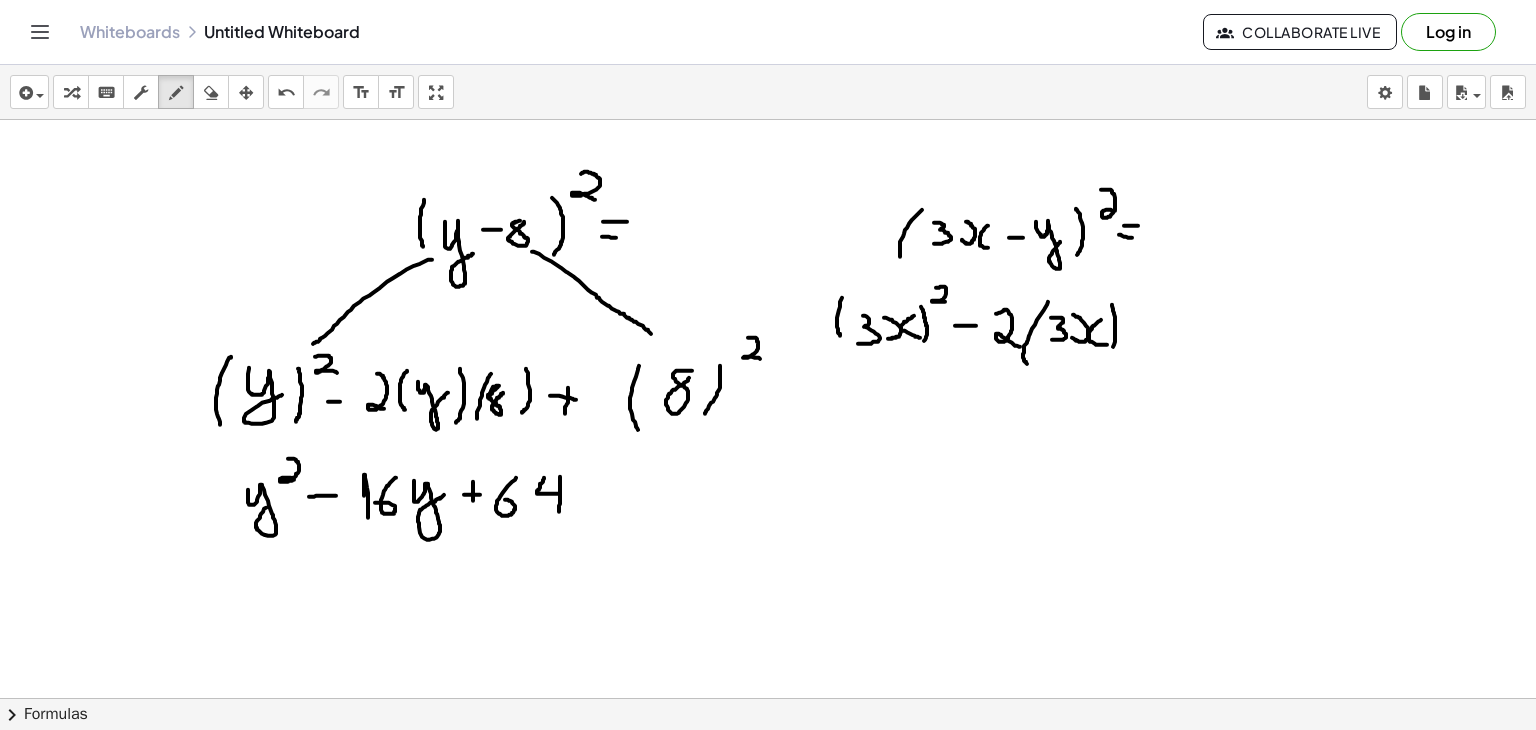 drag, startPoint x: 1112, startPoint y: 304, endPoint x: 1108, endPoint y: 355, distance: 51.156624 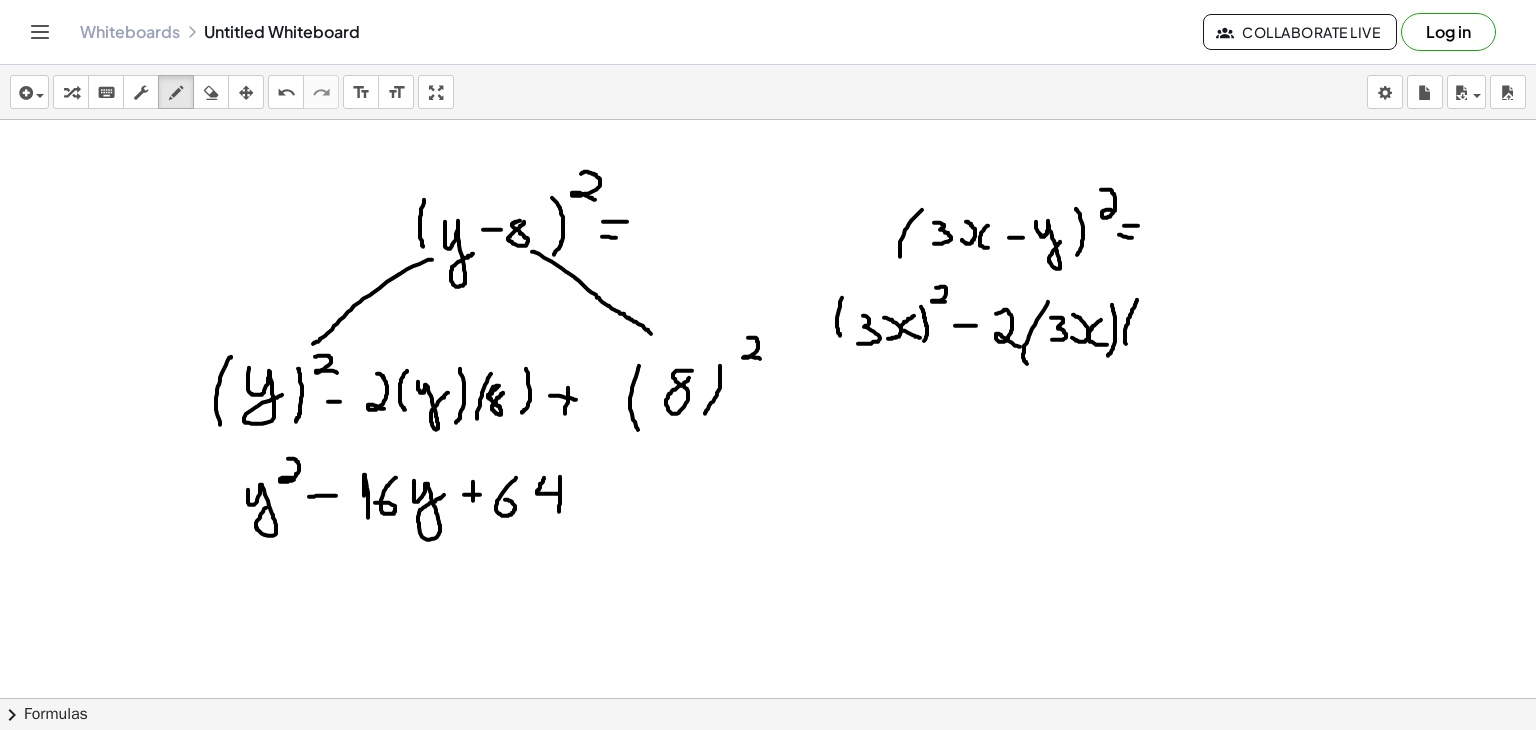 drag, startPoint x: 1137, startPoint y: 299, endPoint x: 1129, endPoint y: 351, distance: 52.611786 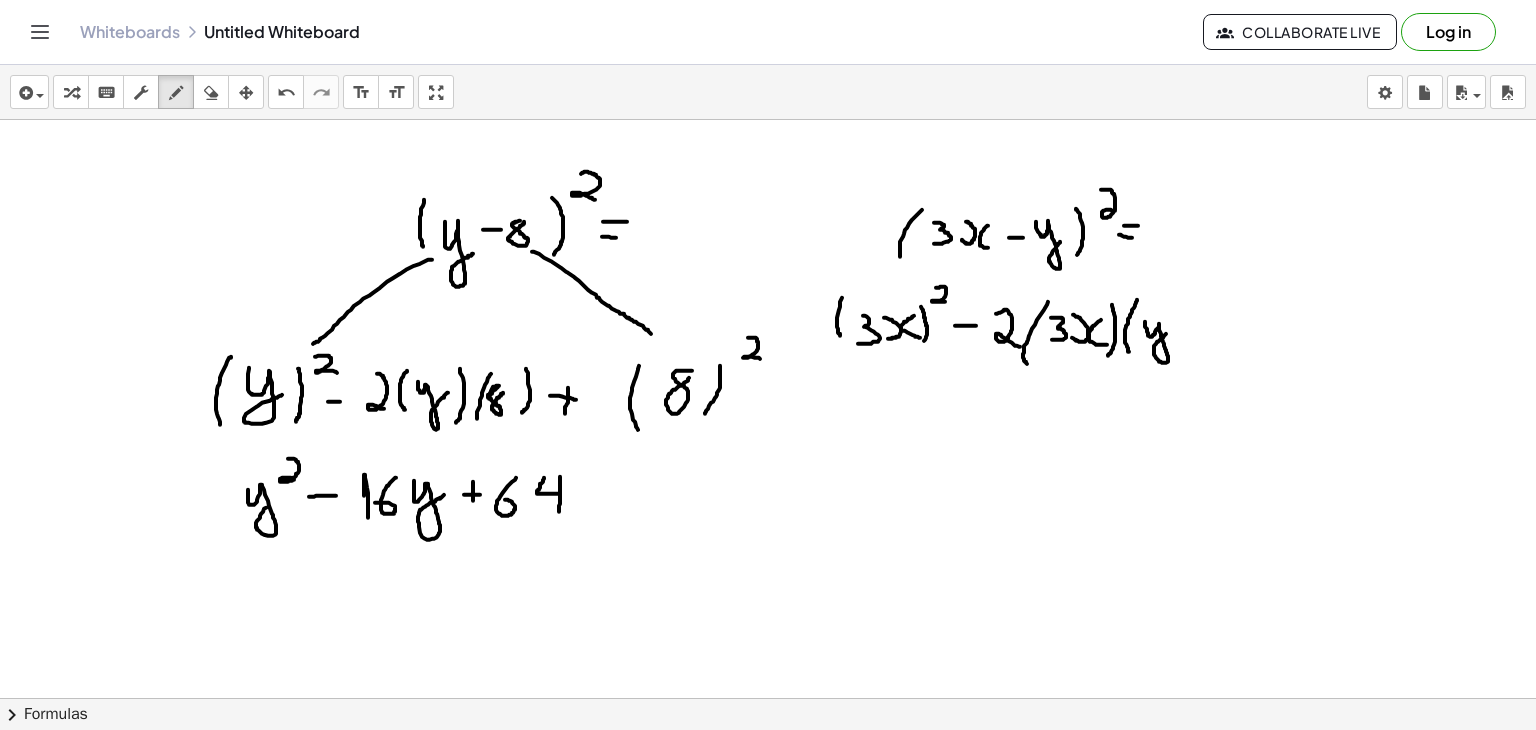 drag, startPoint x: 1145, startPoint y: 321, endPoint x: 1170, endPoint y: 331, distance: 26.925823 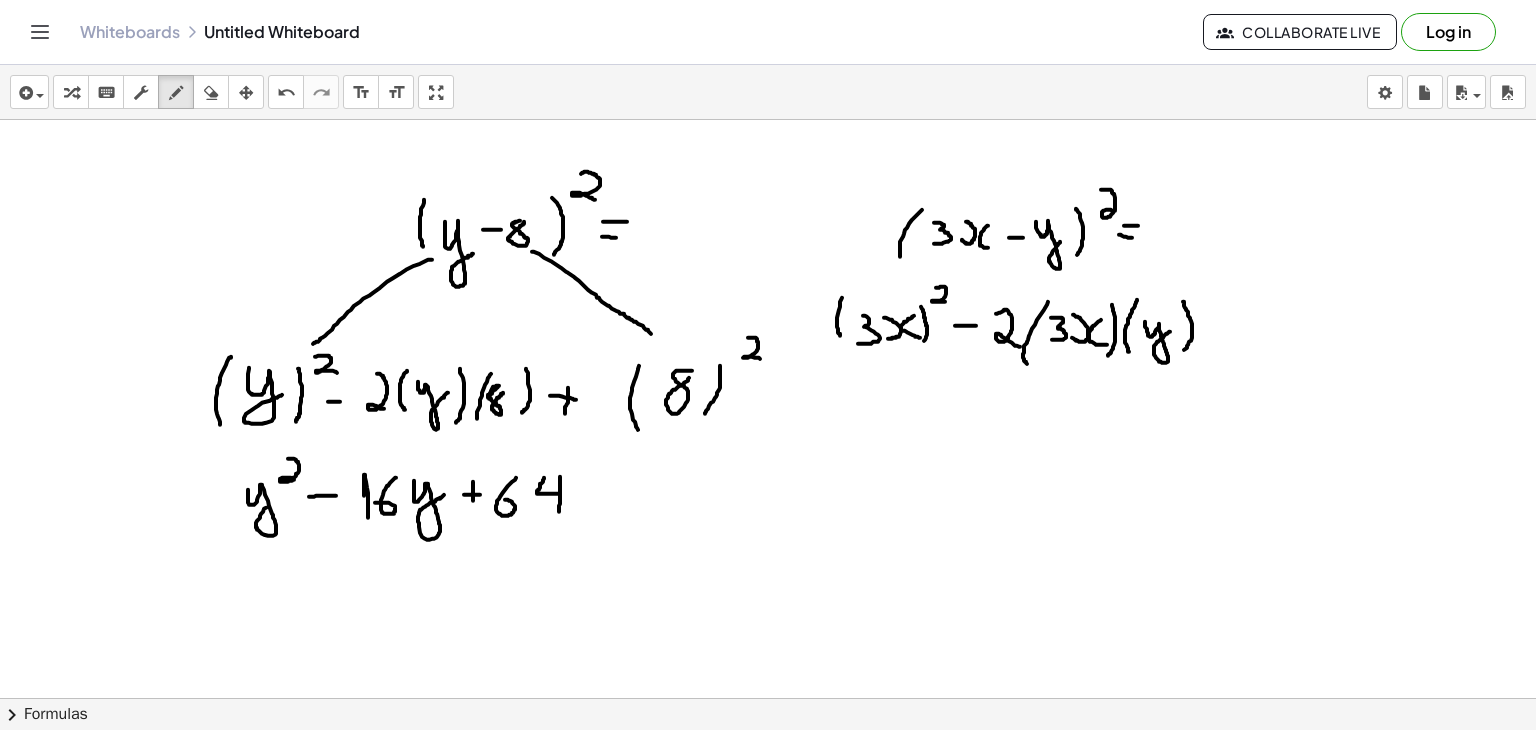 drag, startPoint x: 1183, startPoint y: 301, endPoint x: 1181, endPoint y: 355, distance: 54.037025 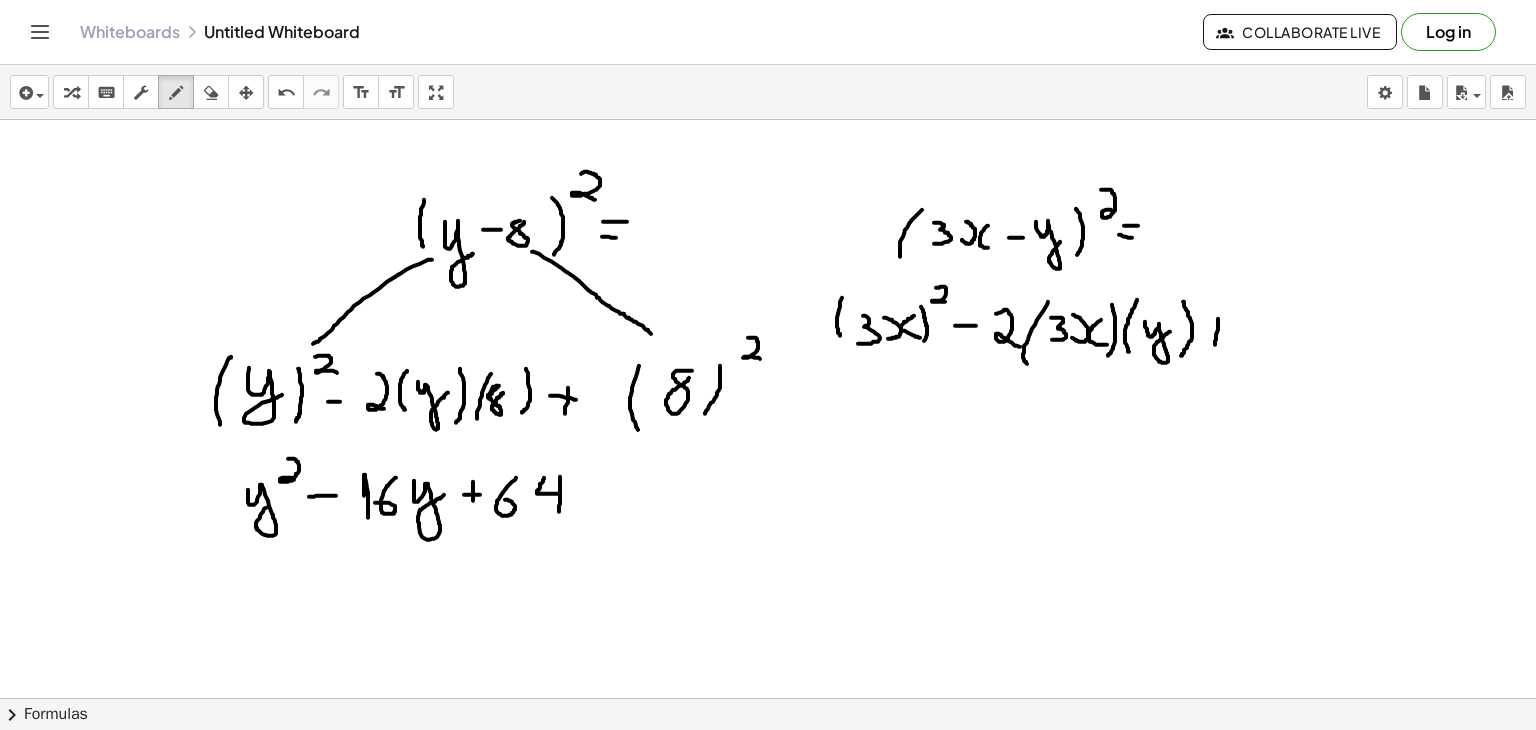 drag, startPoint x: 1218, startPoint y: 318, endPoint x: 1215, endPoint y: 346, distance: 28.160255 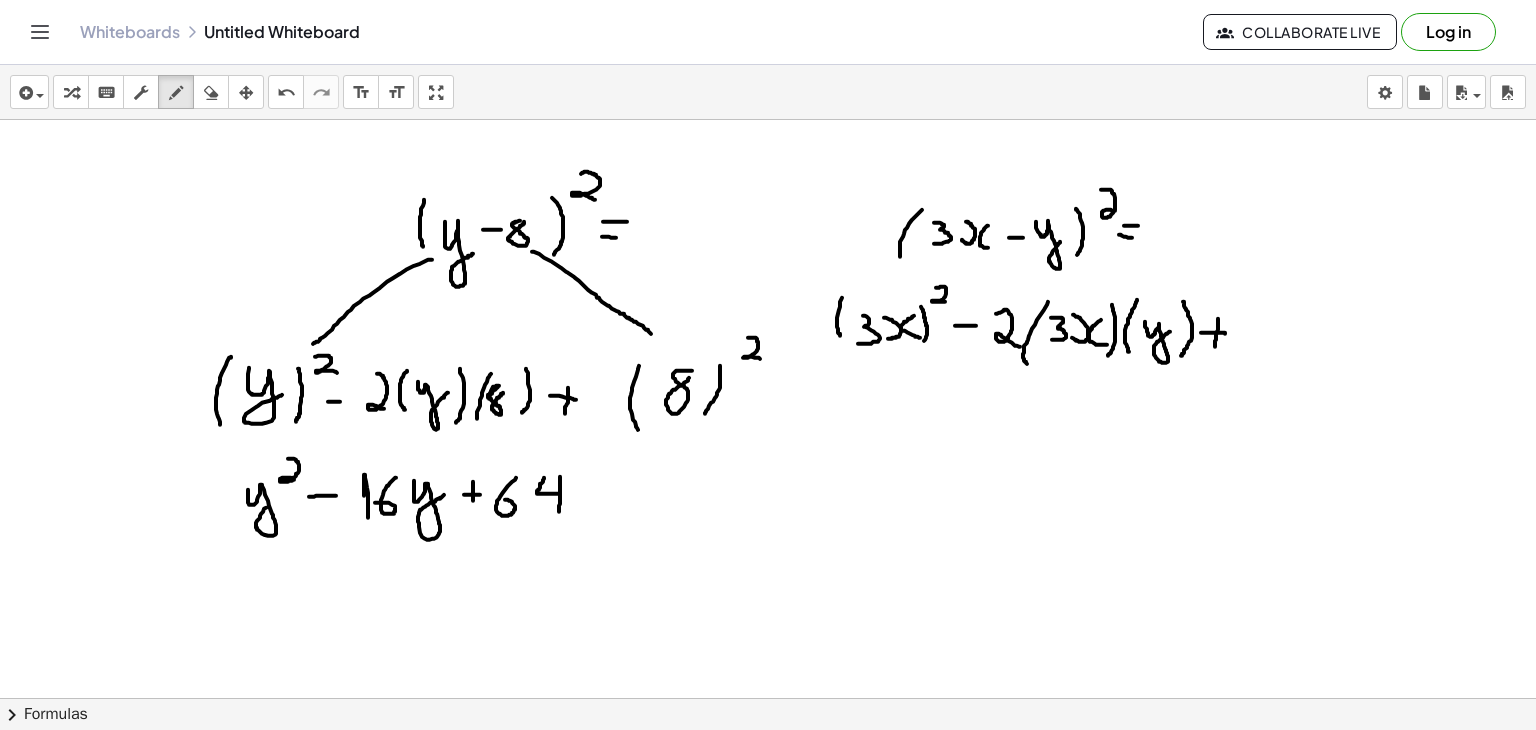 drag, startPoint x: 1201, startPoint y: 332, endPoint x: 1225, endPoint y: 333, distance: 24.020824 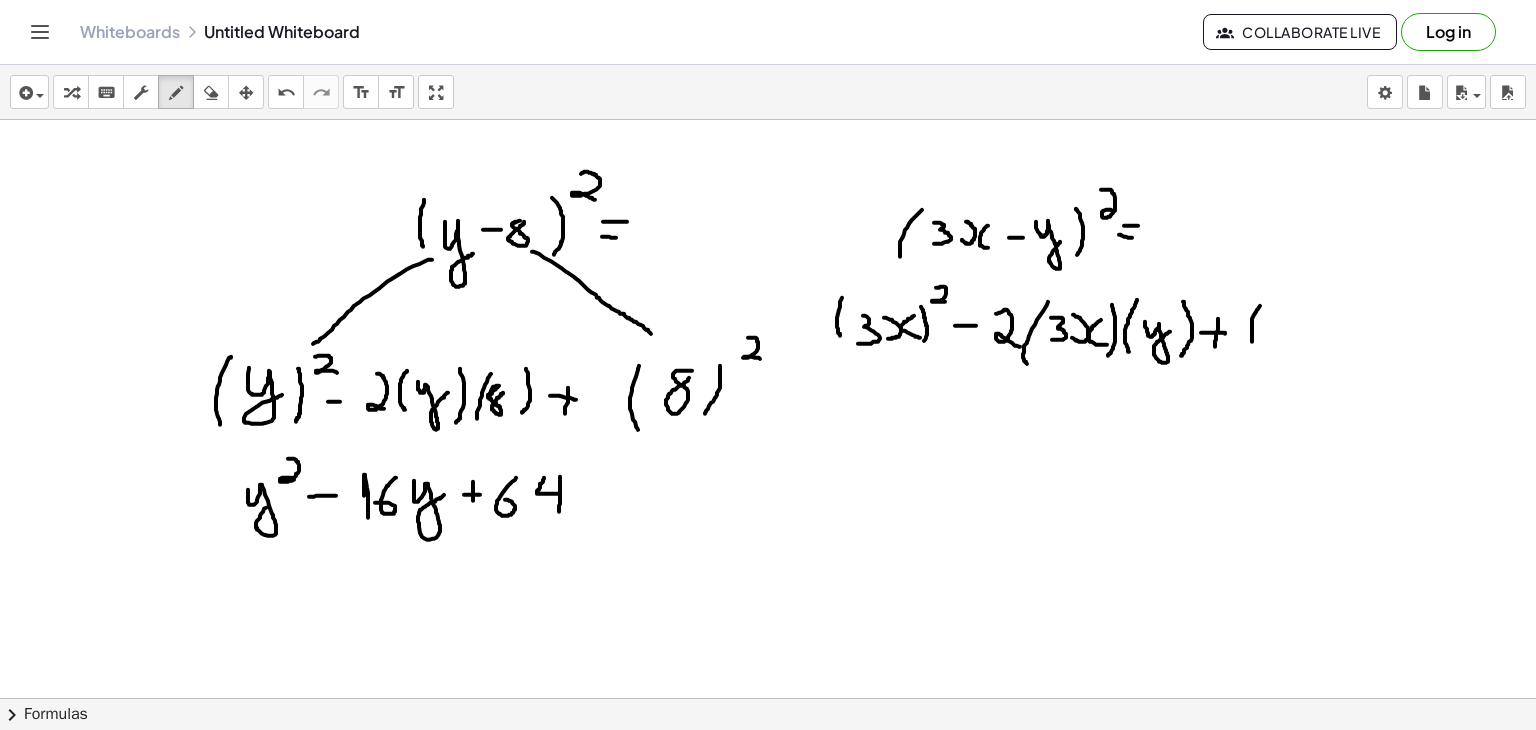 drag, startPoint x: 1260, startPoint y: 305, endPoint x: 1252, endPoint y: 351, distance: 46.69047 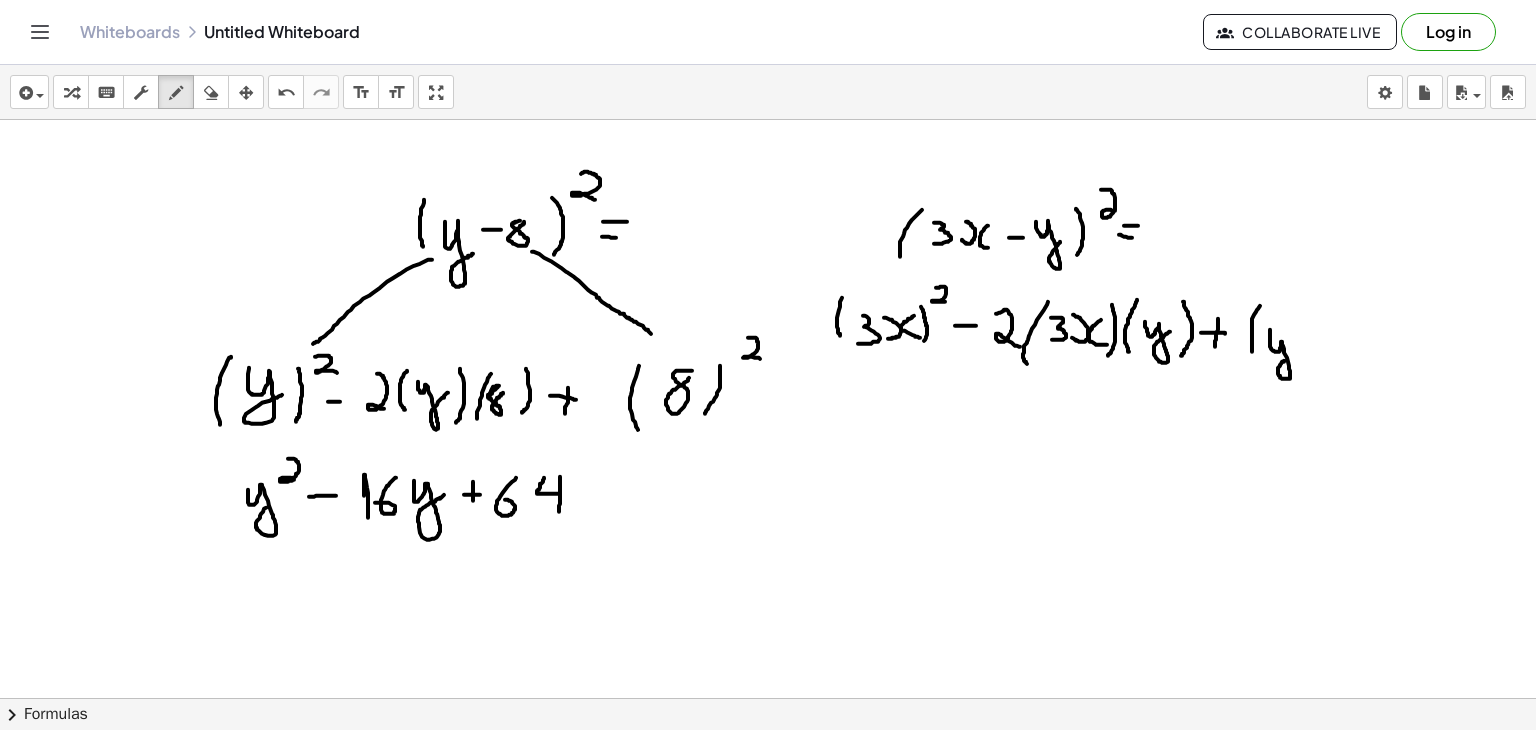 drag, startPoint x: 1270, startPoint y: 329, endPoint x: 1291, endPoint y: 353, distance: 31.890438 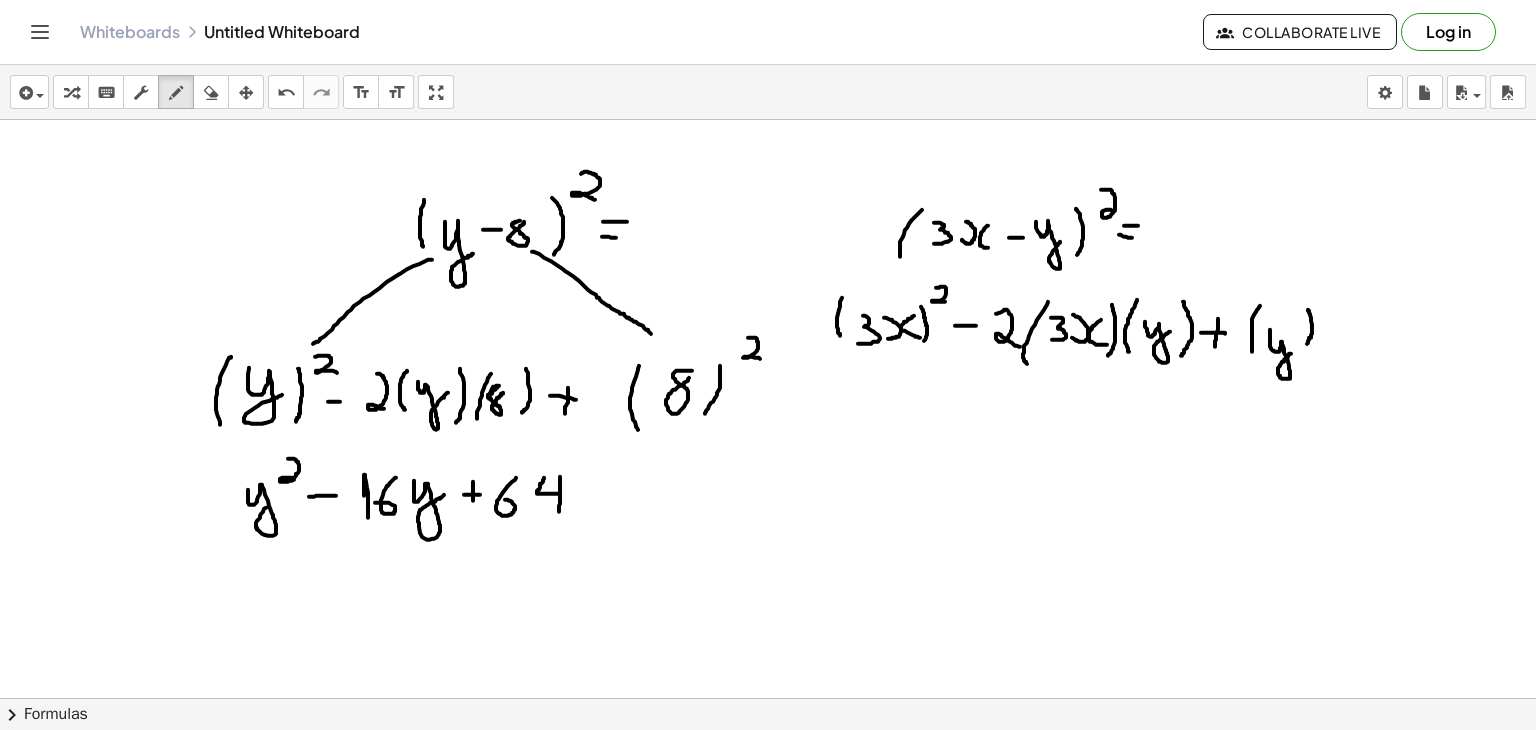 drag, startPoint x: 1308, startPoint y: 309, endPoint x: 1304, endPoint y: 347, distance: 38.209946 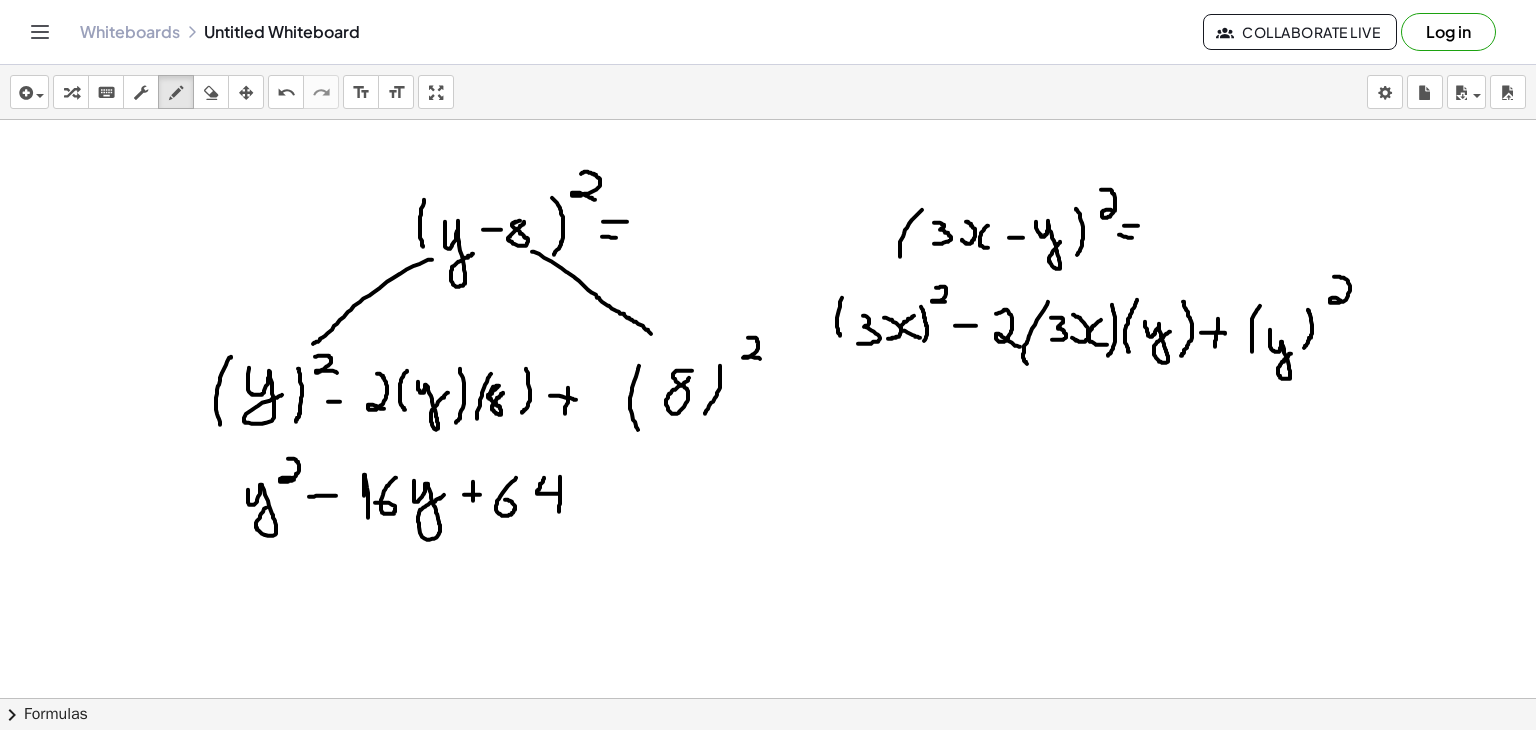 drag, startPoint x: 1334, startPoint y: 276, endPoint x: 1347, endPoint y: 301, distance: 28.178005 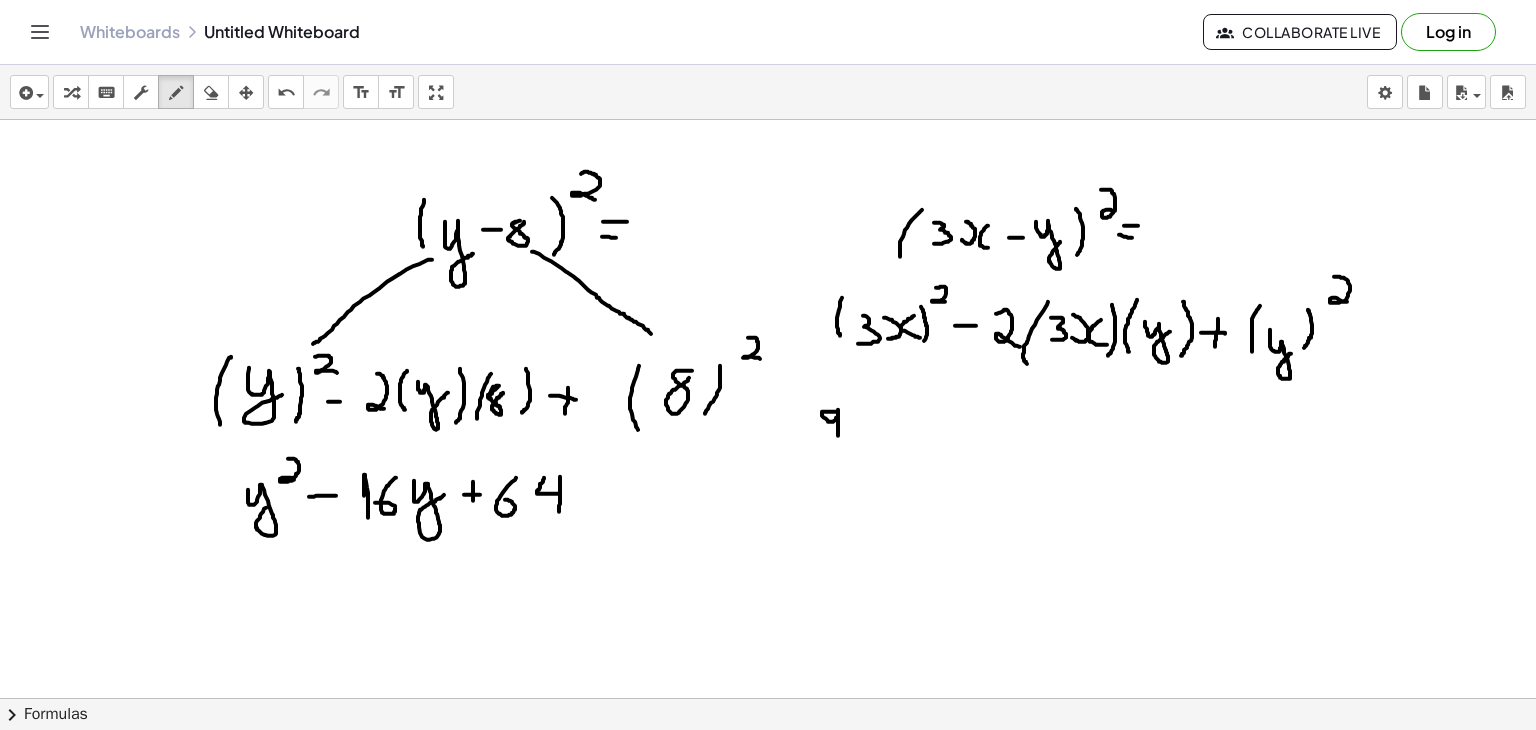 drag, startPoint x: 836, startPoint y: 411, endPoint x: 838, endPoint y: 438, distance: 27.073973 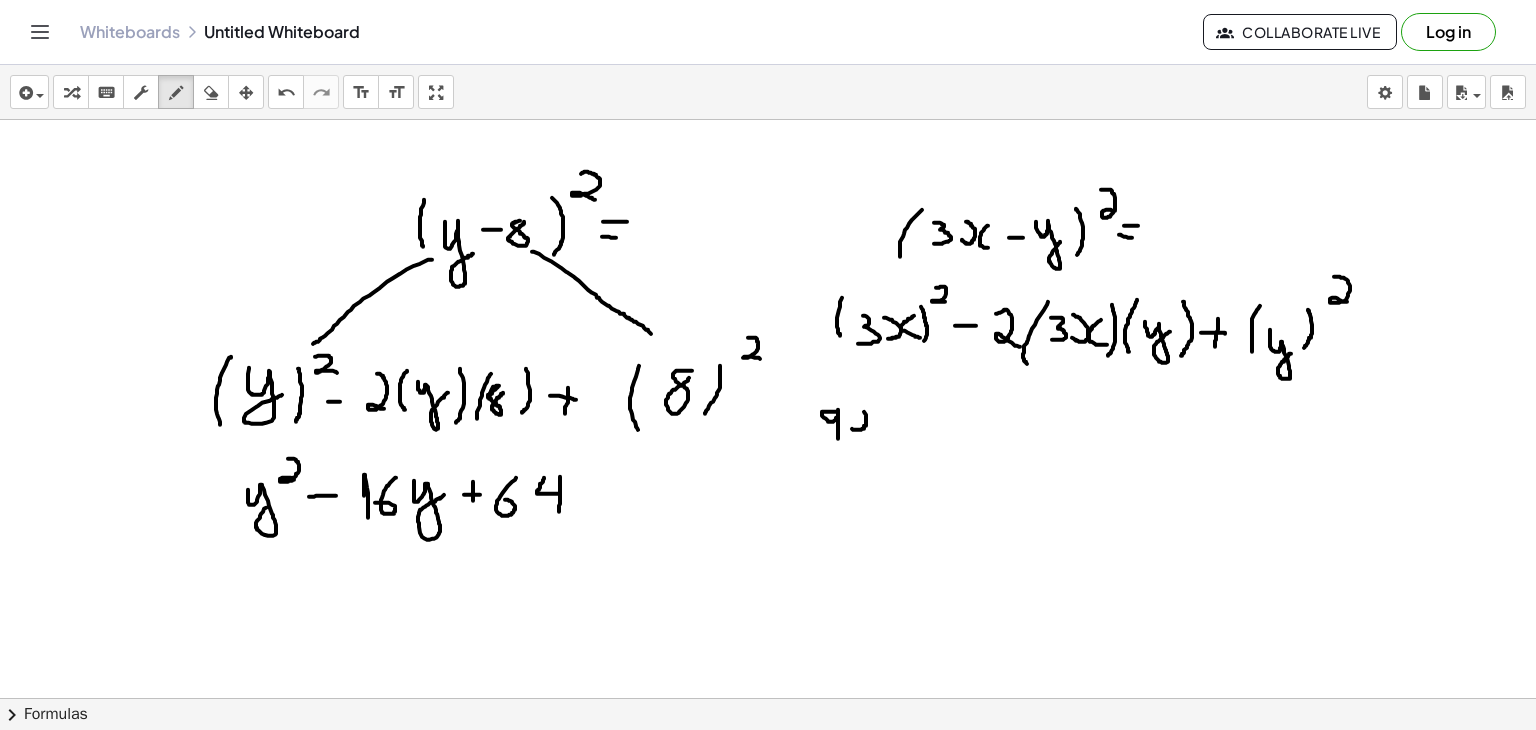 drag, startPoint x: 852, startPoint y: 428, endPoint x: 858, endPoint y: 408, distance: 20.880613 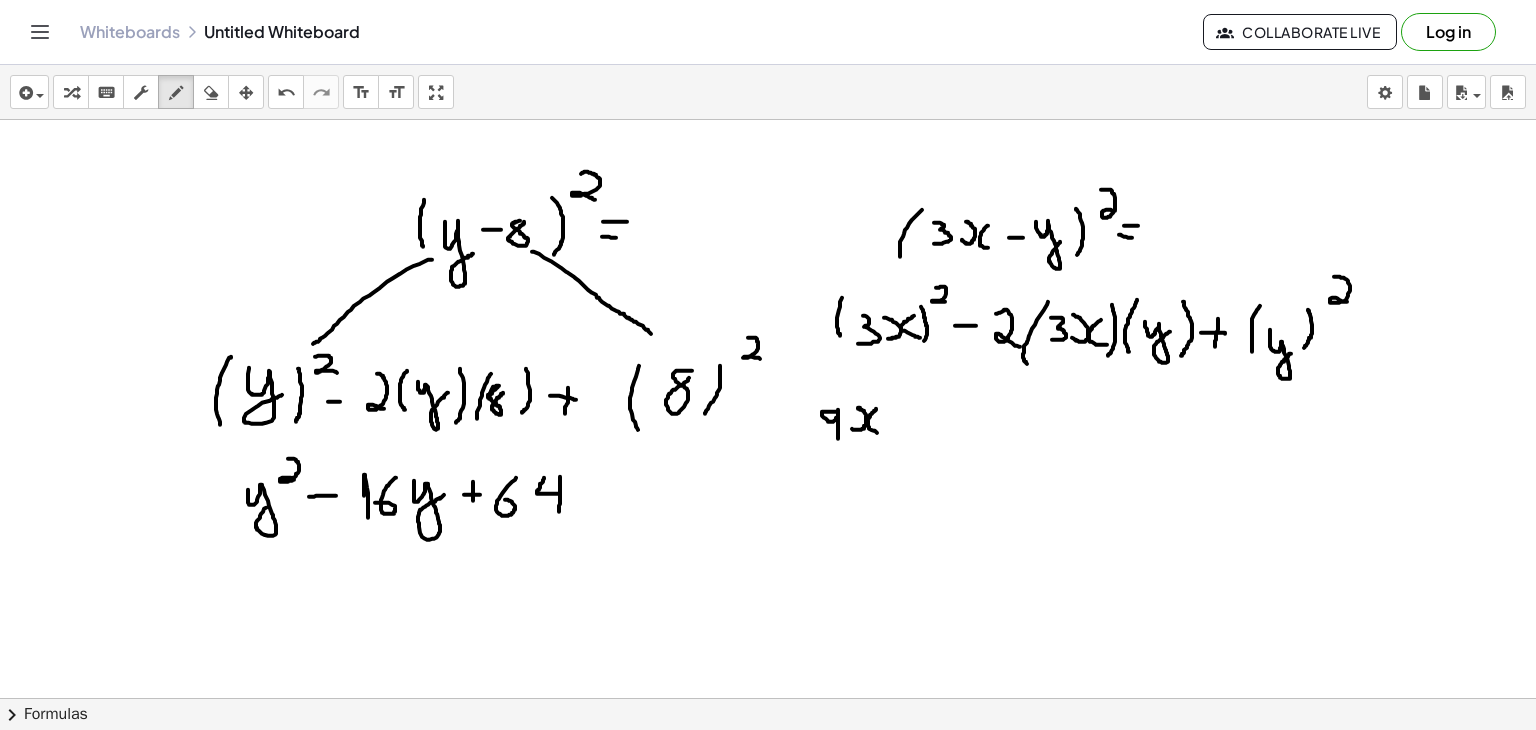 drag, startPoint x: 876, startPoint y: 408, endPoint x: 881, endPoint y: 433, distance: 25.495098 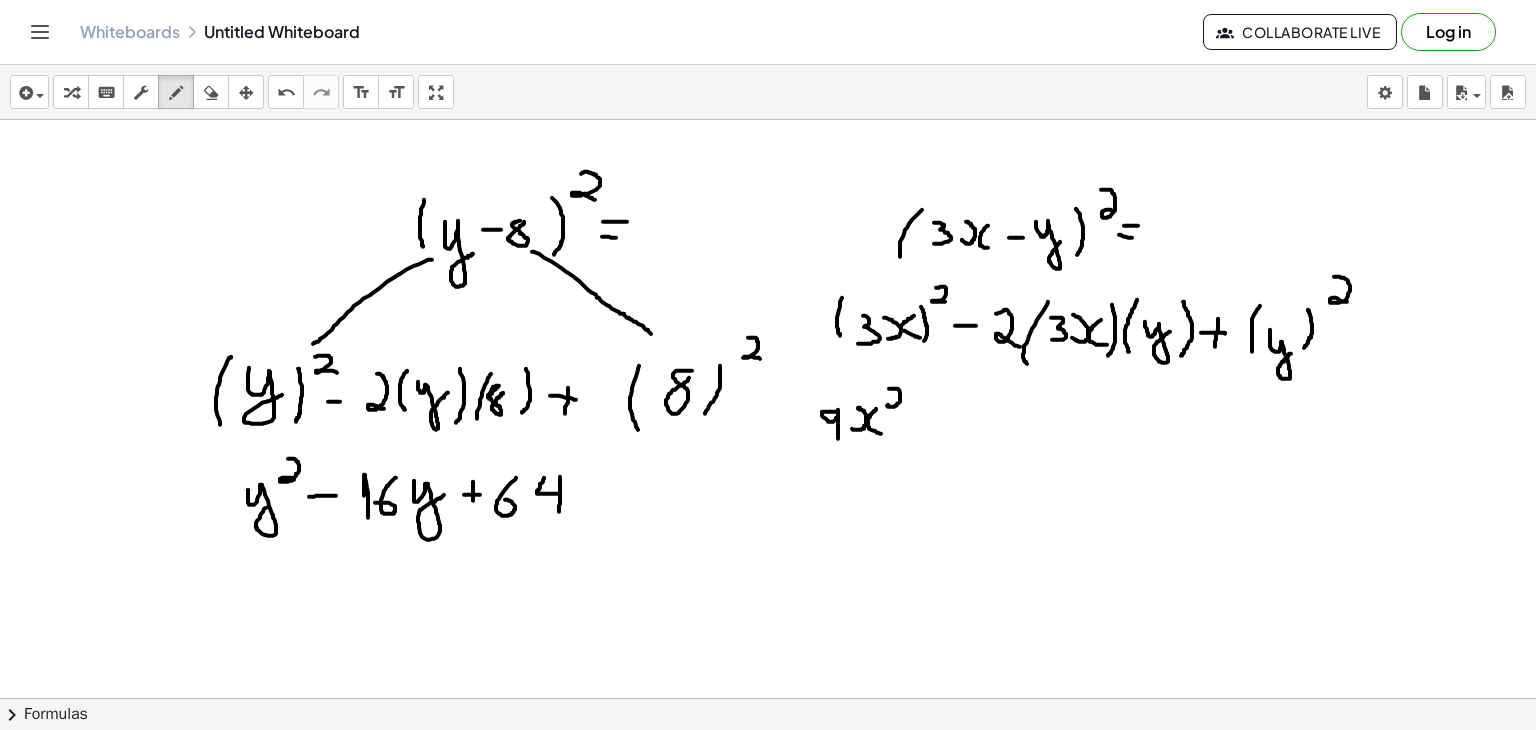 drag, startPoint x: 889, startPoint y: 388, endPoint x: 897, endPoint y: 406, distance: 19.697716 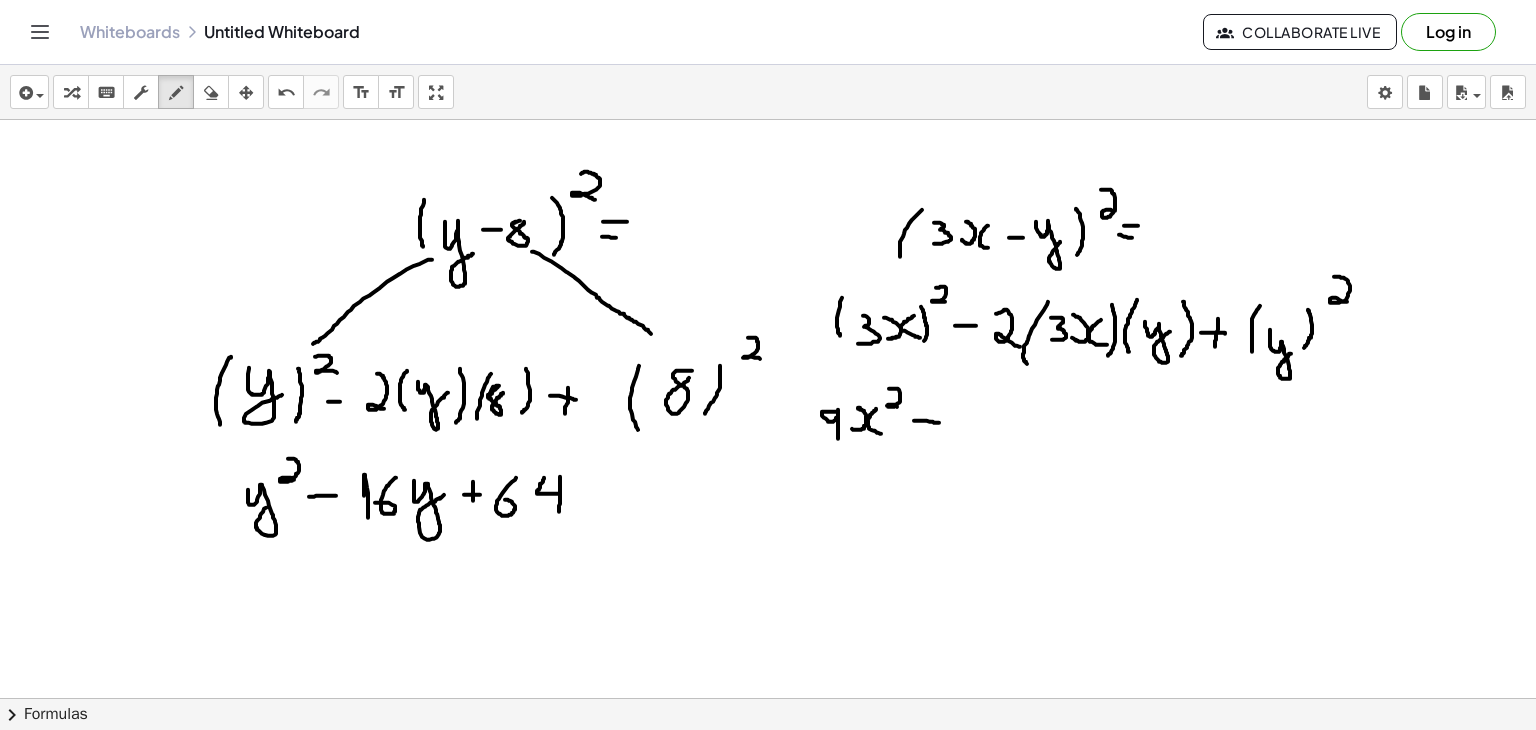 drag, startPoint x: 914, startPoint y: 420, endPoint x: 939, endPoint y: 422, distance: 25.079872 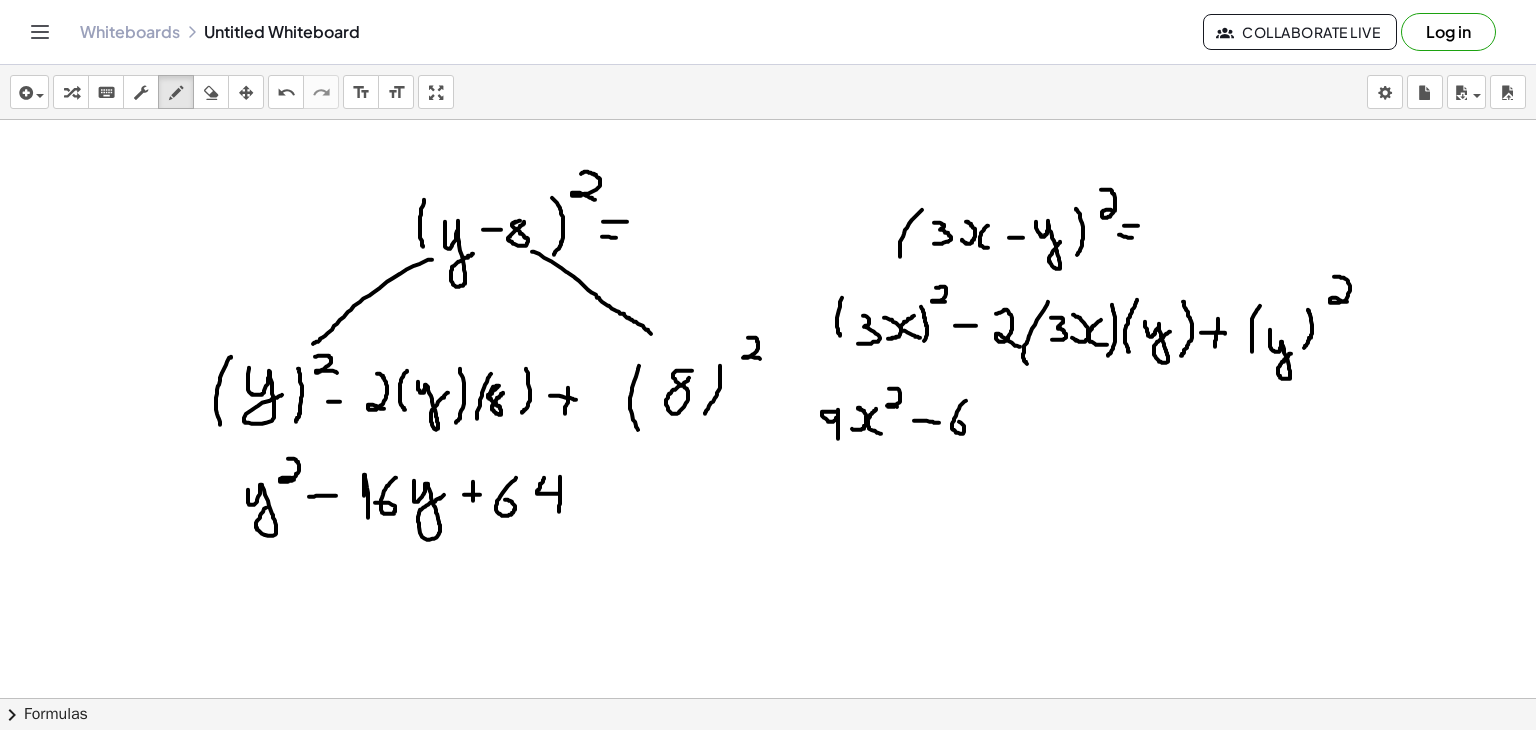 drag, startPoint x: 966, startPoint y: 400, endPoint x: 949, endPoint y: 420, distance: 26.24881 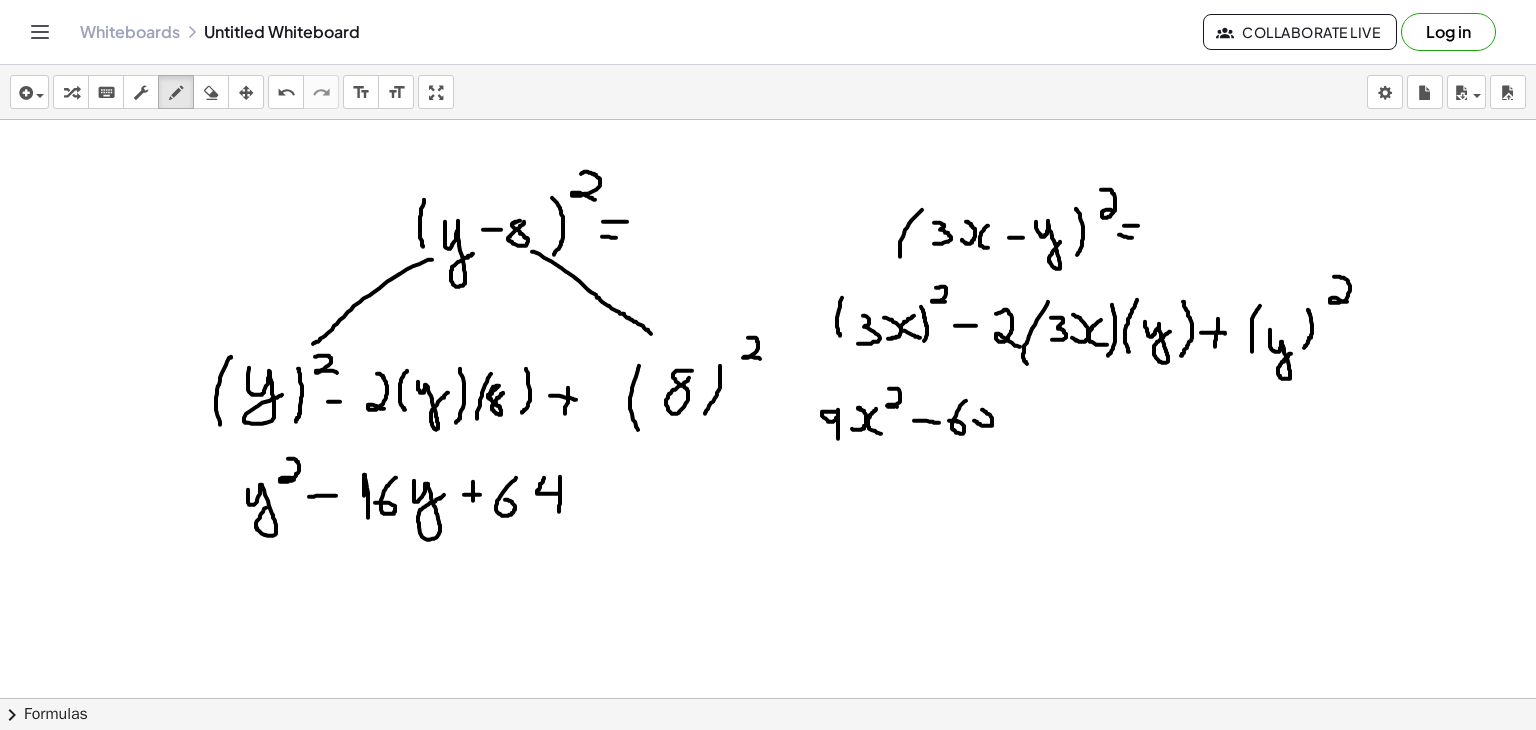 drag, startPoint x: 974, startPoint y: 420, endPoint x: 980, endPoint y: 409, distance: 12.529964 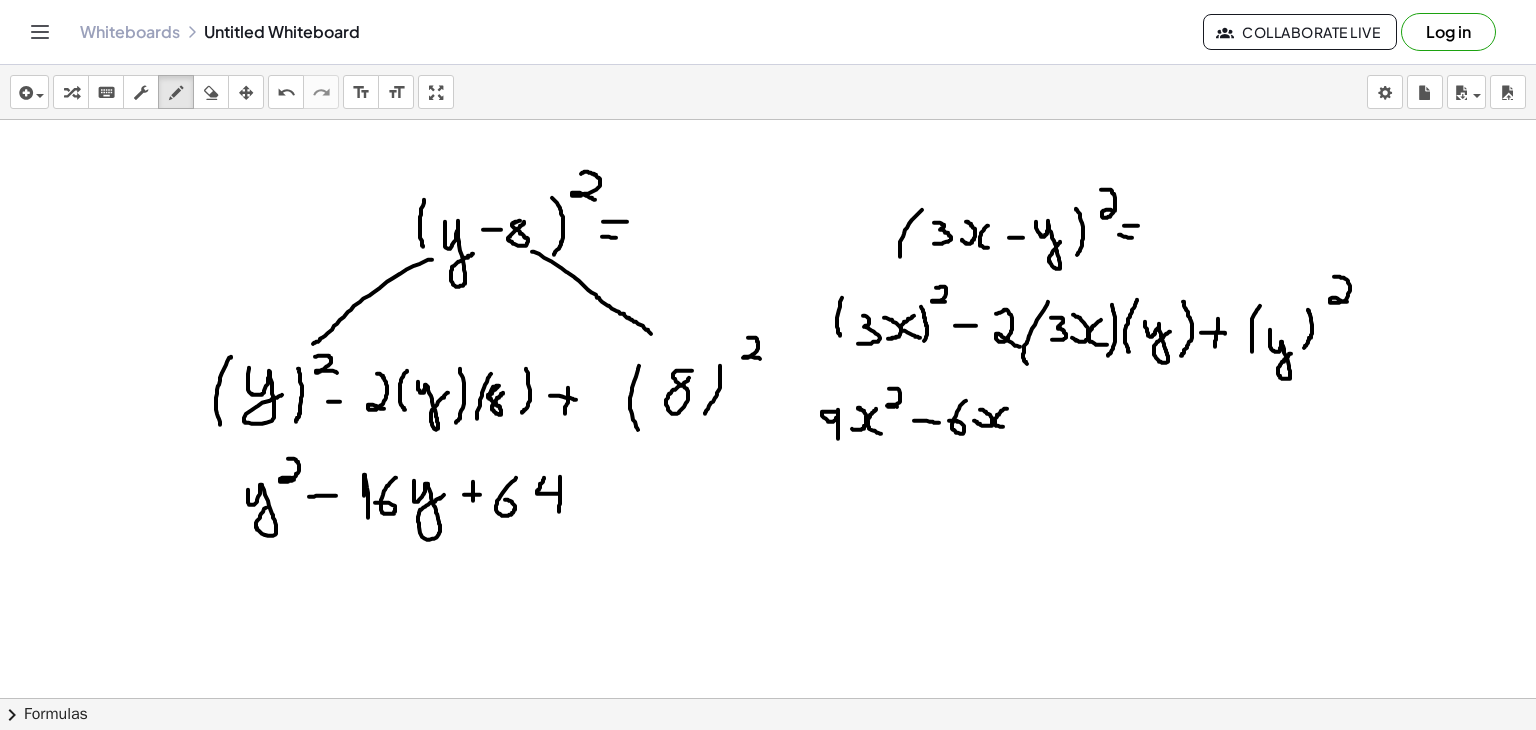 drag, startPoint x: 1007, startPoint y: 408, endPoint x: 1007, endPoint y: 426, distance: 18 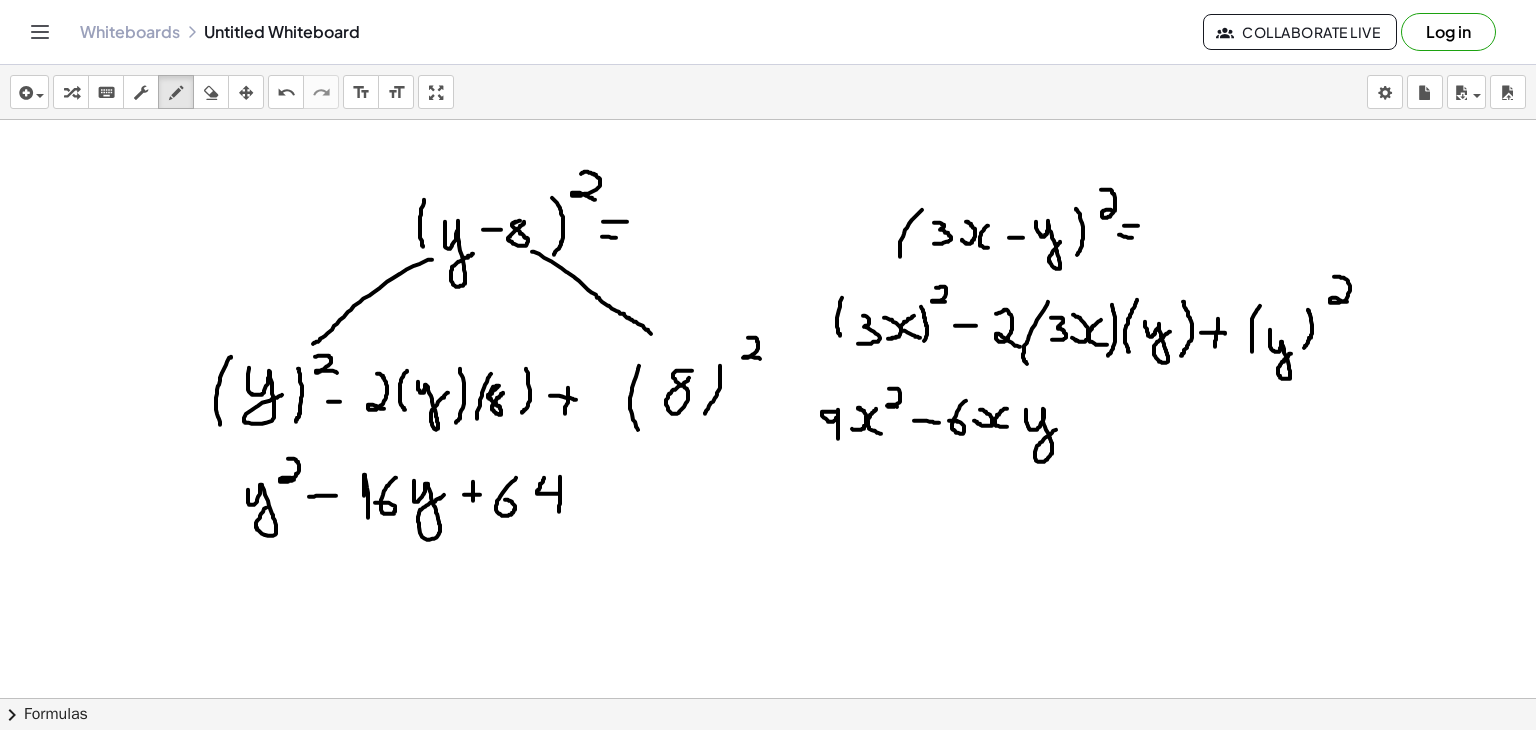 drag, startPoint x: 1026, startPoint y: 409, endPoint x: 1060, endPoint y: 427, distance: 38.470768 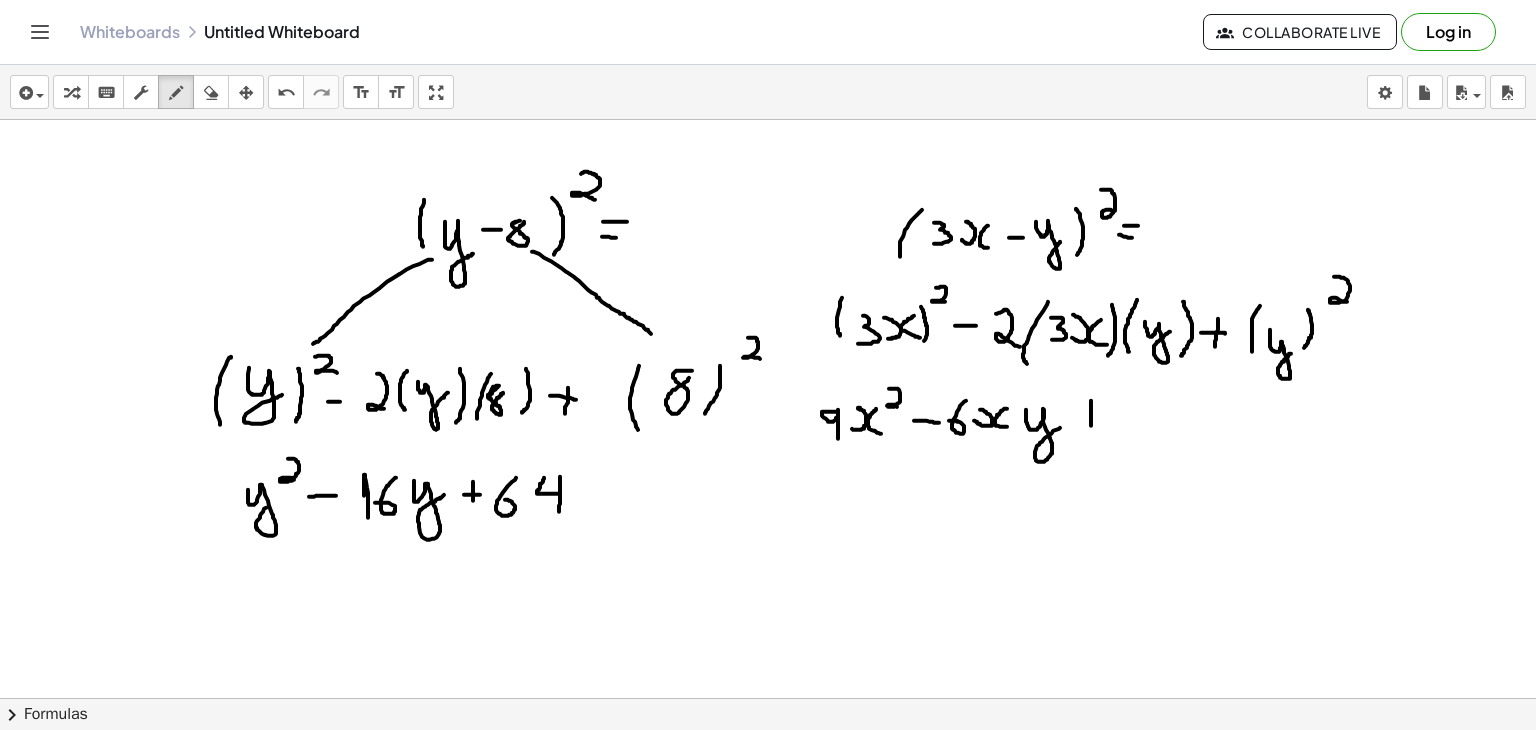 drag, startPoint x: 1091, startPoint y: 400, endPoint x: 1091, endPoint y: 428, distance: 28 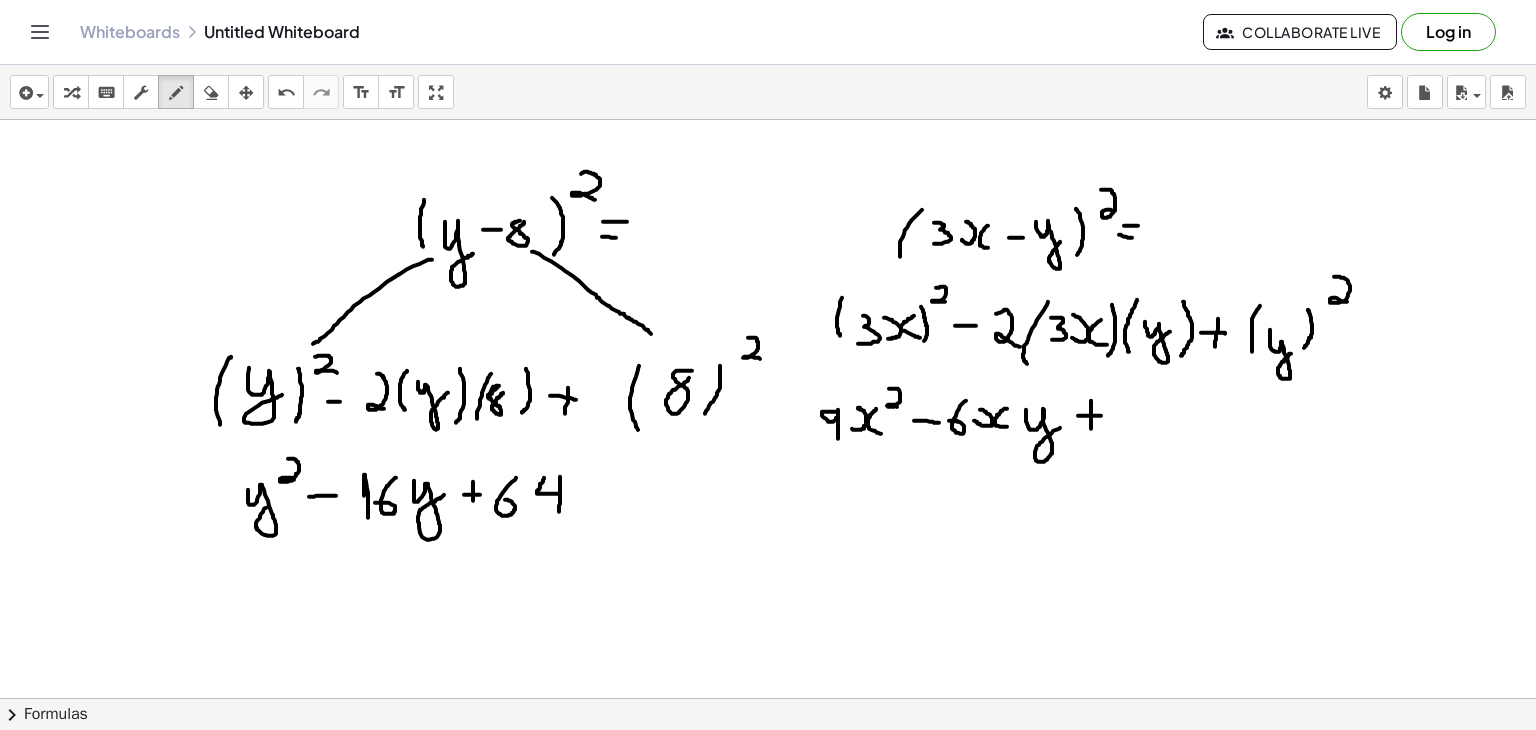 drag, startPoint x: 1078, startPoint y: 415, endPoint x: 1101, endPoint y: 415, distance: 23 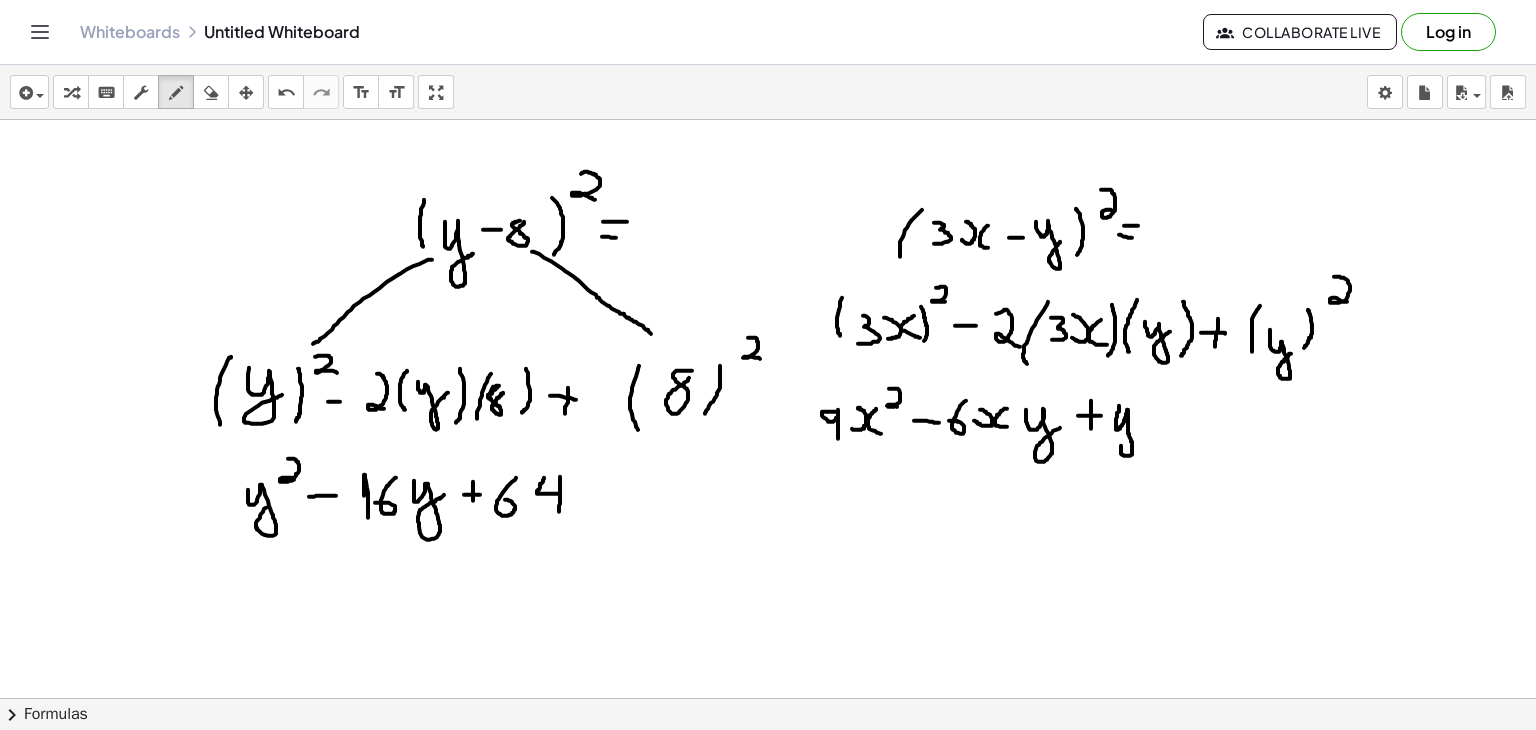 drag, startPoint x: 1119, startPoint y: 405, endPoint x: 1135, endPoint y: 427, distance: 27.202942 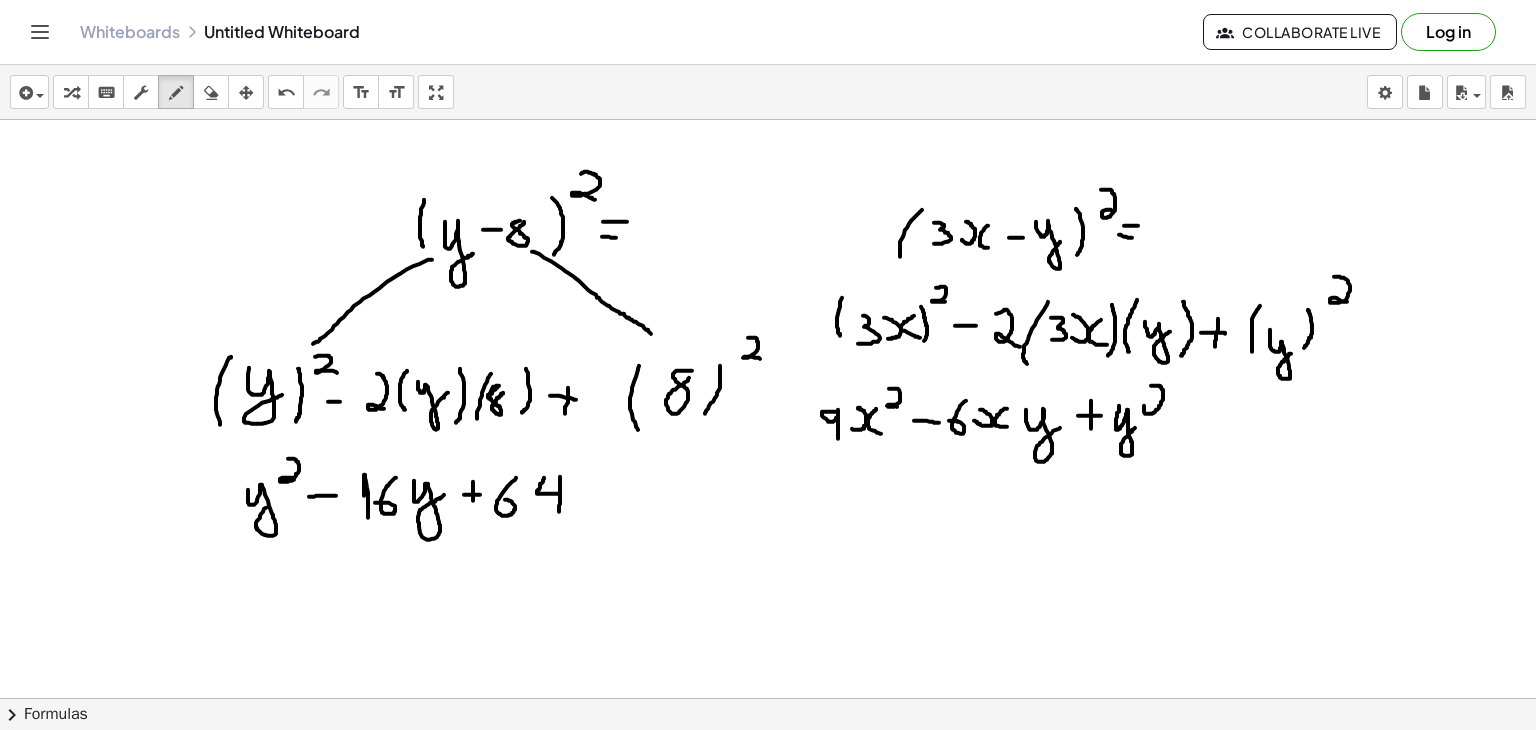 drag, startPoint x: 1151, startPoint y: 385, endPoint x: 1152, endPoint y: 405, distance: 20.024984 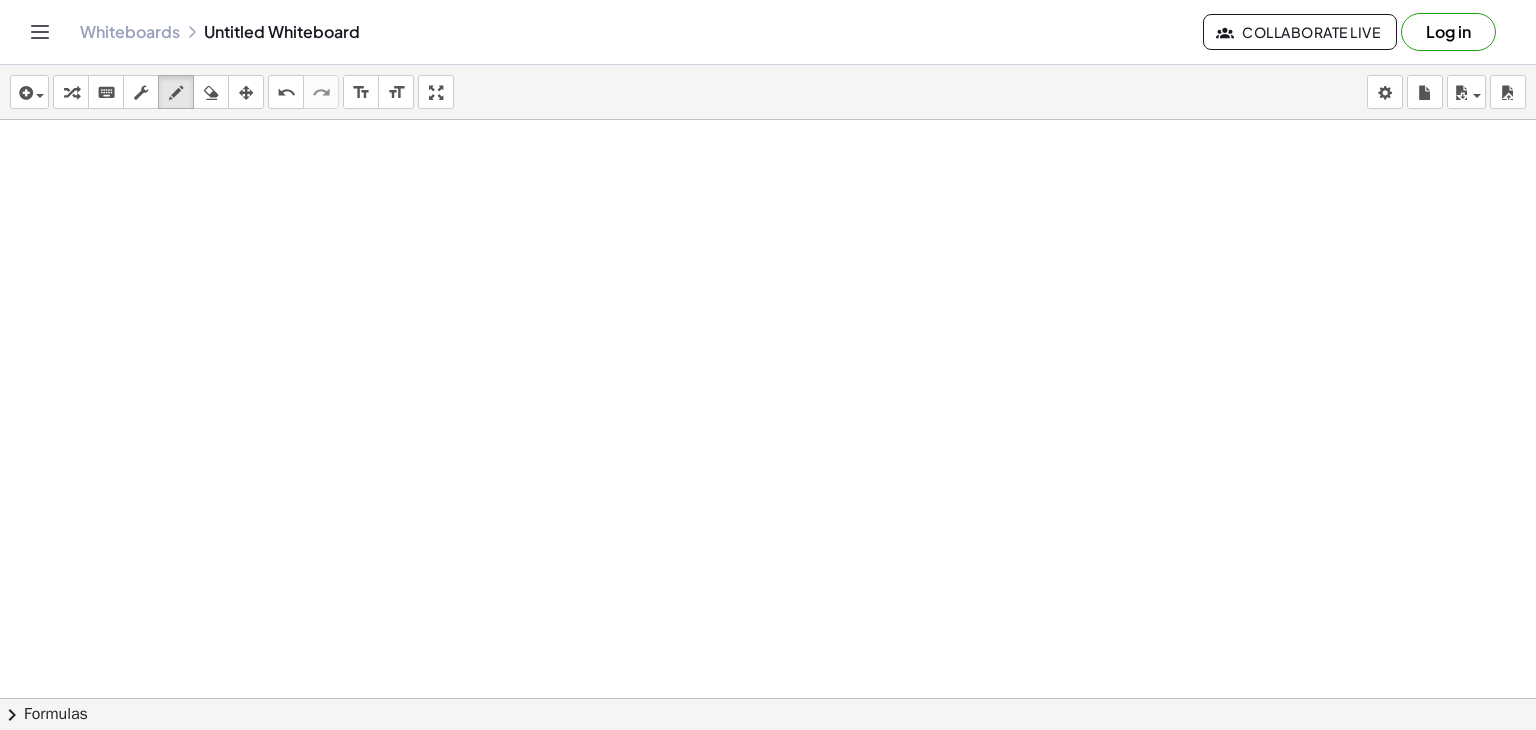 scroll, scrollTop: 2962, scrollLeft: 0, axis: vertical 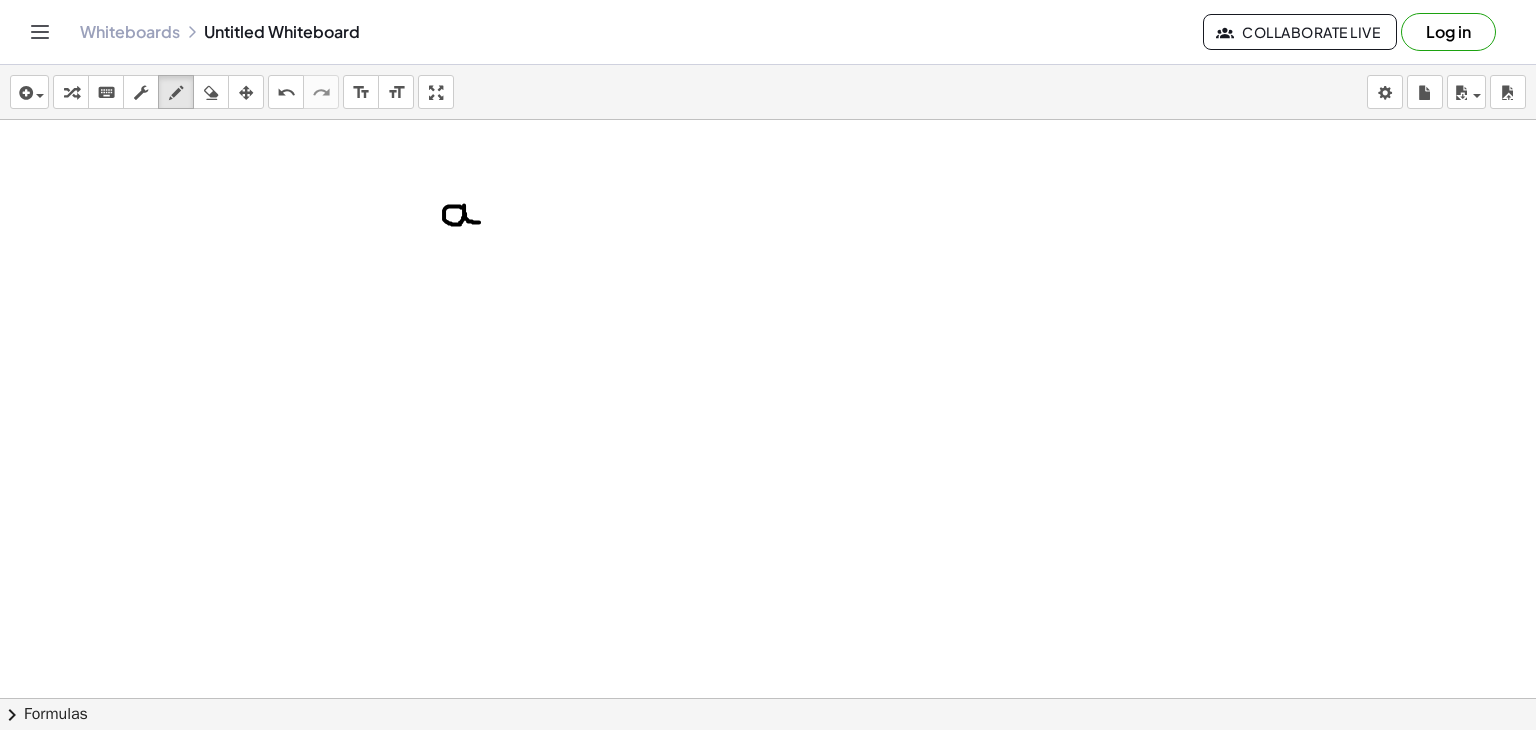 drag, startPoint x: 461, startPoint y: 206, endPoint x: 479, endPoint y: 221, distance: 23.43075 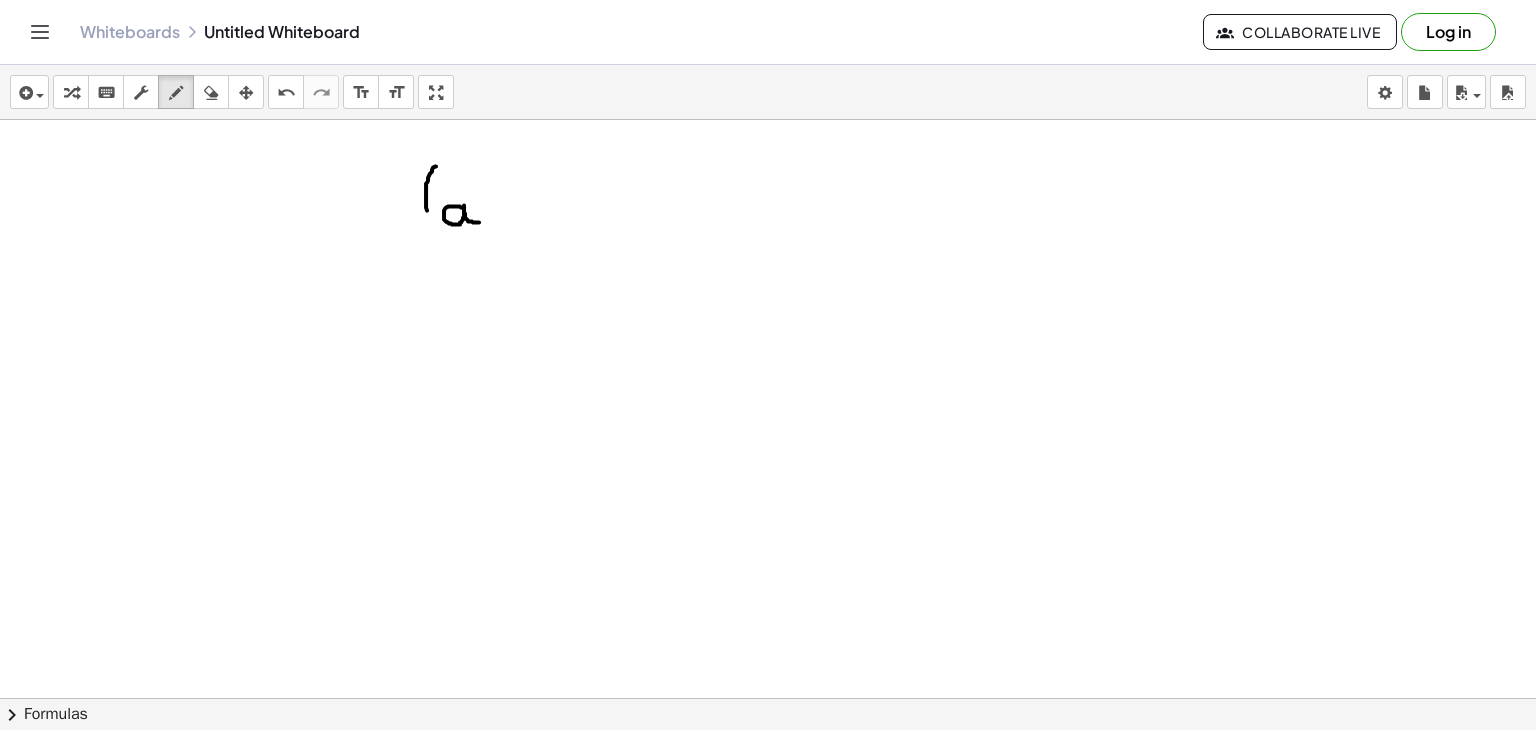 drag, startPoint x: 436, startPoint y: 165, endPoint x: 431, endPoint y: 225, distance: 60.207973 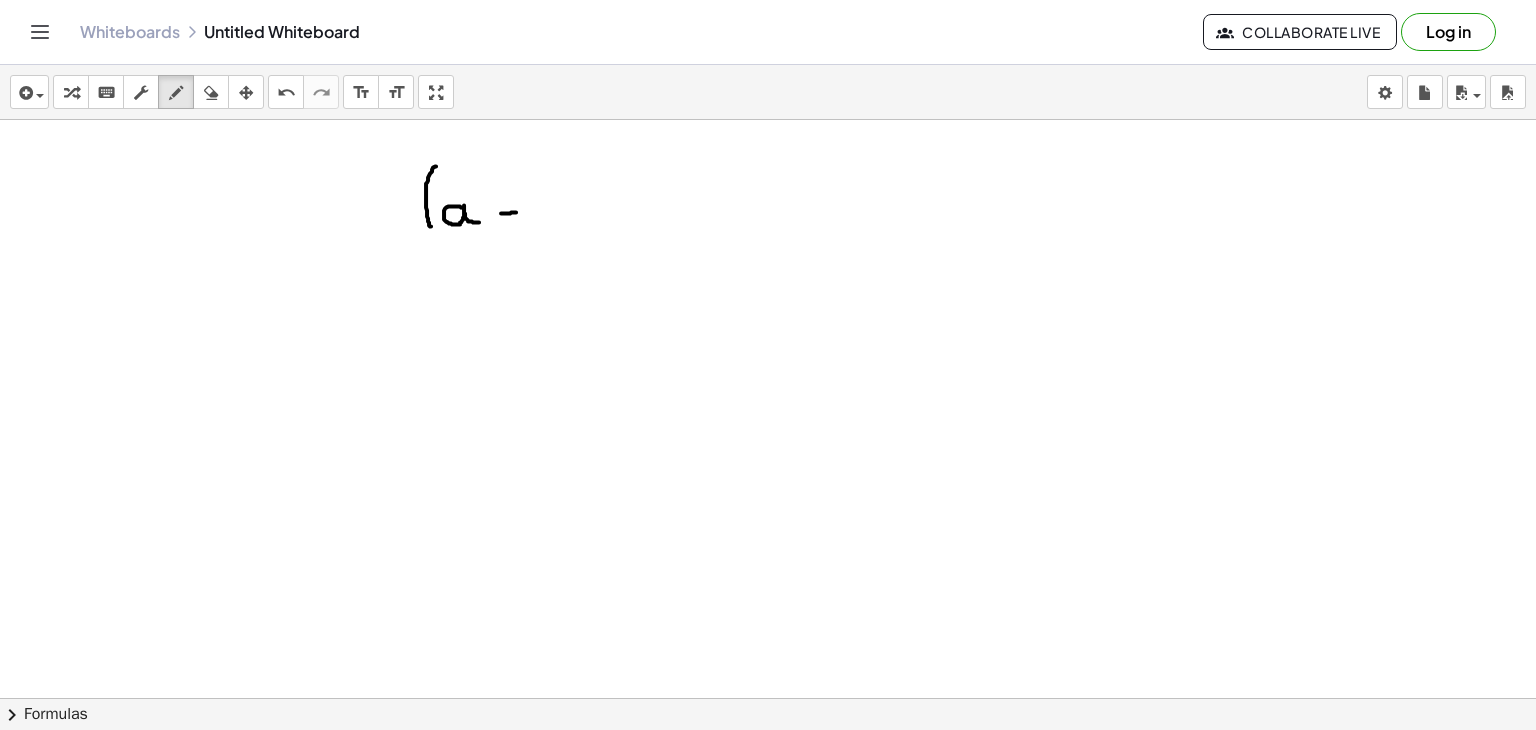 drag, startPoint x: 501, startPoint y: 212, endPoint x: 517, endPoint y: 211, distance: 16.03122 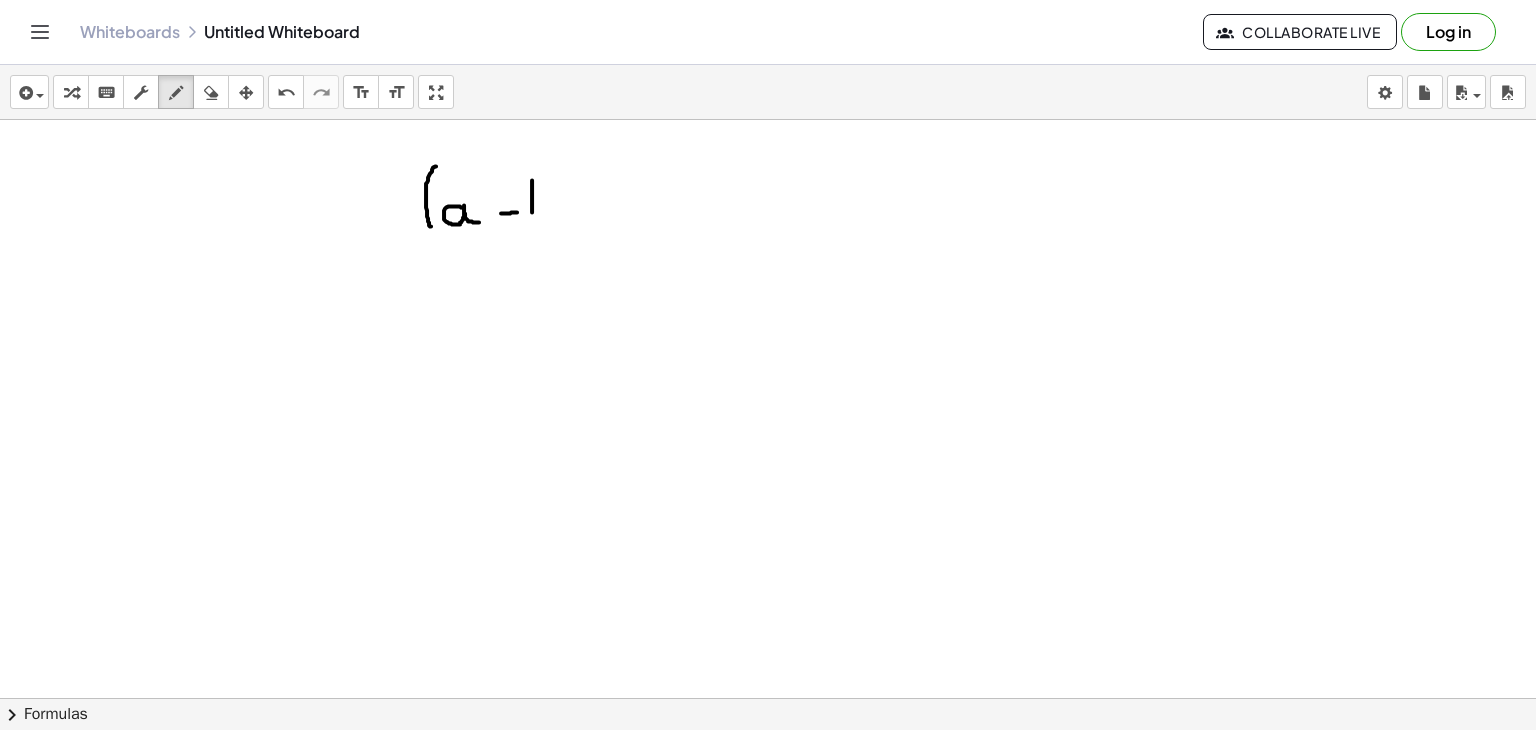 click at bounding box center [768, -818] 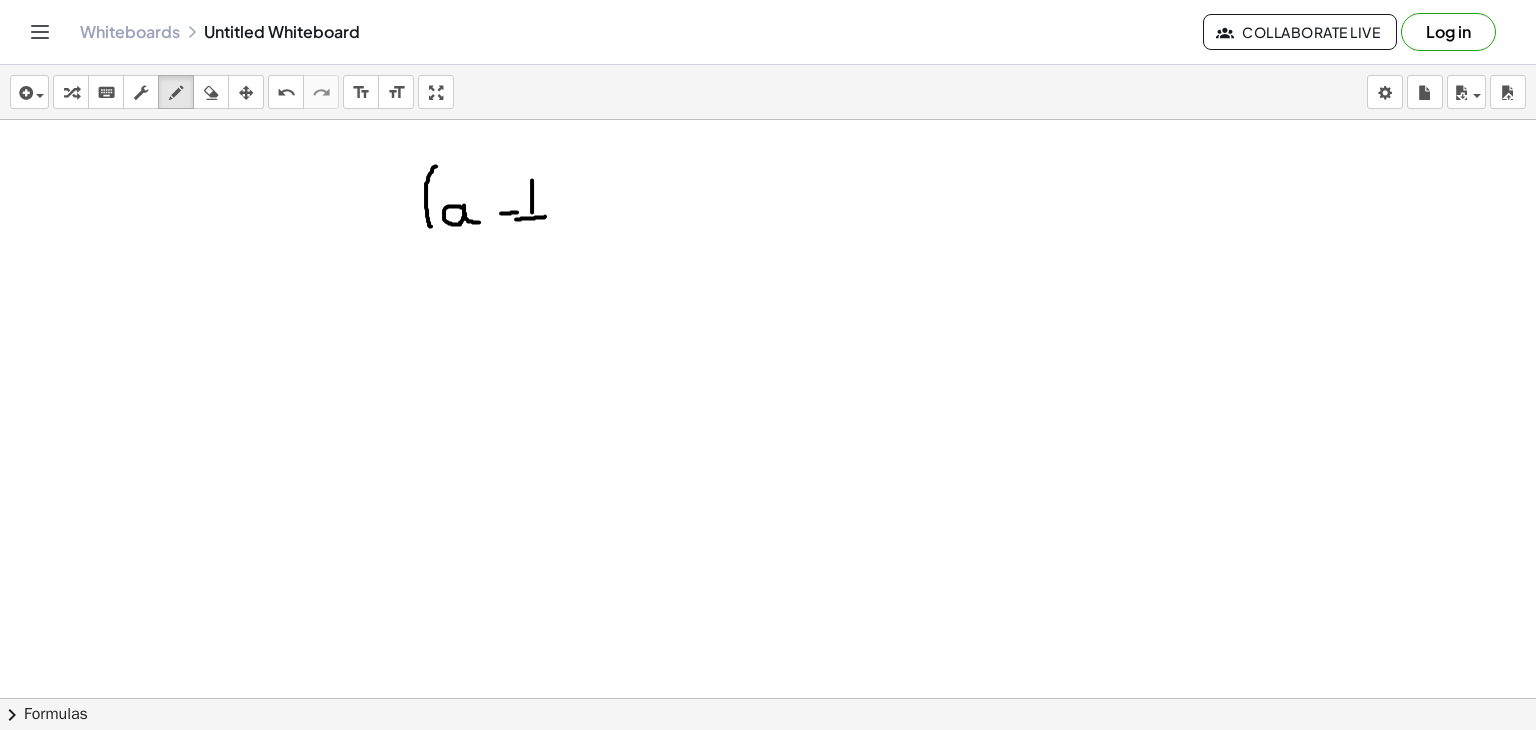 drag, startPoint x: 516, startPoint y: 218, endPoint x: 545, endPoint y: 215, distance: 29.15476 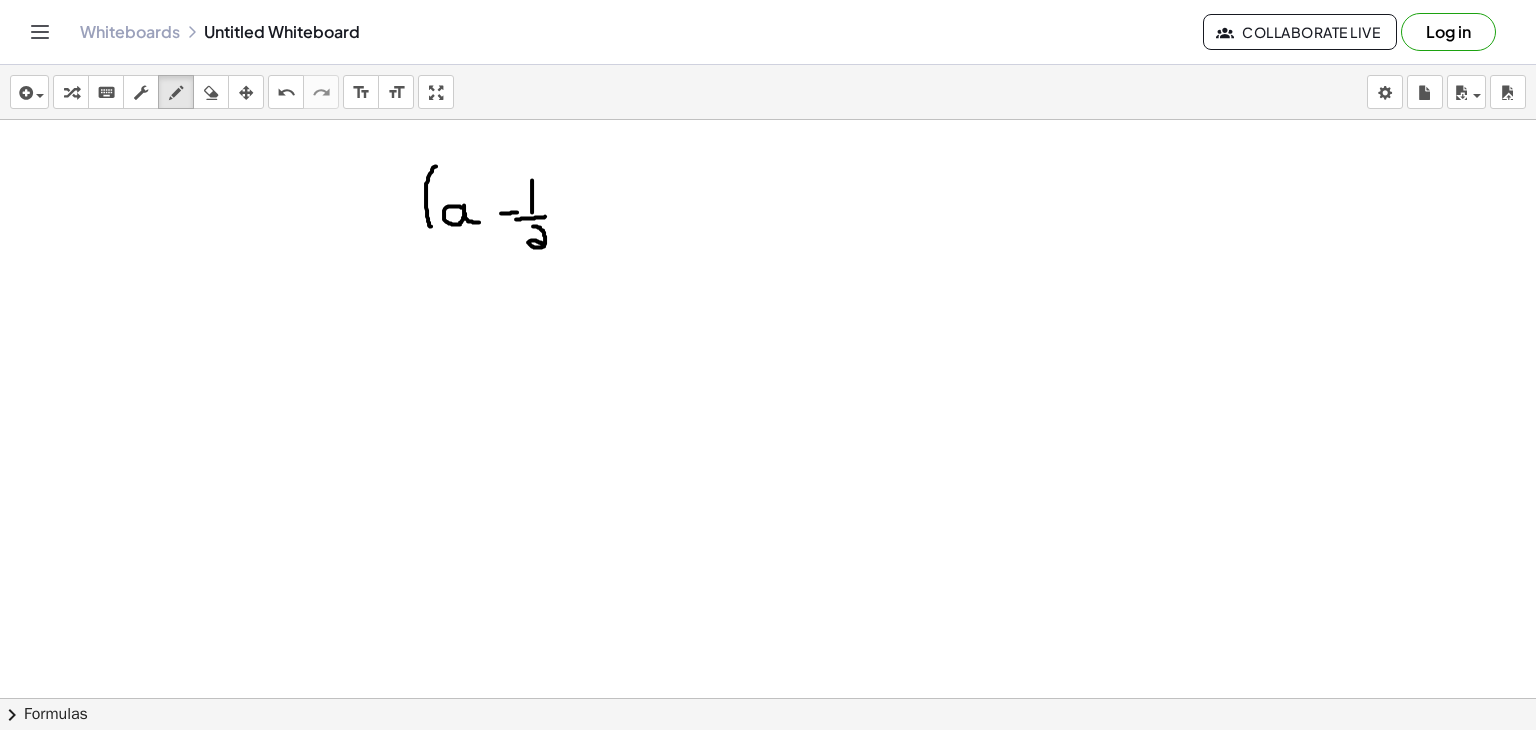 drag, startPoint x: 533, startPoint y: 225, endPoint x: 552, endPoint y: 245, distance: 27.58623 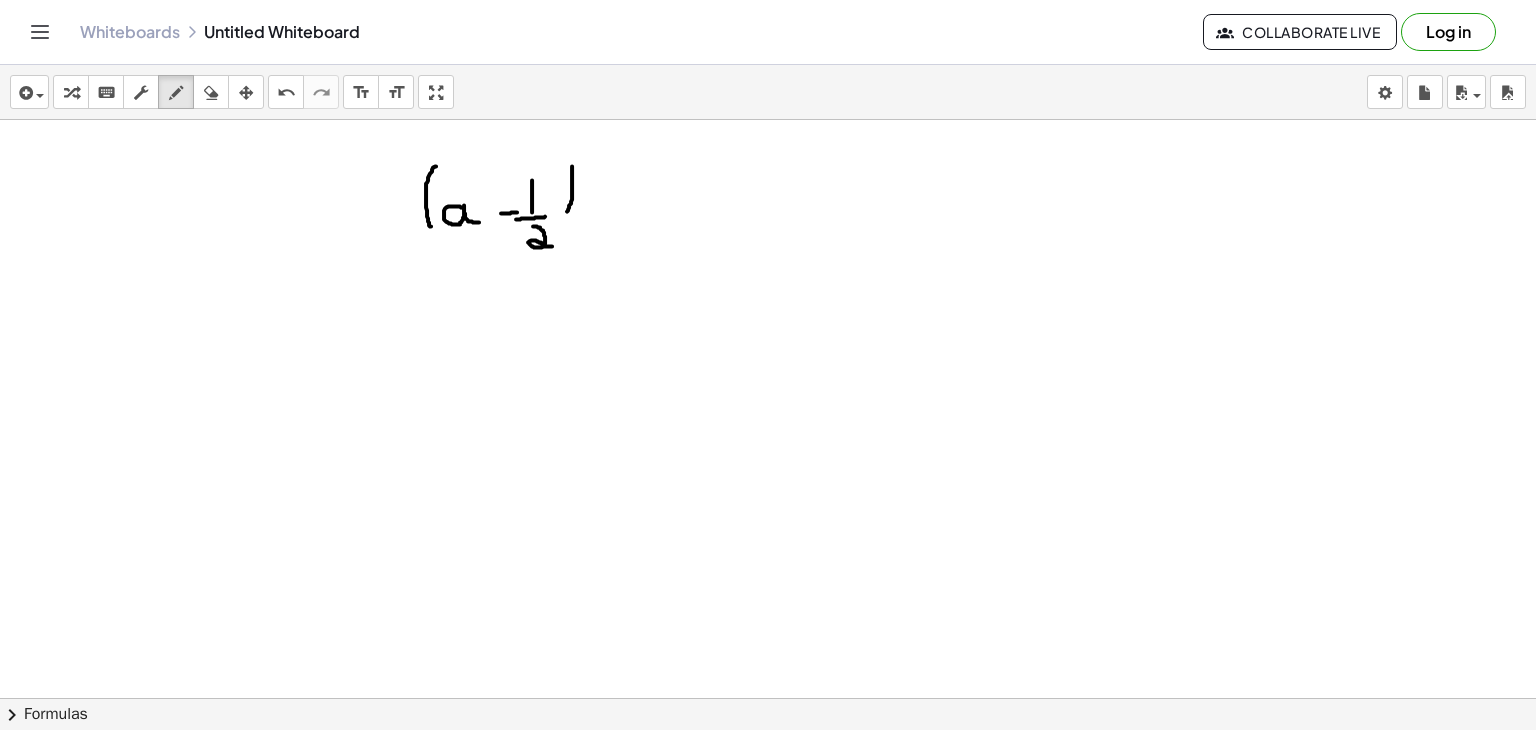 drag, startPoint x: 572, startPoint y: 165, endPoint x: 566, endPoint y: 213, distance: 48.373547 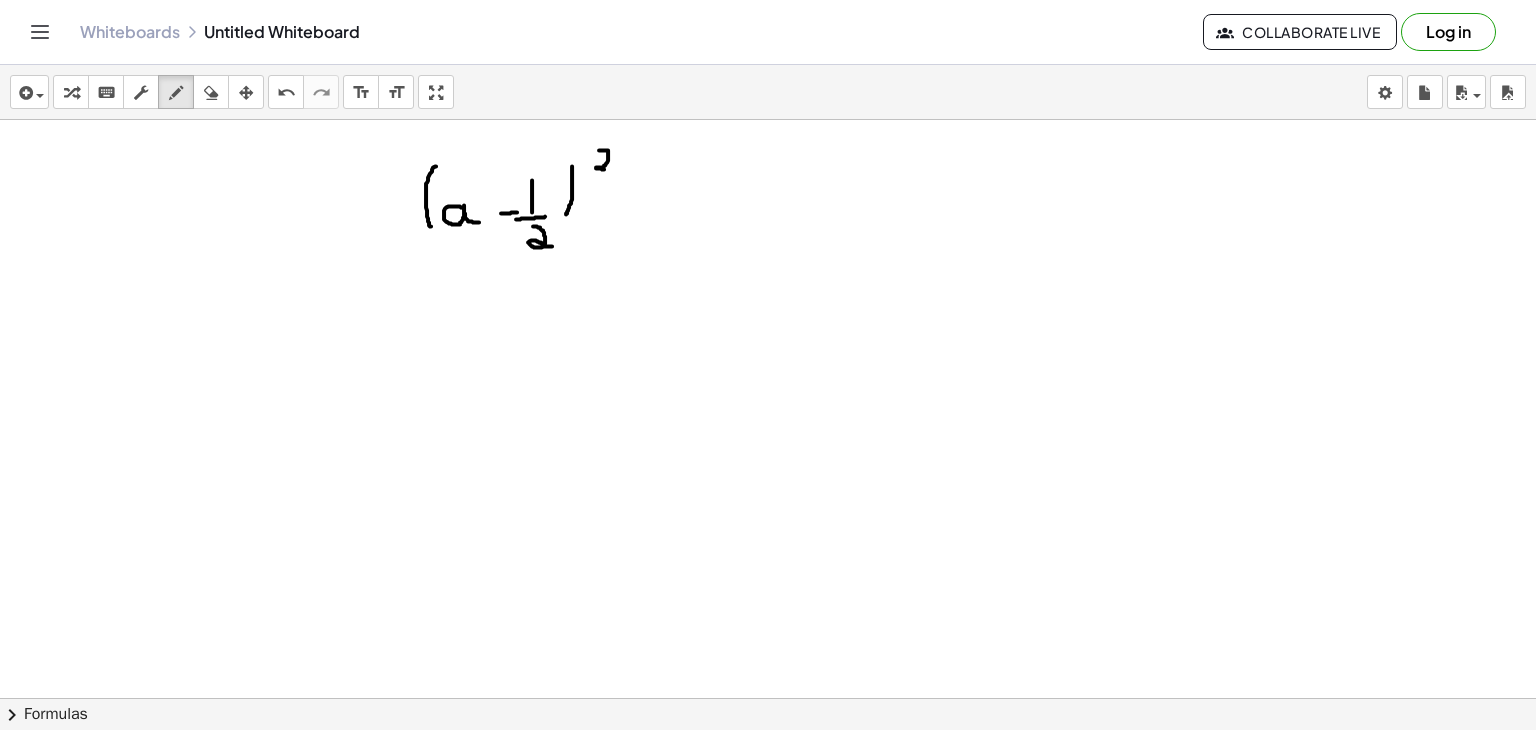 drag, startPoint x: 599, startPoint y: 149, endPoint x: 609, endPoint y: 170, distance: 23.259407 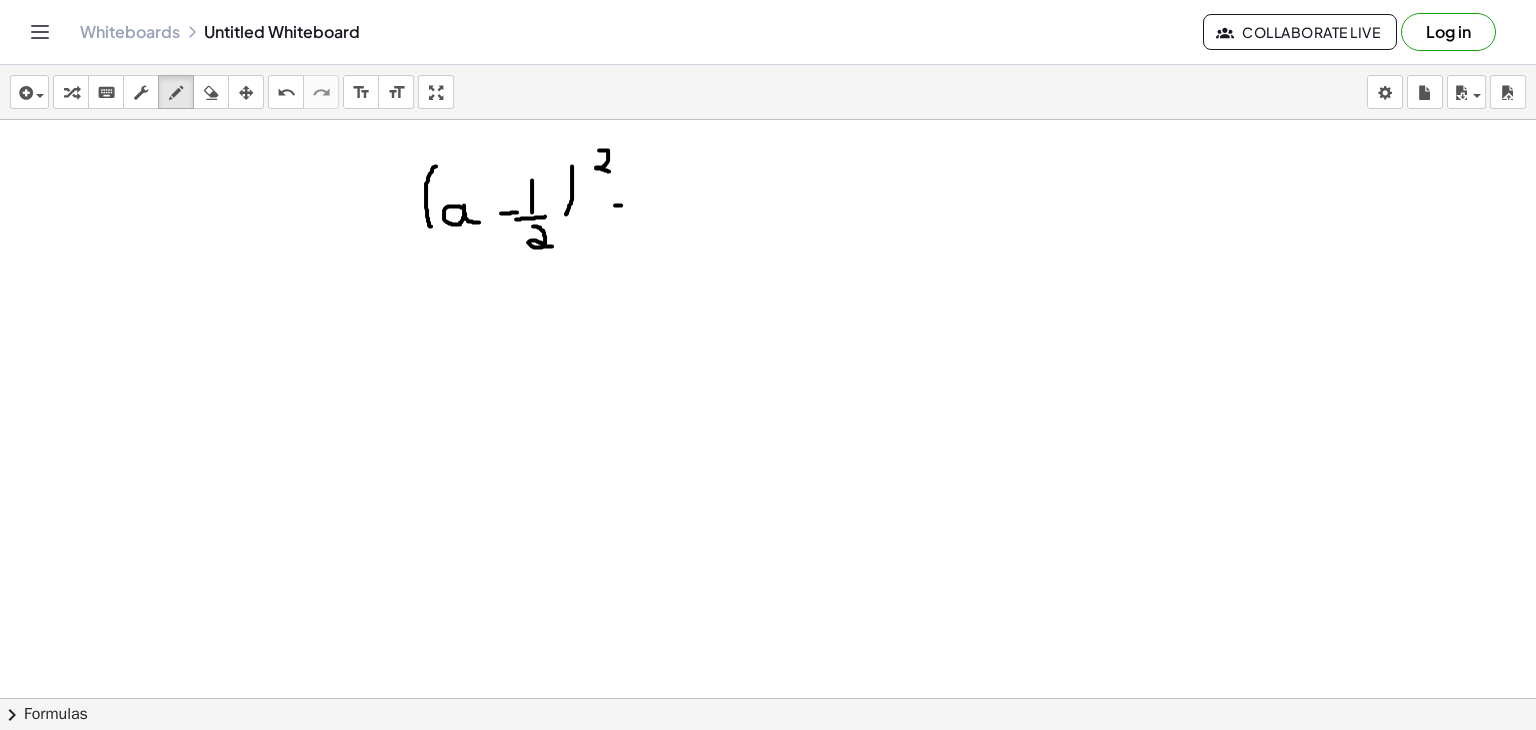 click at bounding box center (768, -818) 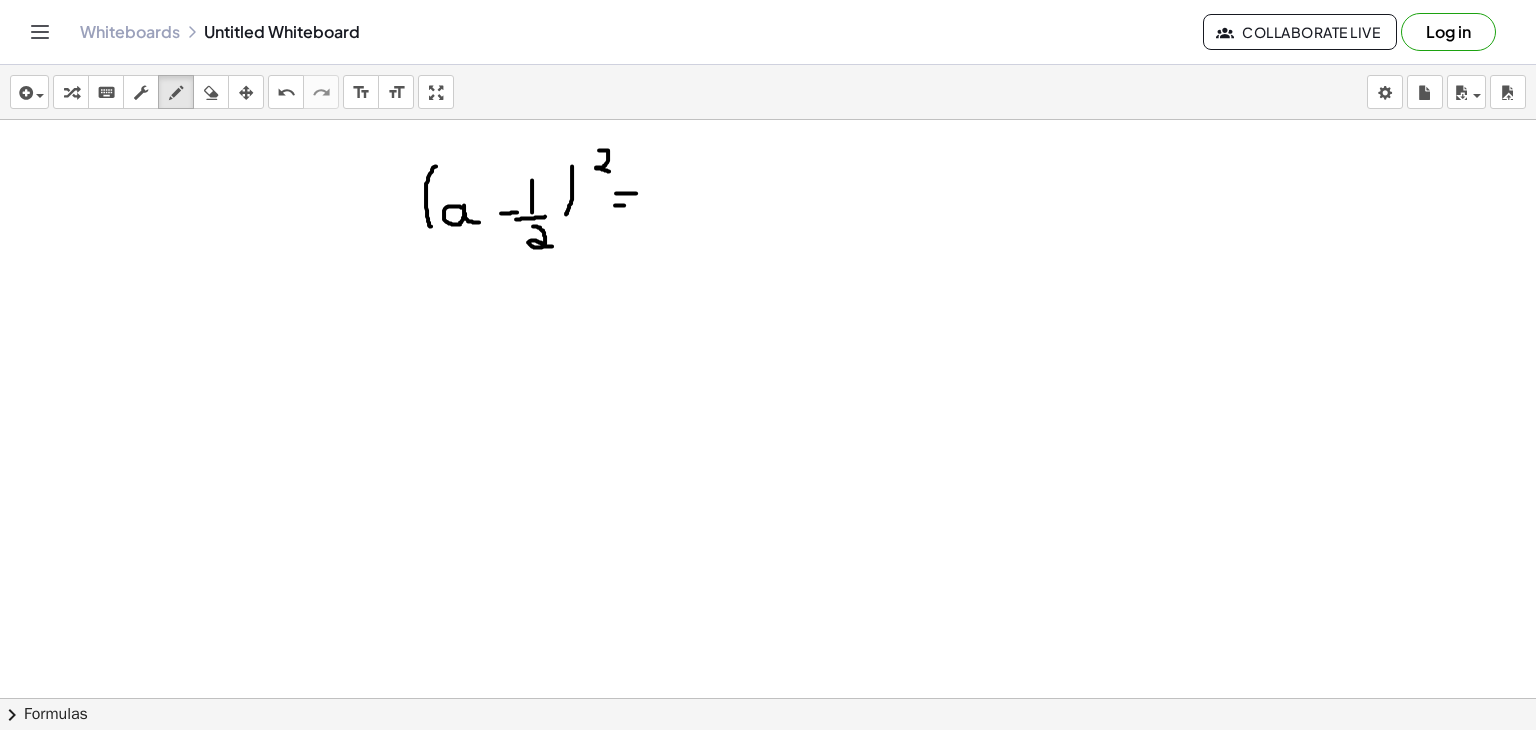 drag, startPoint x: 616, startPoint y: 192, endPoint x: 636, endPoint y: 192, distance: 20 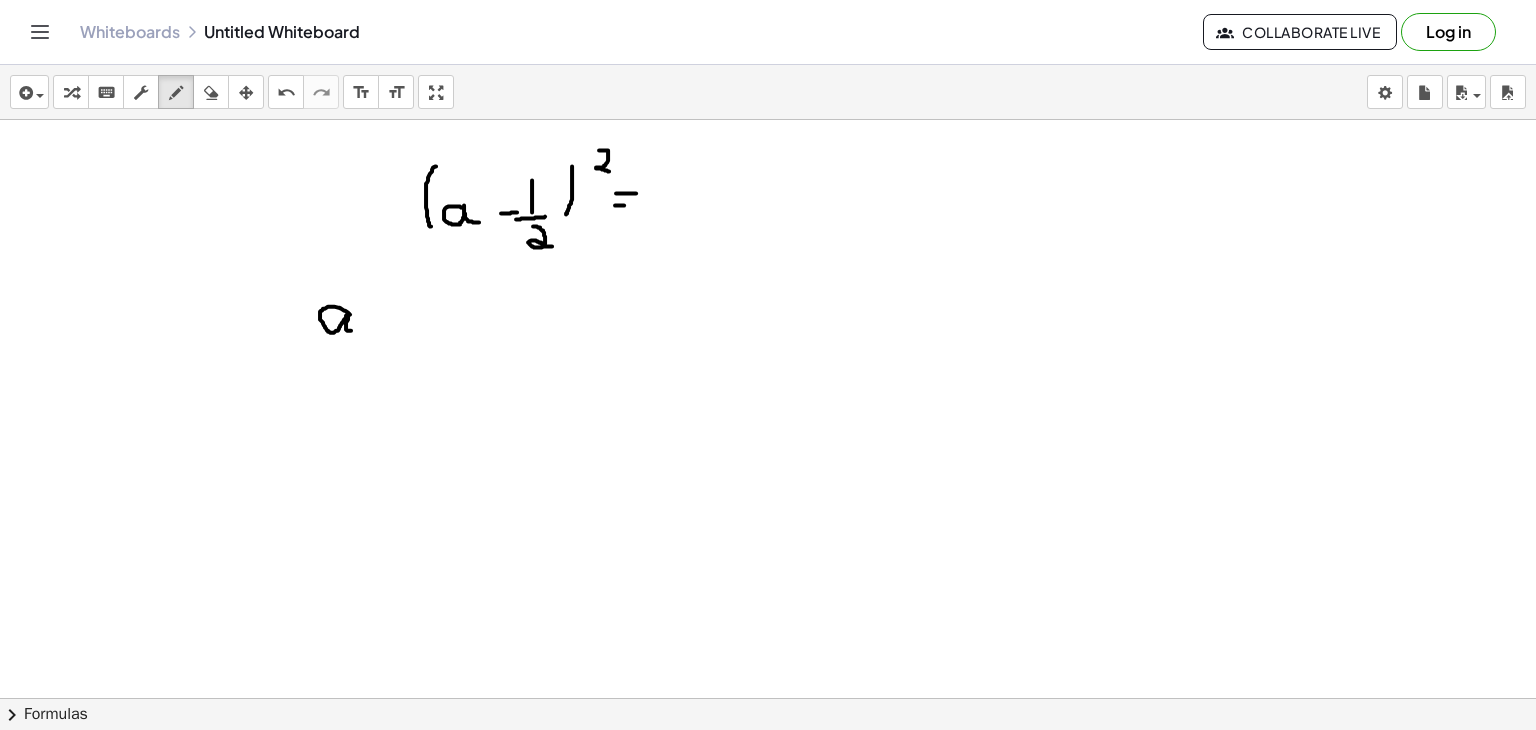 drag, startPoint x: 350, startPoint y: 313, endPoint x: 360, endPoint y: 329, distance: 18.867962 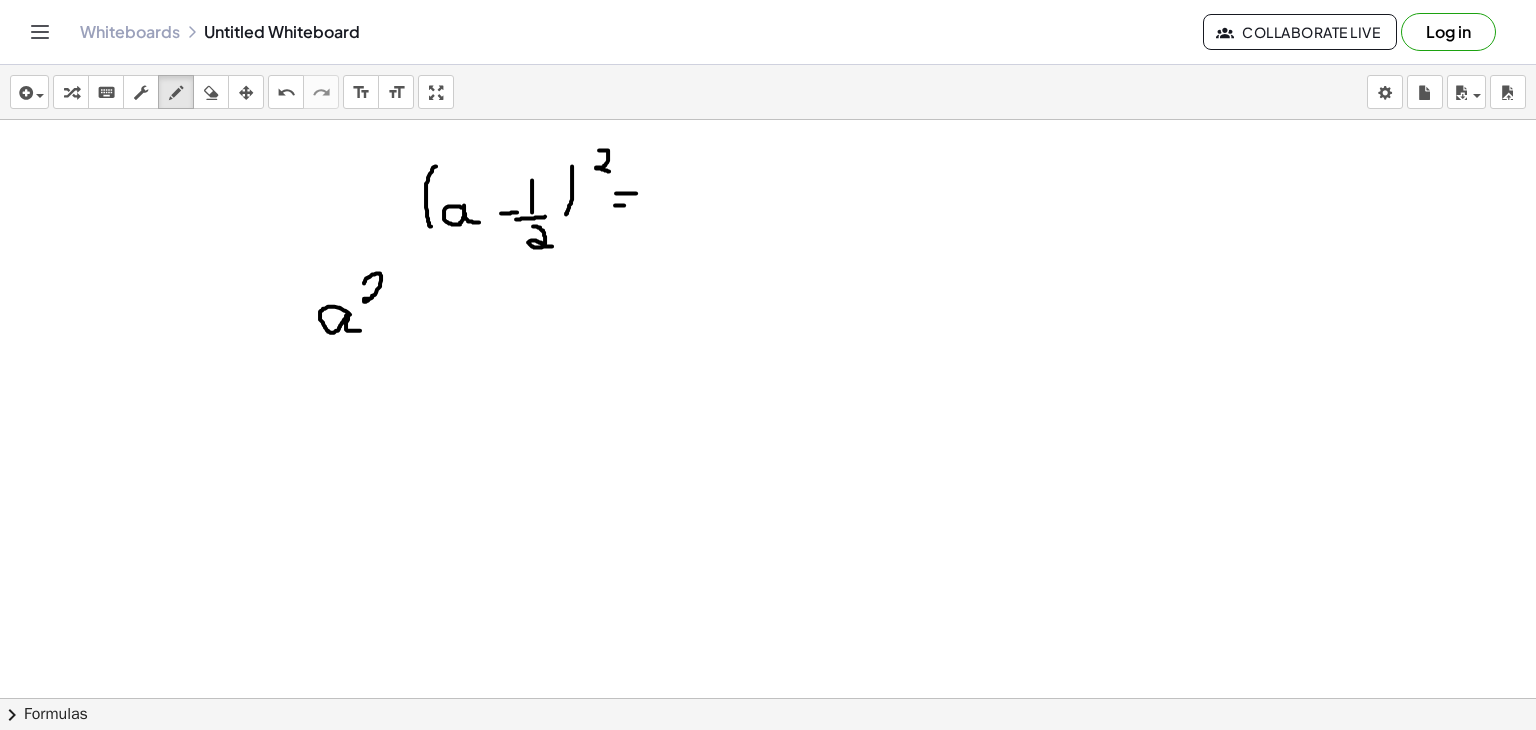 drag, startPoint x: 364, startPoint y: 282, endPoint x: 380, endPoint y: 297, distance: 21.931713 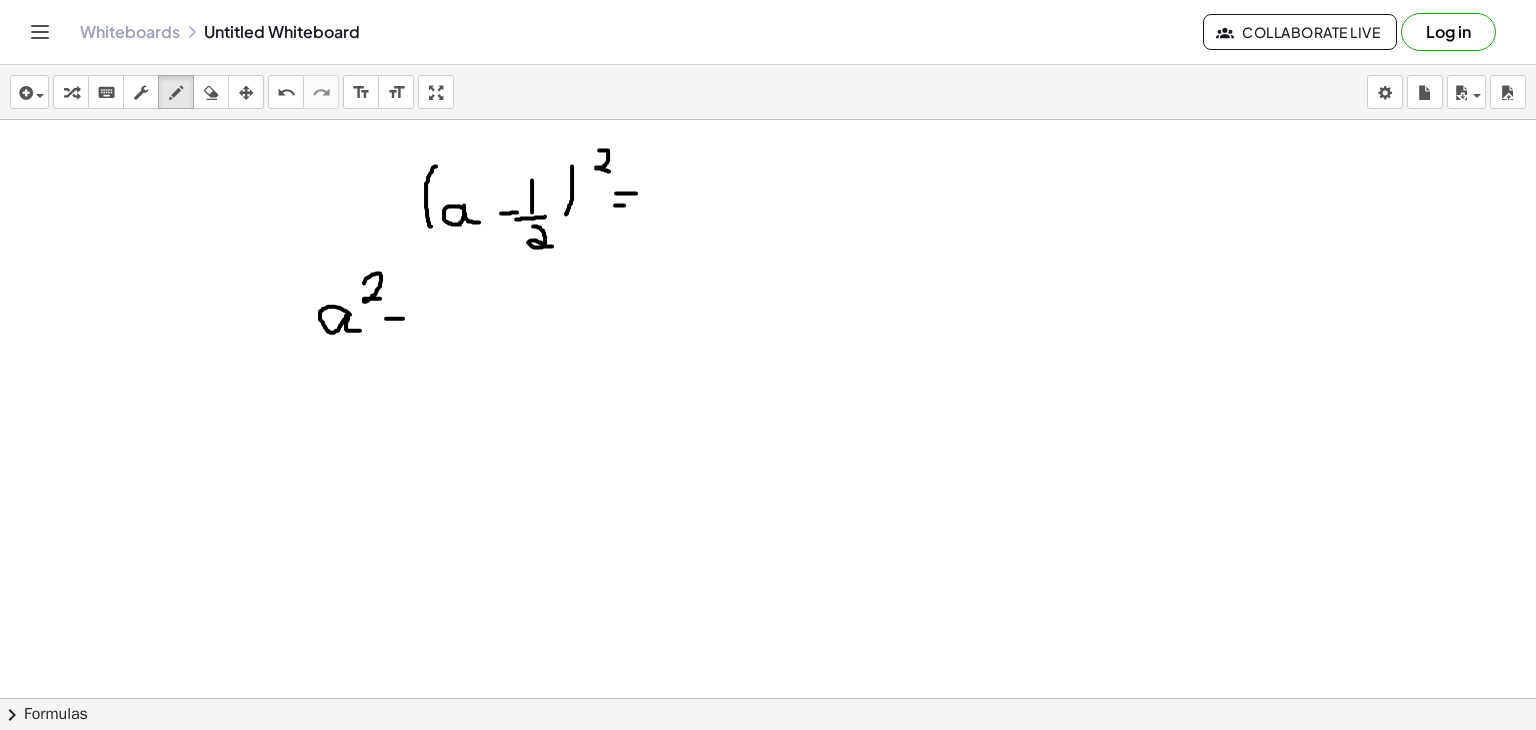 drag, startPoint x: 386, startPoint y: 317, endPoint x: 403, endPoint y: 317, distance: 17 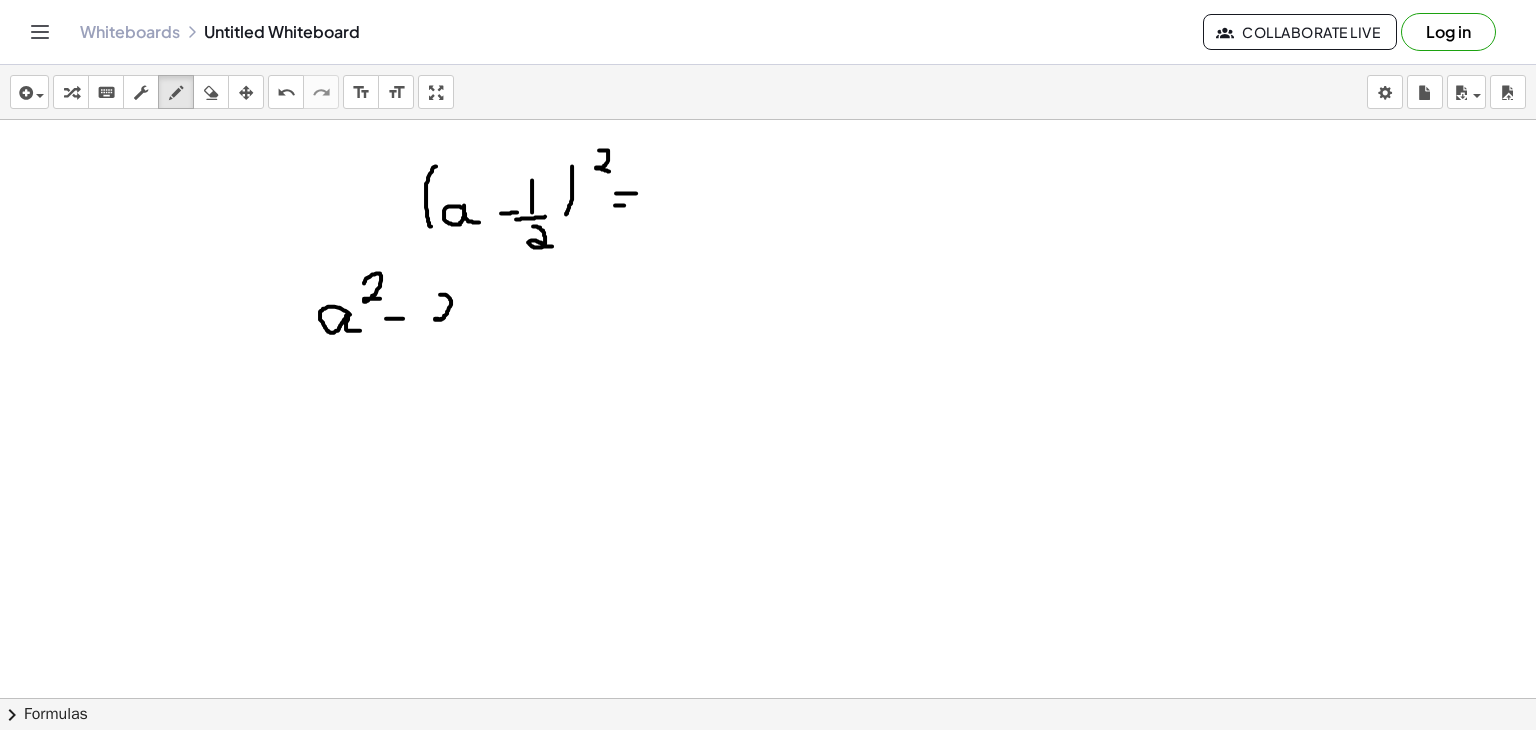 drag, startPoint x: 440, startPoint y: 293, endPoint x: 448, endPoint y: 320, distance: 28.160255 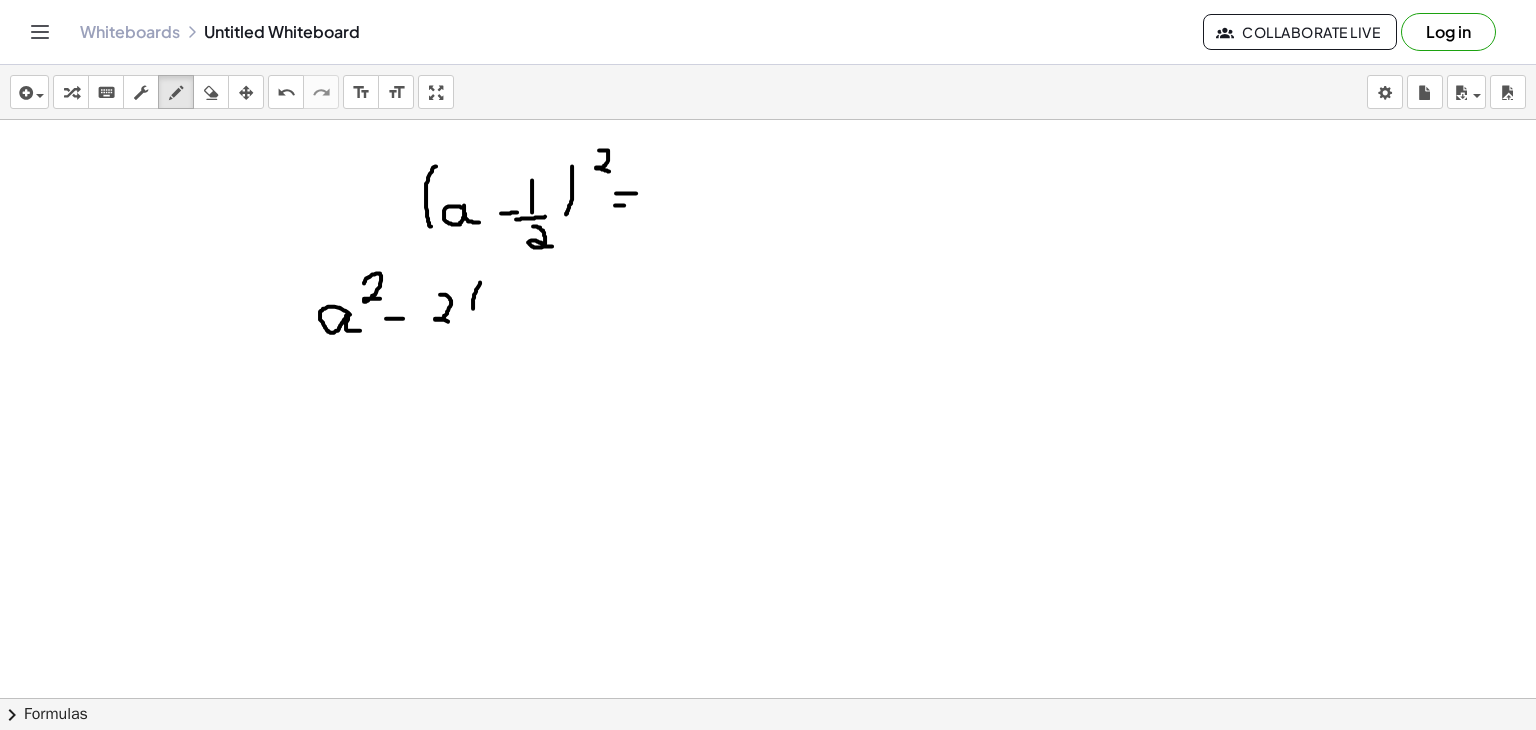 drag, startPoint x: 480, startPoint y: 281, endPoint x: 473, endPoint y: 309, distance: 28.86174 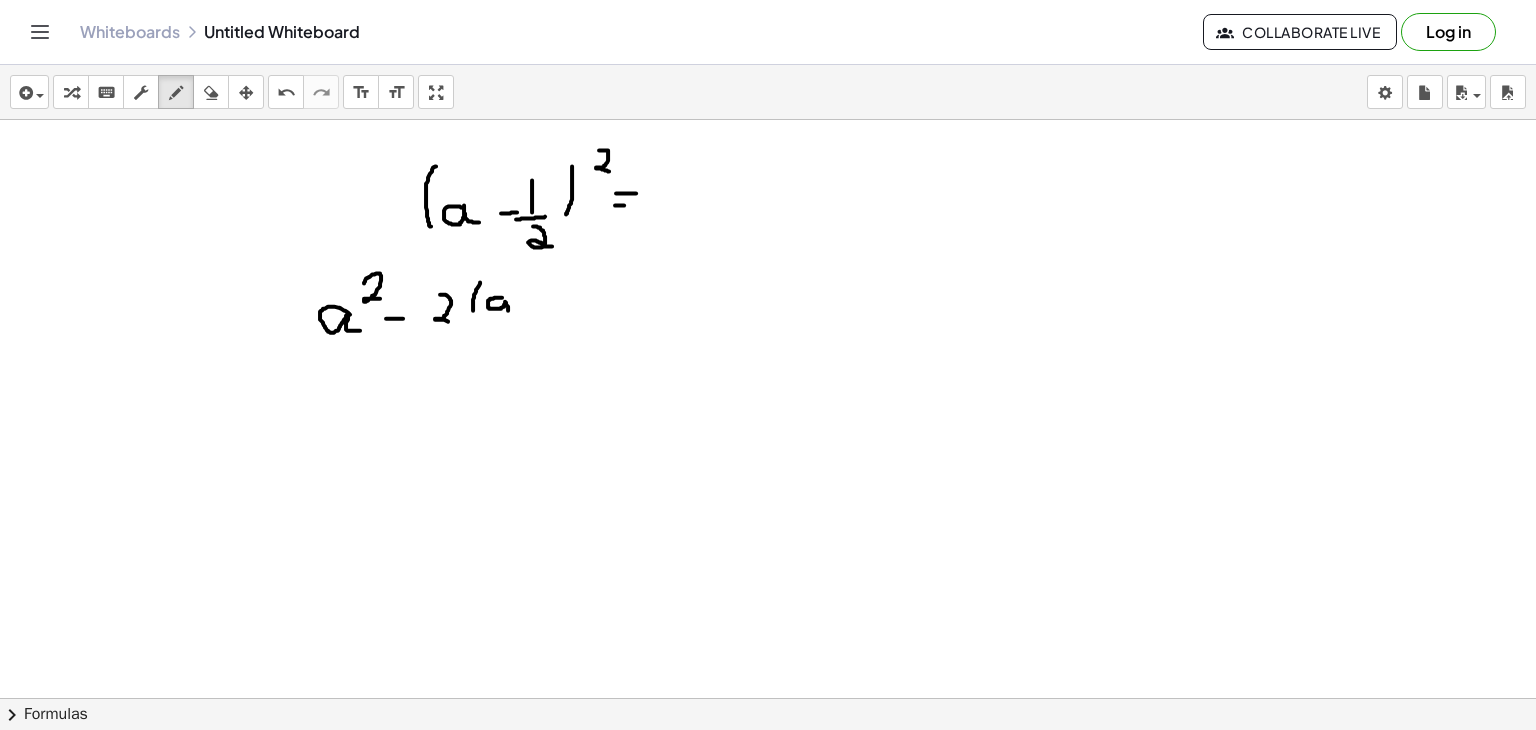 drag, startPoint x: 502, startPoint y: 296, endPoint x: 518, endPoint y: 317, distance: 26.400757 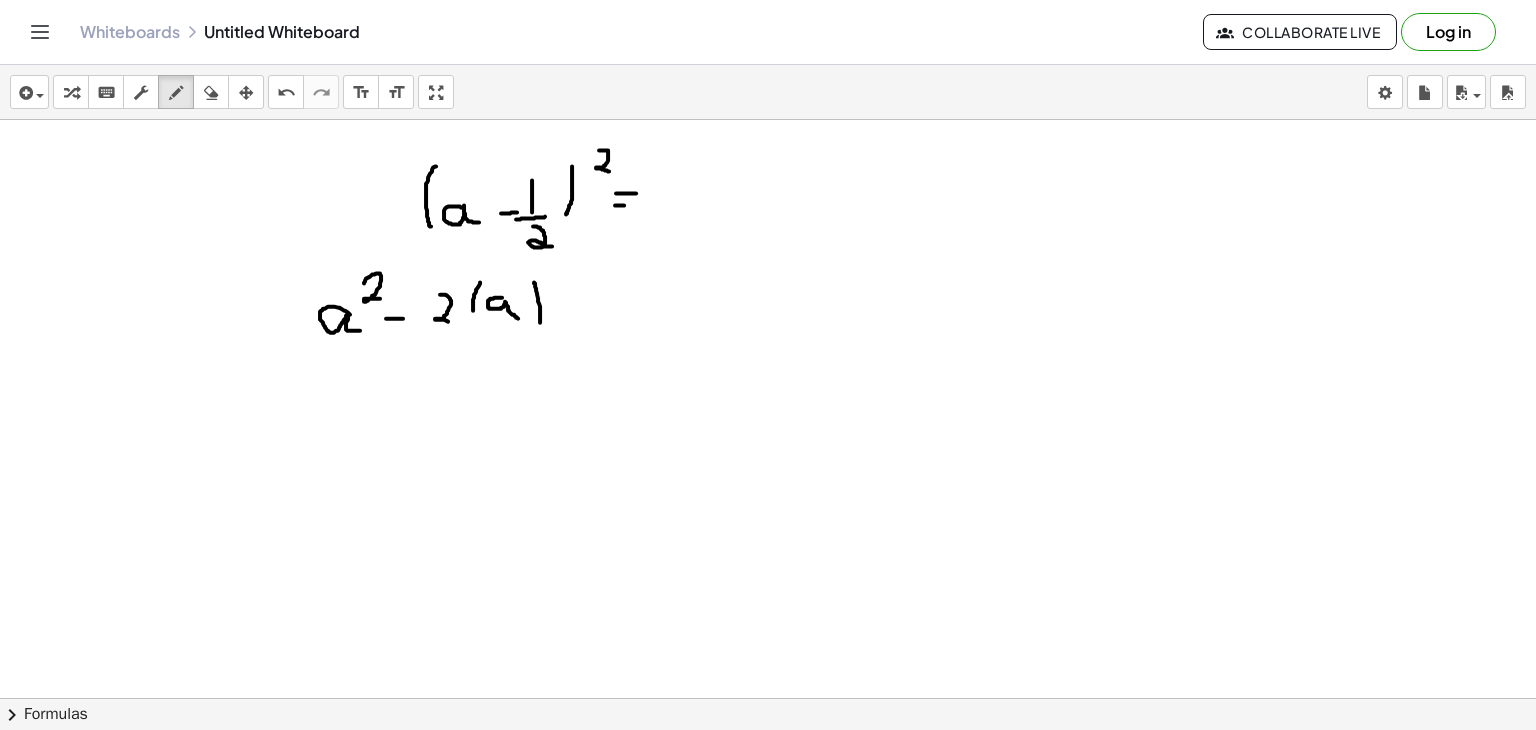 drag, startPoint x: 534, startPoint y: 281, endPoint x: 538, endPoint y: 328, distance: 47.169907 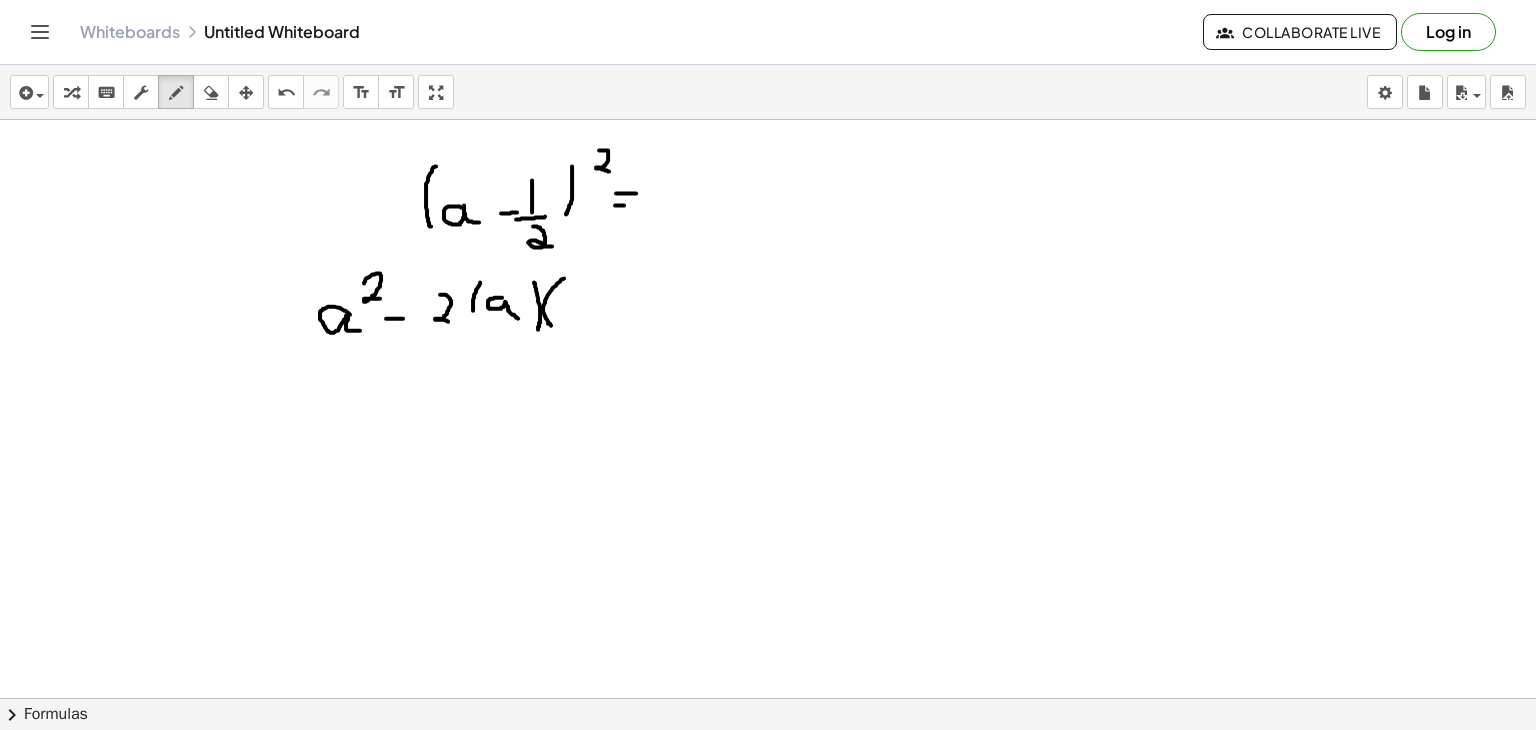 drag, startPoint x: 564, startPoint y: 277, endPoint x: 551, endPoint y: 324, distance: 48.76474 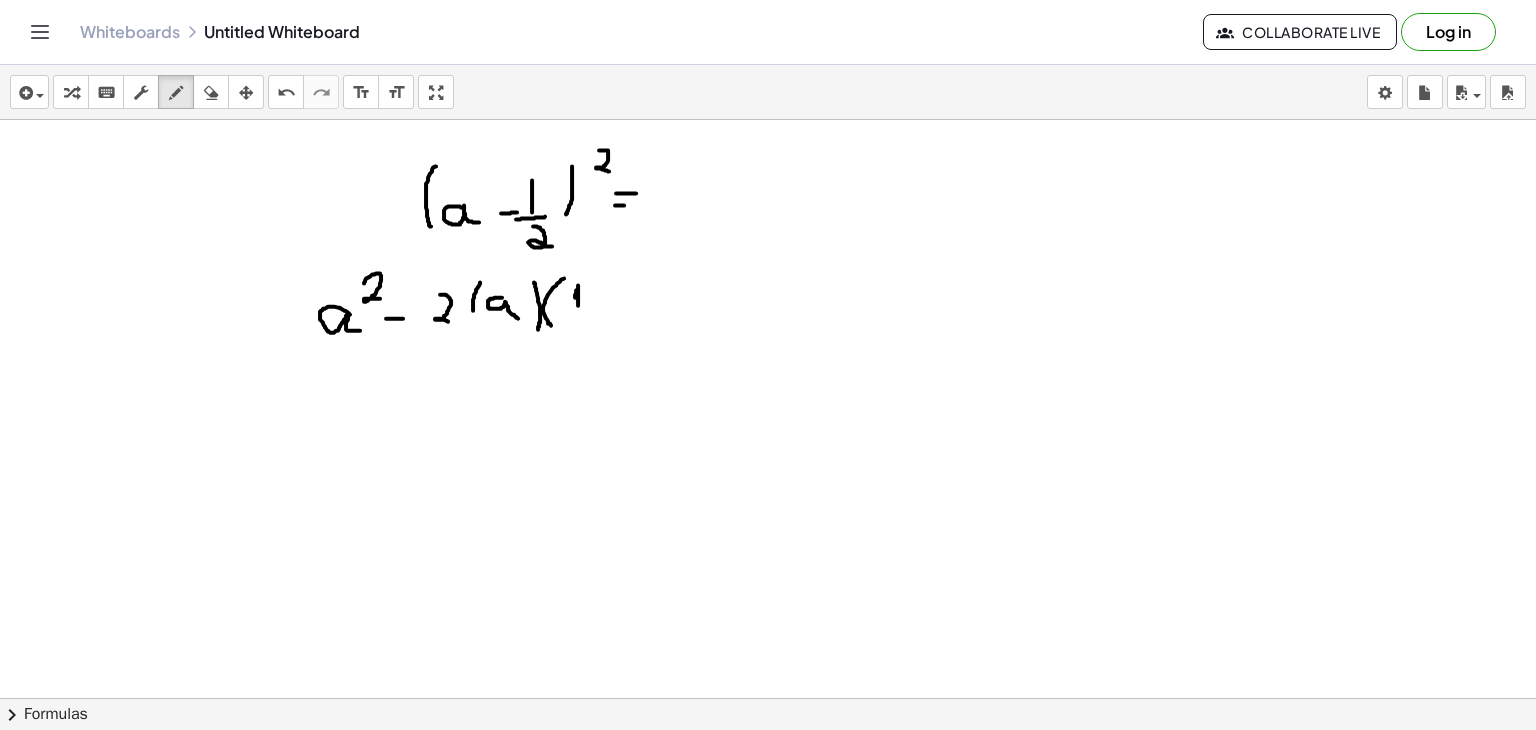 drag, startPoint x: 575, startPoint y: 296, endPoint x: 578, endPoint y: 307, distance: 11.401754 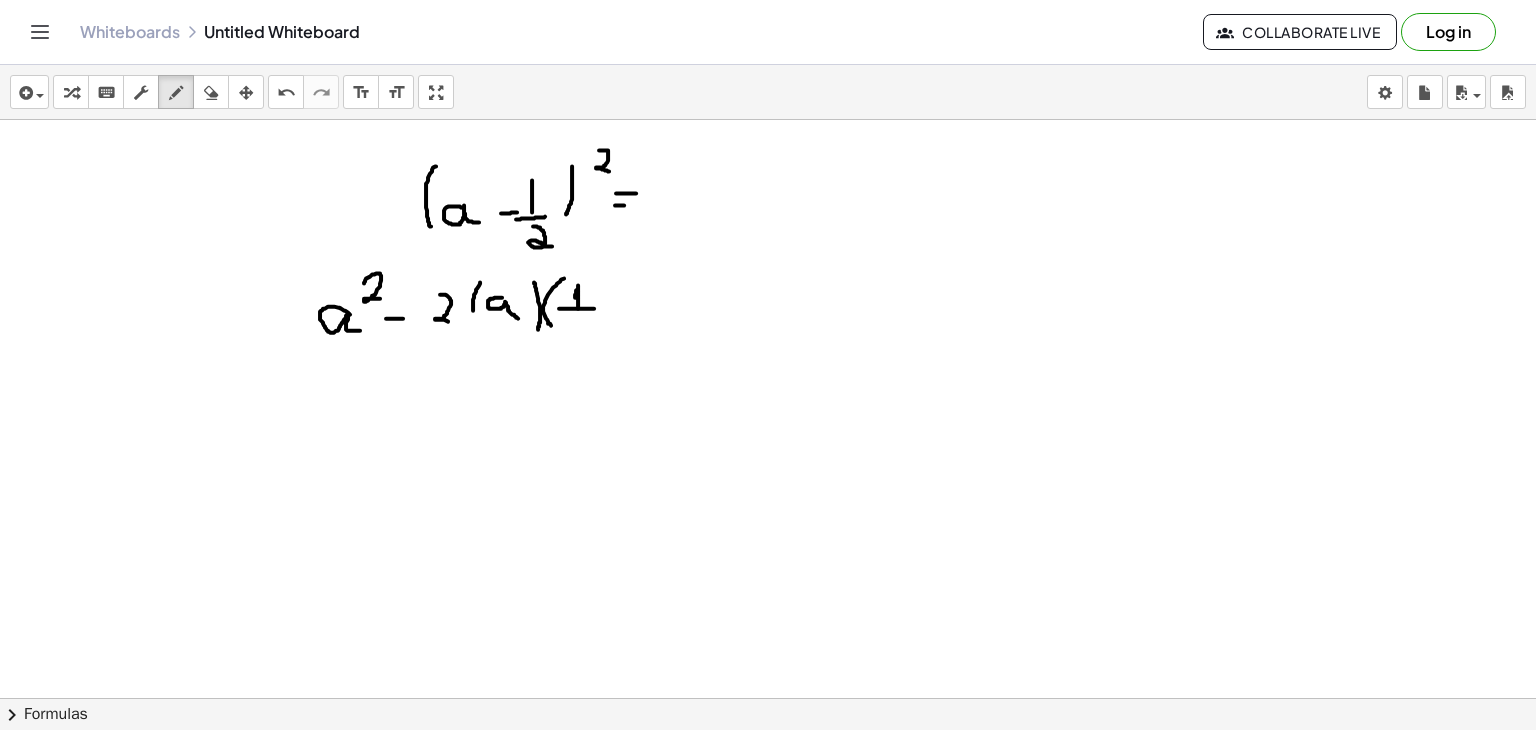 drag, startPoint x: 559, startPoint y: 307, endPoint x: 595, endPoint y: 307, distance: 36 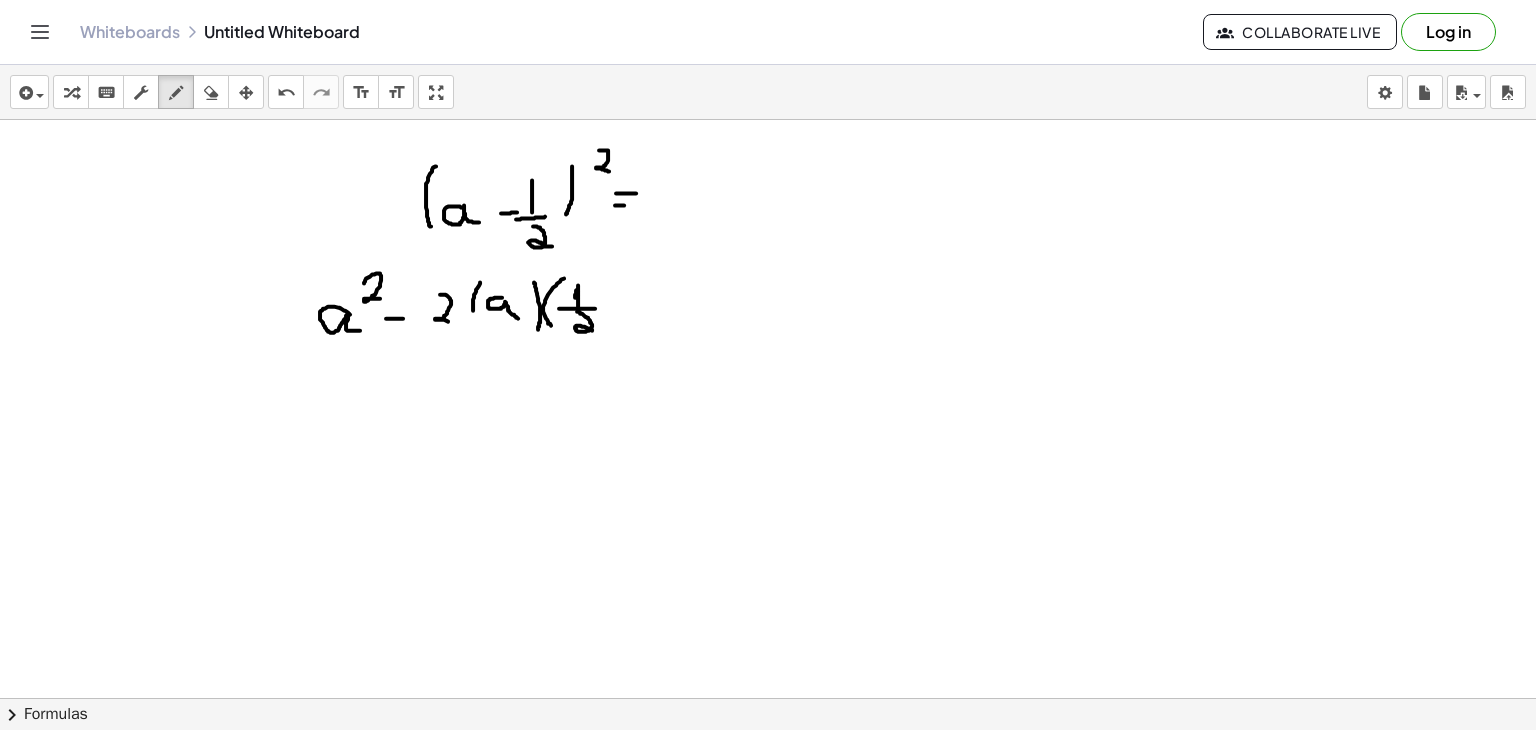 drag, startPoint x: 577, startPoint y: 310, endPoint x: 593, endPoint y: 329, distance: 24.839485 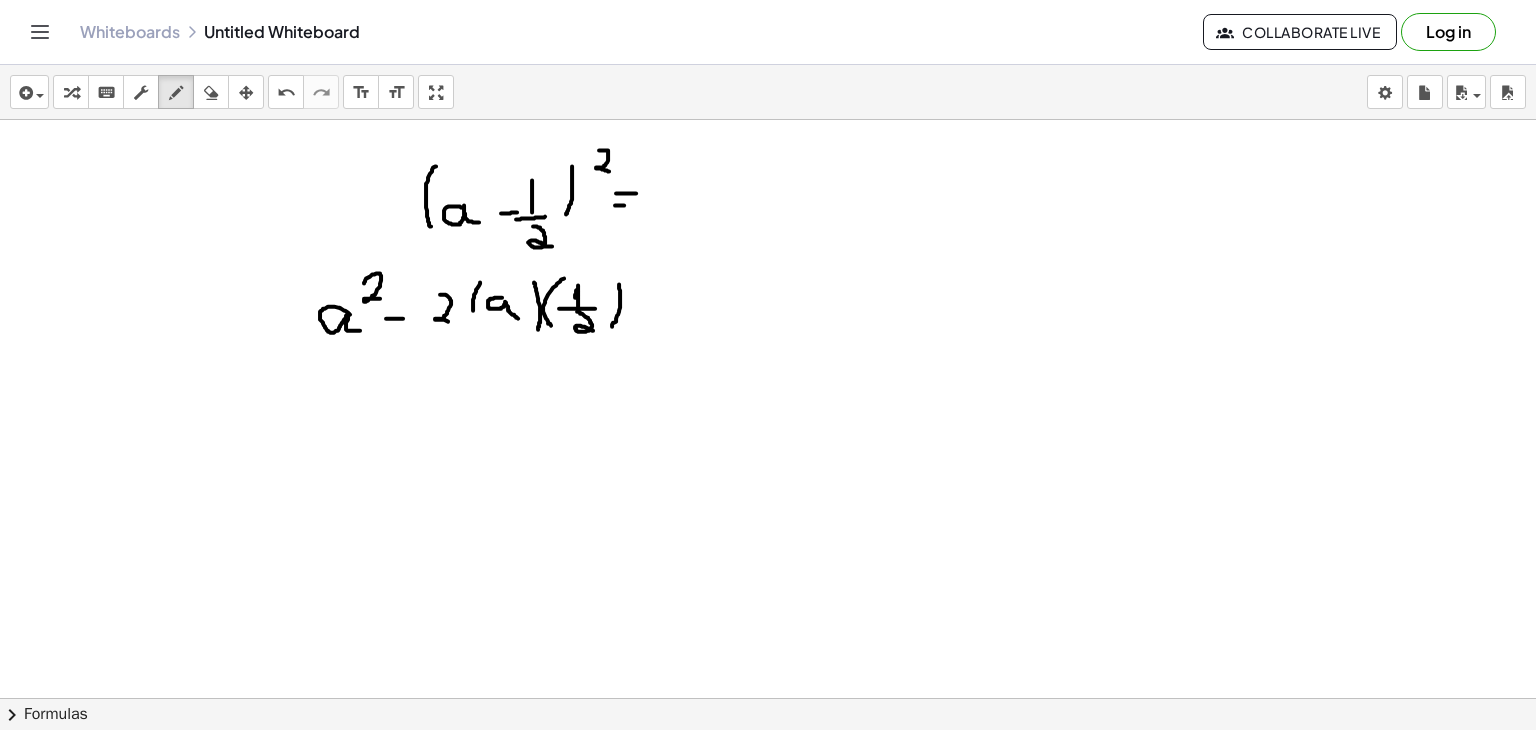 drag, startPoint x: 619, startPoint y: 283, endPoint x: 611, endPoint y: 326, distance: 43.737854 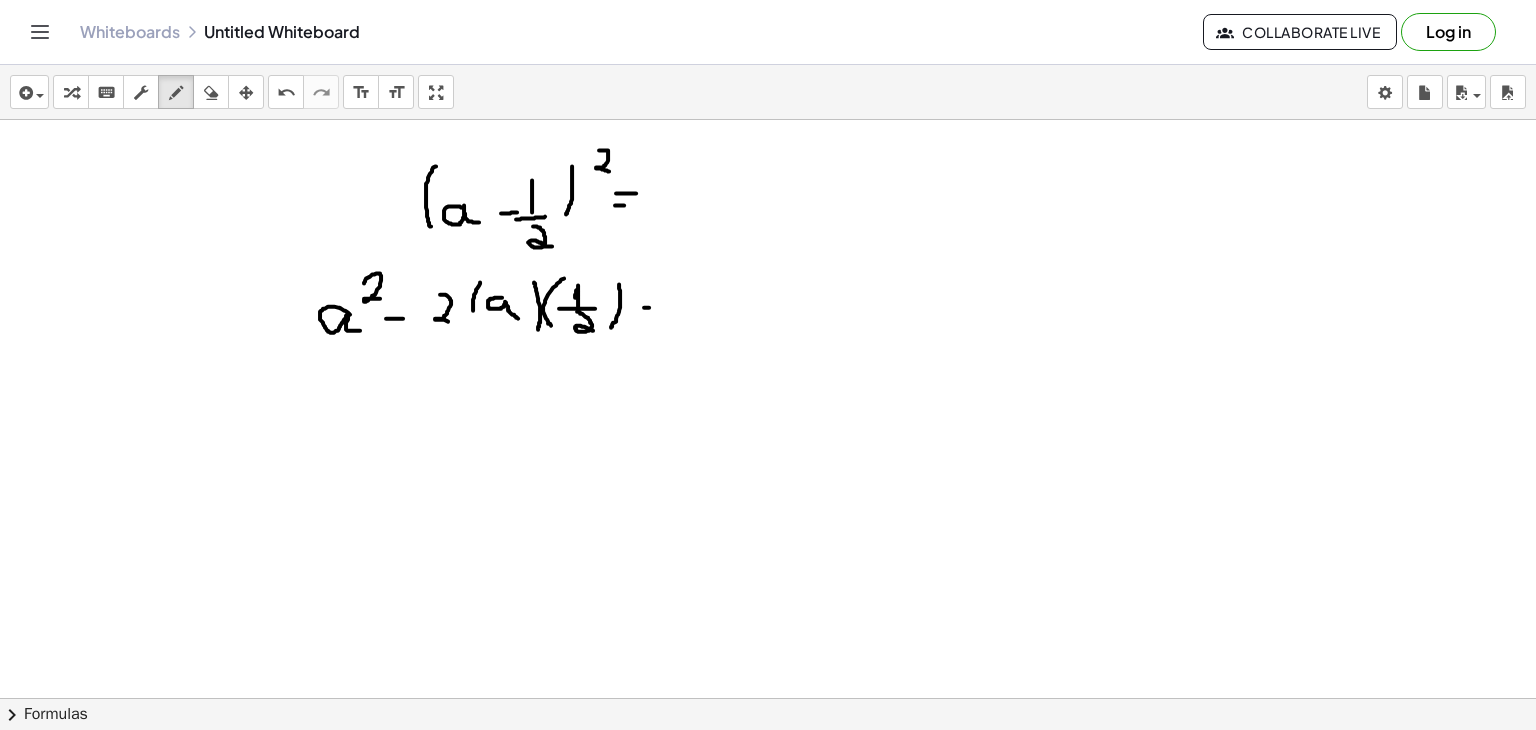 click at bounding box center (768, -818) 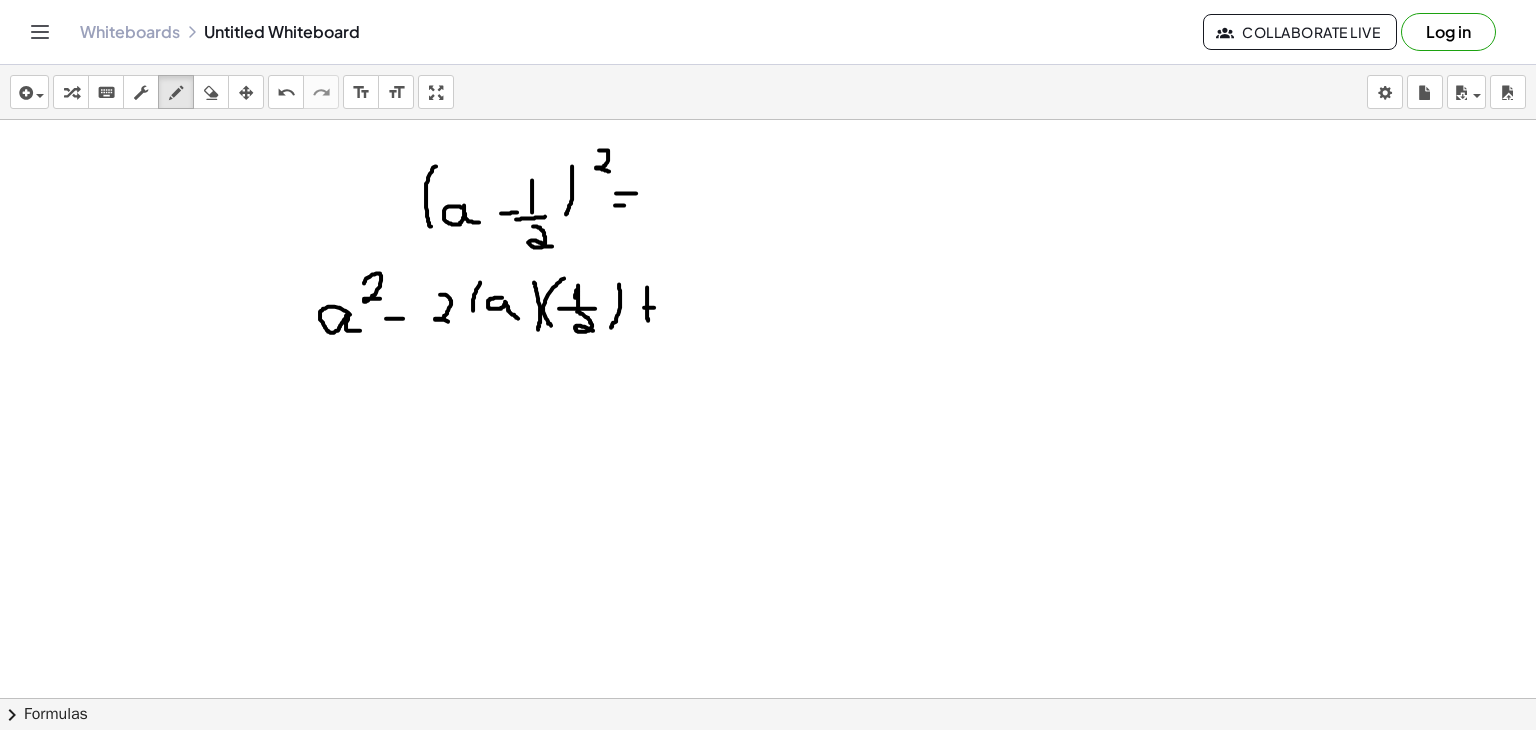 drag, startPoint x: 647, startPoint y: 286, endPoint x: 648, endPoint y: 320, distance: 34.0147 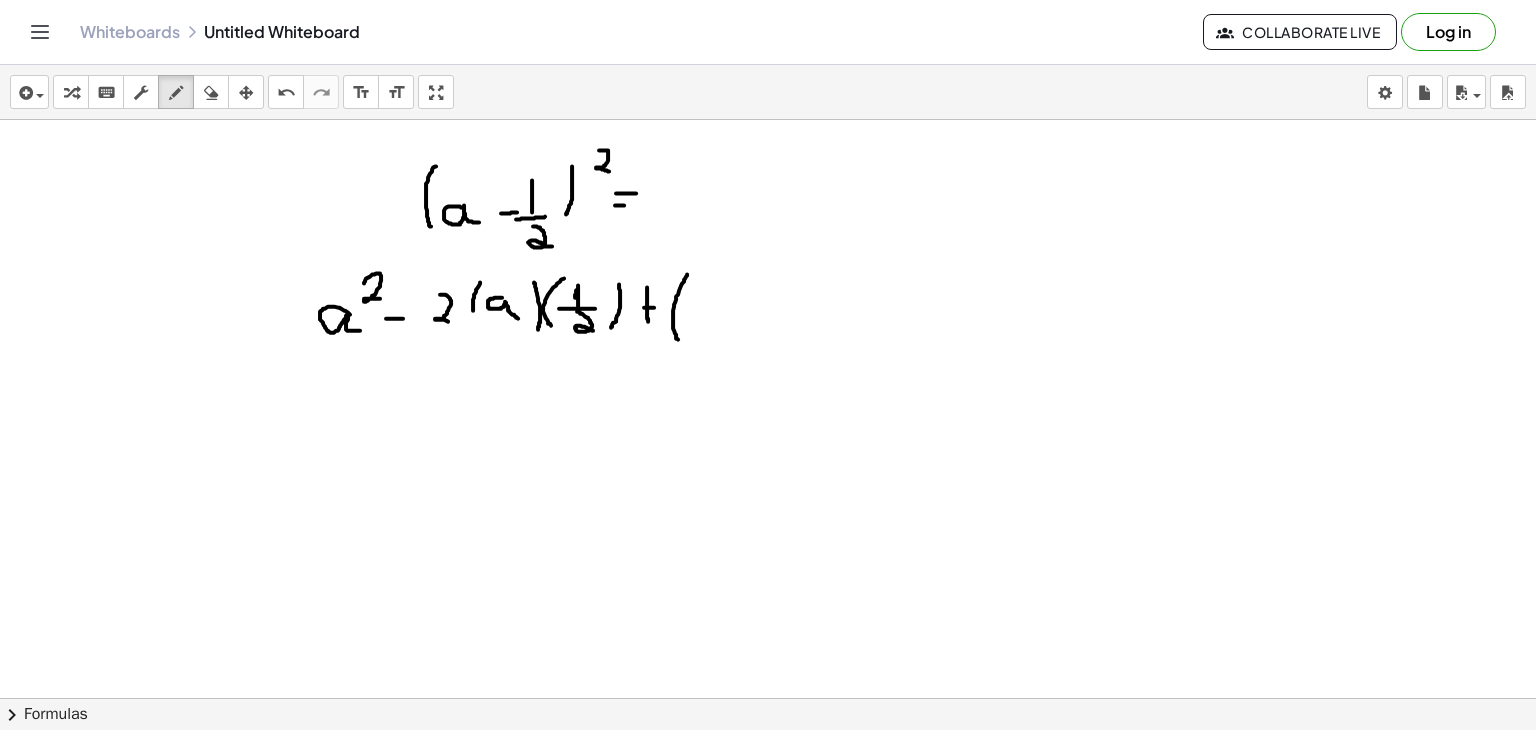 drag, startPoint x: 687, startPoint y: 273, endPoint x: 680, endPoint y: 343, distance: 70.34913 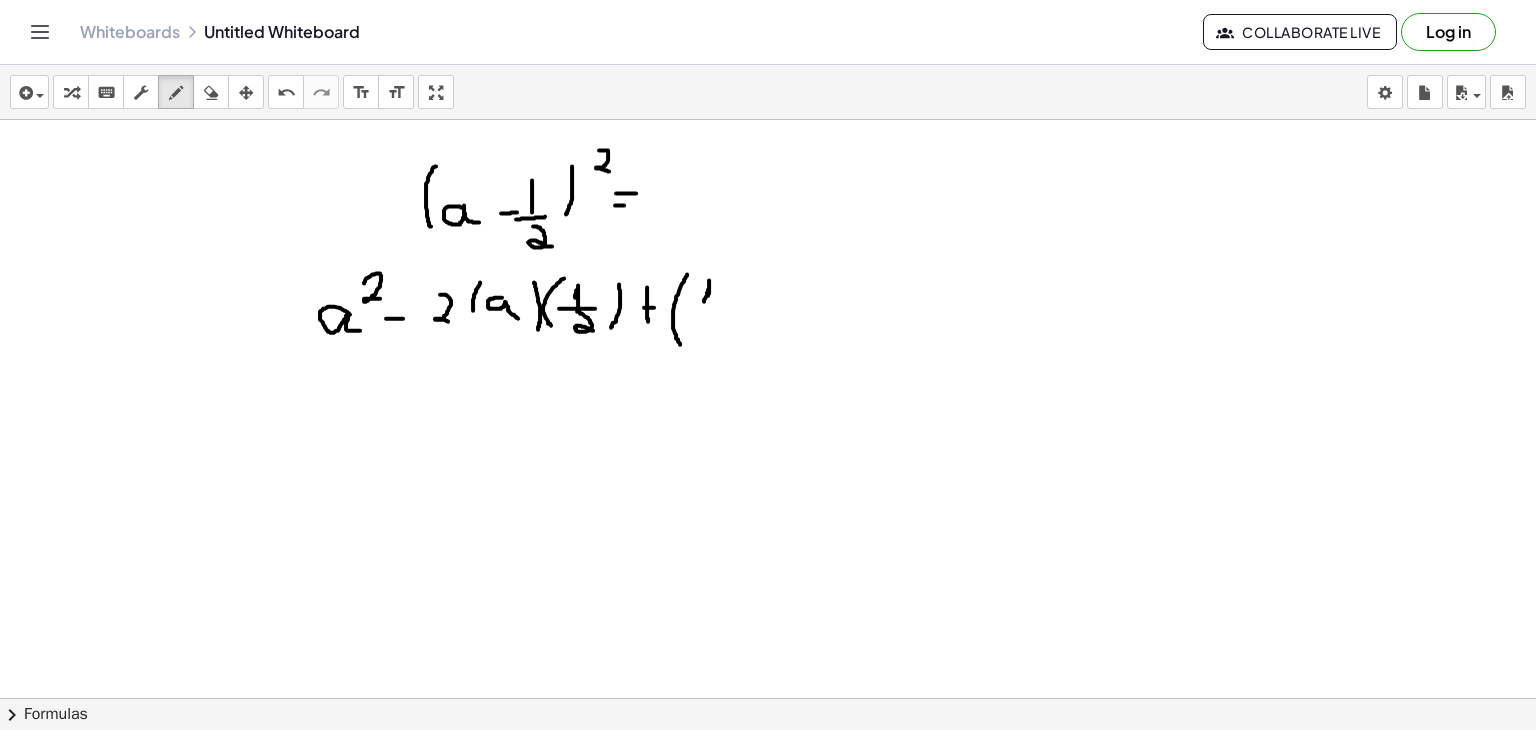click at bounding box center (768, -818) 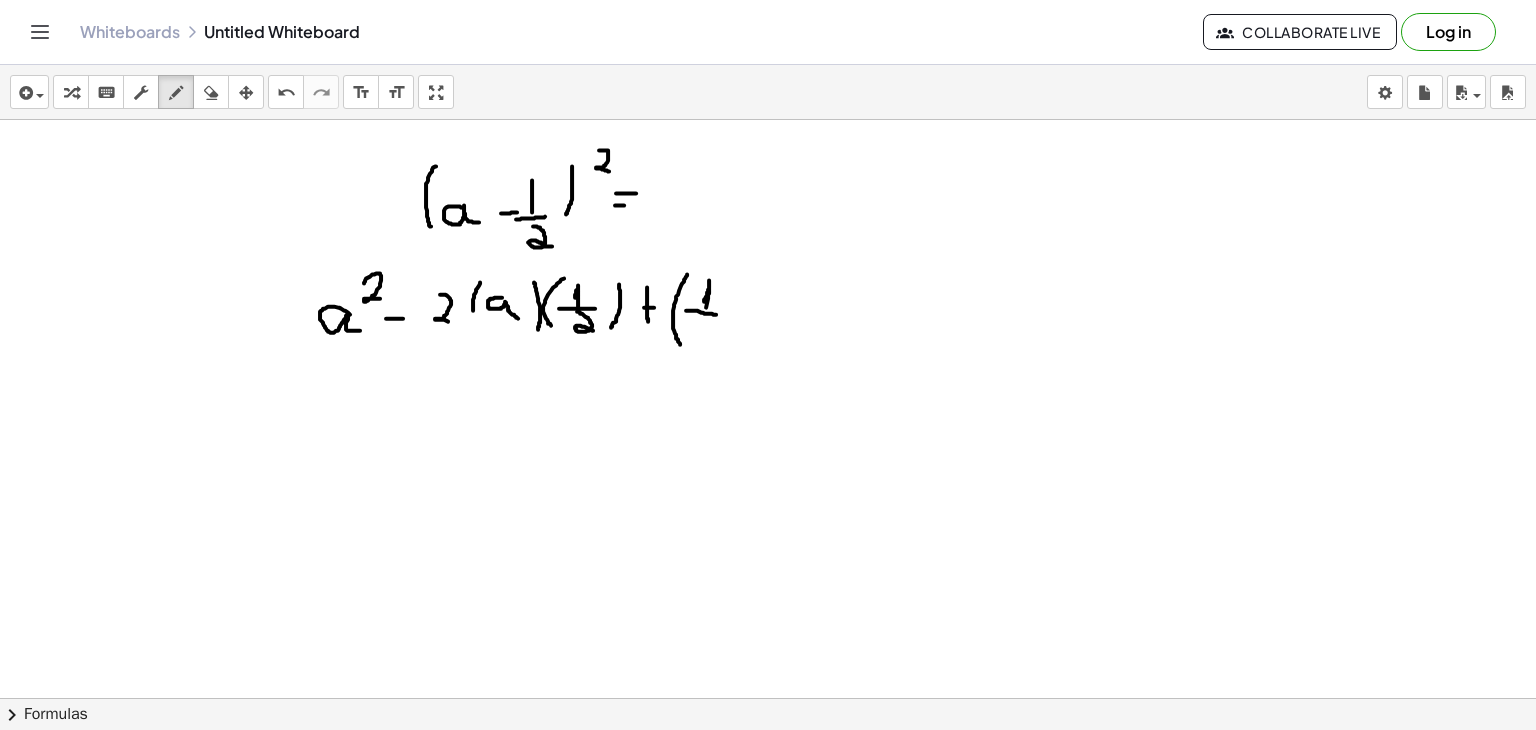 drag, startPoint x: 686, startPoint y: 309, endPoint x: 716, endPoint y: 314, distance: 30.413813 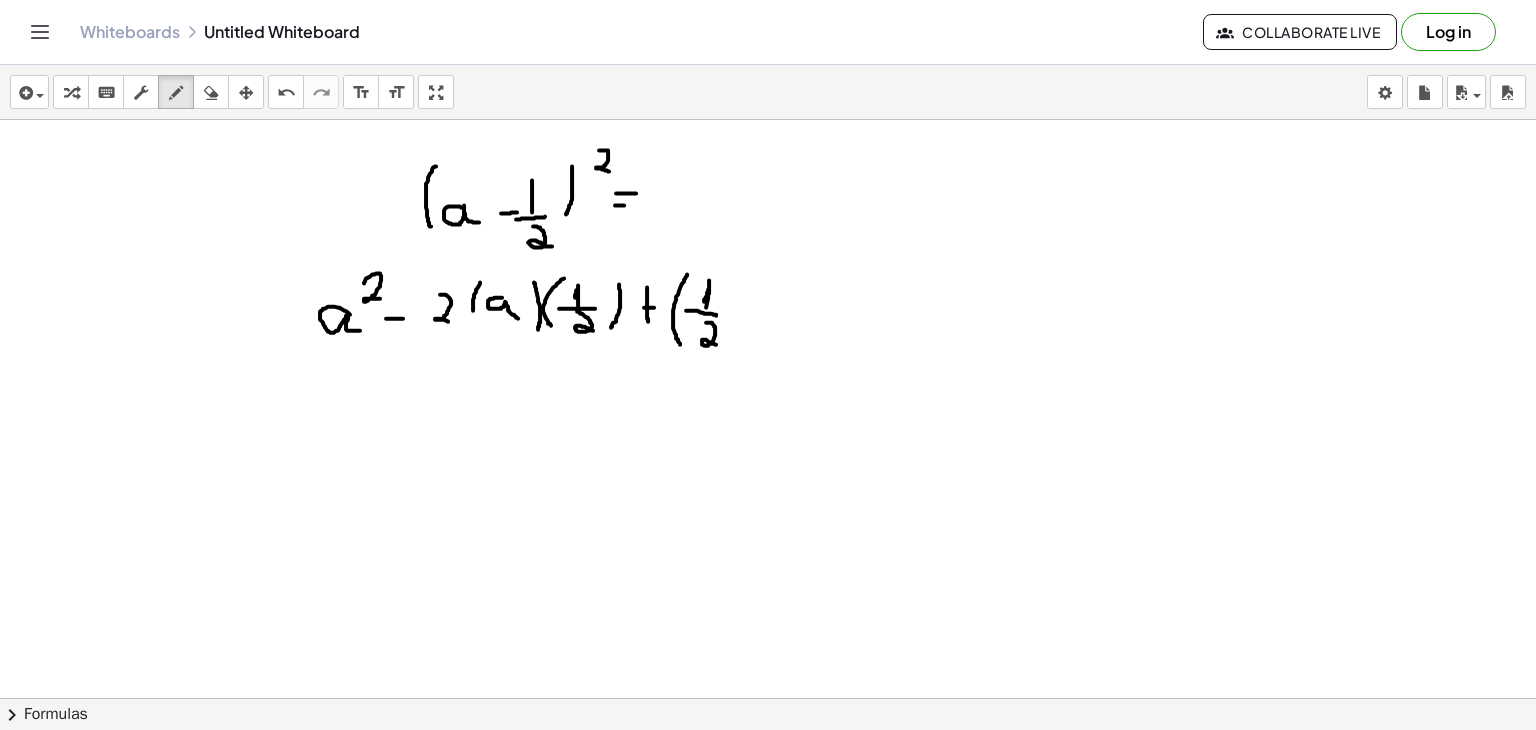 drag, startPoint x: 706, startPoint y: 321, endPoint x: 719, endPoint y: 343, distance: 25.553865 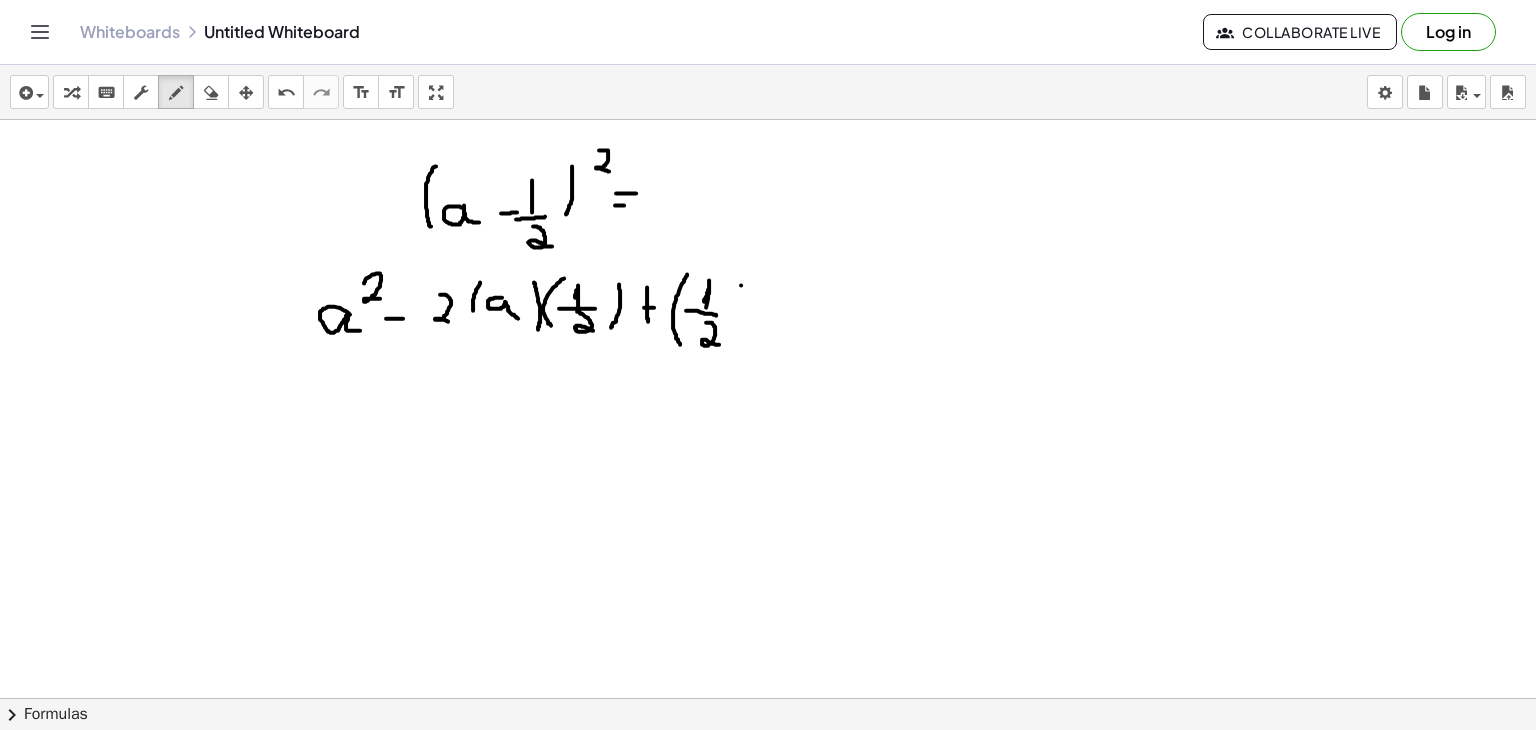 click at bounding box center (768, -818) 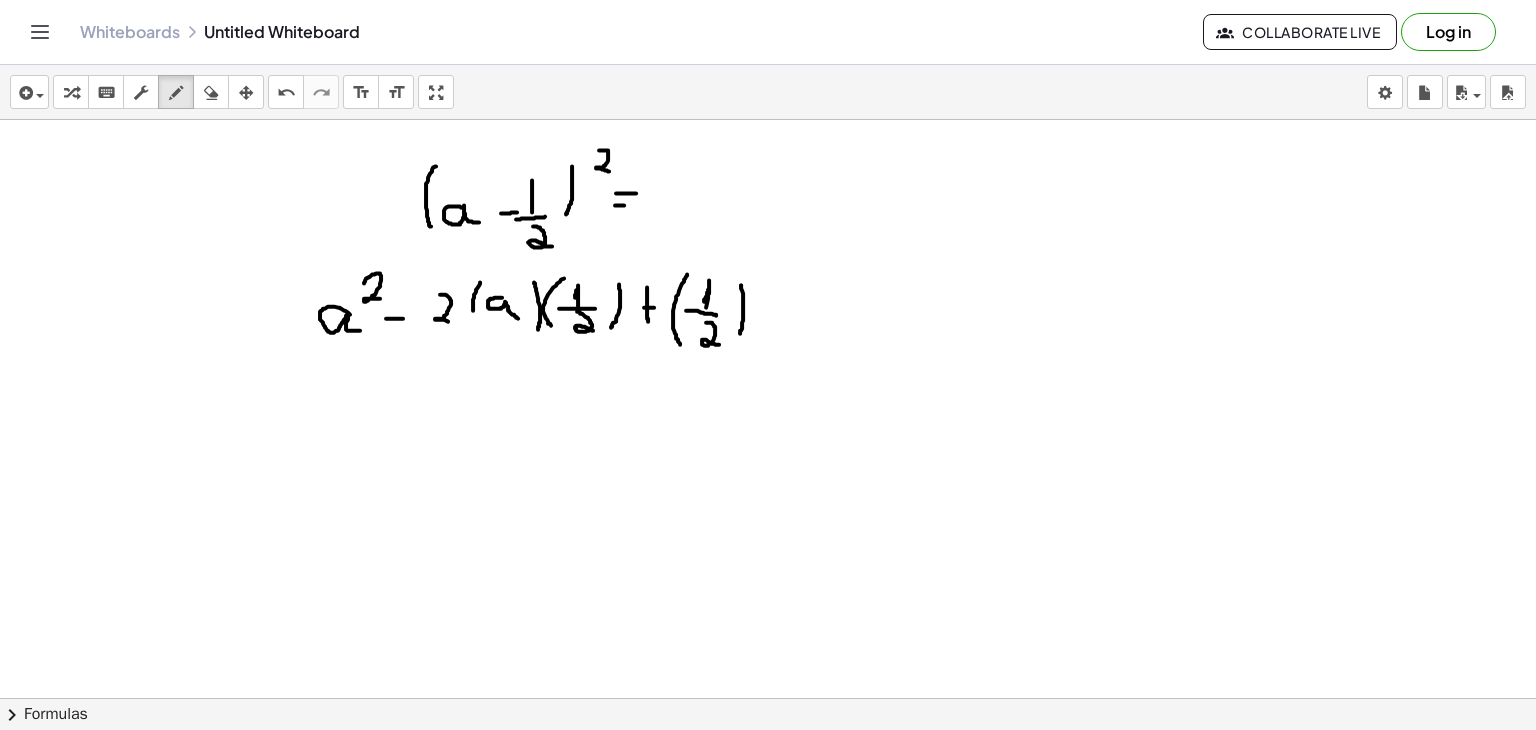 drag, startPoint x: 741, startPoint y: 284, endPoint x: 740, endPoint y: 334, distance: 50.01 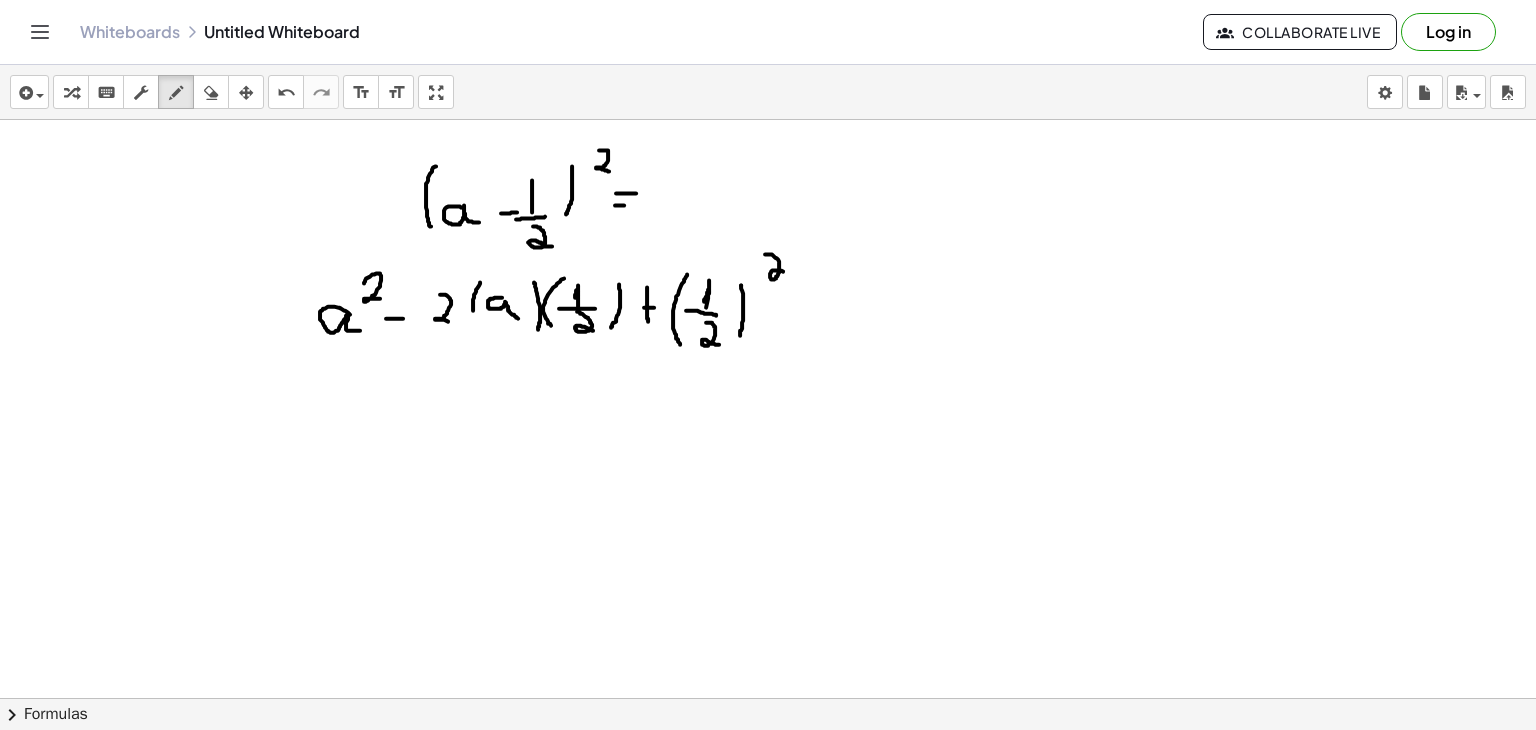 drag, startPoint x: 765, startPoint y: 253, endPoint x: 786, endPoint y: 272, distance: 28.319605 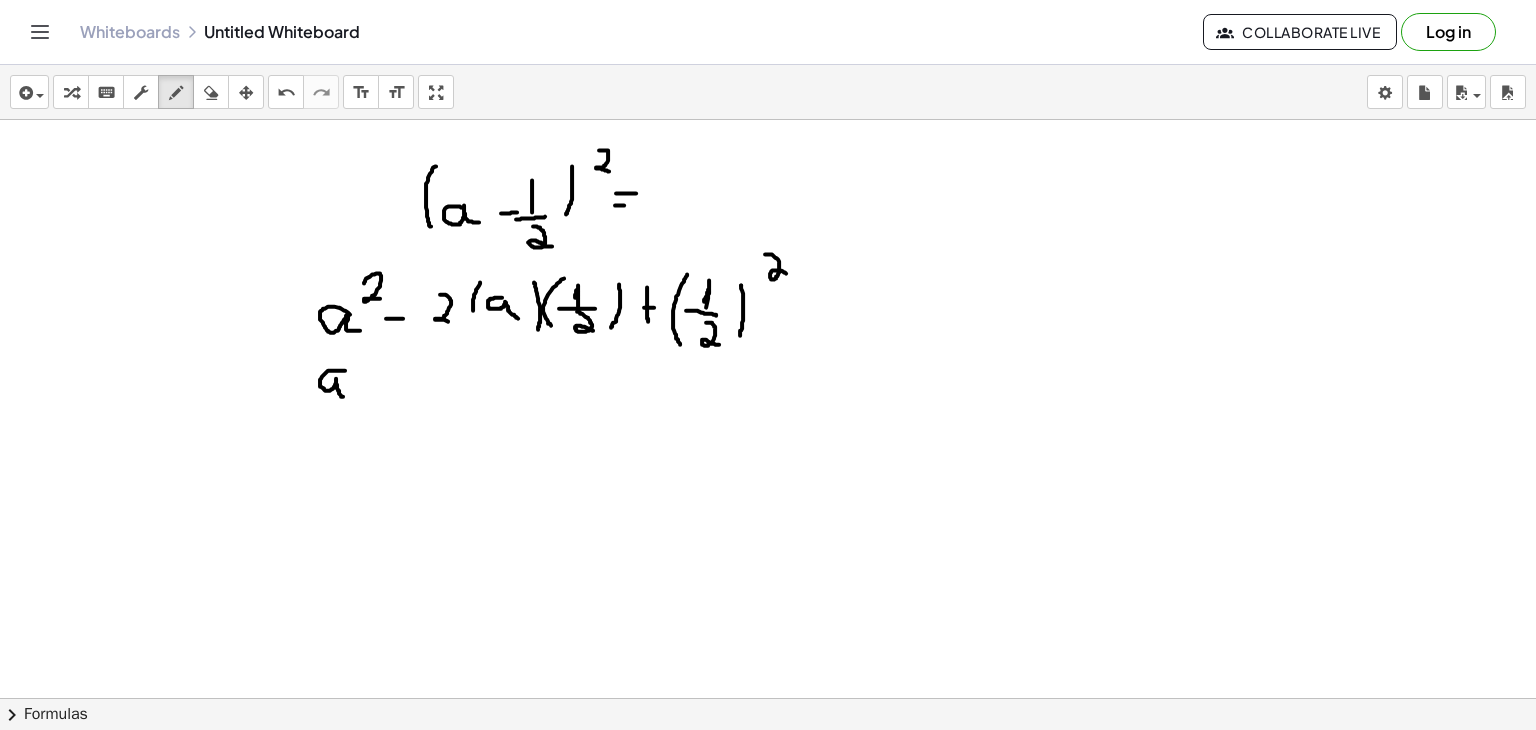 drag, startPoint x: 345, startPoint y: 369, endPoint x: 345, endPoint y: 395, distance: 26 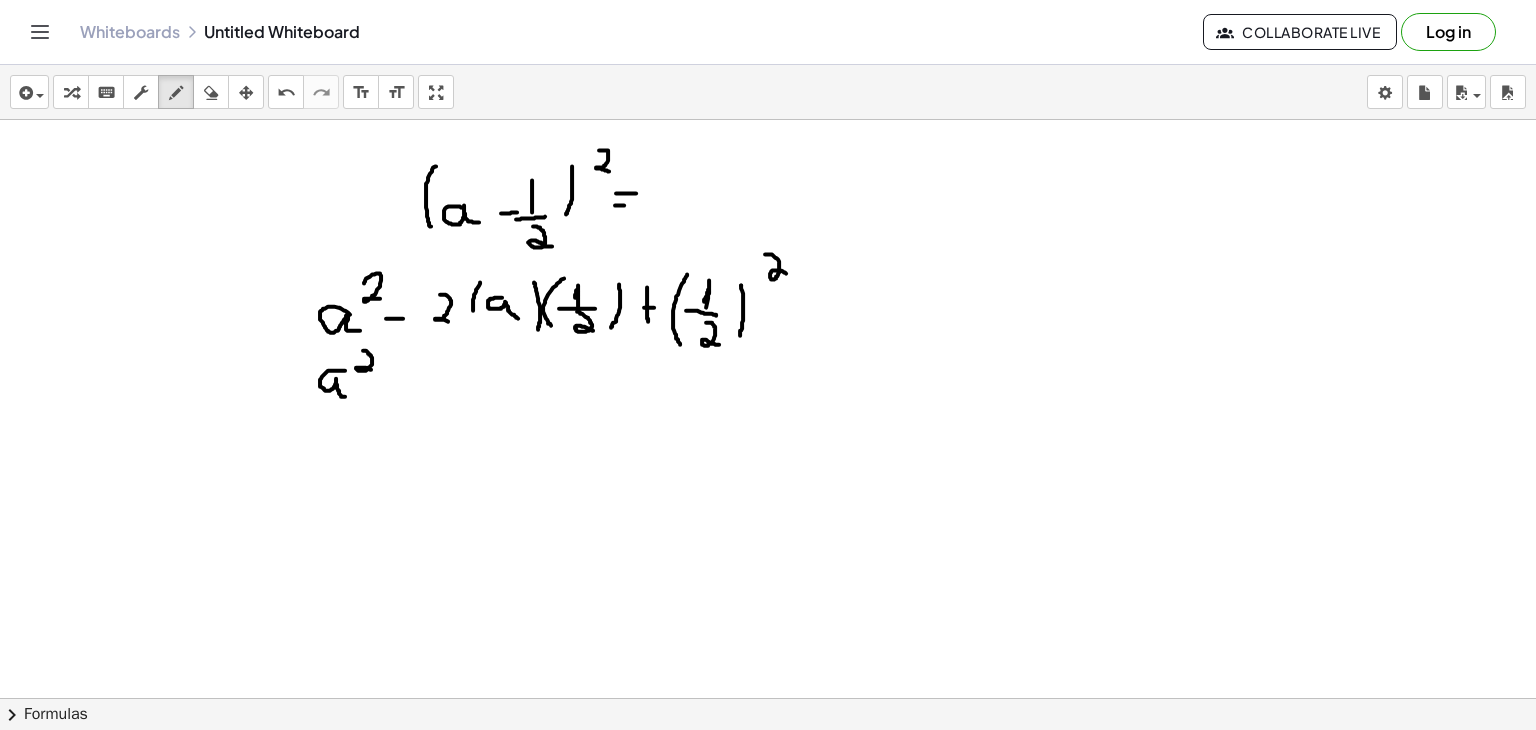 drag, startPoint x: 363, startPoint y: 349, endPoint x: 375, endPoint y: 369, distance: 23.323807 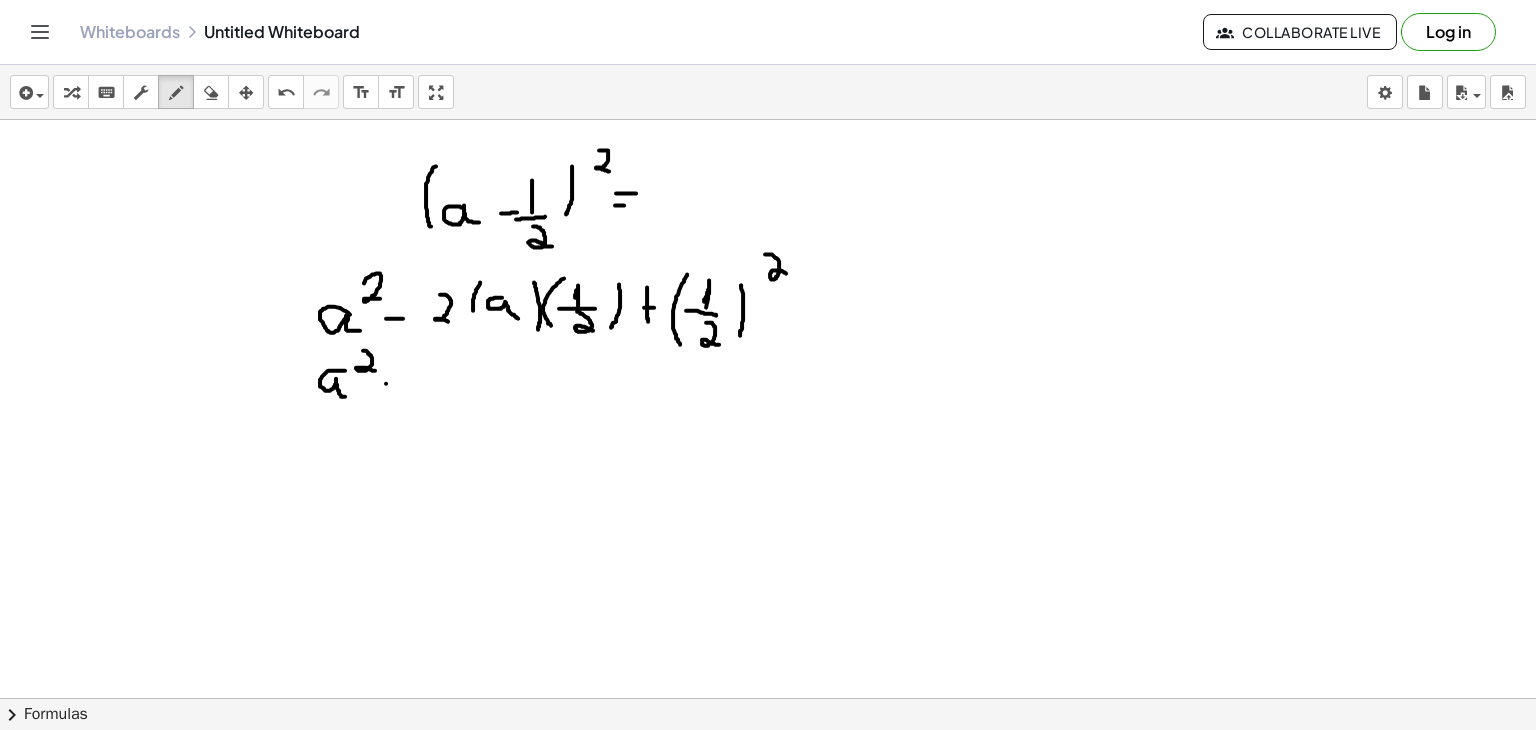 click at bounding box center (768, -818) 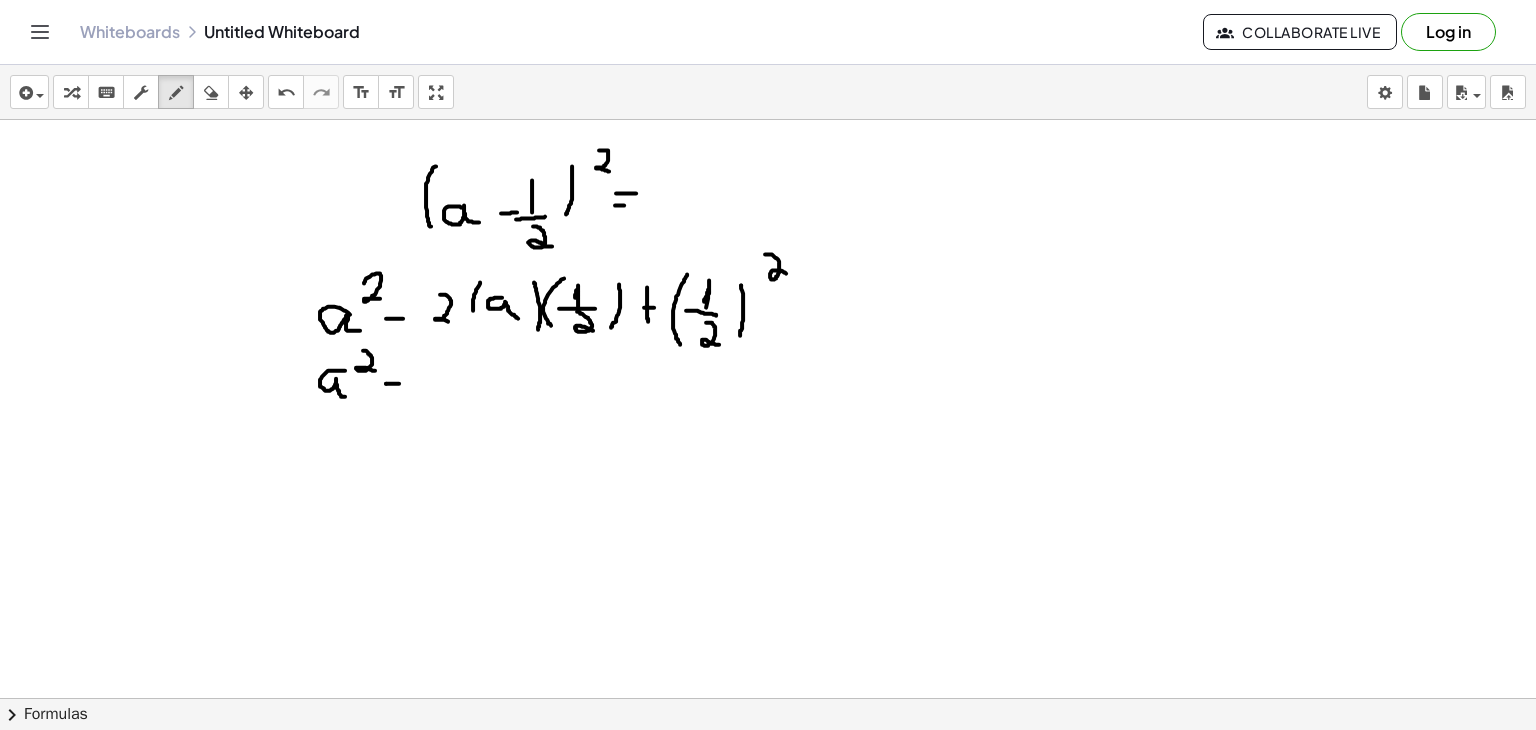drag, startPoint x: 386, startPoint y: 382, endPoint x: 401, endPoint y: 382, distance: 15 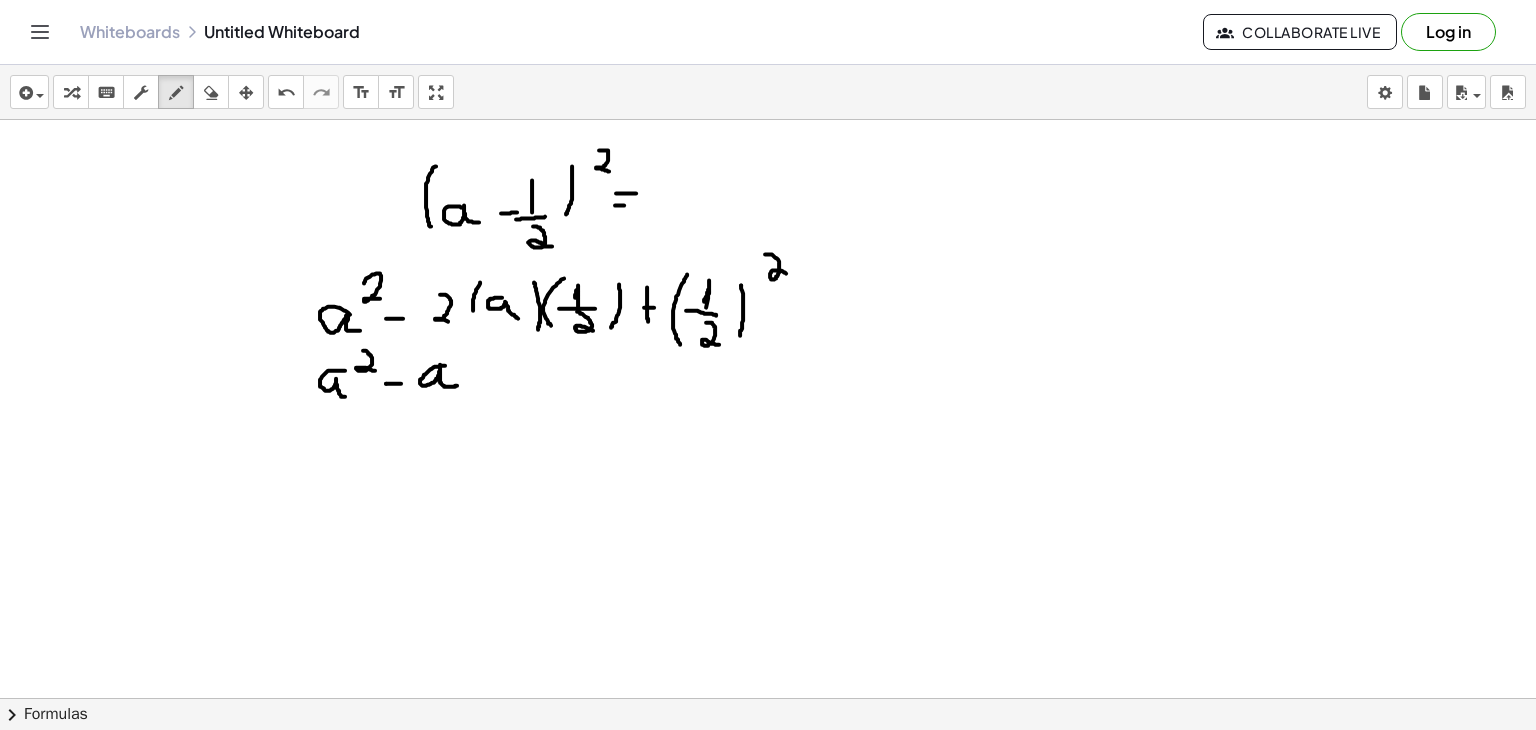 drag, startPoint x: 445, startPoint y: 364, endPoint x: 459, endPoint y: 383, distance: 23.600847 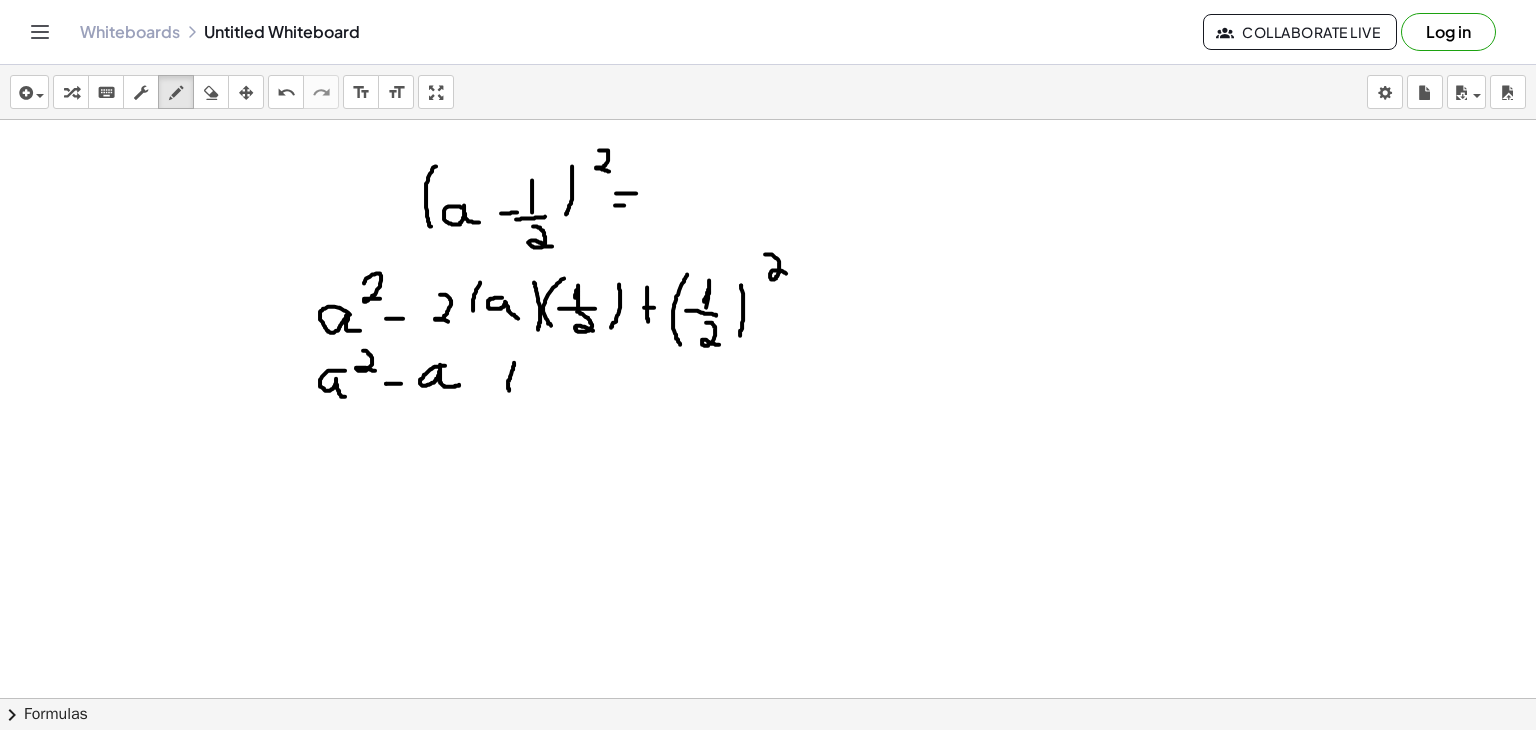 drag, startPoint x: 514, startPoint y: 361, endPoint x: 509, endPoint y: 389, distance: 28.442924 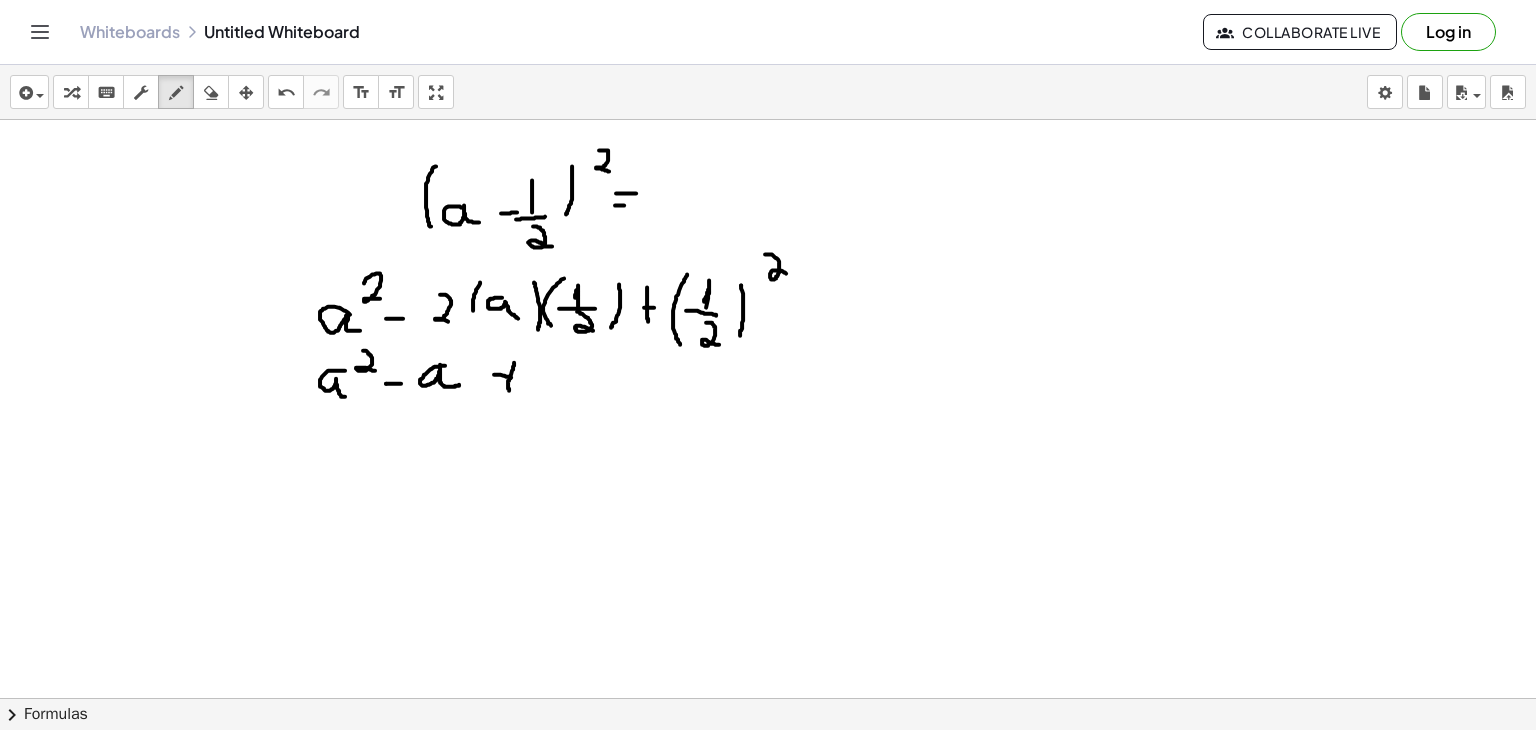 drag, startPoint x: 494, startPoint y: 373, endPoint x: 517, endPoint y: 377, distance: 23.345236 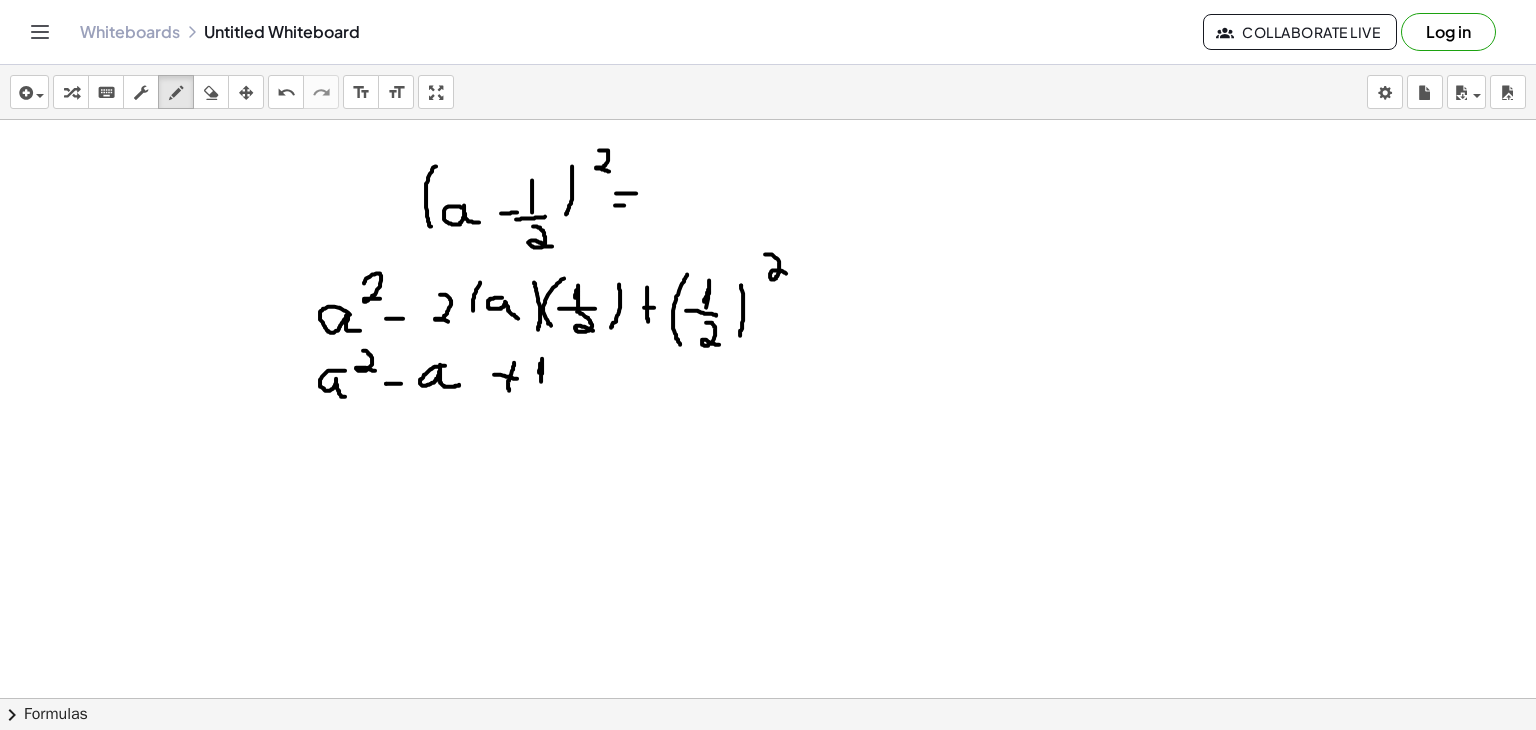 click at bounding box center (768, -818) 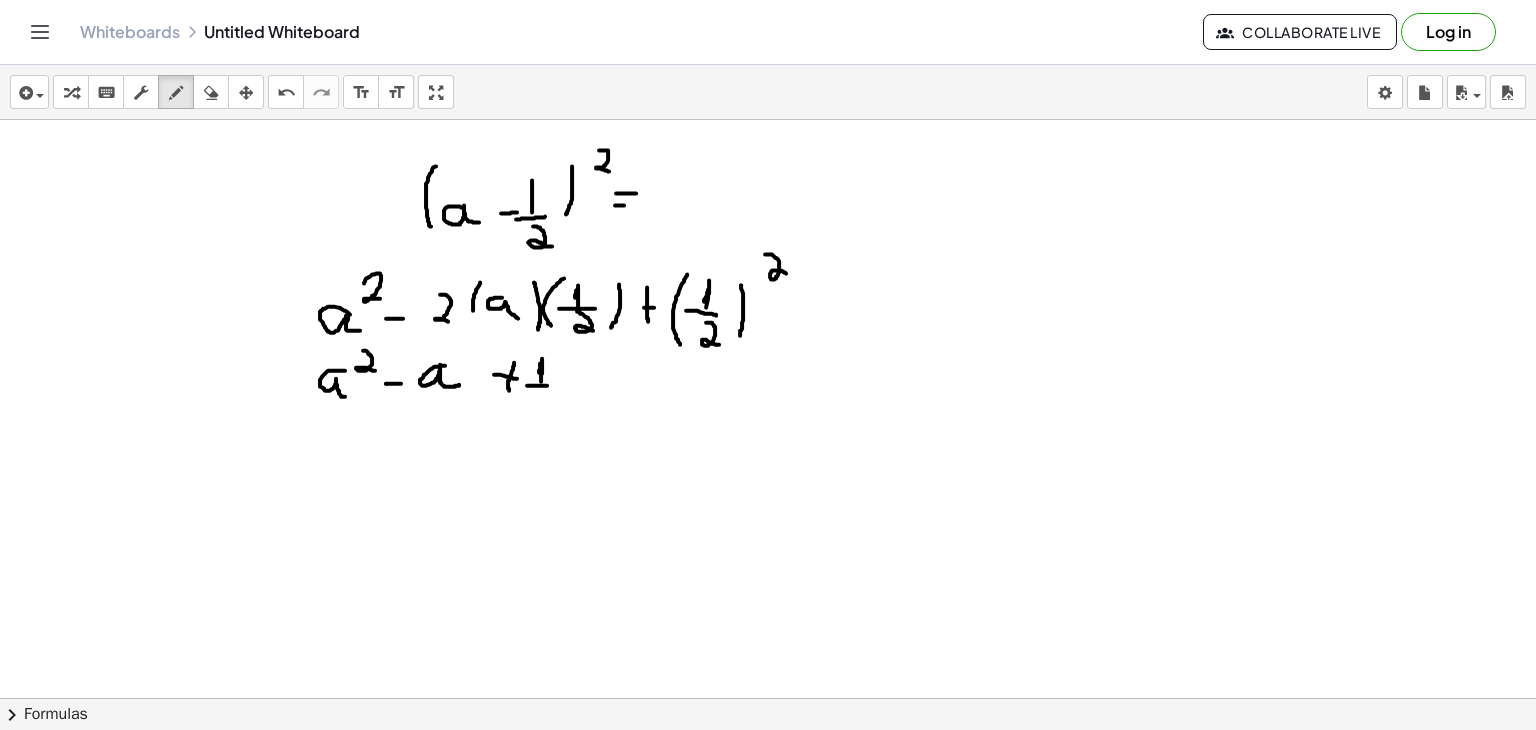 drag, startPoint x: 527, startPoint y: 384, endPoint x: 562, endPoint y: 384, distance: 35 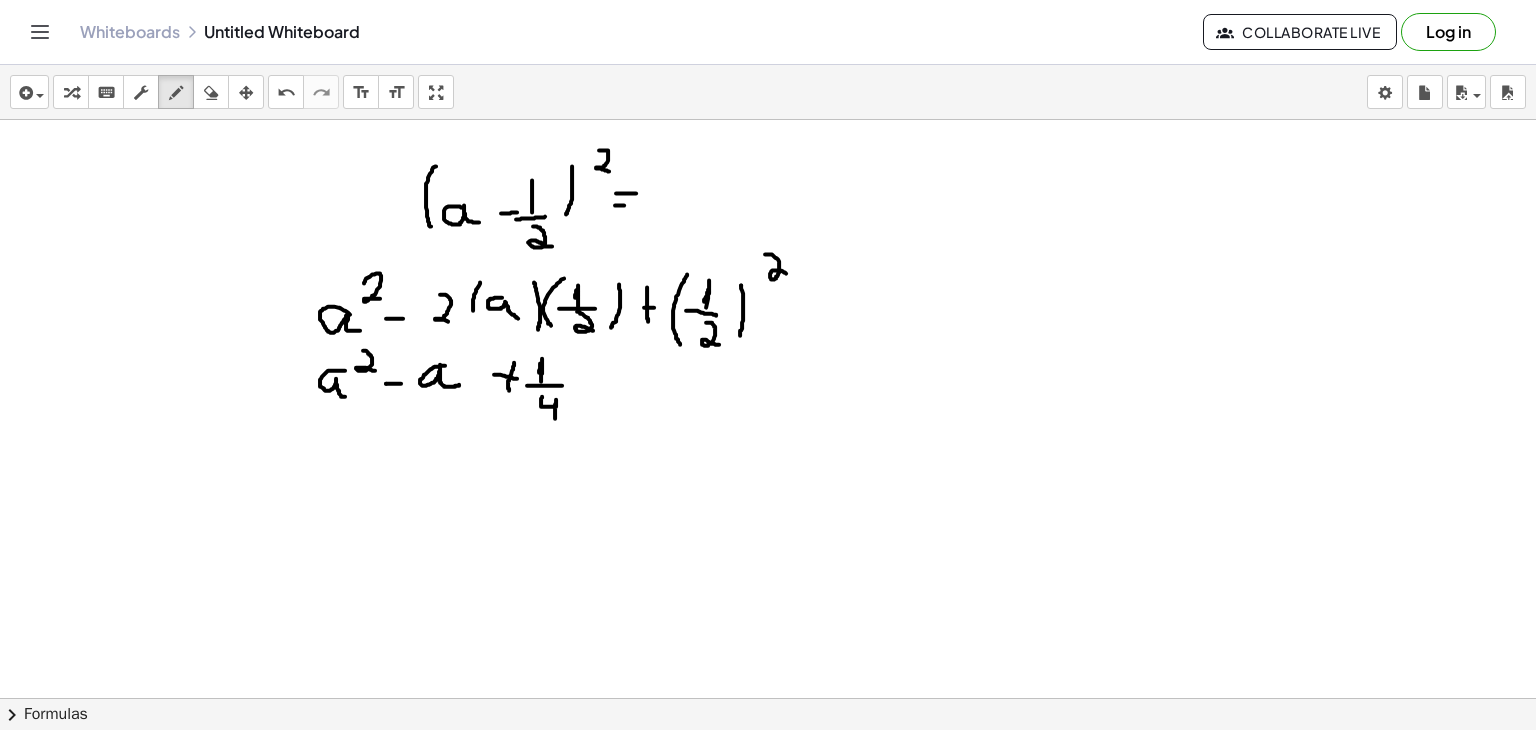 drag, startPoint x: 542, startPoint y: 395, endPoint x: 555, endPoint y: 427, distance: 34.539833 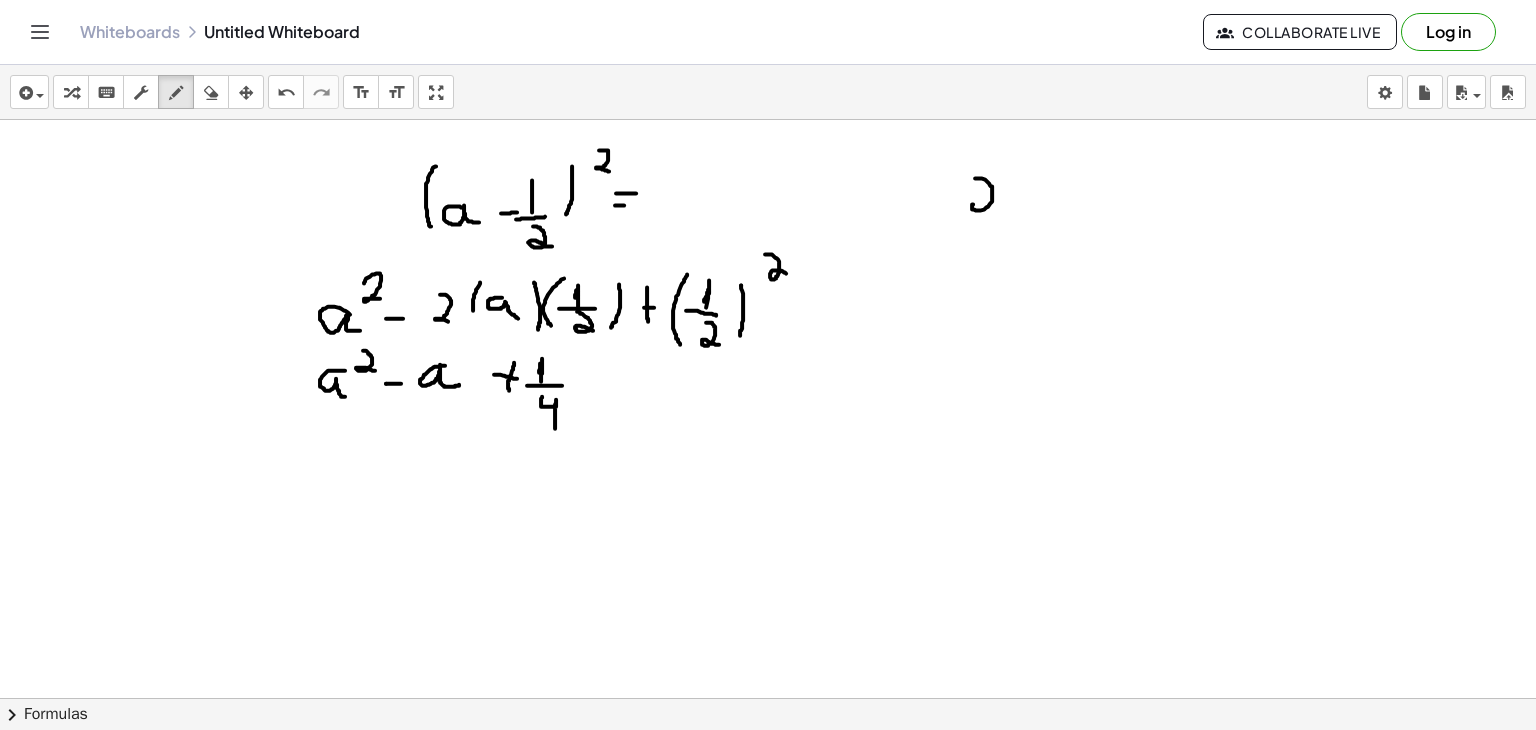 drag, startPoint x: 975, startPoint y: 177, endPoint x: 999, endPoint y: 217, distance: 46.647614 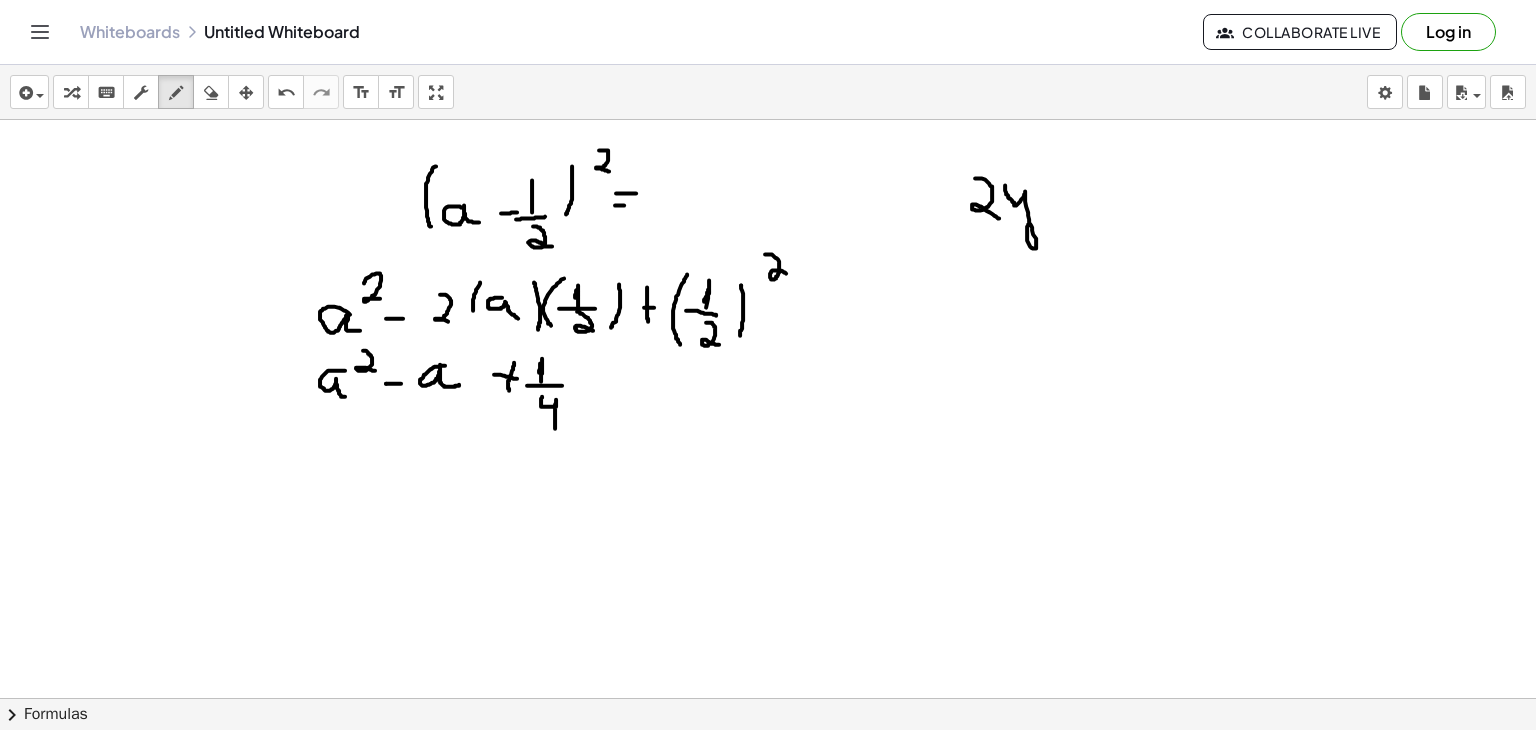 drag, startPoint x: 1005, startPoint y: 184, endPoint x: 1044, endPoint y: 201, distance: 42.544094 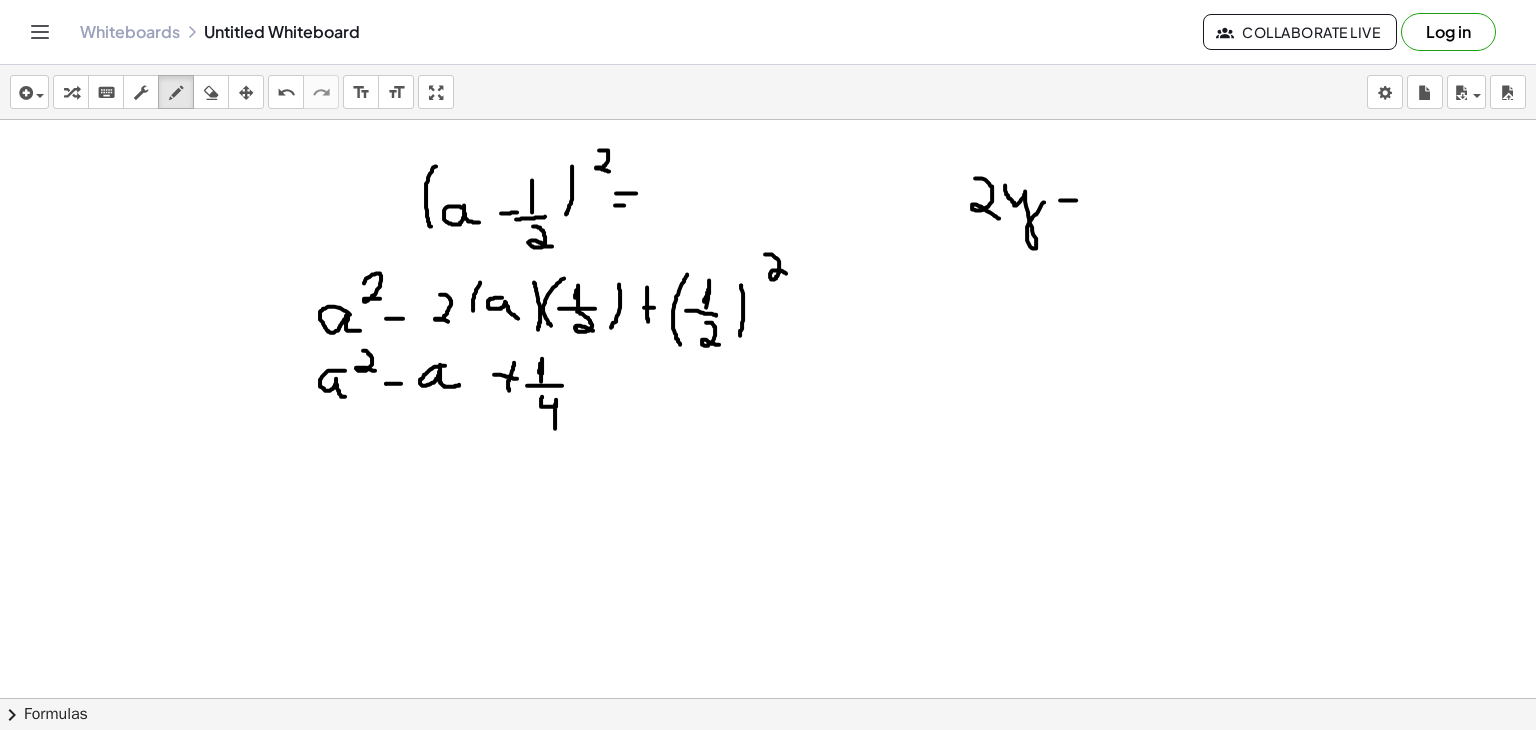 drag, startPoint x: 1060, startPoint y: 199, endPoint x: 1079, endPoint y: 198, distance: 19.026299 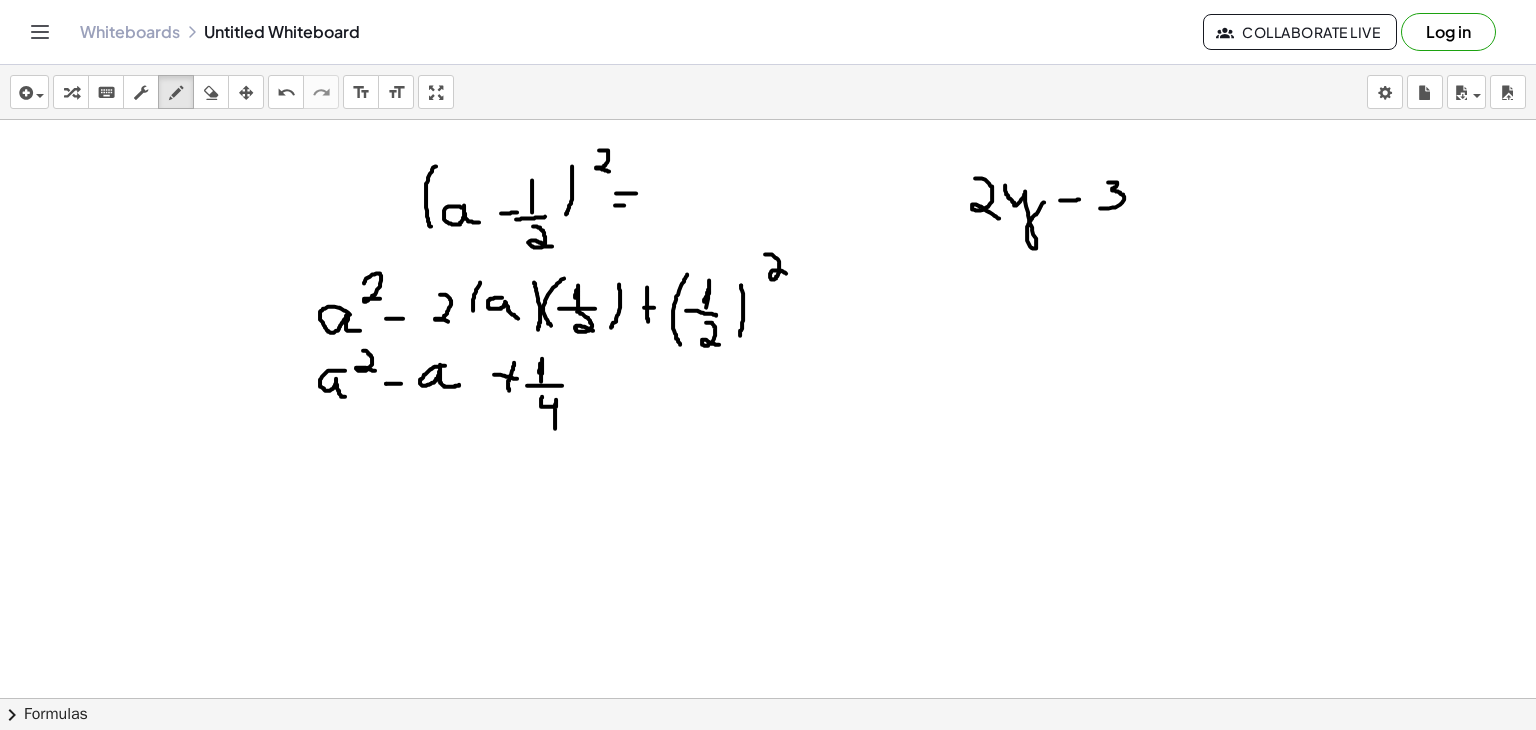 drag, startPoint x: 1108, startPoint y: 181, endPoint x: 1098, endPoint y: 207, distance: 27.856777 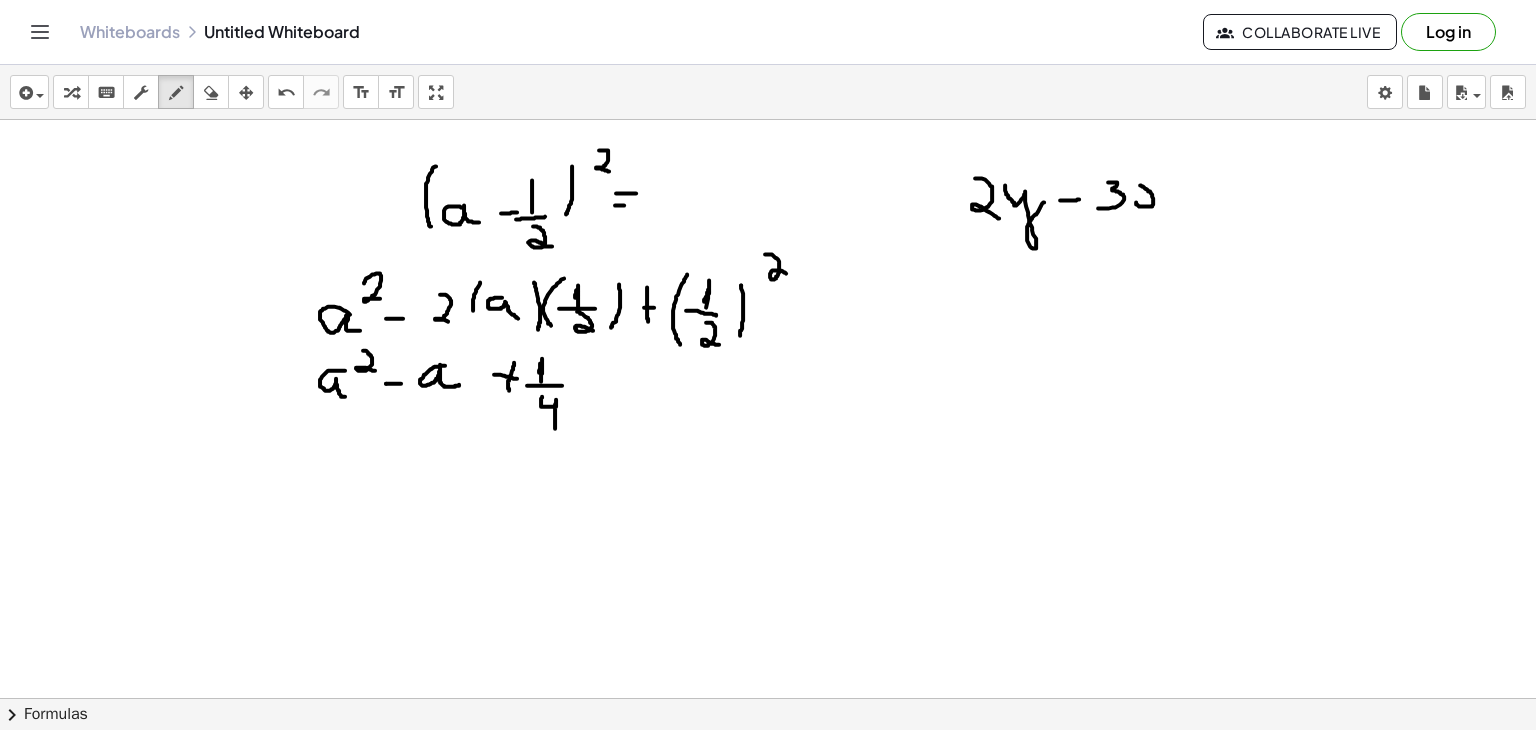 drag, startPoint x: 1136, startPoint y: 201, endPoint x: 1138, endPoint y: 183, distance: 18.110771 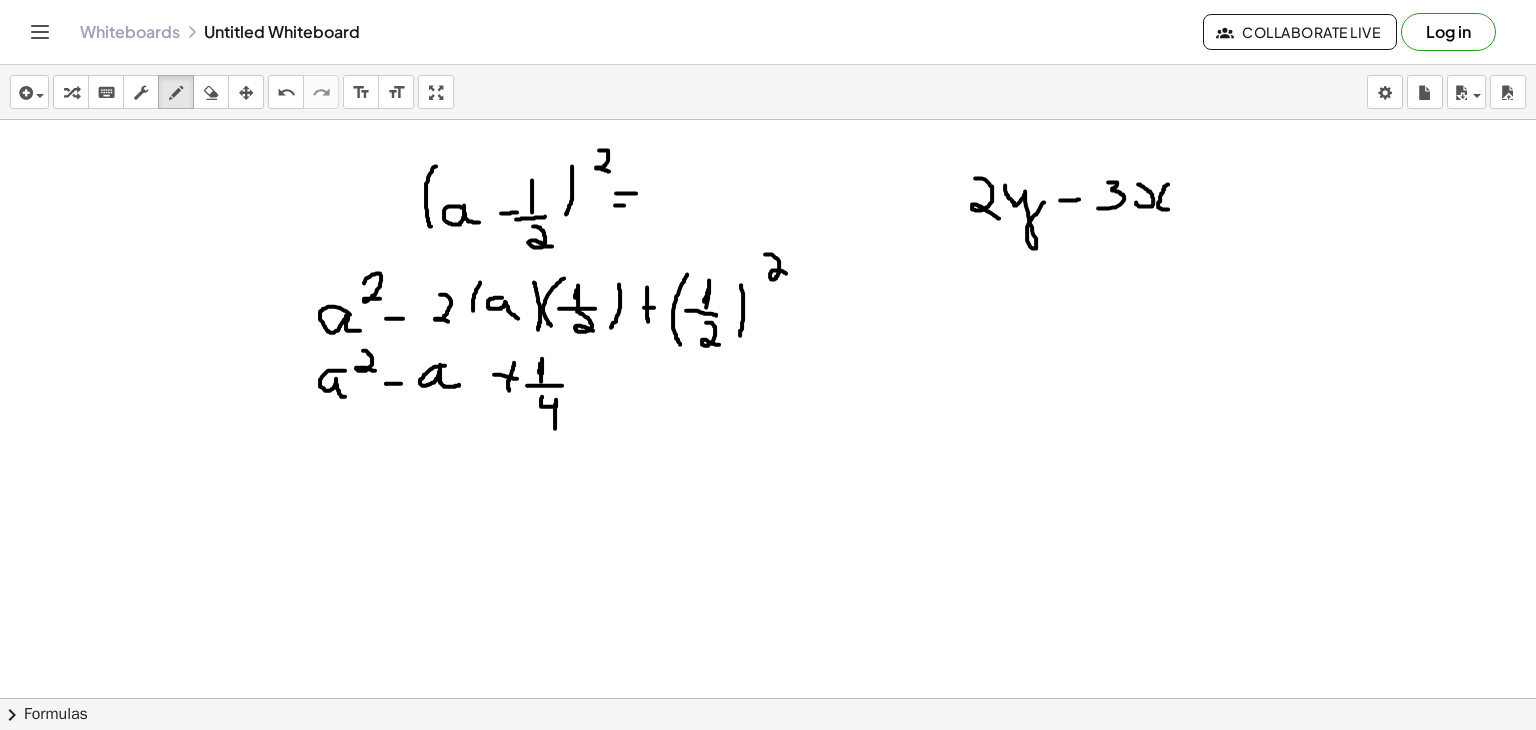 drag, startPoint x: 1168, startPoint y: 183, endPoint x: 1178, endPoint y: 205, distance: 24.166092 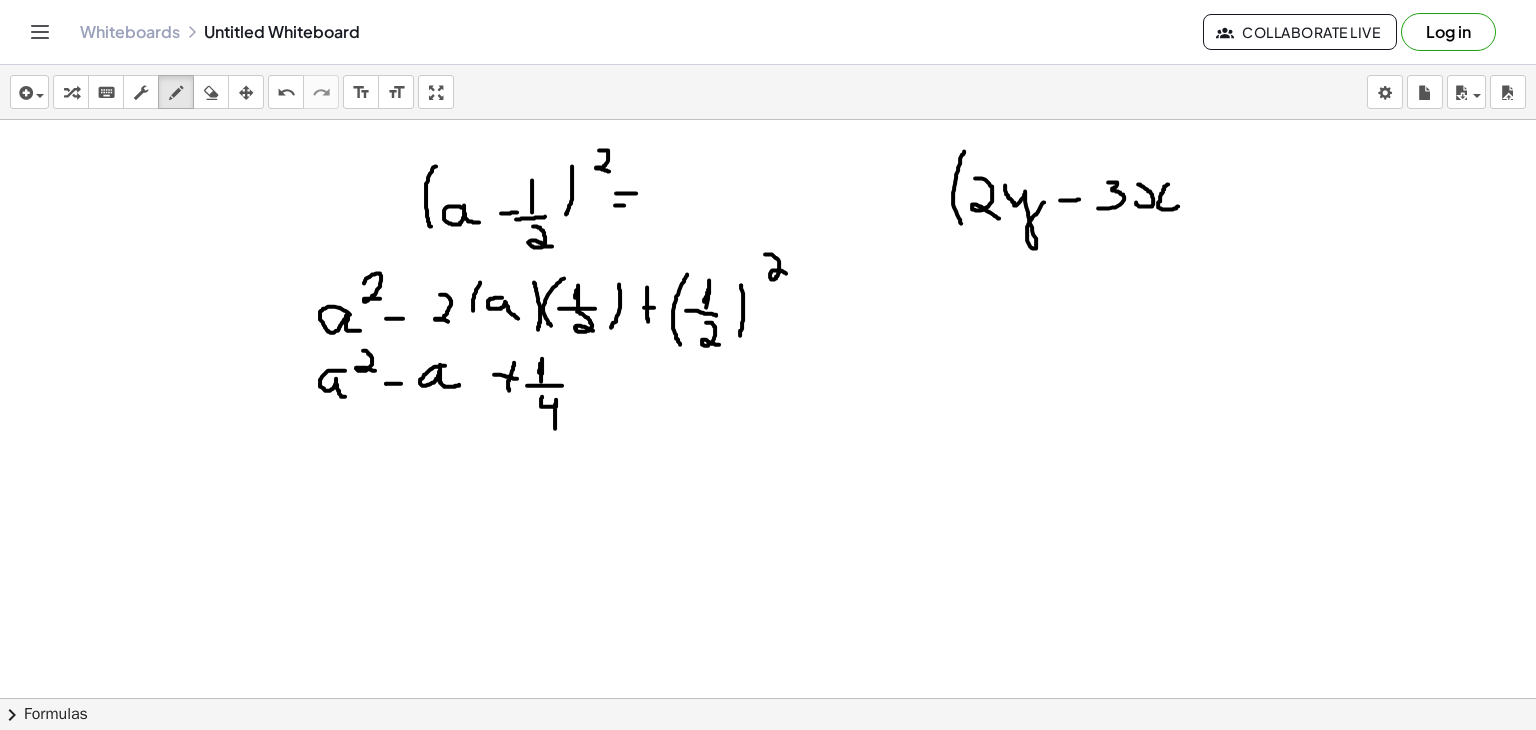 drag, startPoint x: 964, startPoint y: 150, endPoint x: 963, endPoint y: 225, distance: 75.00667 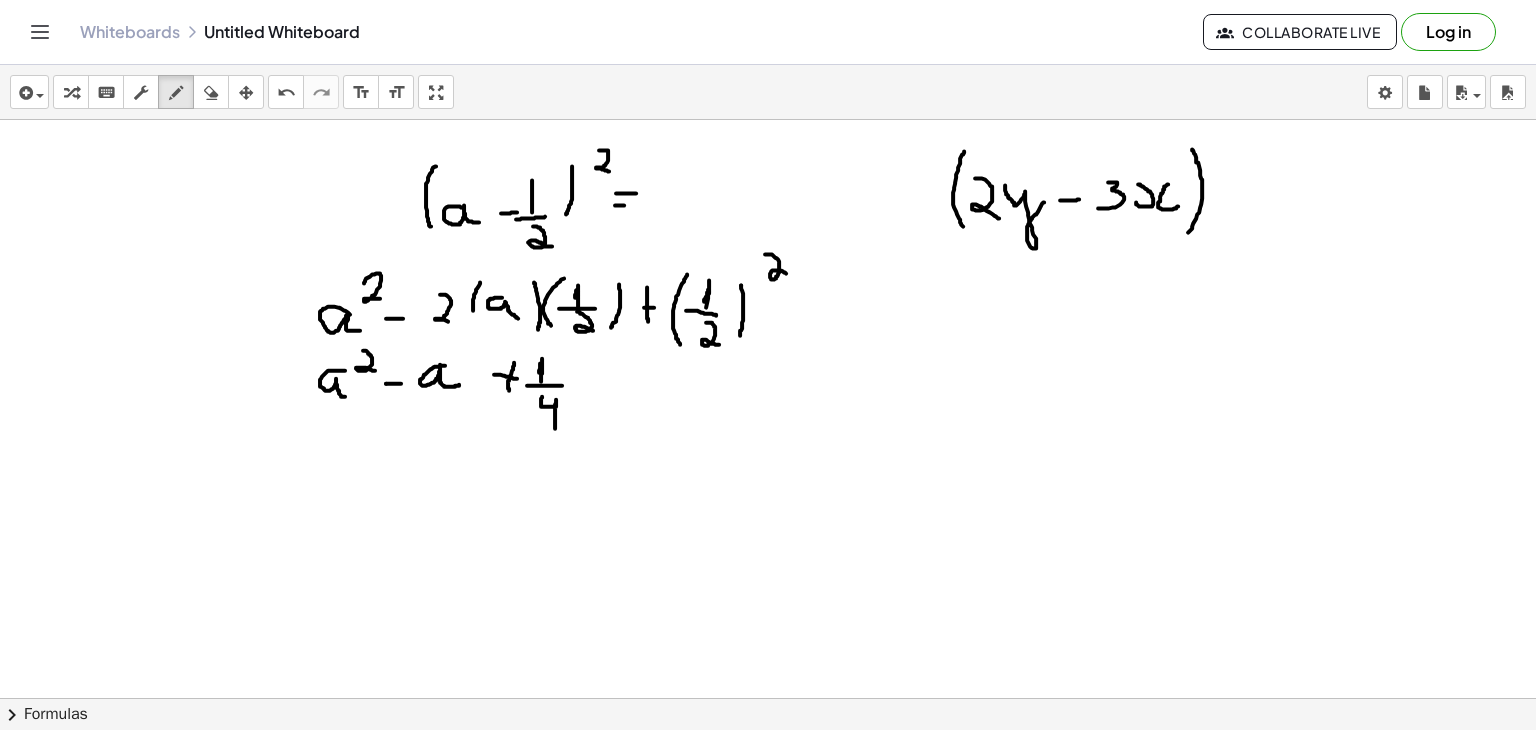 drag, startPoint x: 1192, startPoint y: 148, endPoint x: 1187, endPoint y: 233, distance: 85.146935 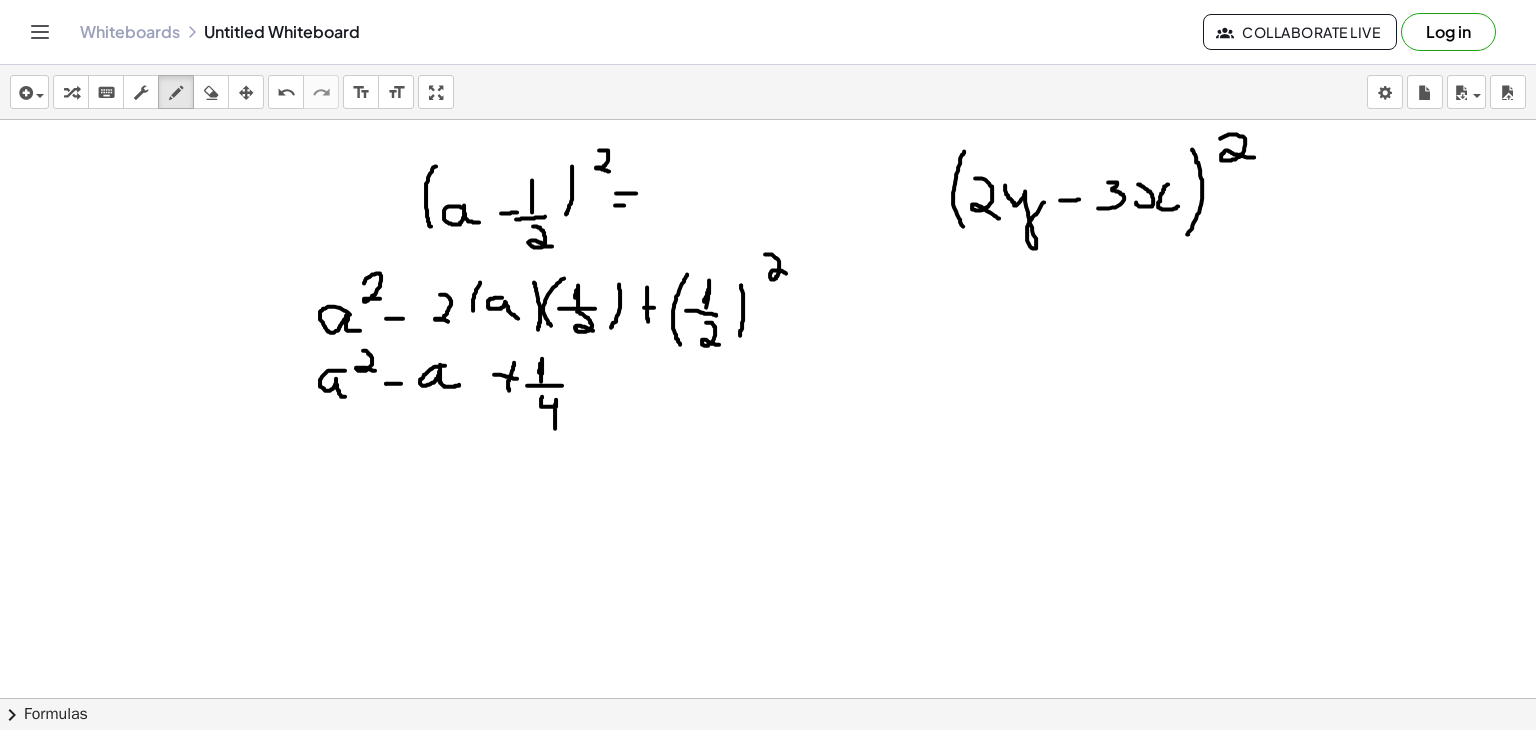 drag, startPoint x: 1220, startPoint y: 137, endPoint x: 1256, endPoint y: 156, distance: 40.706264 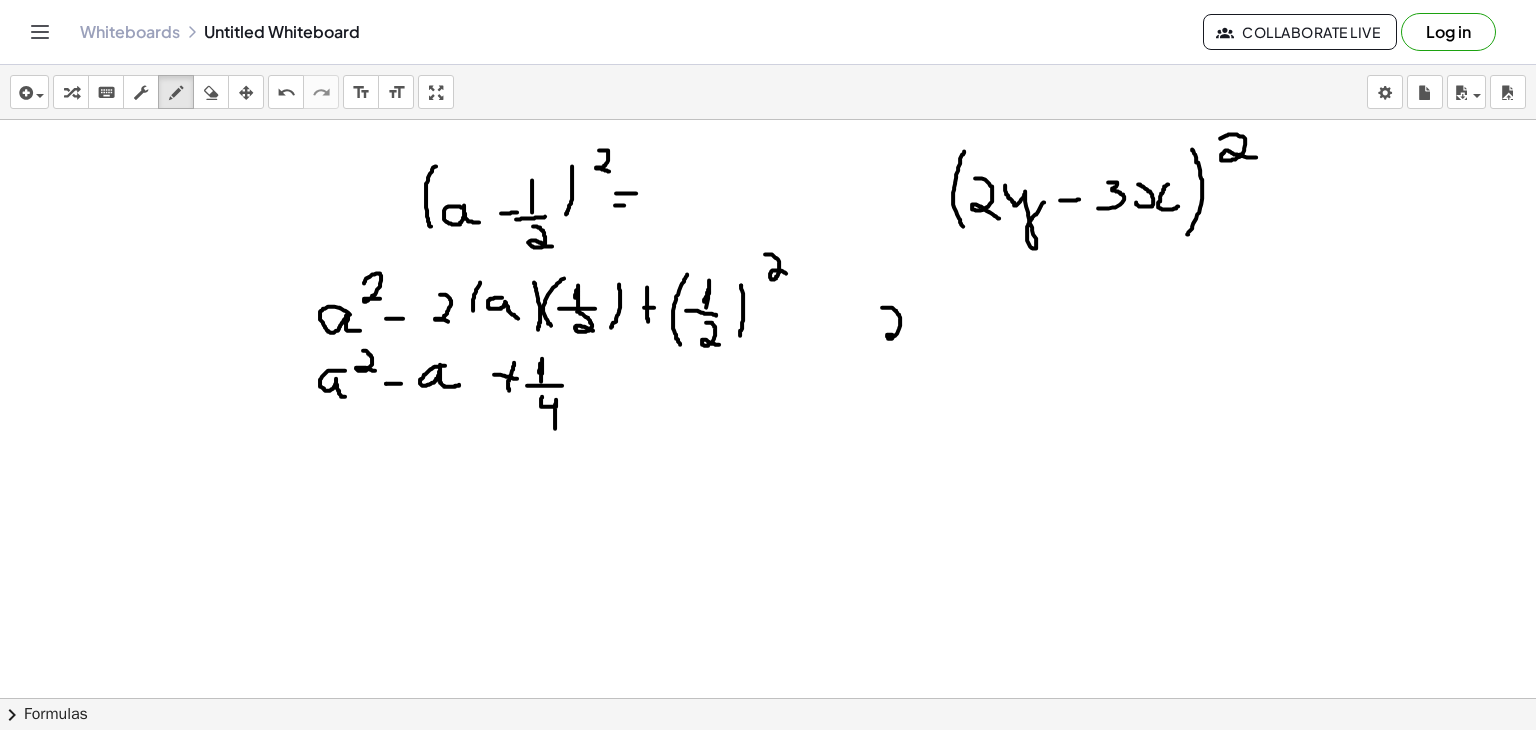 drag, startPoint x: 882, startPoint y: 306, endPoint x: 900, endPoint y: 337, distance: 35.846897 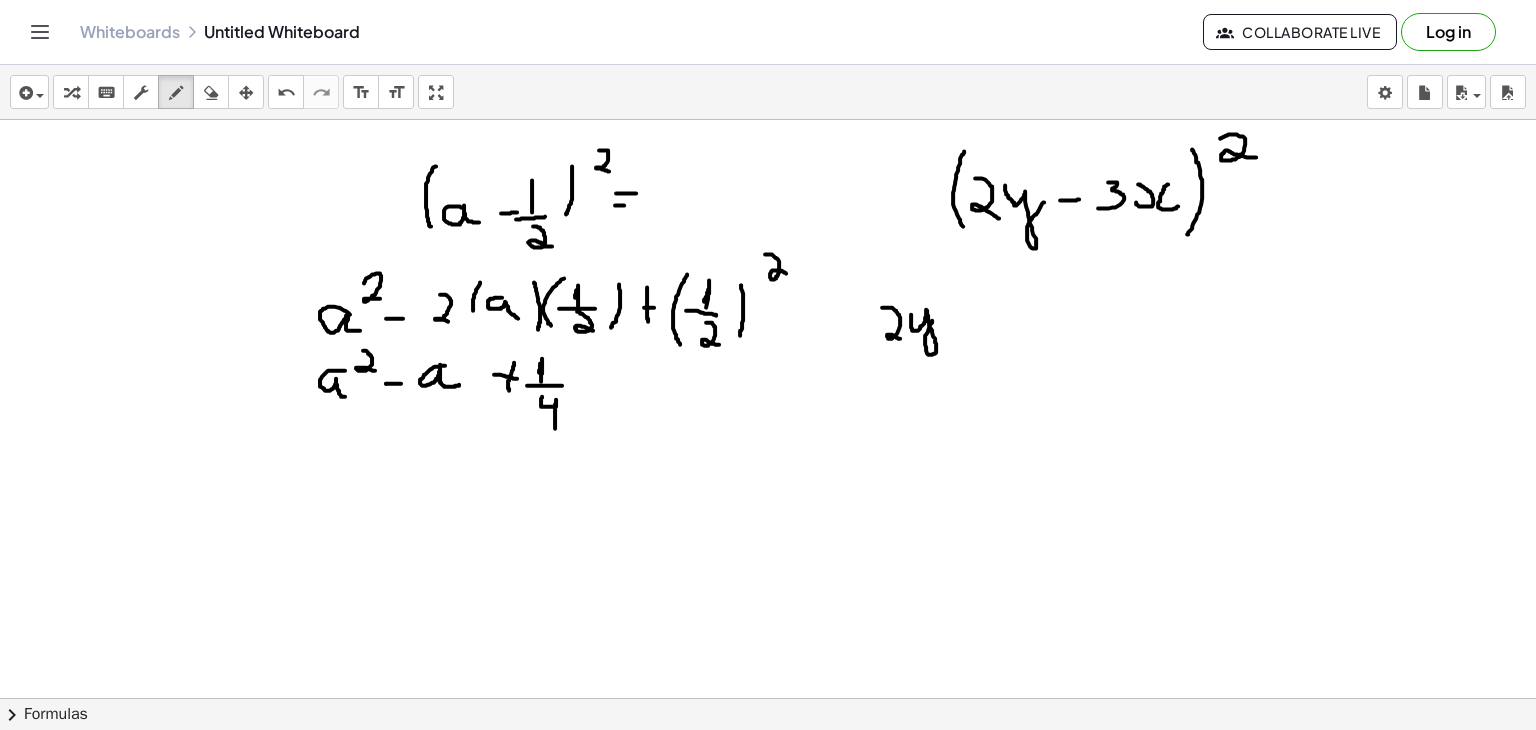 drag, startPoint x: 911, startPoint y: 313, endPoint x: 936, endPoint y: 315, distance: 25.079872 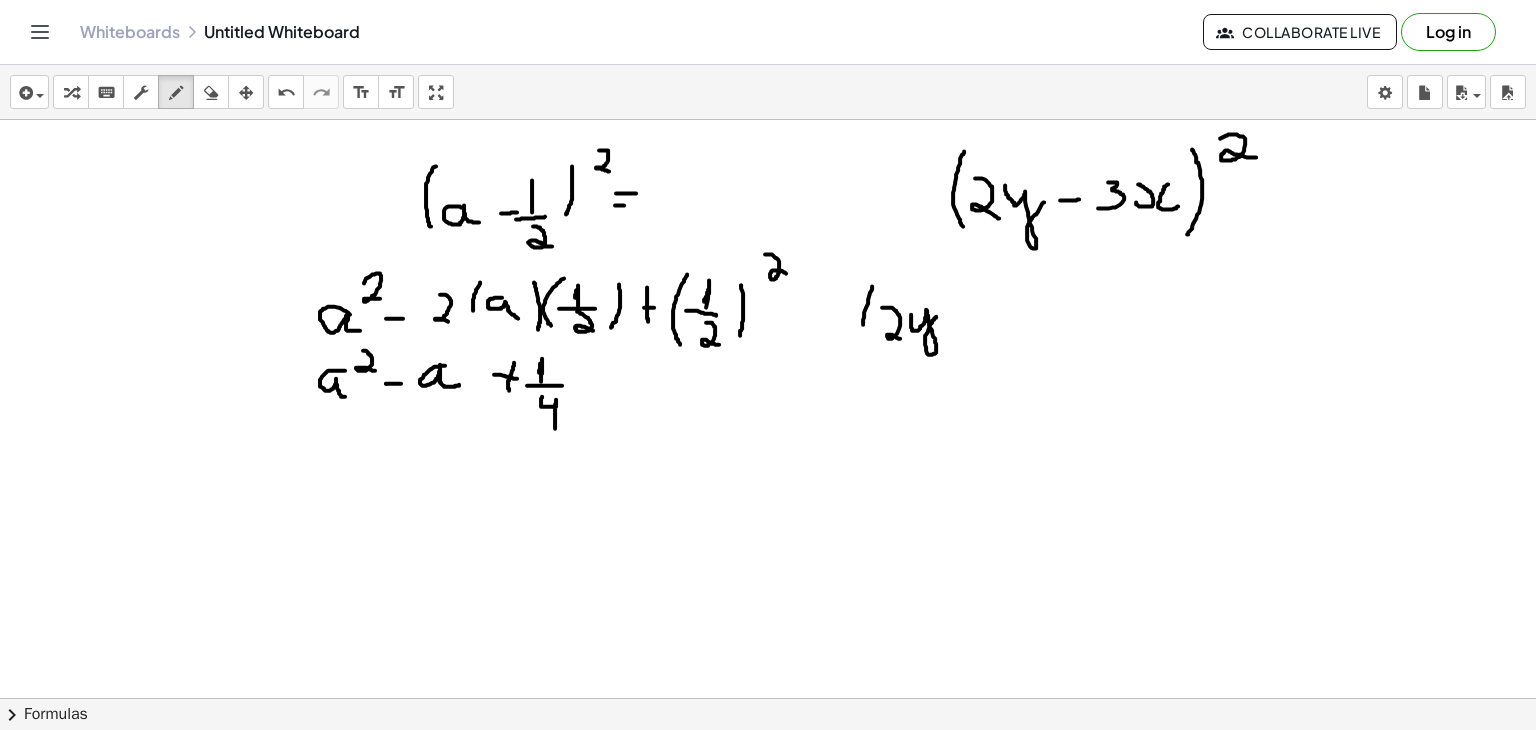 drag, startPoint x: 872, startPoint y: 285, endPoint x: 866, endPoint y: 347, distance: 62.289646 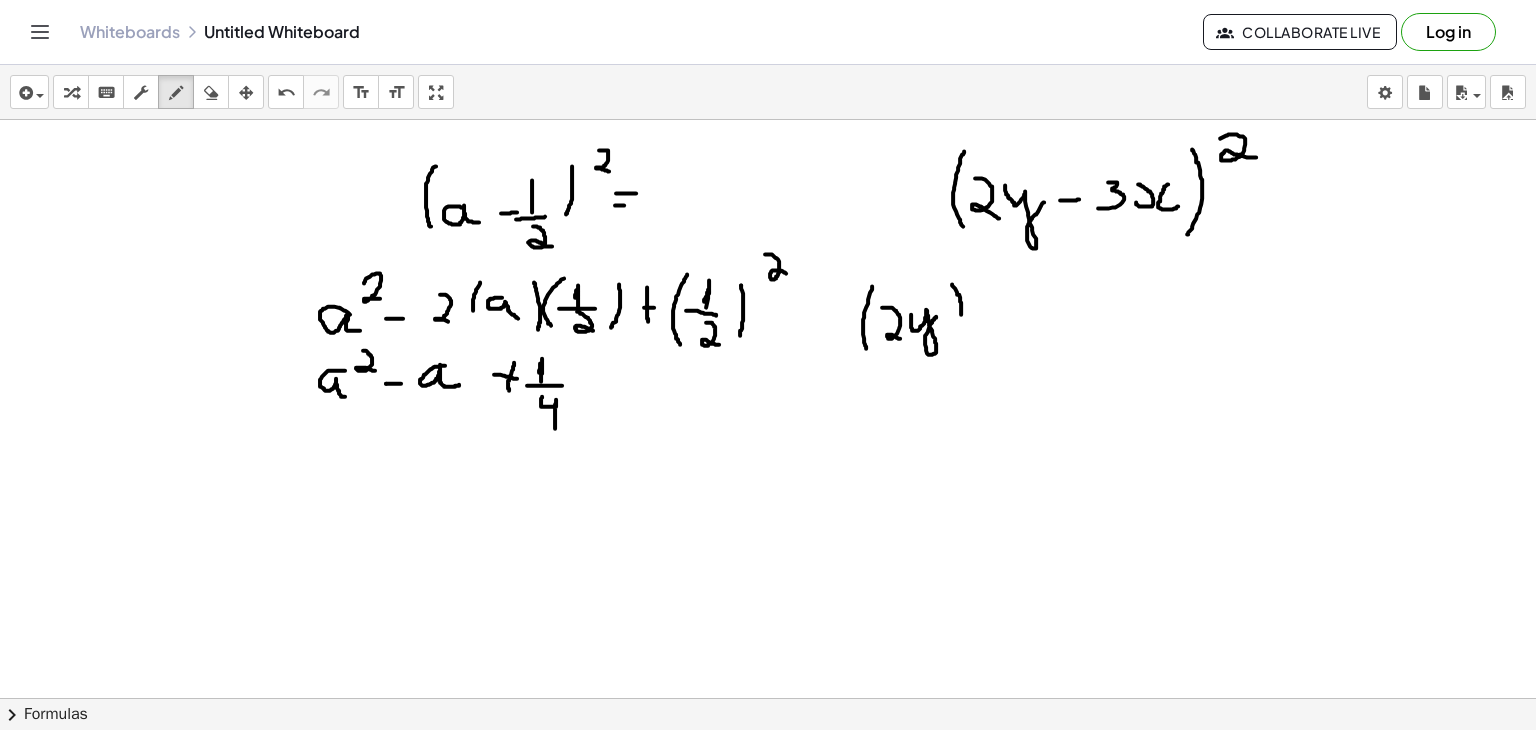 drag, startPoint x: 952, startPoint y: 283, endPoint x: 953, endPoint y: 339, distance: 56.008926 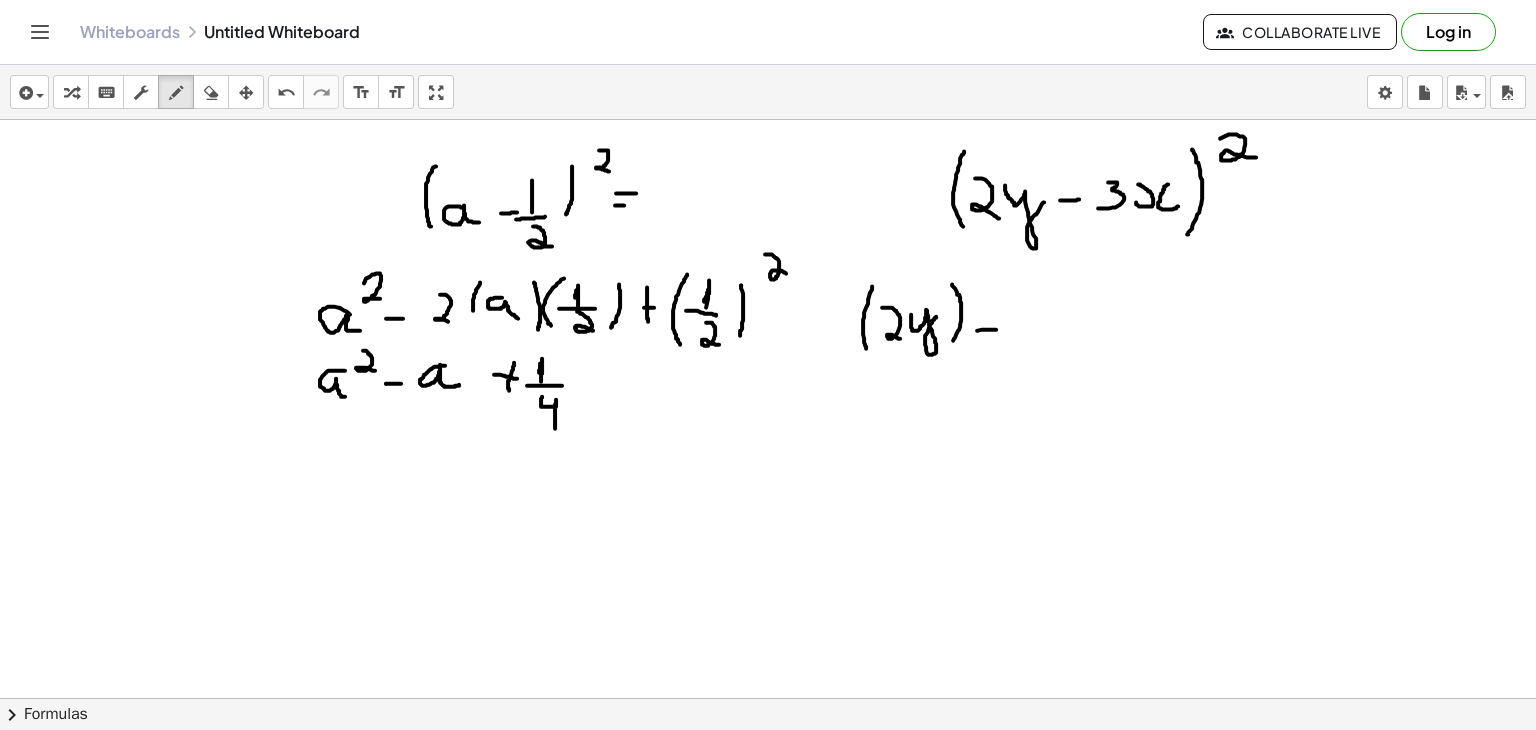 drag, startPoint x: 977, startPoint y: 329, endPoint x: 996, endPoint y: 328, distance: 19.026299 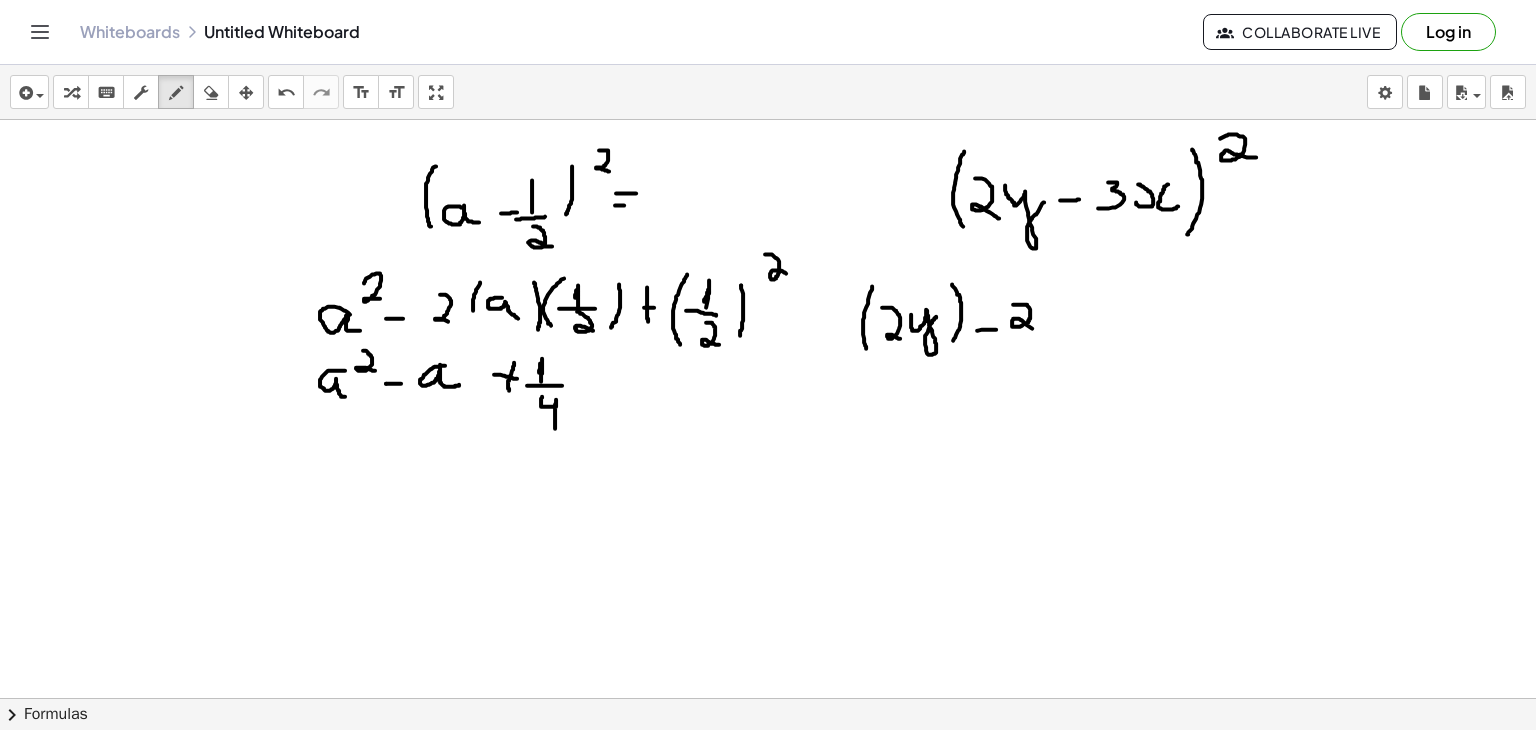 drag, startPoint x: 1013, startPoint y: 303, endPoint x: 1038, endPoint y: 331, distance: 37.536648 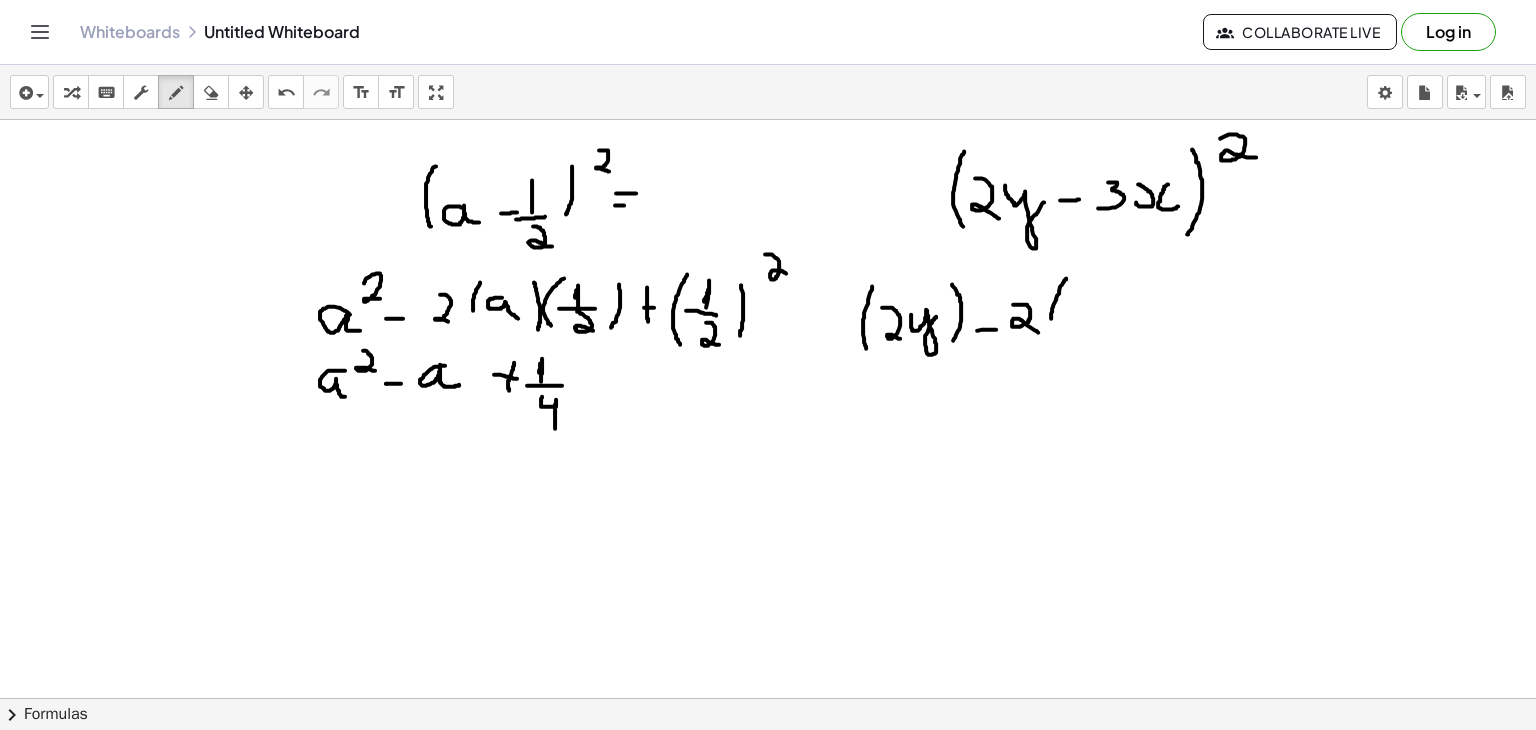 drag, startPoint x: 1066, startPoint y: 277, endPoint x: 1052, endPoint y: 333, distance: 57.72348 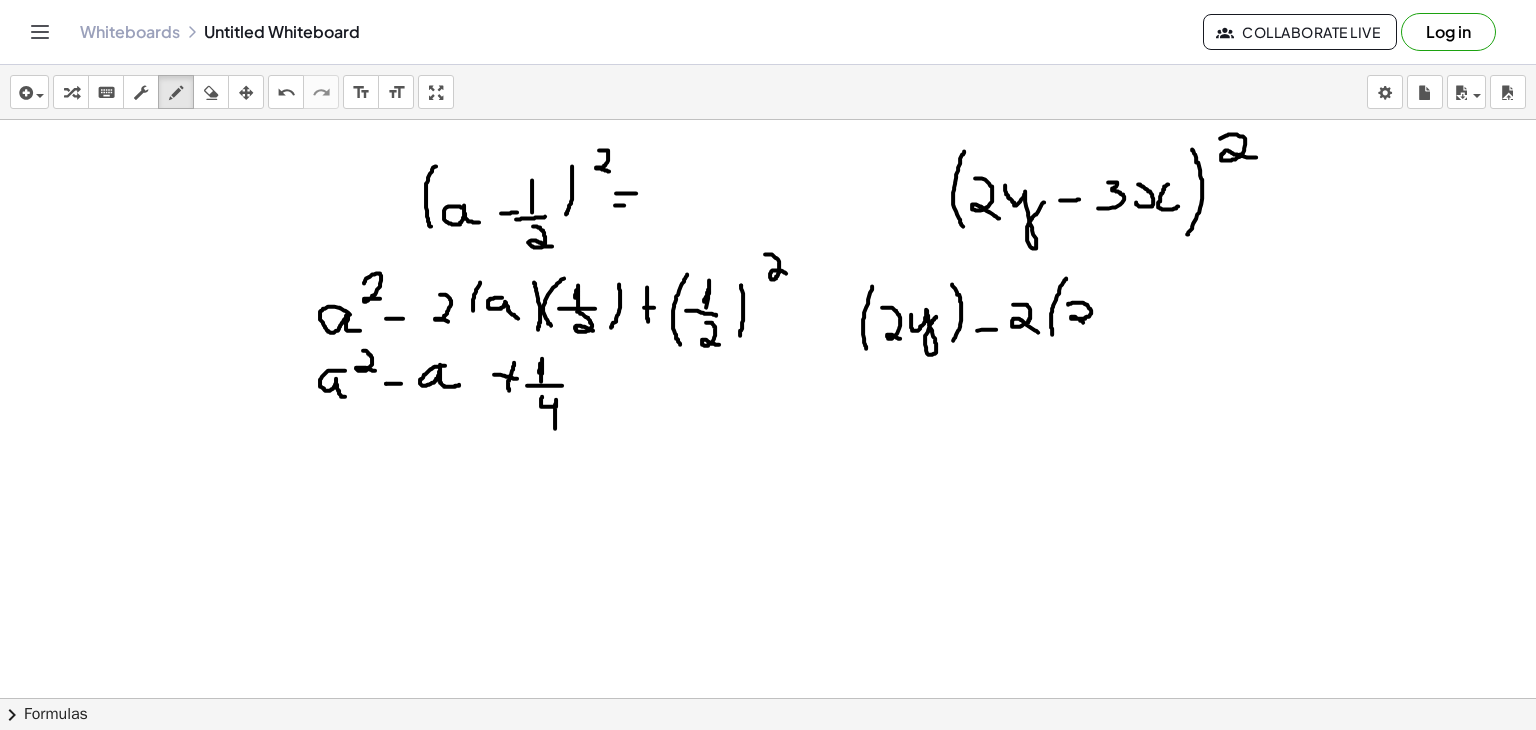 drag, startPoint x: 1068, startPoint y: 303, endPoint x: 1087, endPoint y: 323, distance: 27.58623 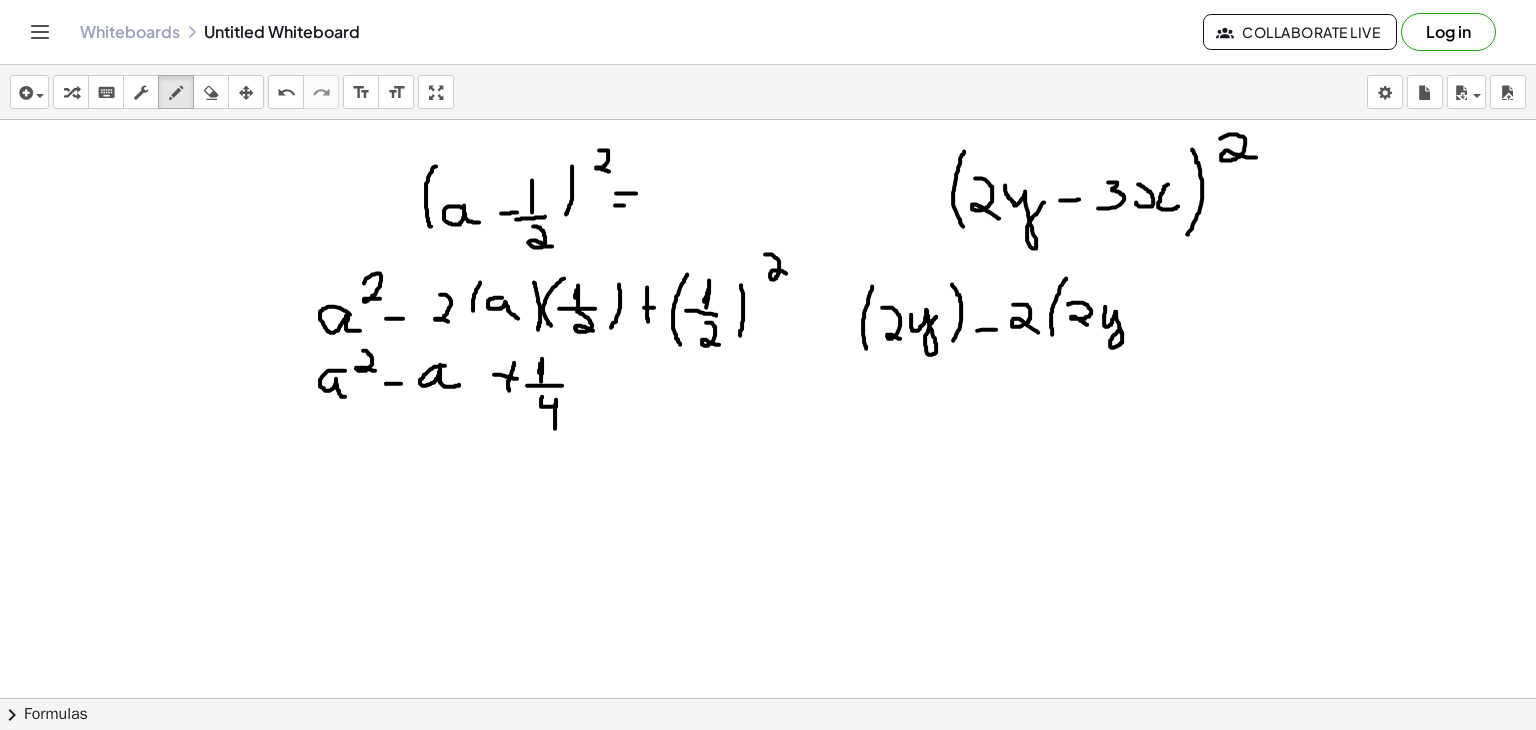 drag, startPoint x: 1105, startPoint y: 305, endPoint x: 1129, endPoint y: 316, distance: 26.400757 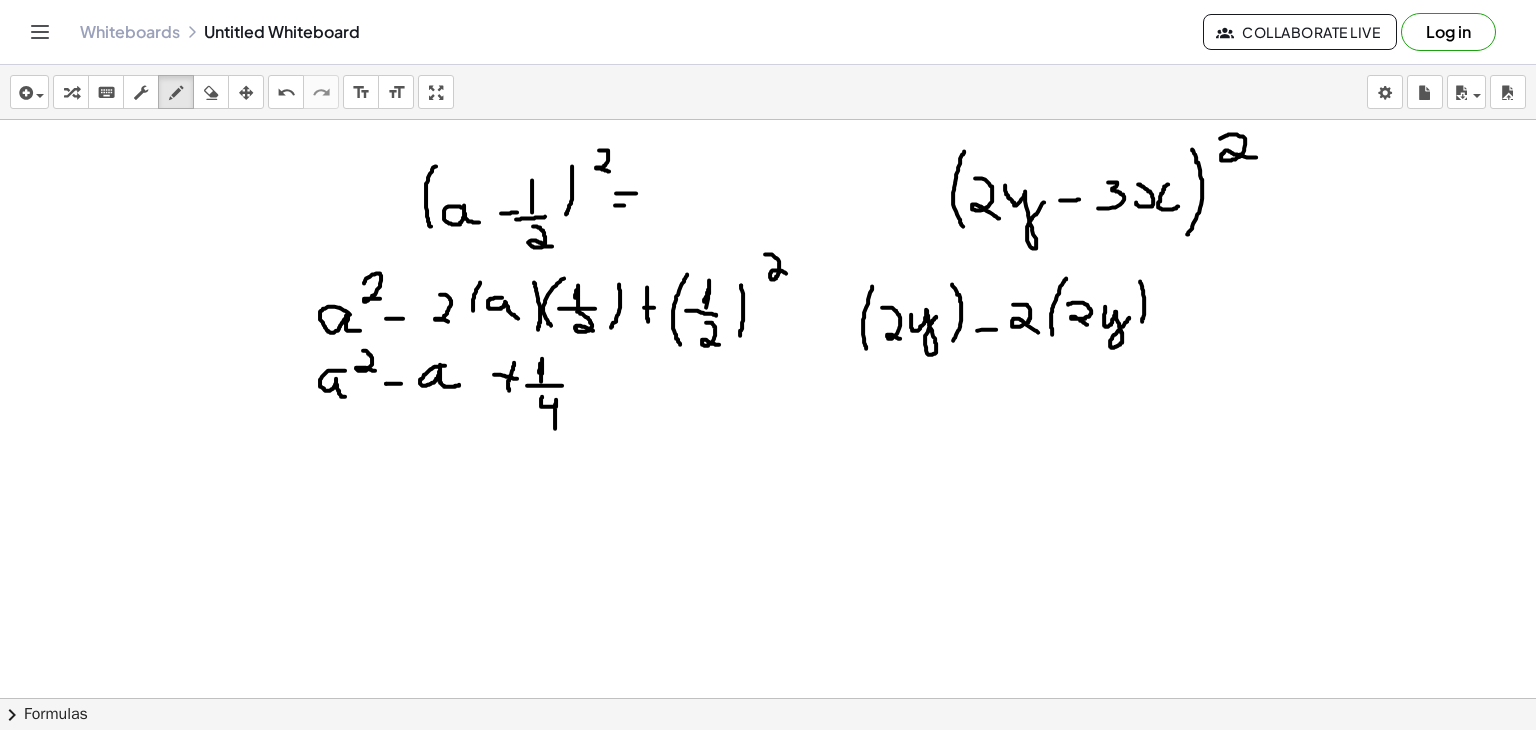 drag, startPoint x: 1140, startPoint y: 280, endPoint x: 1138, endPoint y: 326, distance: 46.043457 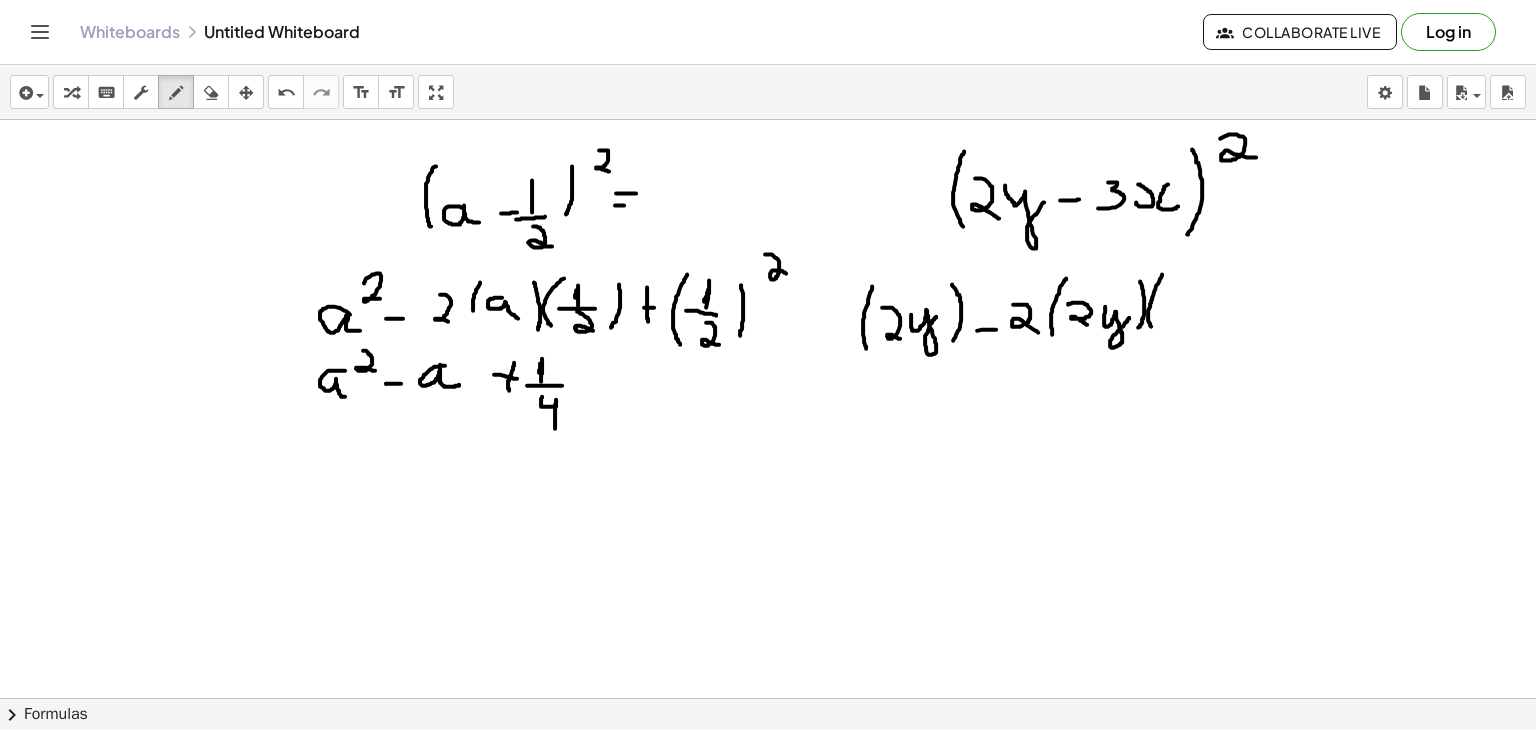drag, startPoint x: 1162, startPoint y: 273, endPoint x: 1156, endPoint y: 332, distance: 59.3043 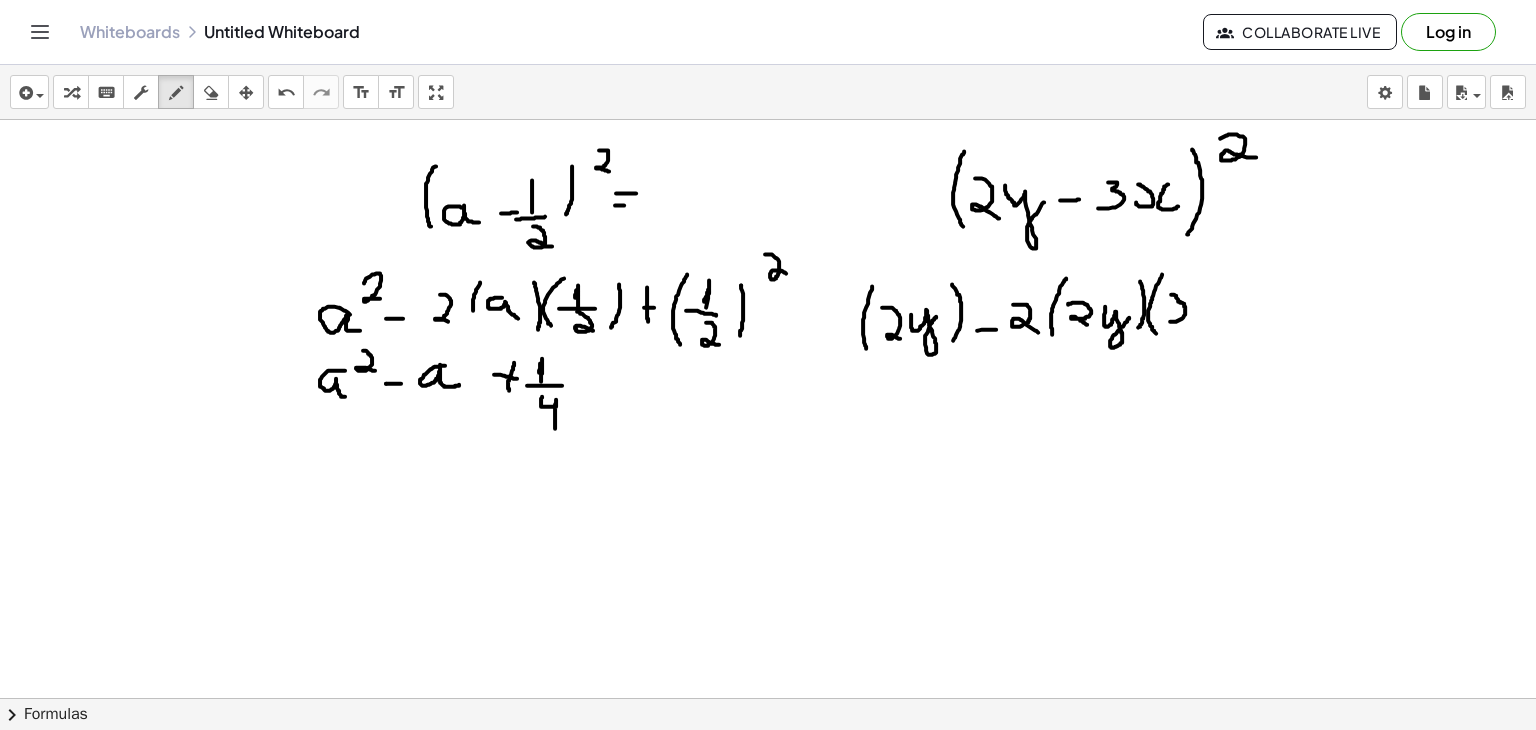 drag, startPoint x: 1171, startPoint y: 293, endPoint x: 1167, endPoint y: 320, distance: 27.294687 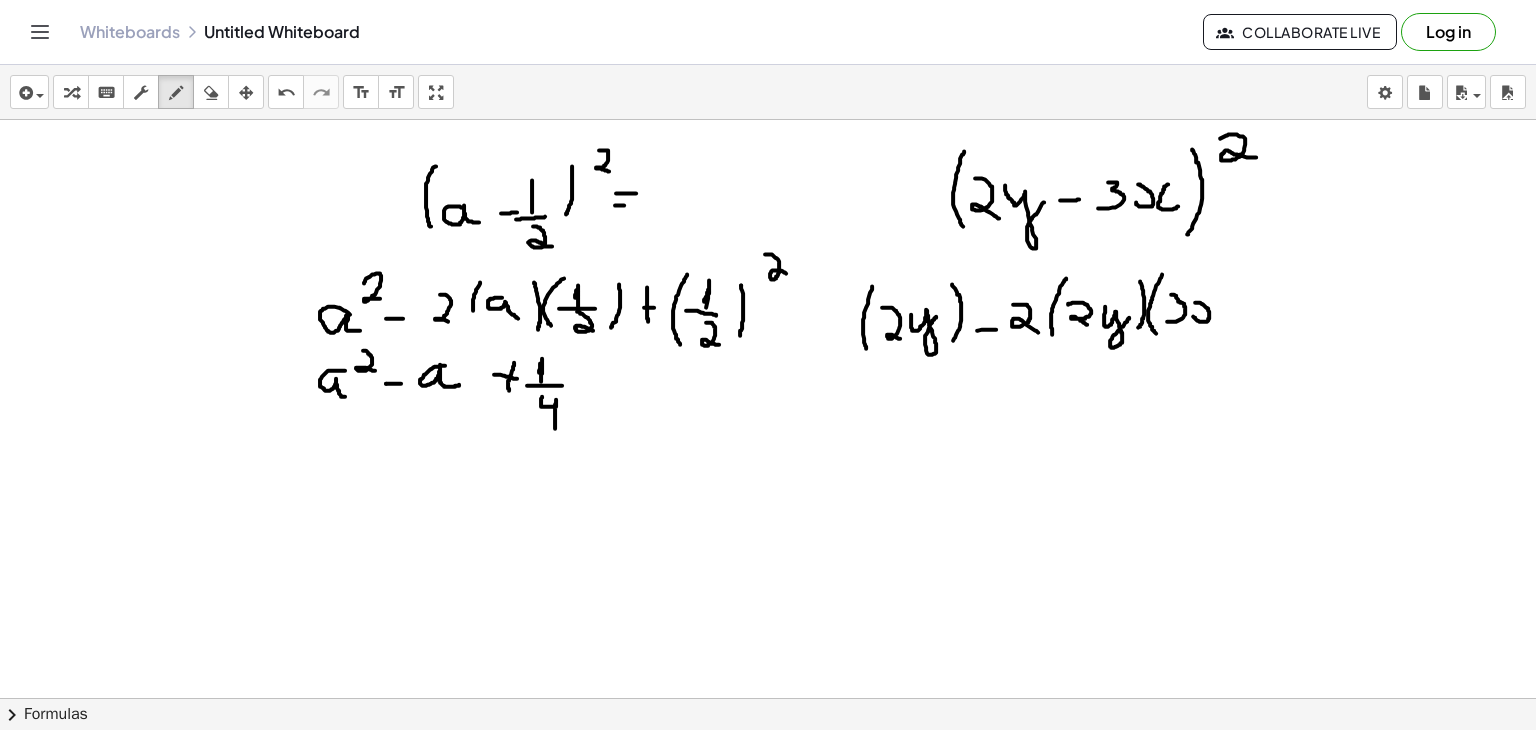 drag, startPoint x: 1193, startPoint y: 315, endPoint x: 1195, endPoint y: 301, distance: 14.142136 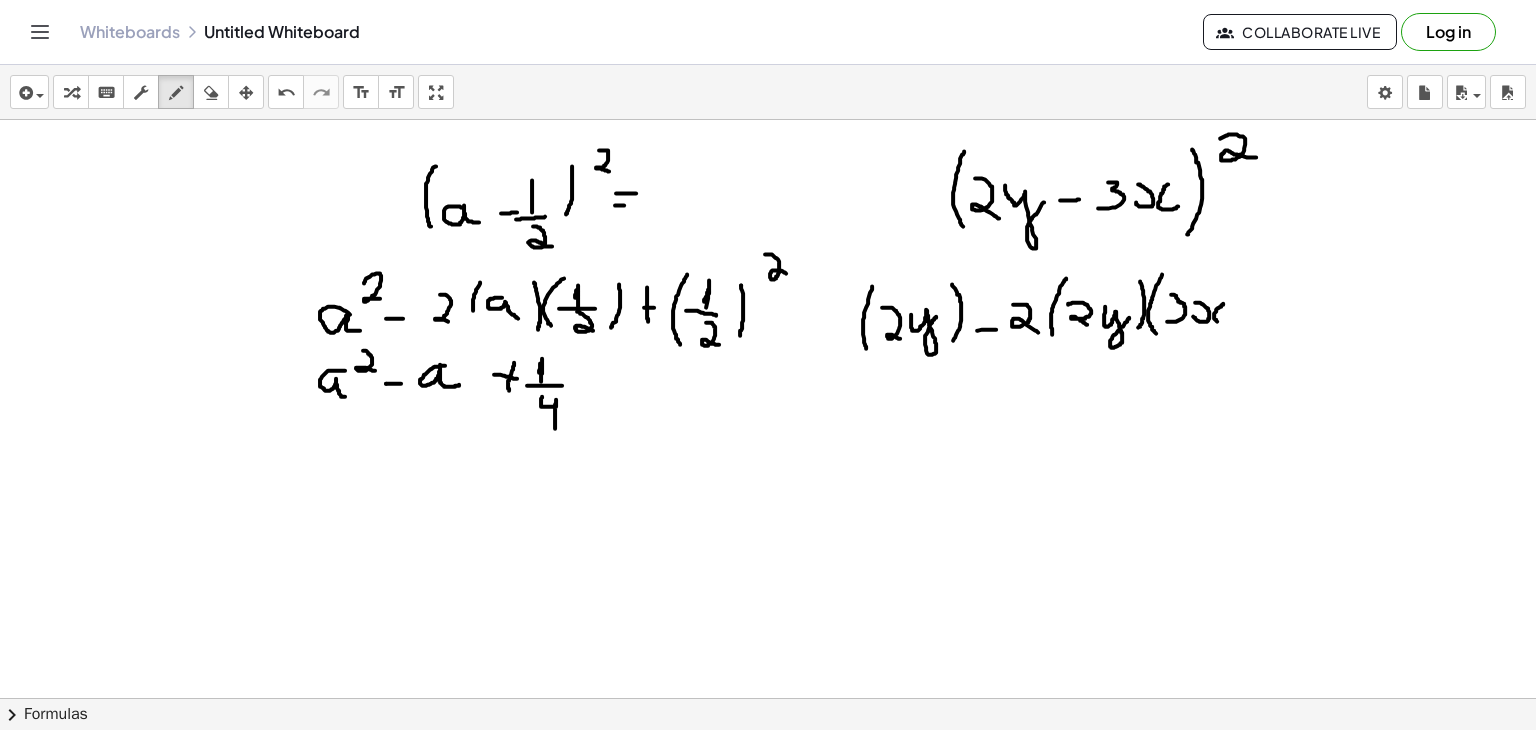 drag, startPoint x: 1223, startPoint y: 302, endPoint x: 1226, endPoint y: 322, distance: 20.22375 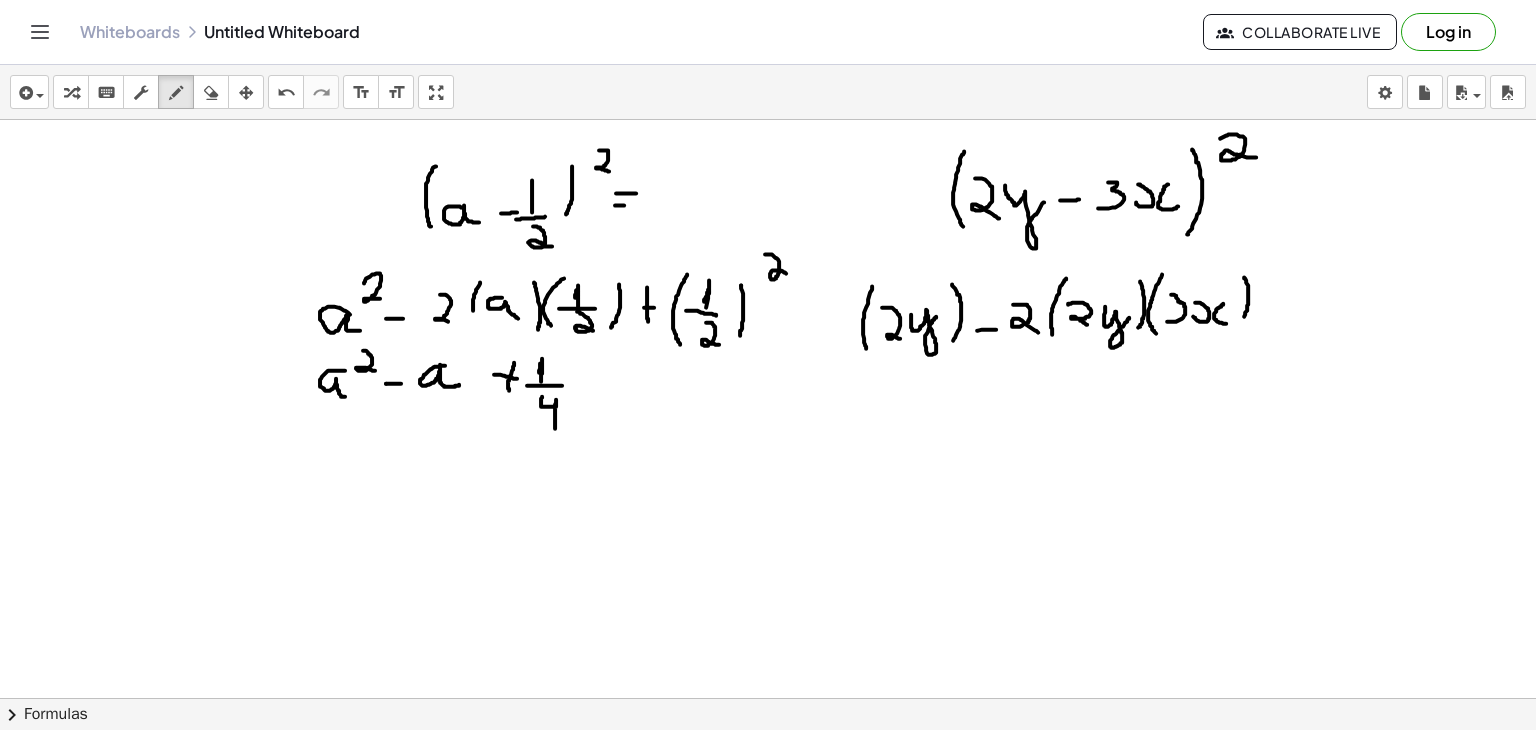 drag, startPoint x: 1244, startPoint y: 276, endPoint x: 1236, endPoint y: 327, distance: 51.62364 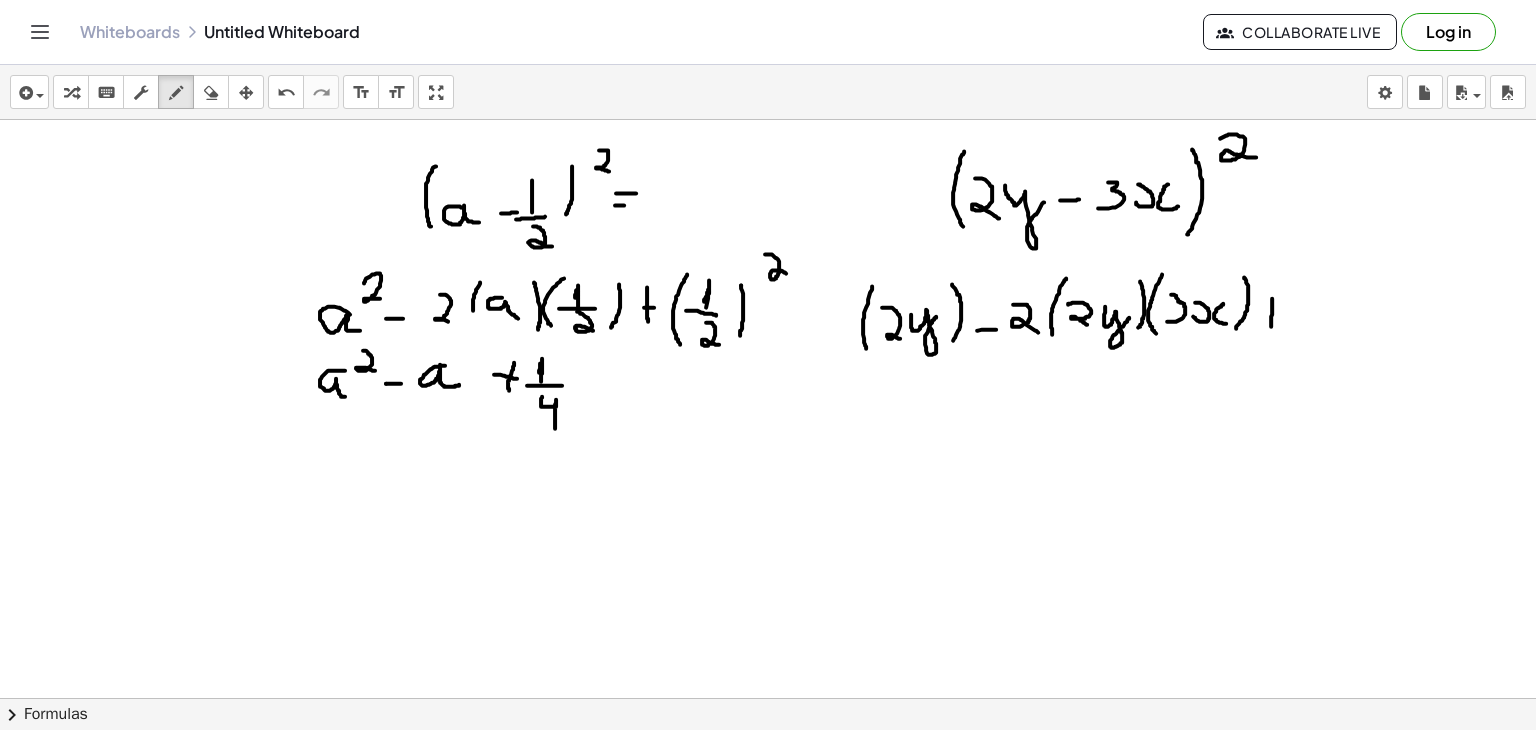 drag, startPoint x: 1272, startPoint y: 297, endPoint x: 1271, endPoint y: 327, distance: 30.016663 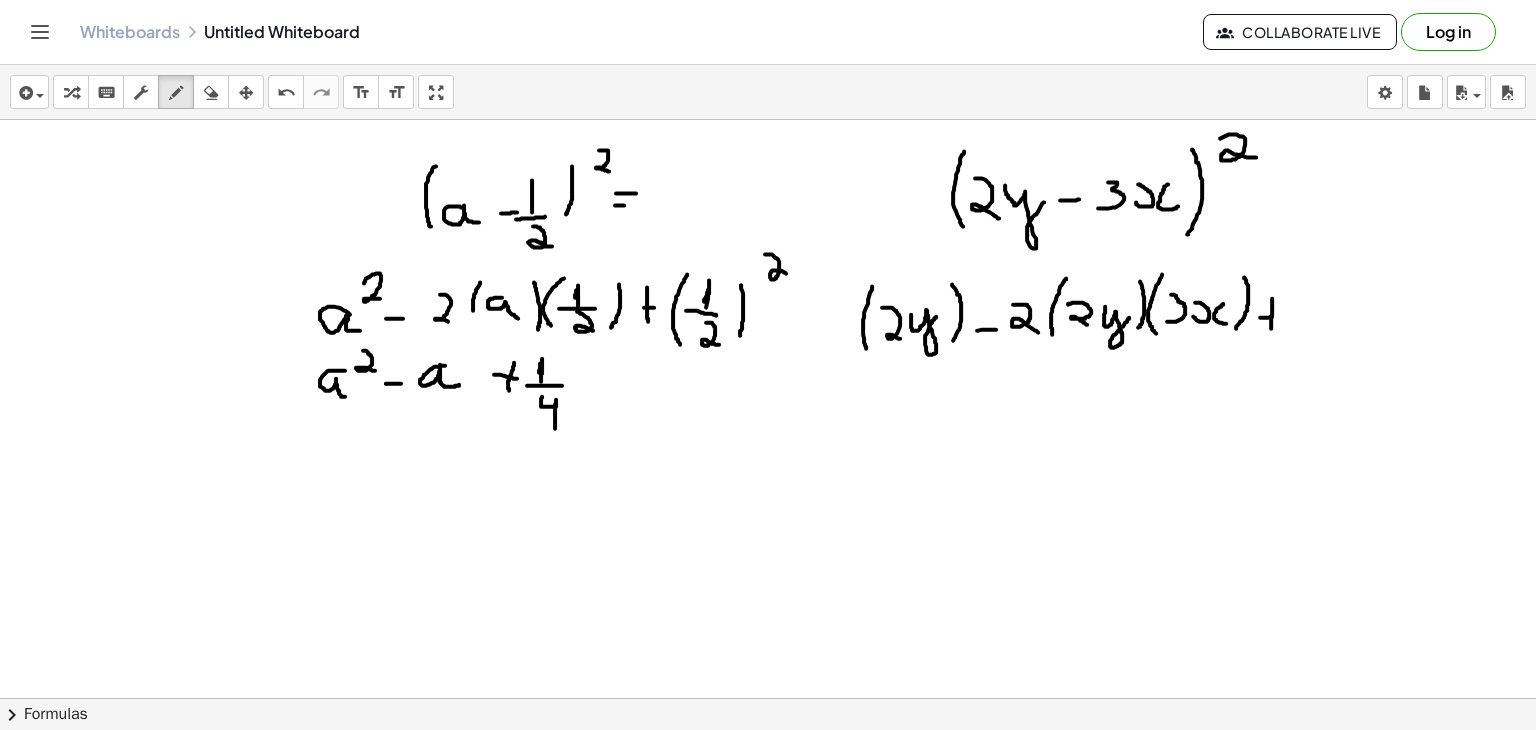 drag, startPoint x: 1260, startPoint y: 316, endPoint x: 1280, endPoint y: 314, distance: 20.09975 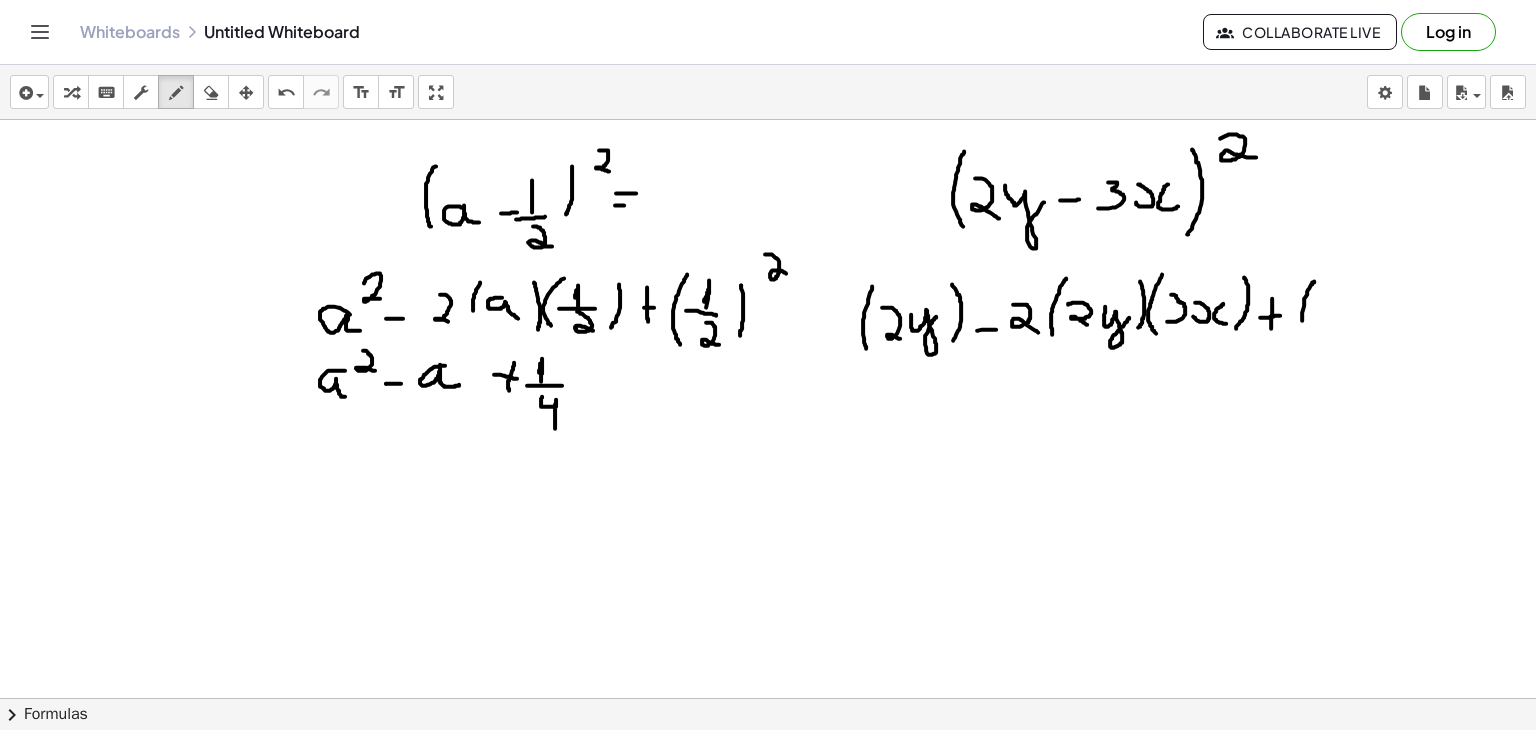 drag, startPoint x: 1314, startPoint y: 280, endPoint x: 1302, endPoint y: 332, distance: 53.366657 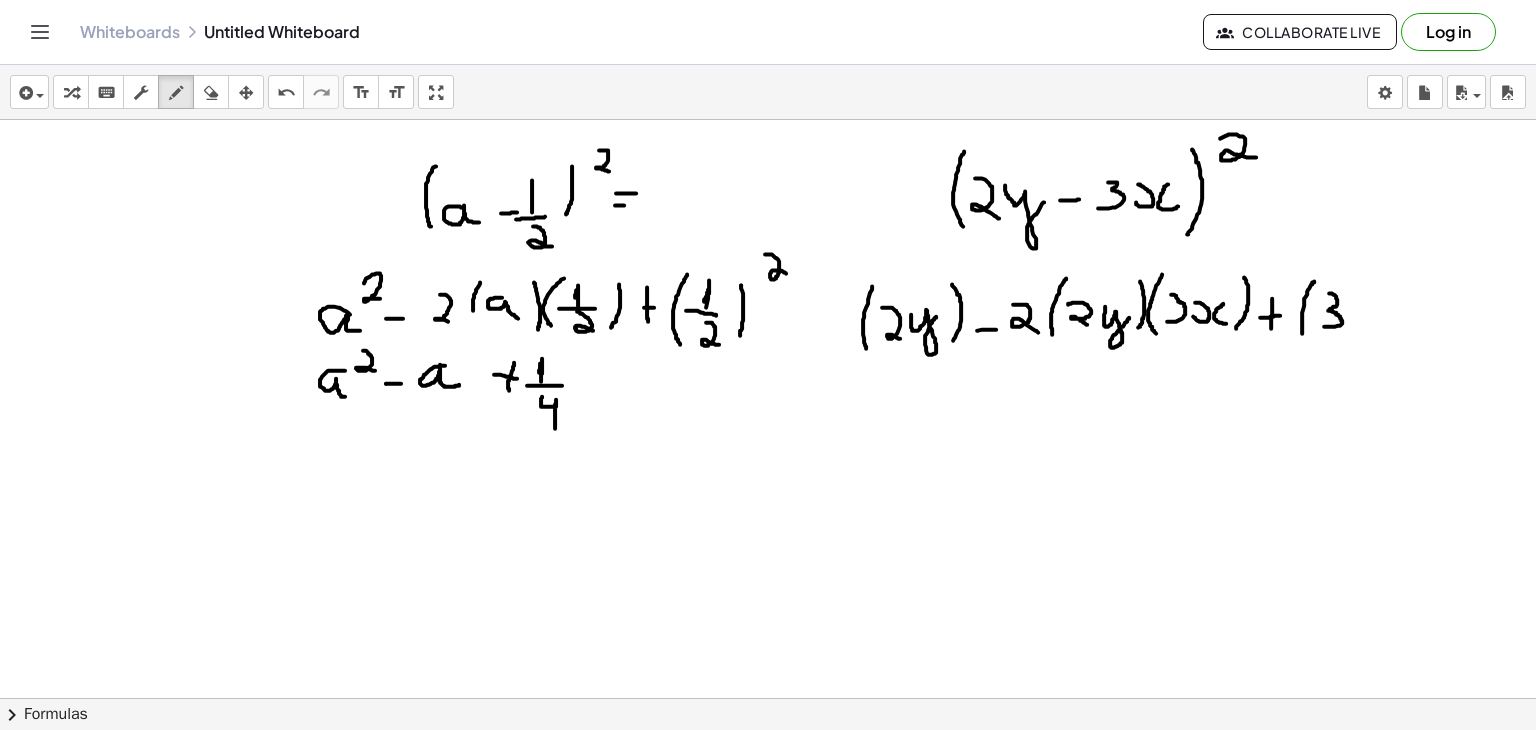 drag, startPoint x: 1329, startPoint y: 292, endPoint x: 1319, endPoint y: 324, distance: 33.526108 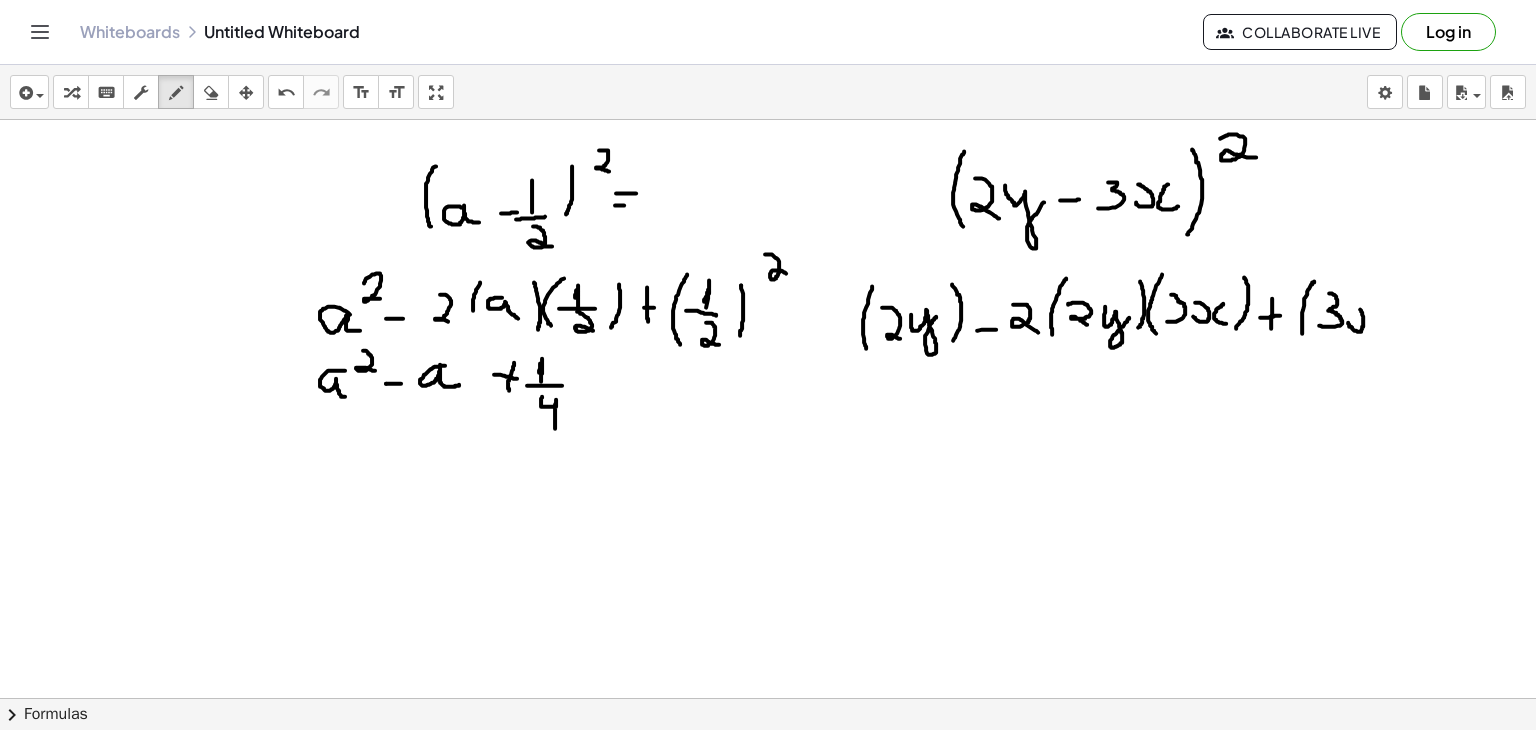 drag, startPoint x: 1348, startPoint y: 321, endPoint x: 1353, endPoint y: 304, distance: 17.720045 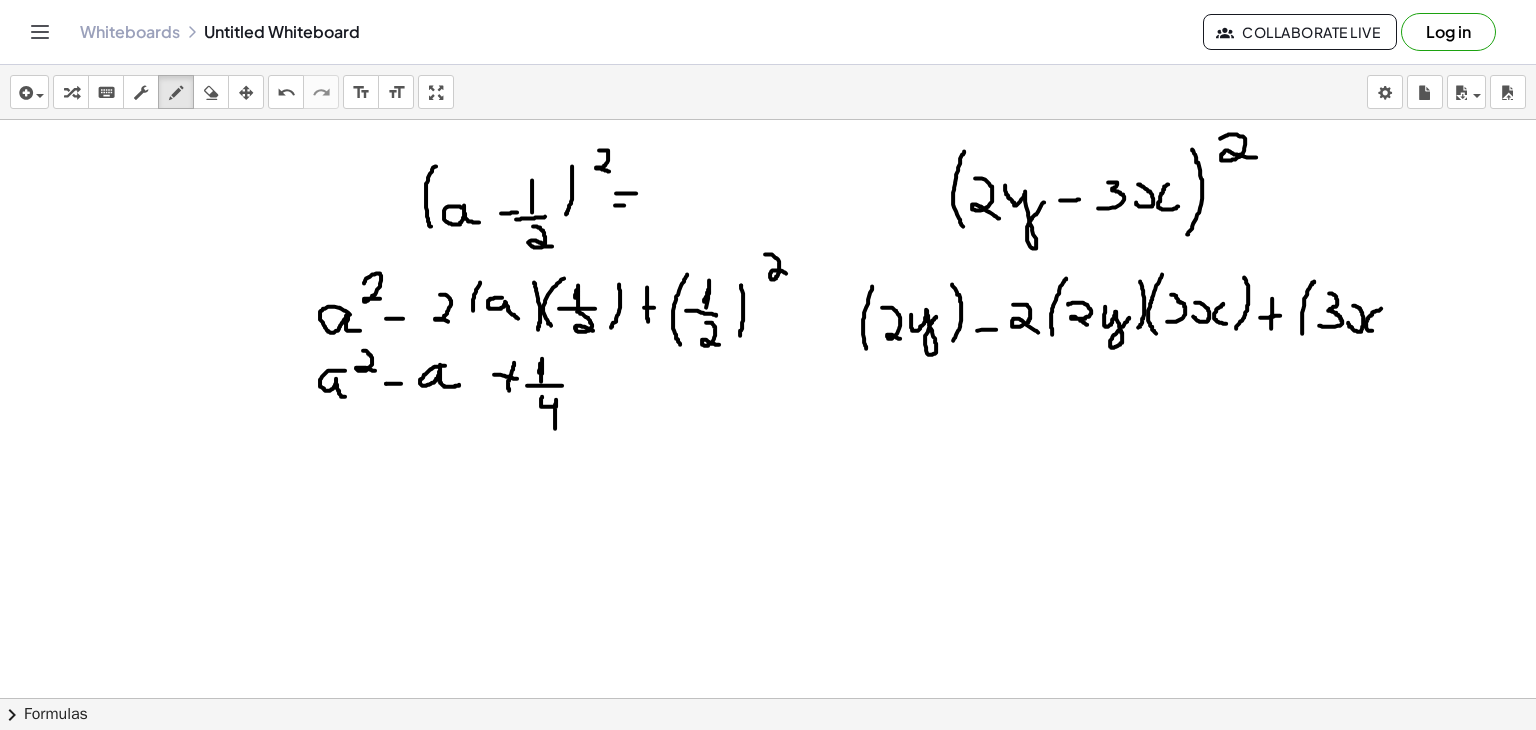 drag, startPoint x: 1381, startPoint y: 307, endPoint x: 1384, endPoint y: 329, distance: 22.203604 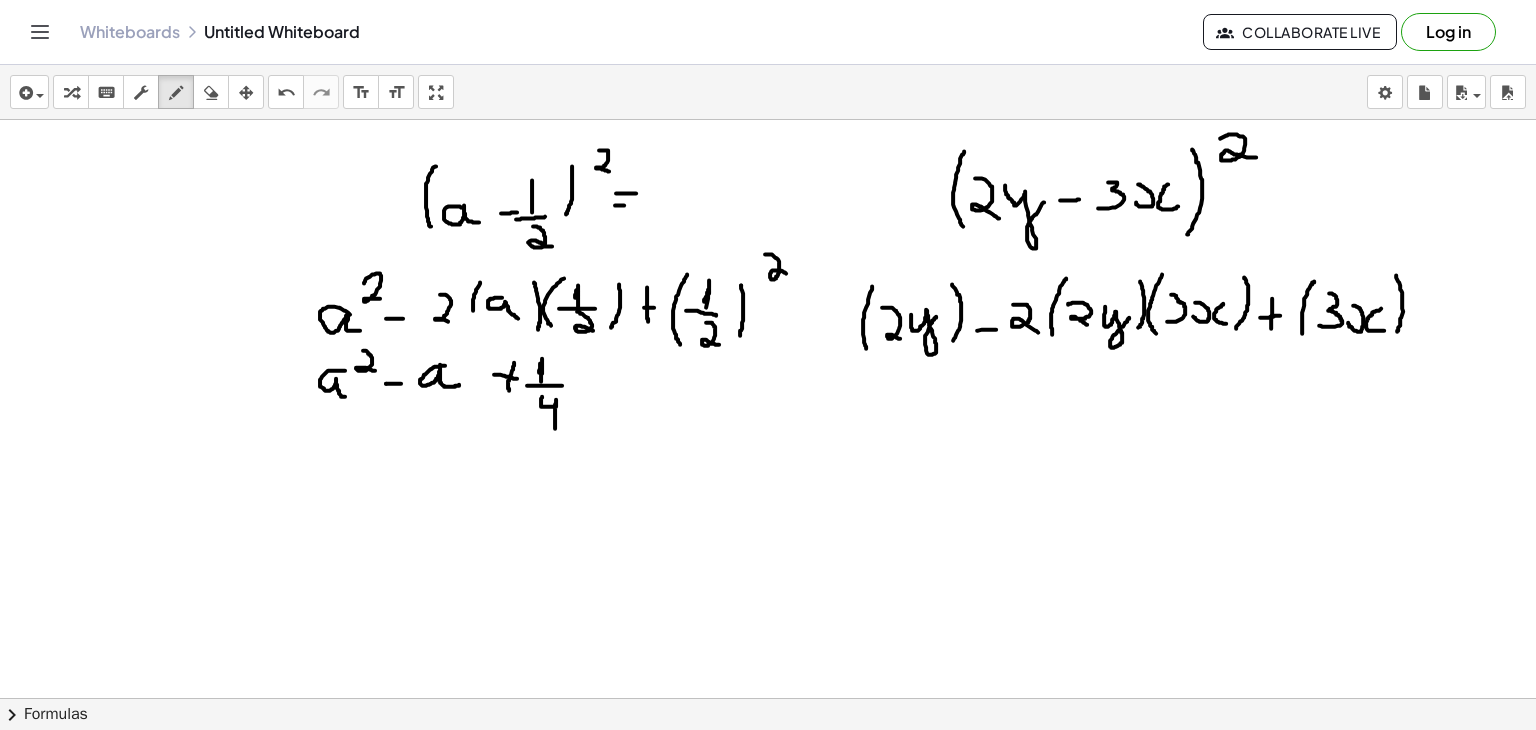 drag, startPoint x: 1396, startPoint y: 274, endPoint x: 1396, endPoint y: 333, distance: 59 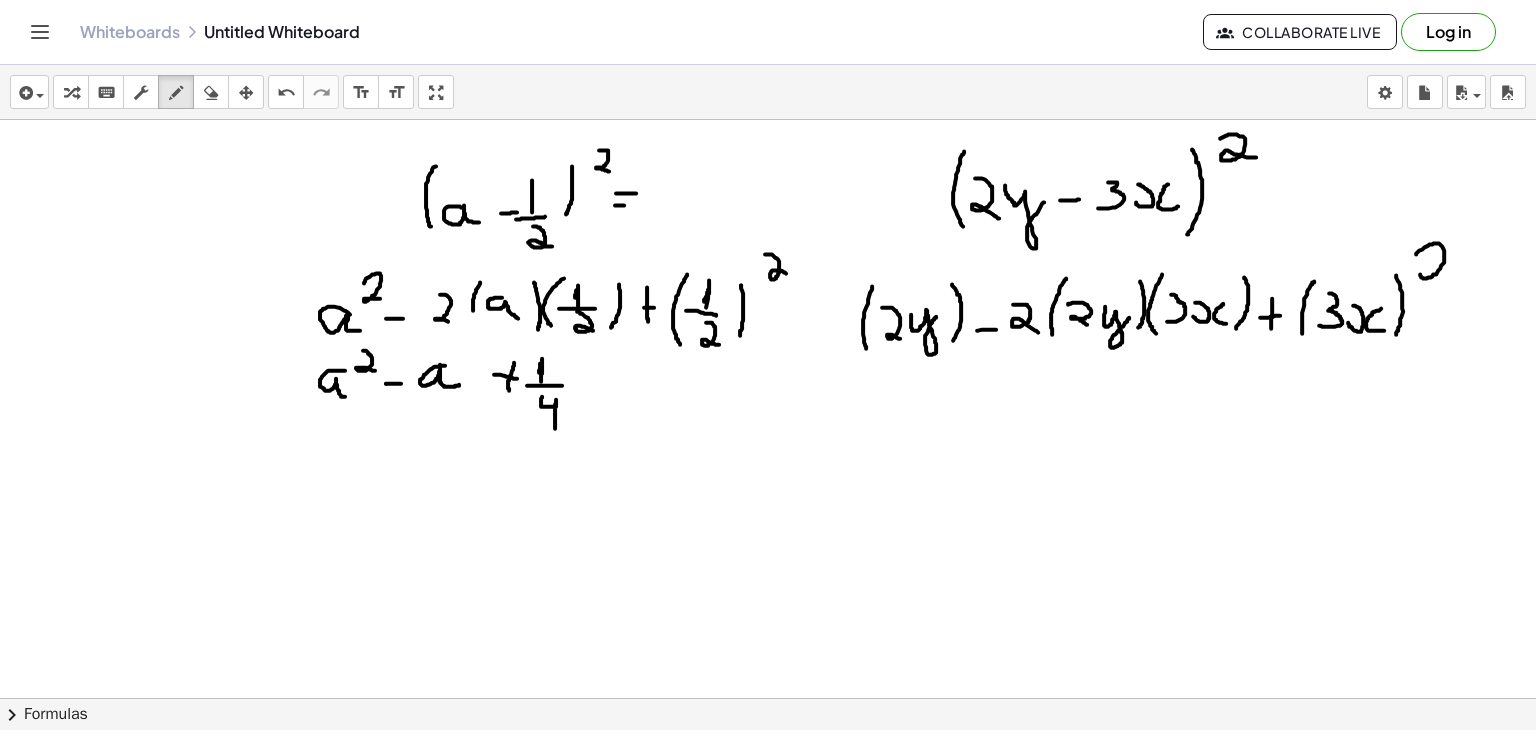 drag, startPoint x: 1416, startPoint y: 253, endPoint x: 1447, endPoint y: 281, distance: 41.773197 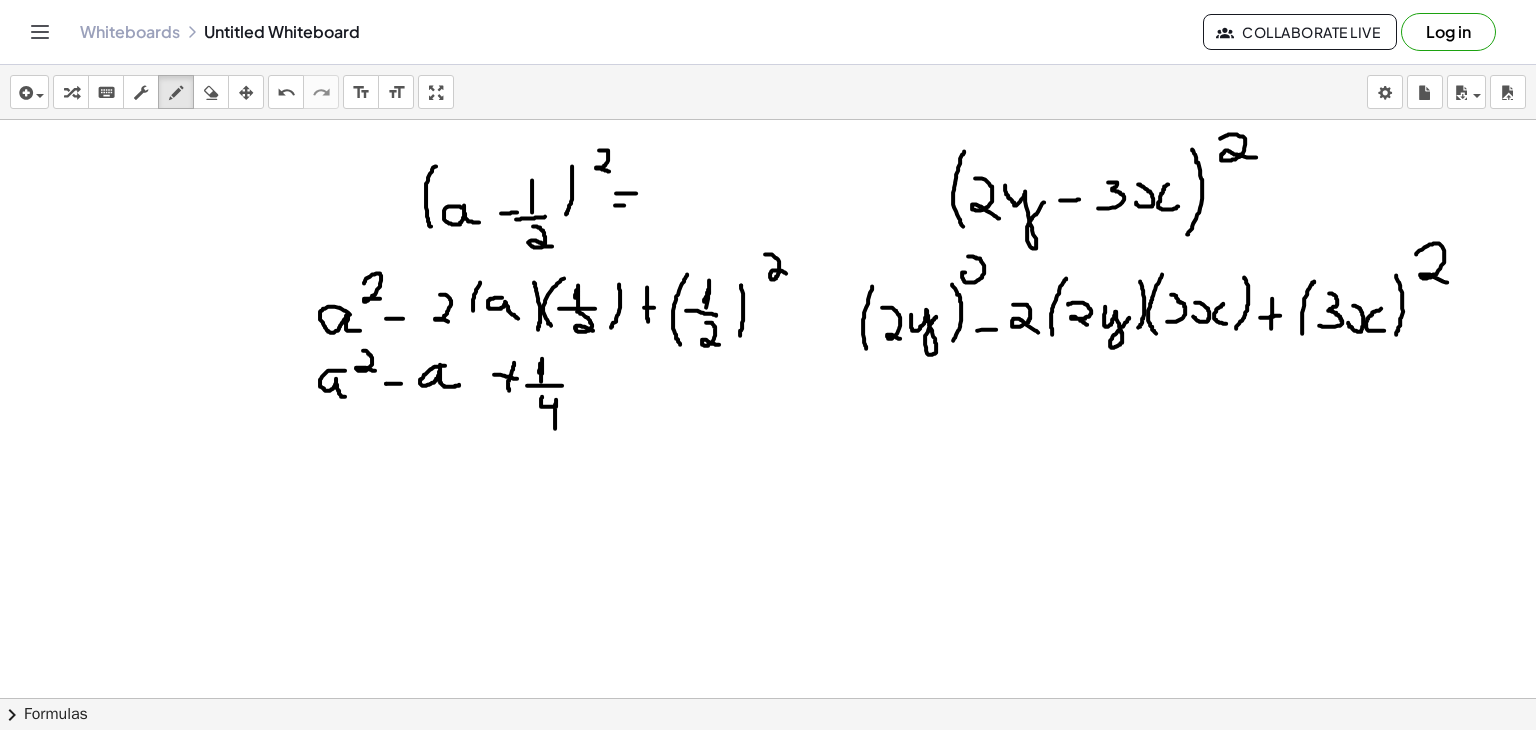 drag, startPoint x: 968, startPoint y: 255, endPoint x: 978, endPoint y: 276, distance: 23.259407 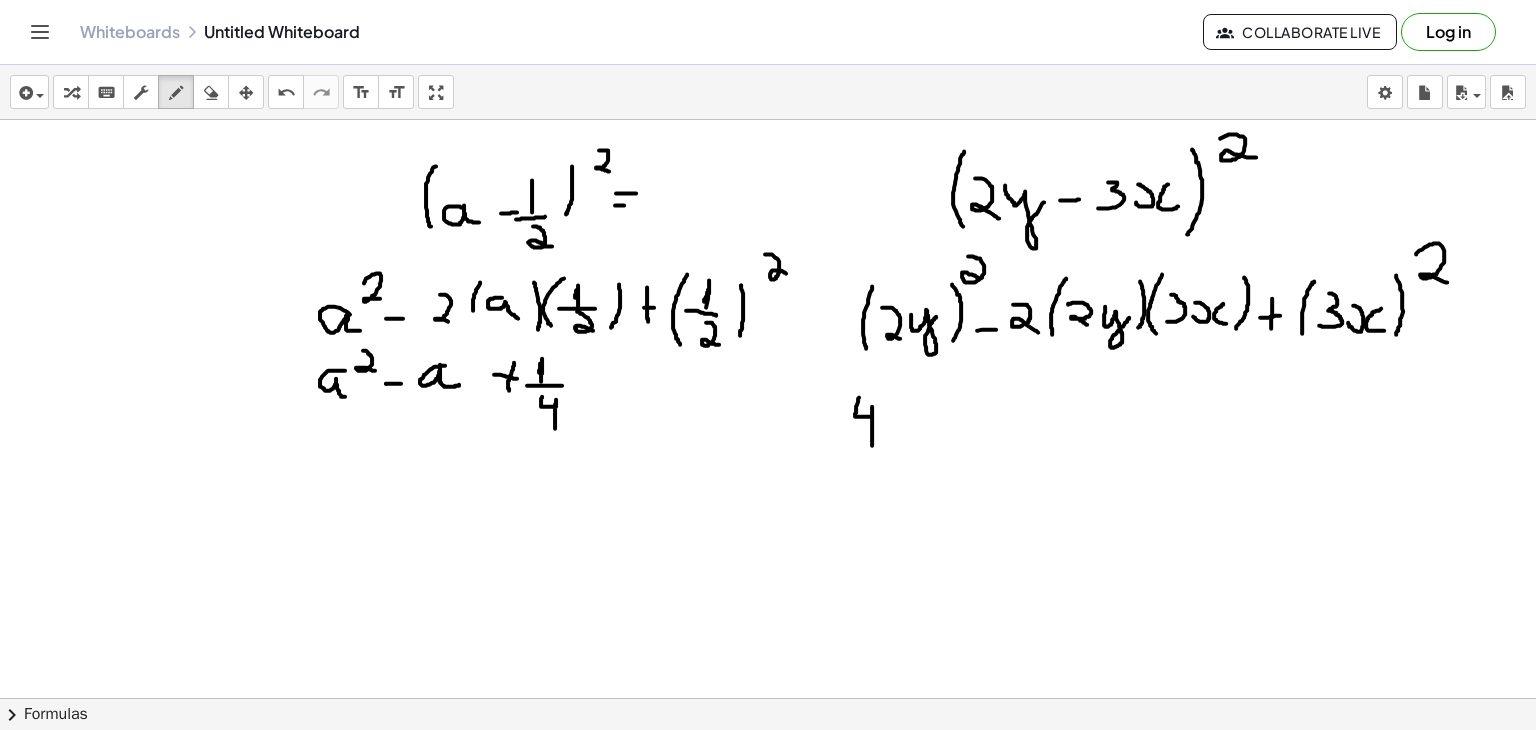 drag, startPoint x: 859, startPoint y: 396, endPoint x: 872, endPoint y: 445, distance: 50.695168 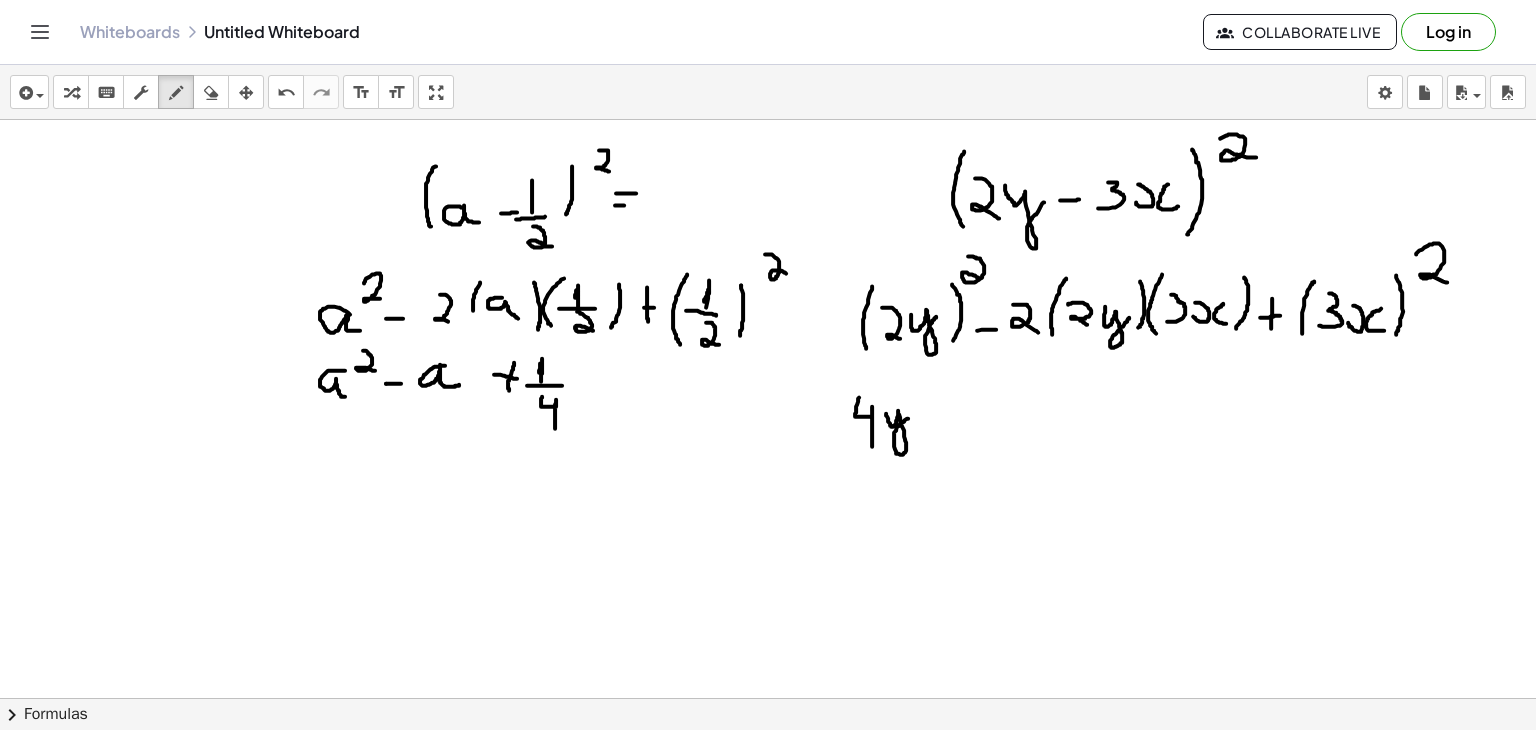 drag, startPoint x: 886, startPoint y: 412, endPoint x: 909, endPoint y: 415, distance: 23.194826 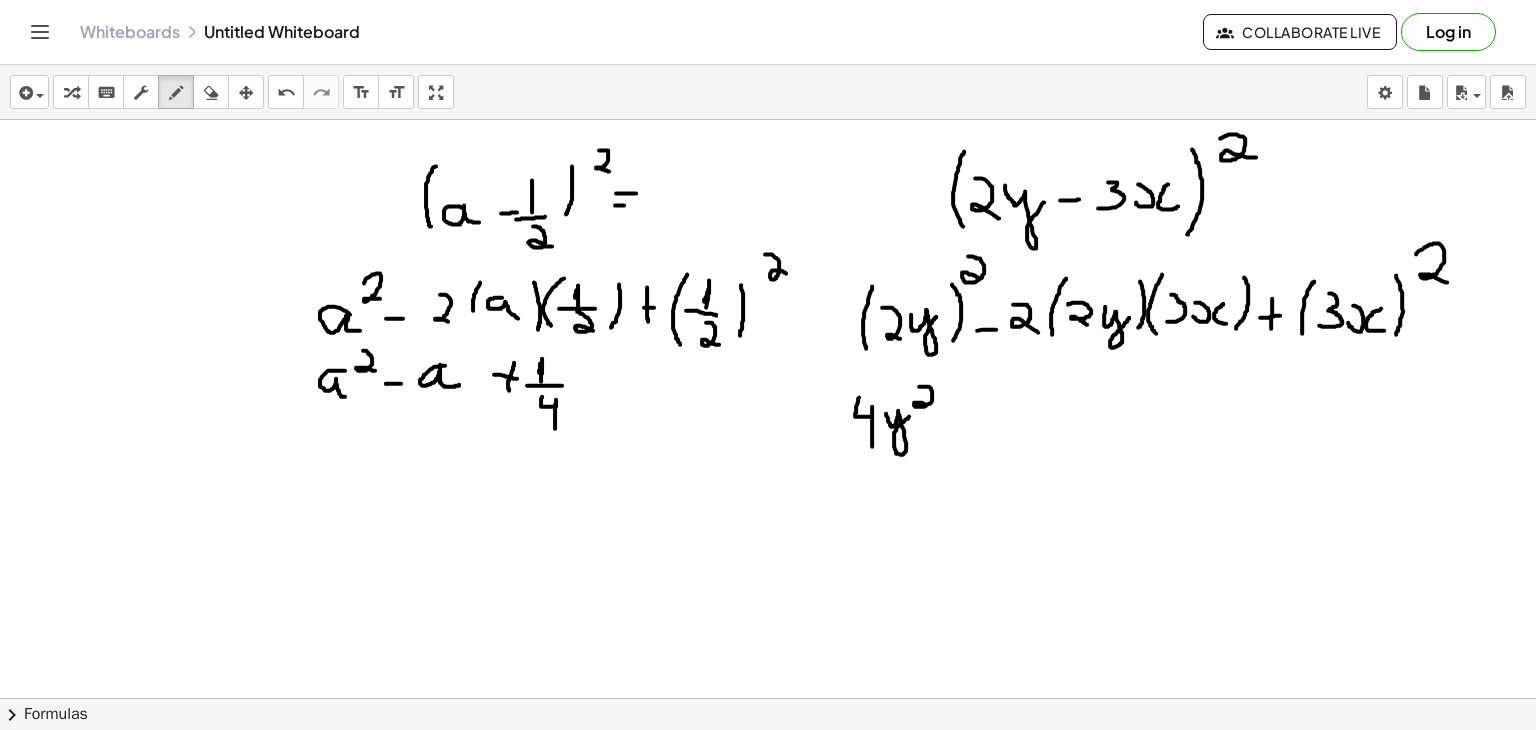 drag, startPoint x: 919, startPoint y: 385, endPoint x: 931, endPoint y: 404, distance: 22.472204 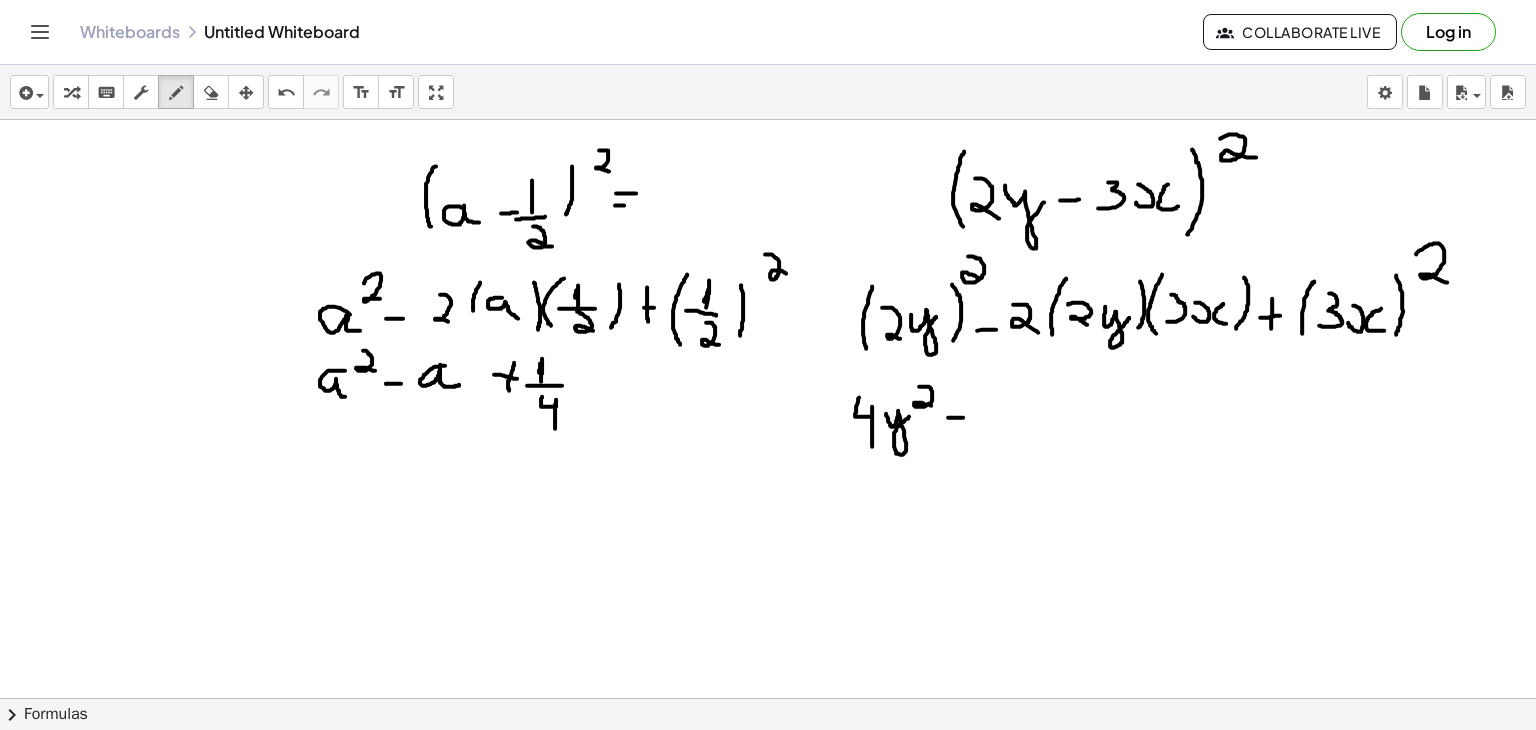 drag, startPoint x: 948, startPoint y: 416, endPoint x: 969, endPoint y: 416, distance: 21 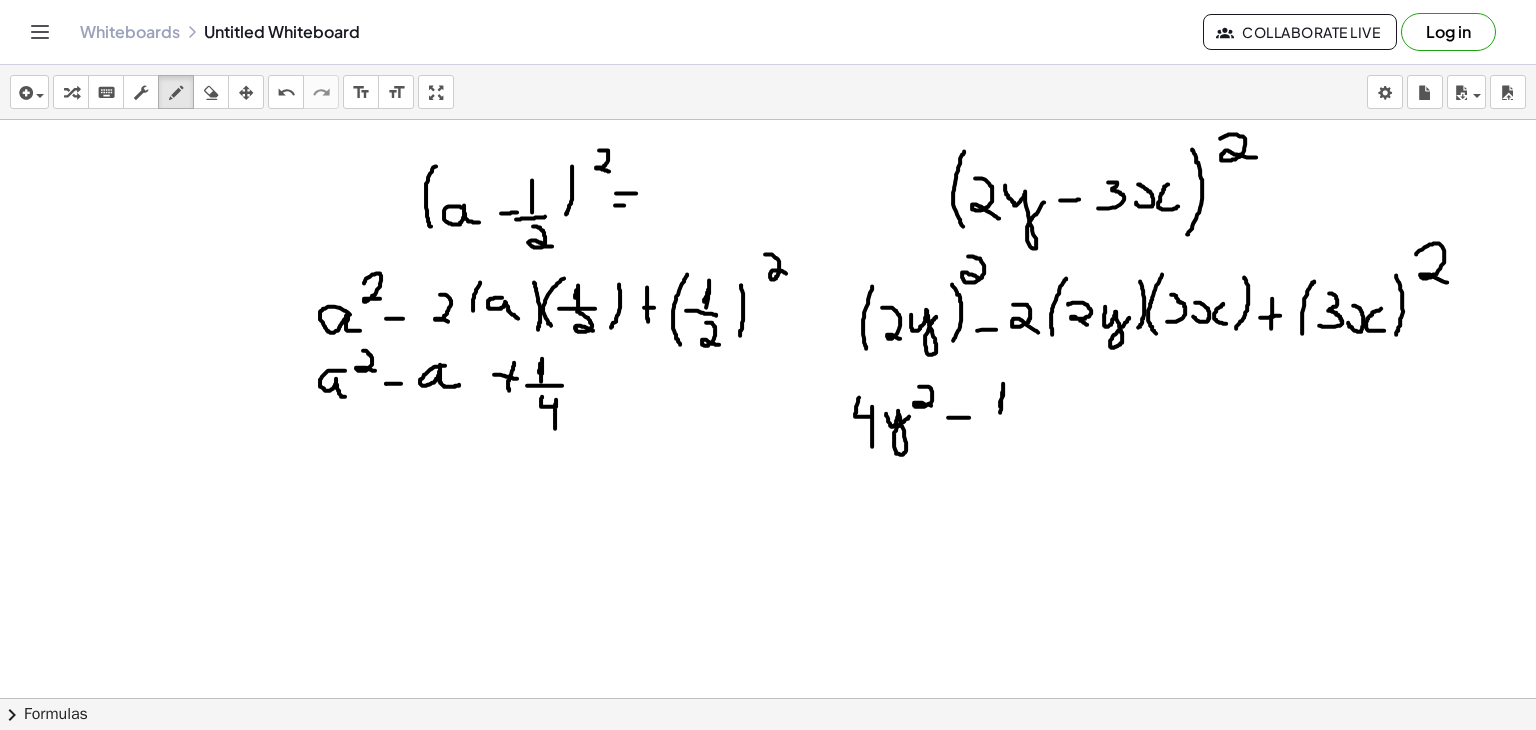 drag, startPoint x: 1000, startPoint y: 405, endPoint x: 1000, endPoint y: 421, distance: 16 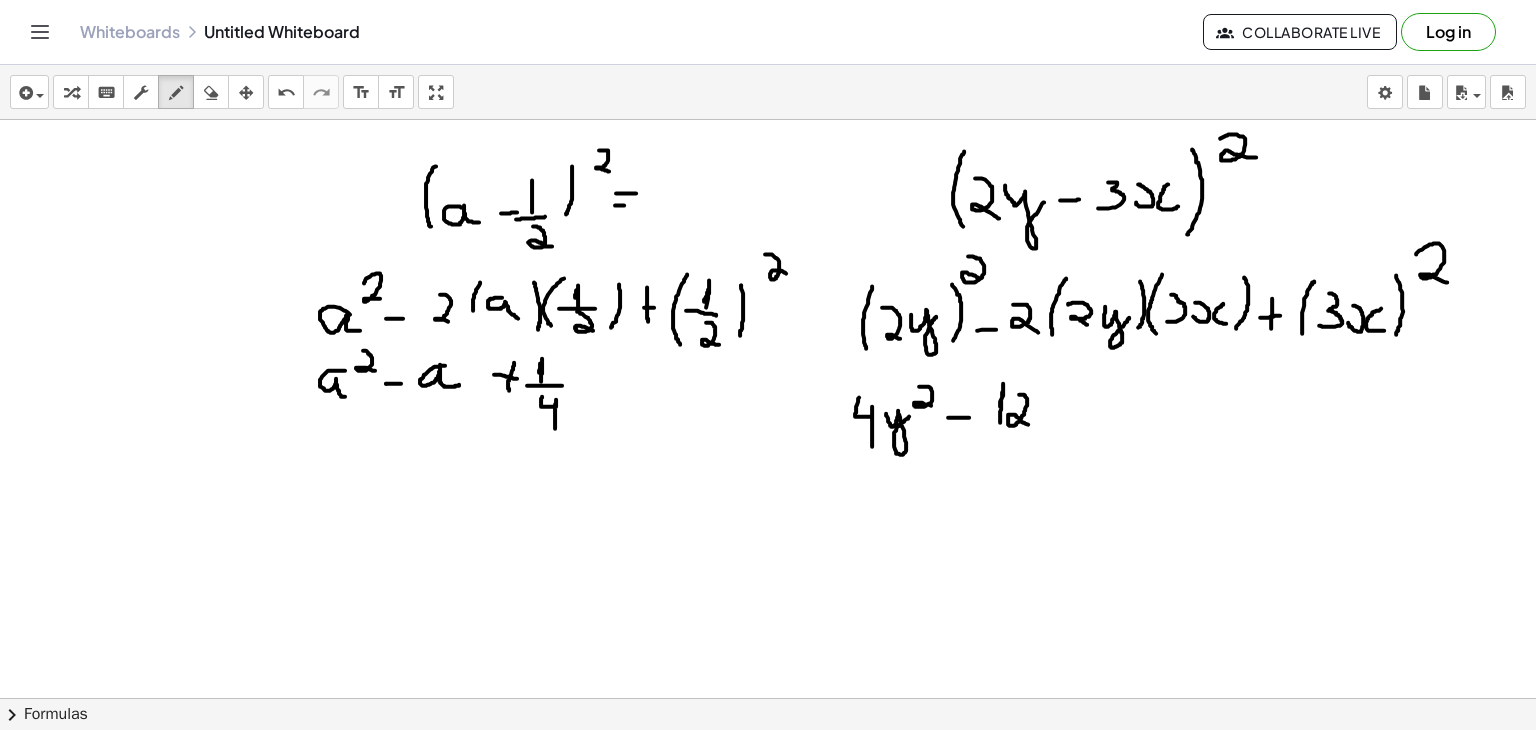 drag, startPoint x: 1019, startPoint y: 393, endPoint x: 1033, endPoint y: 425, distance: 34.928497 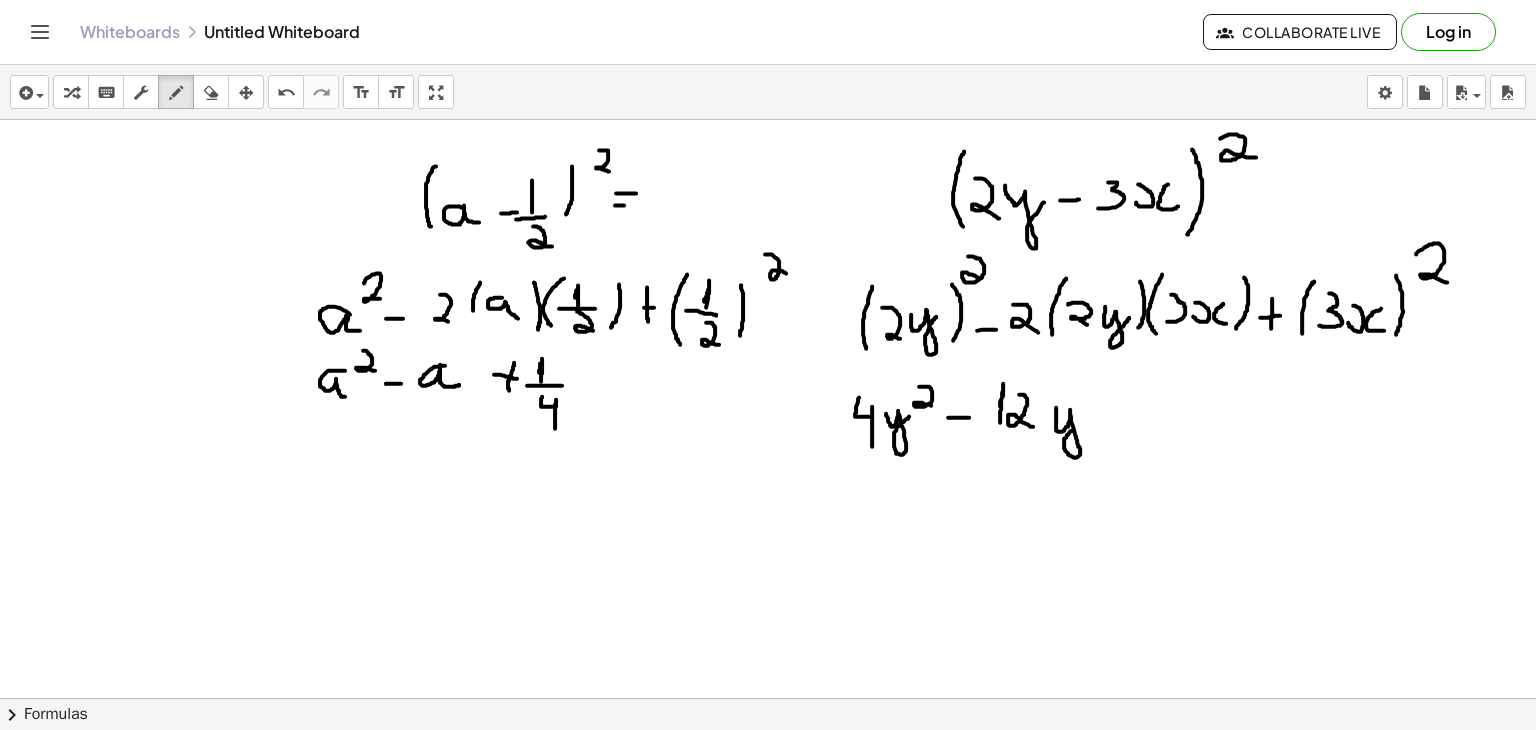 drag, startPoint x: 1056, startPoint y: 406, endPoint x: 1085, endPoint y: 412, distance: 29.614185 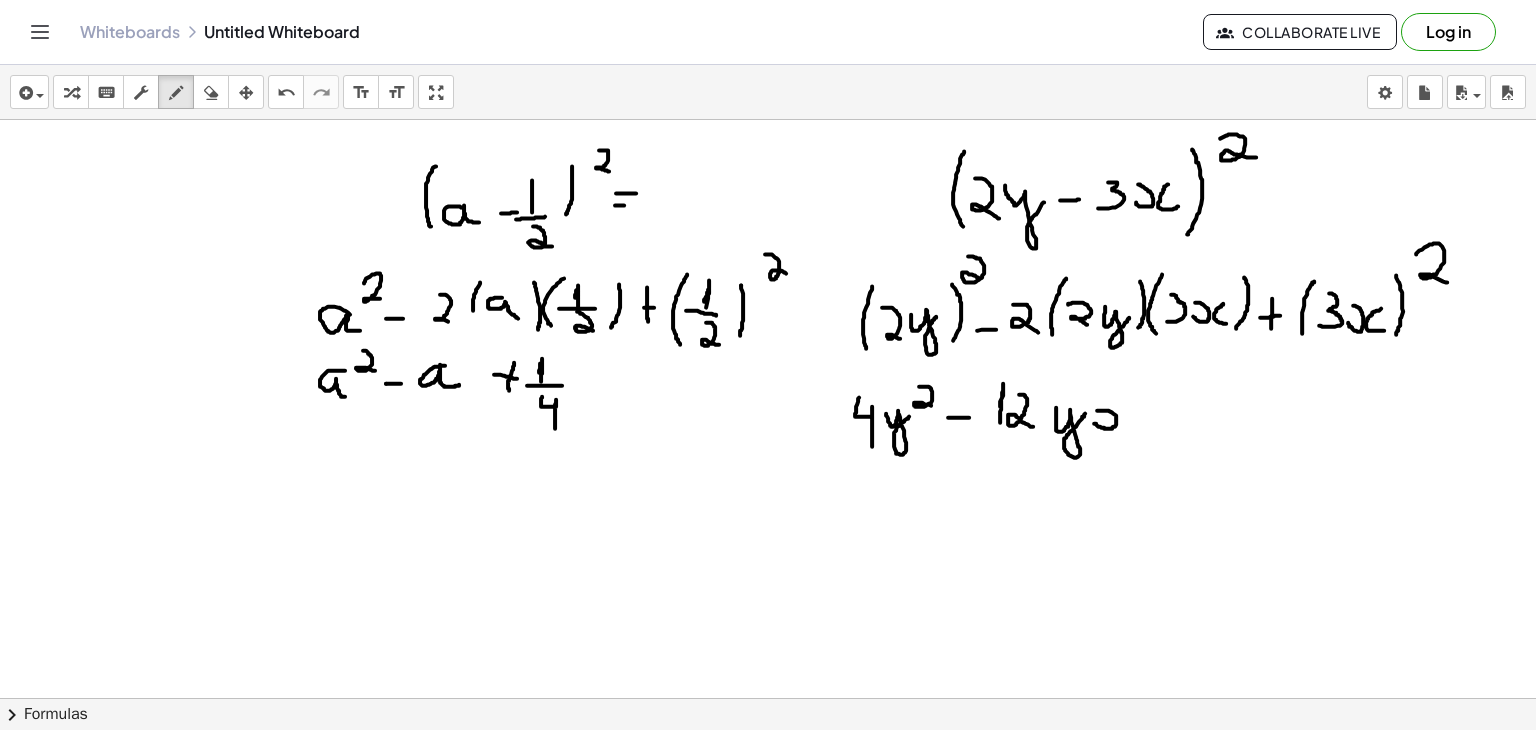 drag, startPoint x: 1094, startPoint y: 422, endPoint x: 1095, endPoint y: 409, distance: 13.038404 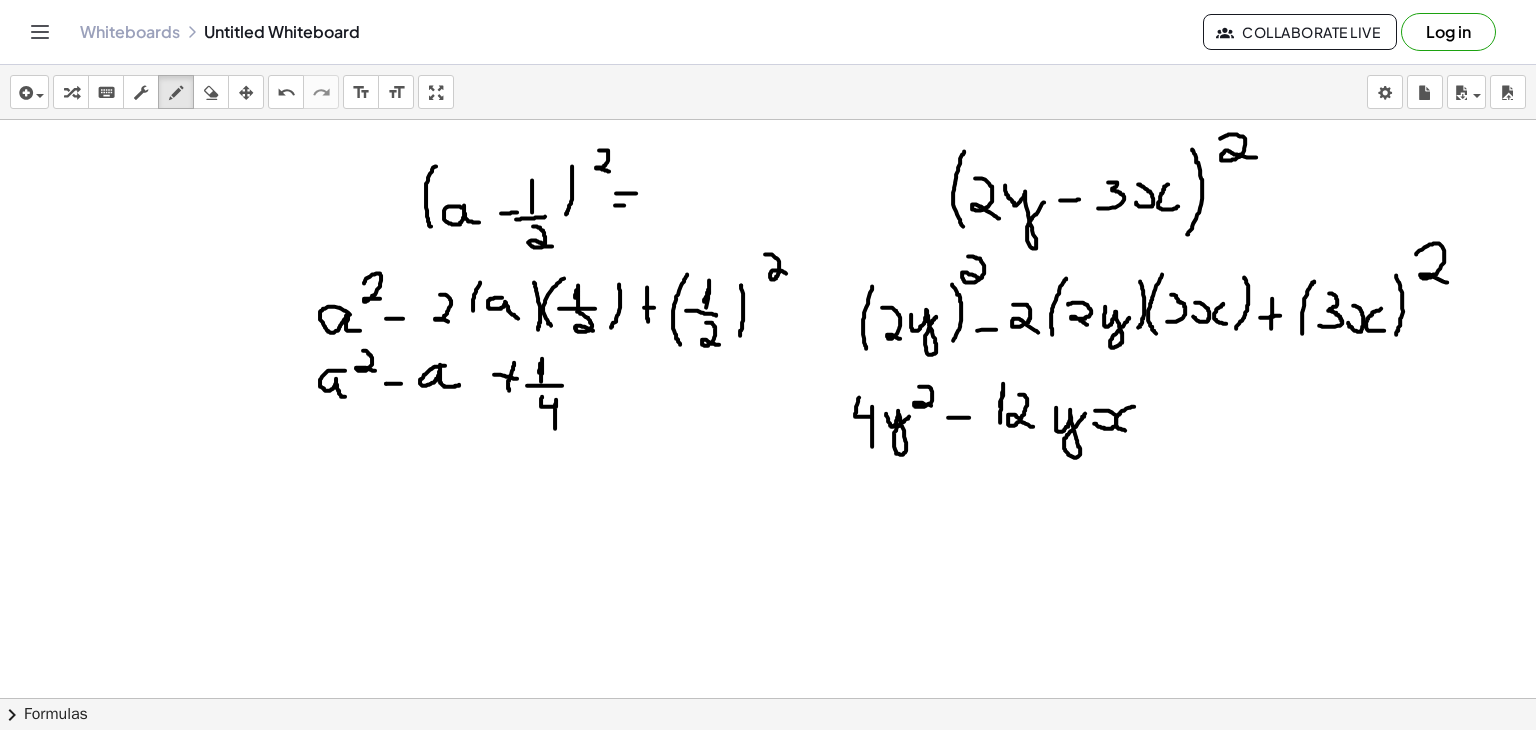 drag, startPoint x: 1134, startPoint y: 405, endPoint x: 1132, endPoint y: 429, distance: 24.083189 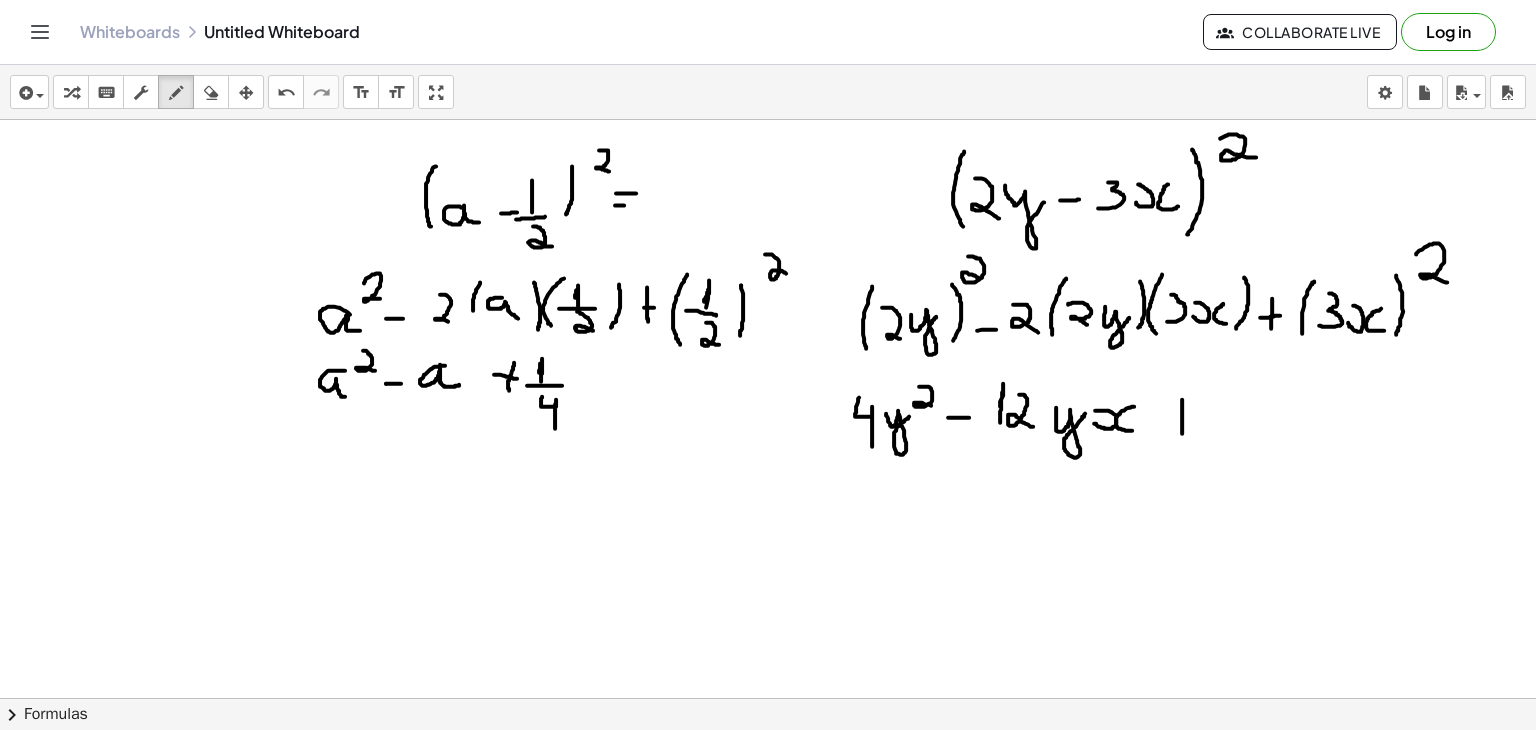 drag, startPoint x: 1182, startPoint y: 398, endPoint x: 1182, endPoint y: 433, distance: 35 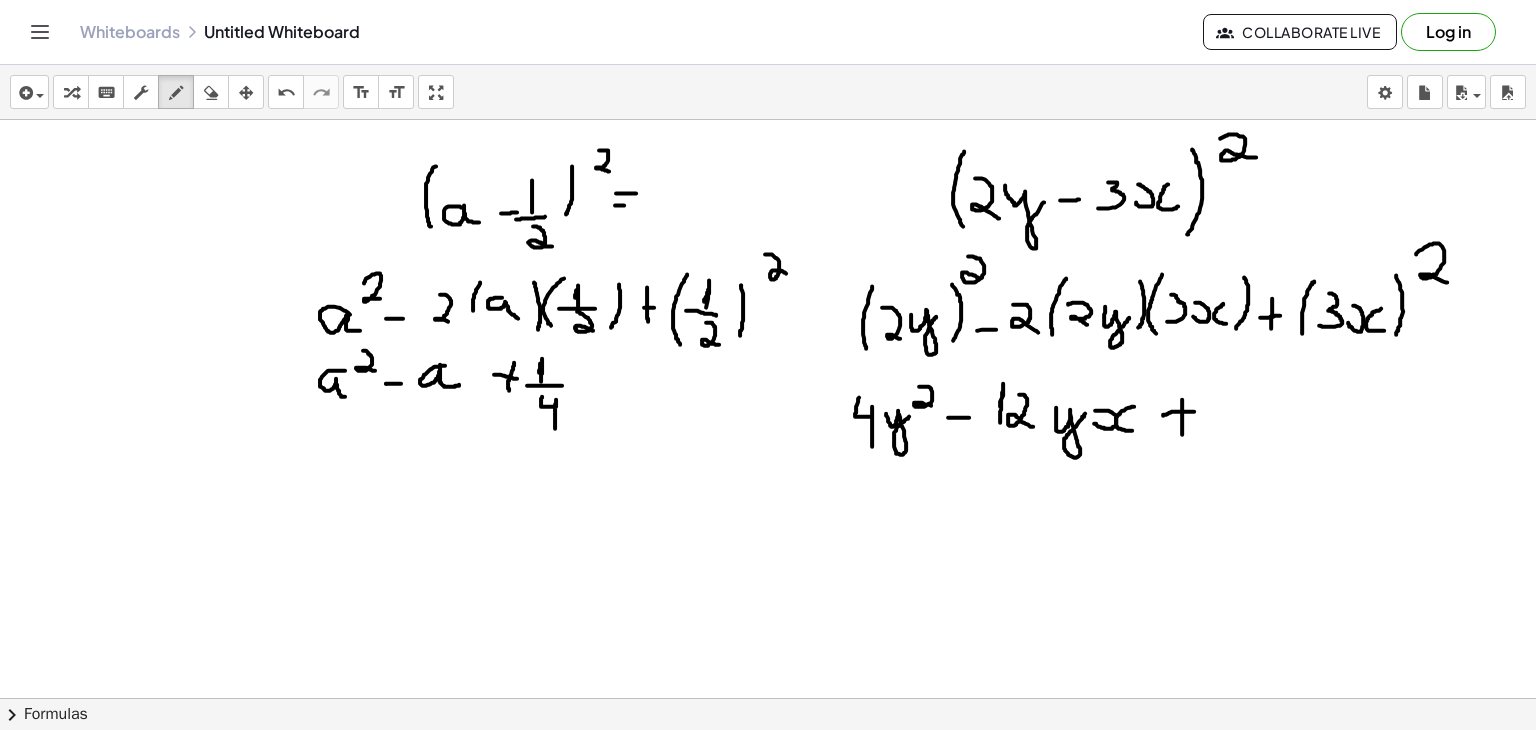 drag, startPoint x: 1163, startPoint y: 414, endPoint x: 1194, endPoint y: 409, distance: 31.400637 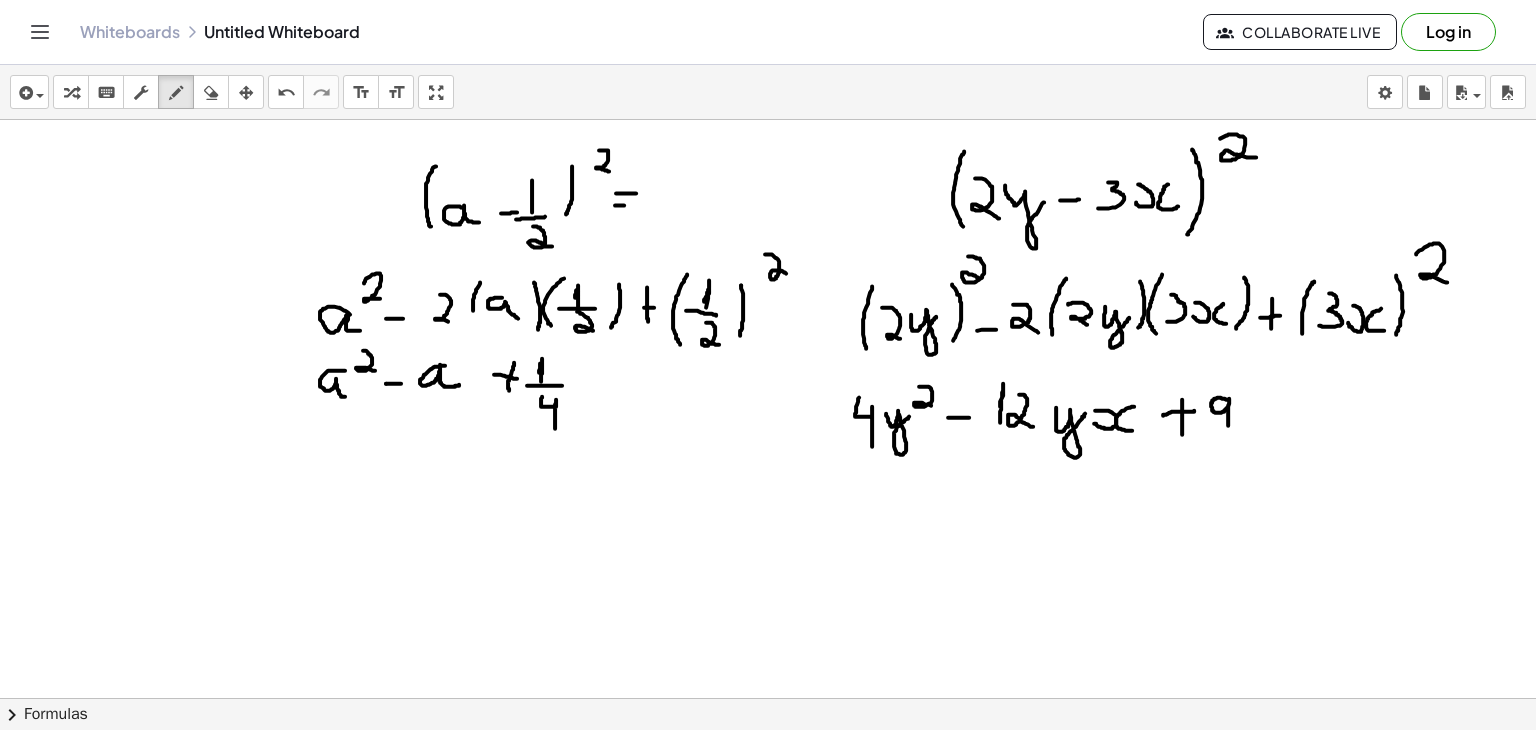 drag, startPoint x: 1229, startPoint y: 399, endPoint x: 1228, endPoint y: 429, distance: 30.016663 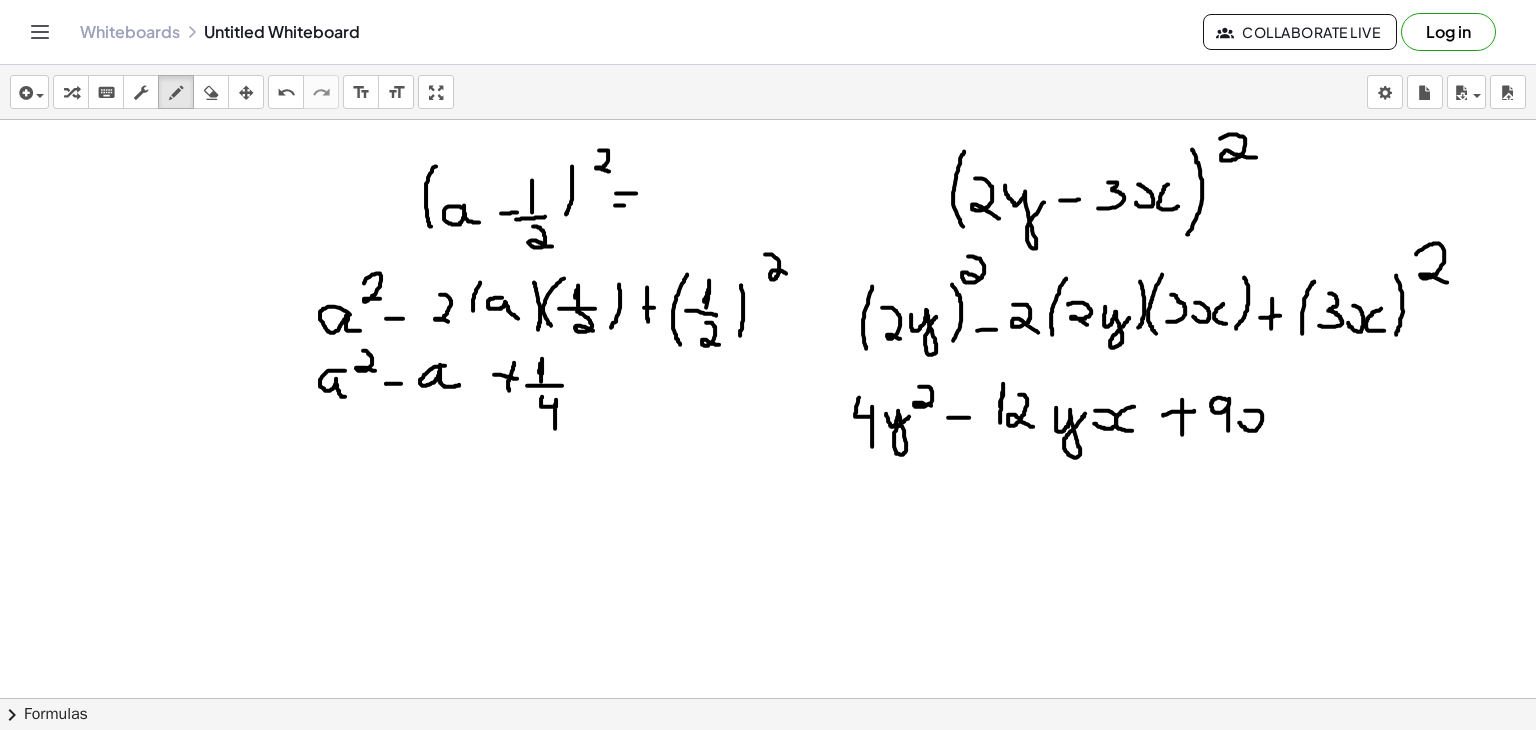 drag, startPoint x: 1239, startPoint y: 421, endPoint x: 1244, endPoint y: 409, distance: 13 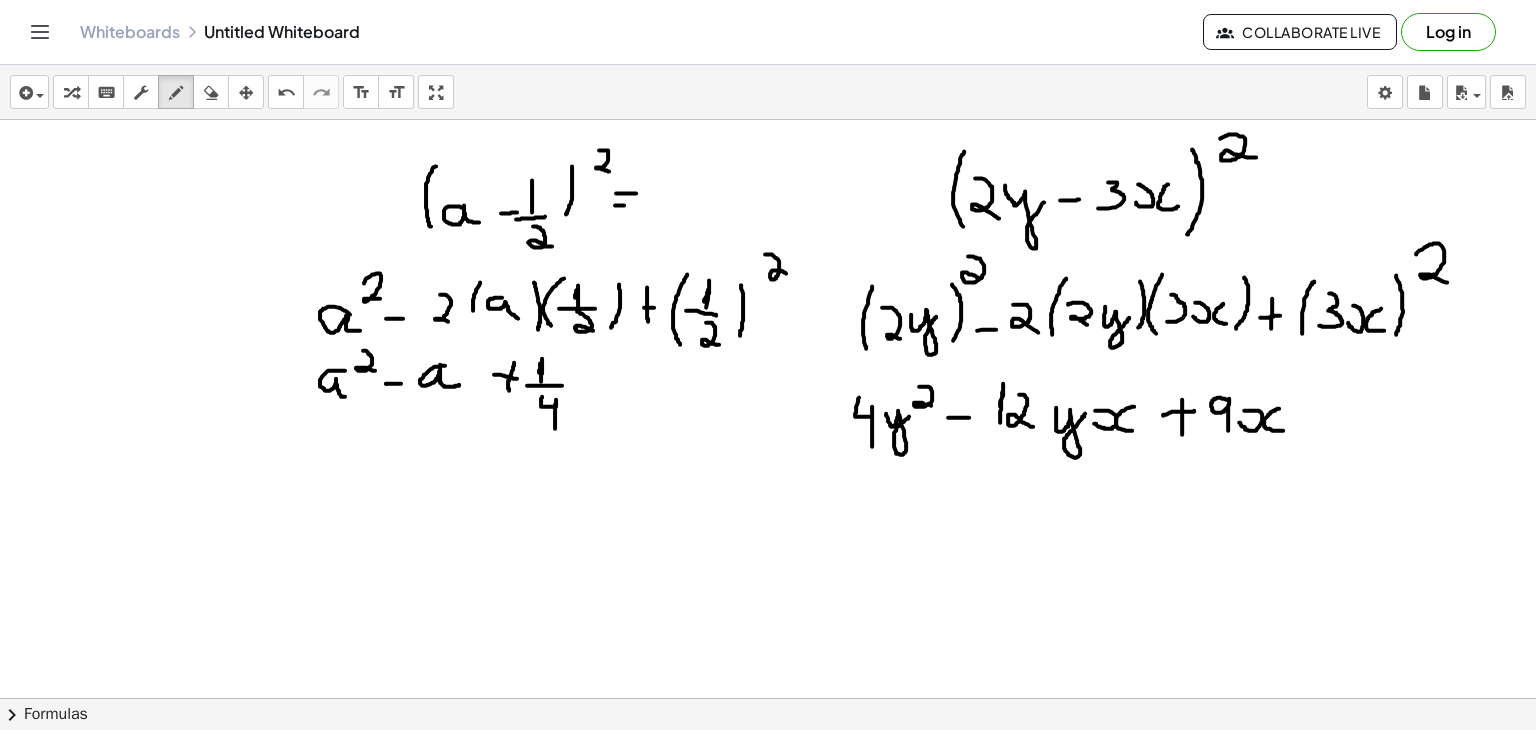 drag, startPoint x: 1279, startPoint y: 407, endPoint x: 1288, endPoint y: 428, distance: 22.847319 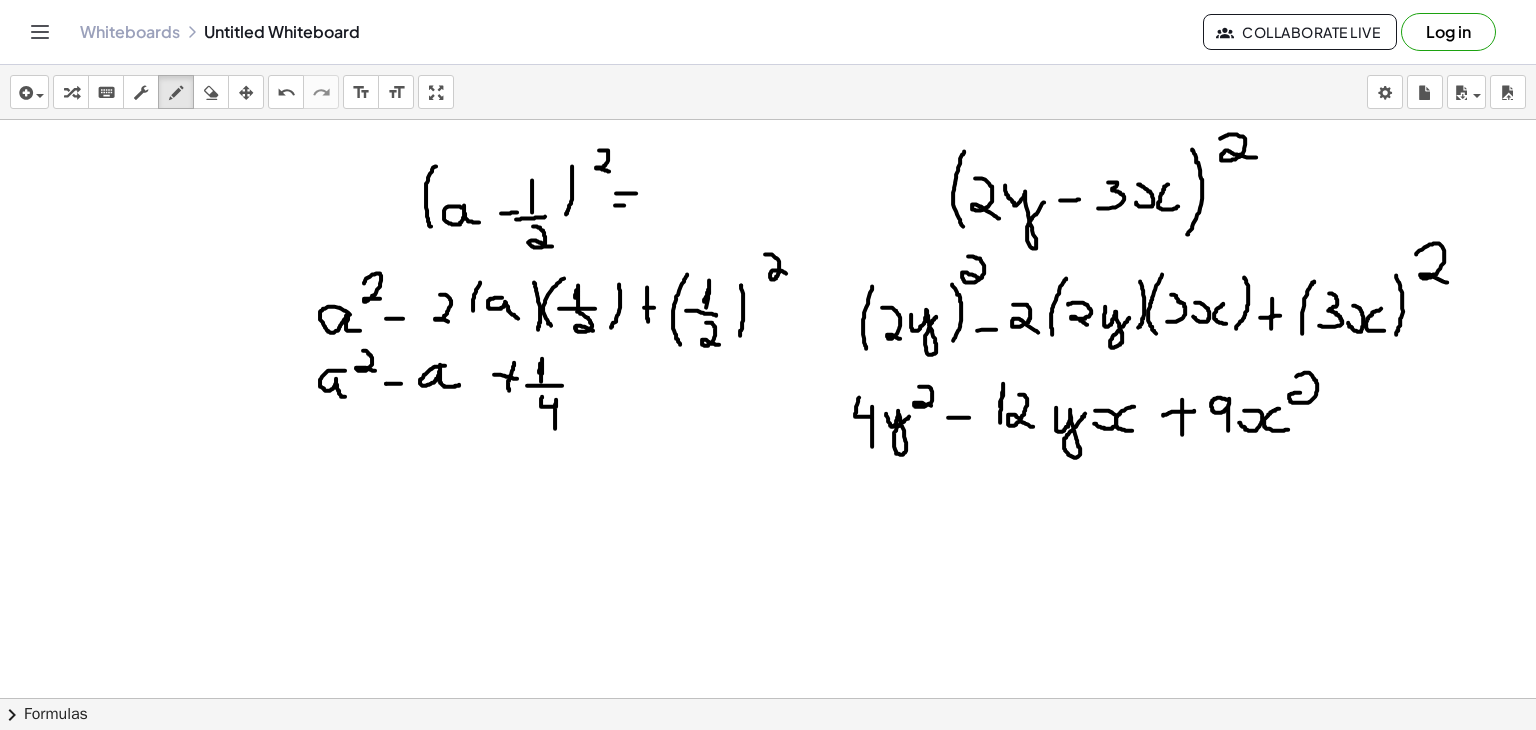 drag, startPoint x: 1296, startPoint y: 375, endPoint x: 1320, endPoint y: 397, distance: 32.55764 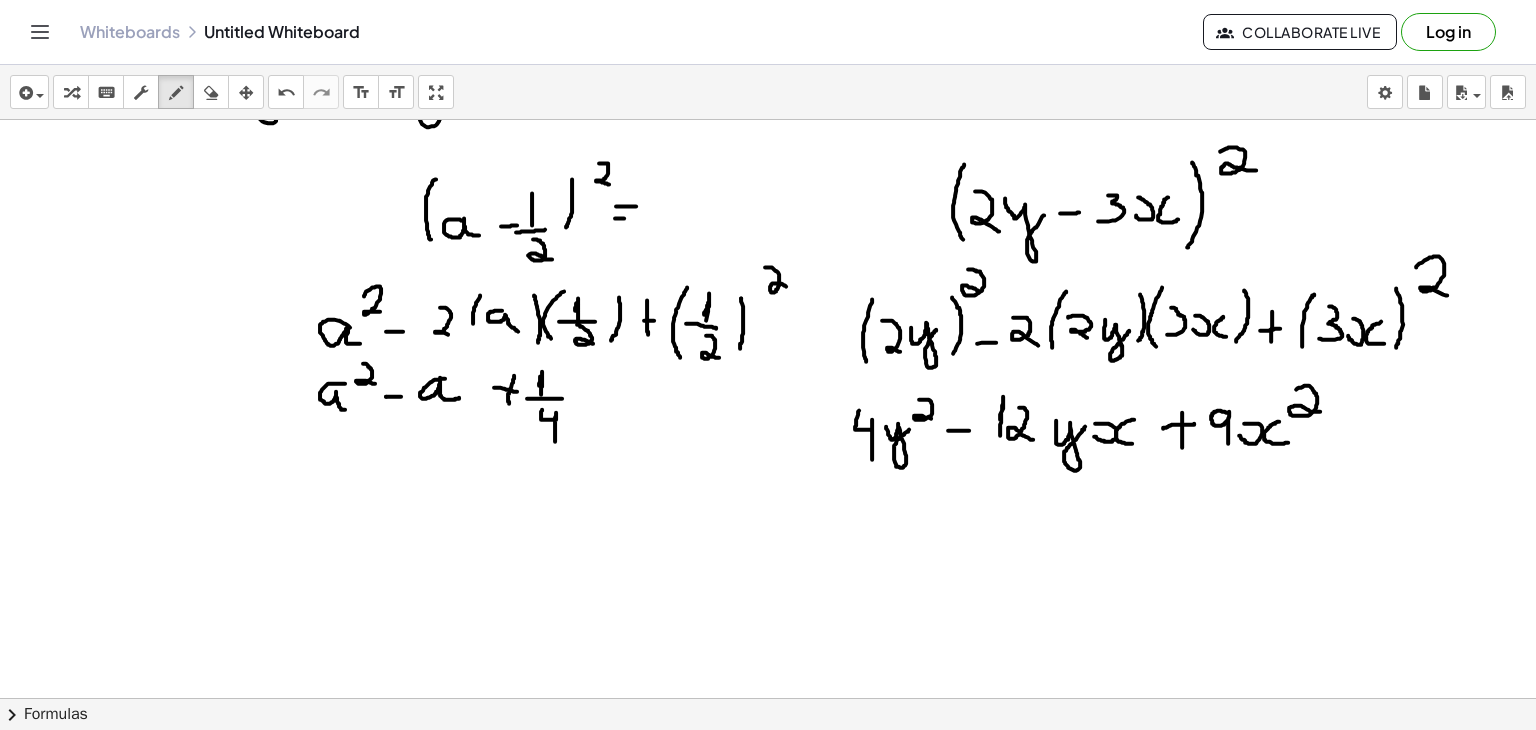 scroll, scrollTop: 2950, scrollLeft: 0, axis: vertical 